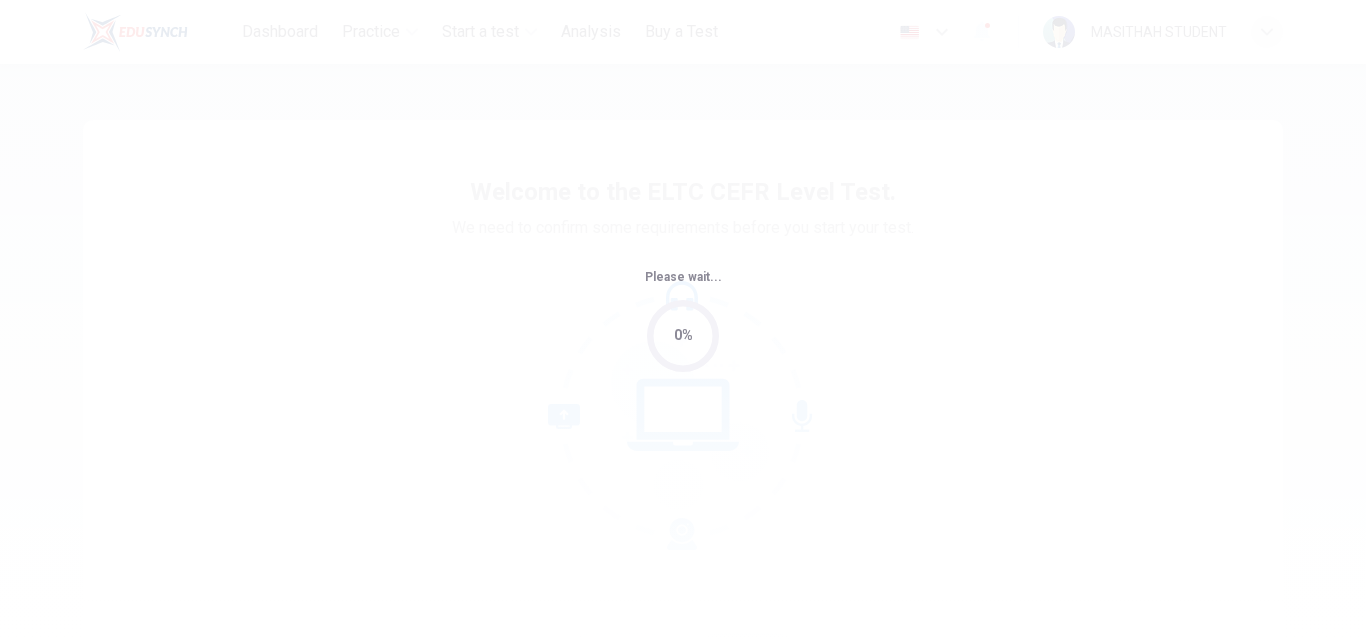 scroll, scrollTop: 0, scrollLeft: 0, axis: both 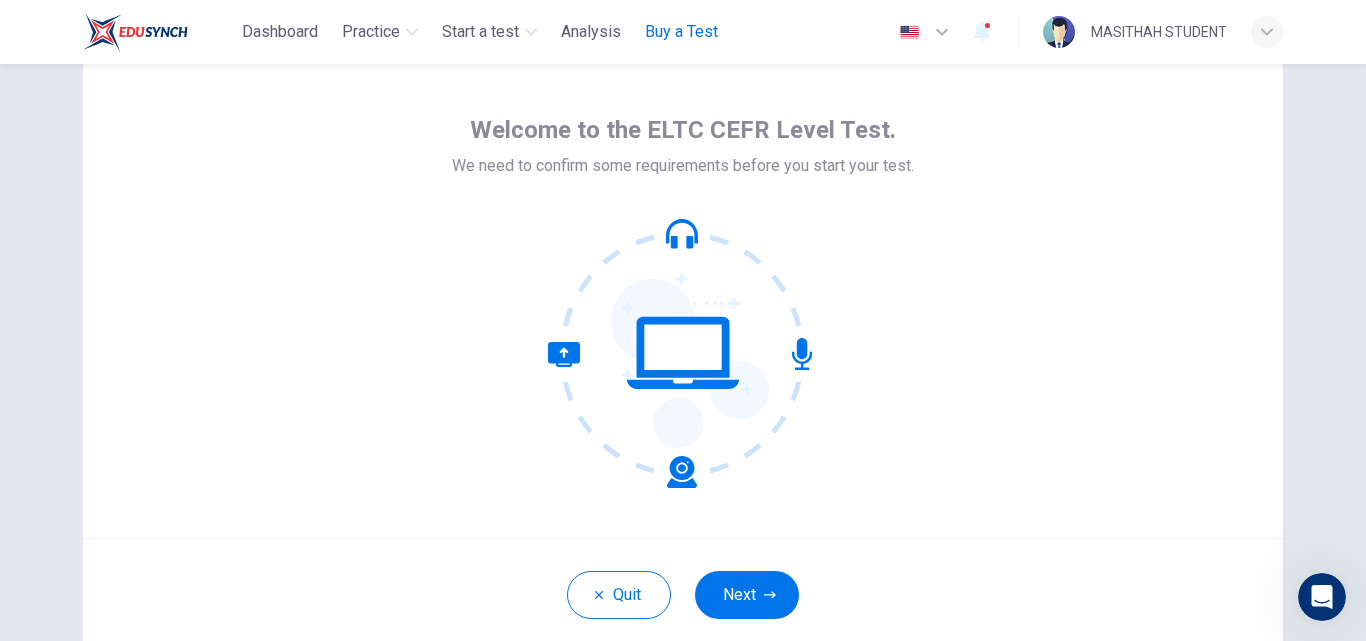 click on "Buy a Test" at bounding box center [681, 32] 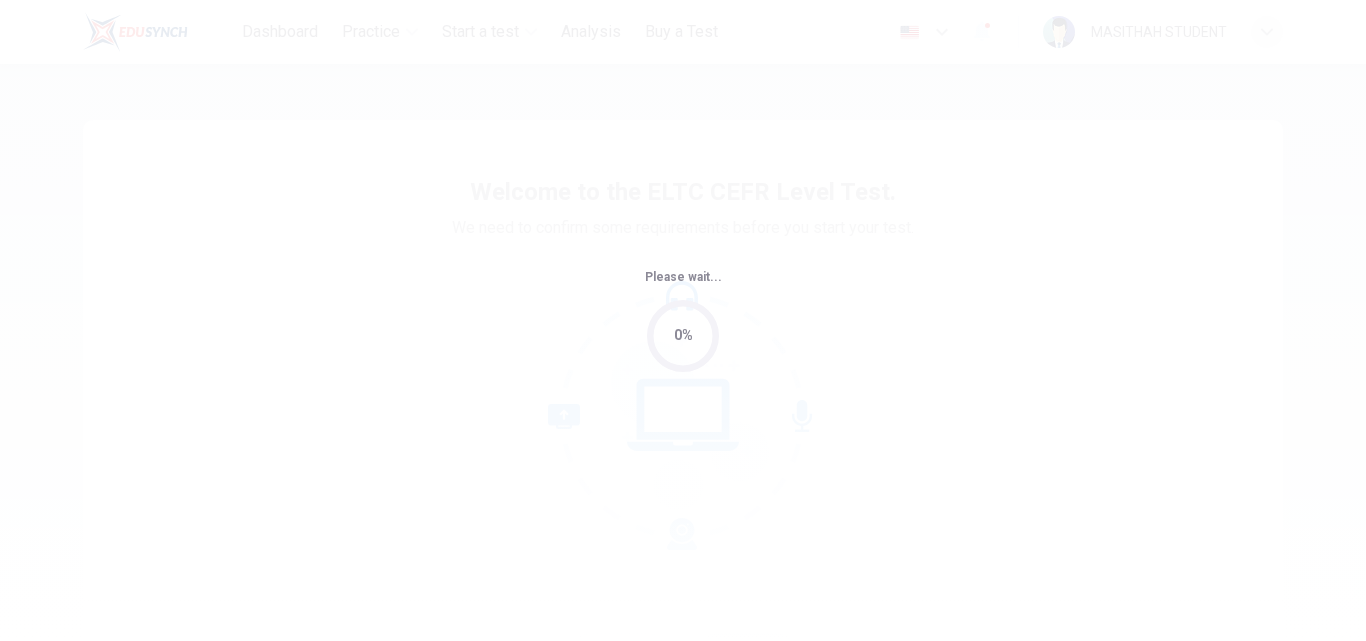 scroll, scrollTop: 0, scrollLeft: 0, axis: both 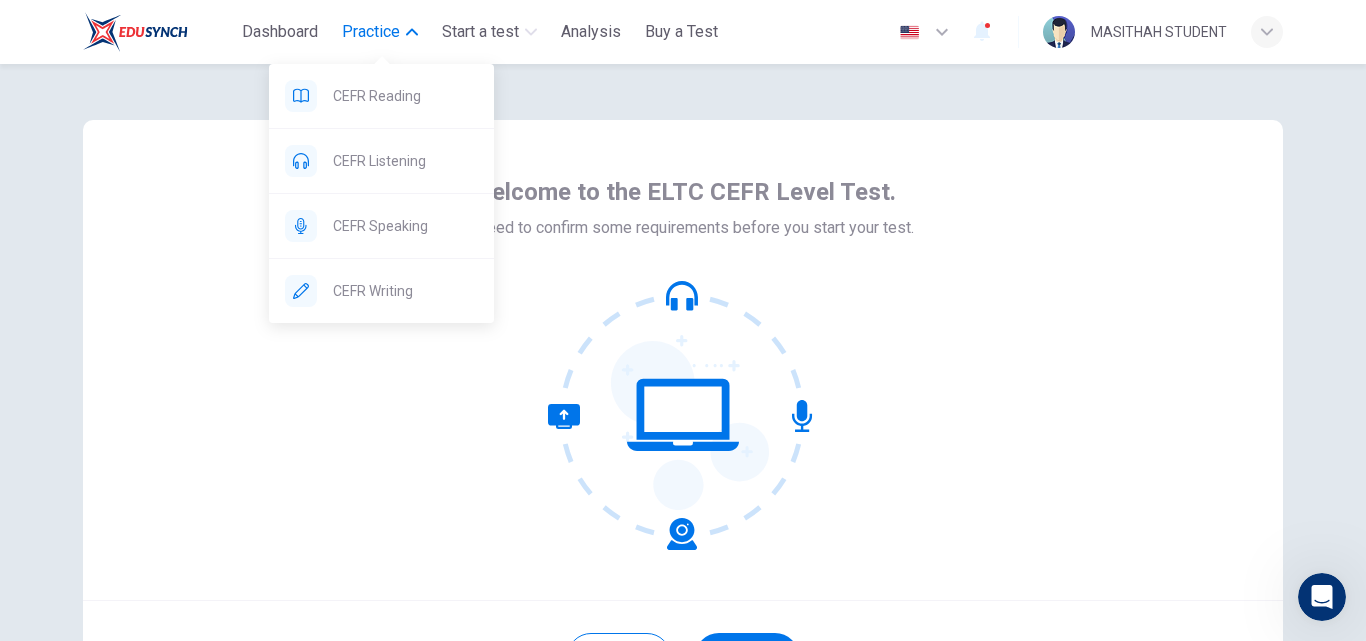 click on "Practice" at bounding box center (371, 32) 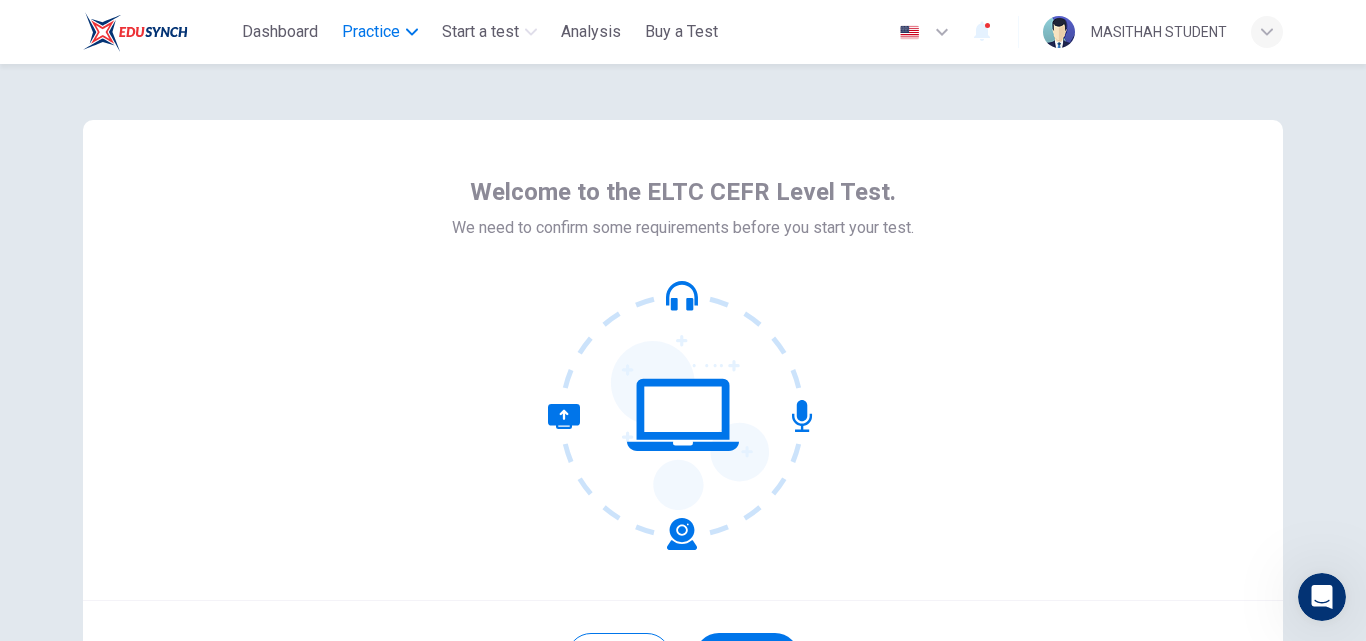 click on "Practice" at bounding box center [371, 32] 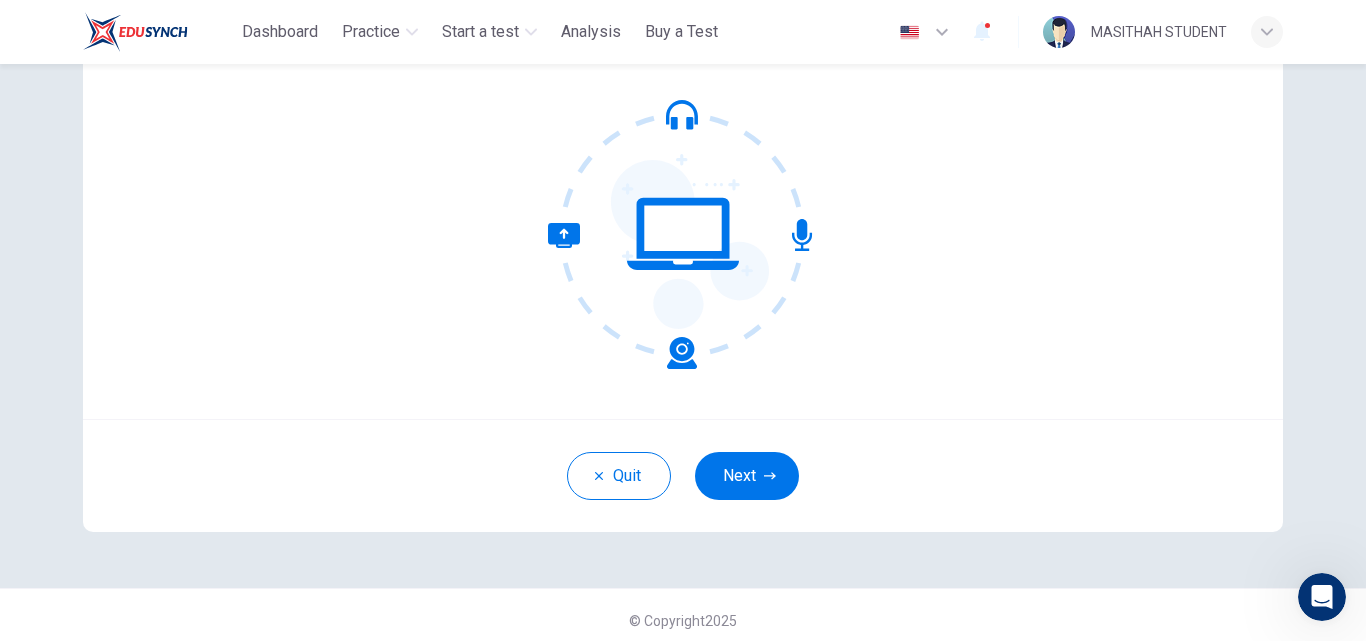 scroll, scrollTop: 192, scrollLeft: 0, axis: vertical 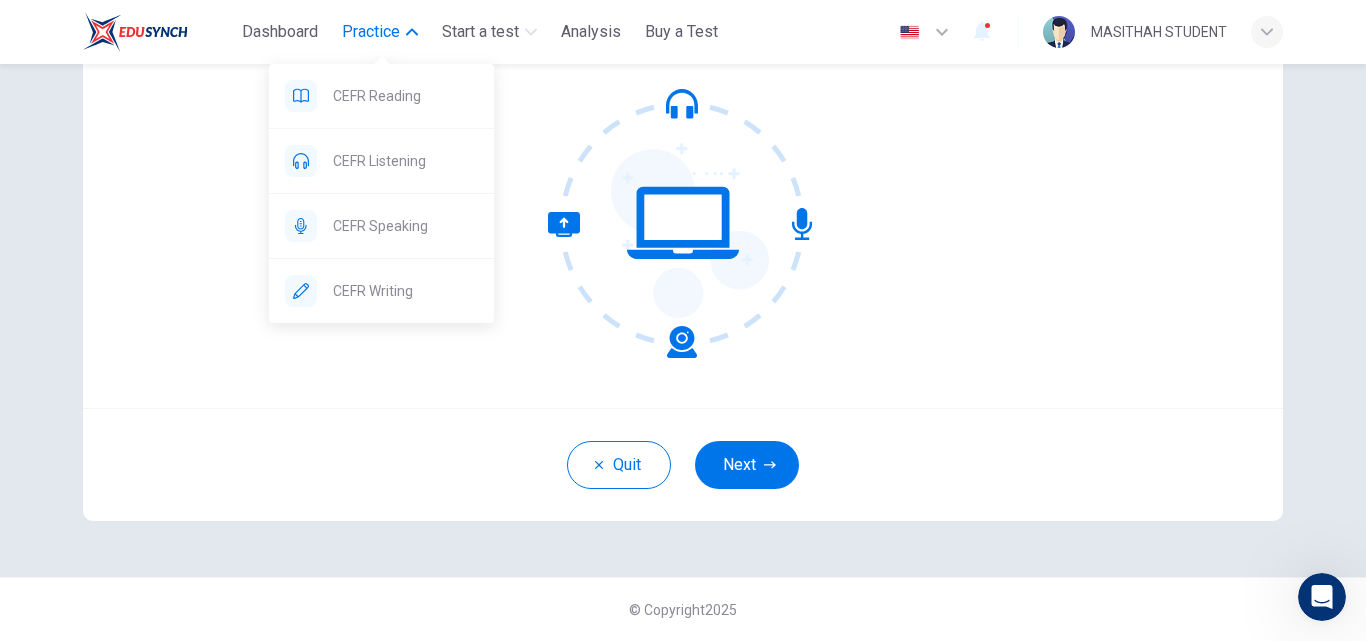click on "Practice" at bounding box center (371, 32) 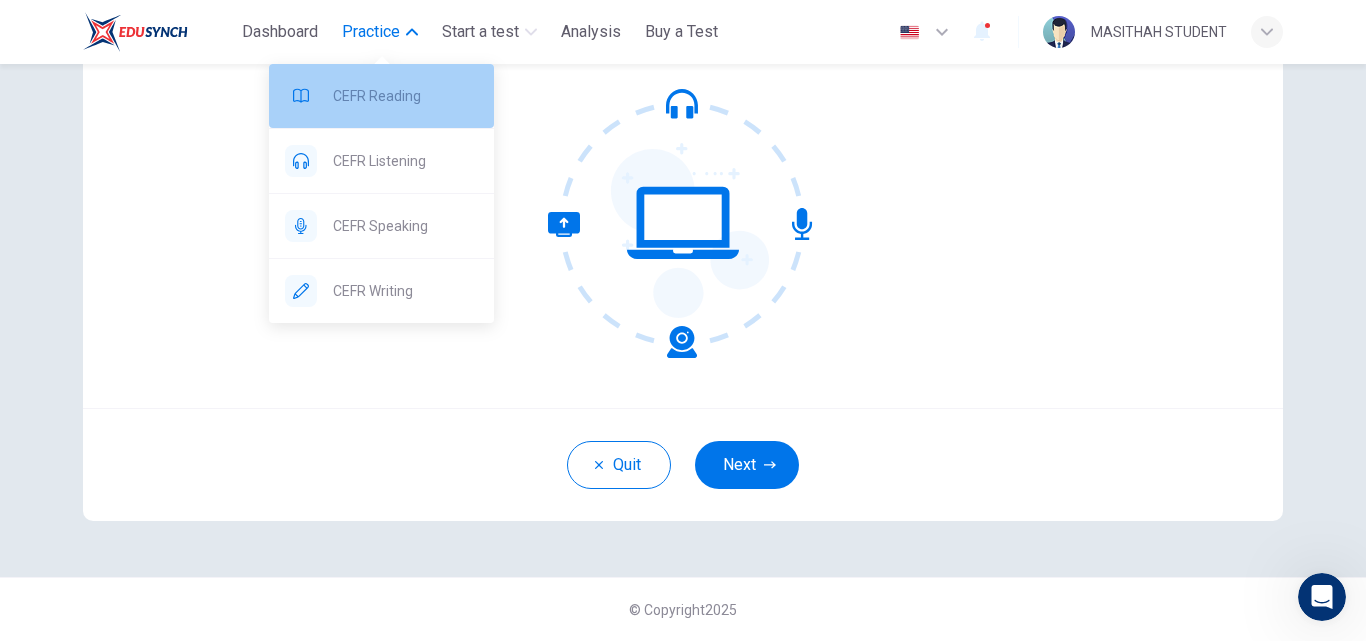 click on "CEFR Reading" at bounding box center [405, 96] 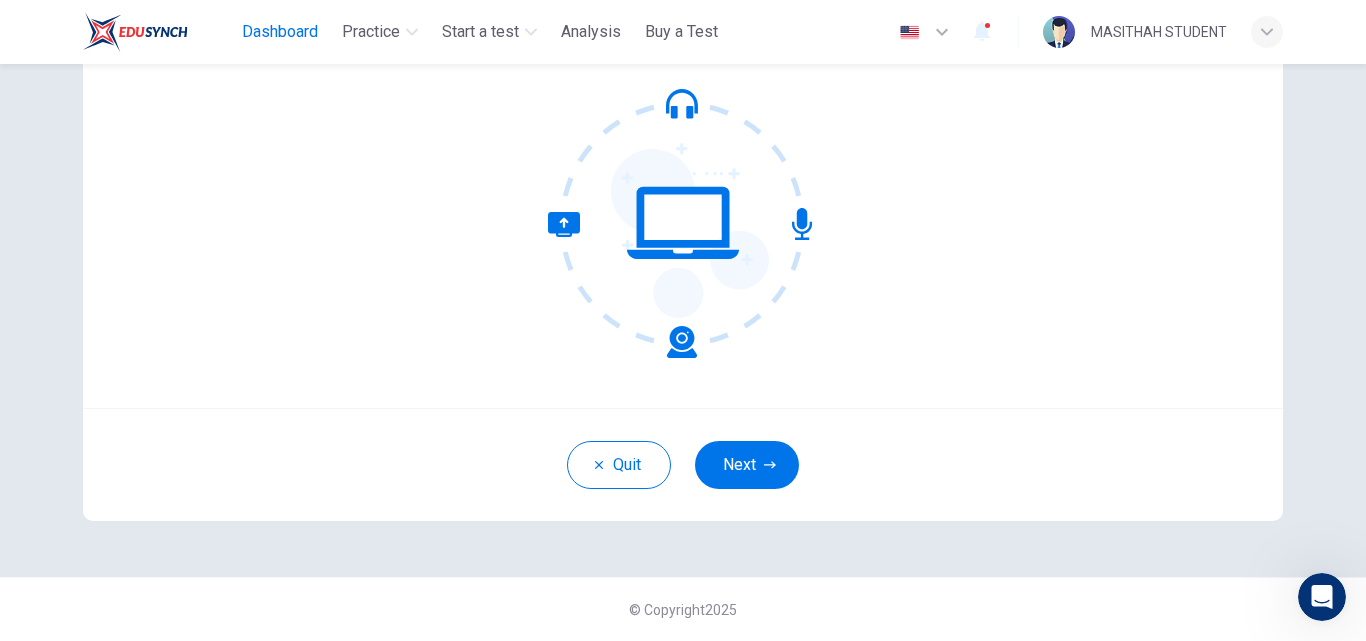 click on "Dashboard" at bounding box center [280, 32] 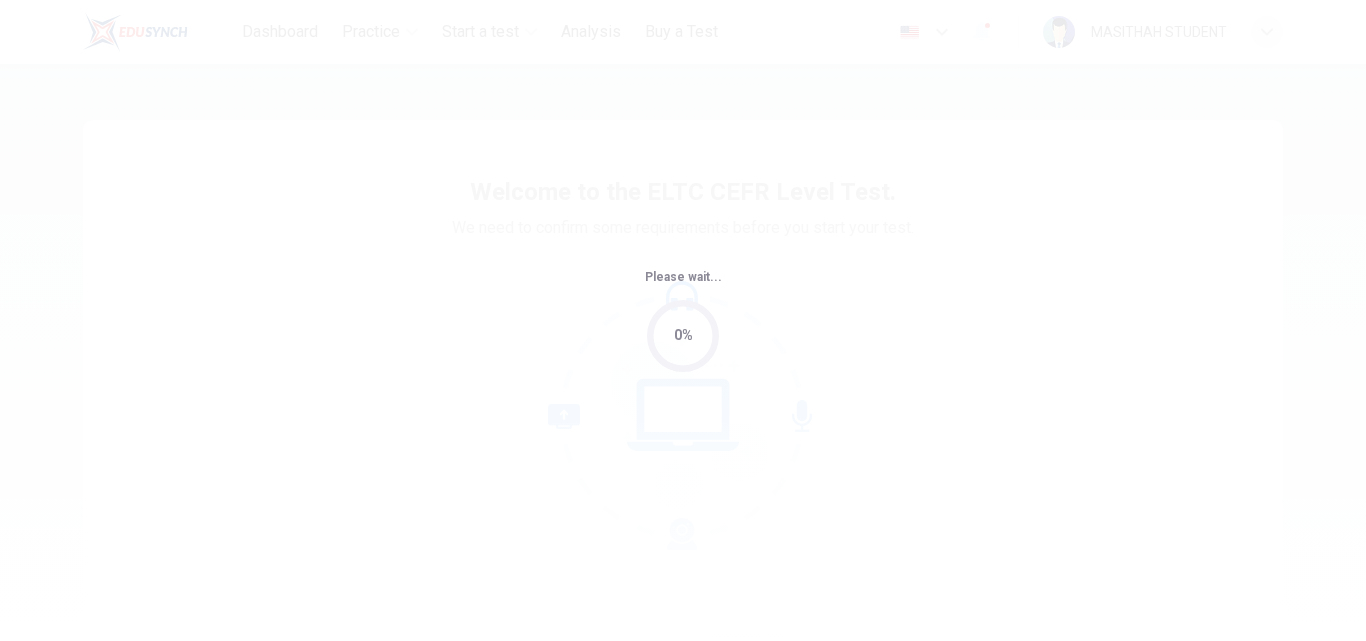 scroll, scrollTop: 0, scrollLeft: 0, axis: both 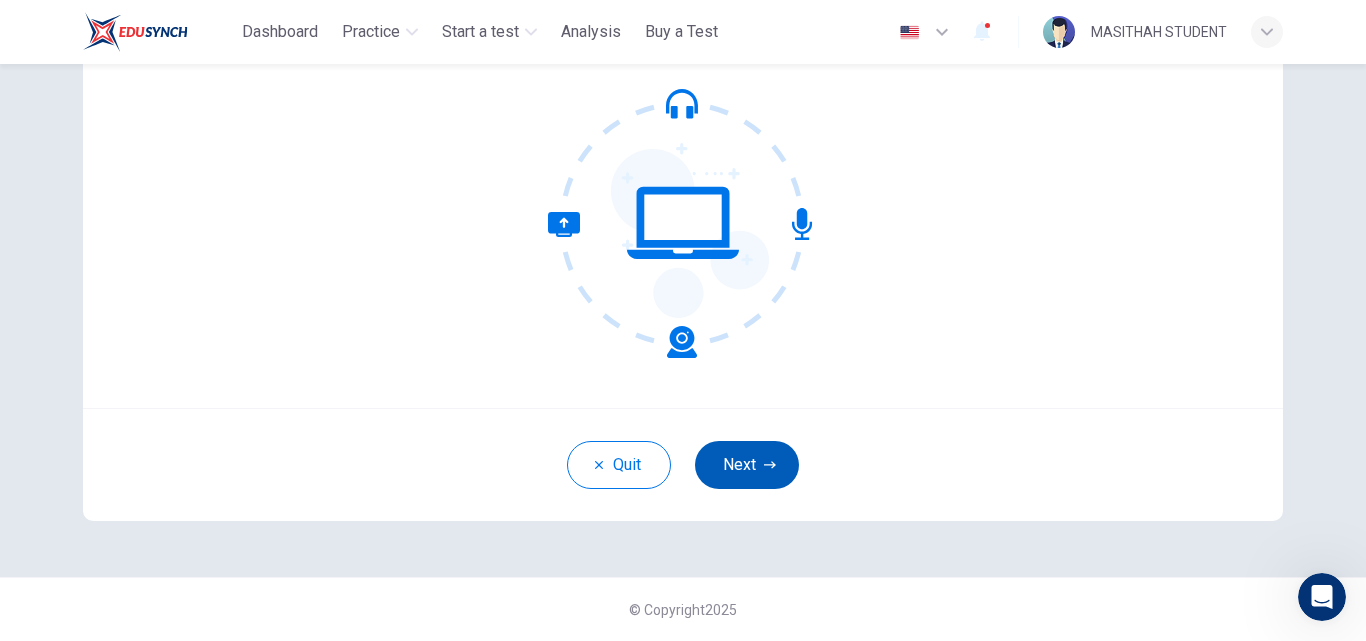 click 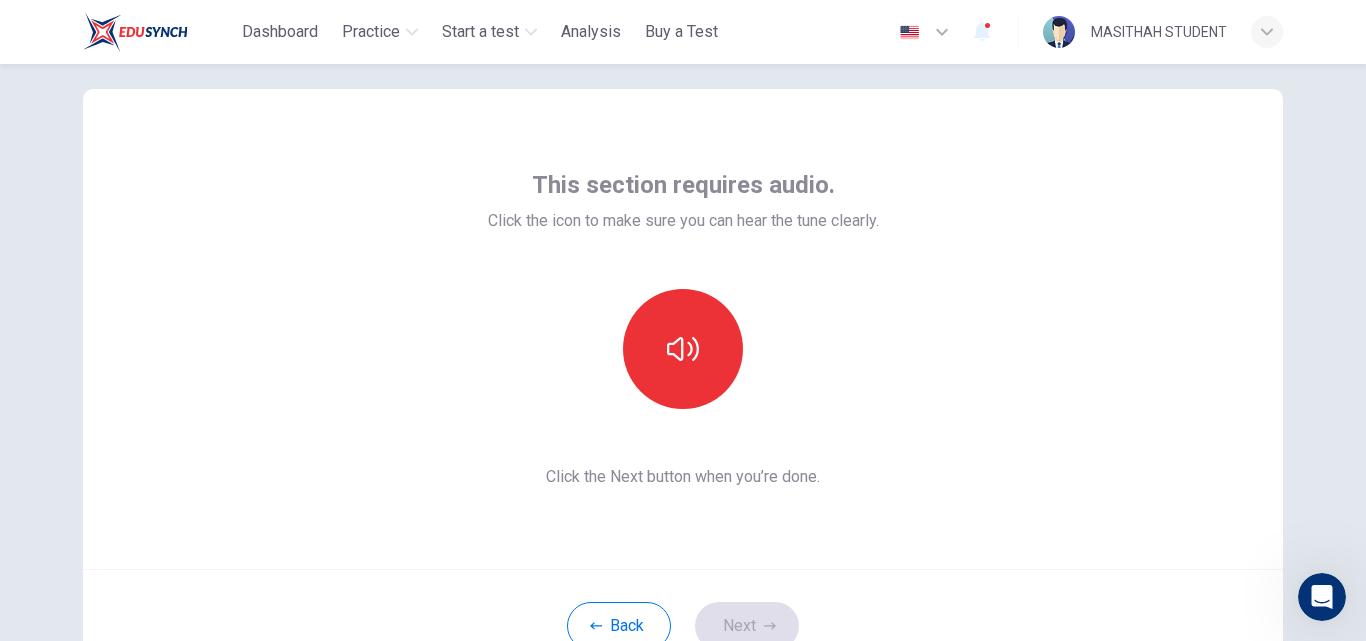 scroll, scrollTop: 29, scrollLeft: 0, axis: vertical 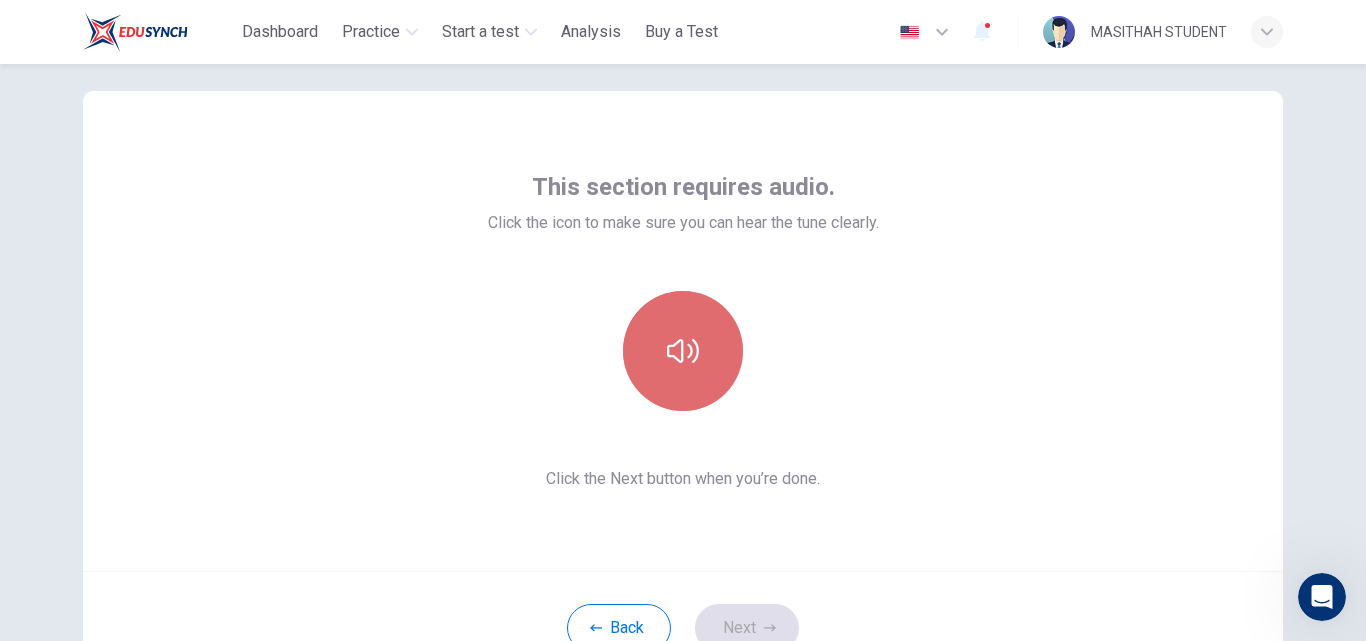 click at bounding box center [683, 351] 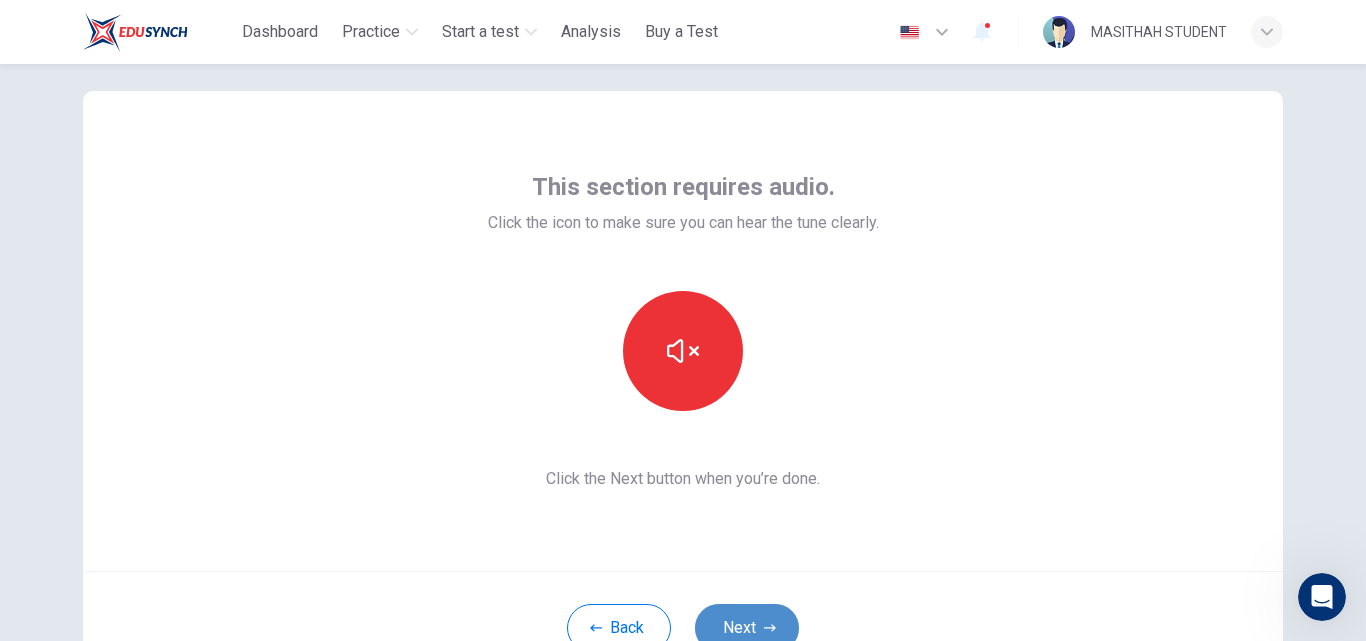 click on "Next" at bounding box center [747, 628] 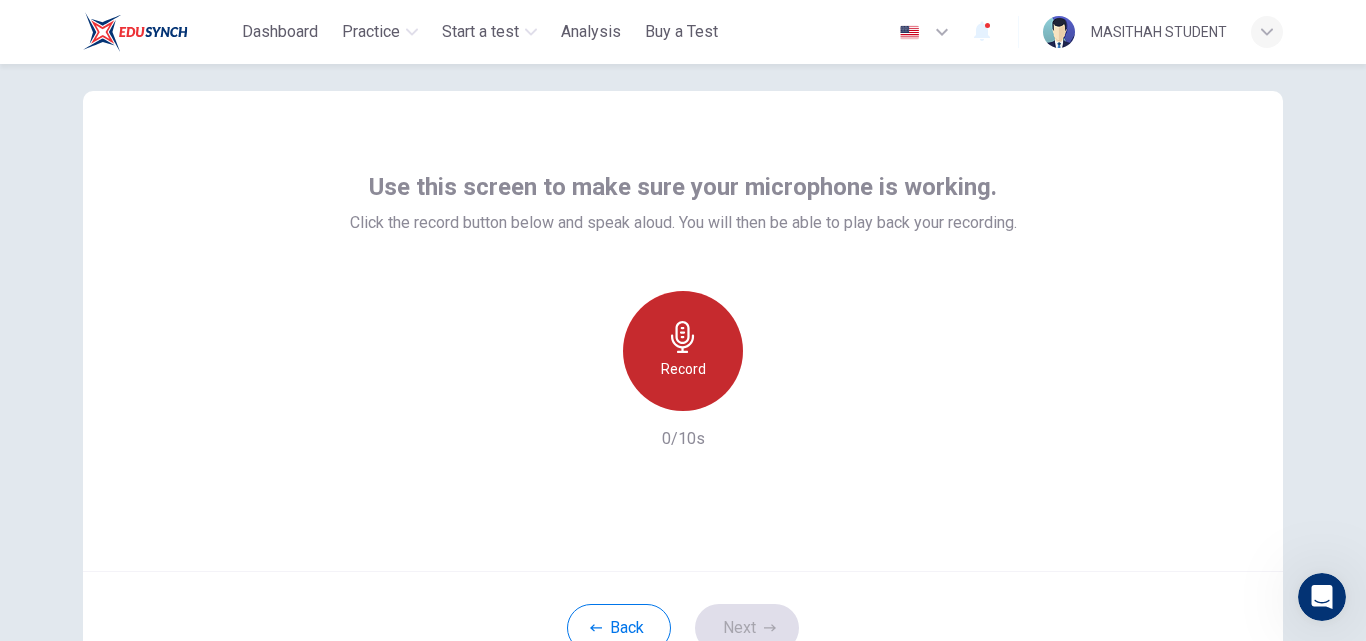 click on "Record" at bounding box center (683, 369) 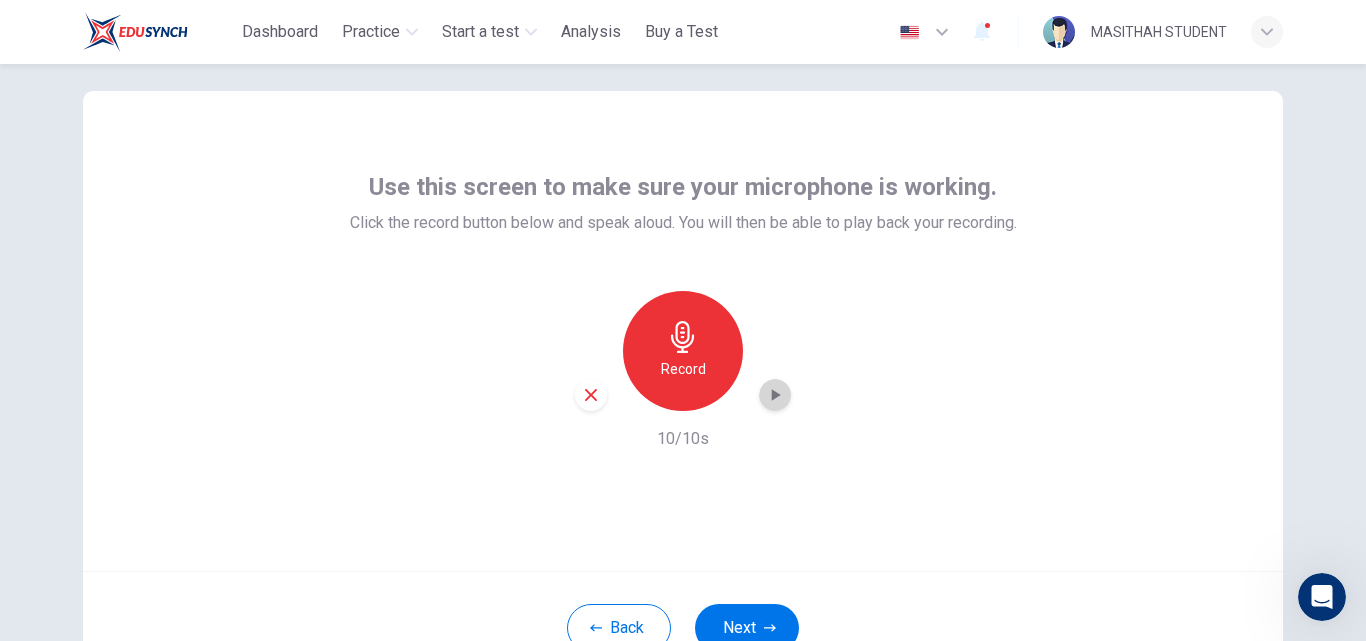 click 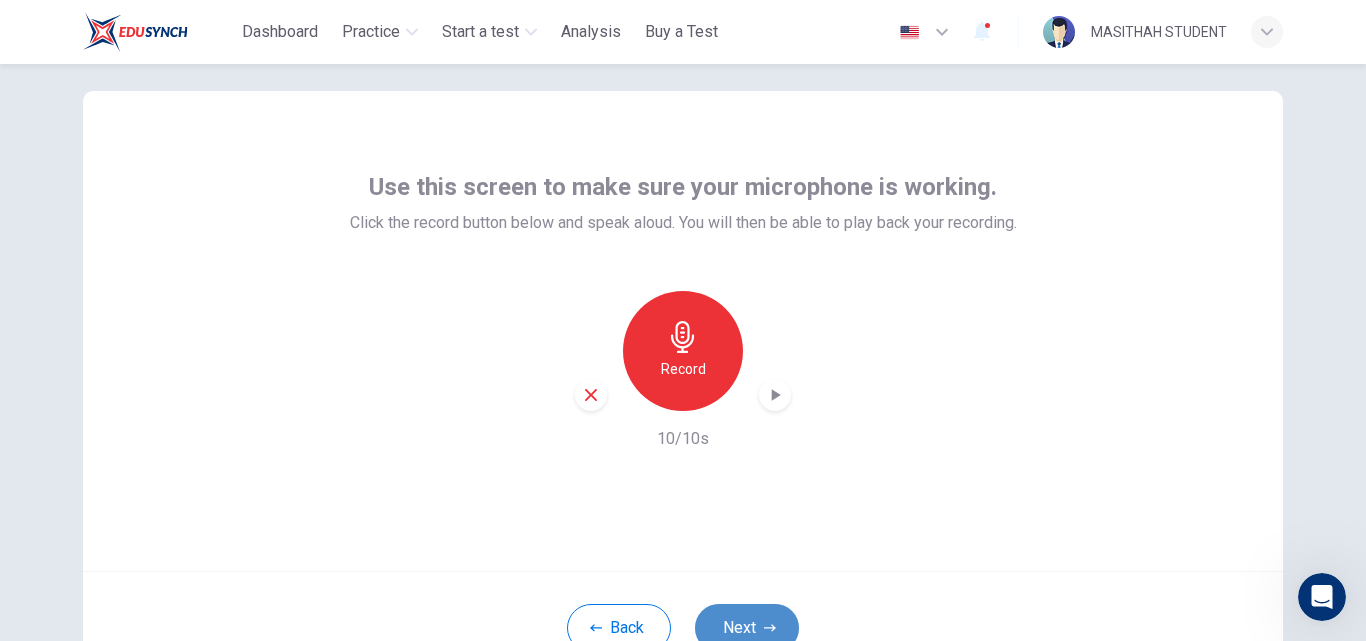 click on "Next" at bounding box center [747, 628] 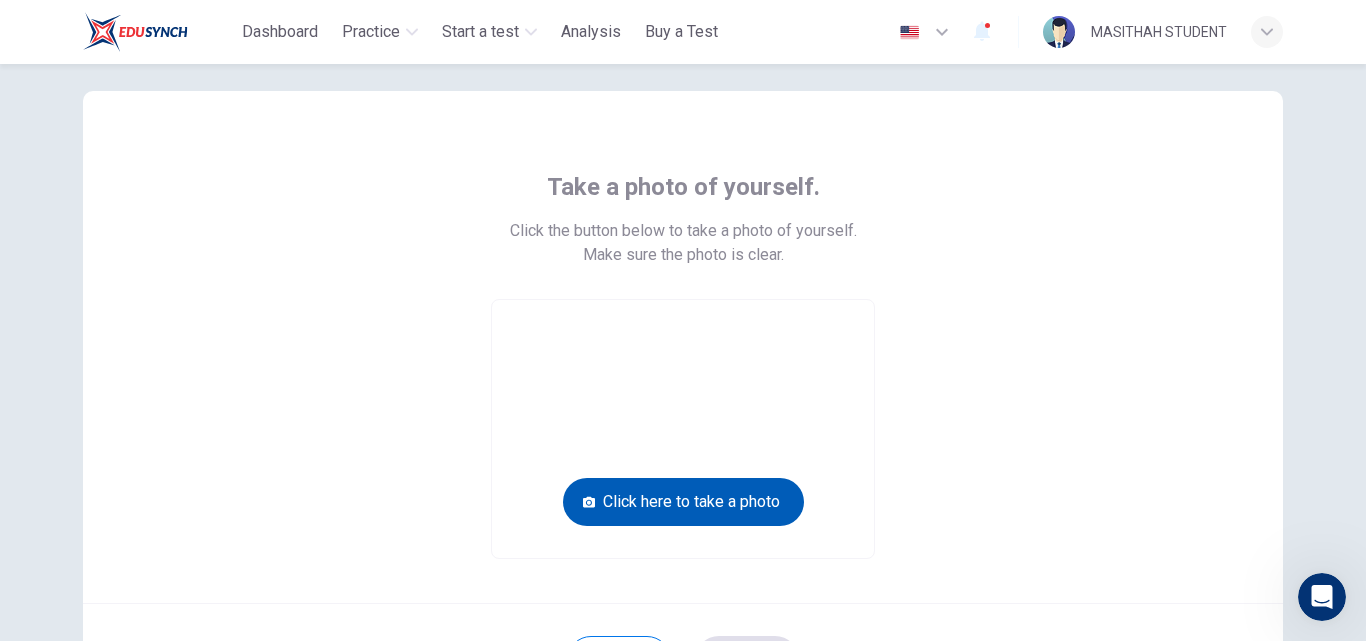 click on "Click here to take a photo" at bounding box center (683, 502) 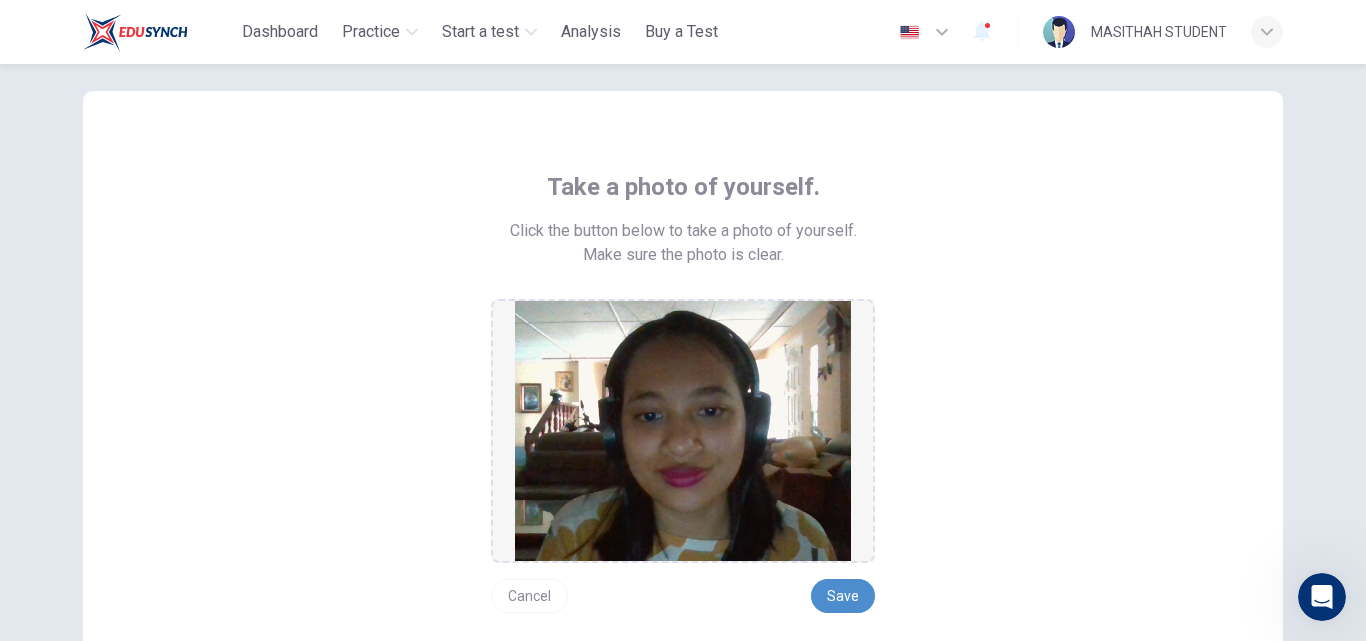 click on "Save" at bounding box center [843, 596] 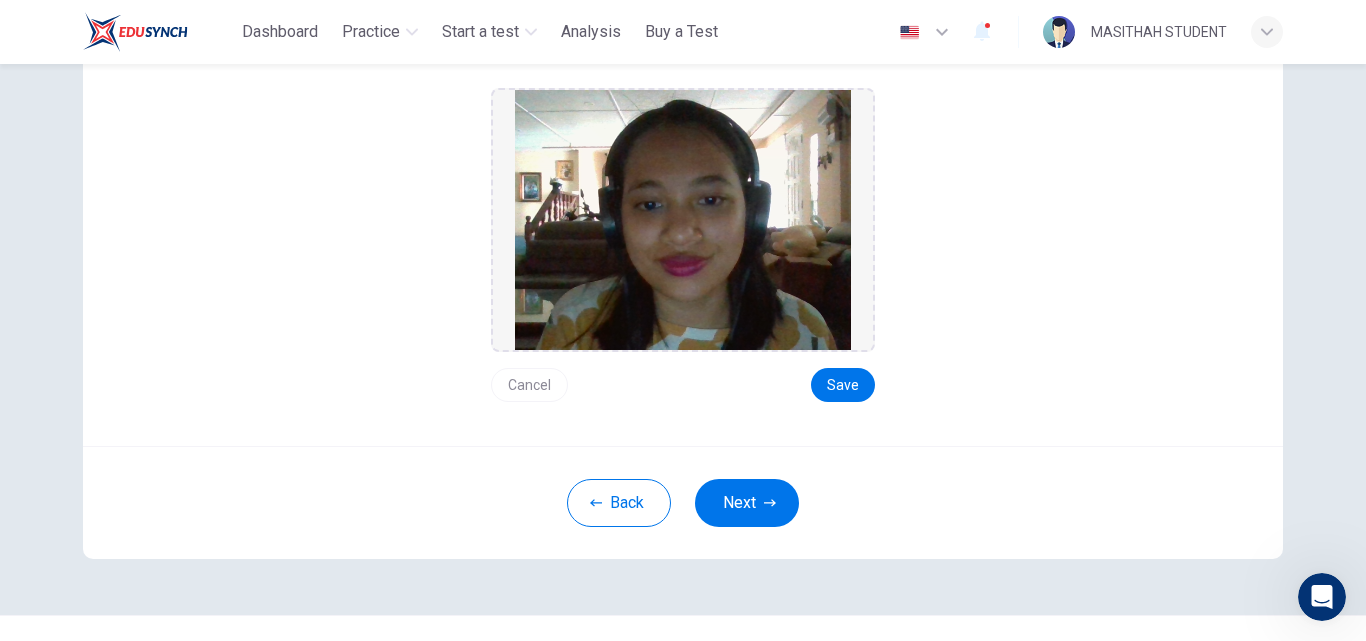scroll, scrollTop: 242, scrollLeft: 0, axis: vertical 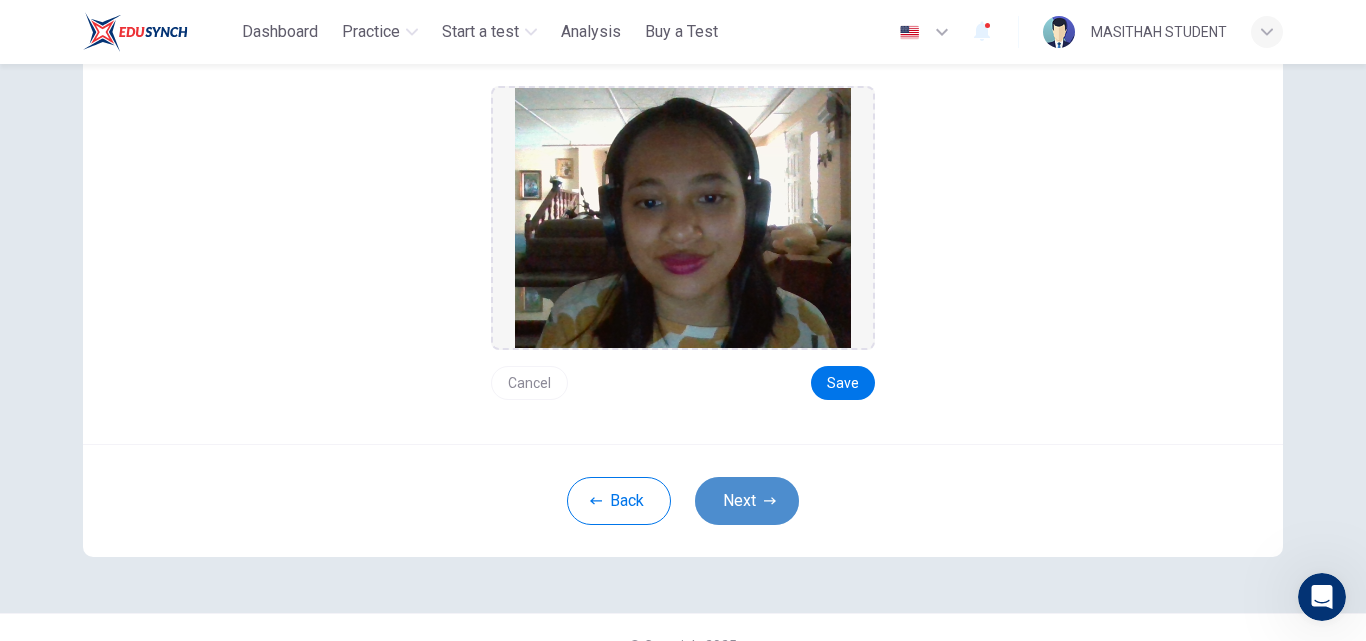 click on "Next" at bounding box center (747, 501) 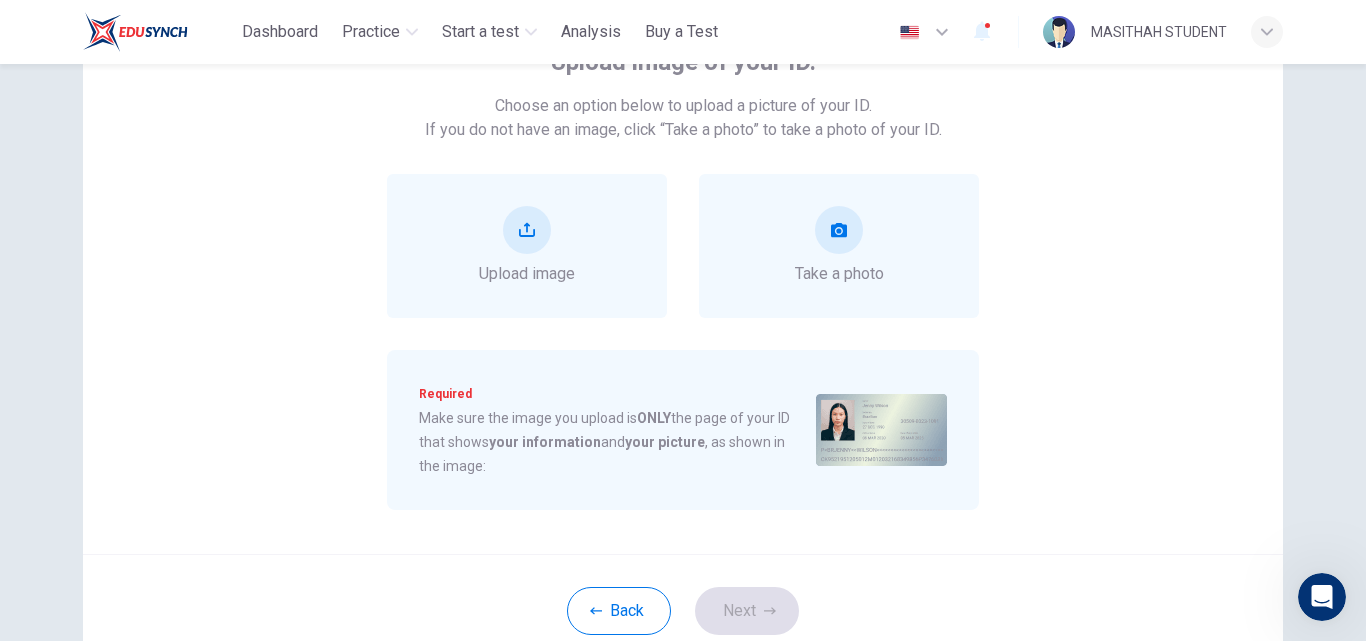 scroll, scrollTop: 155, scrollLeft: 0, axis: vertical 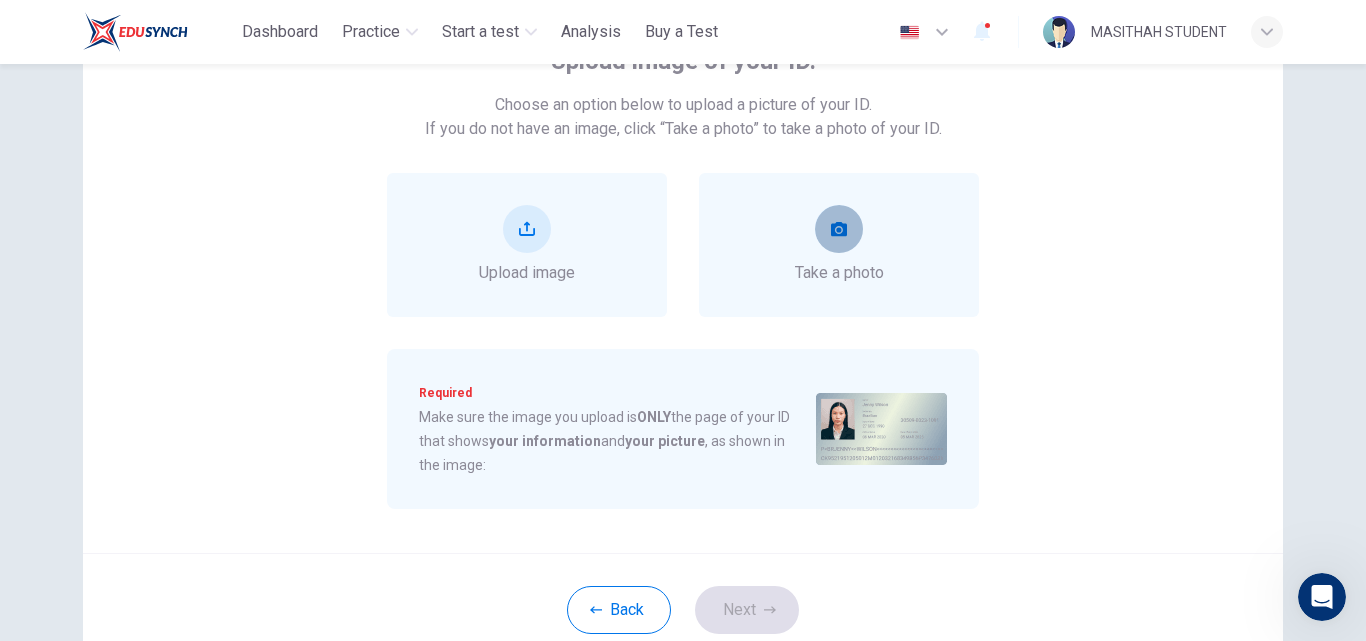 click at bounding box center [839, 229] 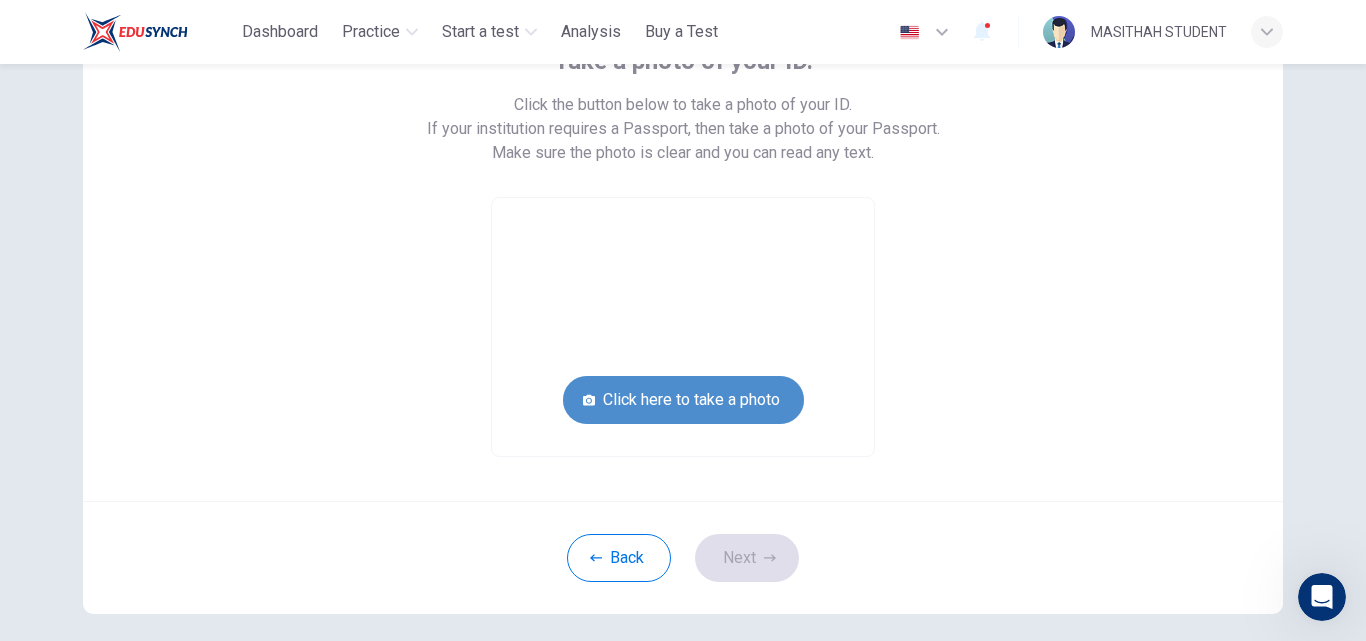 click on "Click here to take a photo" at bounding box center (683, 400) 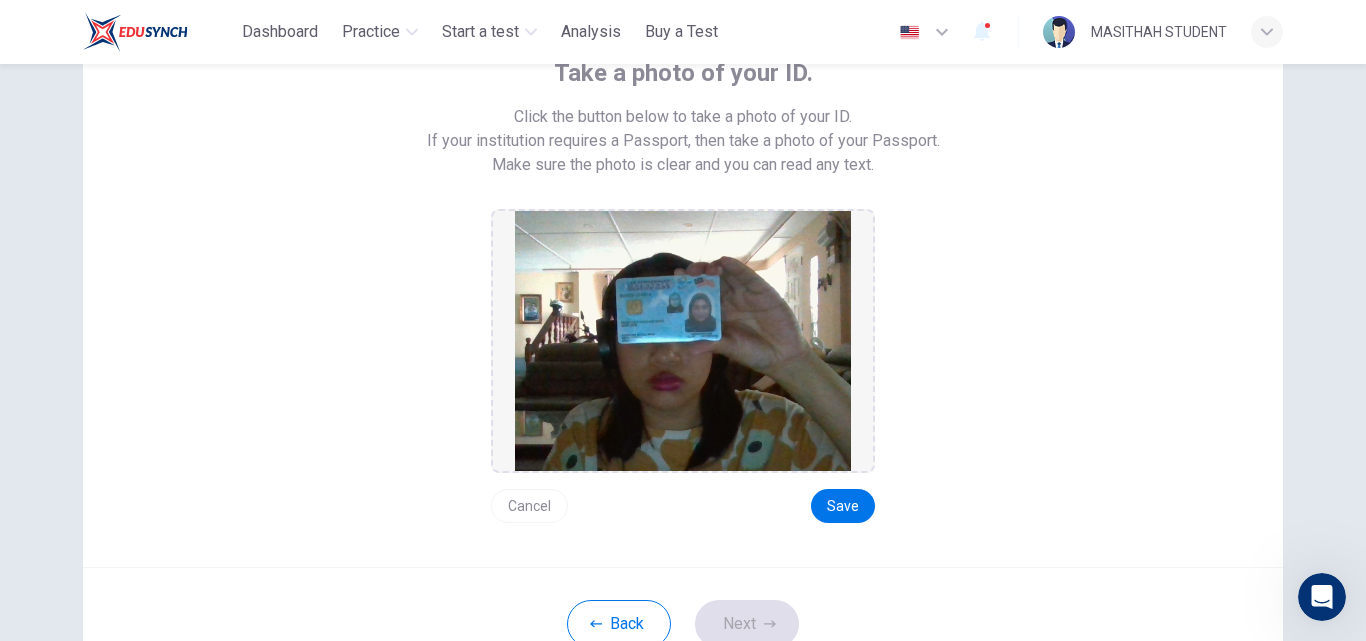 scroll, scrollTop: 302, scrollLeft: 0, axis: vertical 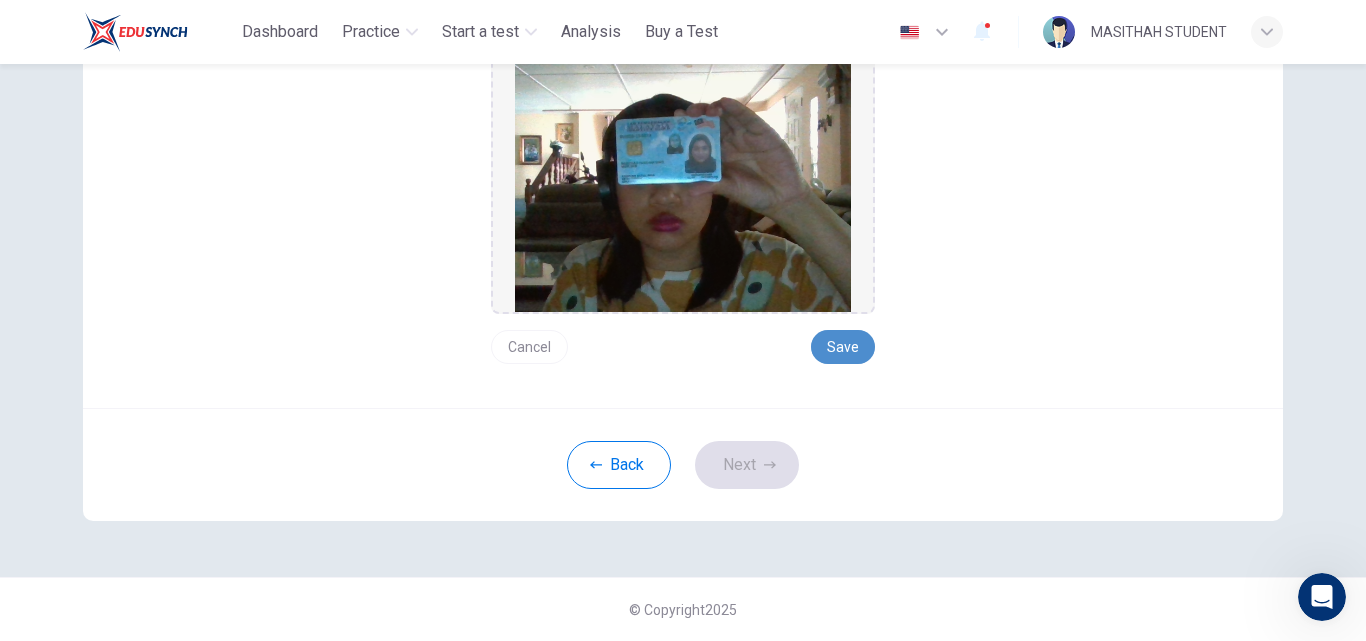 click on "Save" at bounding box center (843, 347) 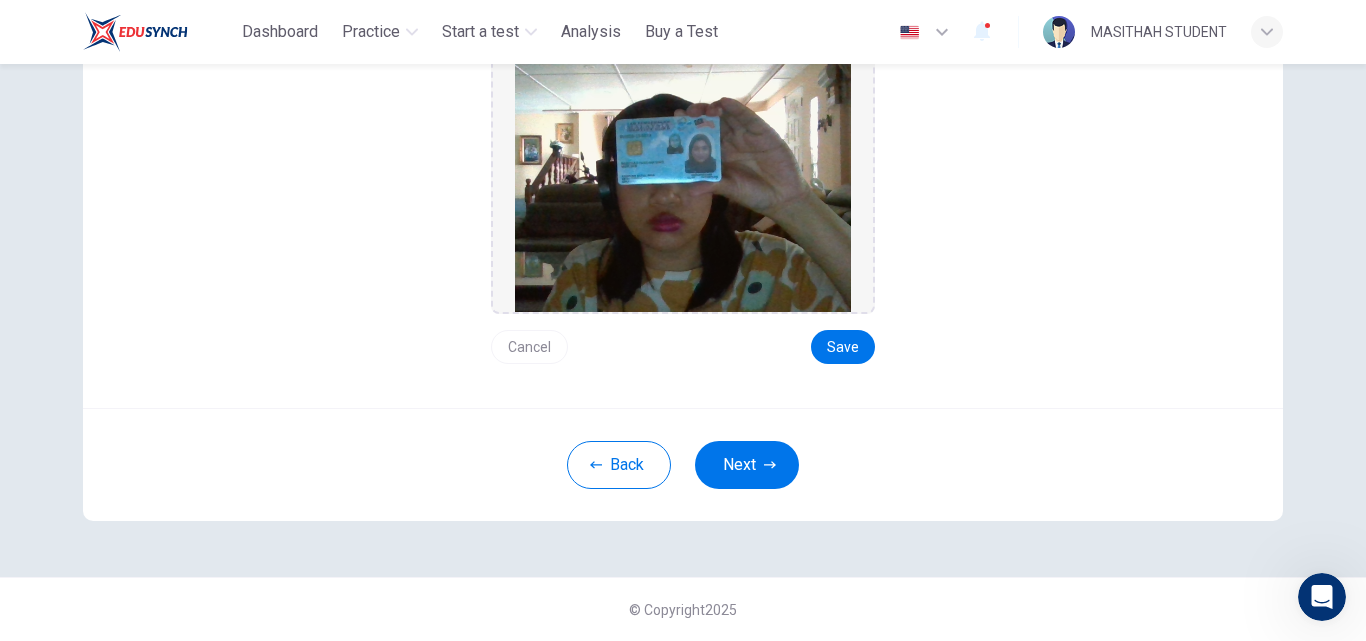 click on "Cancel" at bounding box center (529, 347) 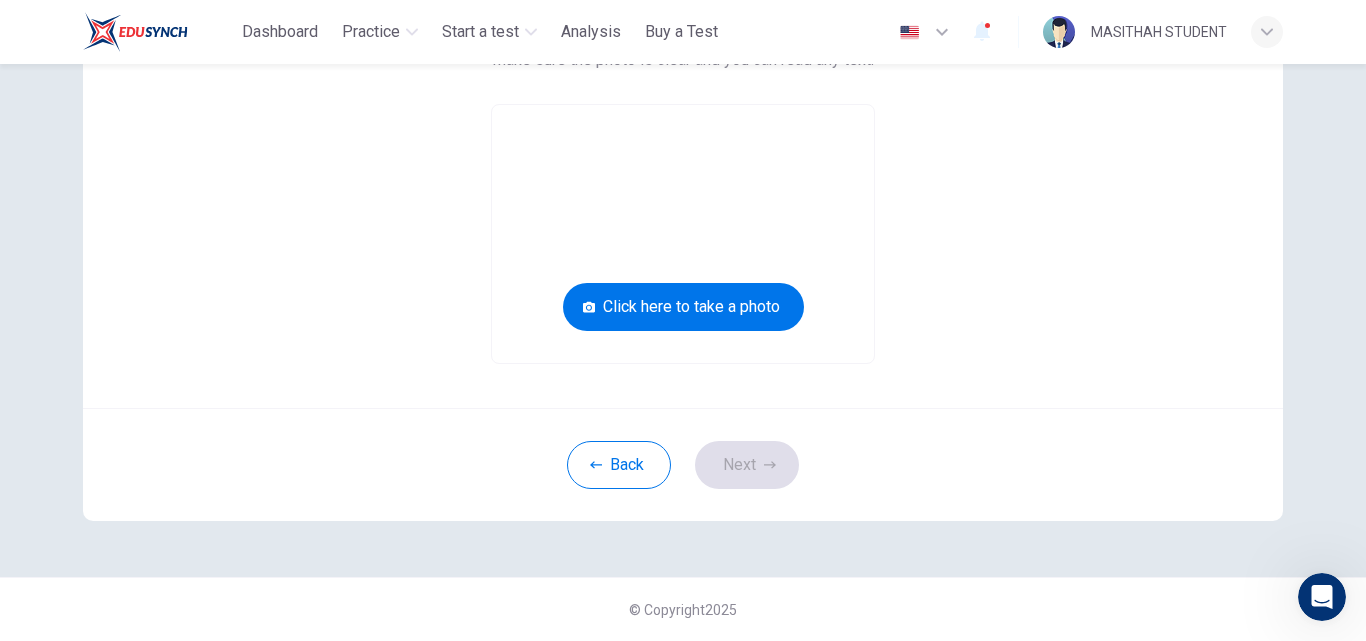 scroll, scrollTop: 248, scrollLeft: 0, axis: vertical 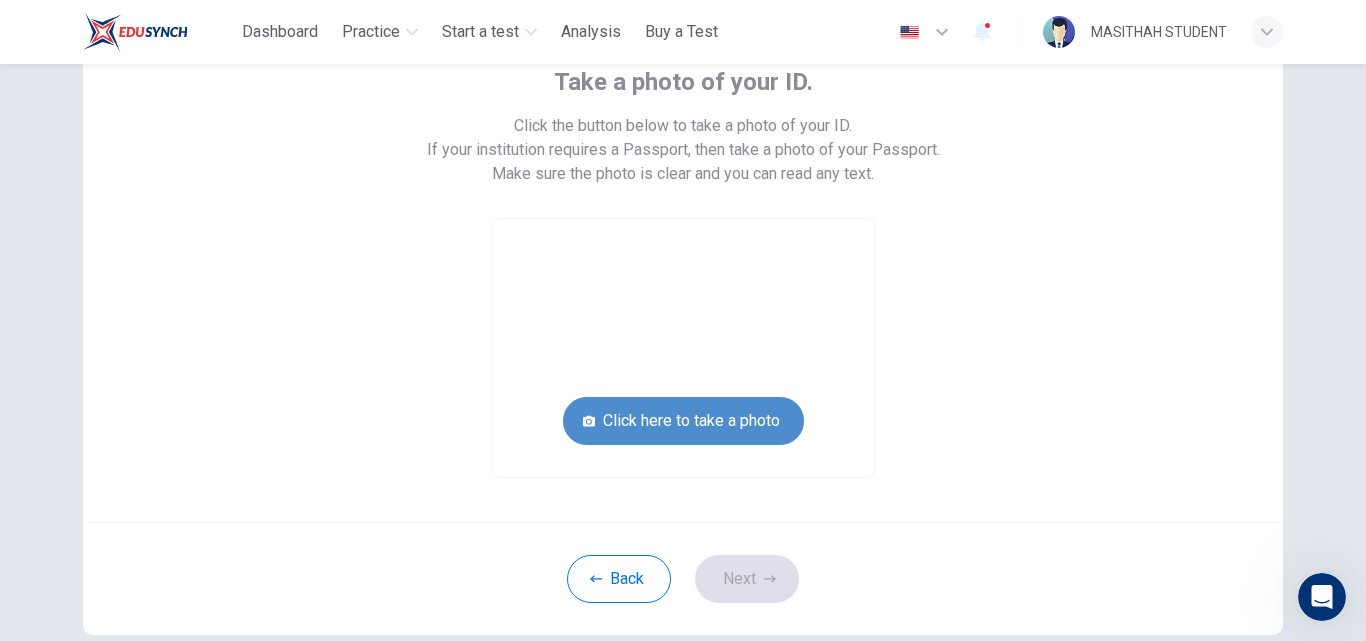 click on "Click here to take a photo" at bounding box center [683, 421] 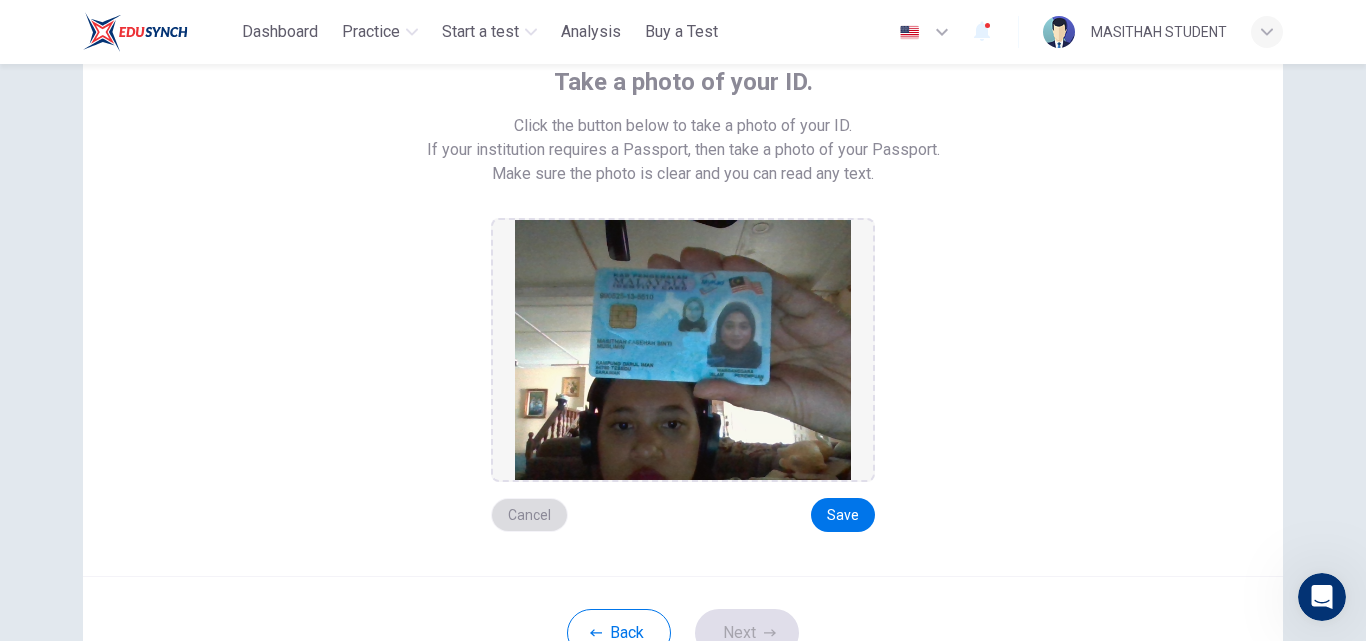click on "Cancel" at bounding box center [529, 515] 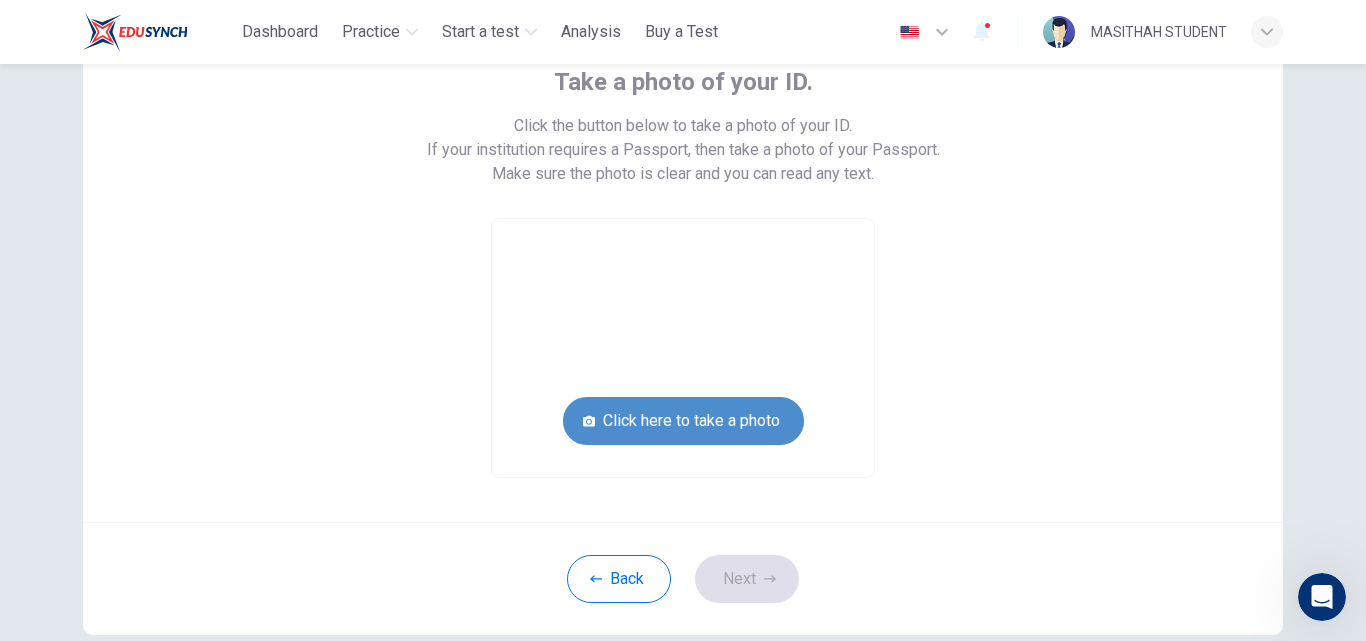 click on "Click here to take a photo" at bounding box center (683, 421) 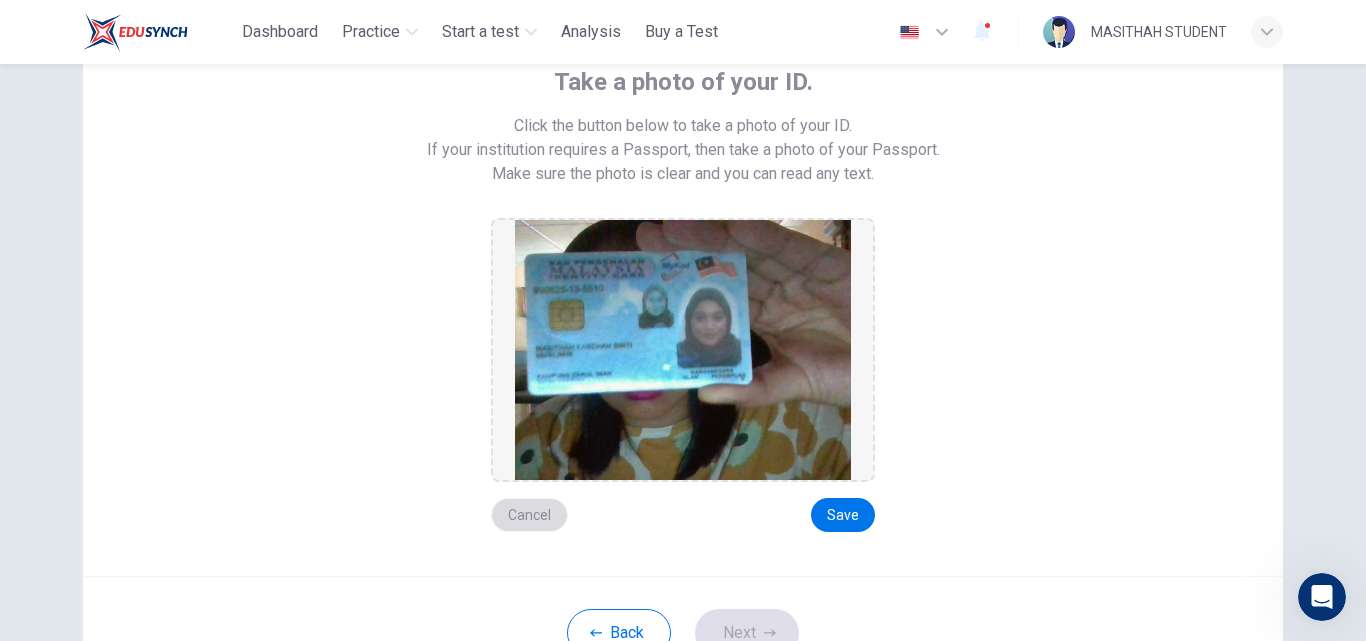 click on "Cancel" at bounding box center (529, 515) 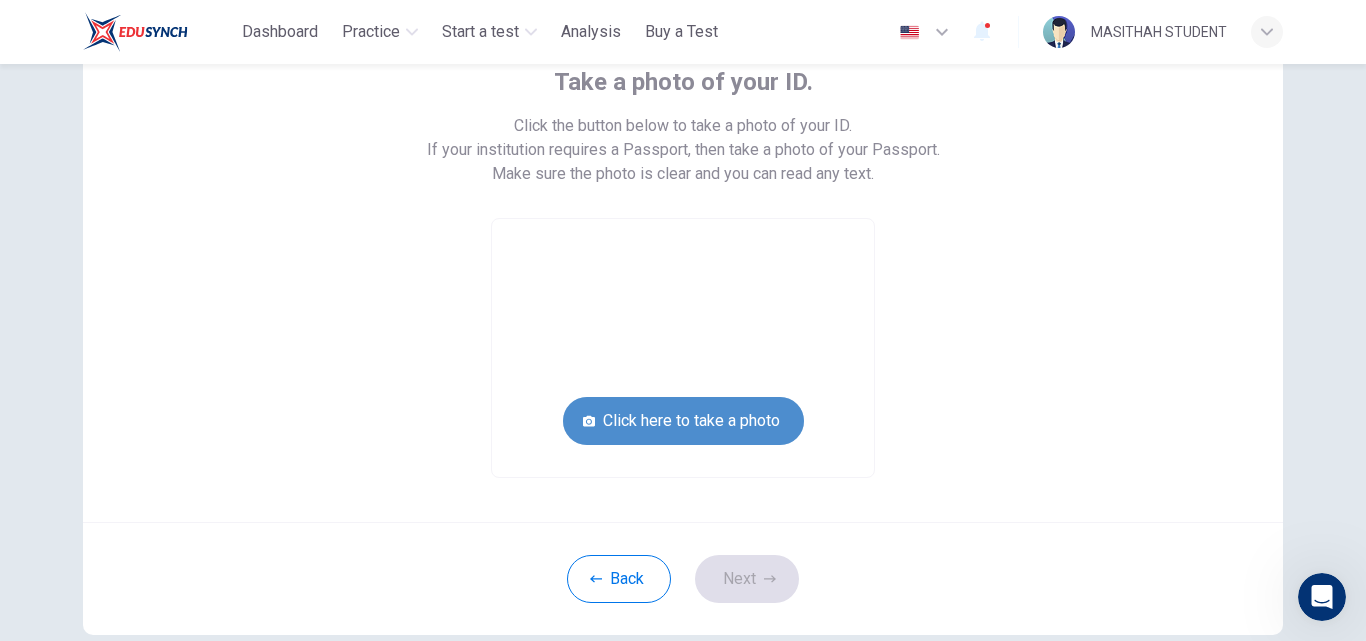 click on "Click here to take a photo" at bounding box center (683, 421) 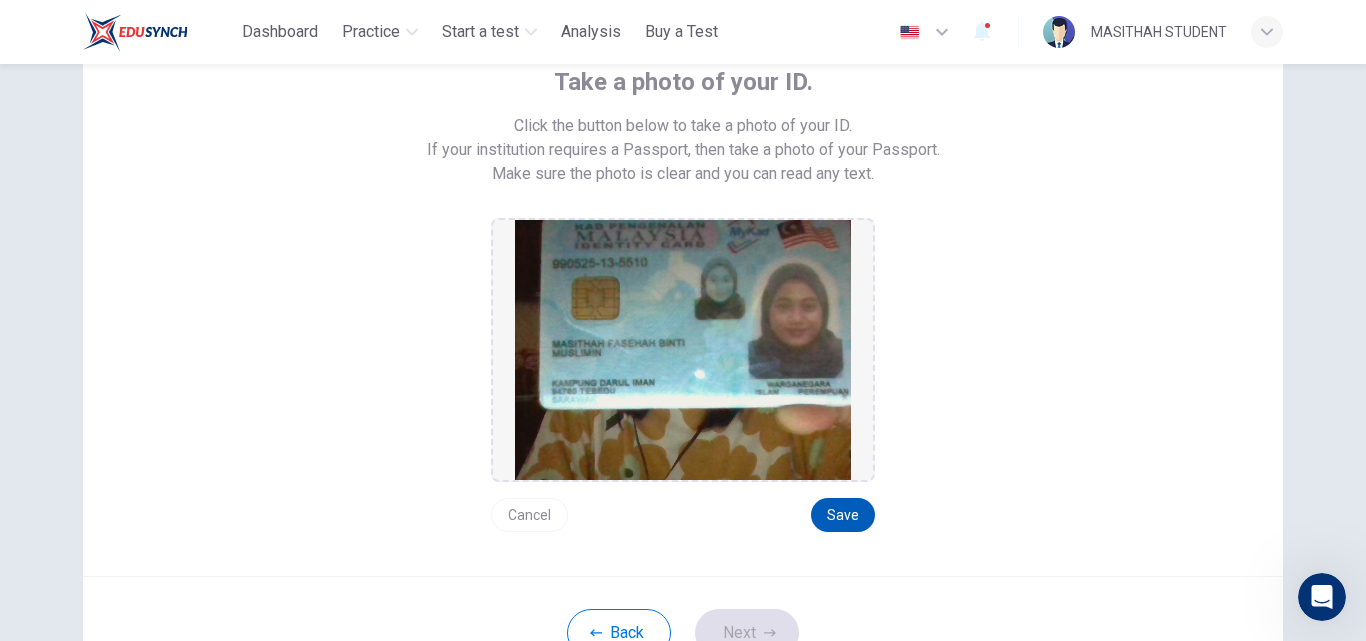 click on "Save" at bounding box center (843, 515) 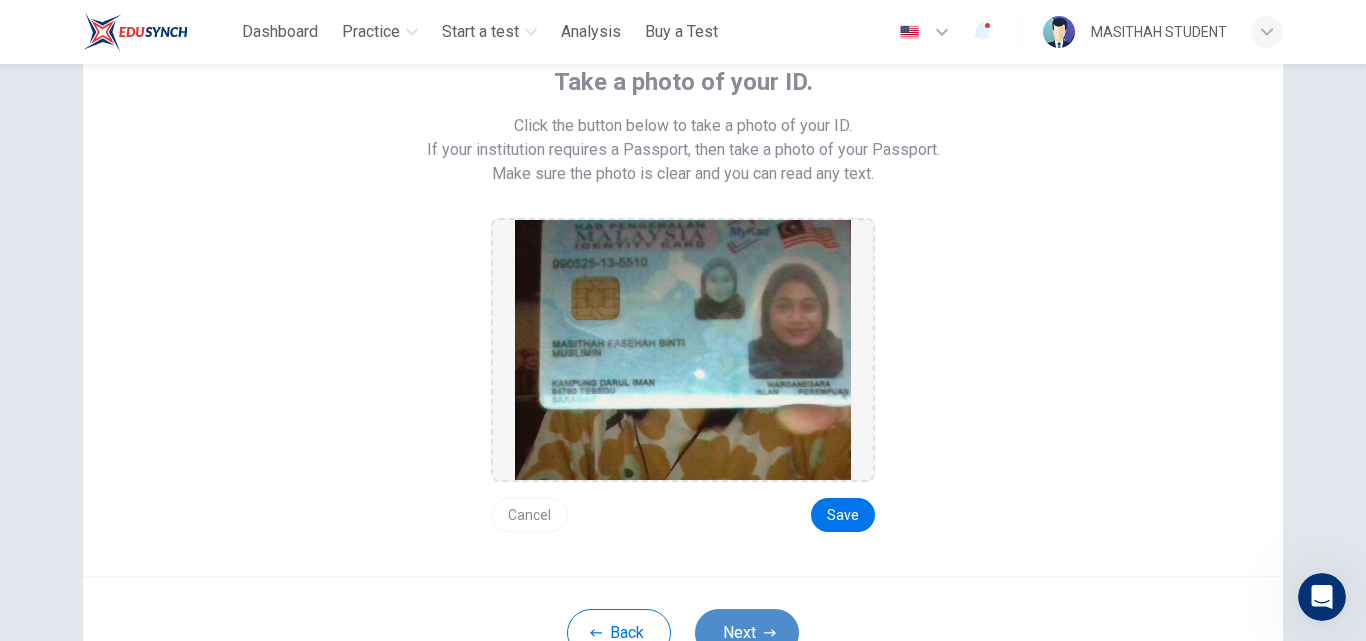 click on "Next" at bounding box center [747, 633] 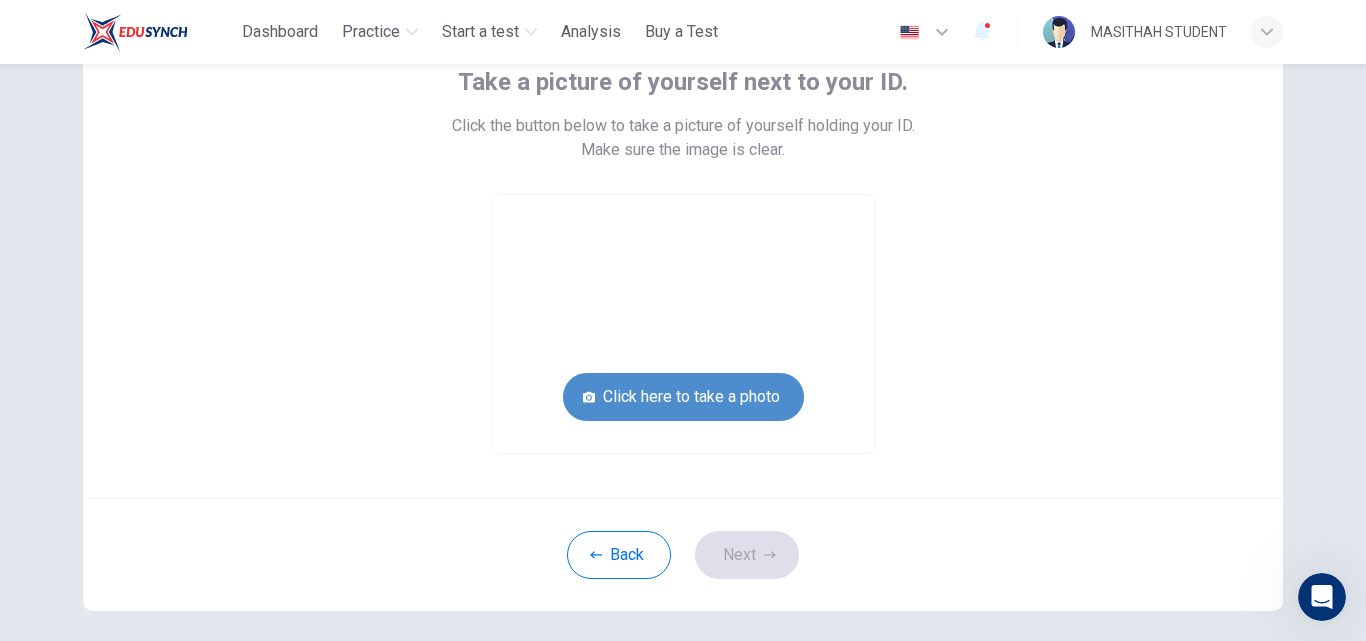 click on "Click here to take a photo" at bounding box center (683, 397) 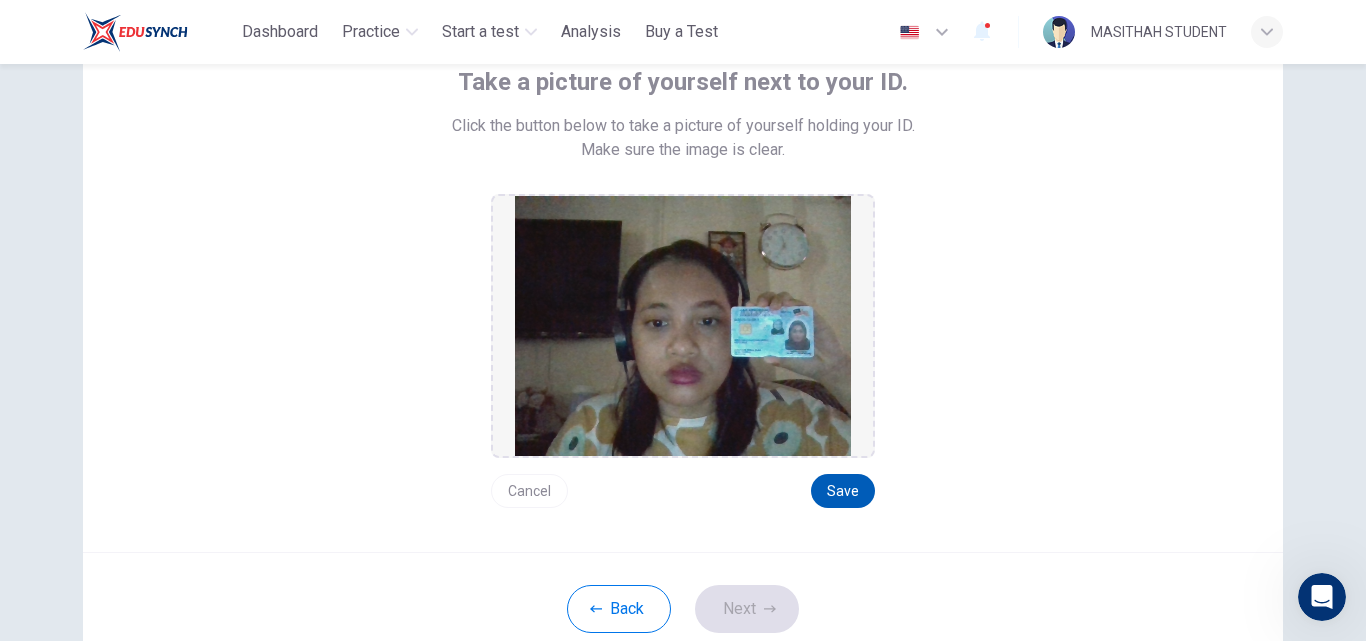click on "Save" at bounding box center [843, 491] 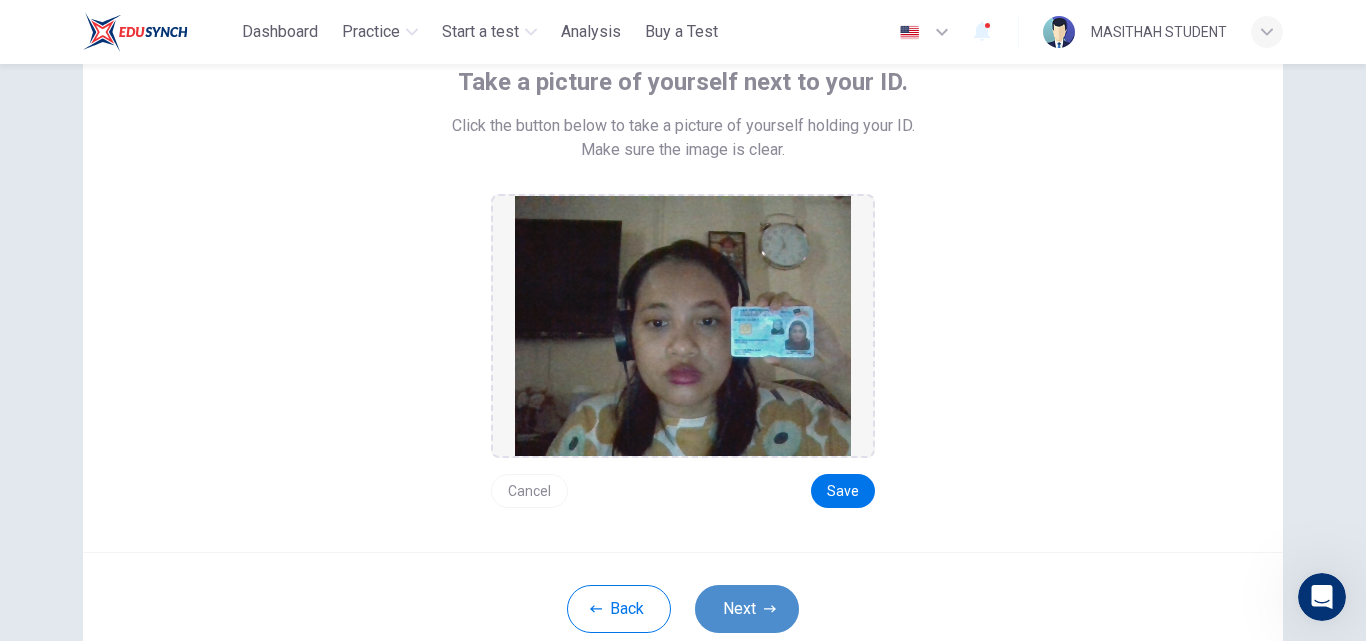 click on "Next" at bounding box center (747, 609) 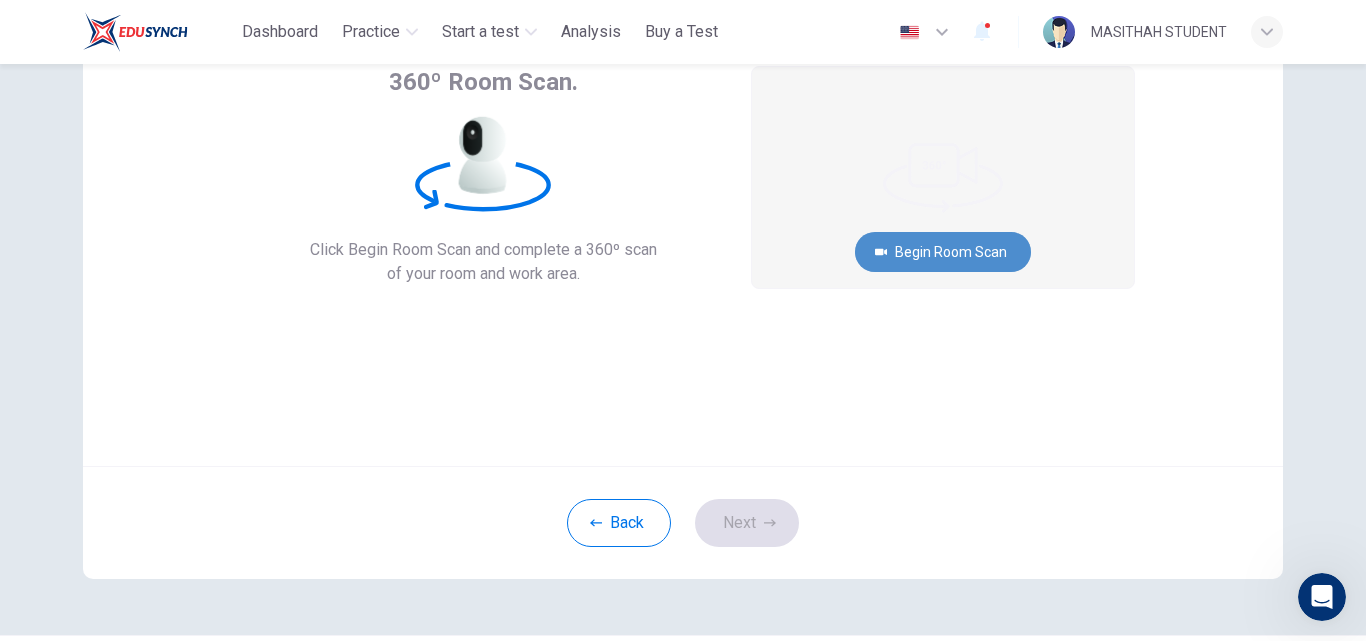 click on "Begin Room Scan" at bounding box center (943, 252) 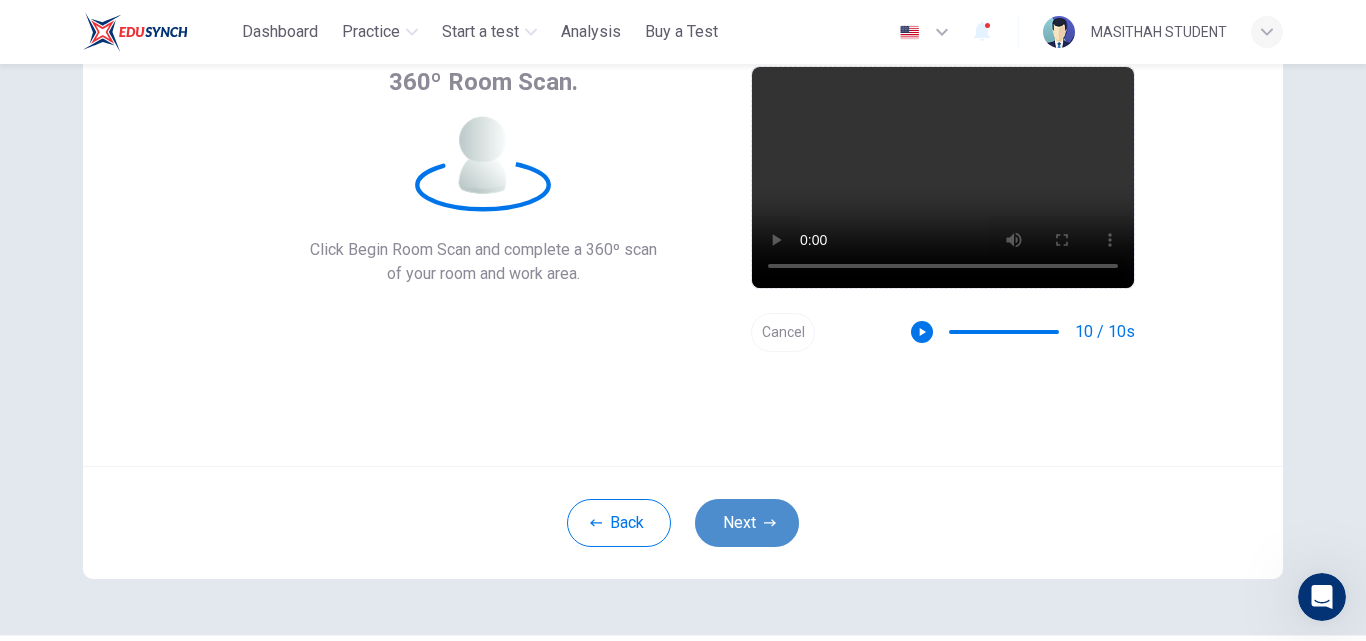 click on "Next" at bounding box center (747, 523) 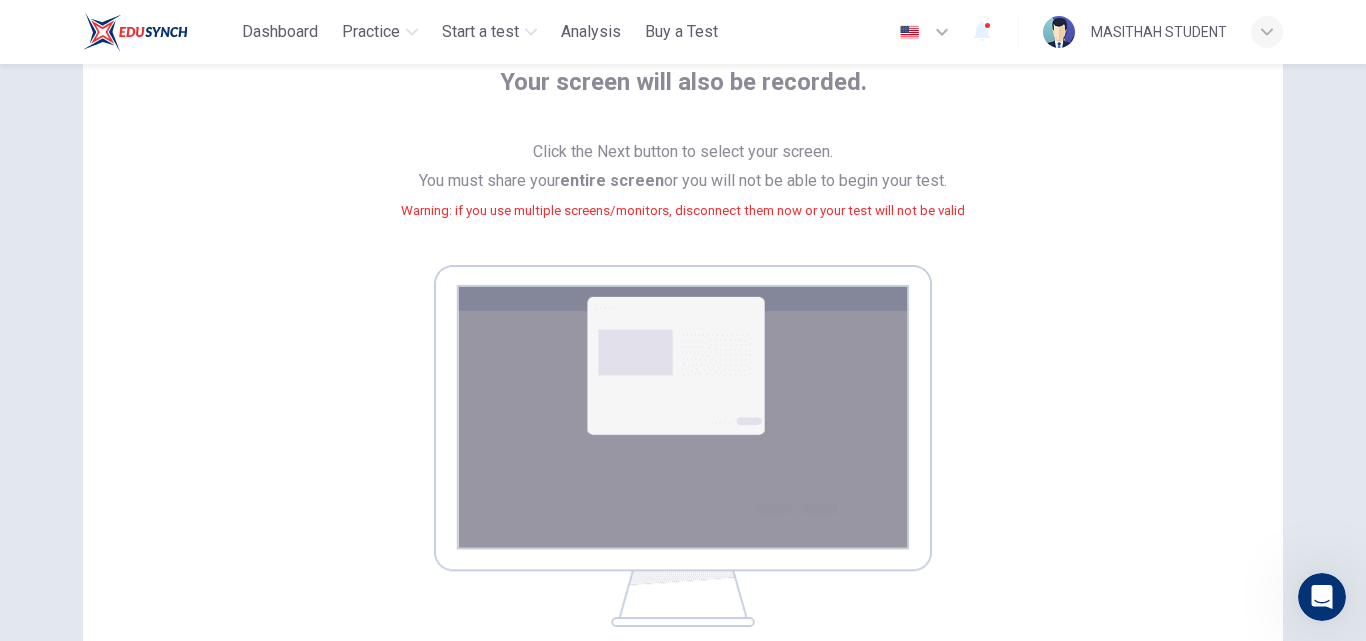 scroll, scrollTop: 396, scrollLeft: 0, axis: vertical 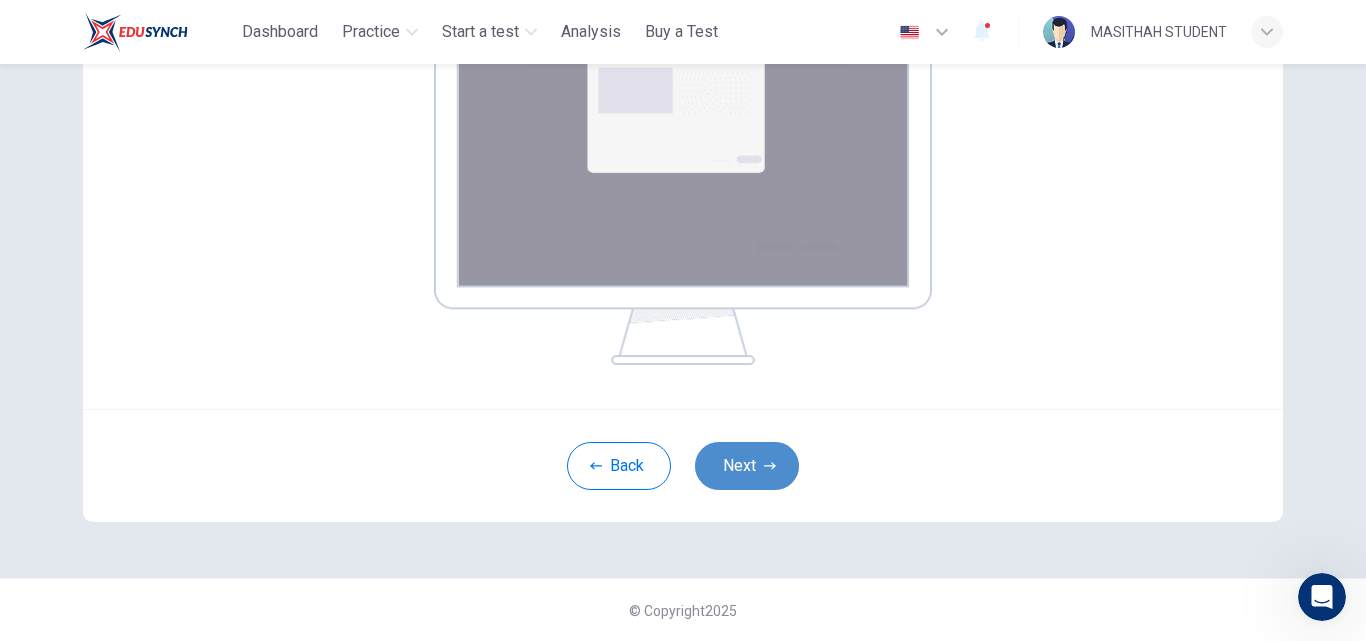 click on "Next" at bounding box center (747, 466) 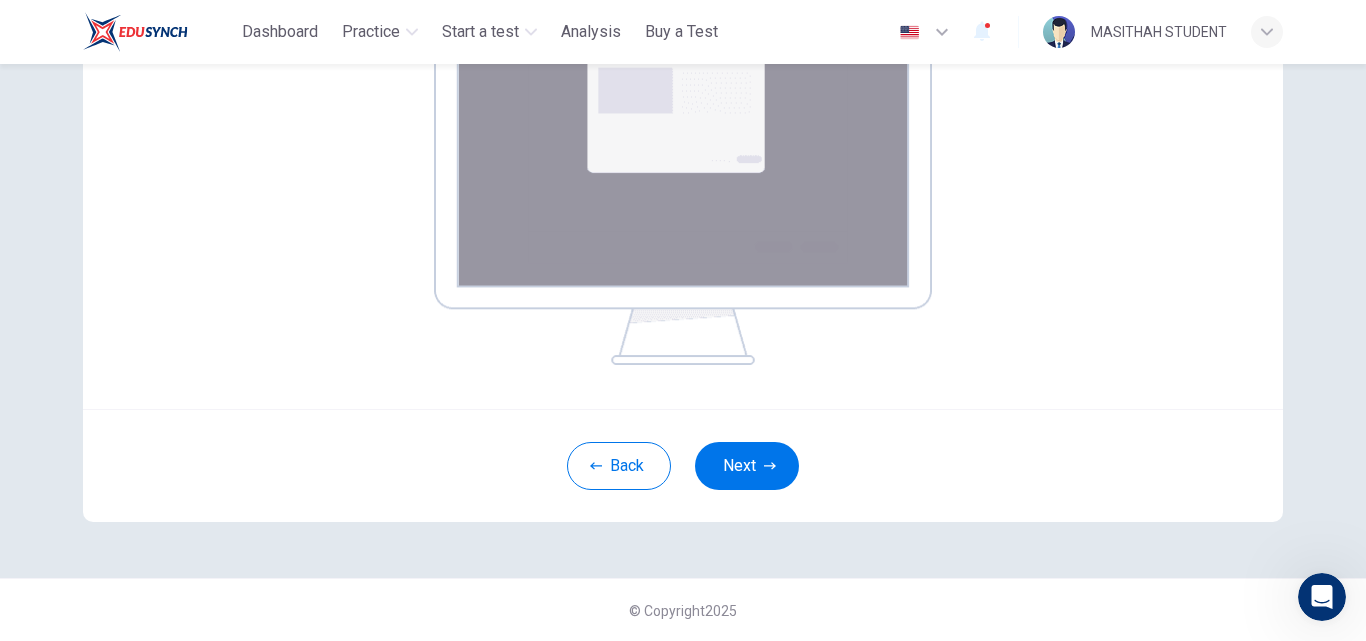 scroll, scrollTop: 1090, scrollLeft: 0, axis: vertical 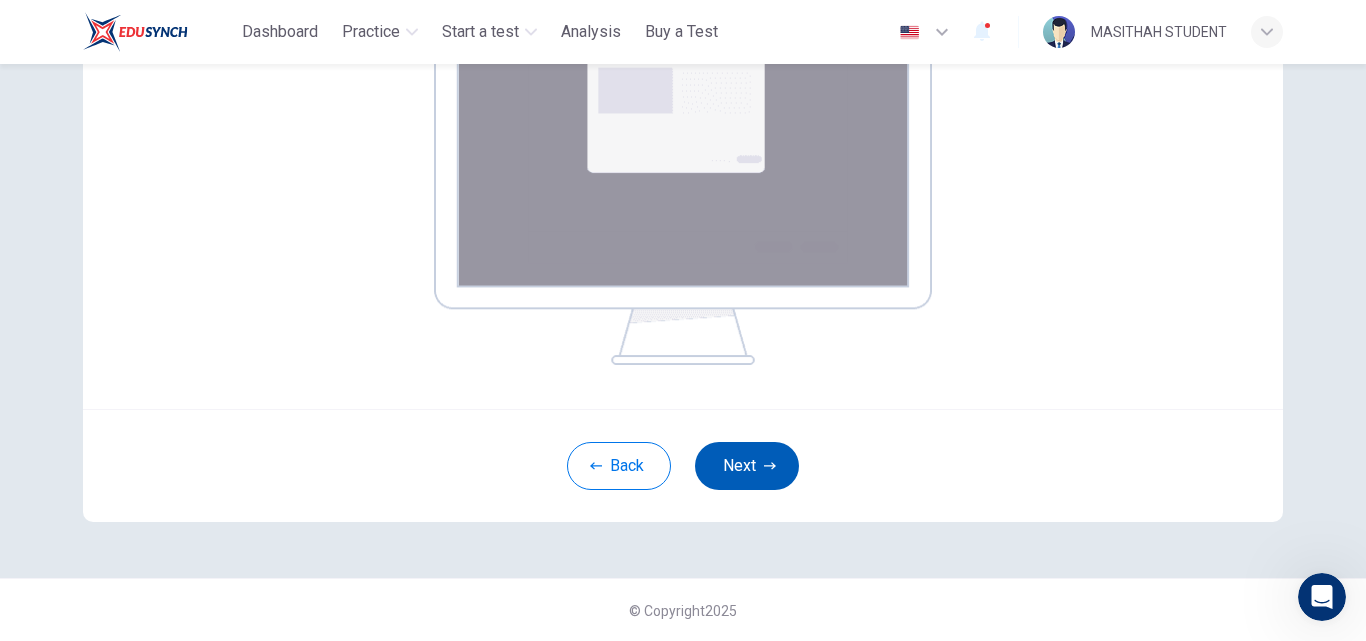 click on "Next" at bounding box center [747, 466] 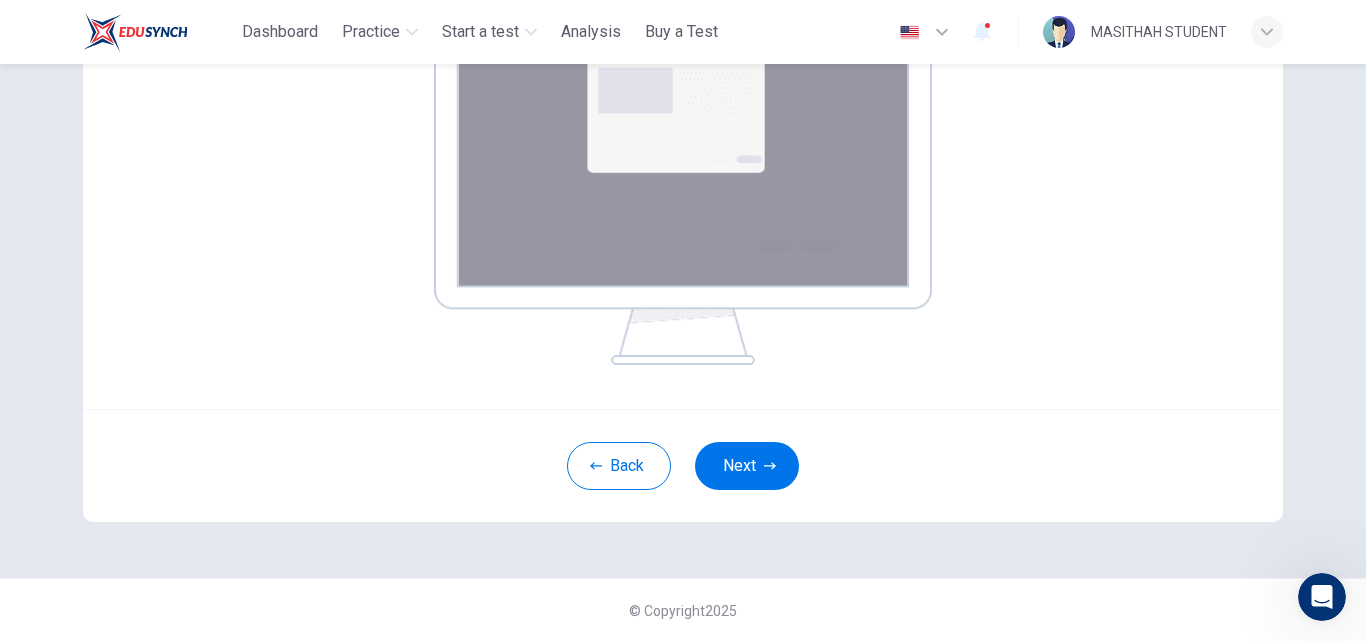 scroll, scrollTop: 192, scrollLeft: 0, axis: vertical 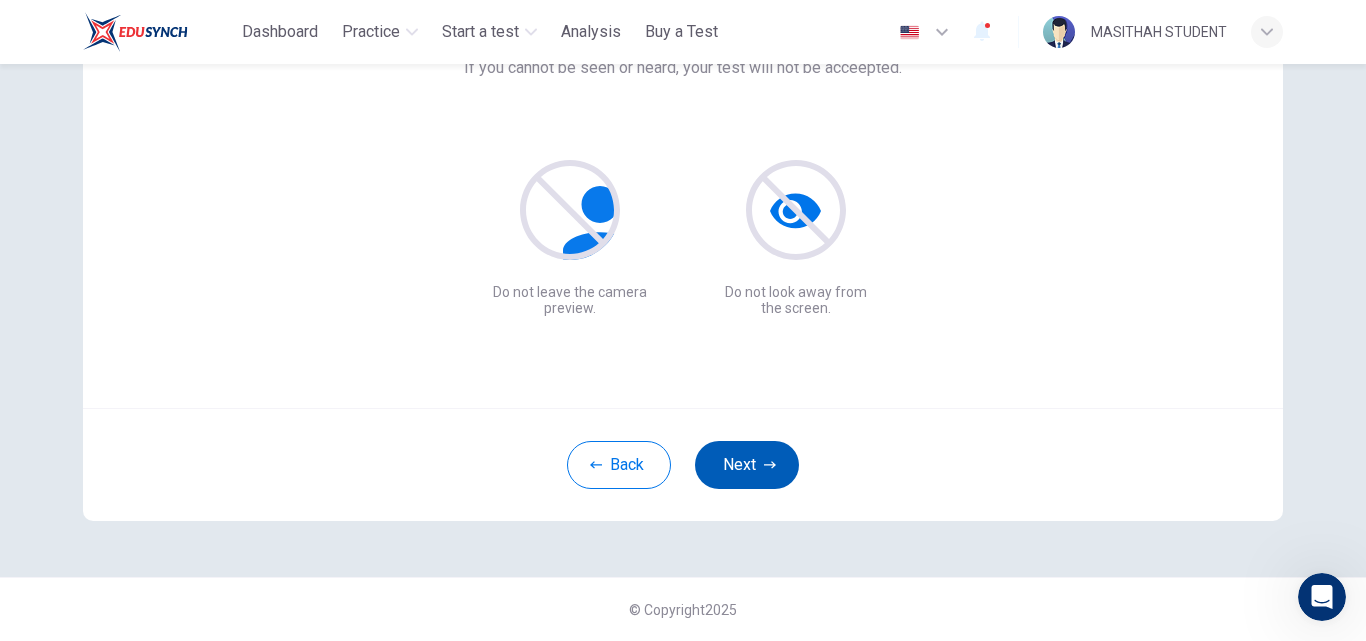click on "Next" at bounding box center [747, 465] 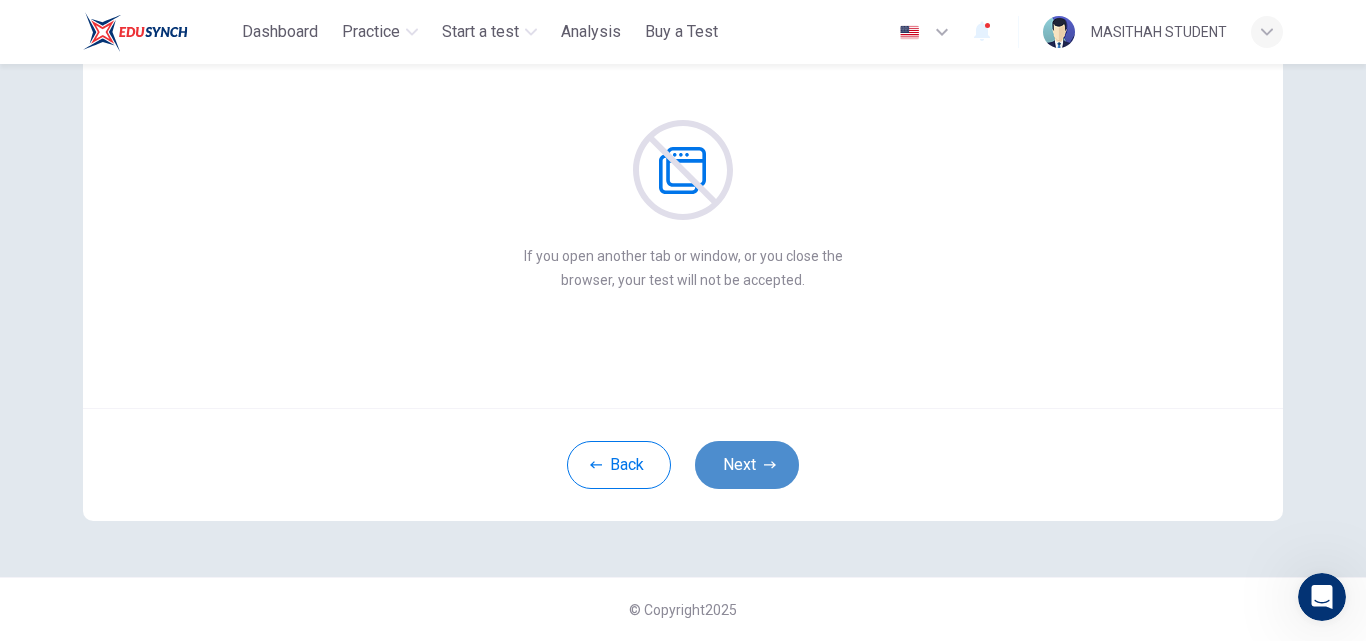 click on "Next" at bounding box center (747, 465) 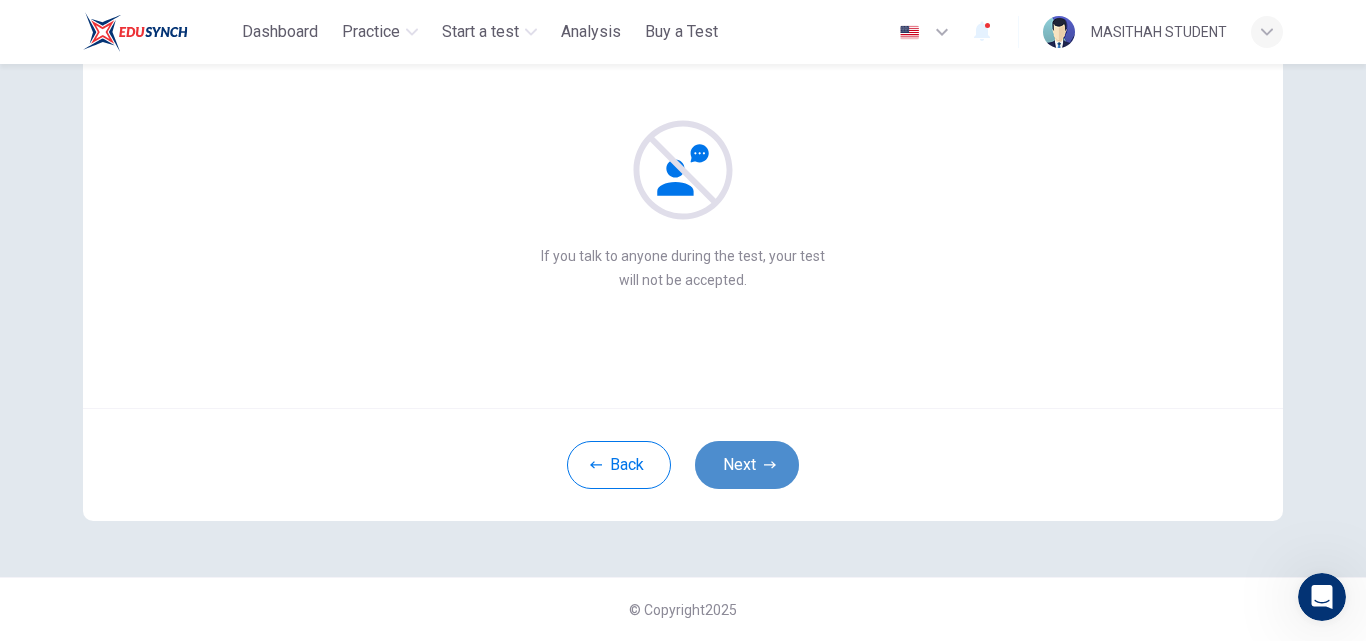 click on "Next" at bounding box center [747, 465] 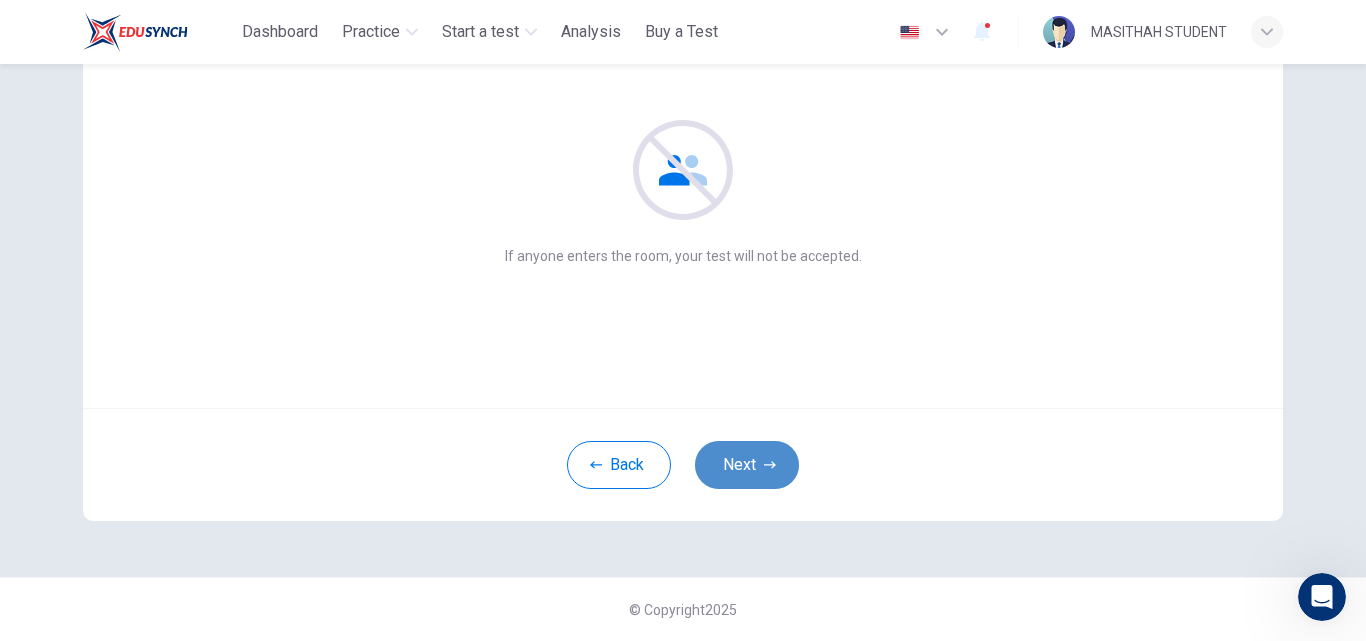 click on "Next" at bounding box center (747, 465) 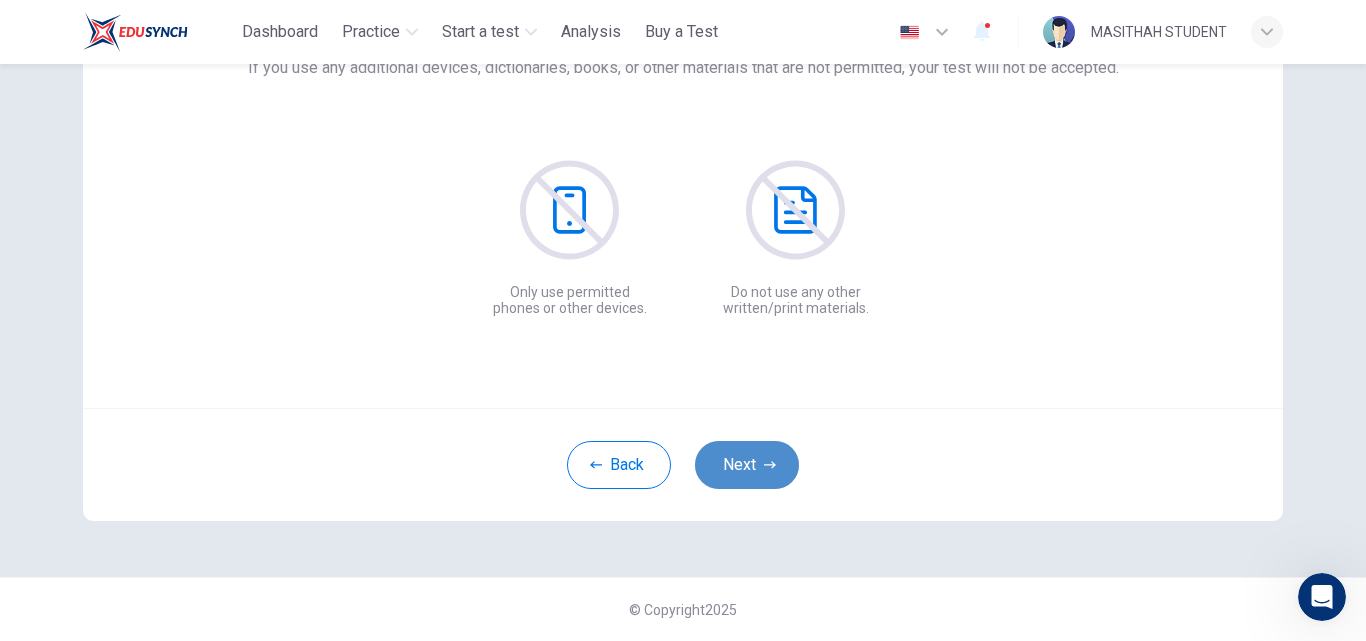 click on "Next" at bounding box center (747, 465) 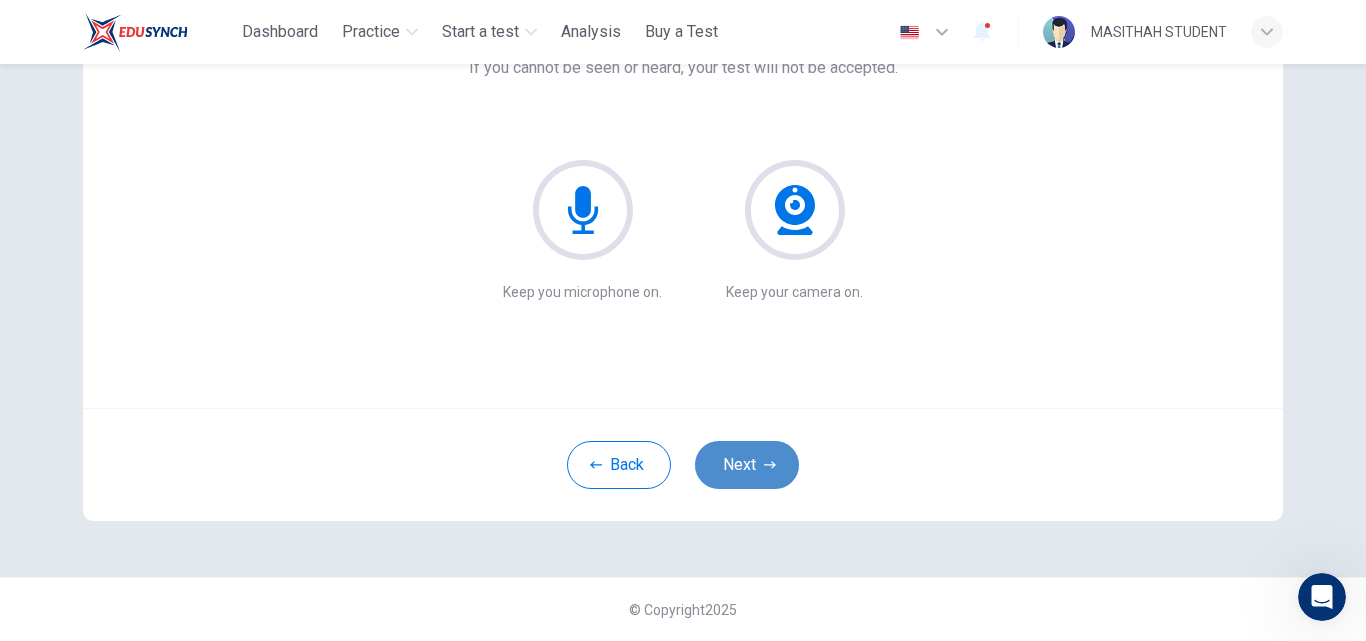 click on "Next" at bounding box center [747, 465] 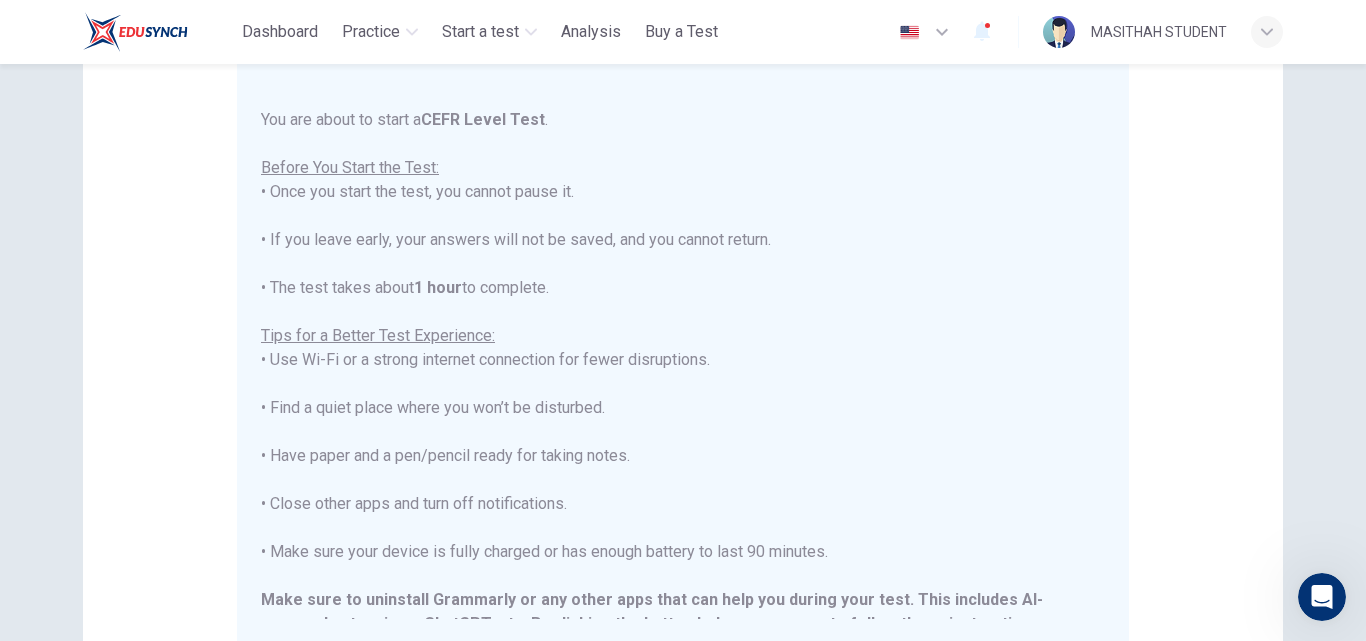 scroll, scrollTop: 191, scrollLeft: 0, axis: vertical 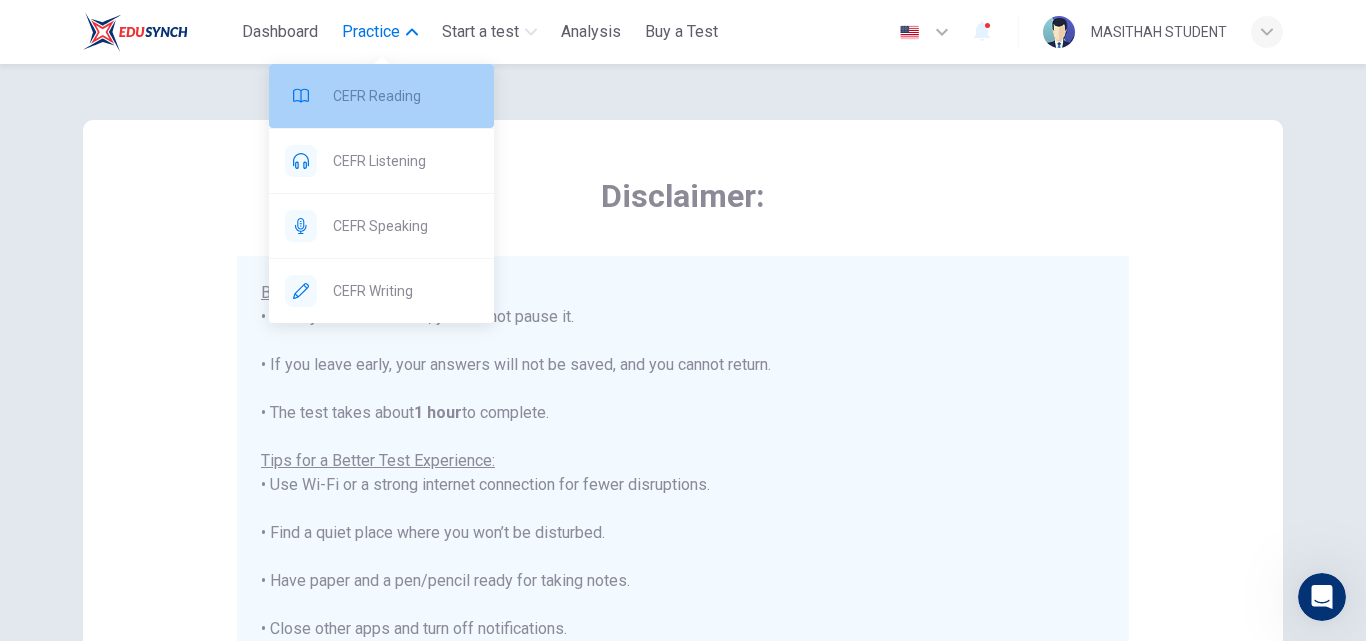 click on "CEFR Reading" at bounding box center [405, 96] 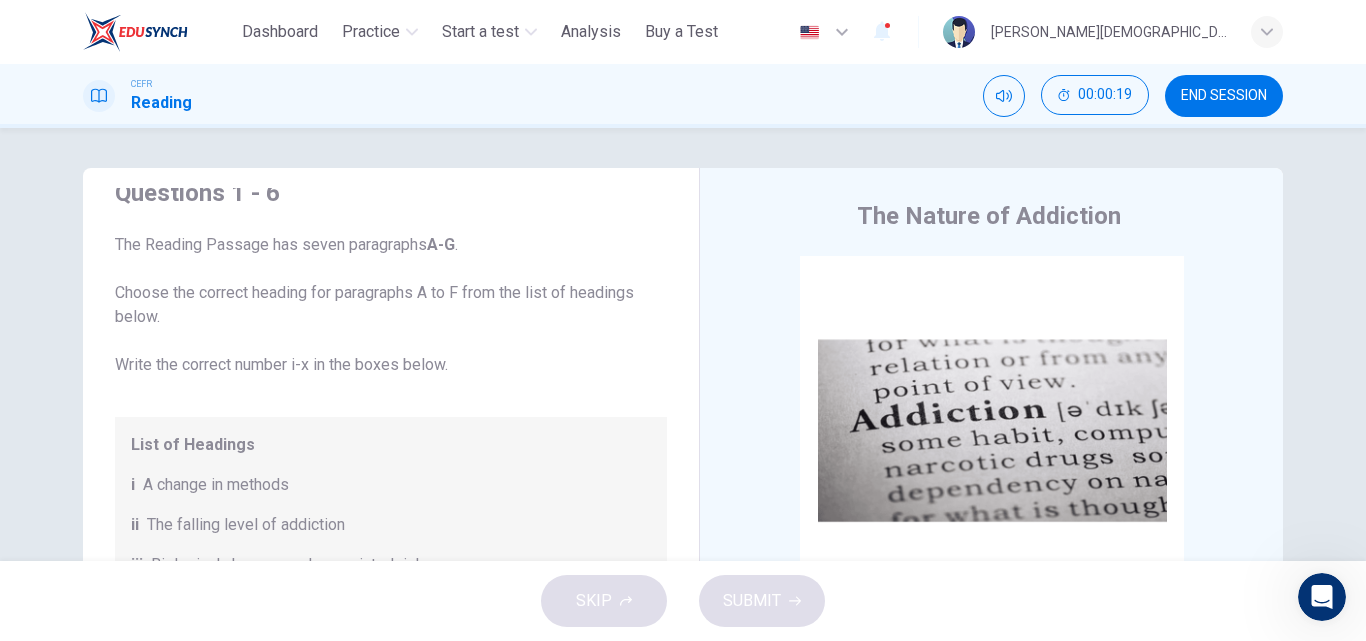scroll, scrollTop: 0, scrollLeft: 0, axis: both 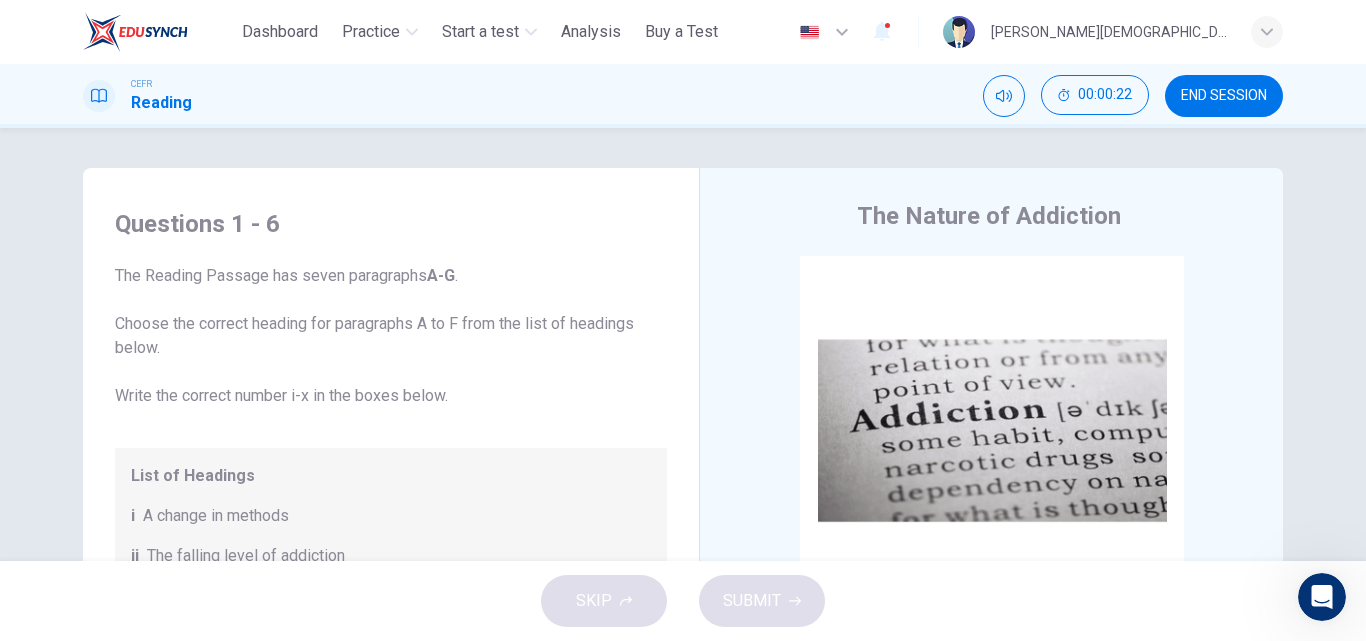 drag, startPoint x: 116, startPoint y: 273, endPoint x: 341, endPoint y: 373, distance: 246.22145 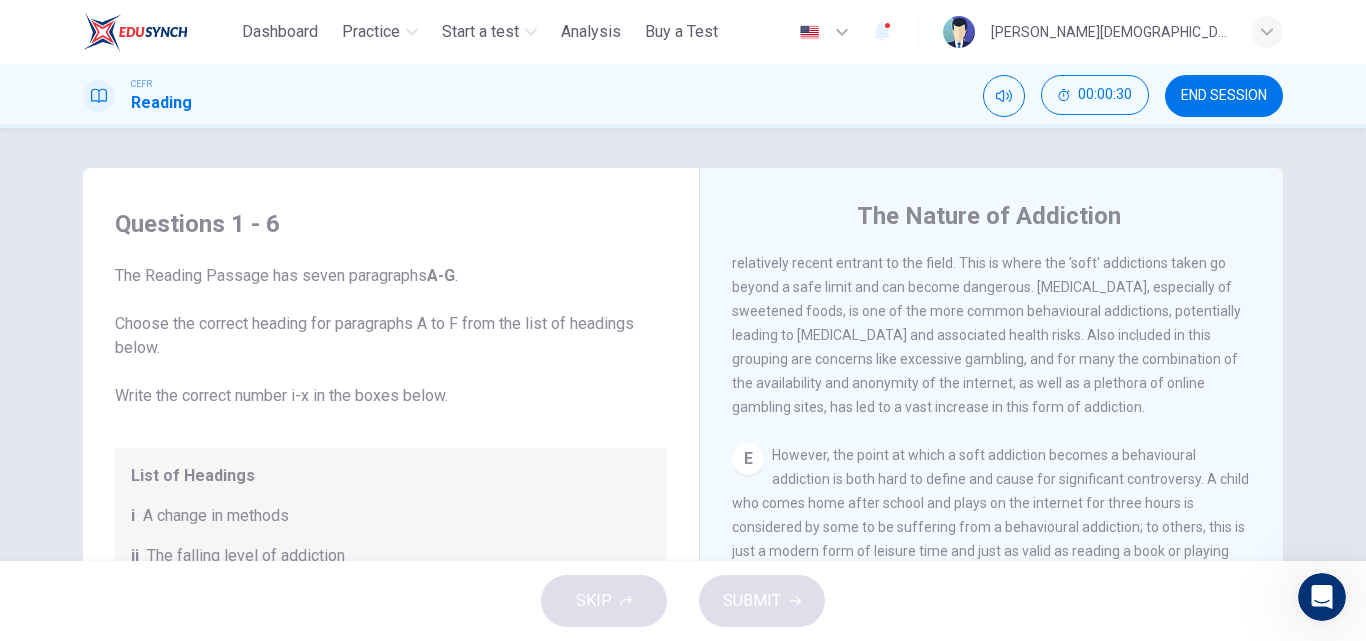 scroll, scrollTop: 1221, scrollLeft: 0, axis: vertical 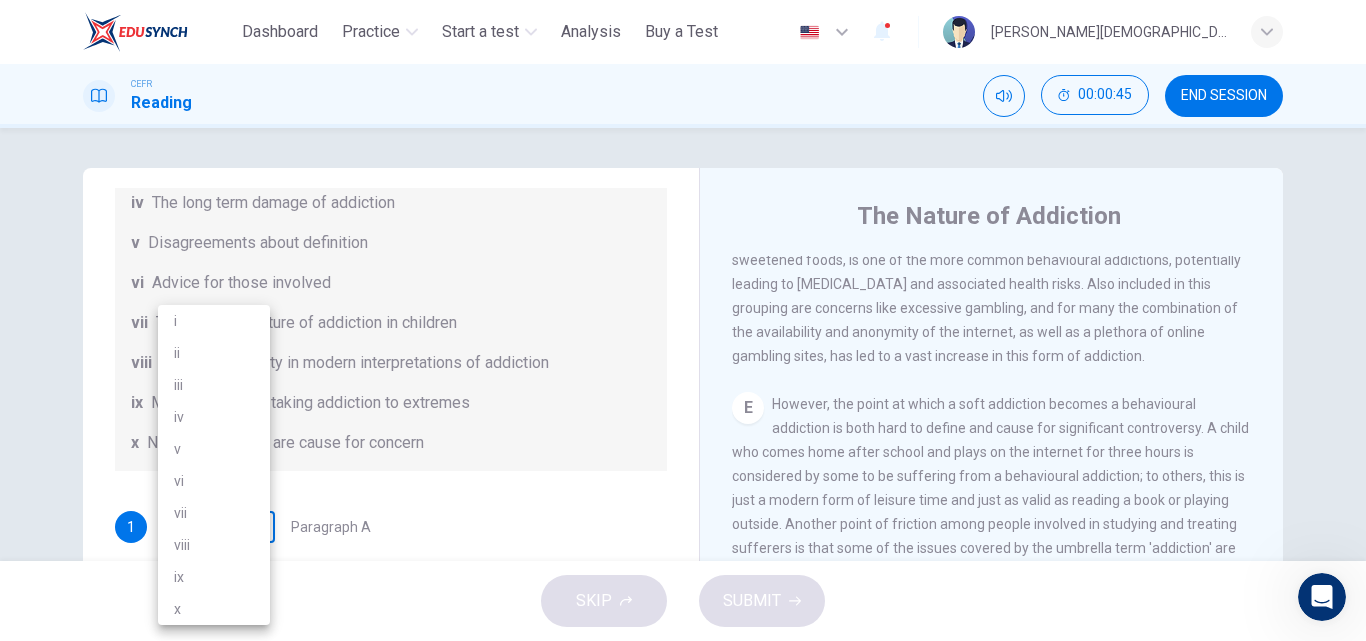 click on "This site uses cookies, as explained in our  Privacy Policy . If you agree to the use of cookies, please click the Accept button and continue to browse our site.   Privacy Policy Accept Dashboard Practice Start a test Analysis Buy a Test English ** ​ MASITHAH FASEHAH BINTI [DEMOGRAPHIC_DATA] STUDENT CEFR Reading 00:00:45 END SESSION Questions 1 - 6 The Reading Passage has seven paragraphs  A-G .
Choose the correct heading for paragraphs A to F from the list of headings
below.
Write the correct number i-x in the boxes below. List of Headings i A change in methods ii The falling level of addiction iii Biological changes and associated risks iv The long term damage of addiction v Disagreements about definition vi Advice for those involved vii The changing nature of addiction in children viii The lack of clarity in modern interpretations of addiction ix Modern label for taking addiction to extremes x Not all addictions are cause for concern 1 ​ ​ Paragraph A 2 ​ ​ Paragraph B 3 ​ ​ Paragraph C 4 ​ ​ 5 6" at bounding box center [683, 320] 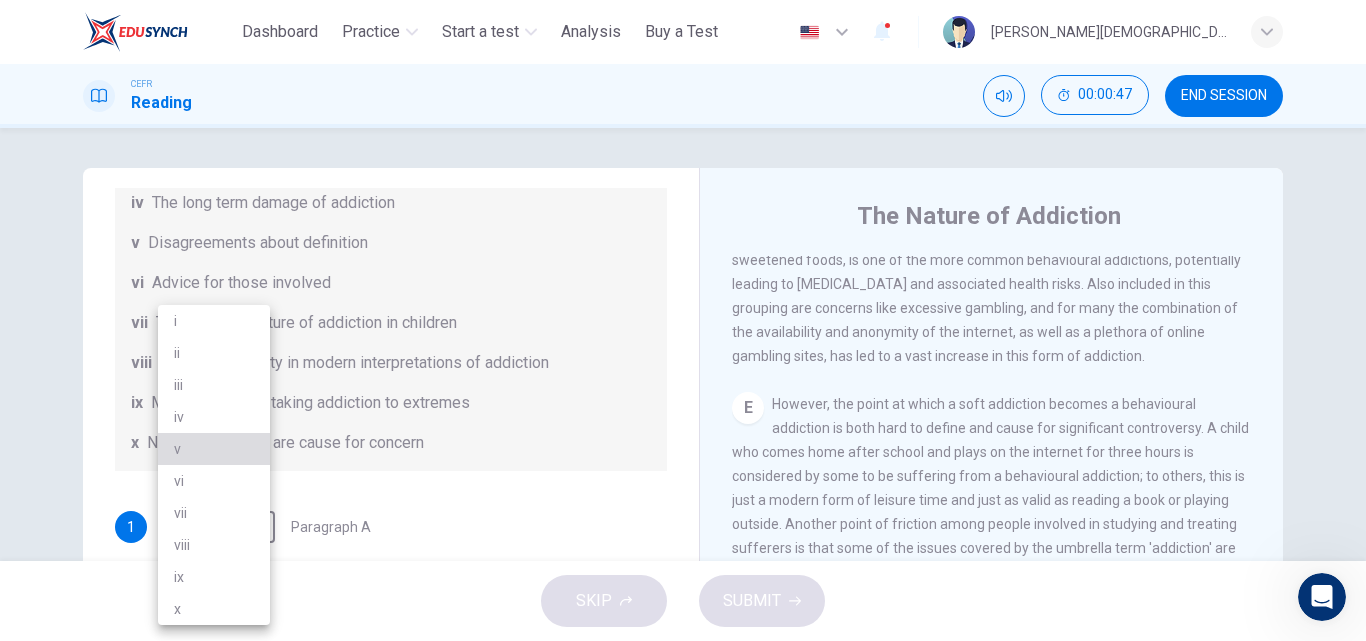click on "v" at bounding box center [214, 449] 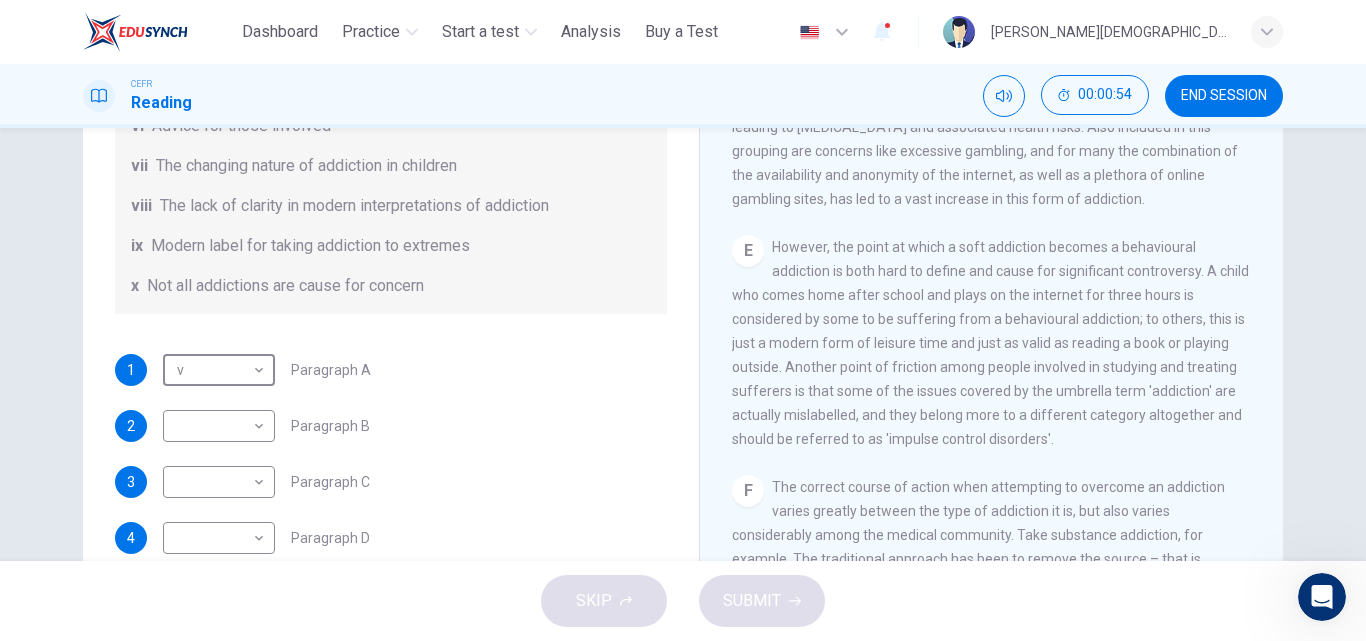 scroll, scrollTop: 0, scrollLeft: 0, axis: both 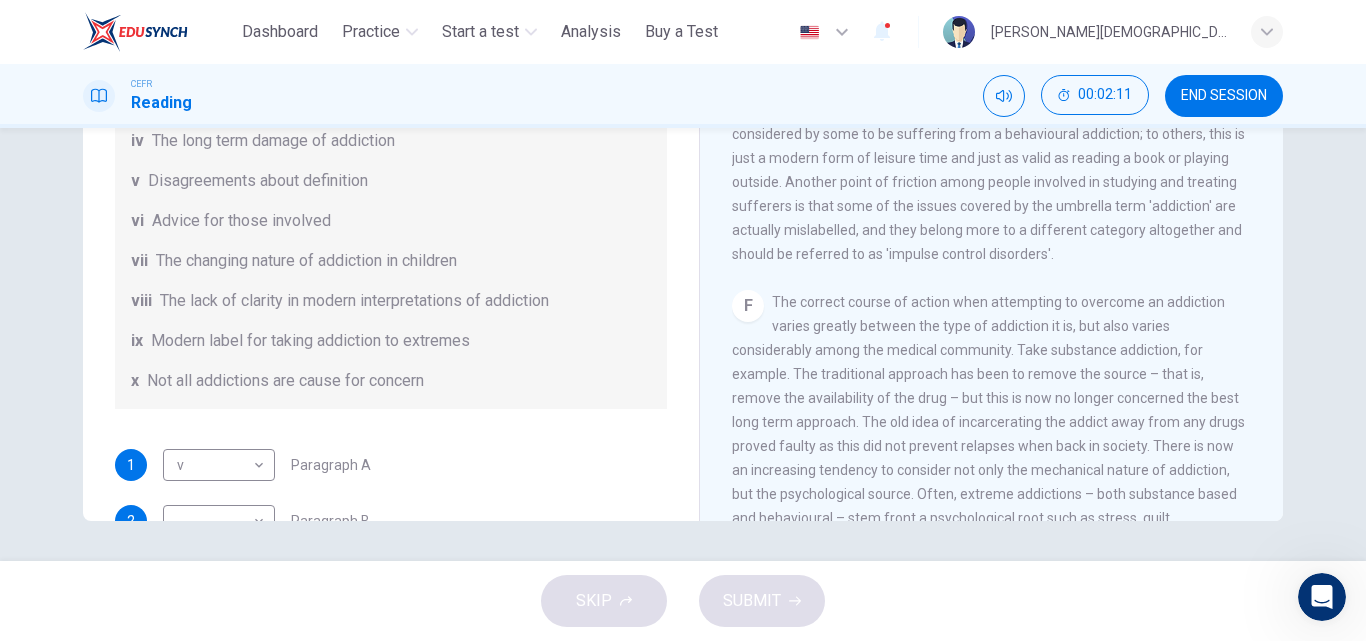 click on "Questions 1 - 6 The Reading Passage has seven paragraphs  A-G .
Choose the correct heading for paragraphs A to F from the list of headings
below.
Write the correct number i-x in the boxes below. List of Headings i A change in methods ii The falling level of addiction iii Biological changes and associated risks iv The long term damage of addiction v Disagreements about definition vi Advice for those involved vii The changing nature of addiction in children viii The lack of clarity in modern interpretations of addiction ix Modern label for taking addiction to extremes x Not all addictions are cause for concern 1 v * ​ Paragraph A 2 ​ ​ Paragraph B 3 ​ ​ Paragraph C 4 ​ ​ Paragraph D 5 ​ ​ Paragraph E 6 ​ ​ Paragraph F The Nature of Addiction CLICK TO ZOOM Click to Zoom A B C D E F G" at bounding box center (683, 173) 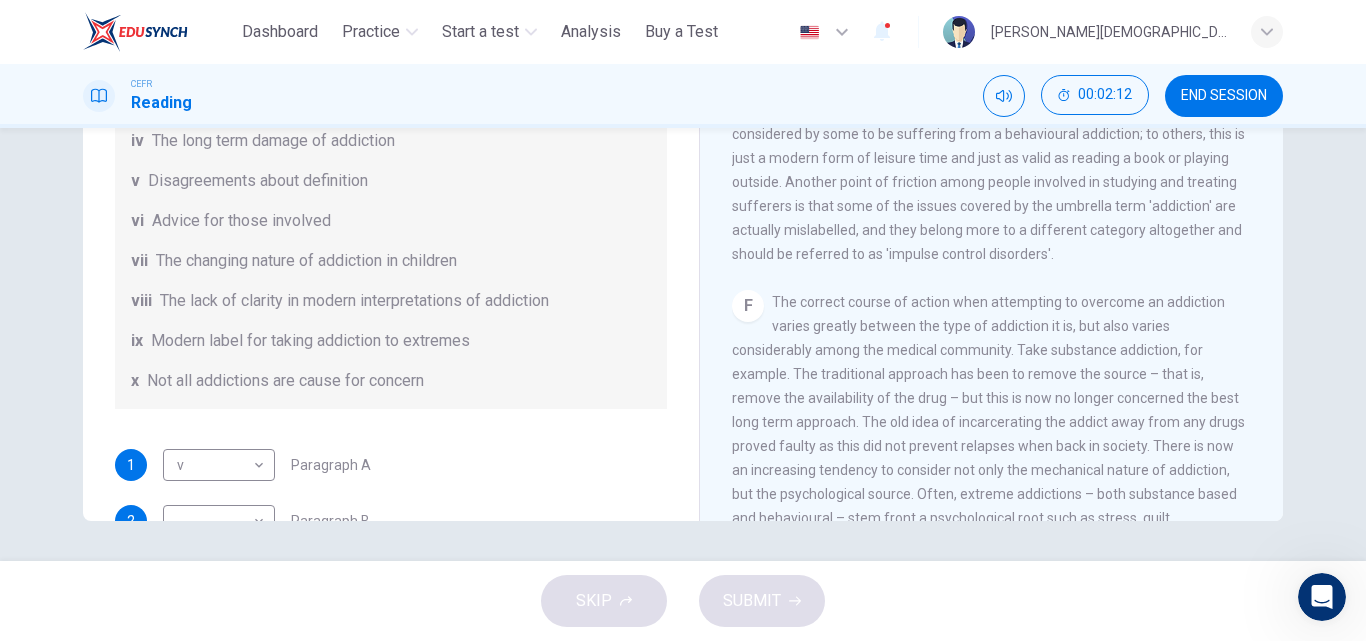 scroll, scrollTop: 690, scrollLeft: 0, axis: vertical 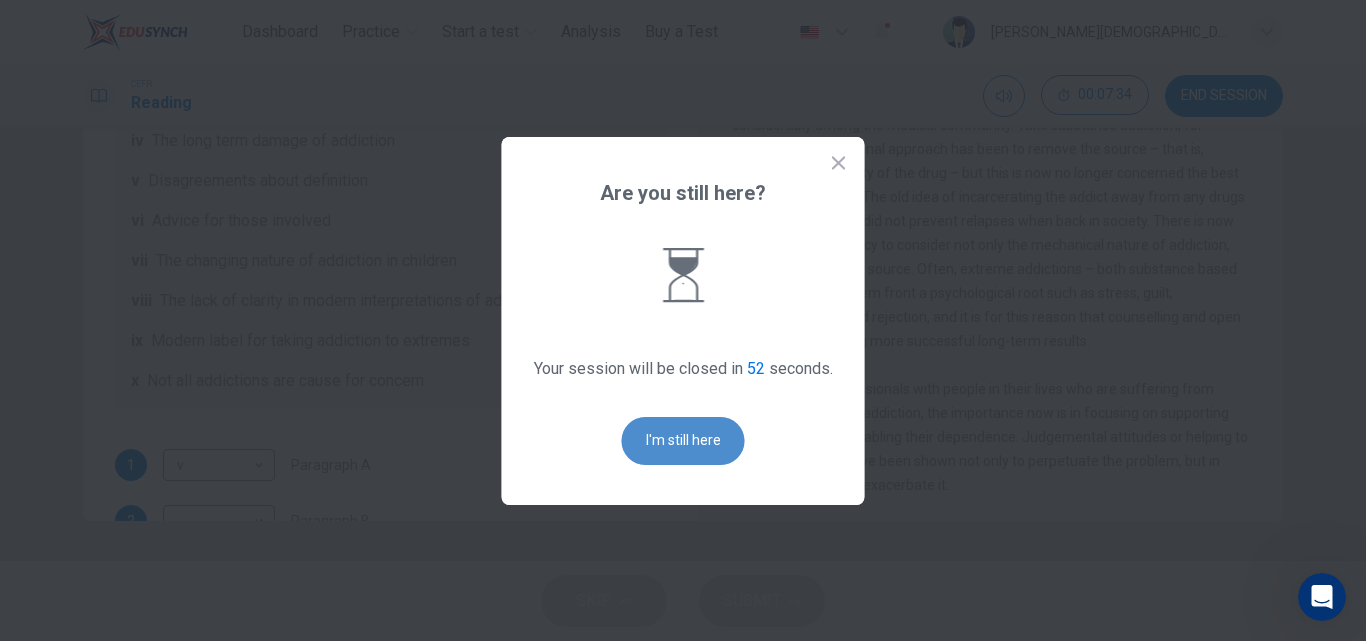 click on "I'm still here" at bounding box center (683, 441) 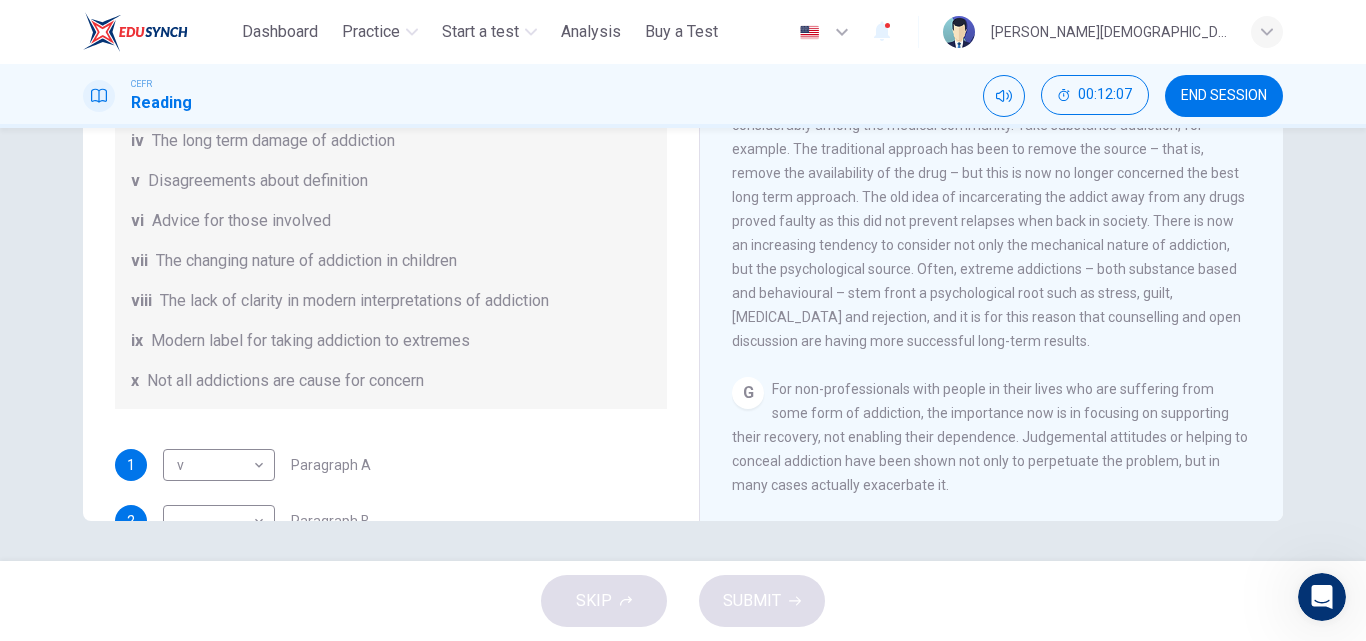 scroll, scrollTop: 0, scrollLeft: 0, axis: both 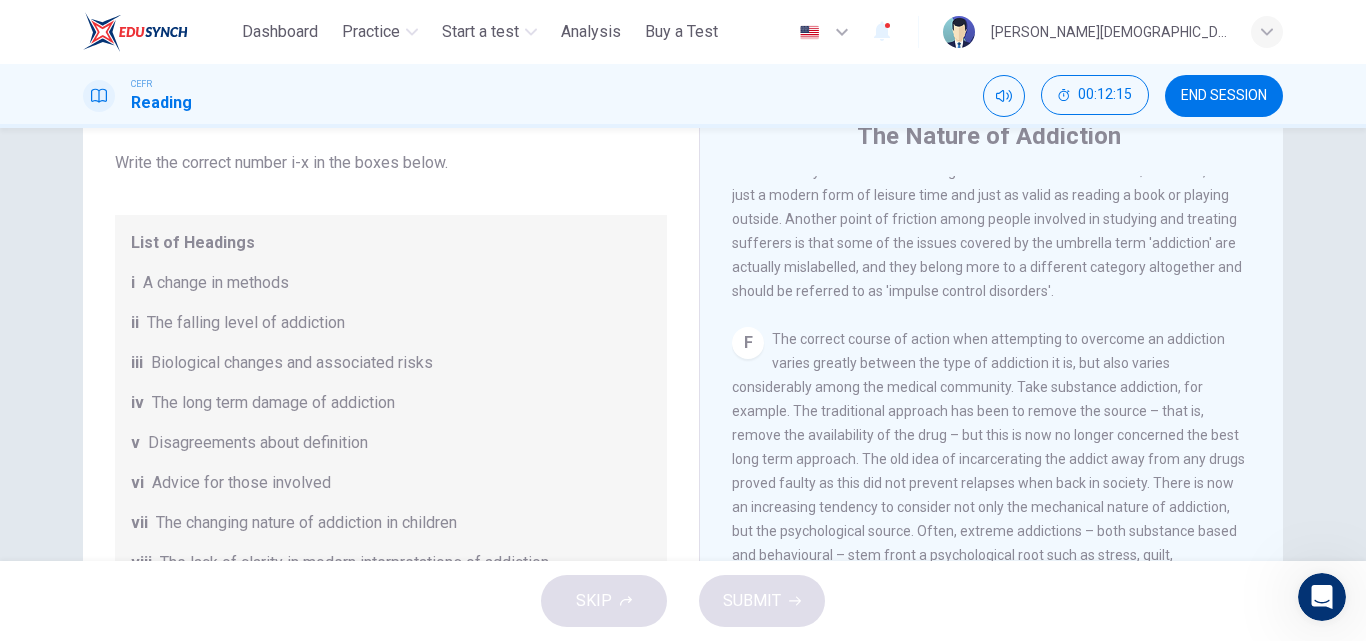click on "Questions 1 - 6 The Reading Passage has seven paragraphs  A-G .
Choose the correct heading for paragraphs A to F from the list of headings
below.
Write the correct number i-x in the boxes below. List of Headings i A change in methods ii The falling level of addiction iii Biological changes and associated risks iv The long term damage of addiction v Disagreements about definition vi Advice for those involved vii The changing nature of addiction in children viii The lack of clarity in modern interpretations of addiction ix Modern label for taking addiction to extremes x Not all addictions are cause for concern 1 v * ​ Paragraph A 2 ​ ​ Paragraph B 3 ​ ​ Paragraph C 4 ​ ​ Paragraph D 5 ​ ​ Paragraph E 6 ​ ​ Paragraph F The Nature of Addiction CLICK TO ZOOM Click to Zoom A B C D E F G" at bounding box center (683, 344) 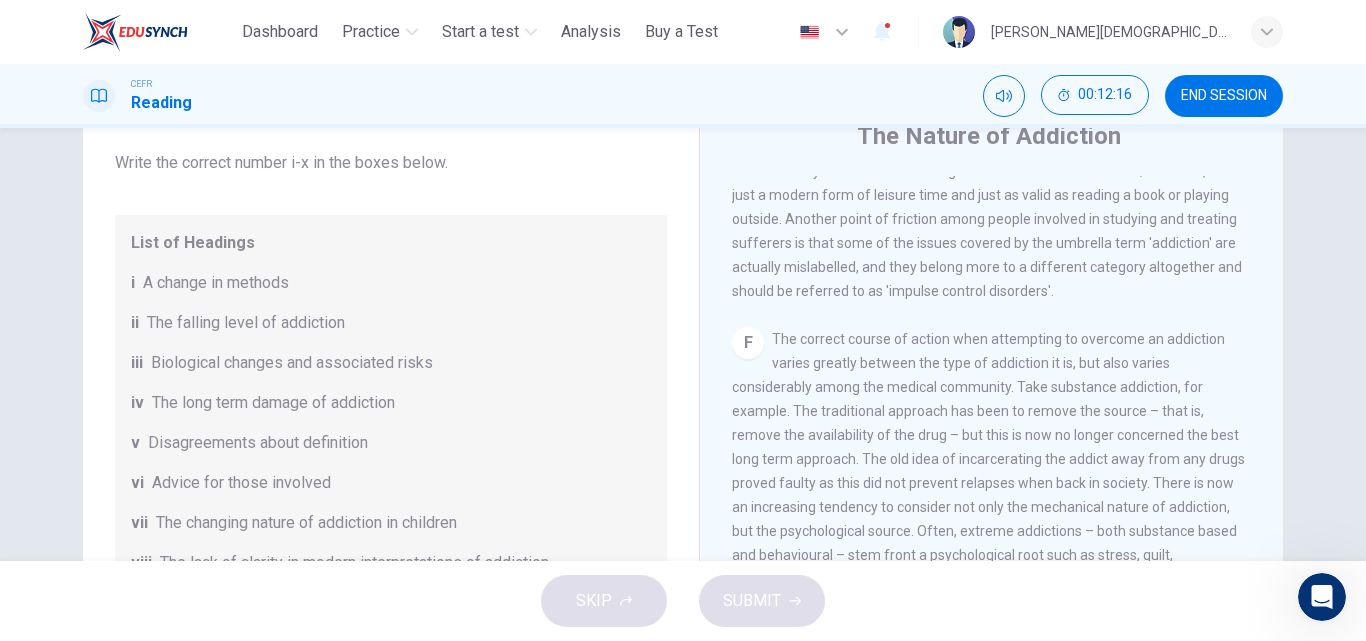 scroll, scrollTop: 40, scrollLeft: 0, axis: vertical 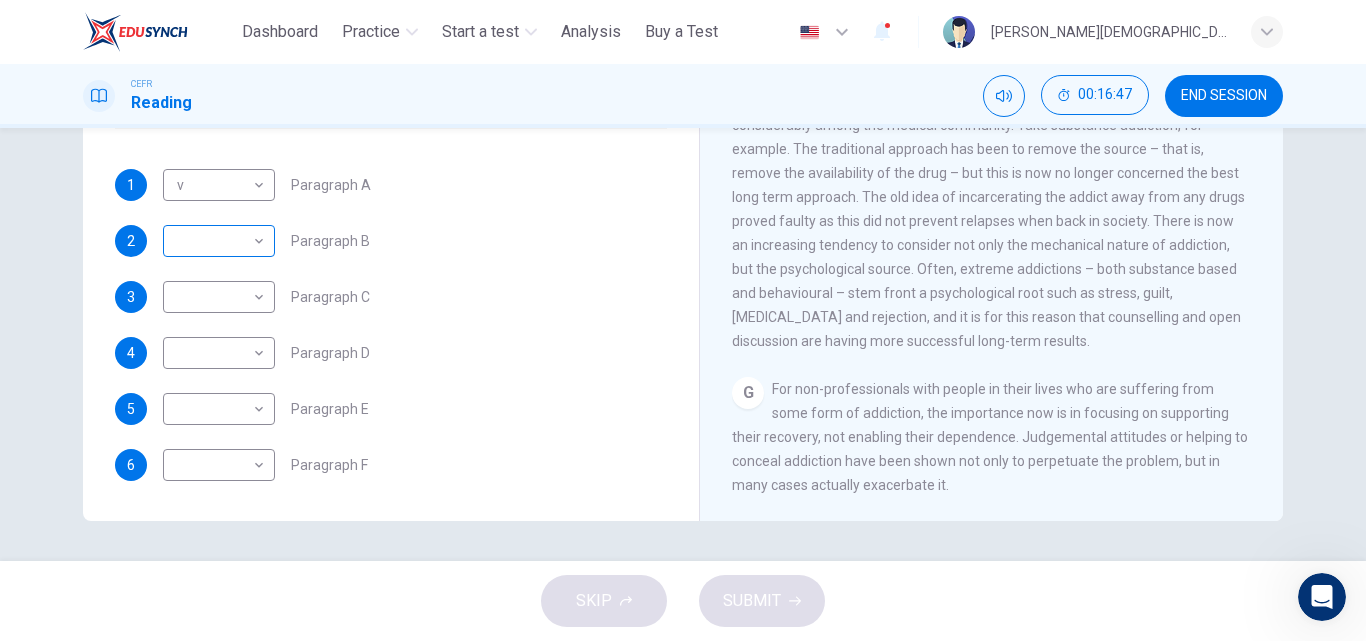 click on "This site uses cookies, as explained in our  Privacy Policy . If you agree to the use of cookies, please click the Accept button and continue to browse our site.   Privacy Policy Accept Dashboard Practice Start a test Analysis Buy a Test English ** ​ MASITHAH FASEHAH BINTI [DEMOGRAPHIC_DATA] STUDENT CEFR Reading 00:16:47 END SESSION Questions 1 - 6 The Reading Passage has seven paragraphs  A-G .
Choose the correct heading for paragraphs A to F from the list of headings
below.
Write the correct number i-x in the boxes below. List of Headings i A change in methods ii The falling level of addiction iii Biological changes and associated risks iv The long term damage of addiction v Disagreements about definition vi Advice for those involved vii The changing nature of addiction in children viii The lack of clarity in modern interpretations of addiction ix Modern label for taking addiction to extremes x Not all addictions are cause for concern 1 v * ​ Paragraph A 2 ​ ​ Paragraph B 3 ​ ​ Paragraph C 4 ​ ​ 5 6" at bounding box center [683, 320] 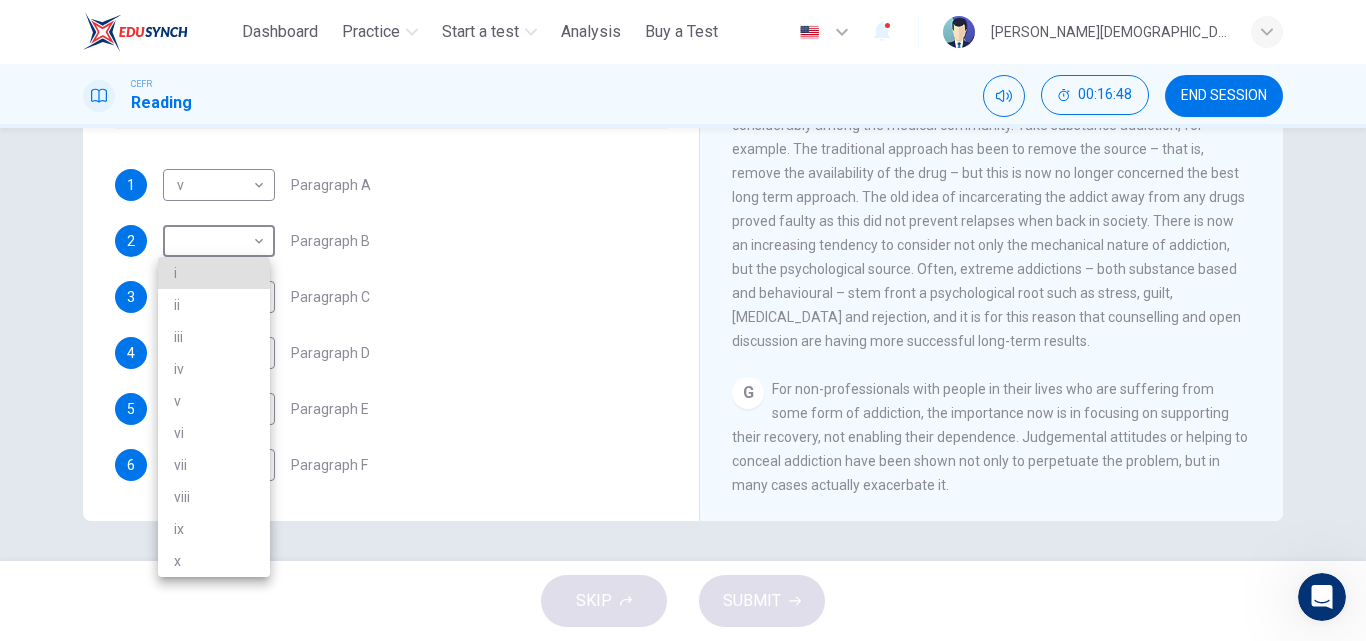 click on "iv" at bounding box center [214, 369] 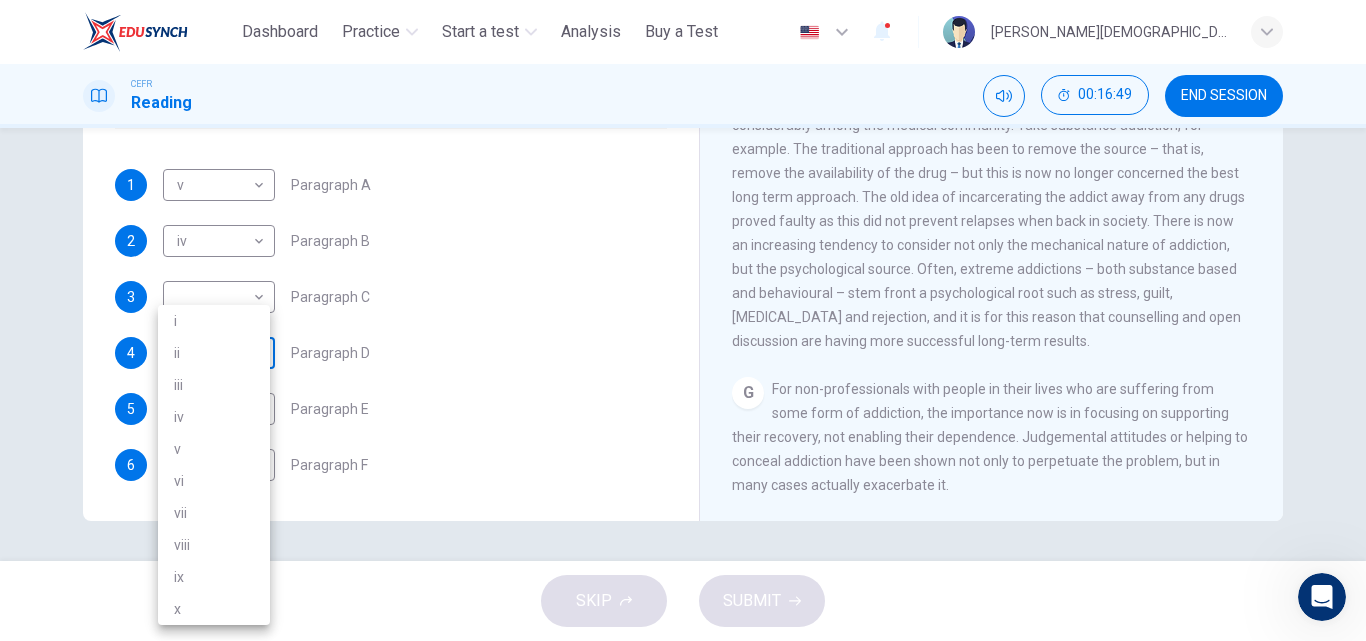 click on "This site uses cookies, as explained in our  Privacy Policy . If you agree to the use of cookies, please click the Accept button and continue to browse our site.   Privacy Policy Accept Dashboard Practice Start a test Analysis Buy a Test English ** ​ MASITHAH FASEHAH BINTI [DEMOGRAPHIC_DATA] STUDENT CEFR Reading 00:16:49 END SESSION Questions 1 - 6 The Reading Passage has seven paragraphs  A-G .
Choose the correct heading for paragraphs A to F from the list of headings
below.
Write the correct number i-x in the boxes below. List of Headings i A change in methods ii The falling level of addiction iii Biological changes and associated risks iv The long term damage of addiction v Disagreements about definition vi Advice for those involved vii The changing nature of addiction in children viii The lack of clarity in modern interpretations of addiction ix Modern label for taking addiction to extremes x Not all addictions are cause for concern 1 v * ​ Paragraph A 2 iv ** ​ Paragraph B 3 ​ ​ Paragraph C 4 ​ ​ 5" at bounding box center (683, 320) 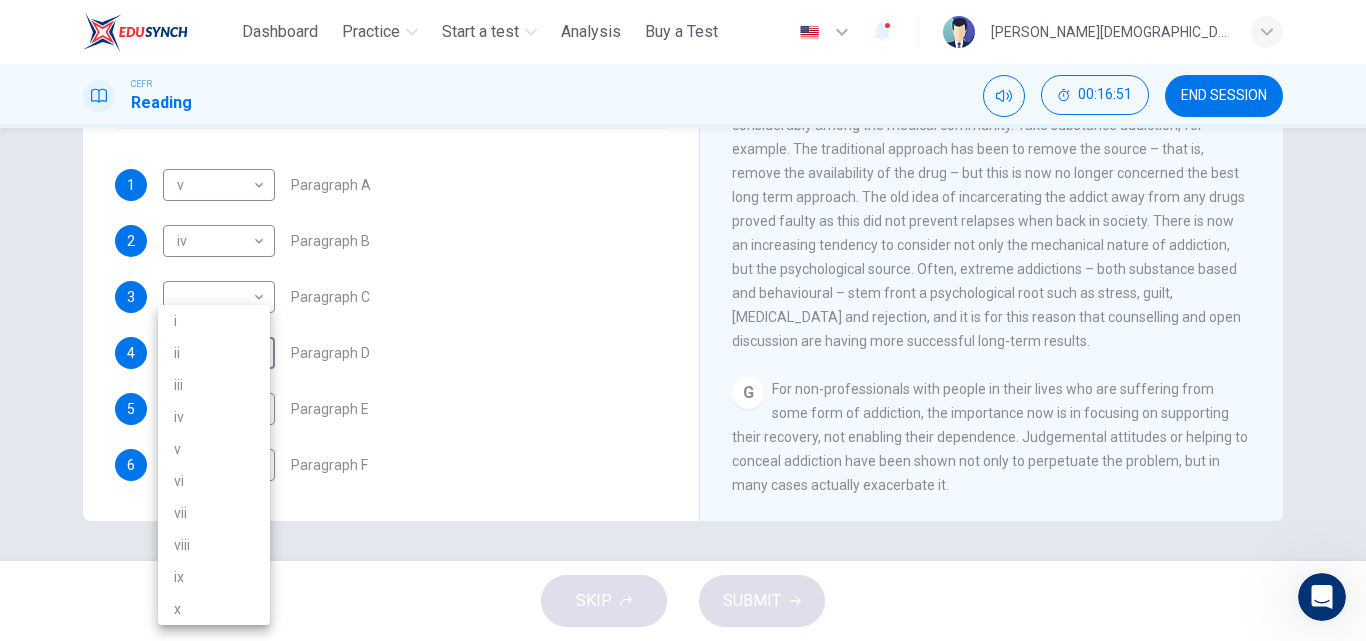 click on "vii" at bounding box center [214, 513] 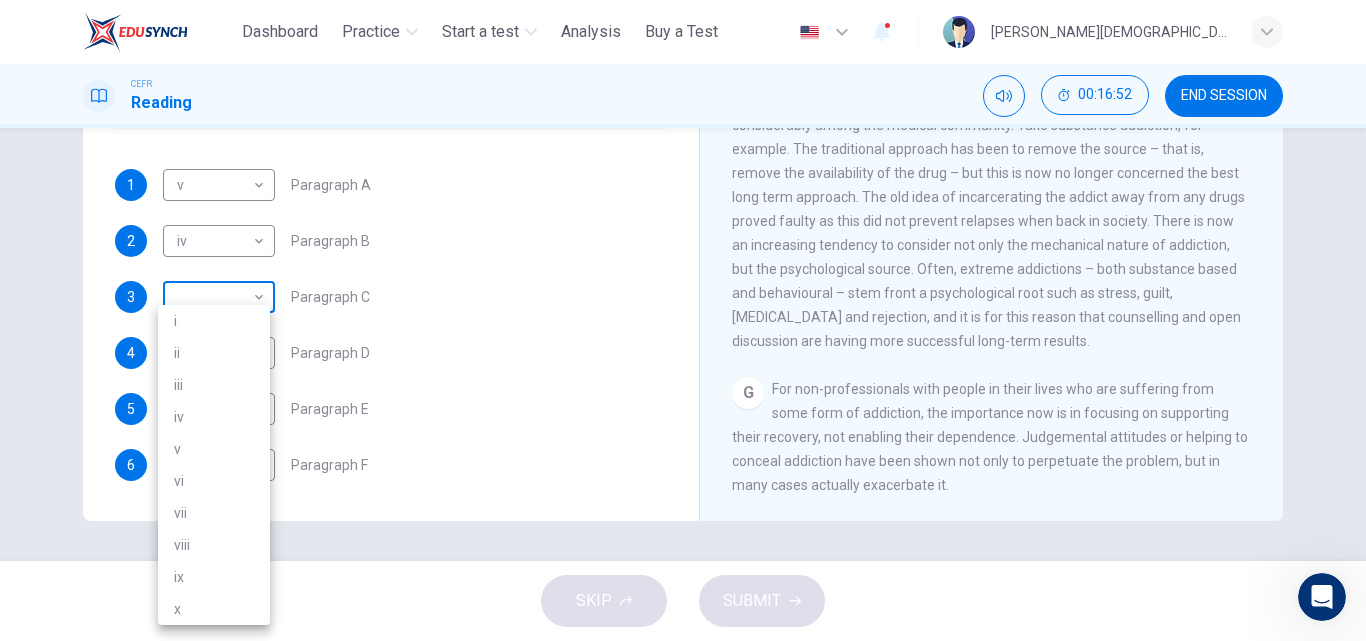 click on "This site uses cookies, as explained in our  Privacy Policy . If you agree to the use of cookies, please click the Accept button and continue to browse our site.   Privacy Policy Accept Dashboard Practice Start a test Analysis Buy a Test English ** ​ [PERSON_NAME] BINTI [DEMOGRAPHIC_DATA] STUDENT CEFR Reading 00:16:52 END SESSION Questions 1 - 6 The Reading Passage has seven paragraphs  A-G .
Choose the correct heading for paragraphs A to F from the list of headings
below.
Write the correct number i-x in the boxes below. List of Headings i A change in methods ii The falling level of addiction iii Biological changes and associated risks iv The long term damage of addiction v Disagreements about definition vi Advice for those involved vii The changing nature of addiction in children viii The lack of clarity in modern interpretations of addiction ix Modern label for taking addiction to extremes x Not all addictions are cause for concern 1 v * ​ Paragraph A 2 iv ** ​ Paragraph B 3 ​ ​ Paragraph C 4 vii *** 5" at bounding box center (683, 320) 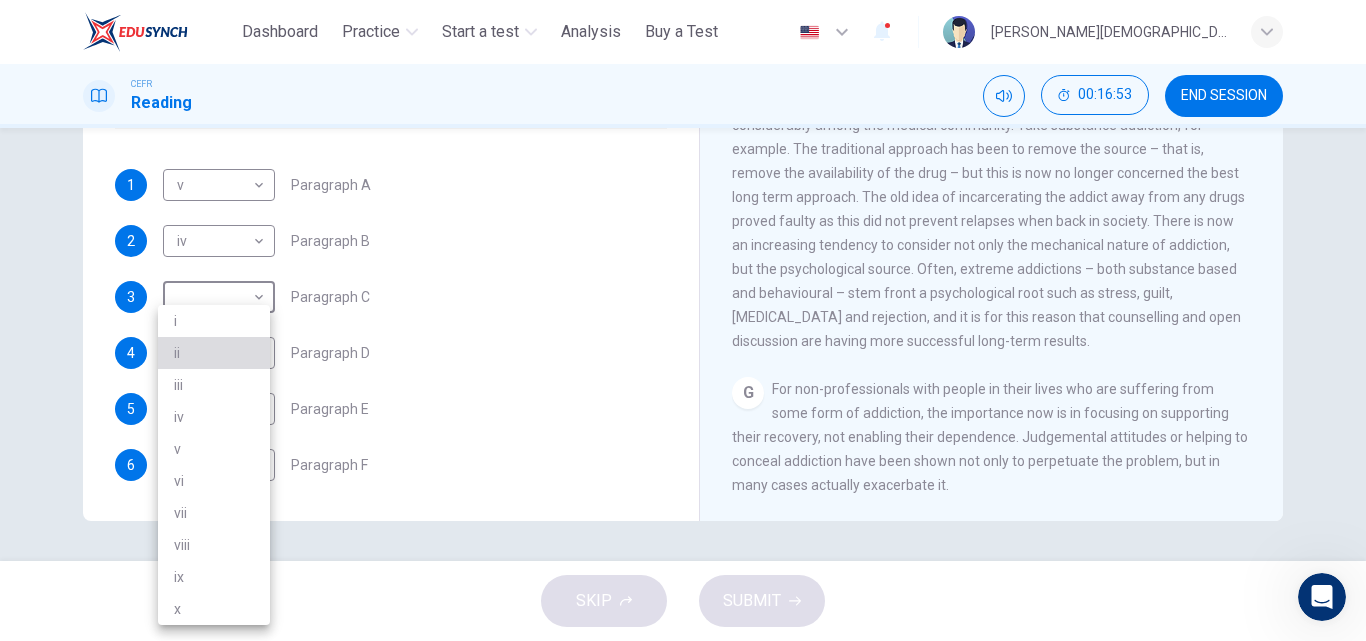 click on "ii" at bounding box center [214, 353] 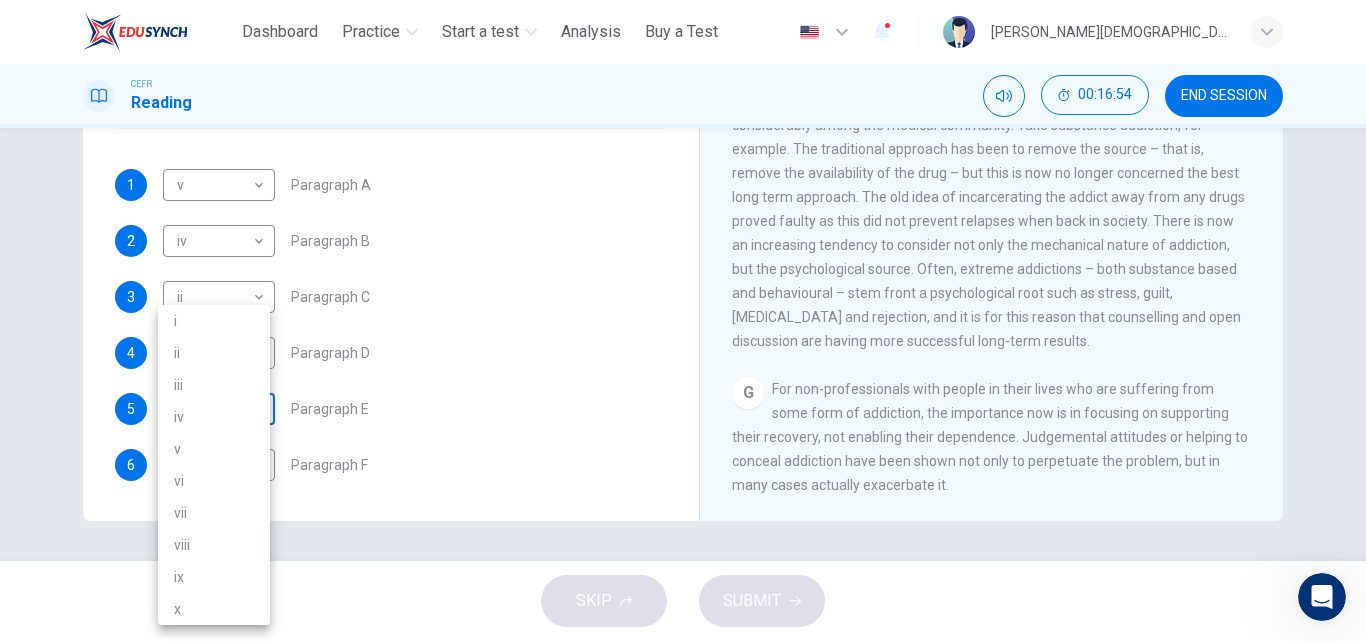 click on "This site uses cookies, as explained in our  Privacy Policy . If you agree to the use of cookies, please click the Accept button and continue to browse our site.   Privacy Policy Accept Dashboard Practice Start a test Analysis Buy a Test English ** ​ [PERSON_NAME] BINTI [DEMOGRAPHIC_DATA] STUDENT CEFR Reading 00:16:54 END SESSION Questions 1 - 6 The Reading Passage has seven paragraphs  A-G .
Choose the correct heading for paragraphs A to F from the list of headings
below.
Write the correct number i-x in the boxes below. List of Headings i A change in methods ii The falling level of addiction iii Biological changes and associated risks iv The long term damage of addiction v Disagreements about definition vi Advice for those involved vii The changing nature of addiction in children viii The lack of clarity in modern interpretations of addiction ix Modern label for taking addiction to extremes x Not all addictions are cause for concern 1 v * ​ Paragraph A 2 iv ** ​ Paragraph B 3 ii ** ​ Paragraph C 4 vii ***" at bounding box center (683, 320) 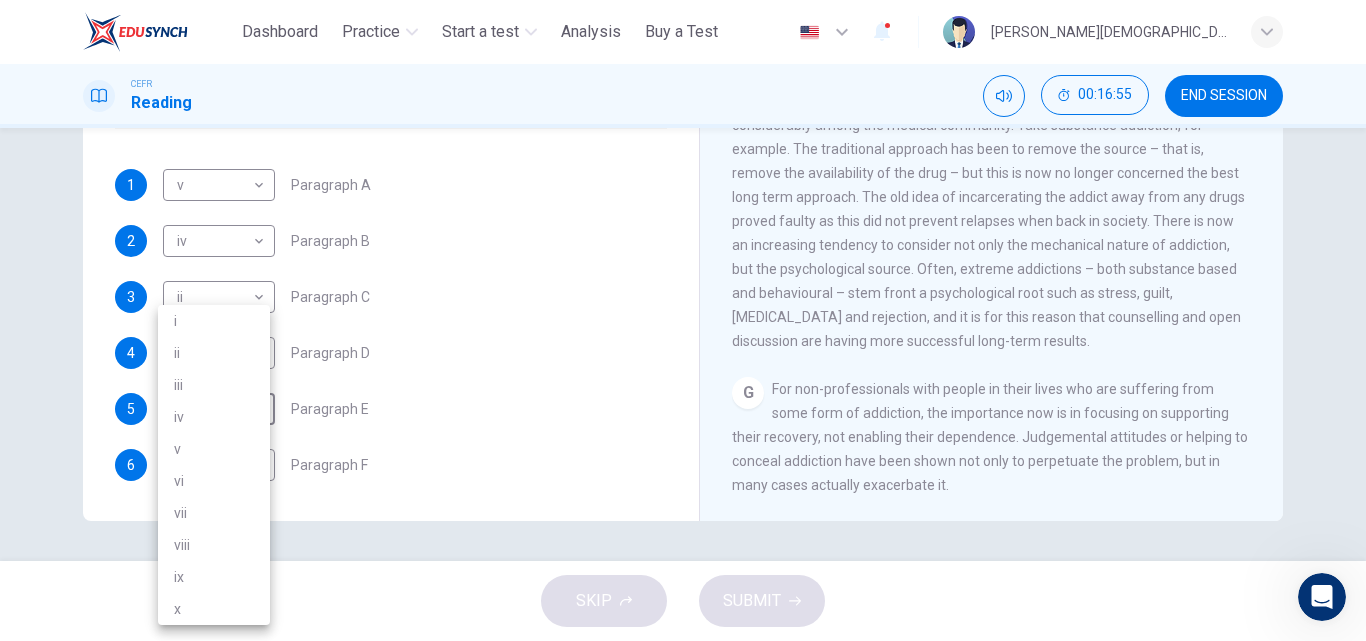 click on "viii" at bounding box center (214, 545) 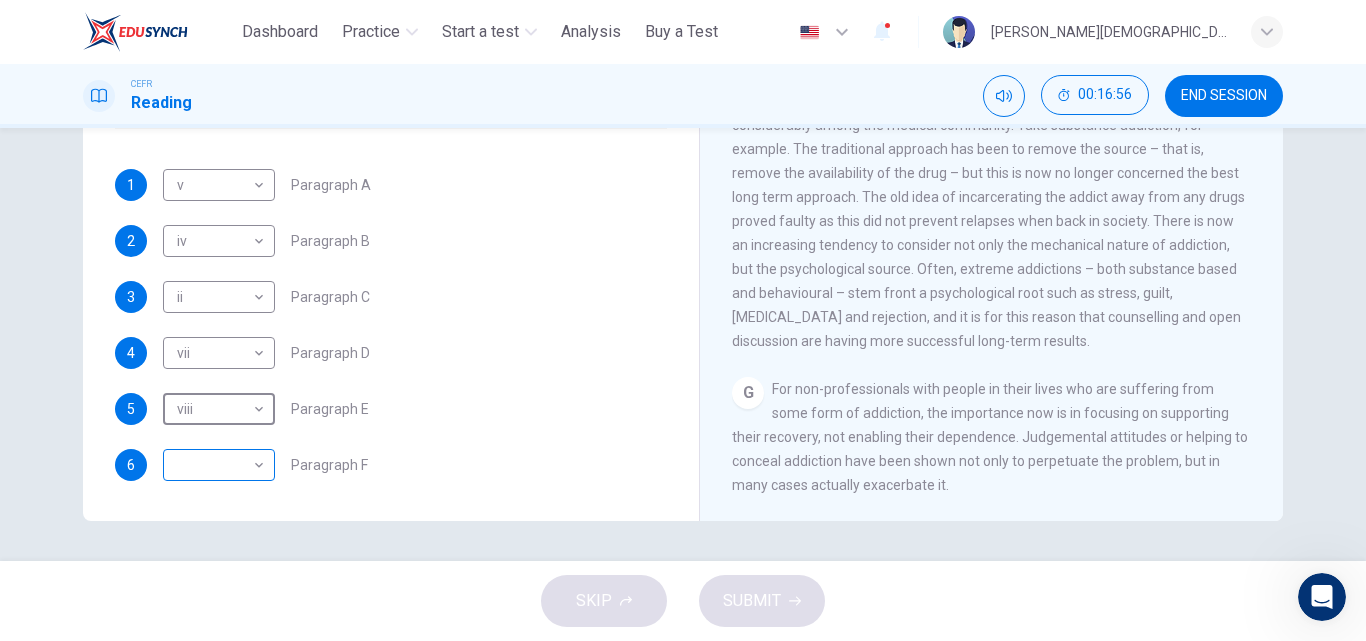 click on "This site uses cookies, as explained in our  Privacy Policy . If you agree to the use of cookies, please click the Accept button and continue to browse our site.   Privacy Policy Accept Dashboard Practice Start a test Analysis Buy a Test English ** ​ [PERSON_NAME] BINTI [DEMOGRAPHIC_DATA] STUDENT CEFR Reading 00:16:56 END SESSION Questions 1 - 6 The Reading Passage has seven paragraphs  A-G .
Choose the correct heading for paragraphs A to F from the list of headings
below.
Write the correct number i-x in the boxes below. List of Headings i A change in methods ii The falling level of addiction iii Biological changes and associated risks iv The long term damage of addiction v Disagreements about definition vi Advice for those involved vii The changing nature of addiction in children viii The lack of clarity in modern interpretations of addiction ix Modern label for taking addiction to extremes x Not all addictions are cause for concern 1 v * ​ Paragraph A 2 iv ** ​ Paragraph B 3 ii ** ​ Paragraph C 4 vii ***" at bounding box center (683, 320) 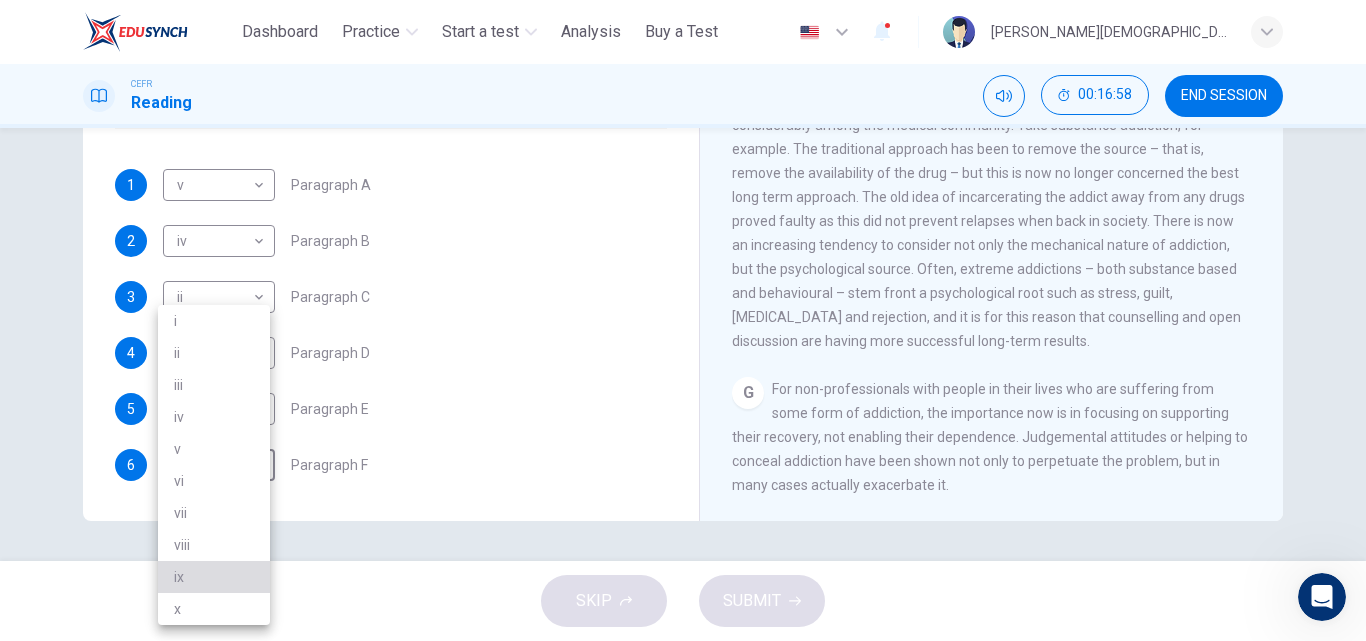 click on "ix" at bounding box center (214, 577) 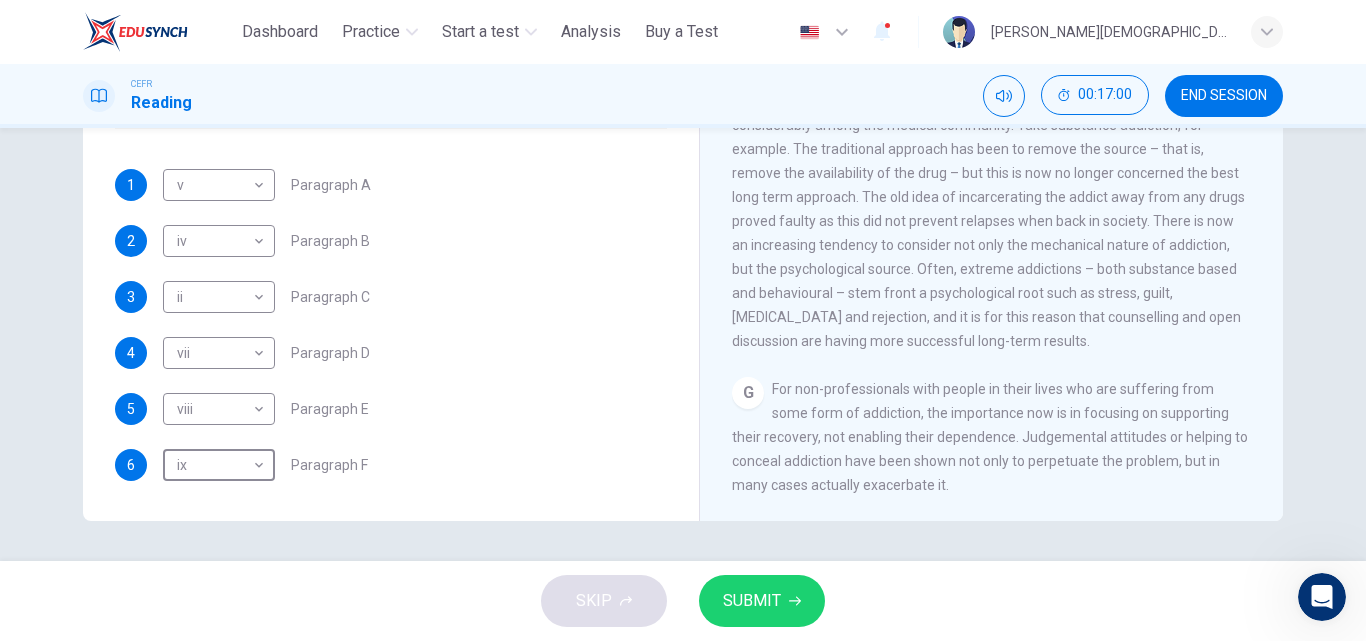 click on "SUBMIT" at bounding box center [762, 601] 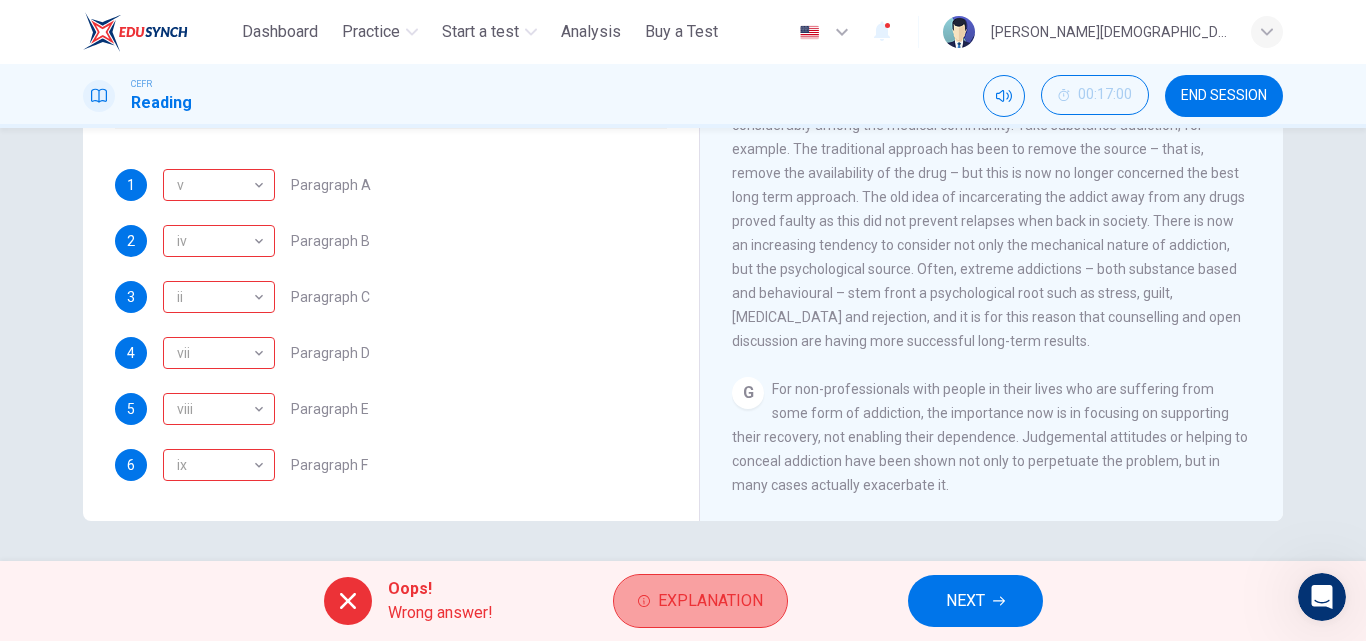 click on "Explanation" at bounding box center (710, 601) 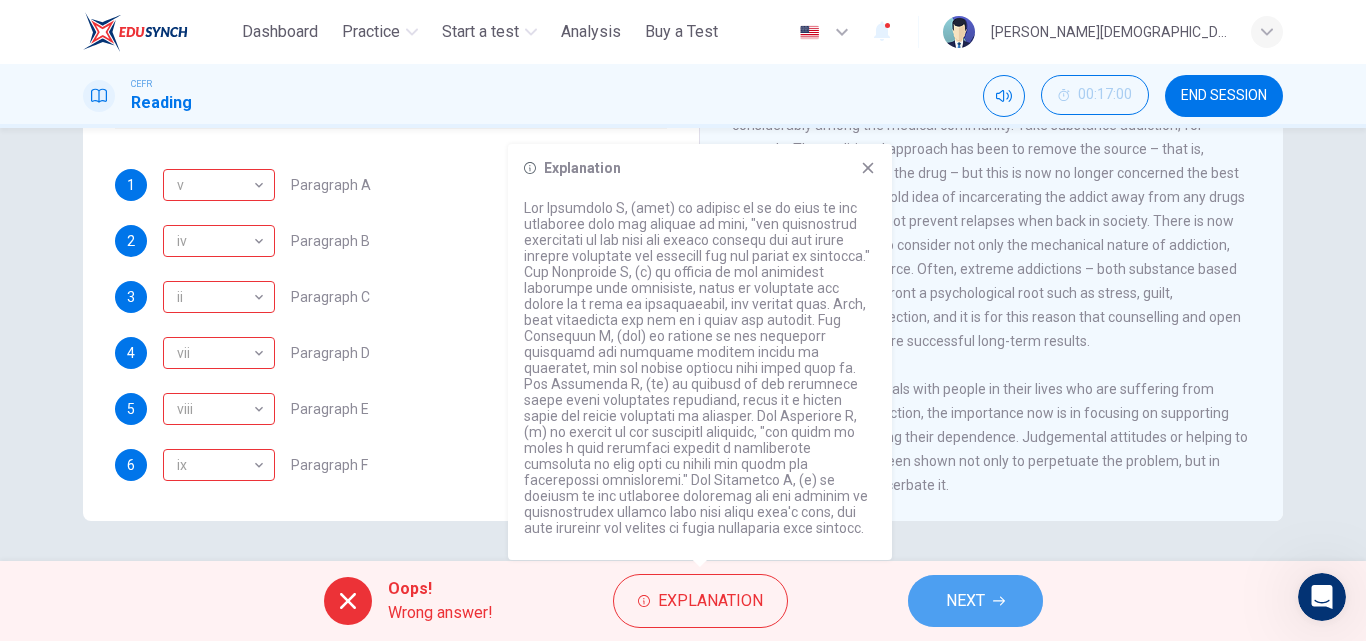click on "NEXT" at bounding box center (965, 601) 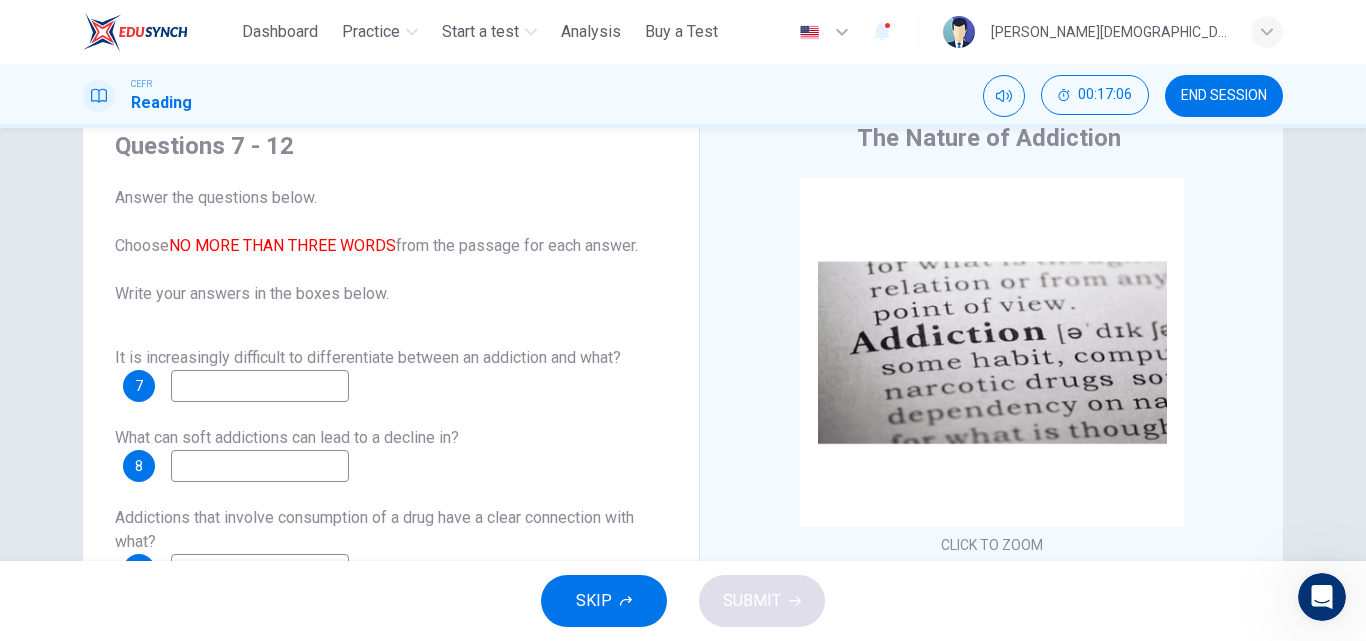 scroll, scrollTop: 76, scrollLeft: 0, axis: vertical 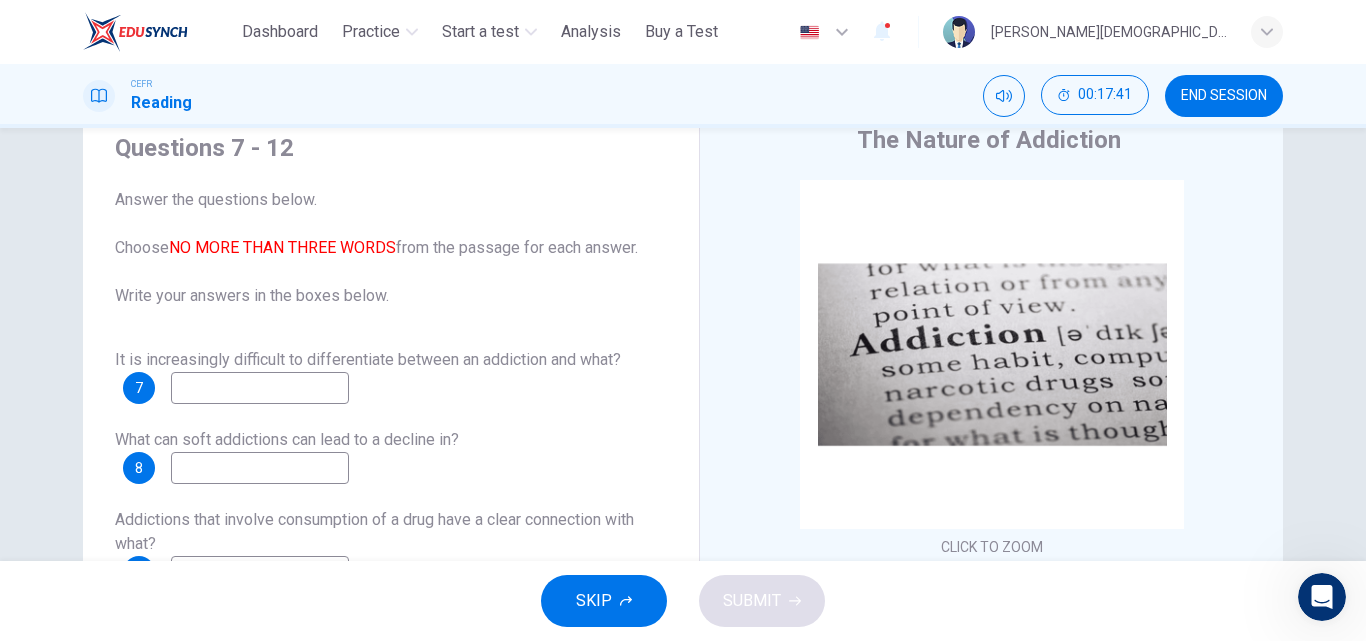 click at bounding box center (260, 388) 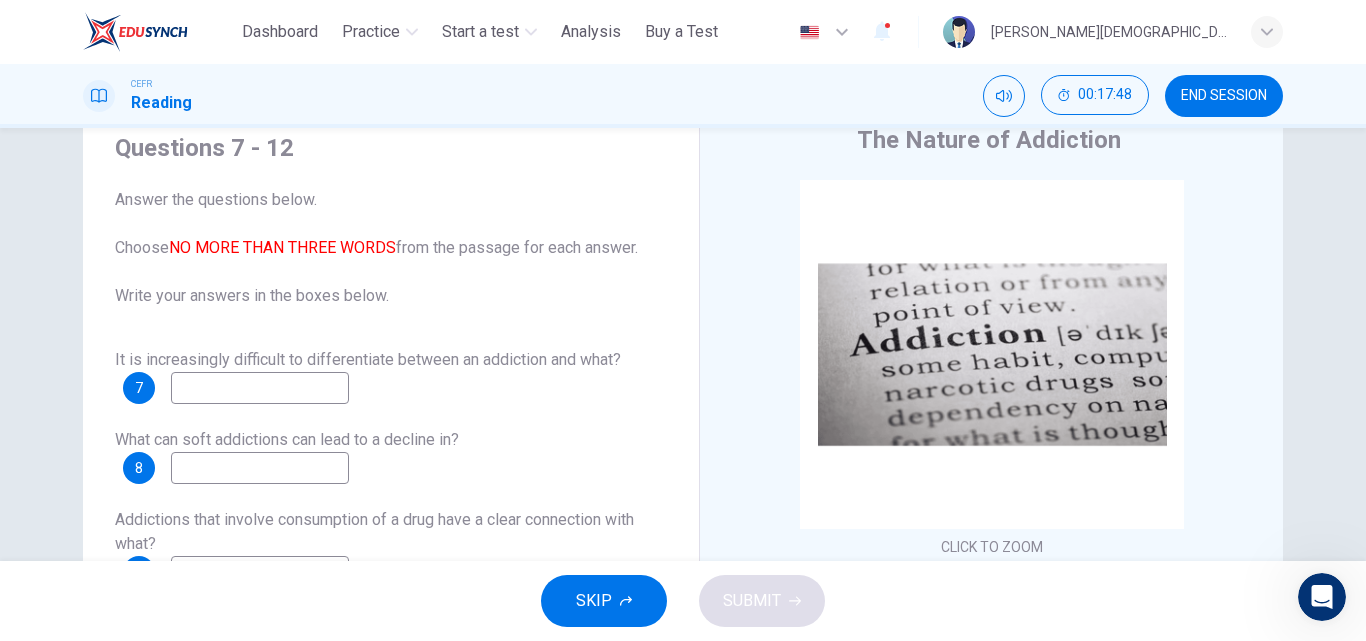 type on "*" 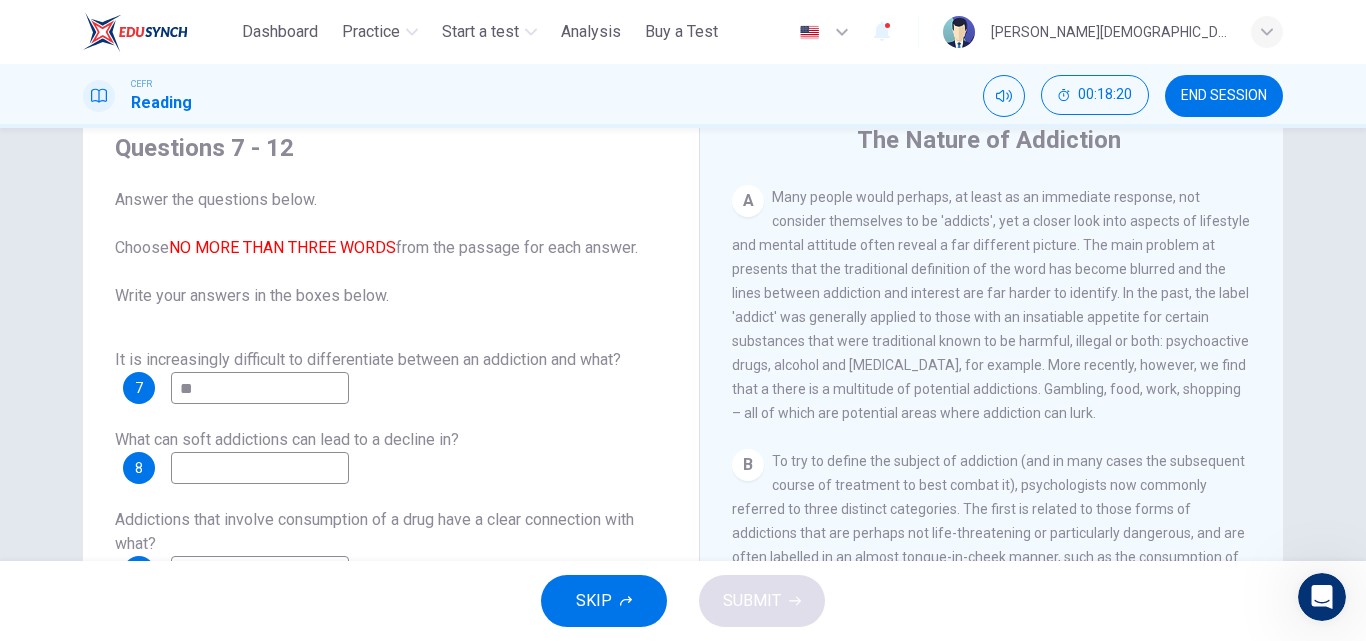 scroll, scrollTop: 417, scrollLeft: 0, axis: vertical 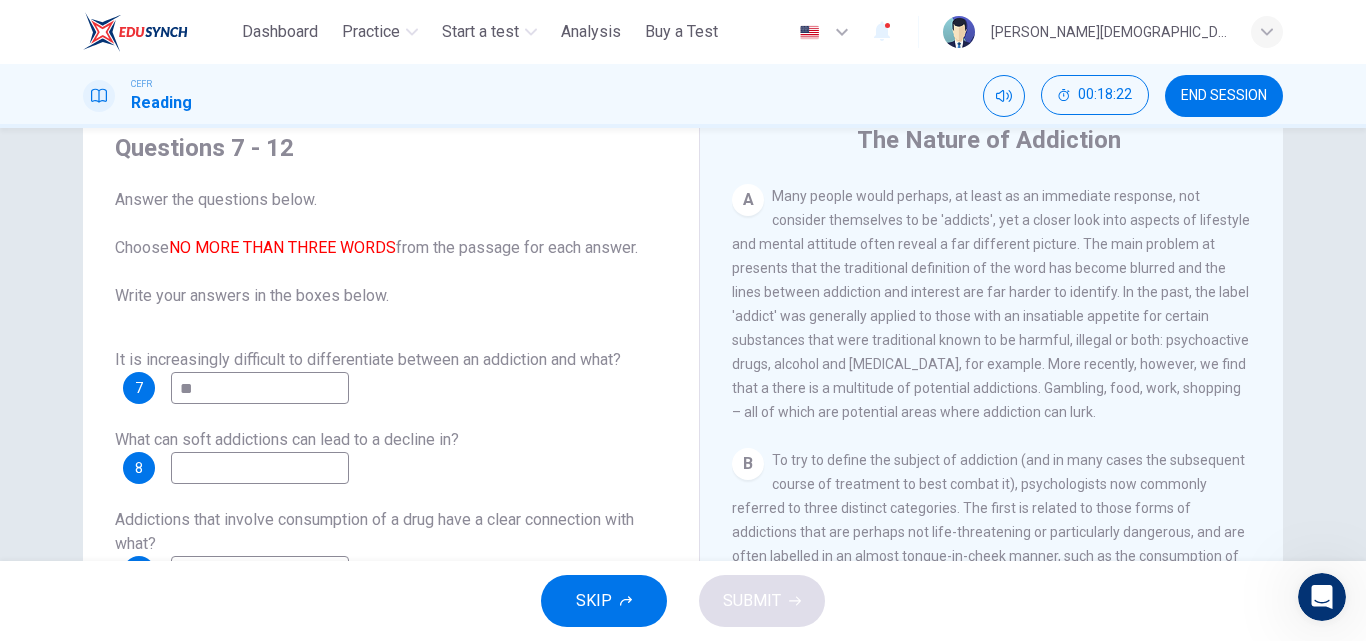 type on "**" 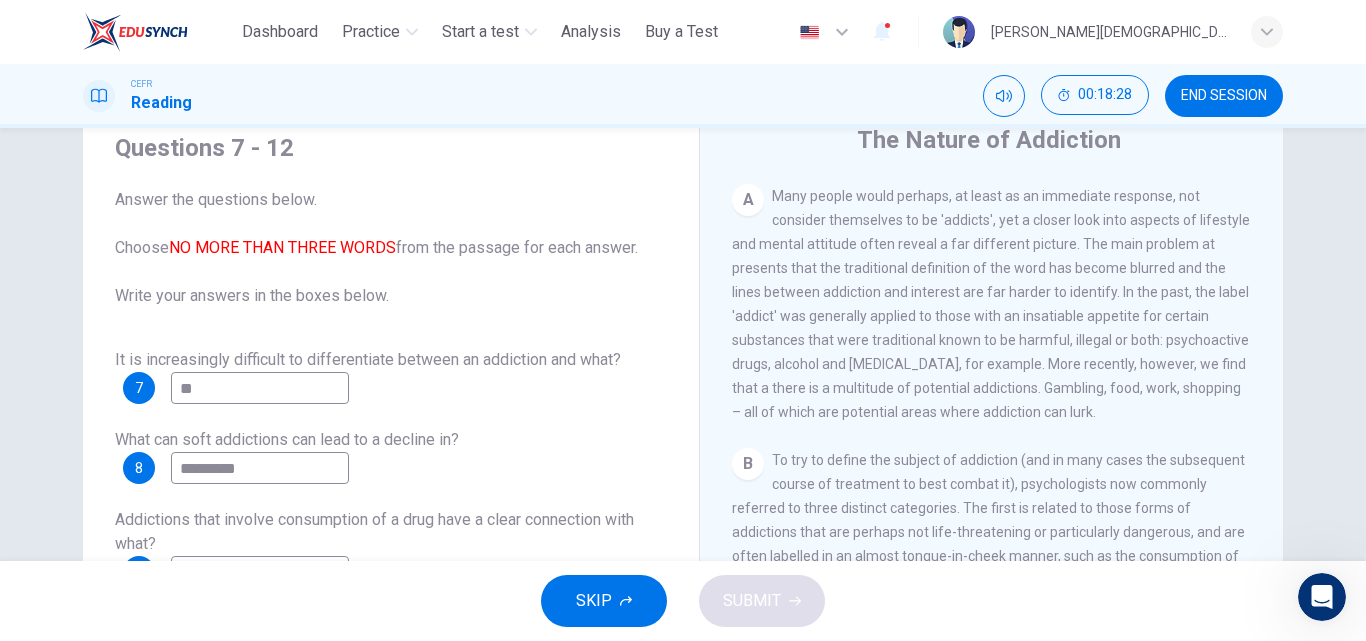 scroll, scrollTop: 81, scrollLeft: 0, axis: vertical 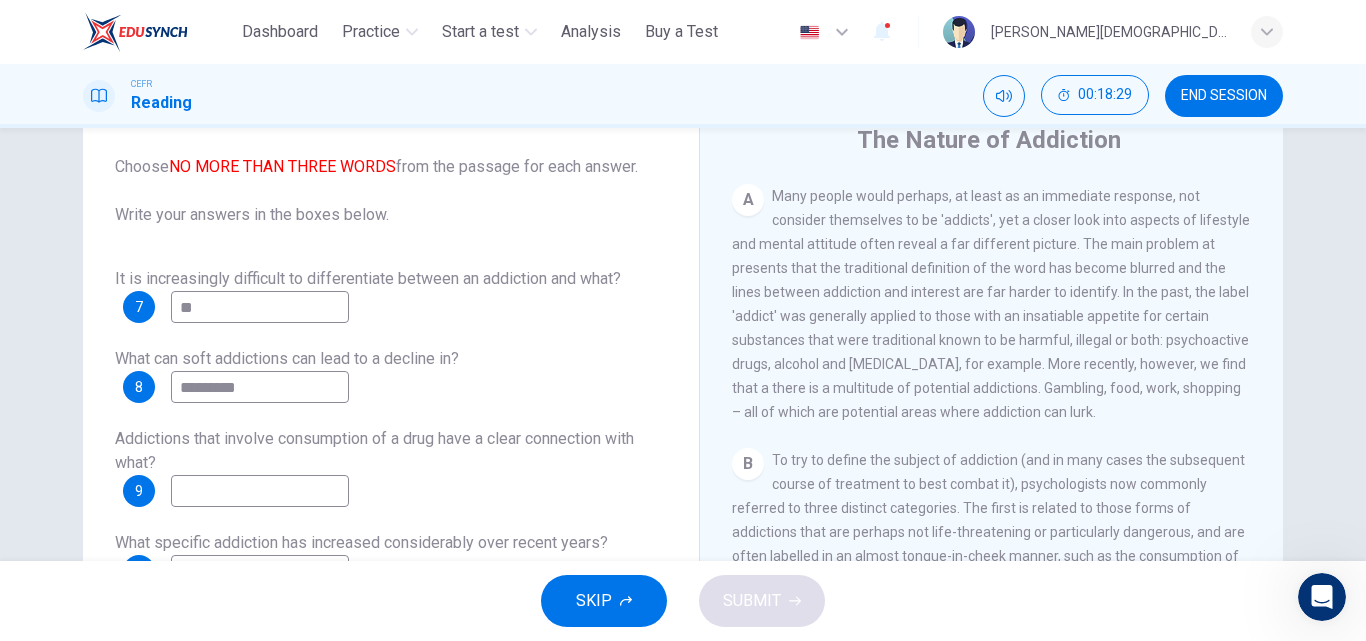 type on "*********" 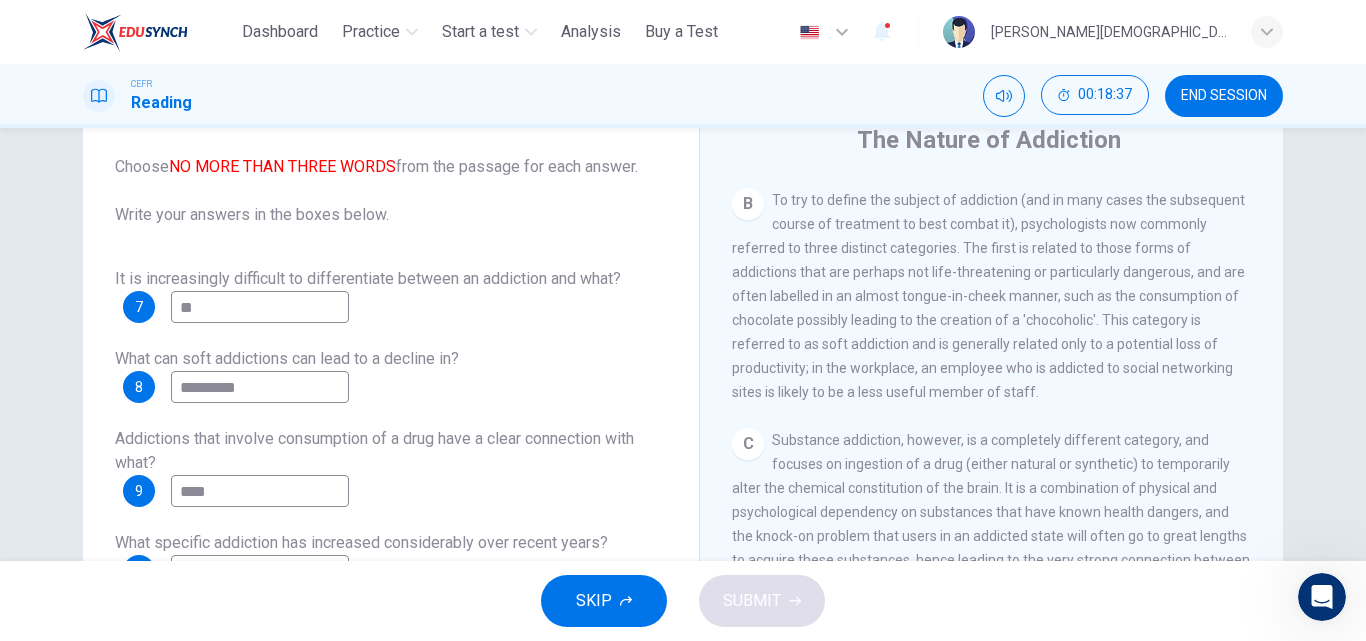 scroll, scrollTop: 699, scrollLeft: 0, axis: vertical 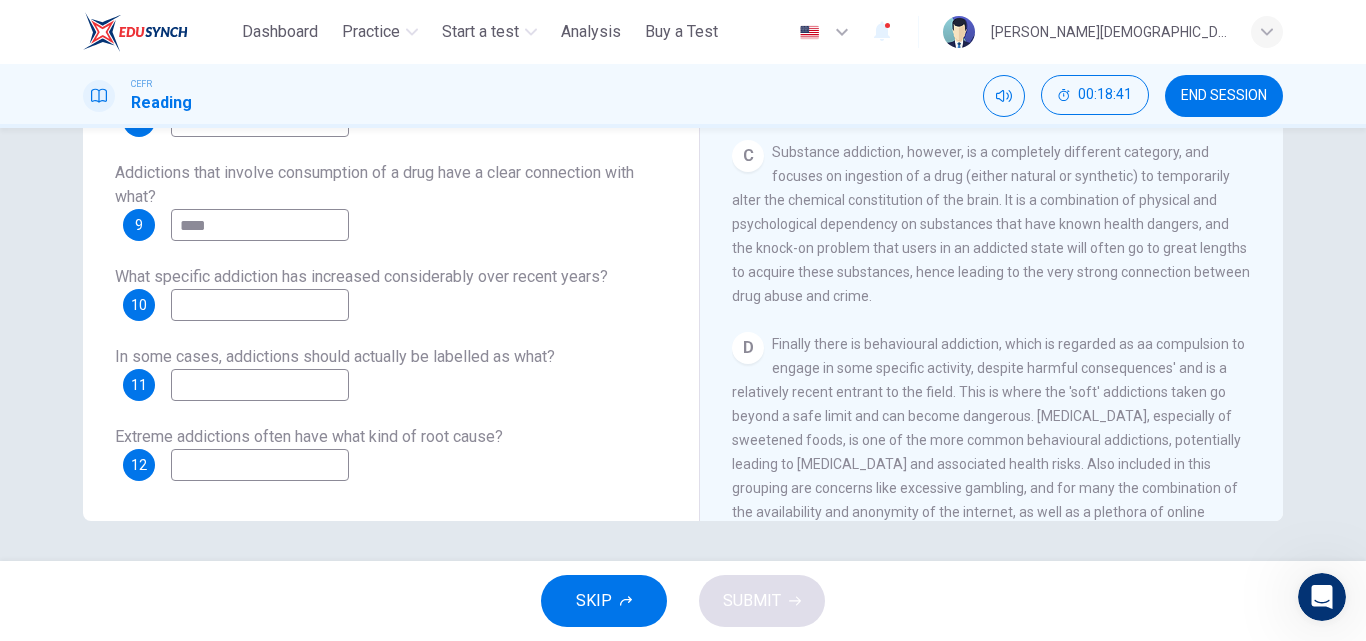 type on "****" 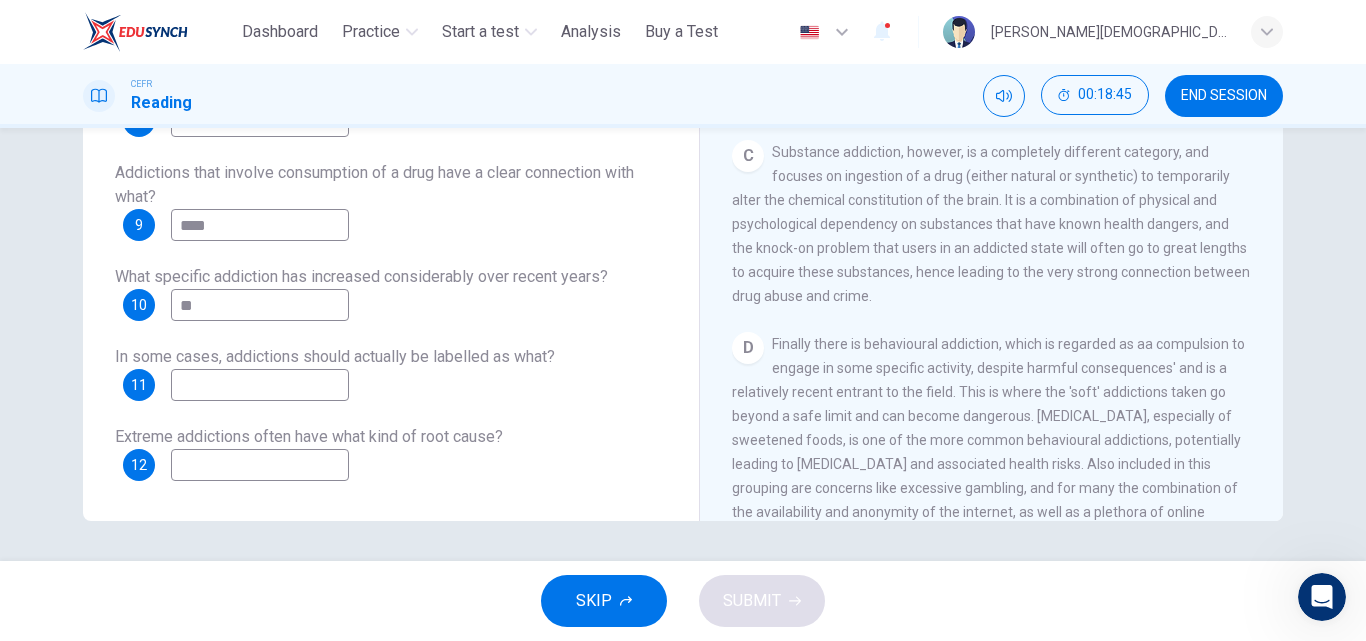 type on "**" 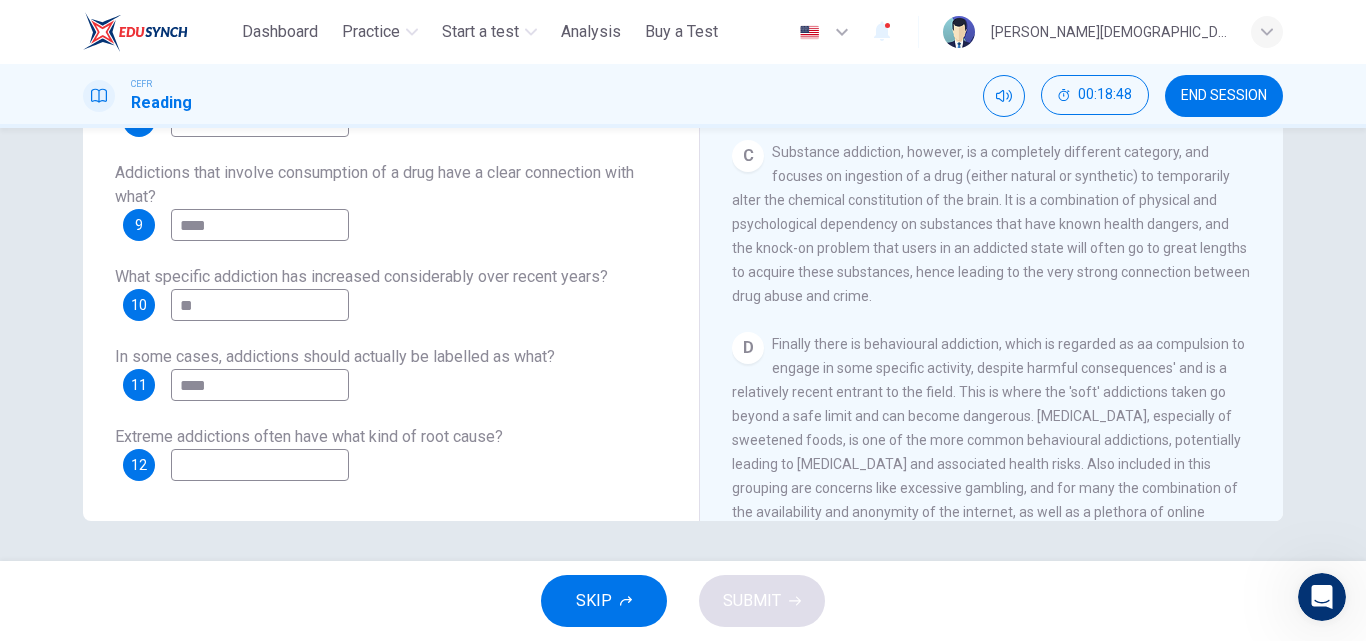 type on "****" 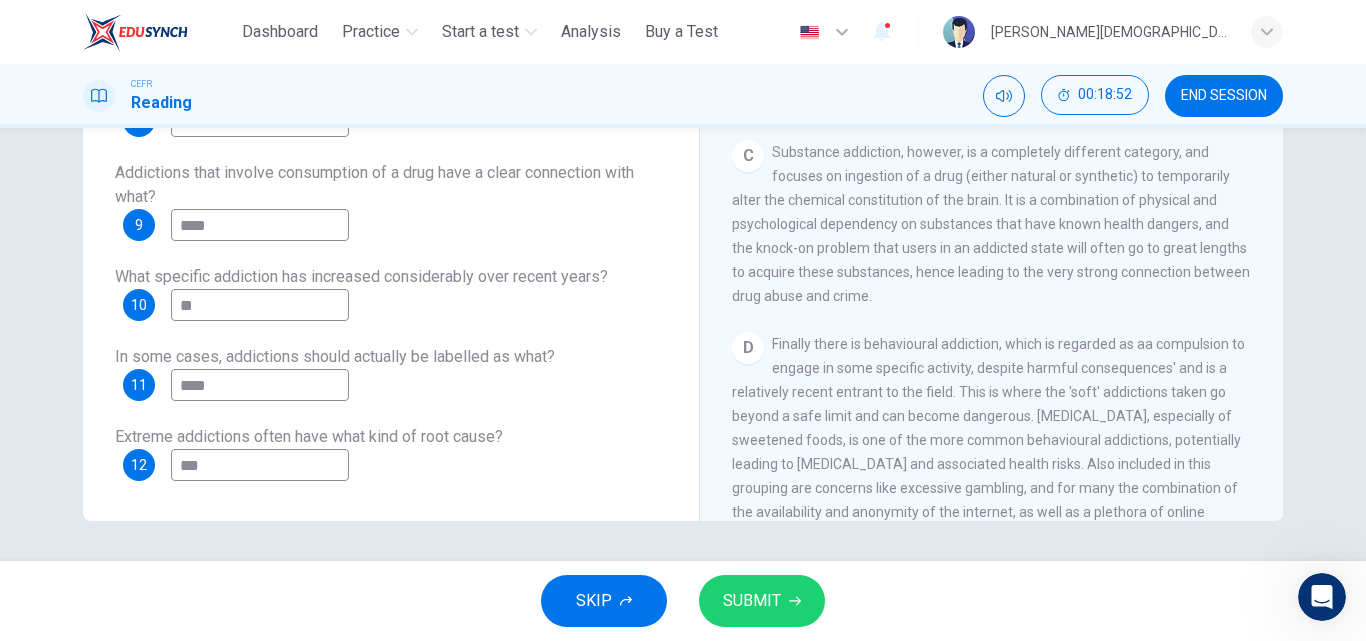 type on "***" 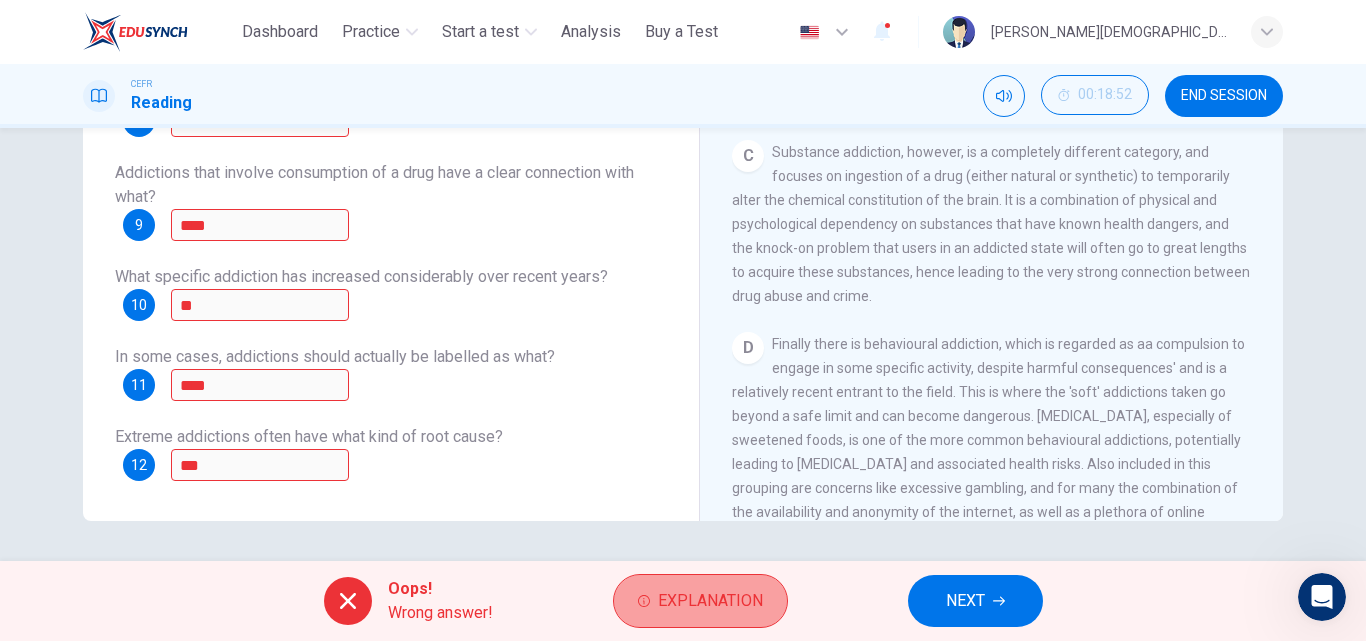 click on "Explanation" at bounding box center (700, 601) 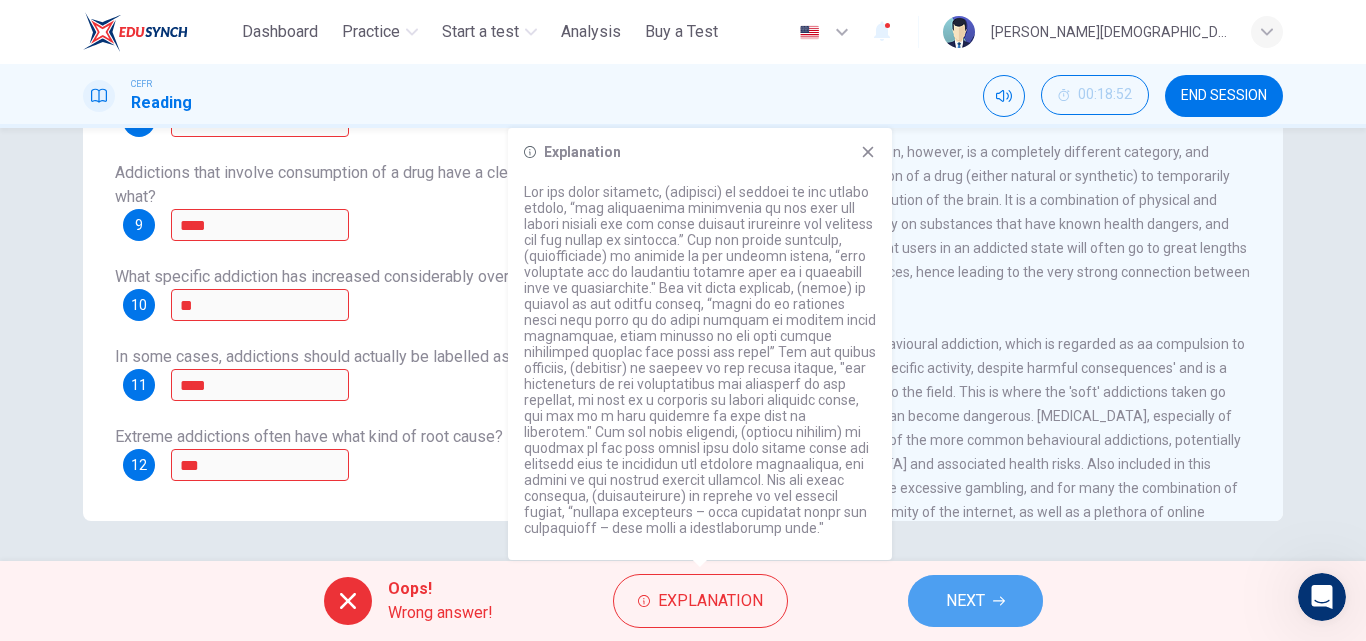 click on "NEXT" at bounding box center (975, 601) 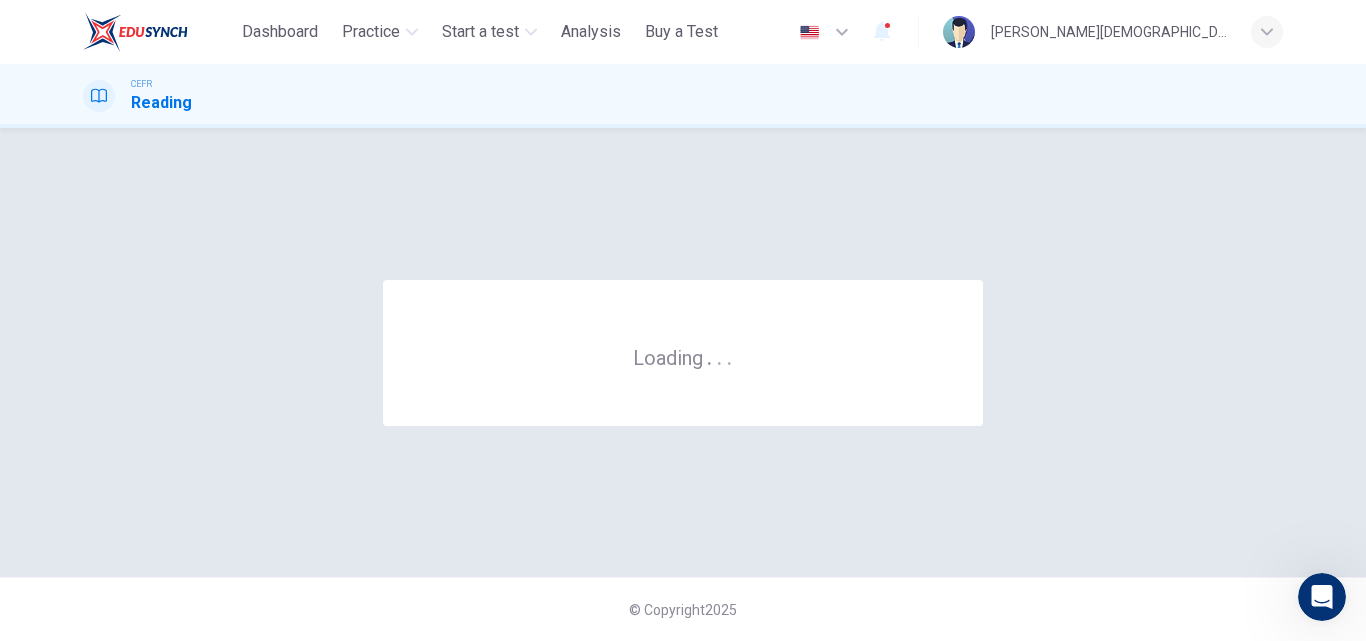 scroll, scrollTop: 0, scrollLeft: 0, axis: both 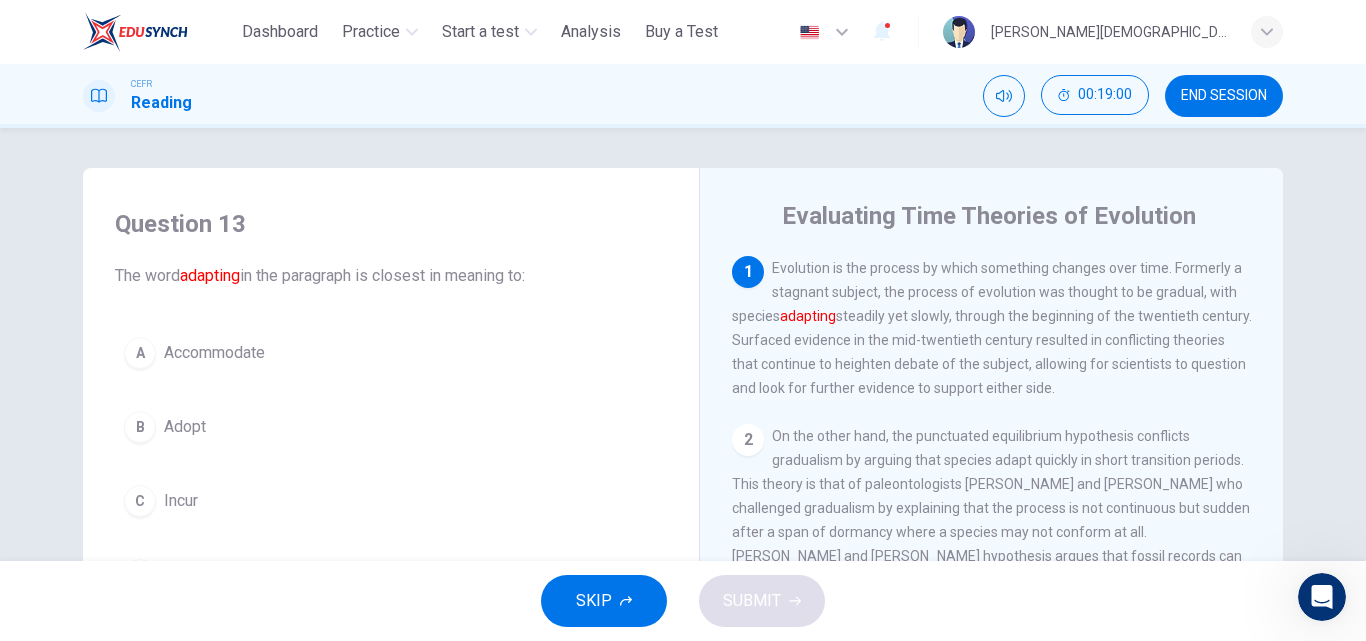 click on "A" at bounding box center (140, 353) 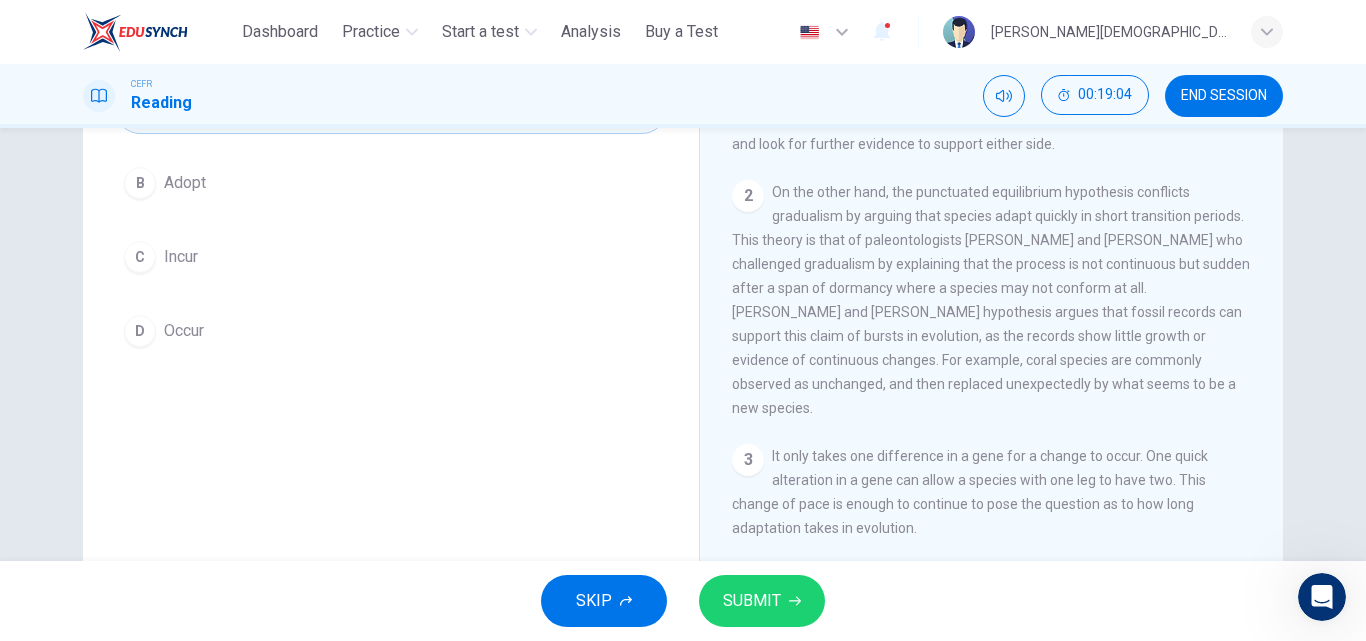 scroll, scrollTop: 342, scrollLeft: 0, axis: vertical 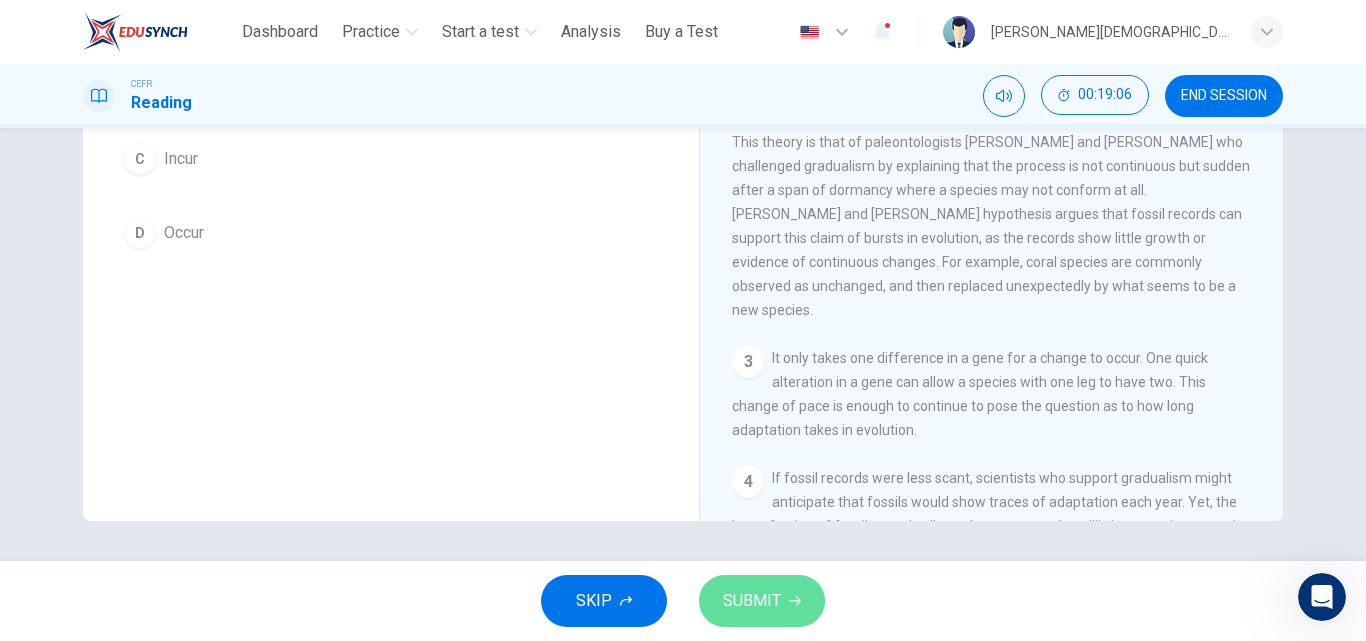 click on "SUBMIT" at bounding box center [752, 601] 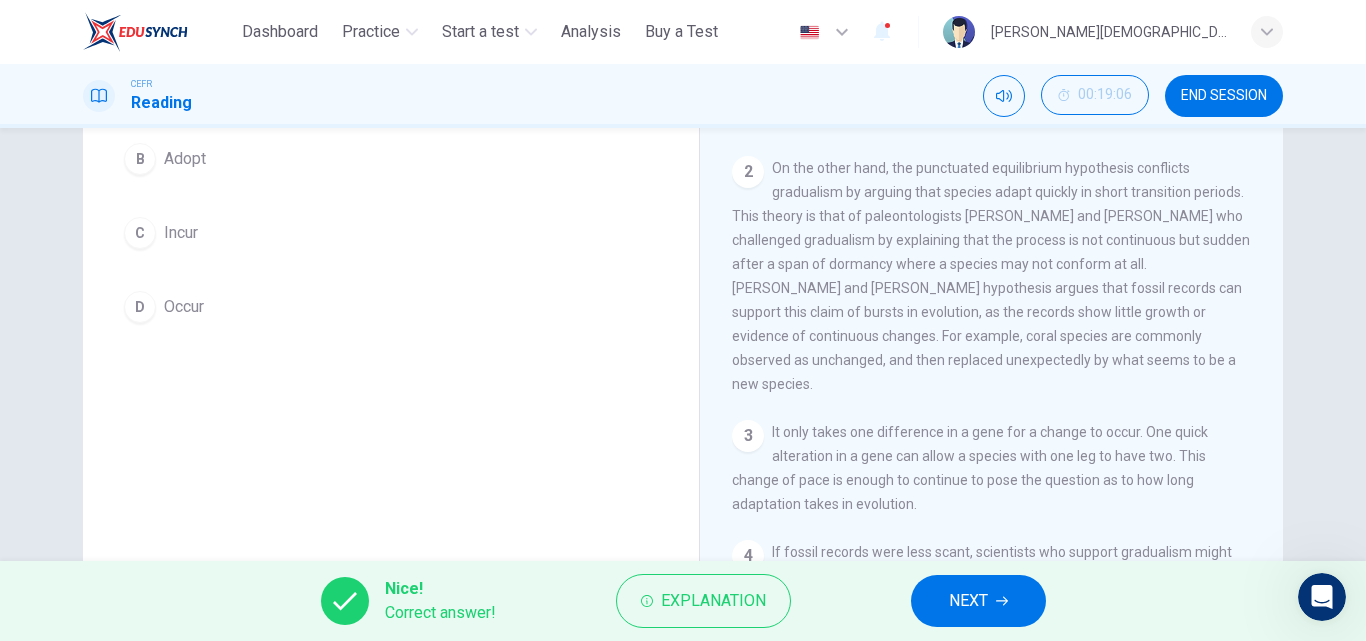 scroll, scrollTop: 308, scrollLeft: 0, axis: vertical 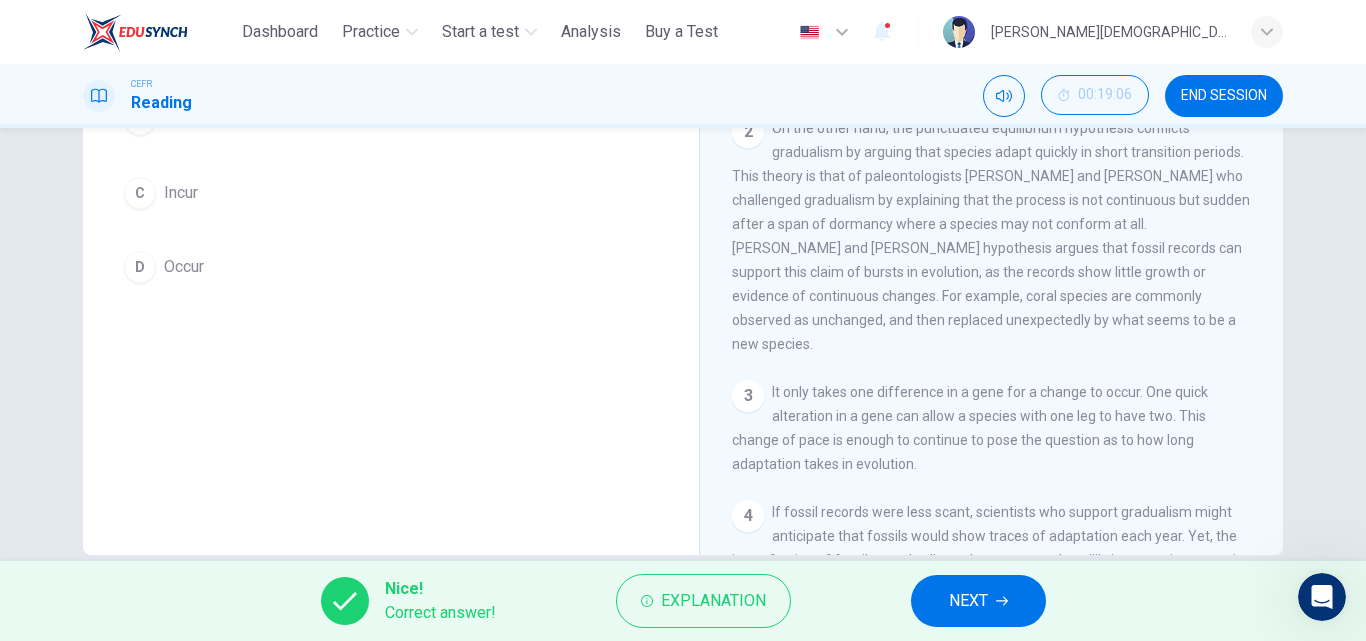click 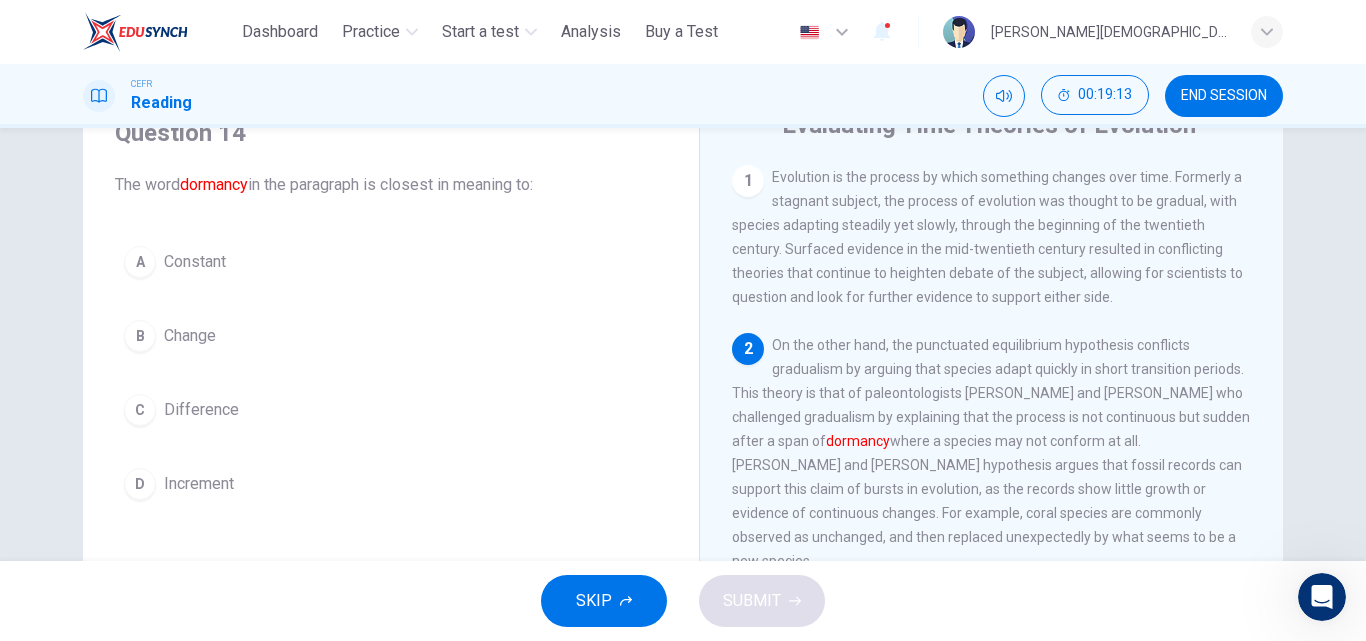 scroll, scrollTop: 94, scrollLeft: 0, axis: vertical 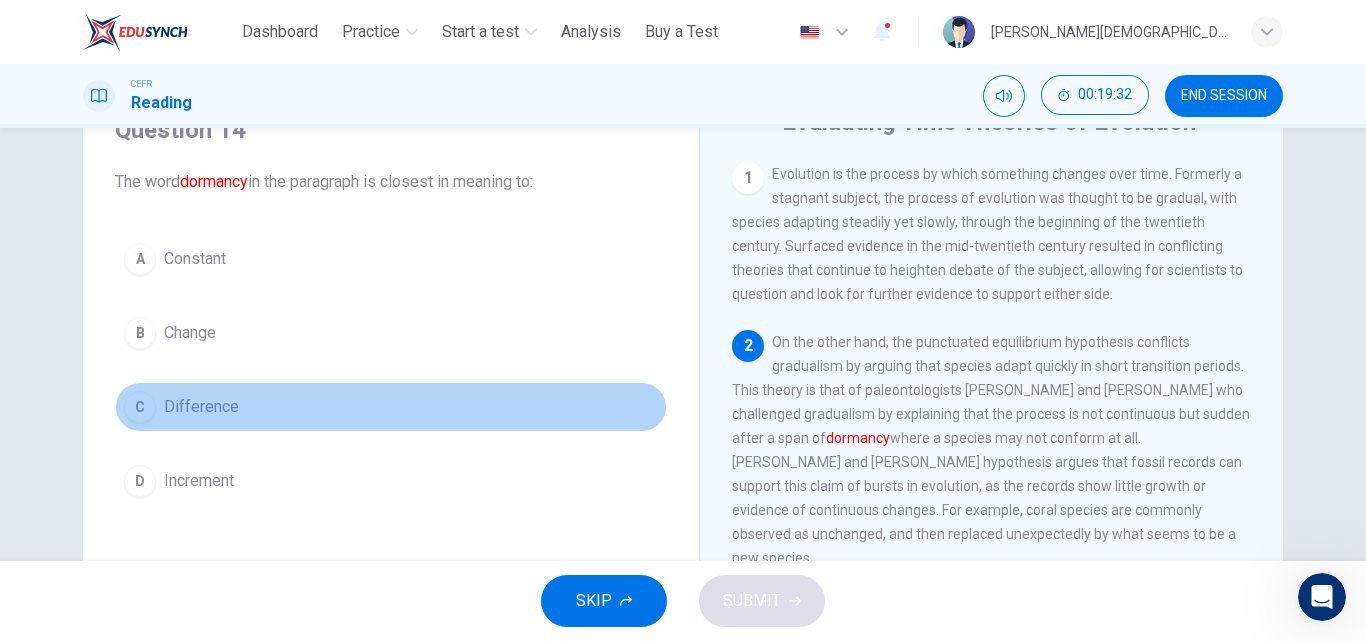 click on "C" at bounding box center (140, 407) 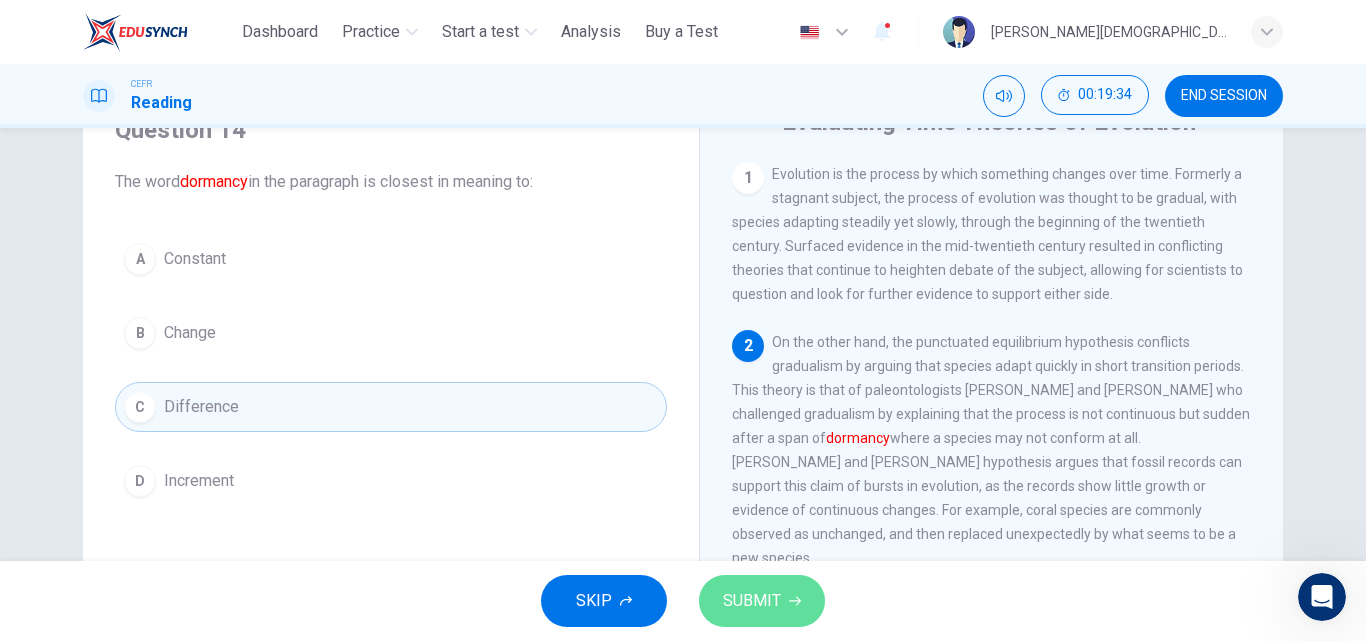 click on "SUBMIT" at bounding box center [752, 601] 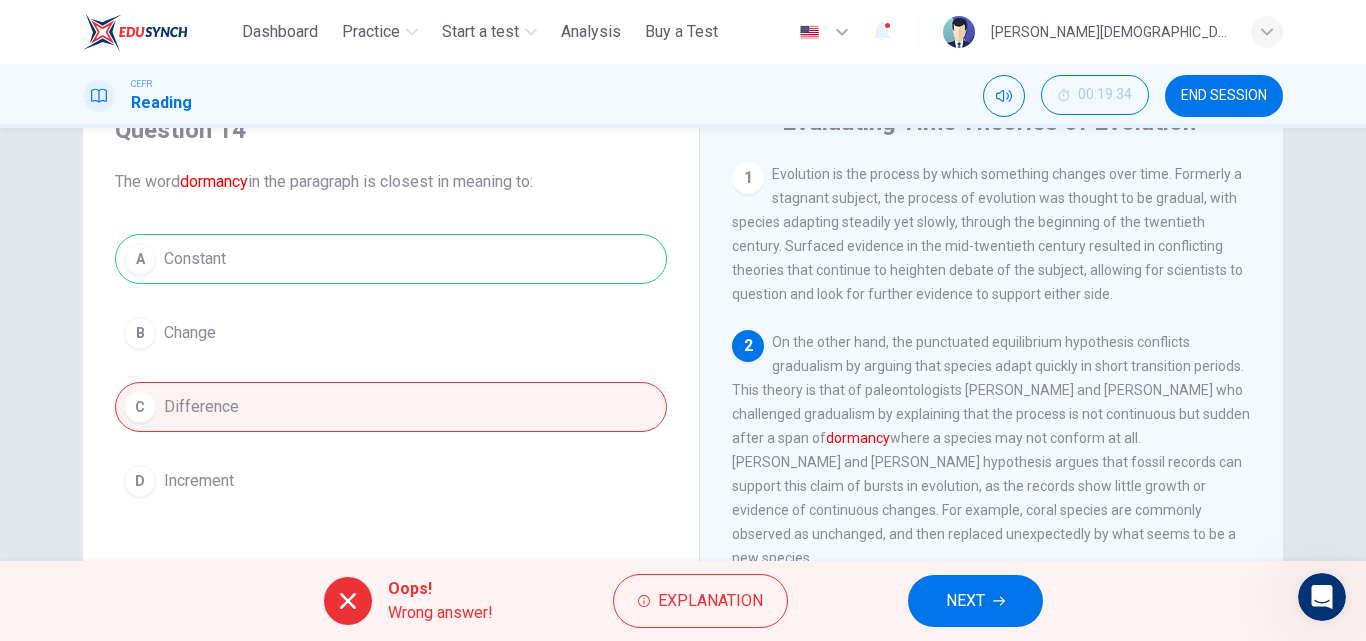 click on "NEXT" at bounding box center (965, 601) 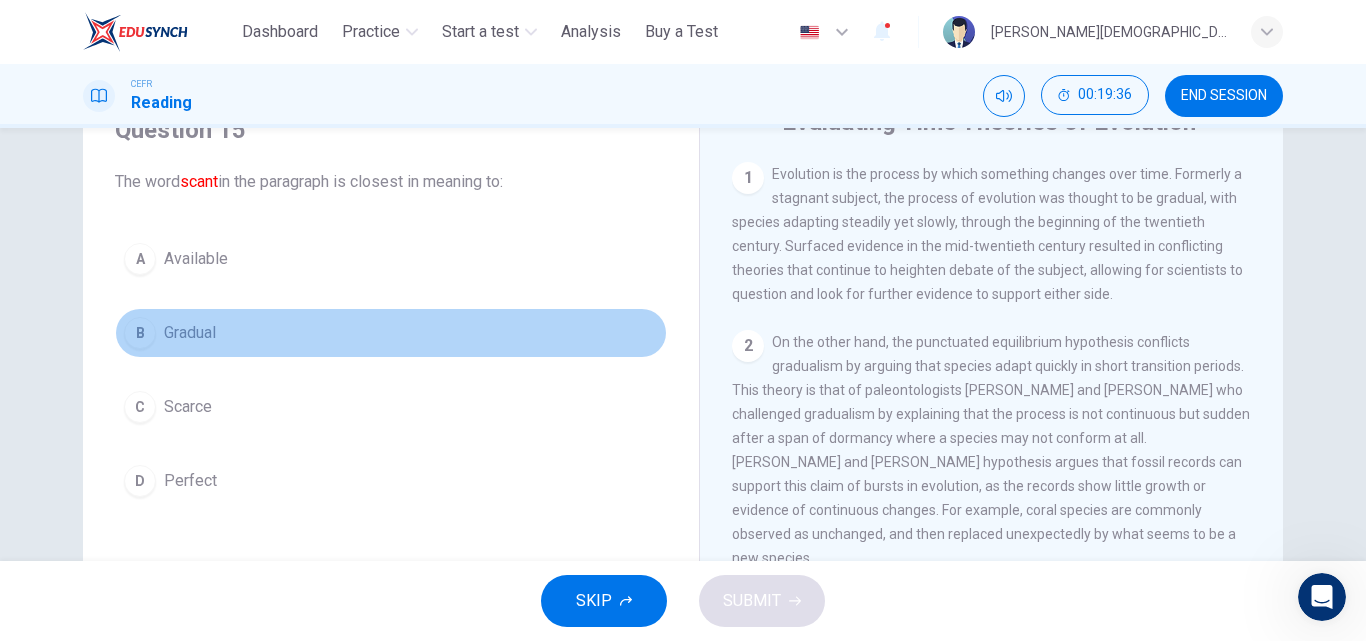 click on "Gradual" at bounding box center (190, 333) 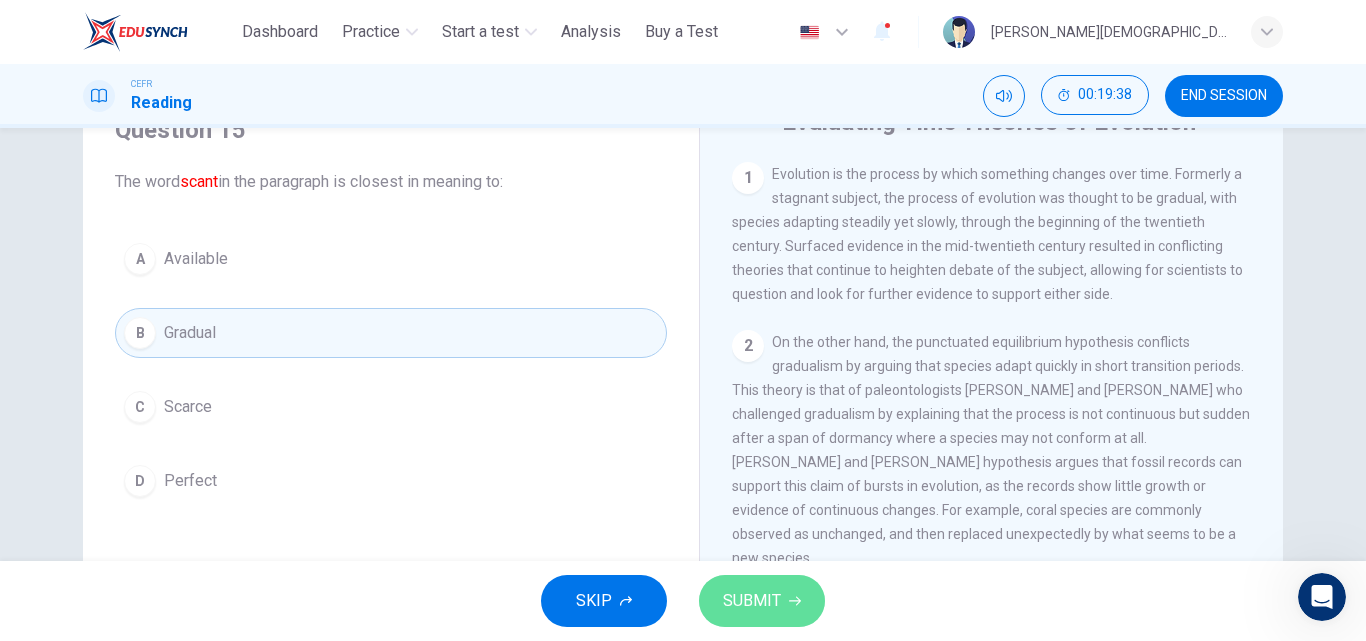 click on "SUBMIT" at bounding box center (752, 601) 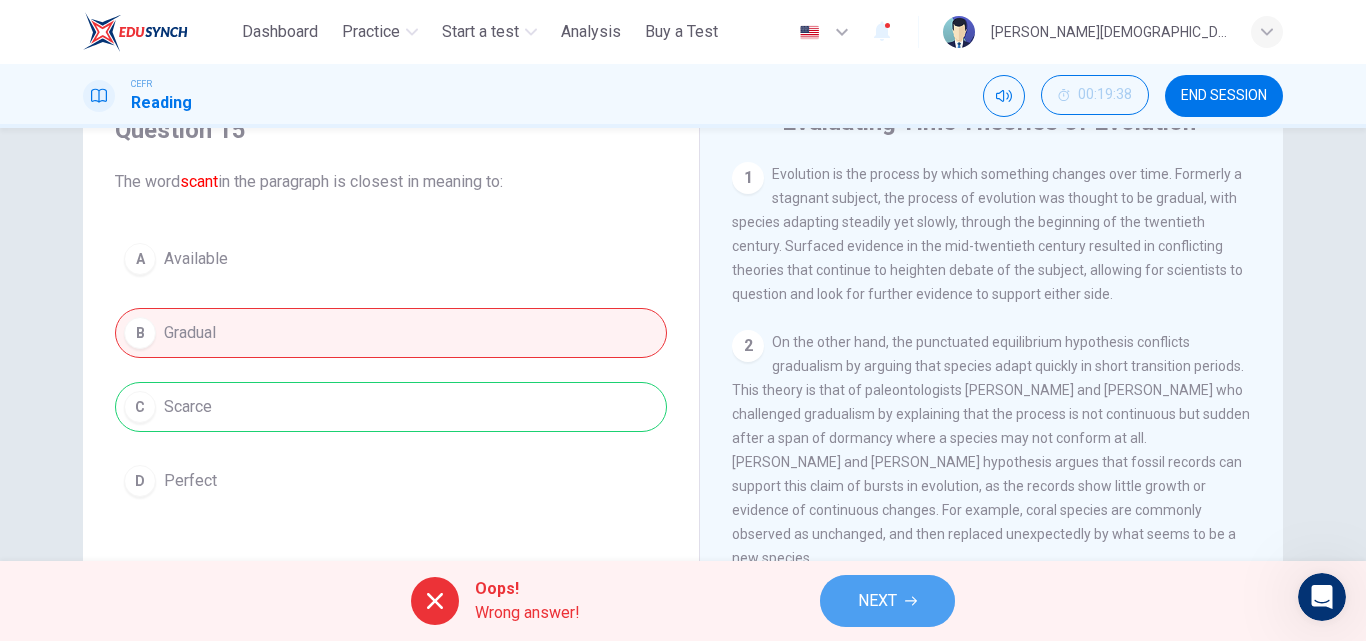click on "NEXT" at bounding box center [877, 601] 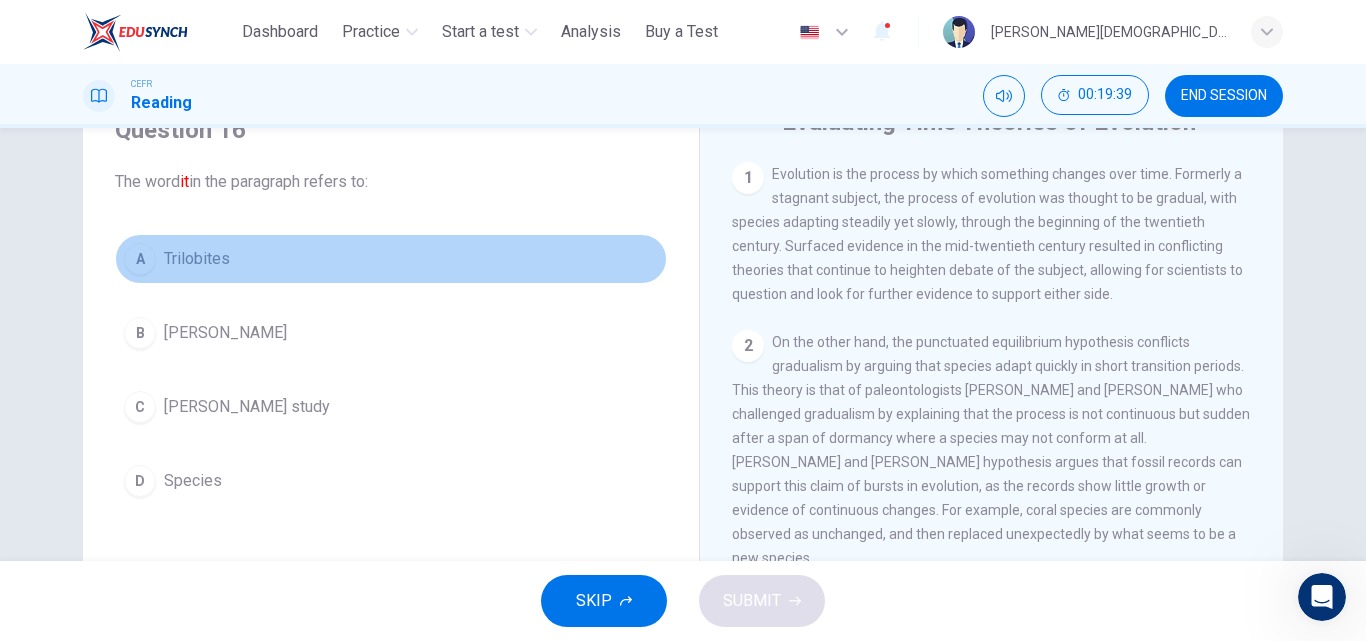 click on "A" at bounding box center (140, 259) 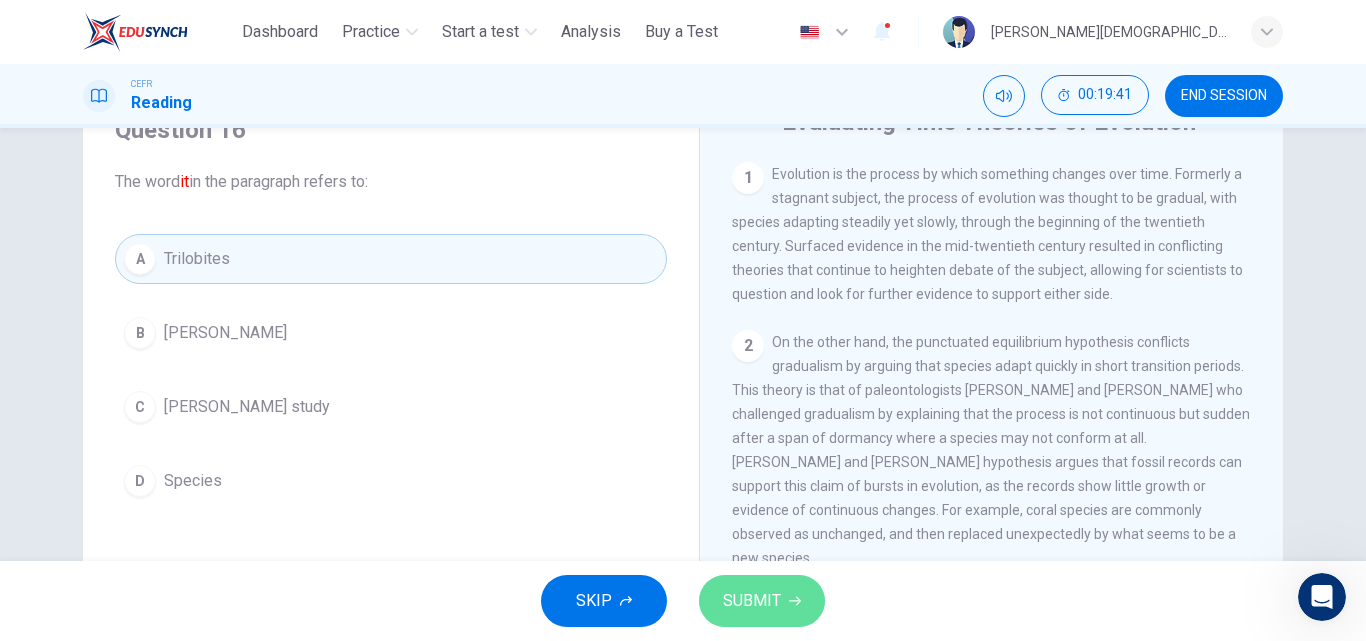 click on "SUBMIT" at bounding box center (752, 601) 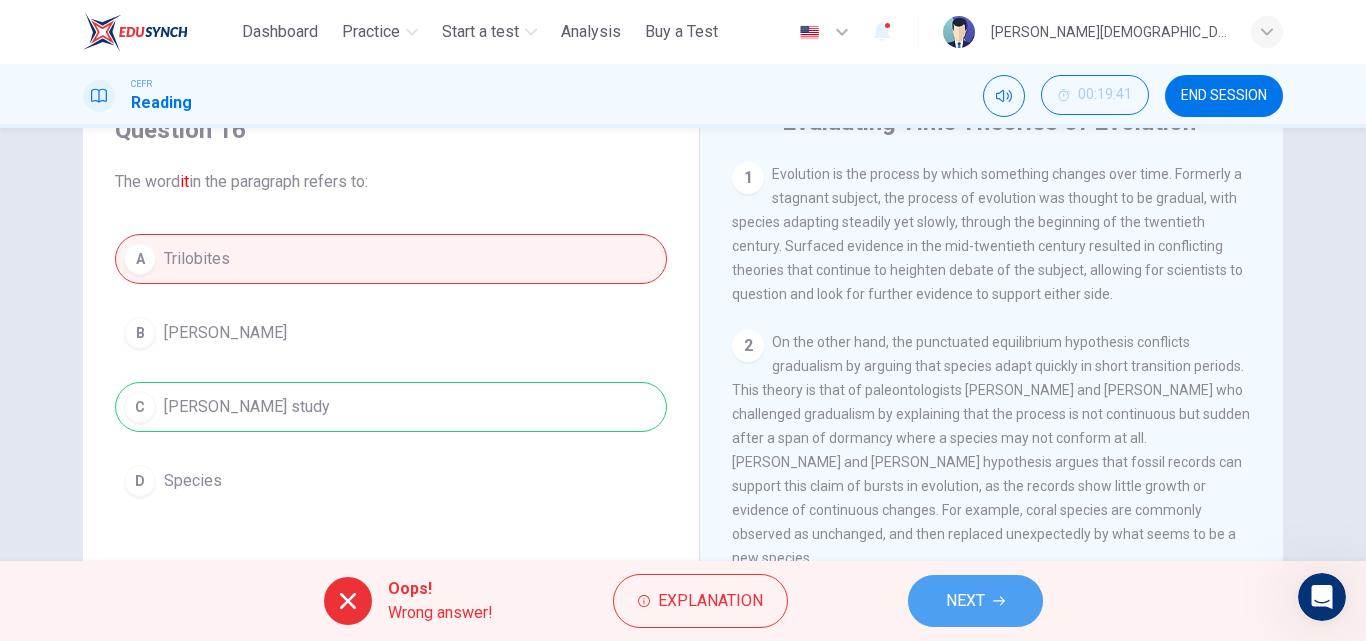 click on "NEXT" at bounding box center (965, 601) 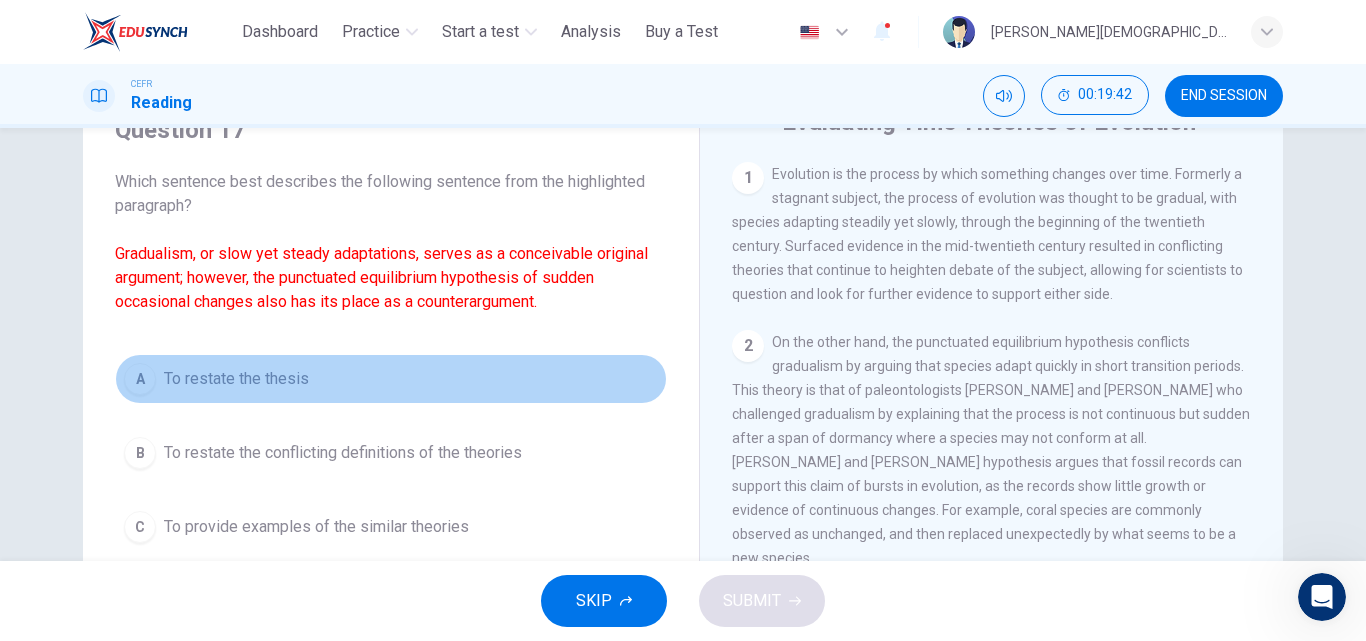 click on "To restate the thesis" at bounding box center [236, 379] 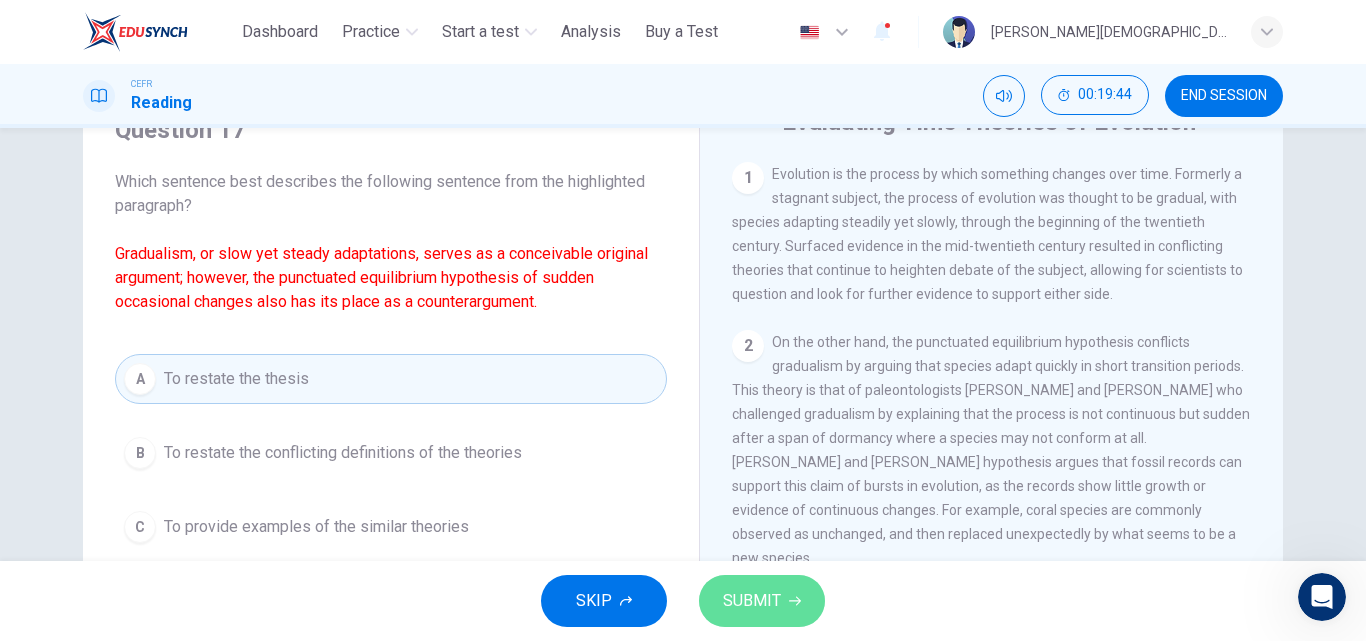 click on "SUBMIT" at bounding box center [752, 601] 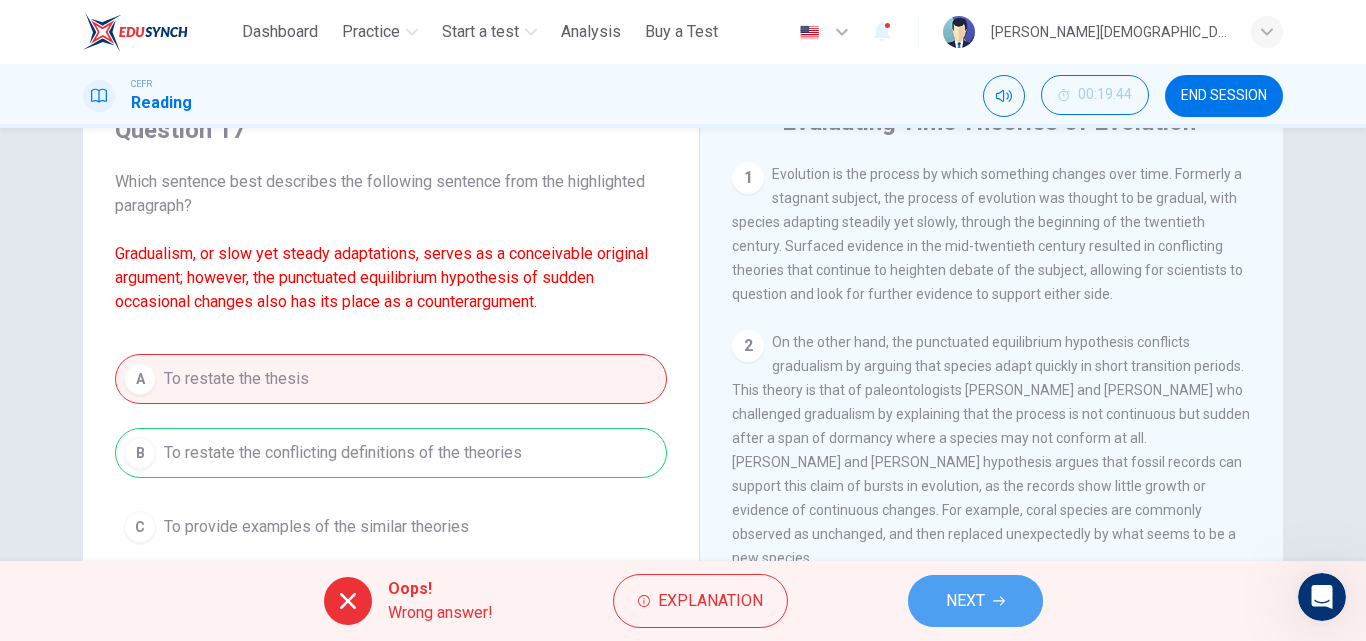 click on "NEXT" at bounding box center [965, 601] 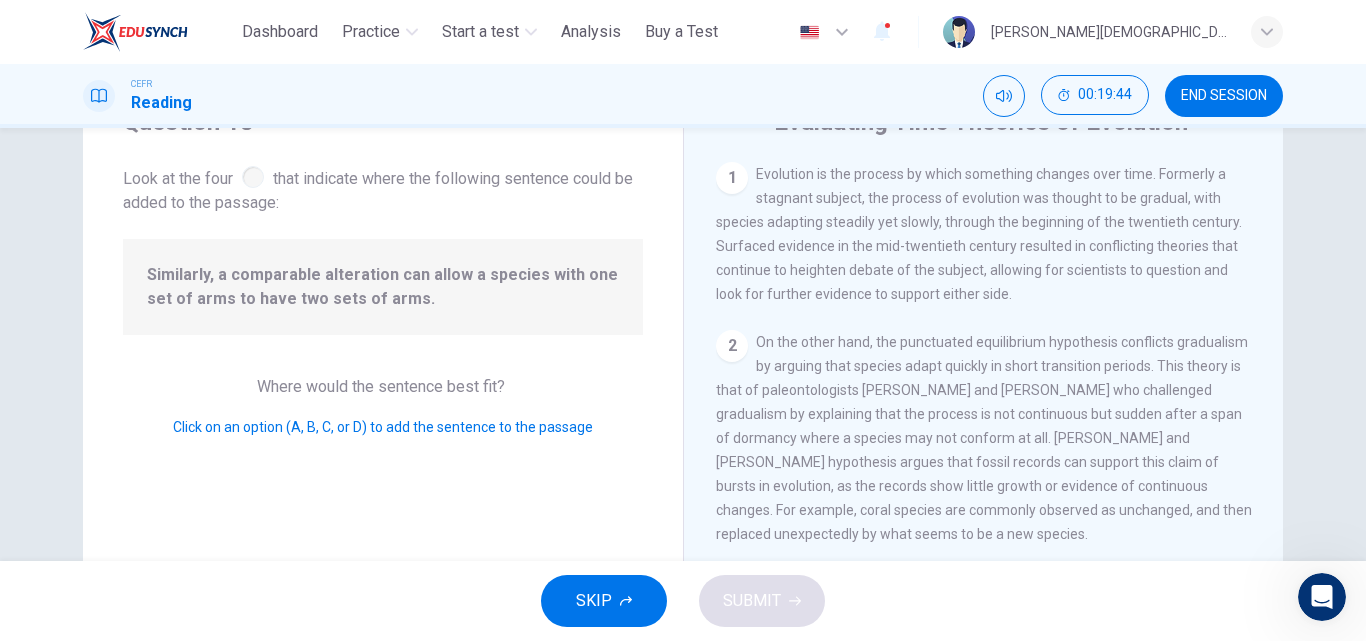 scroll, scrollTop: 168, scrollLeft: 0, axis: vertical 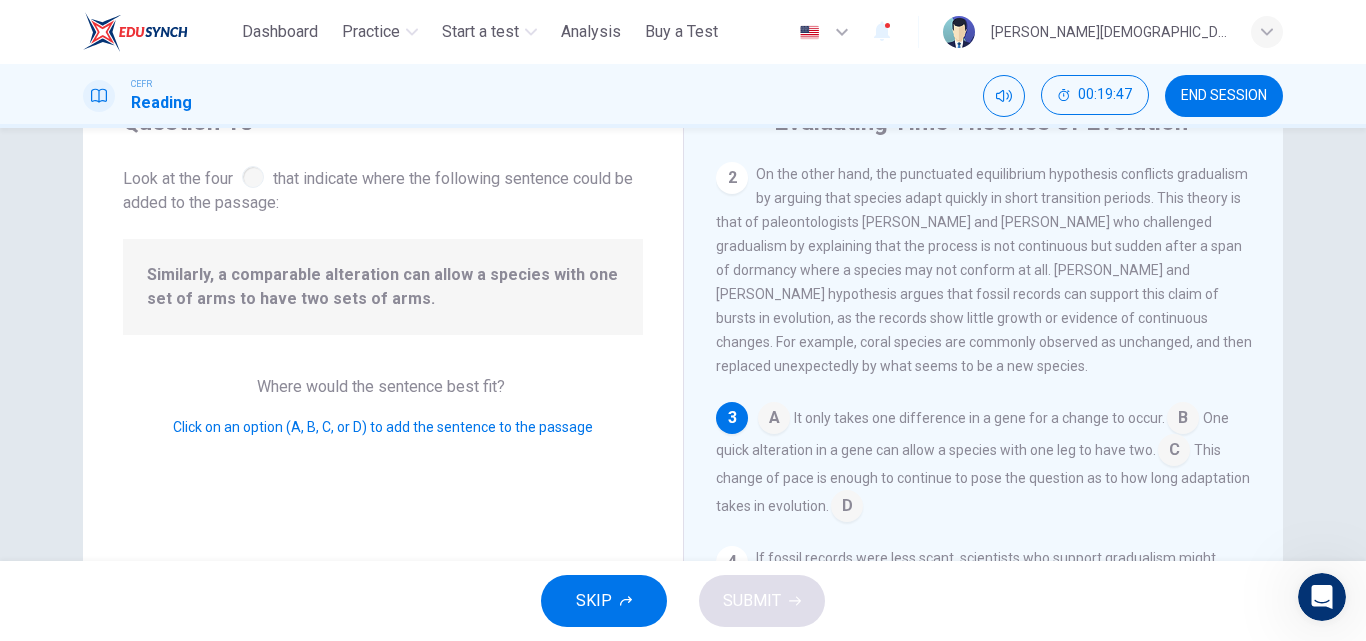 click on "Click on an option (A, B, C, or D) to add the sentence to the passage" at bounding box center [383, 427] 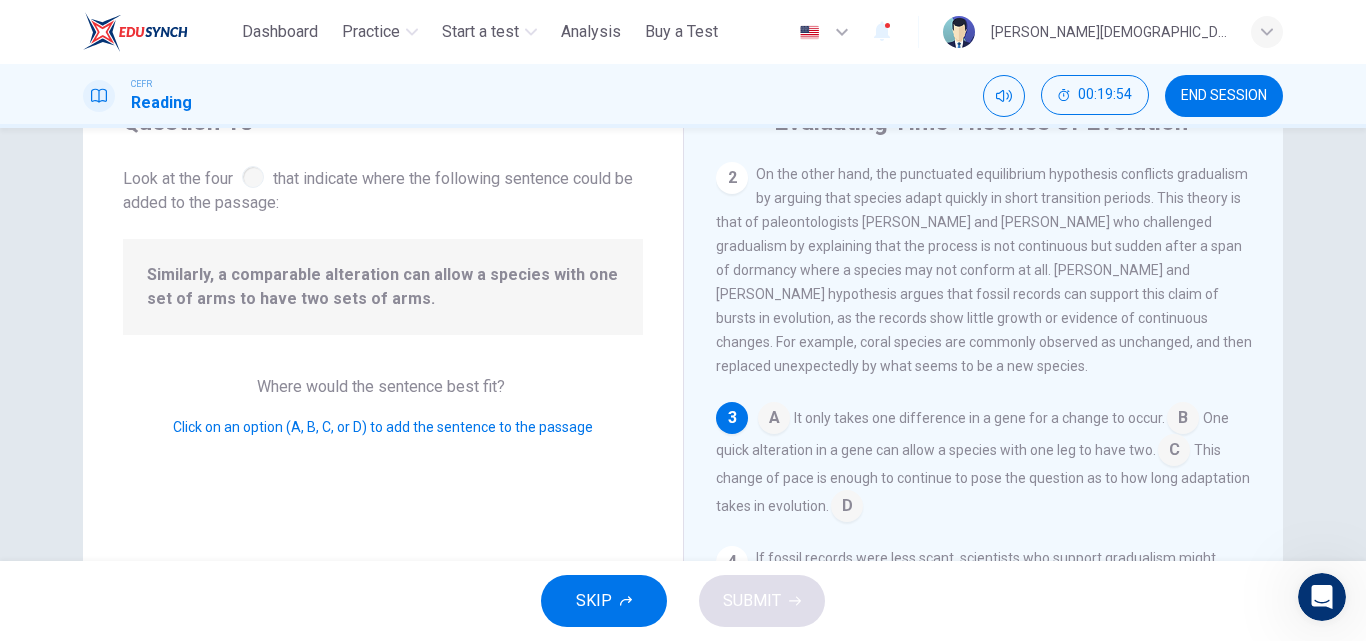 scroll, scrollTop: 0, scrollLeft: 0, axis: both 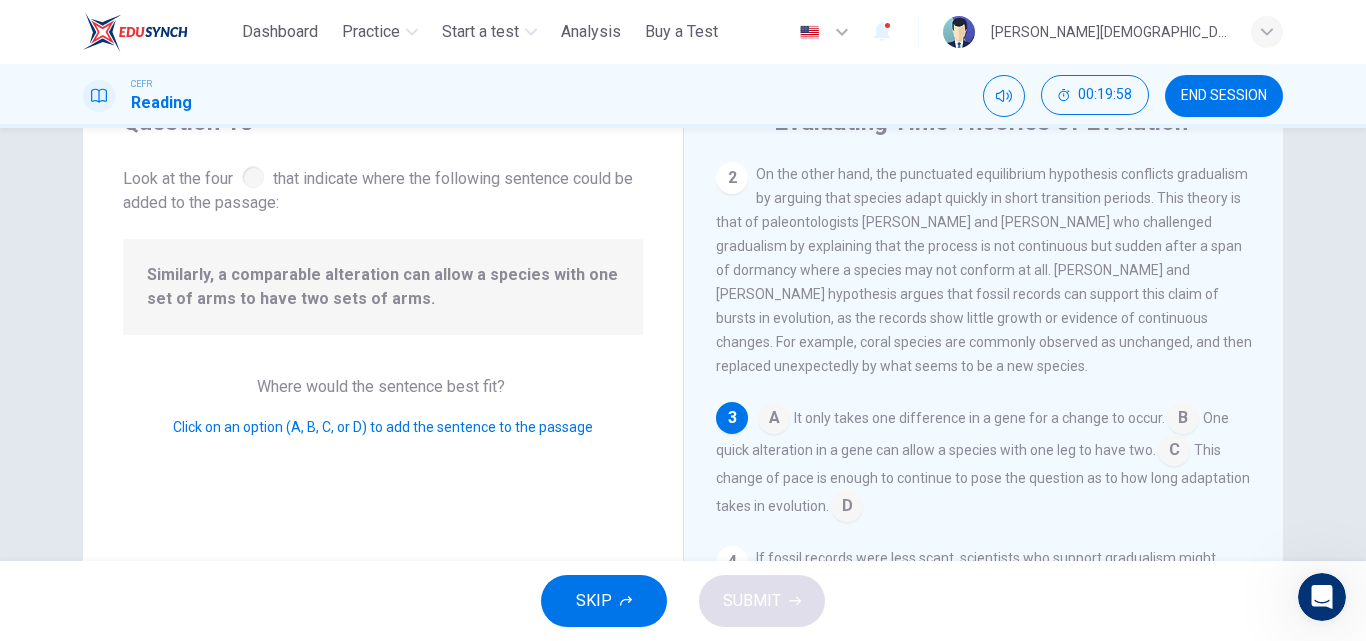 click at bounding box center [253, 177] 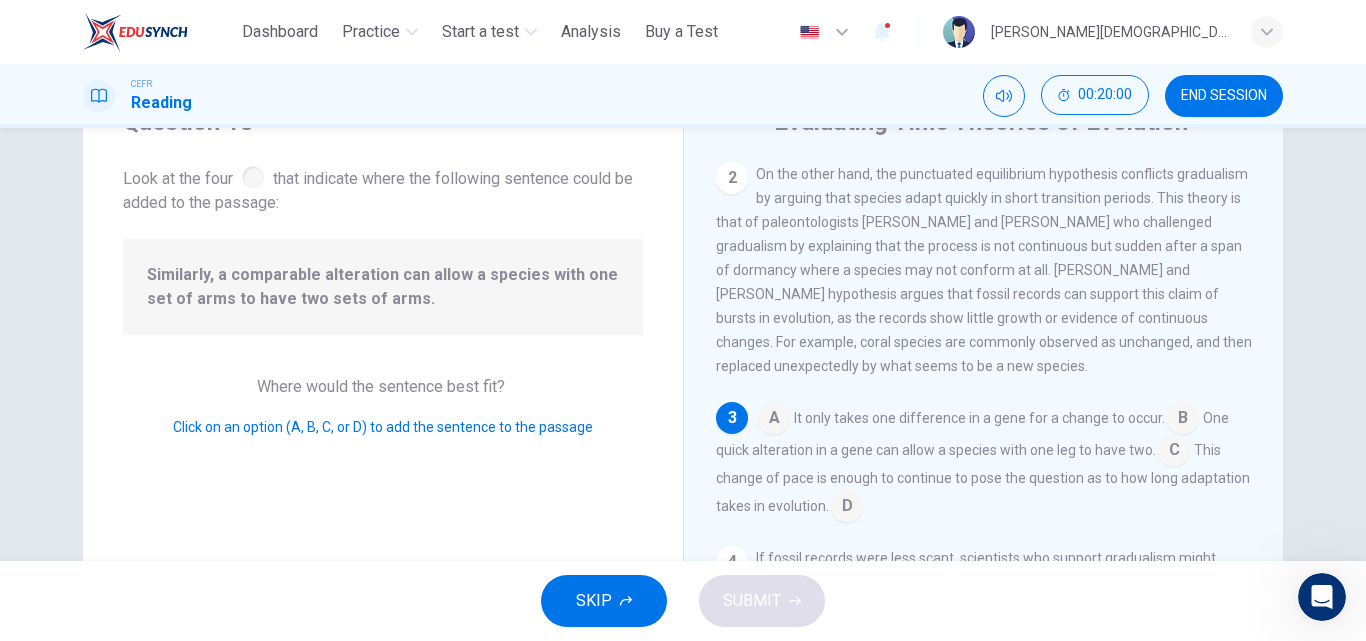click on "Question 18 Look at the four     that indicate where the following sentence could be added to the passage: Similarly, a comparable alteration can allow a species with one set of arms to have two sets of arms. Where would the sentence best fit?   Click on an option (A, B, C, or D) to add the sentence to the passage" at bounding box center (383, 421) 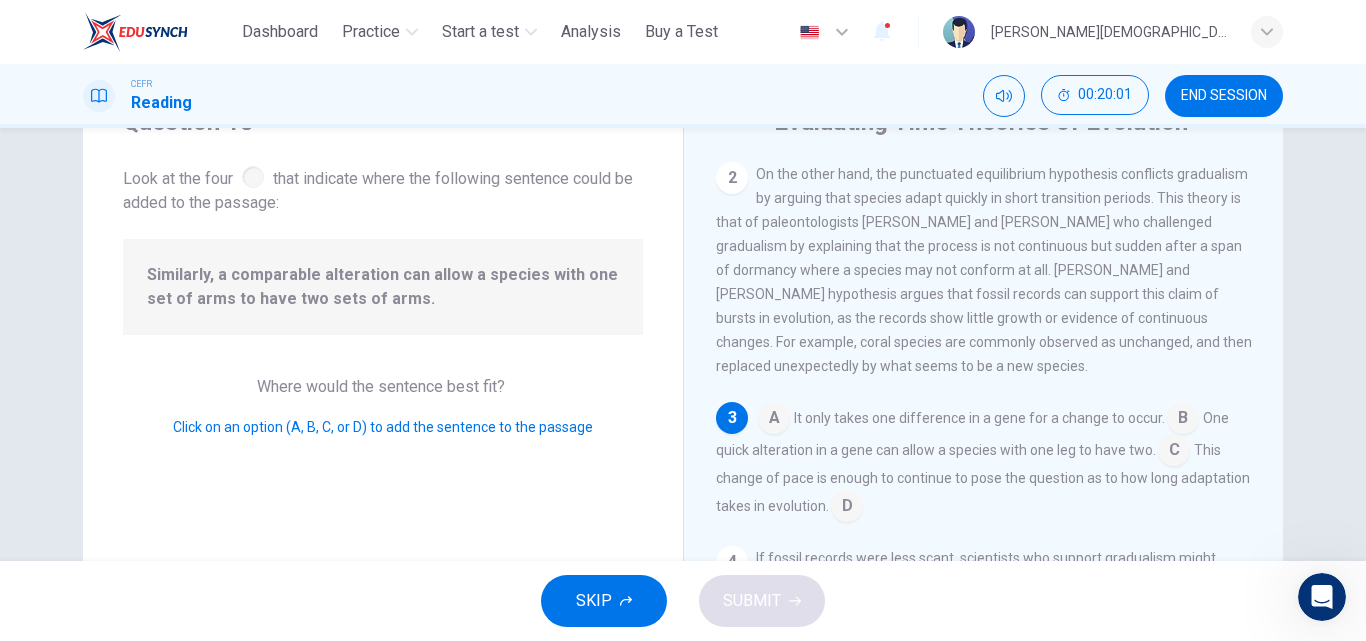 click on "3" at bounding box center [732, 418] 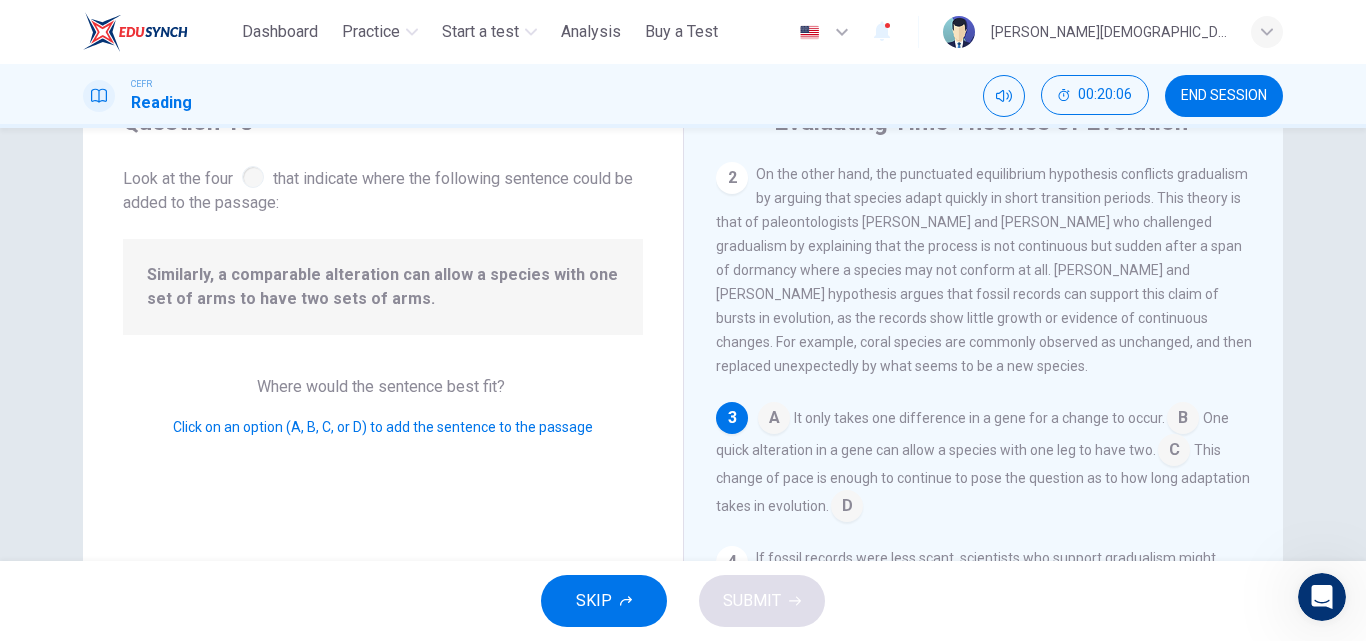 click on "Click on an option (A, B, C, or D) to add the sentence to the passage" at bounding box center (383, 427) 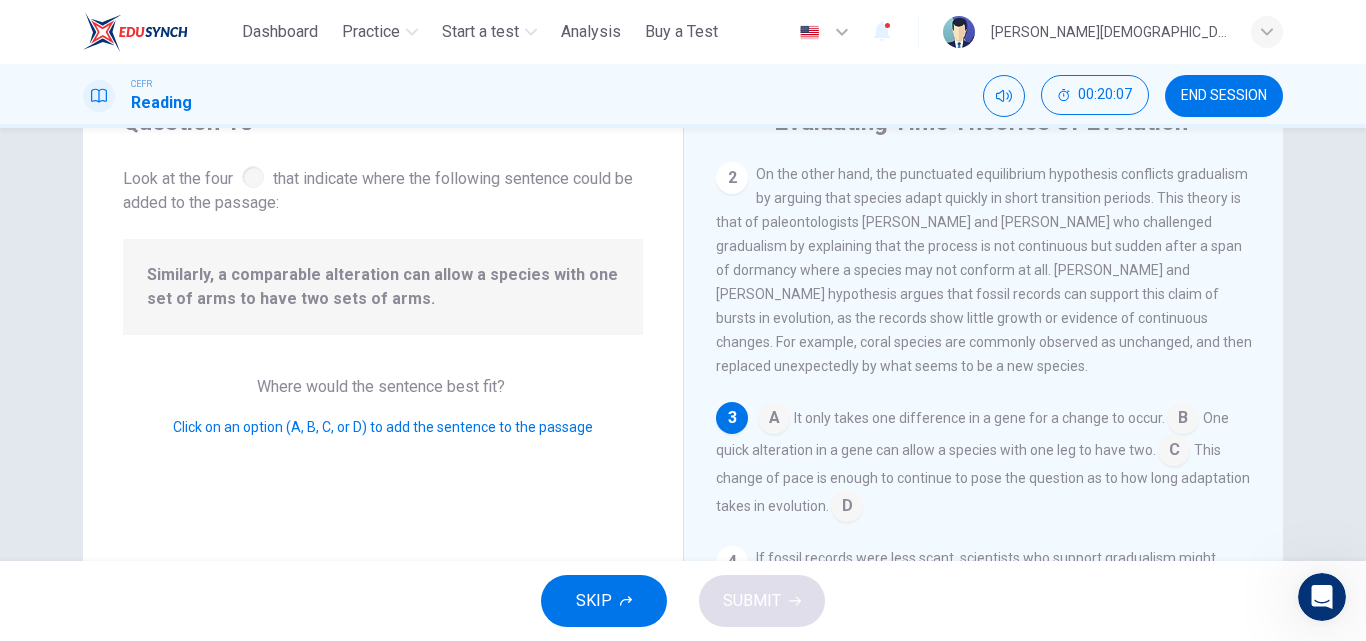 click on "3" at bounding box center (732, 418) 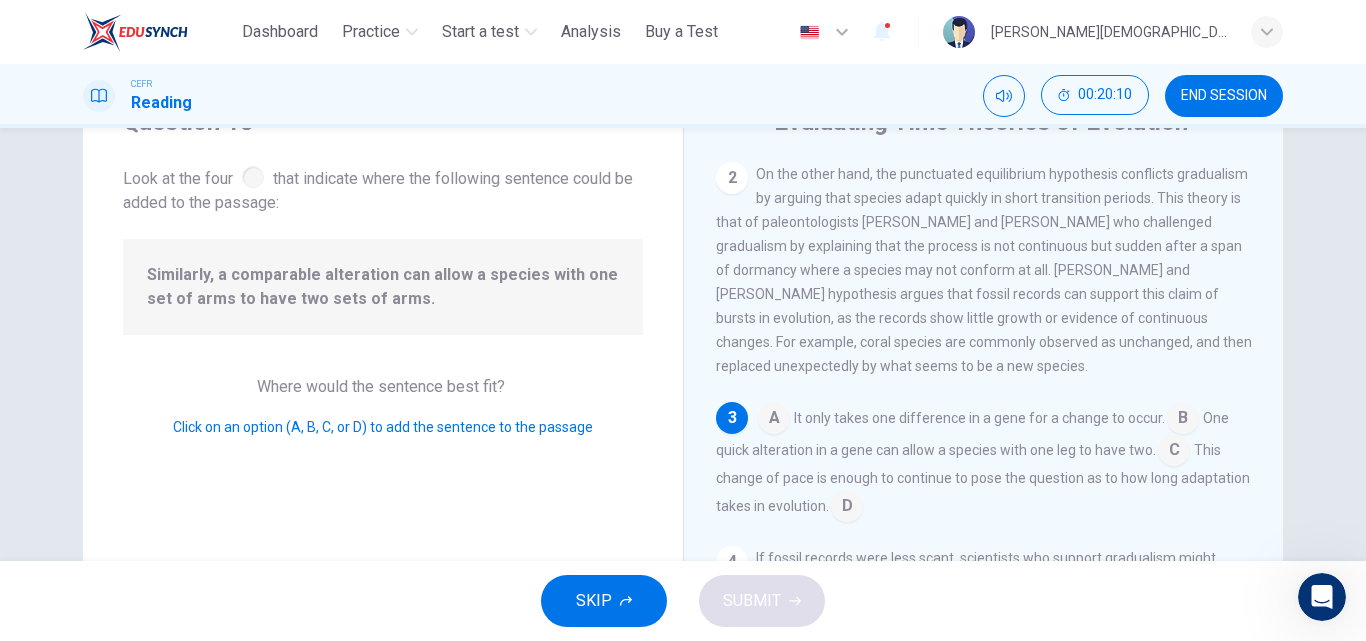 scroll, scrollTop: 165, scrollLeft: 0, axis: vertical 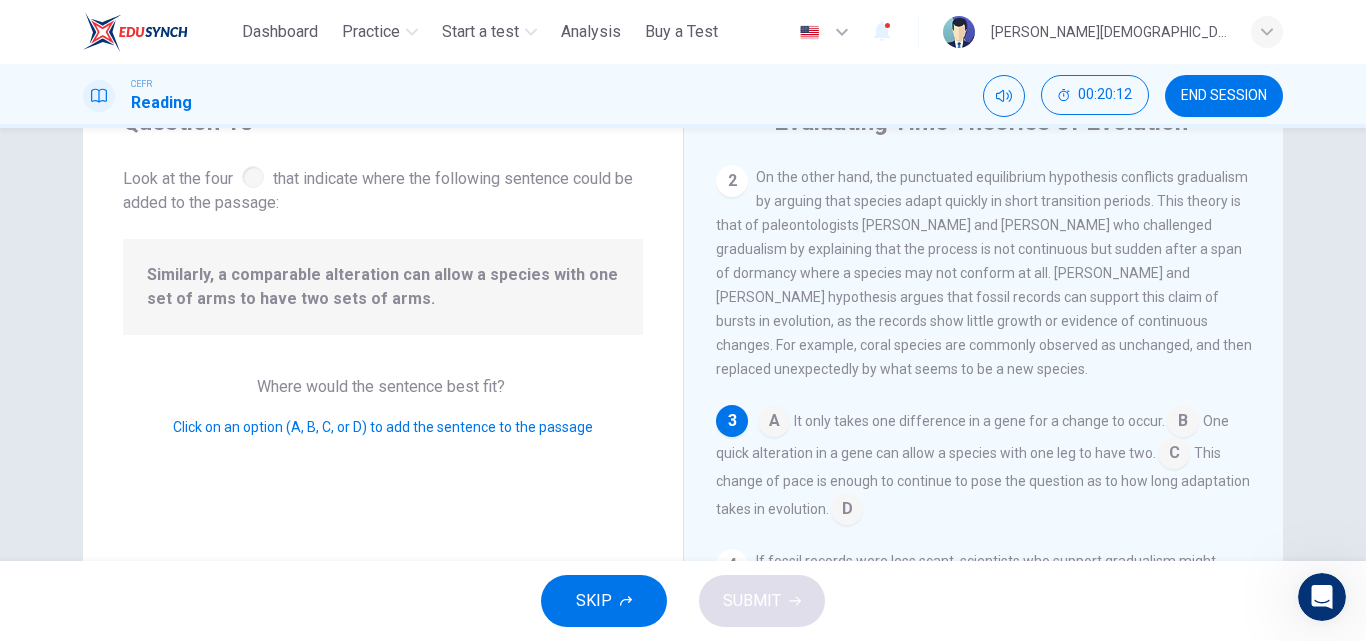 click at bounding box center (1183, 423) 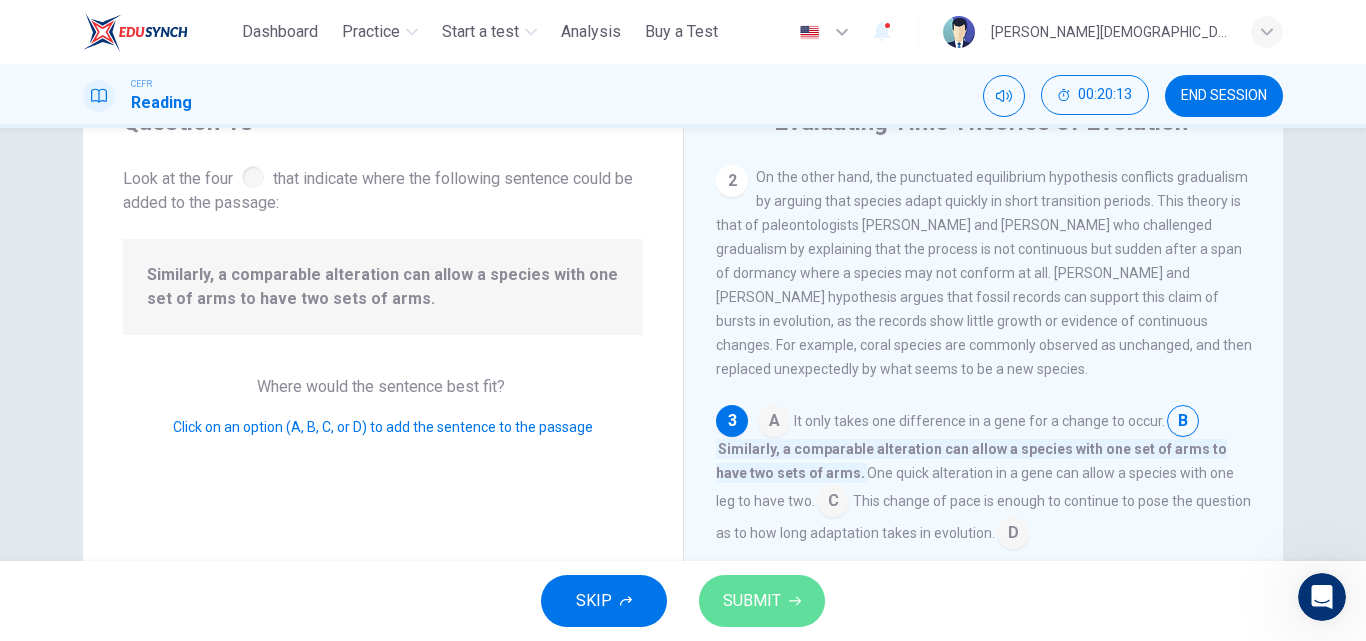 click on "SUBMIT" at bounding box center (752, 601) 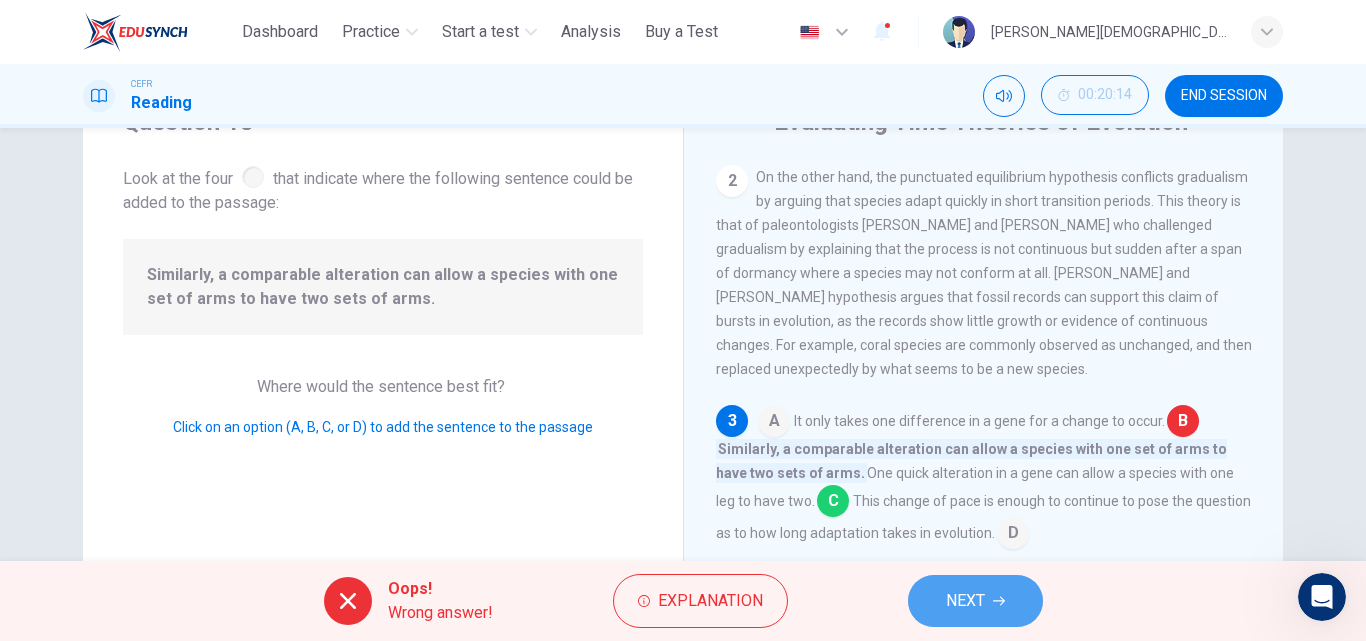 click on "NEXT" at bounding box center (975, 601) 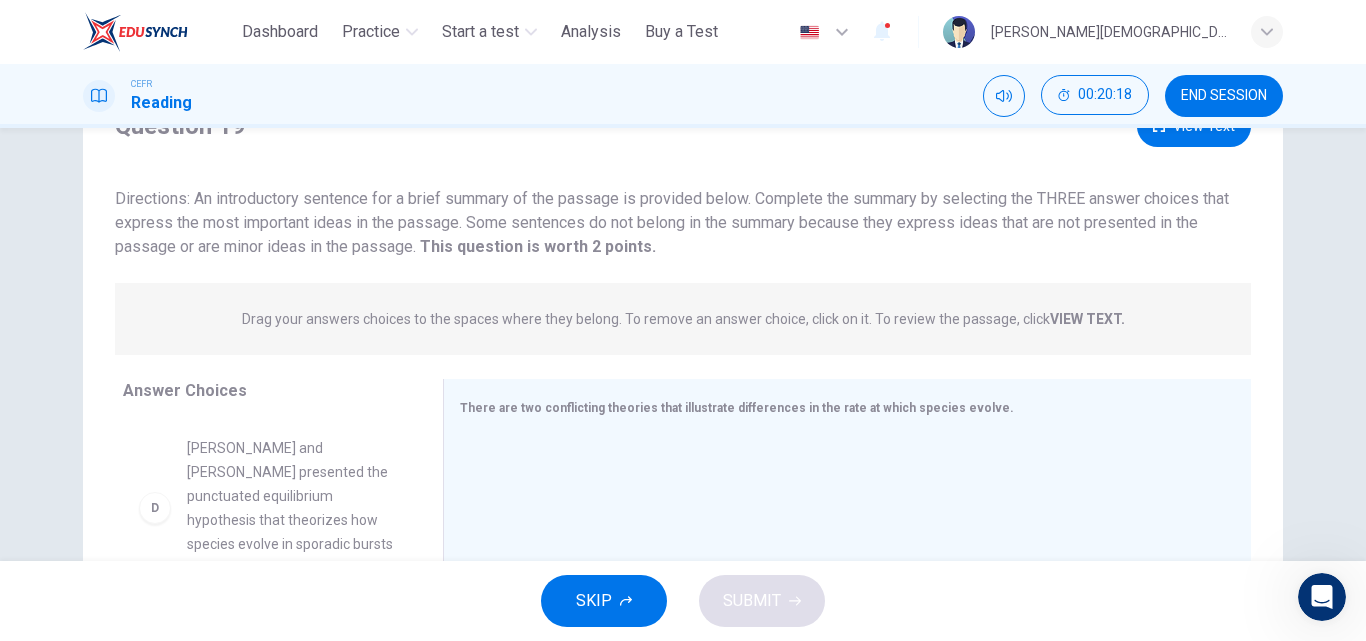 scroll, scrollTop: 534, scrollLeft: 0, axis: vertical 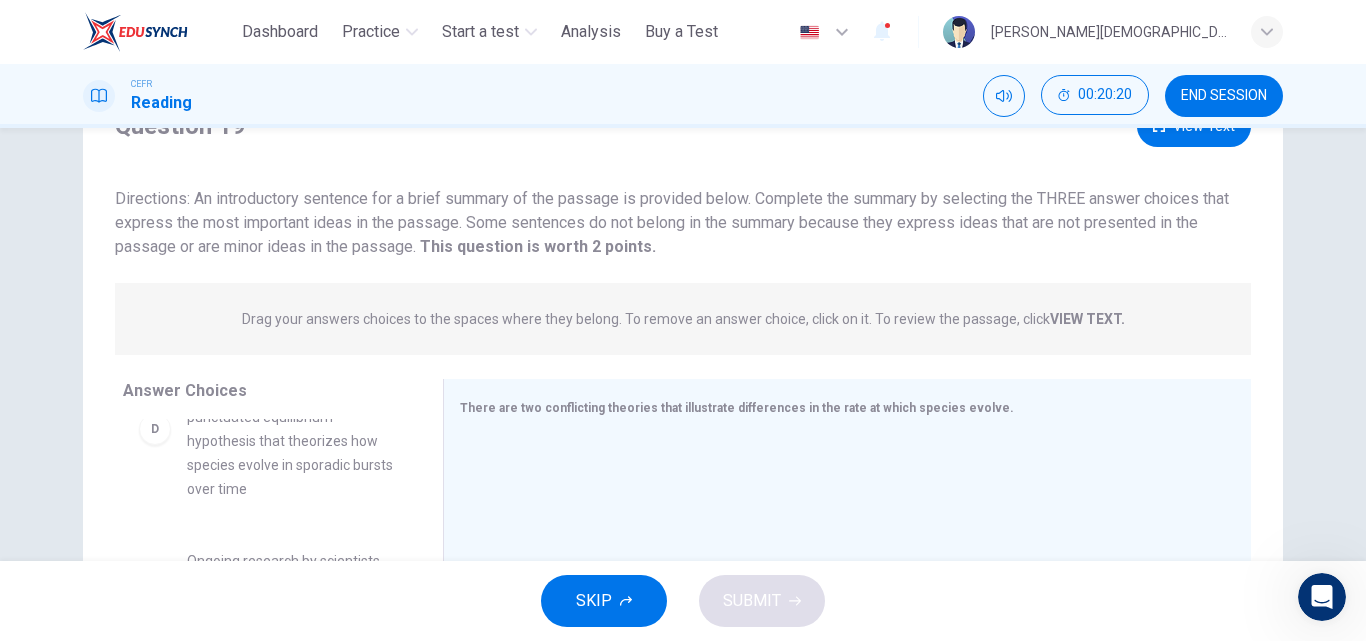 click on "D" at bounding box center [155, 429] 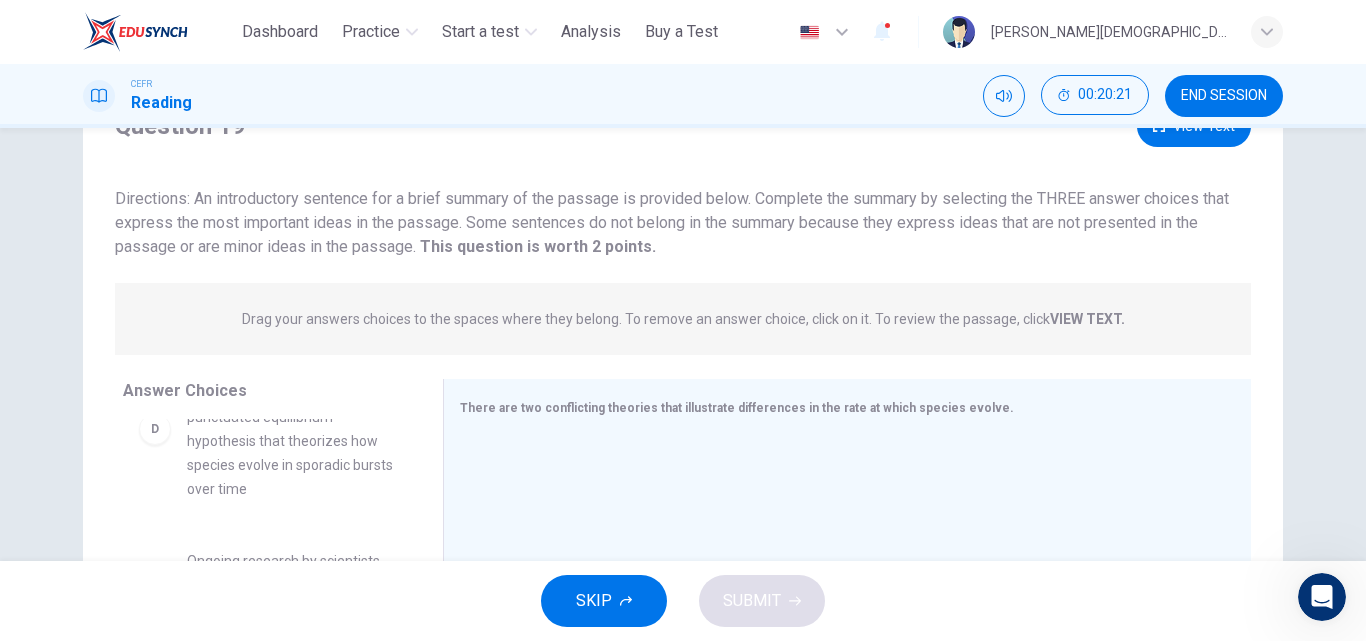 click on "D" at bounding box center [155, 429] 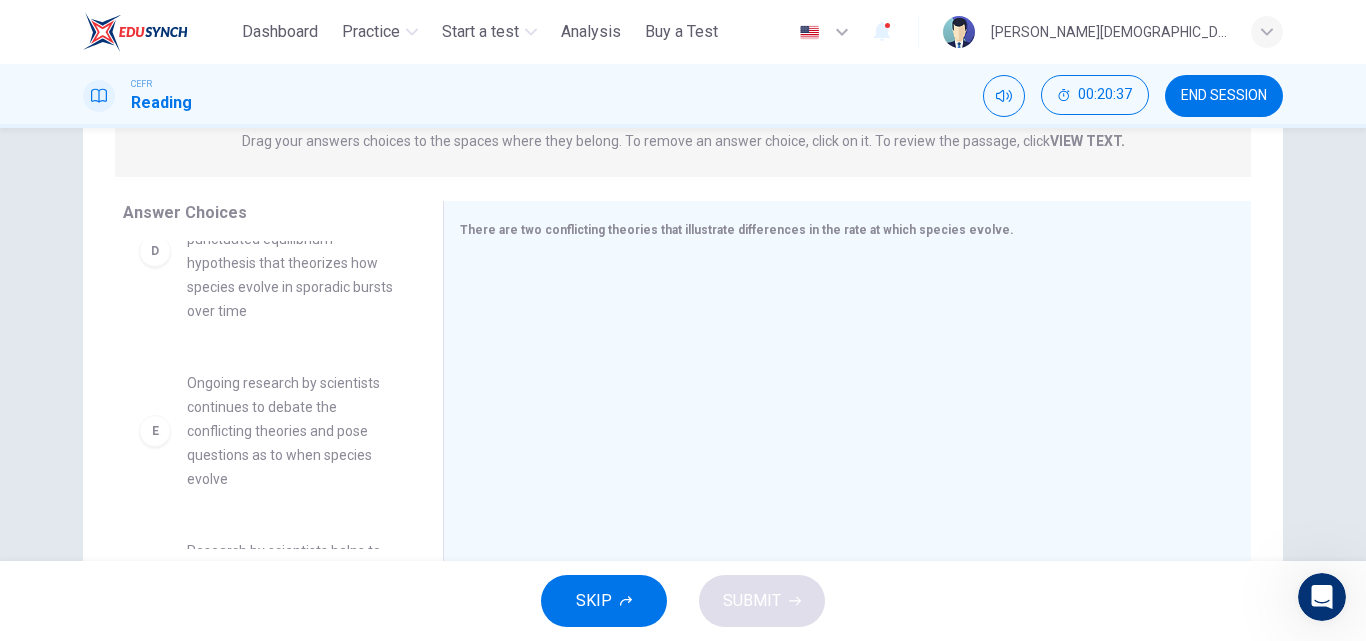 scroll, scrollTop: 273, scrollLeft: 0, axis: vertical 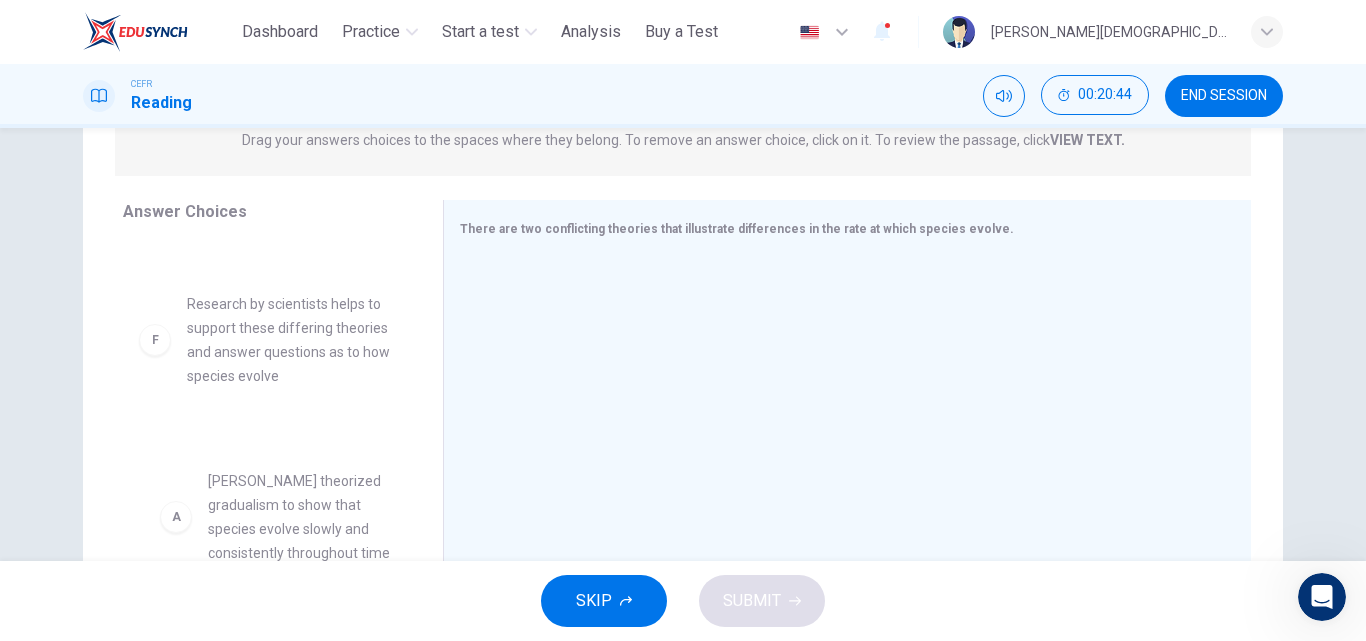 drag, startPoint x: 154, startPoint y: 304, endPoint x: 193, endPoint y: 526, distance: 225.39964 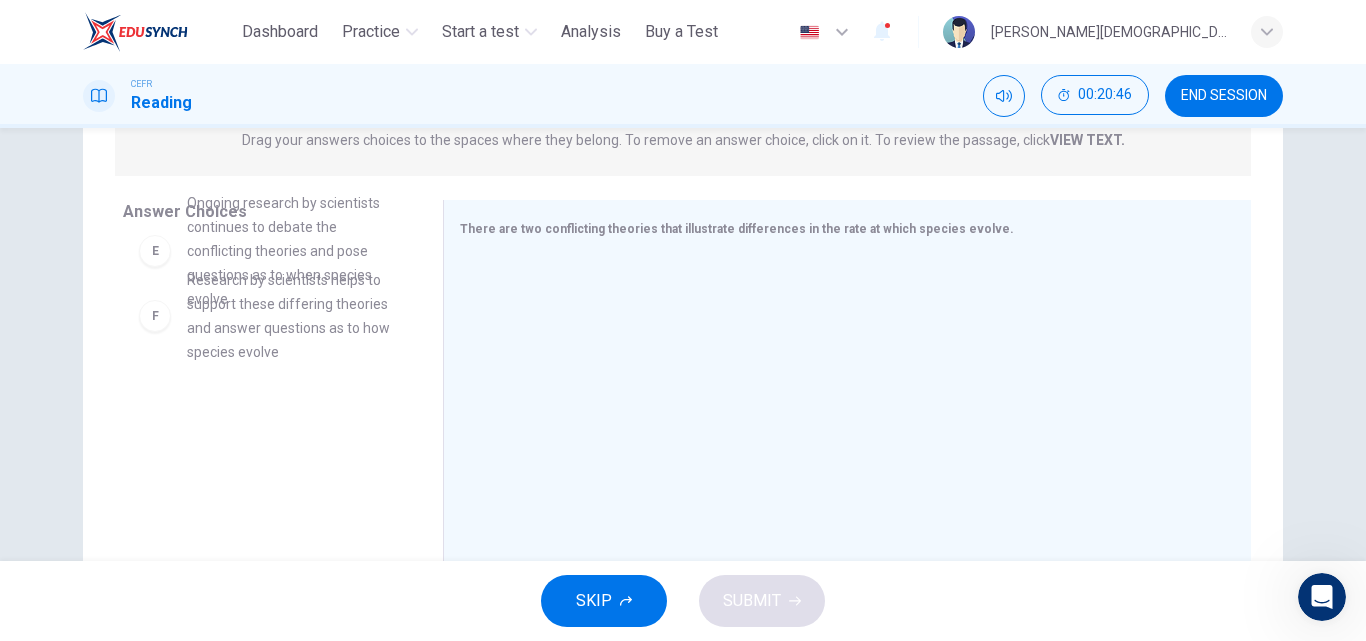 scroll, scrollTop: 594, scrollLeft: 0, axis: vertical 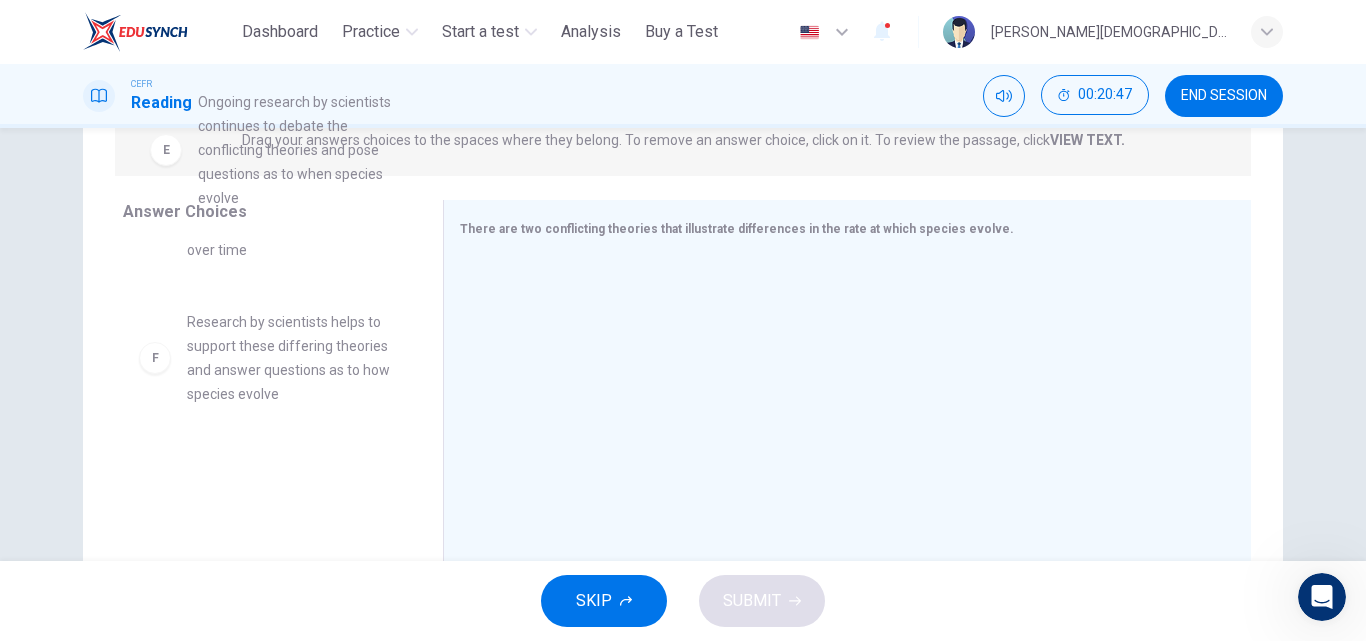 drag, startPoint x: 211, startPoint y: 371, endPoint x: 228, endPoint y: 183, distance: 188.76706 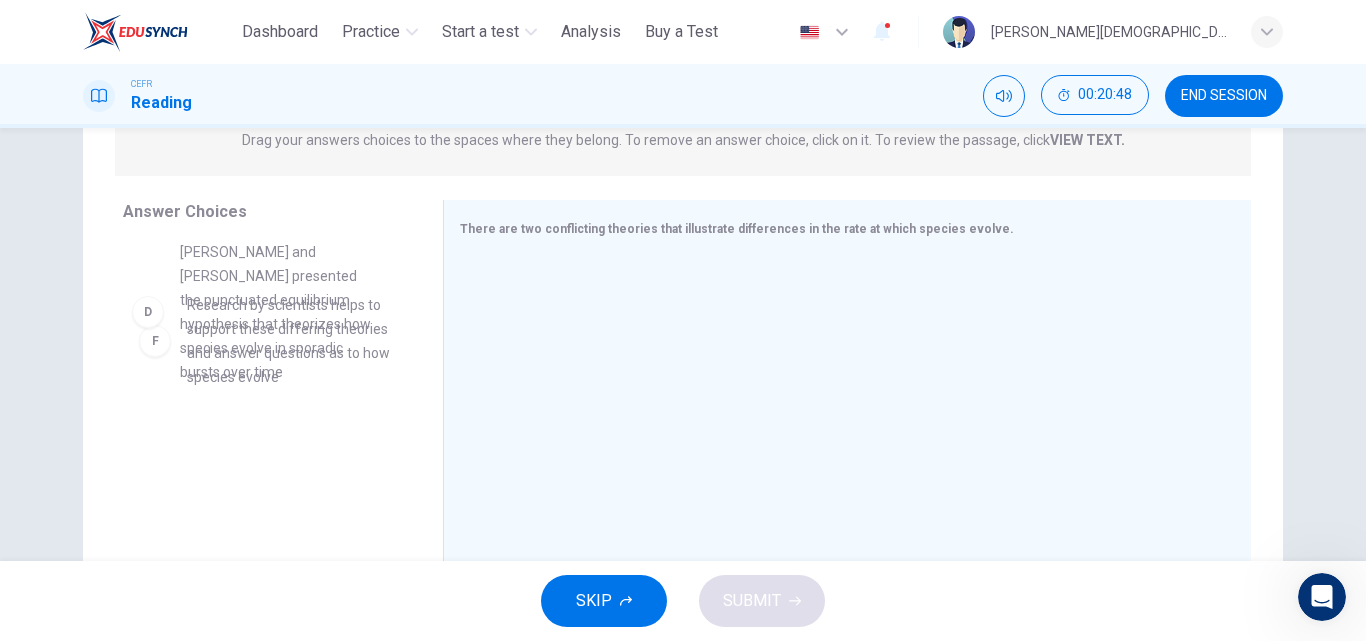 scroll, scrollTop: 586, scrollLeft: 0, axis: vertical 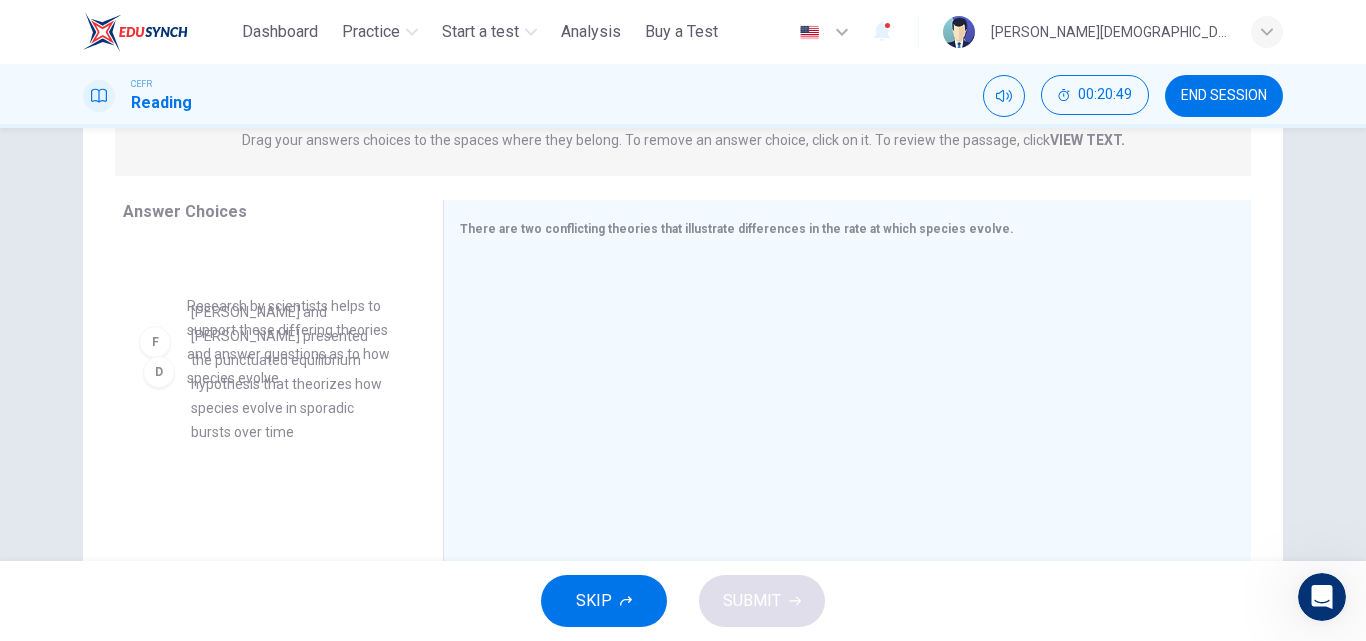 drag, startPoint x: 226, startPoint y: 268, endPoint x: 233, endPoint y: 439, distance: 171.14322 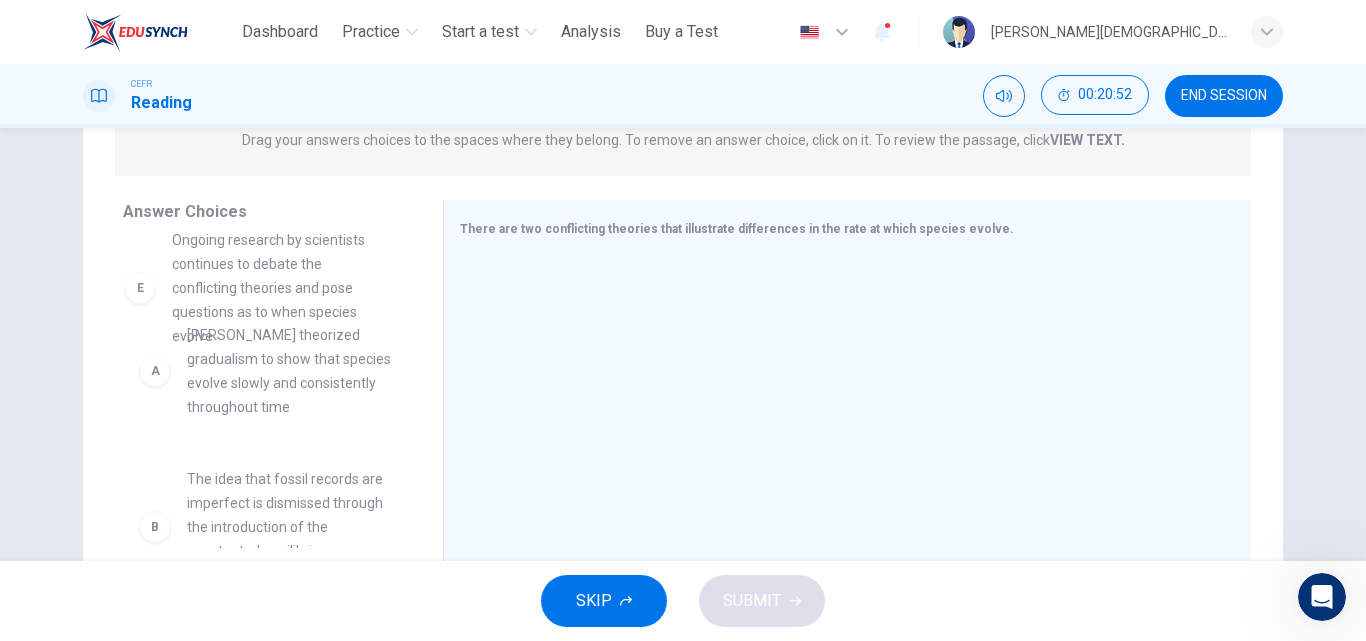 scroll, scrollTop: 0, scrollLeft: 0, axis: both 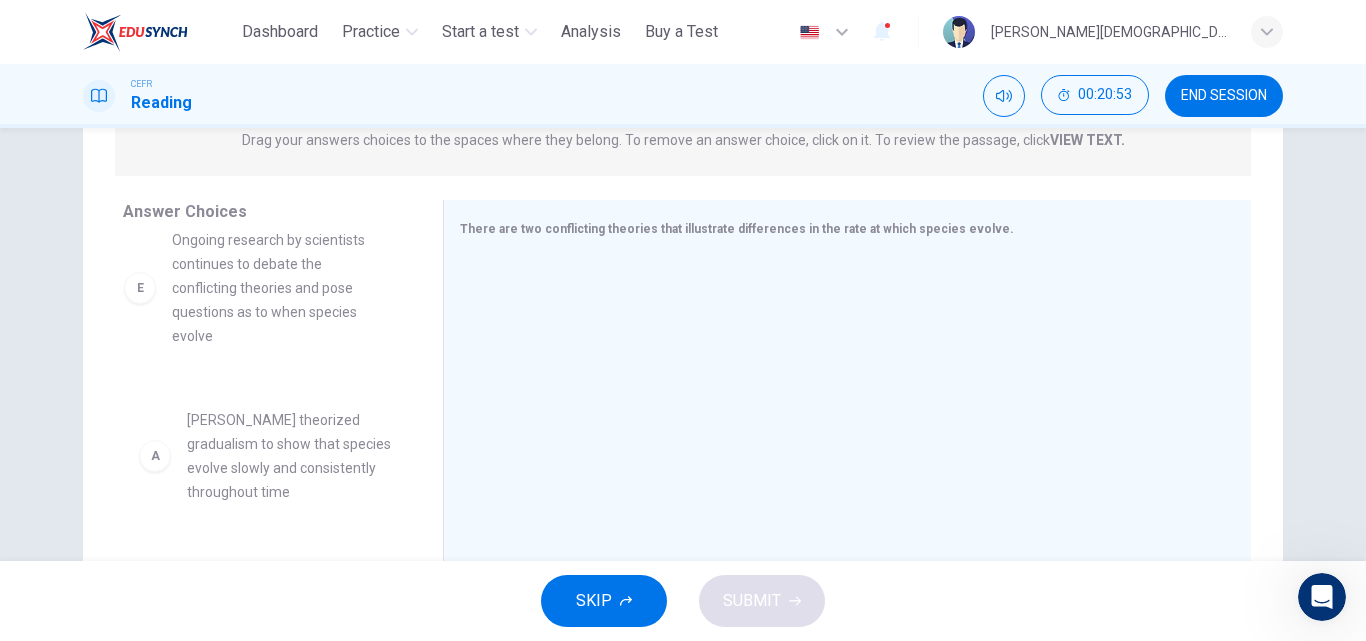 drag, startPoint x: 264, startPoint y: 390, endPoint x: 251, endPoint y: 236, distance: 154.54773 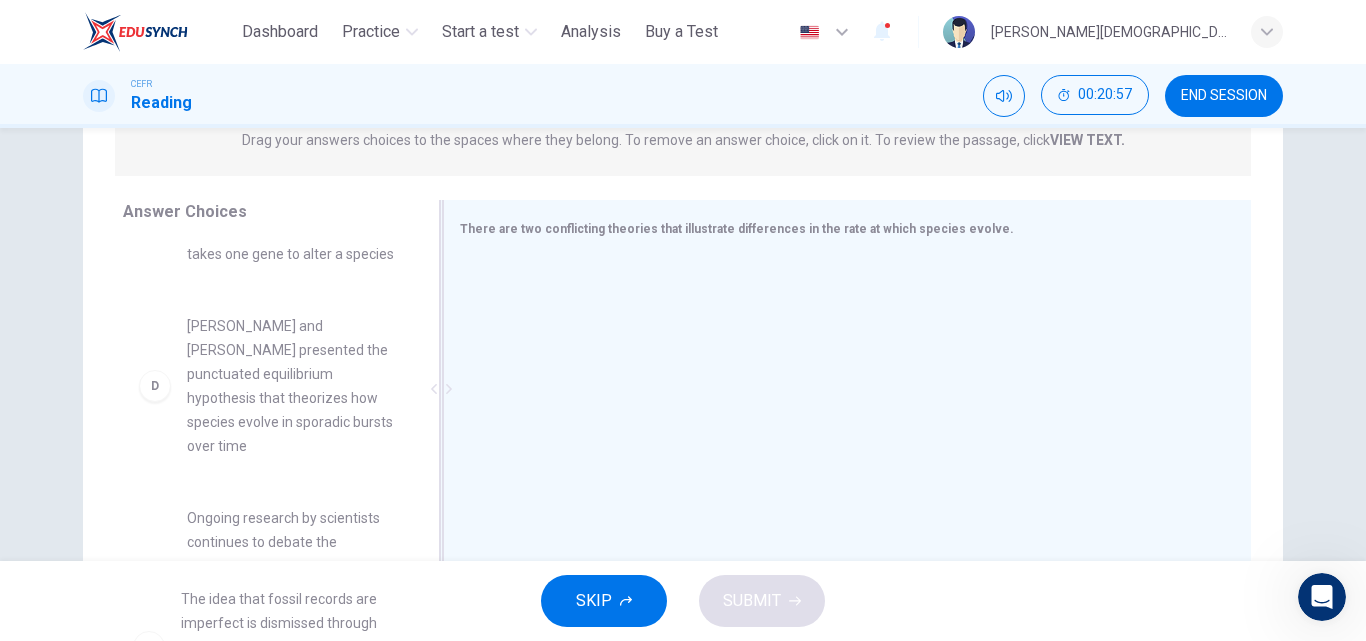 scroll, scrollTop: 241, scrollLeft: 0, axis: vertical 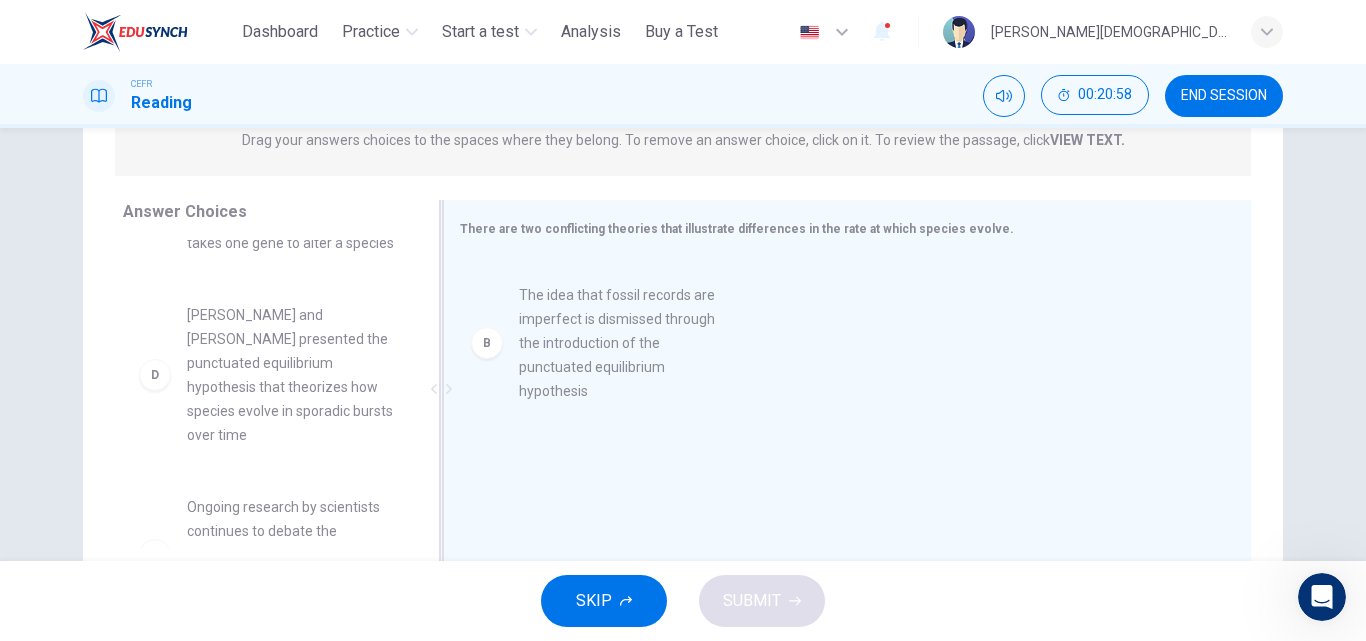 drag, startPoint x: 233, startPoint y: 431, endPoint x: 570, endPoint y: 324, distance: 353.57886 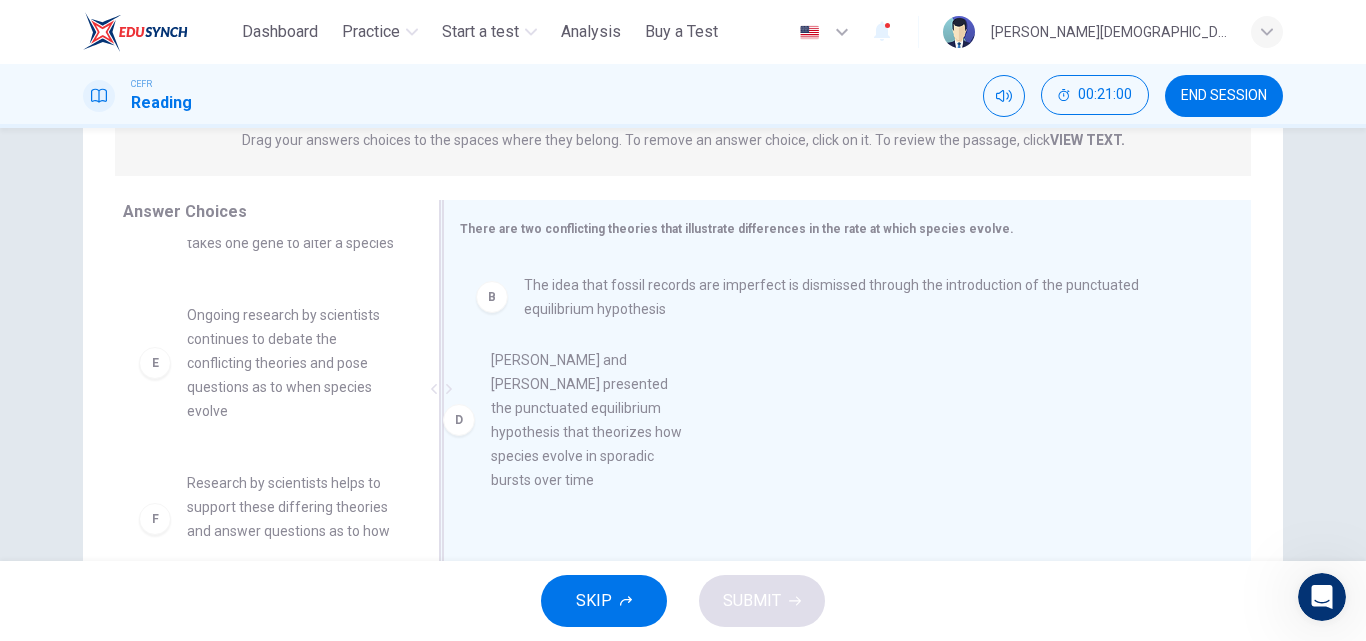 drag, startPoint x: 269, startPoint y: 404, endPoint x: 588, endPoint y: 426, distance: 319.75772 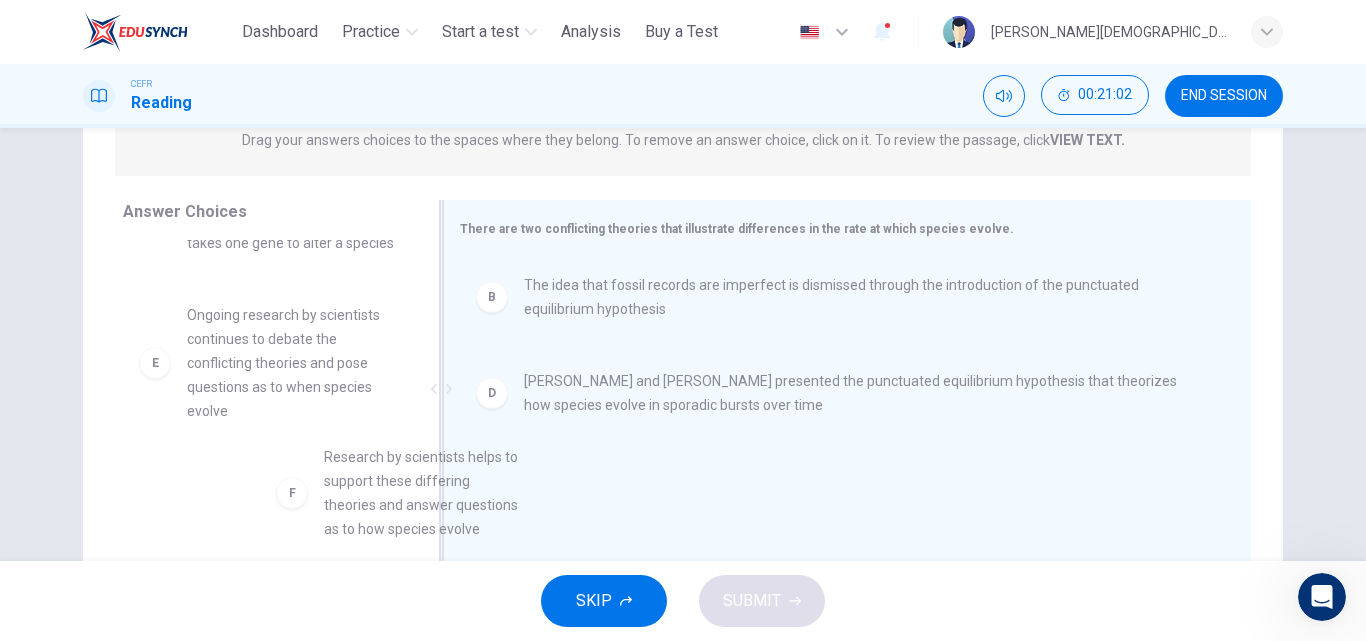 scroll, scrollTop: 248, scrollLeft: 0, axis: vertical 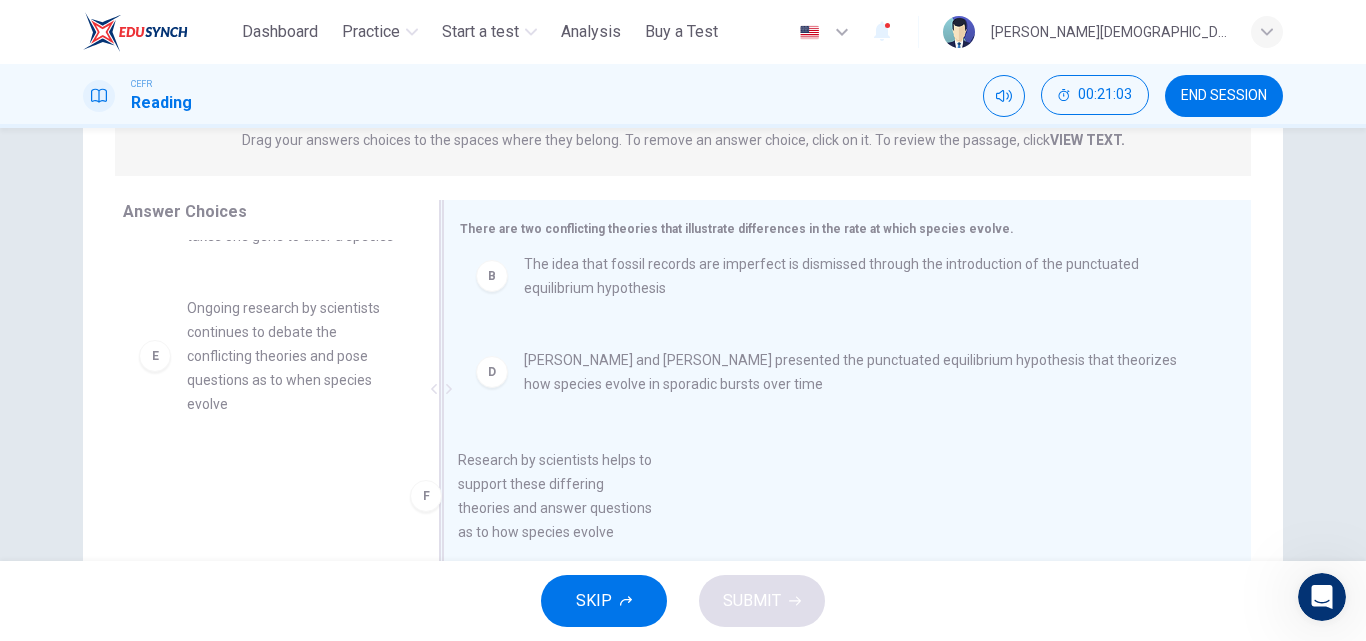 drag, startPoint x: 283, startPoint y: 535, endPoint x: 569, endPoint y: 471, distance: 293.07336 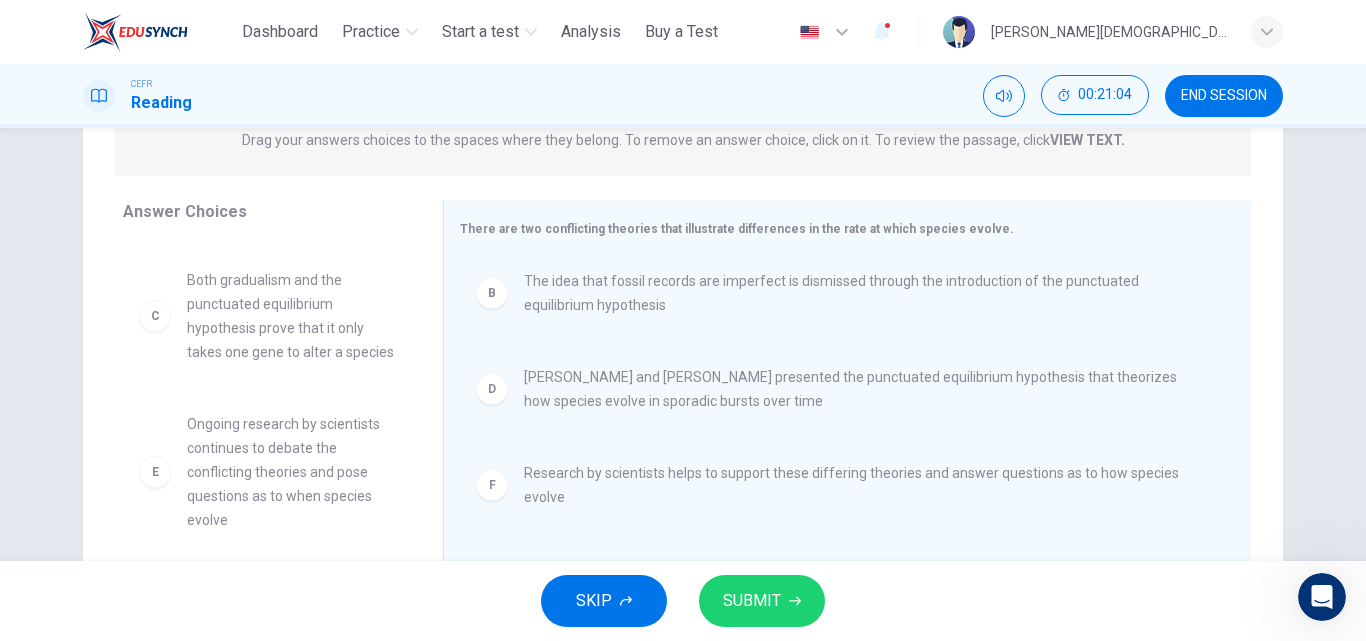 scroll, scrollTop: 4, scrollLeft: 0, axis: vertical 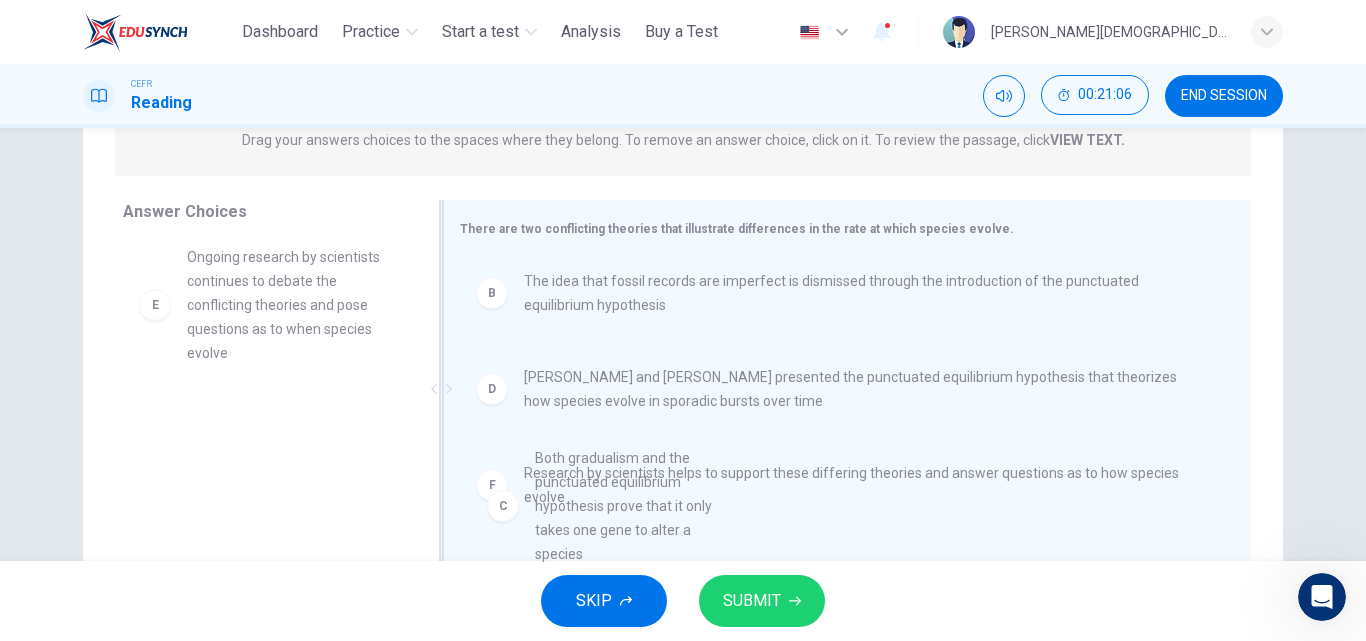 drag, startPoint x: 229, startPoint y: 332, endPoint x: 613, endPoint y: 537, distance: 435.29416 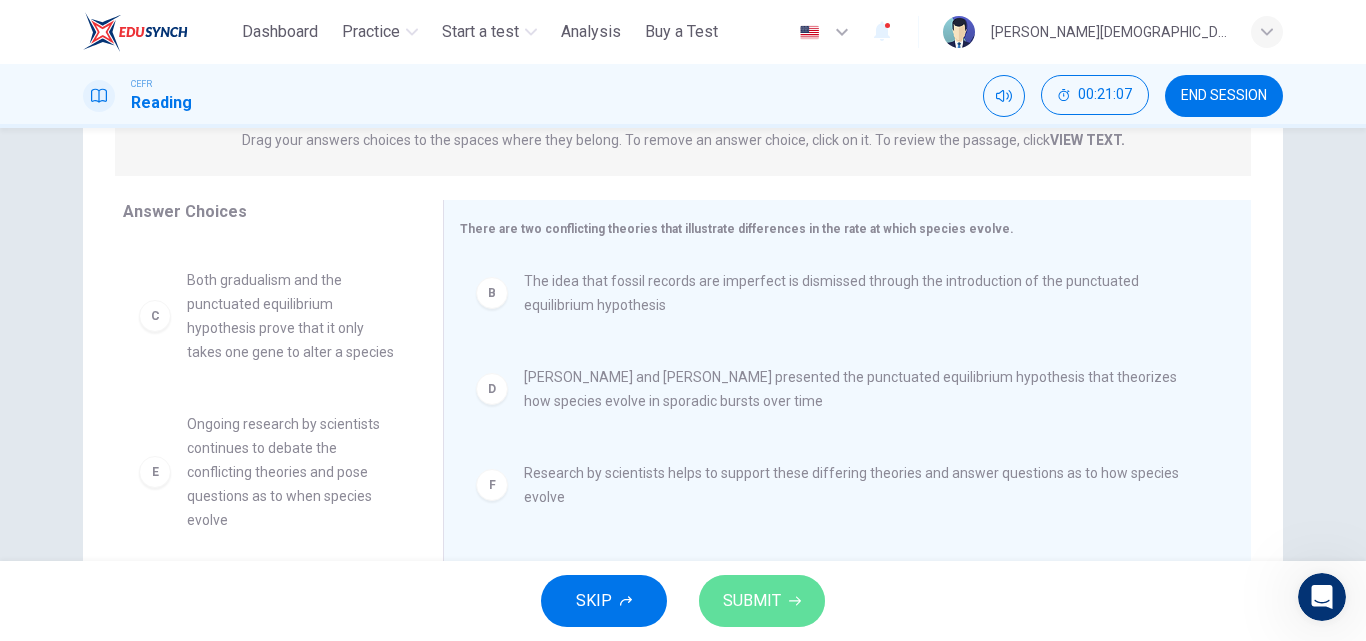 click on "SUBMIT" at bounding box center [752, 601] 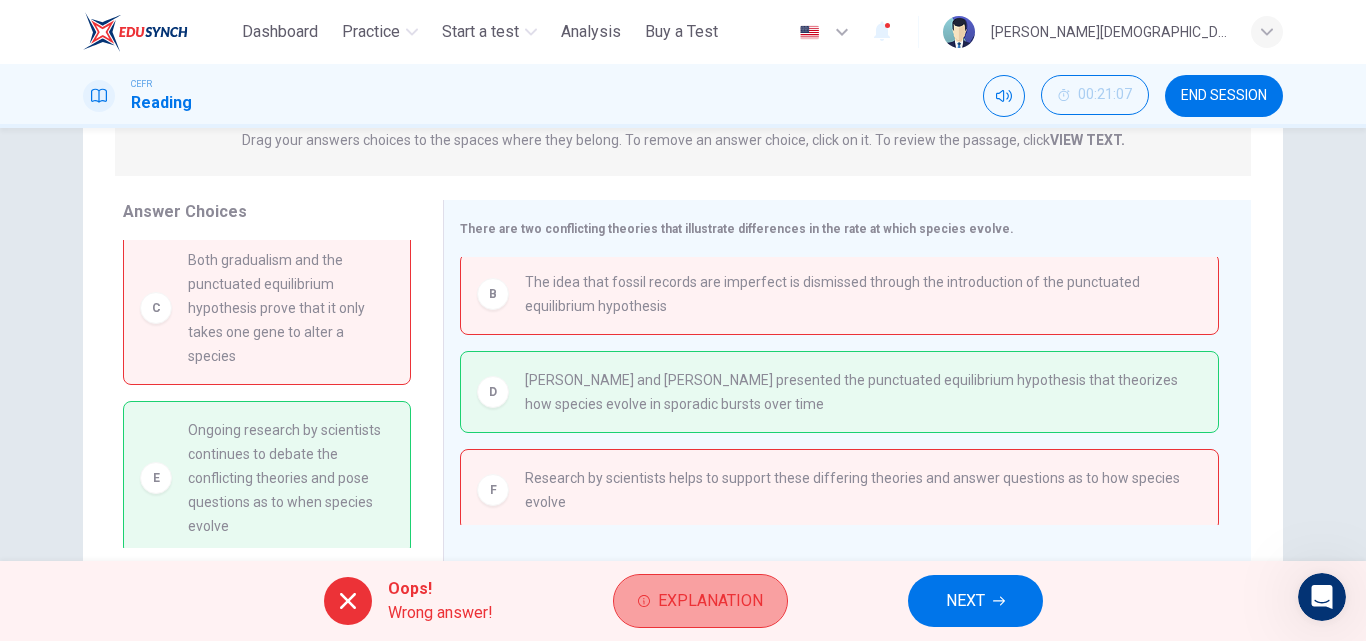 click on "Explanation" at bounding box center [710, 601] 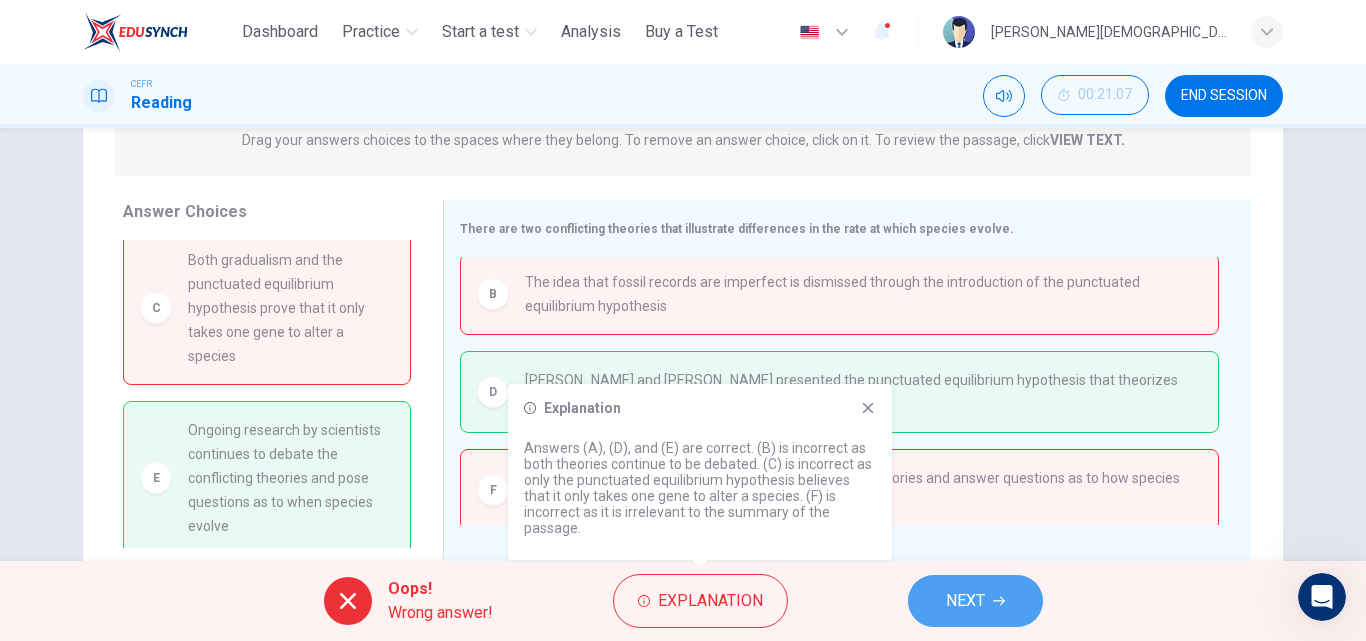 click on "NEXT" at bounding box center [965, 601] 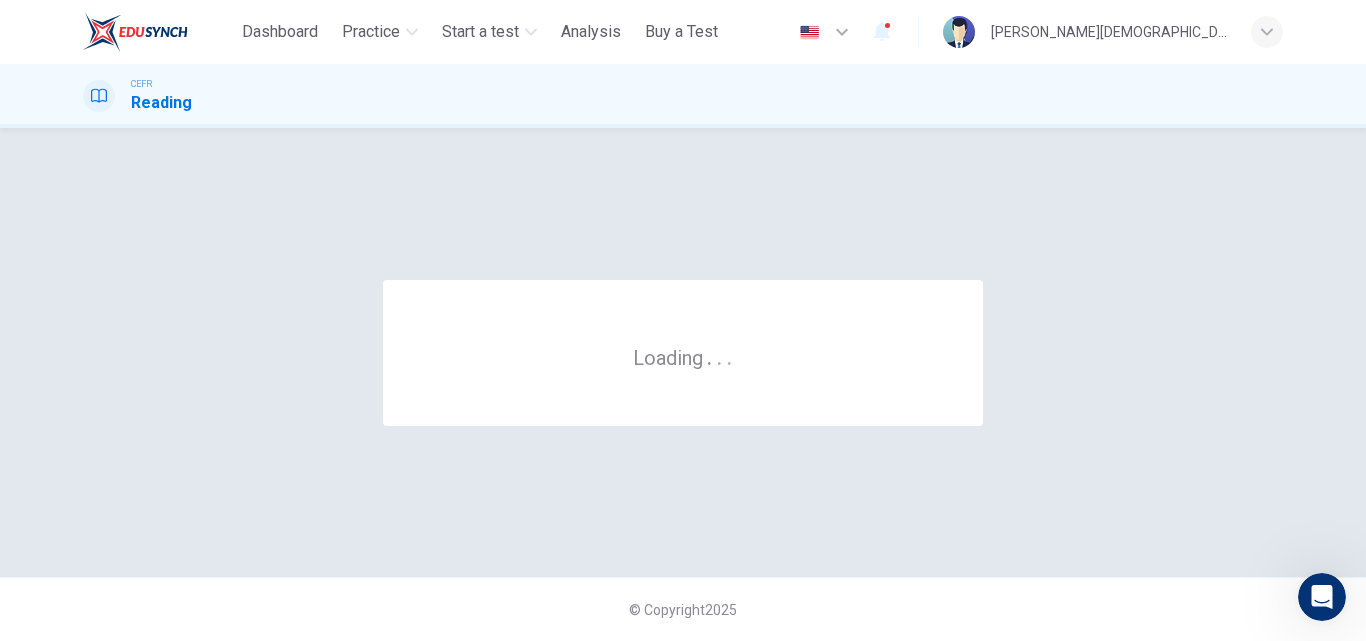 scroll, scrollTop: 0, scrollLeft: 0, axis: both 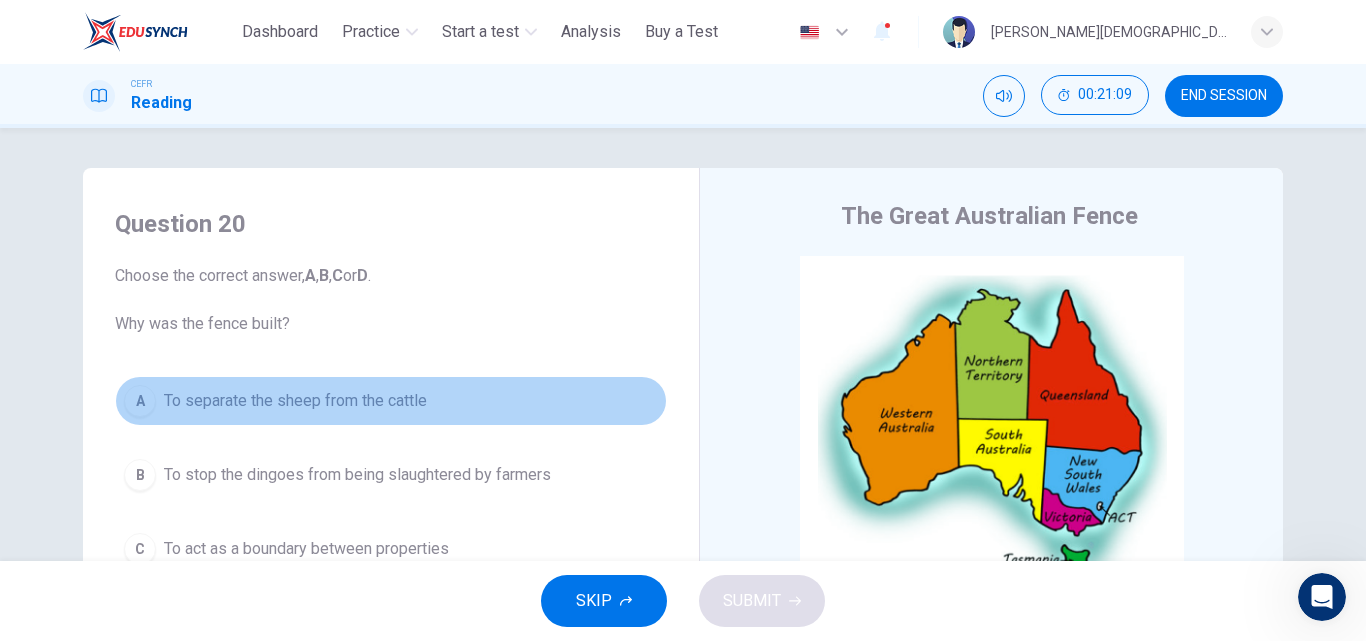 click on "A" at bounding box center [140, 401] 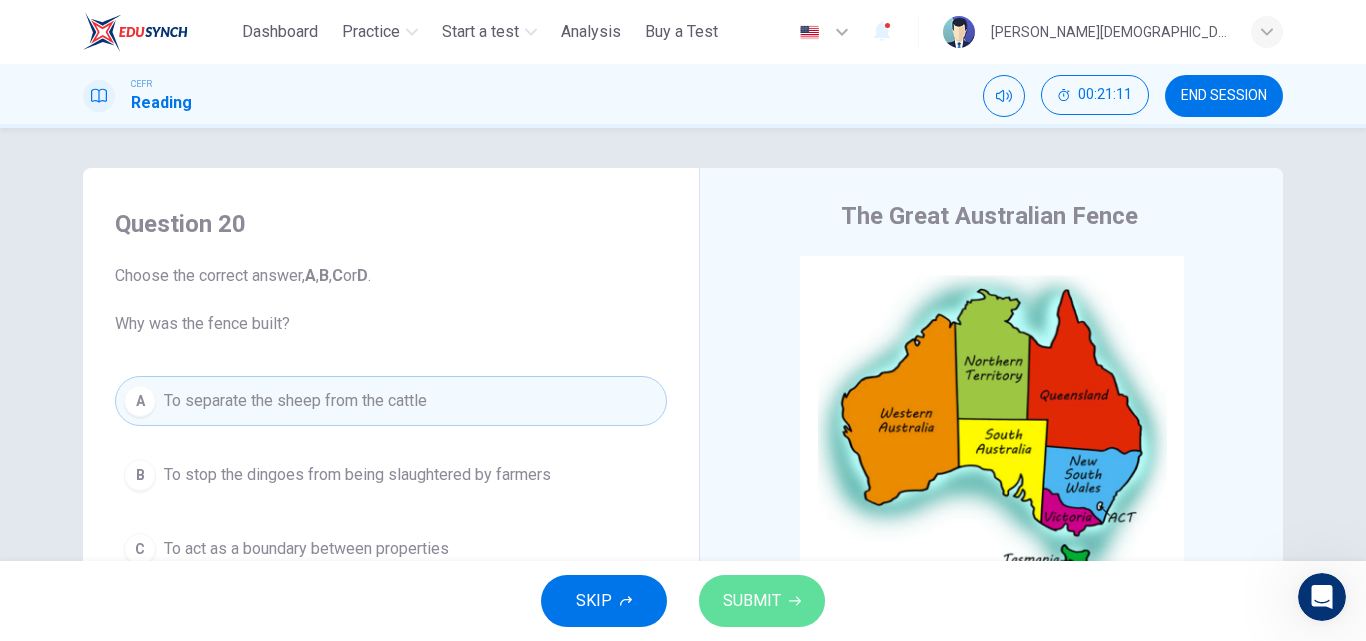 click on "SUBMIT" at bounding box center (752, 601) 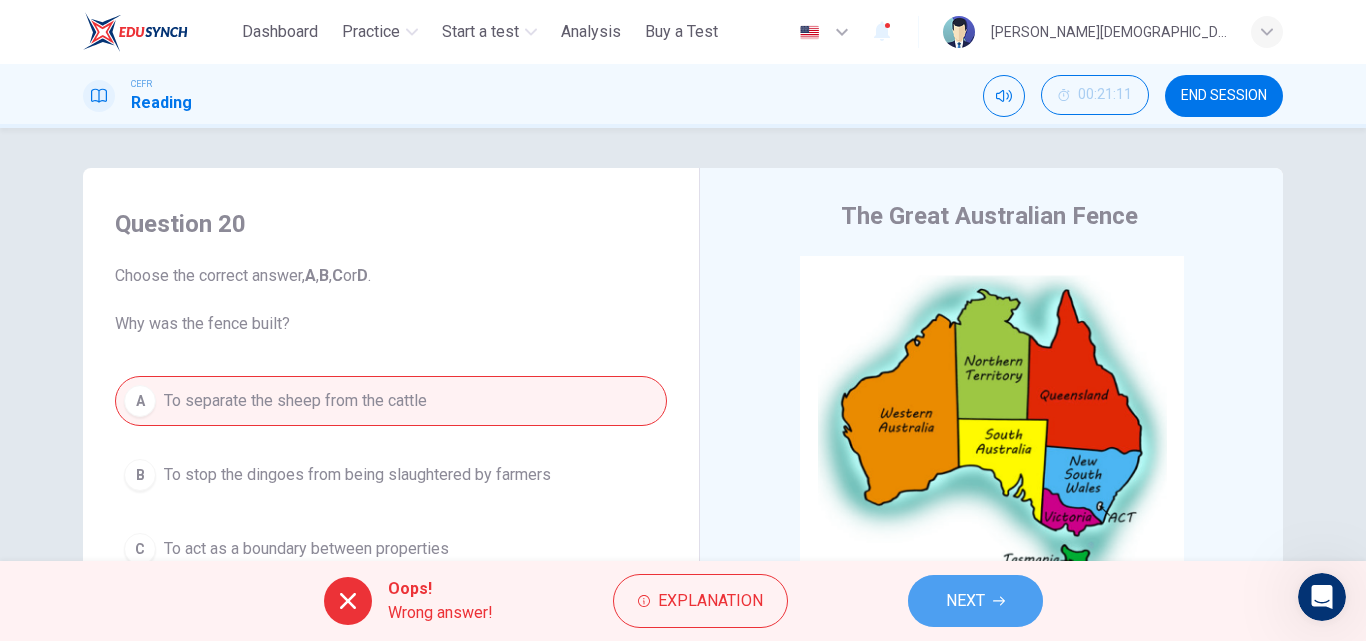 click on "NEXT" at bounding box center (965, 601) 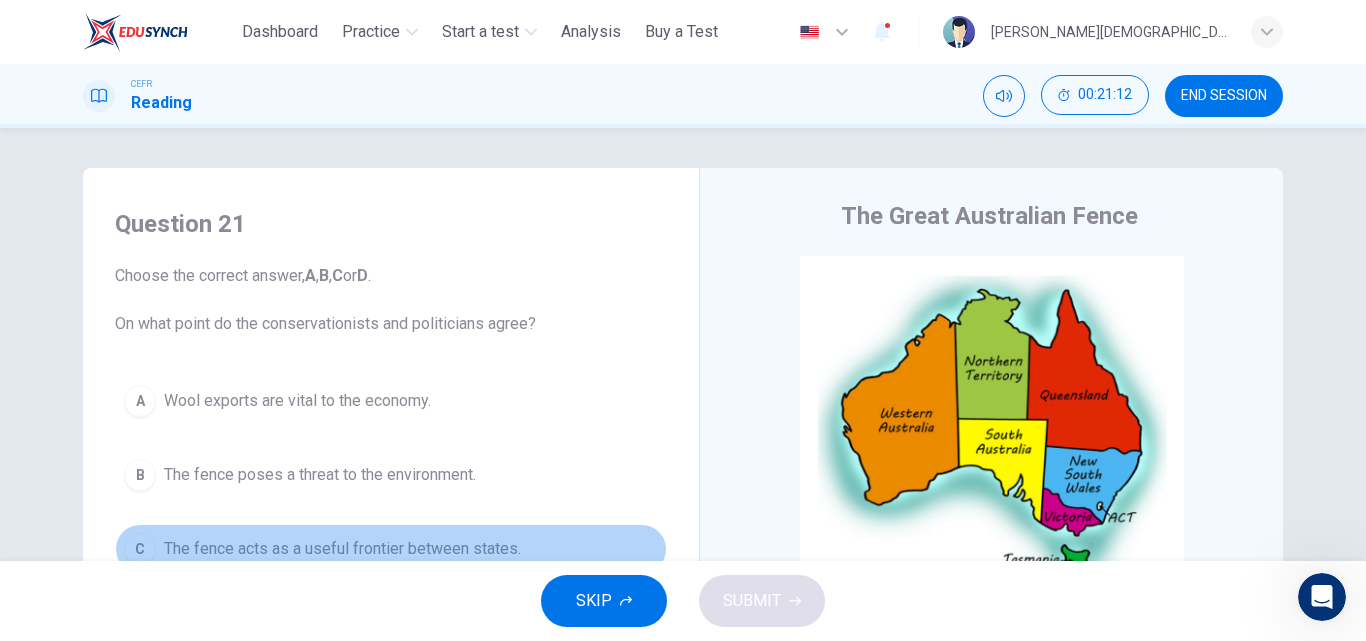 click on "C The fence acts as a useful frontier between states." at bounding box center [391, 549] 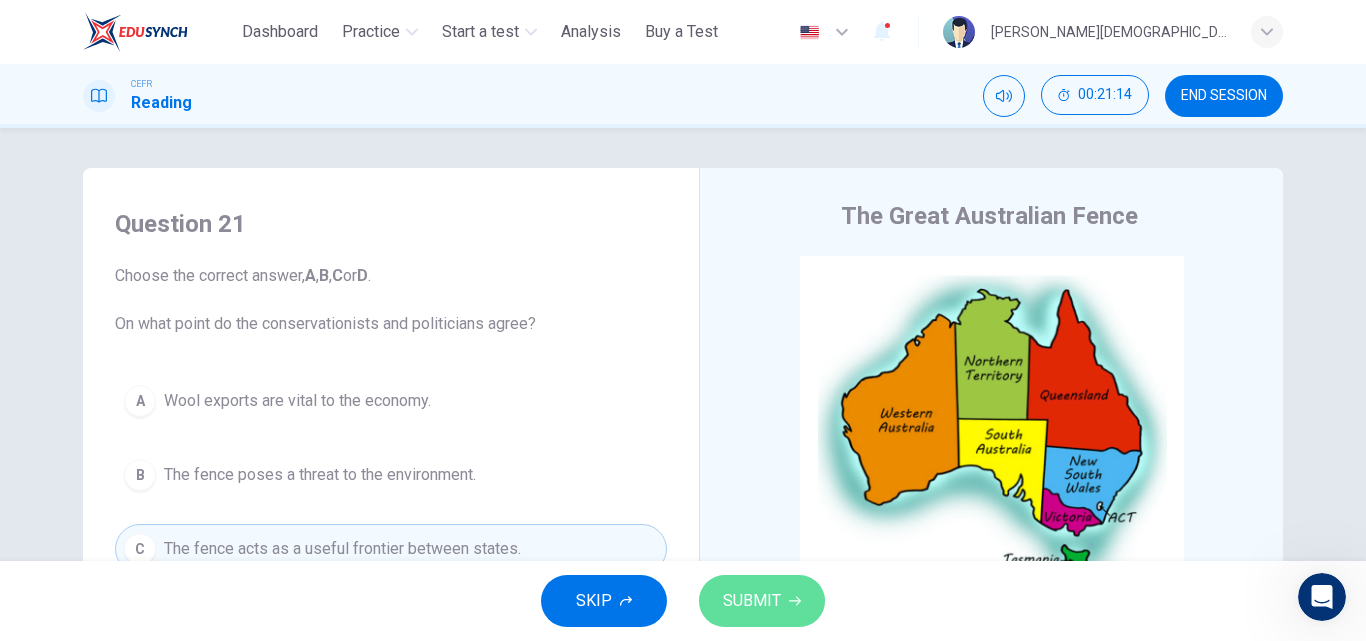 click on "SUBMIT" at bounding box center [752, 601] 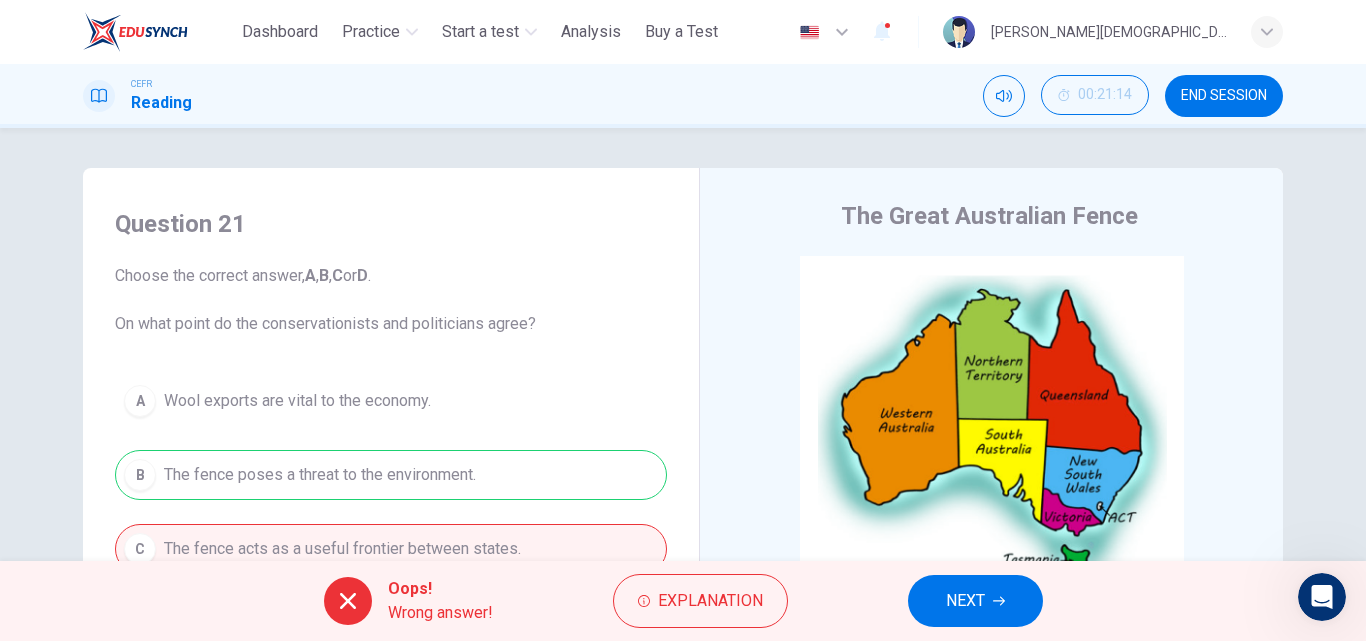 click on "NEXT" at bounding box center (965, 601) 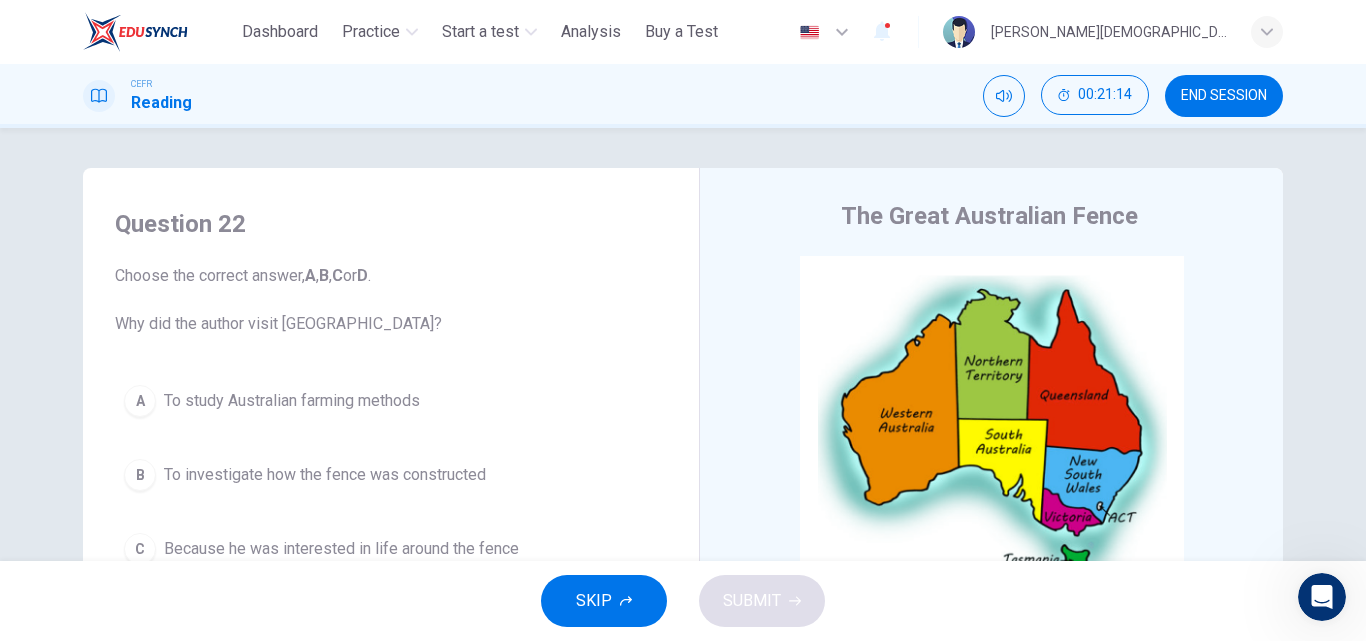 click on "To study Australian farming methods" at bounding box center [292, 401] 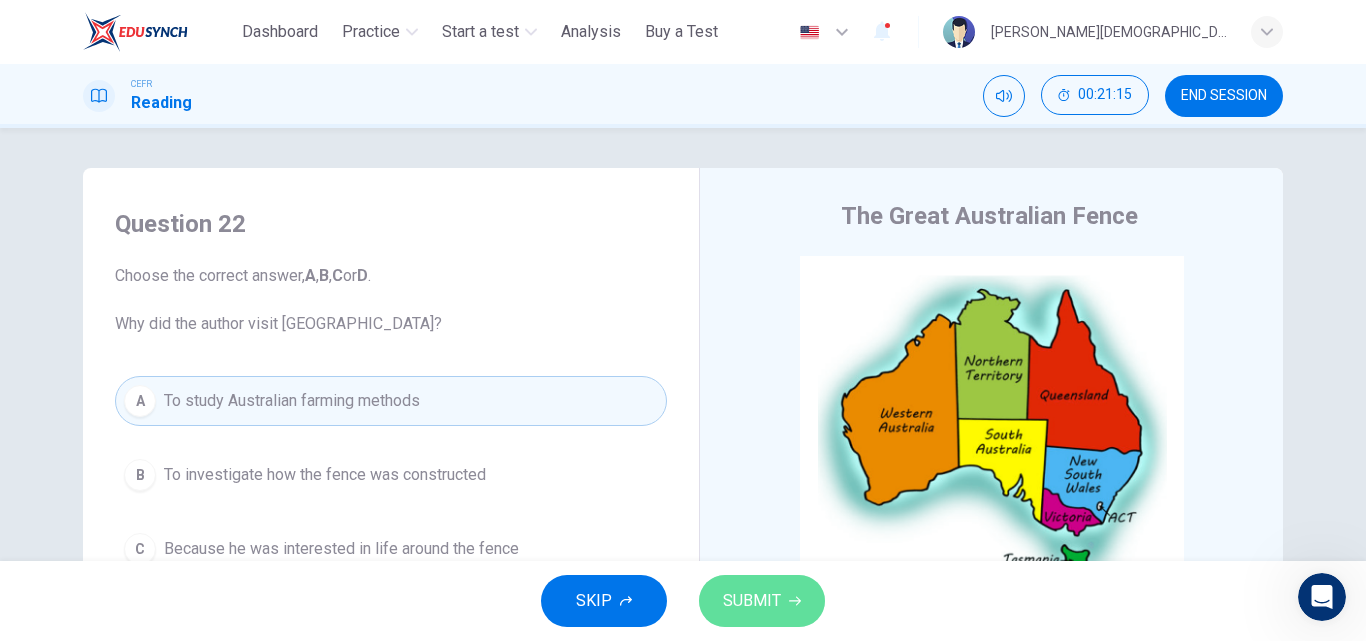 click on "SUBMIT" at bounding box center [752, 601] 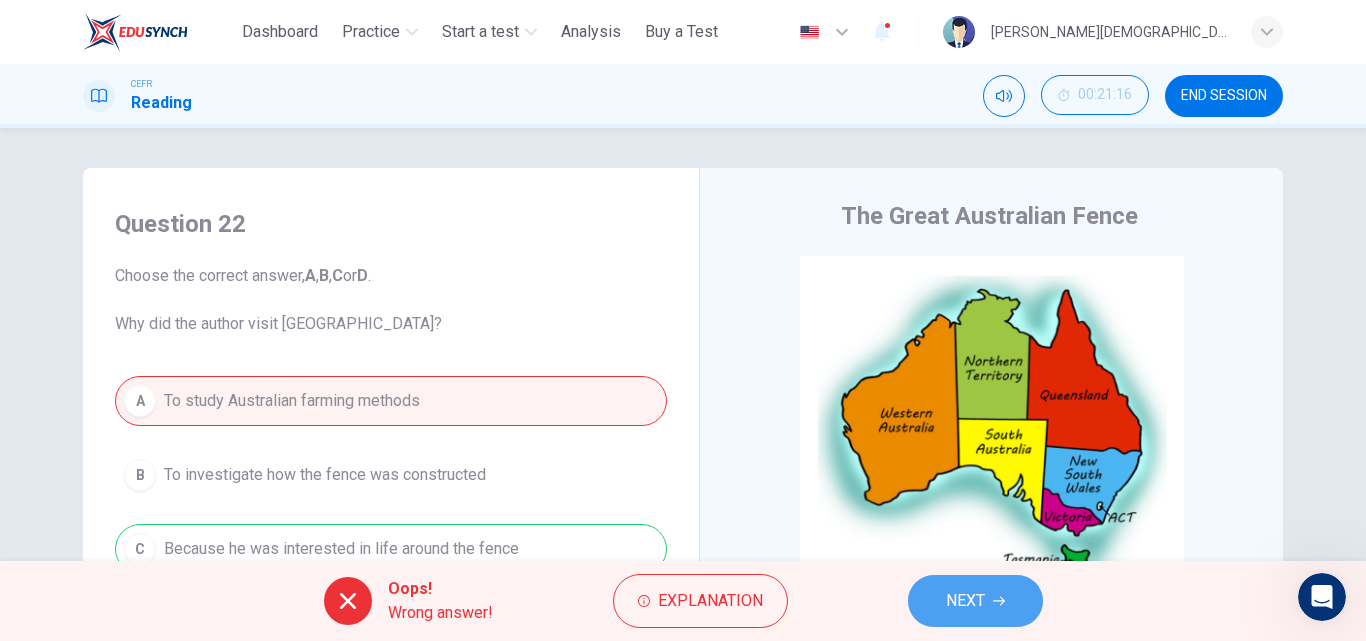 click on "NEXT" at bounding box center [975, 601] 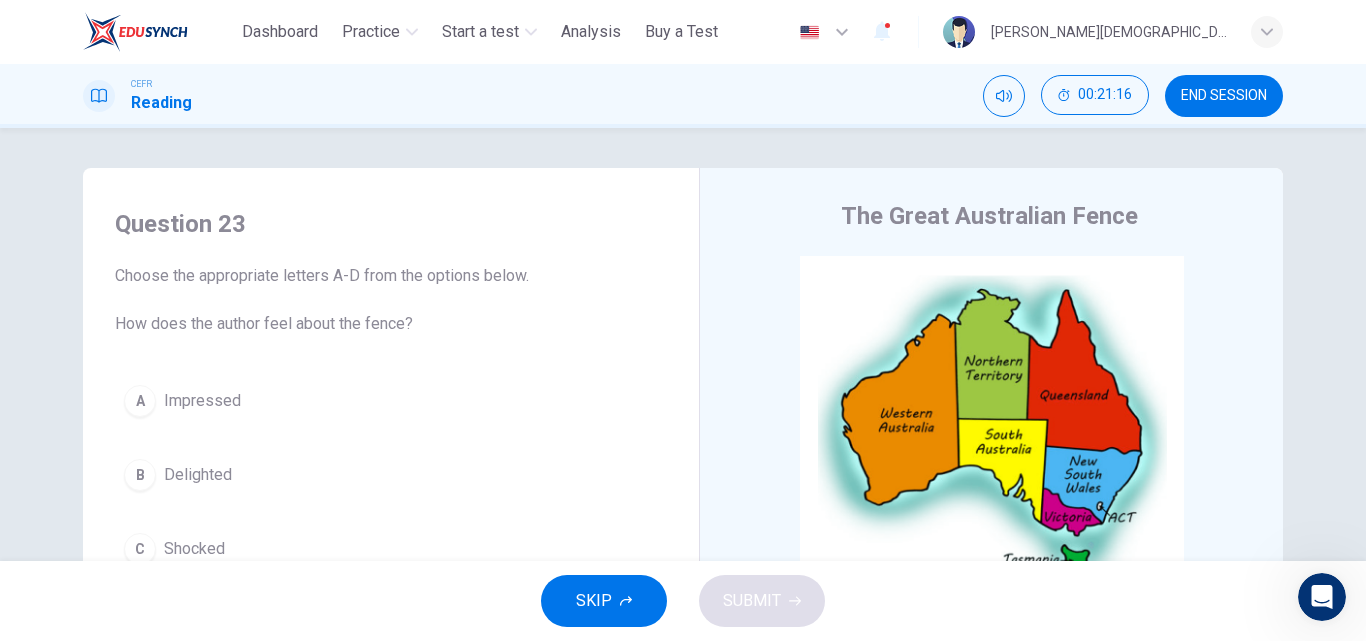 click on "B Delighted" at bounding box center [391, 475] 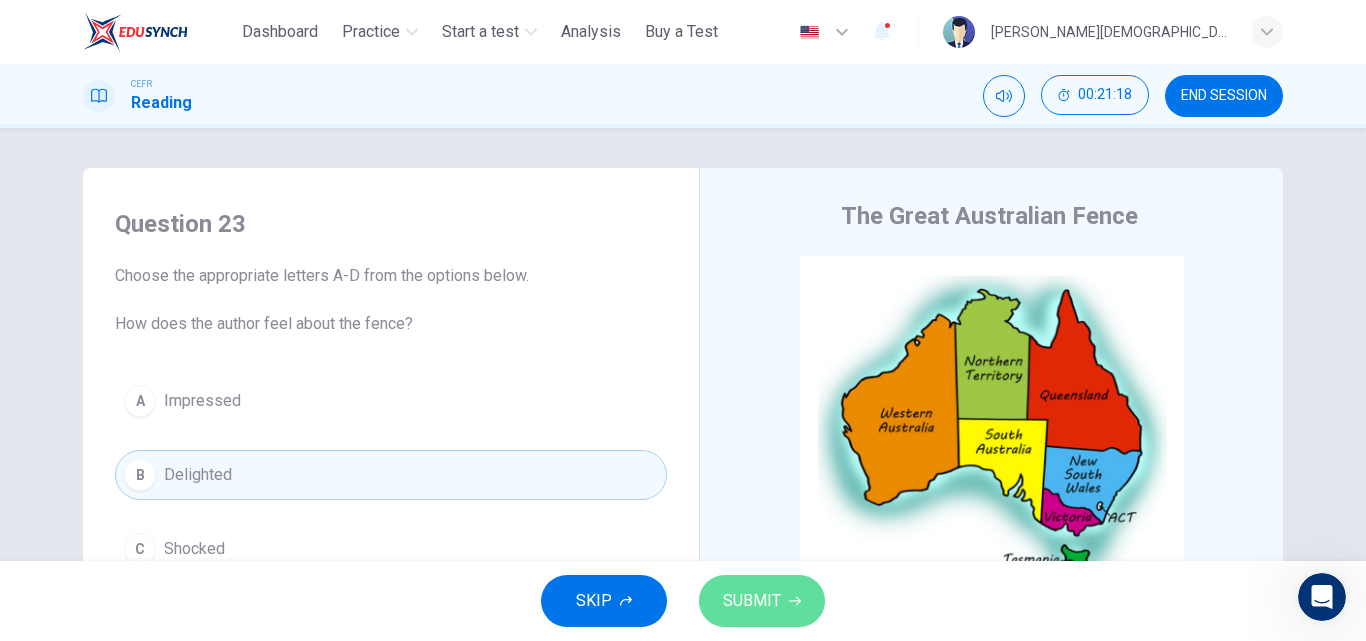 click on "SUBMIT" at bounding box center (752, 601) 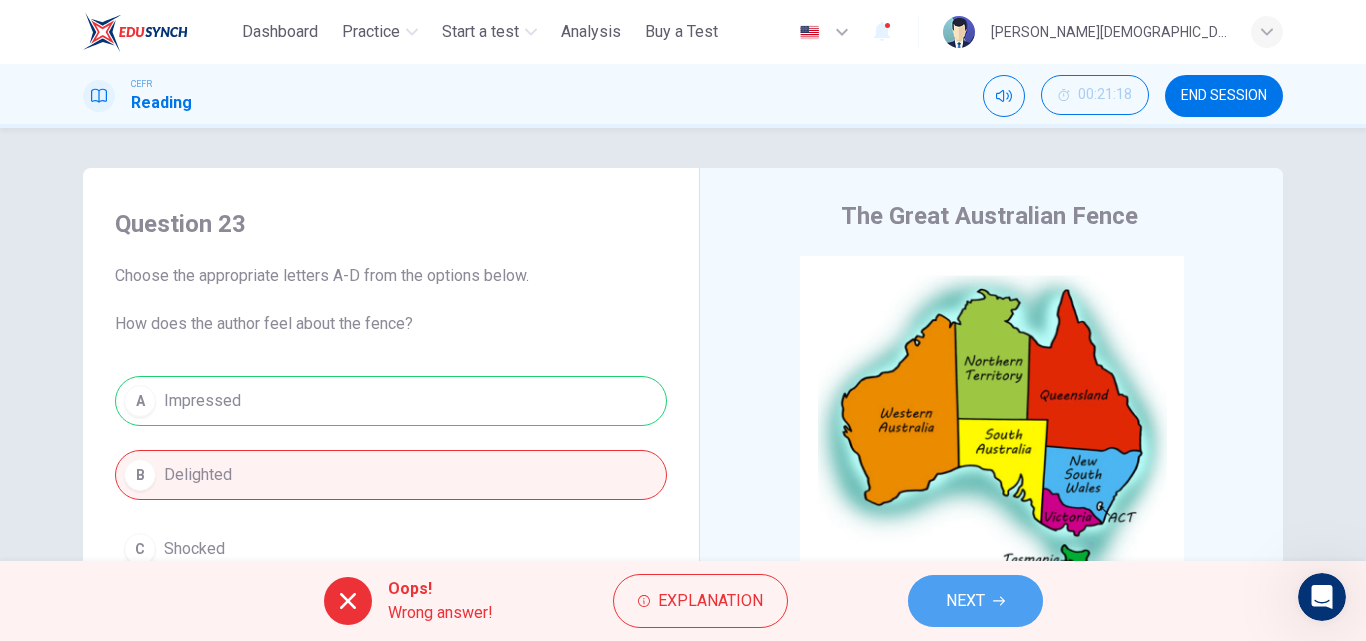 click on "NEXT" at bounding box center (975, 601) 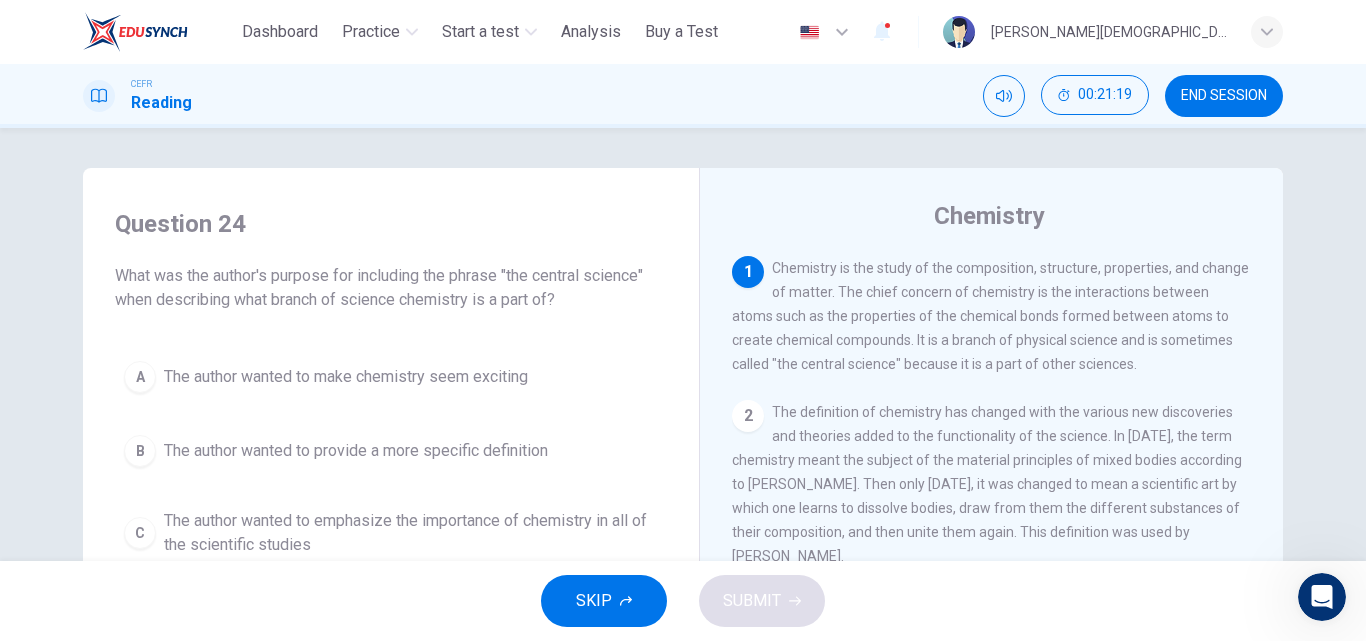 click on "The author wanted to make chemistry seem exciting" at bounding box center [346, 377] 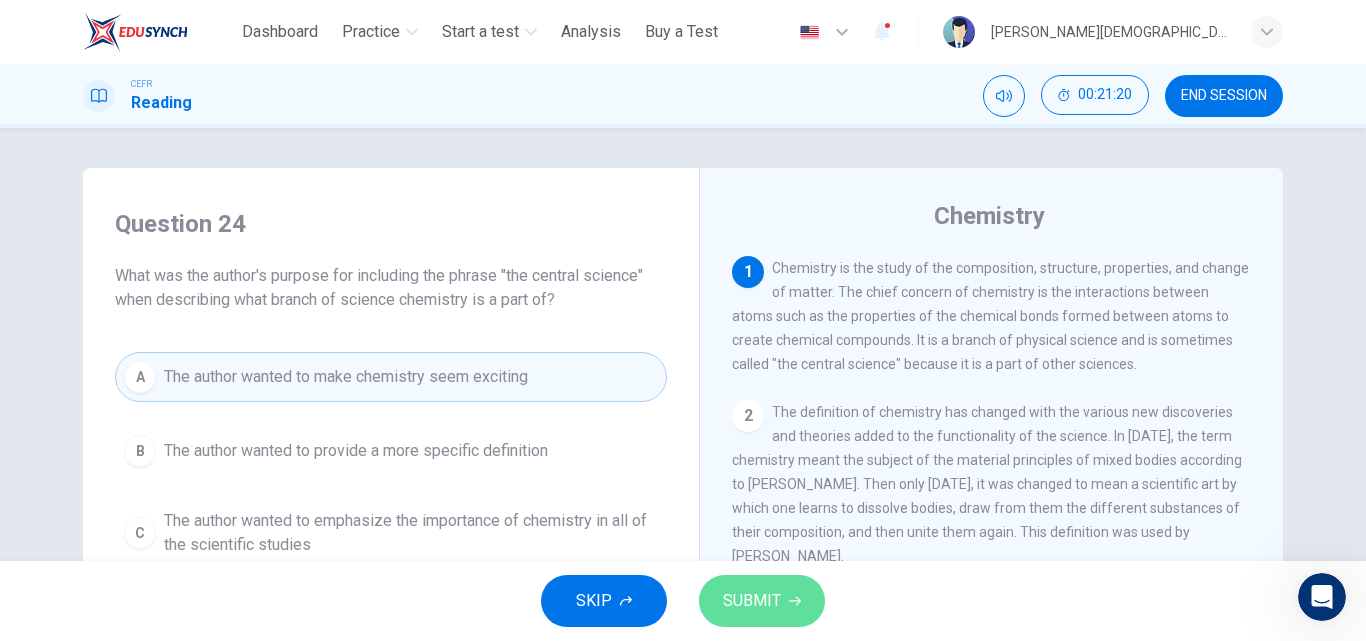 click on "SUBMIT" at bounding box center [752, 601] 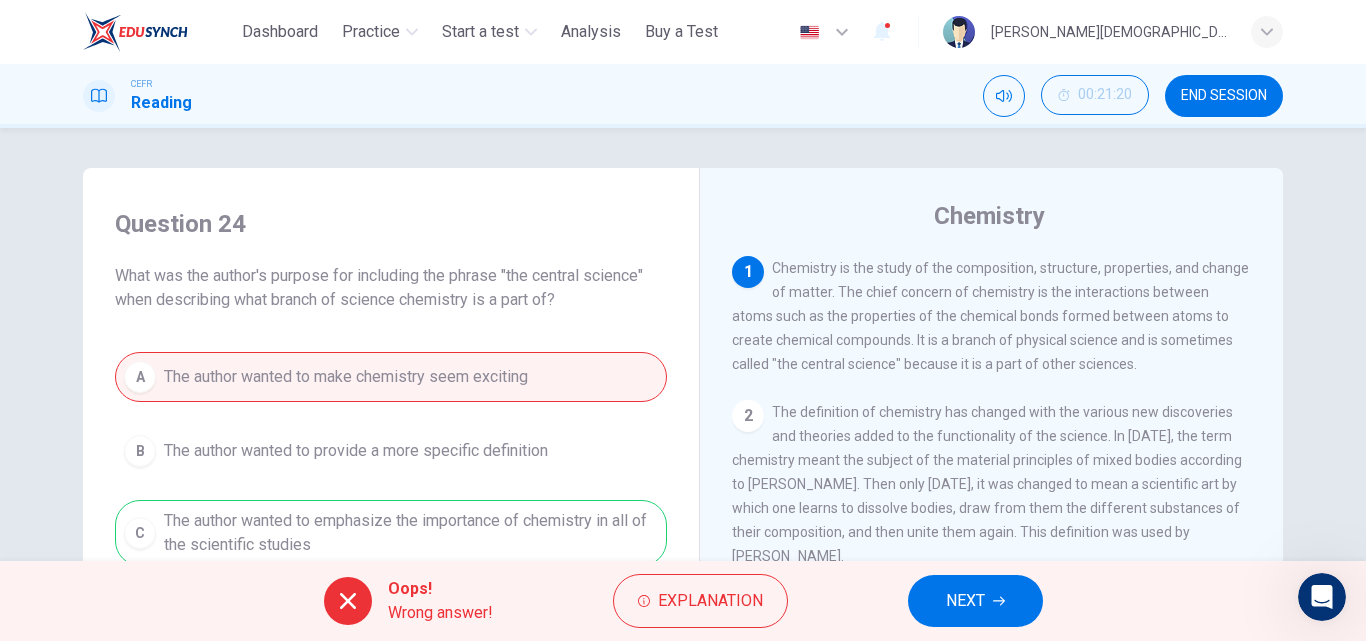 click on "NEXT" at bounding box center [975, 601] 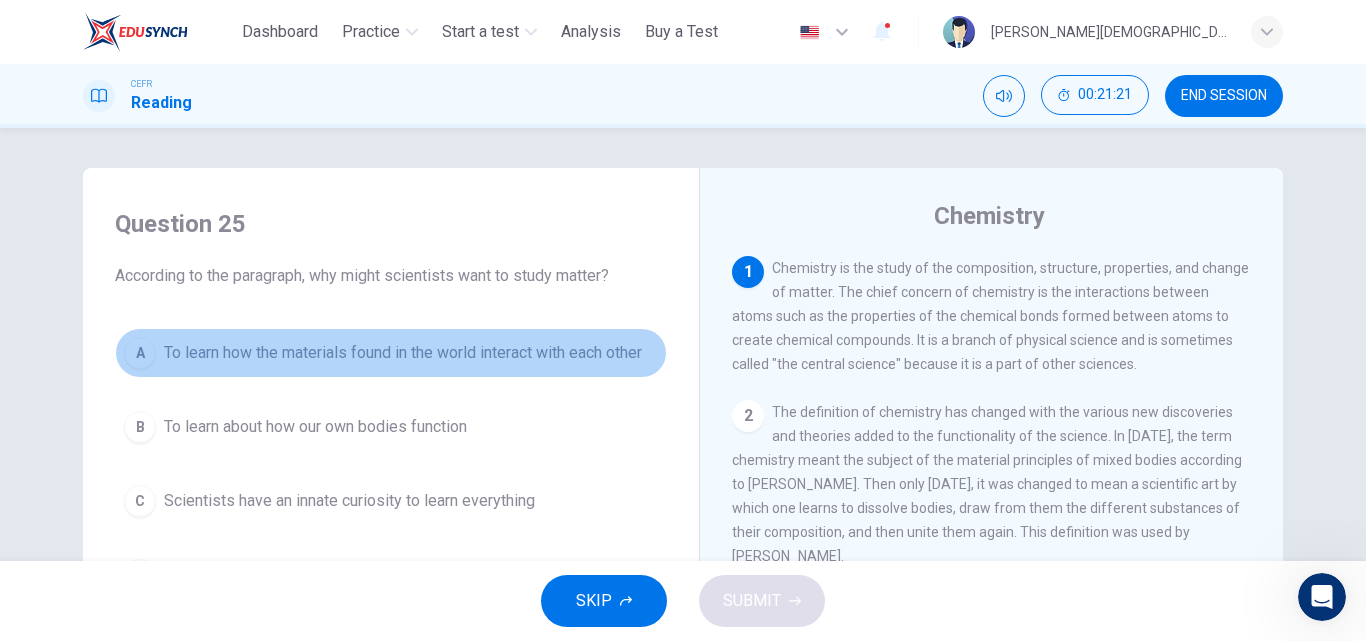 click on "To learn how the materials found in the world interact with each other" at bounding box center (403, 353) 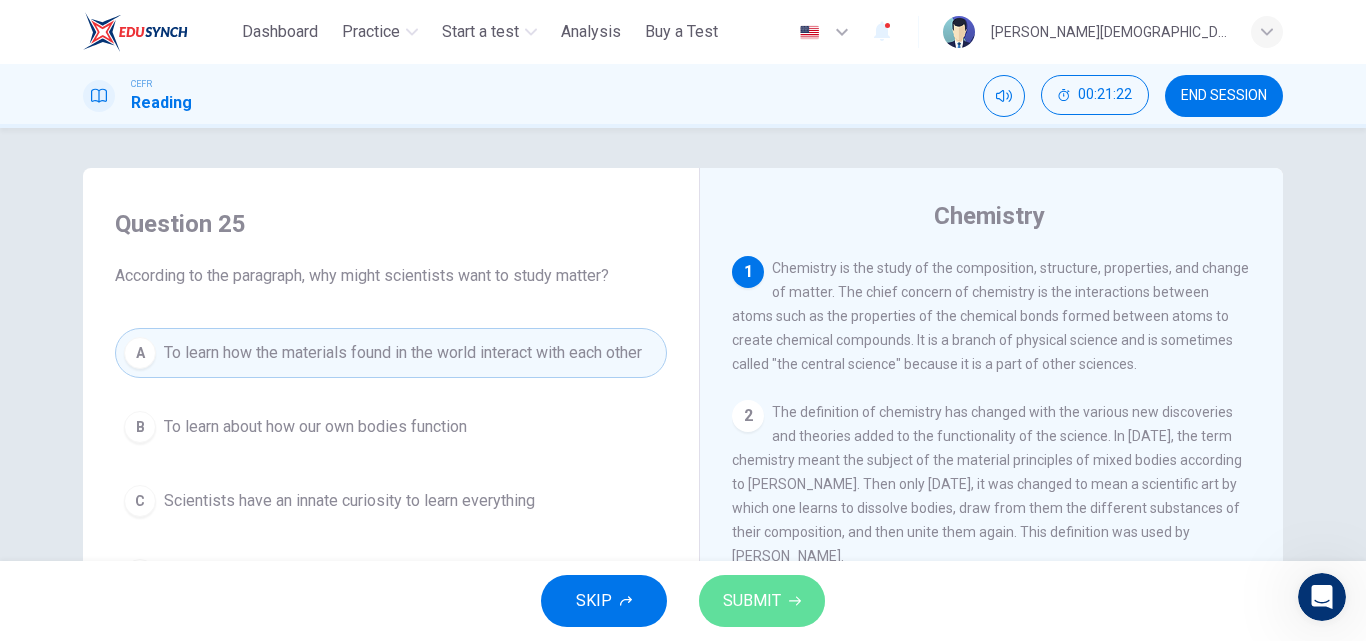 click on "SUBMIT" at bounding box center [762, 601] 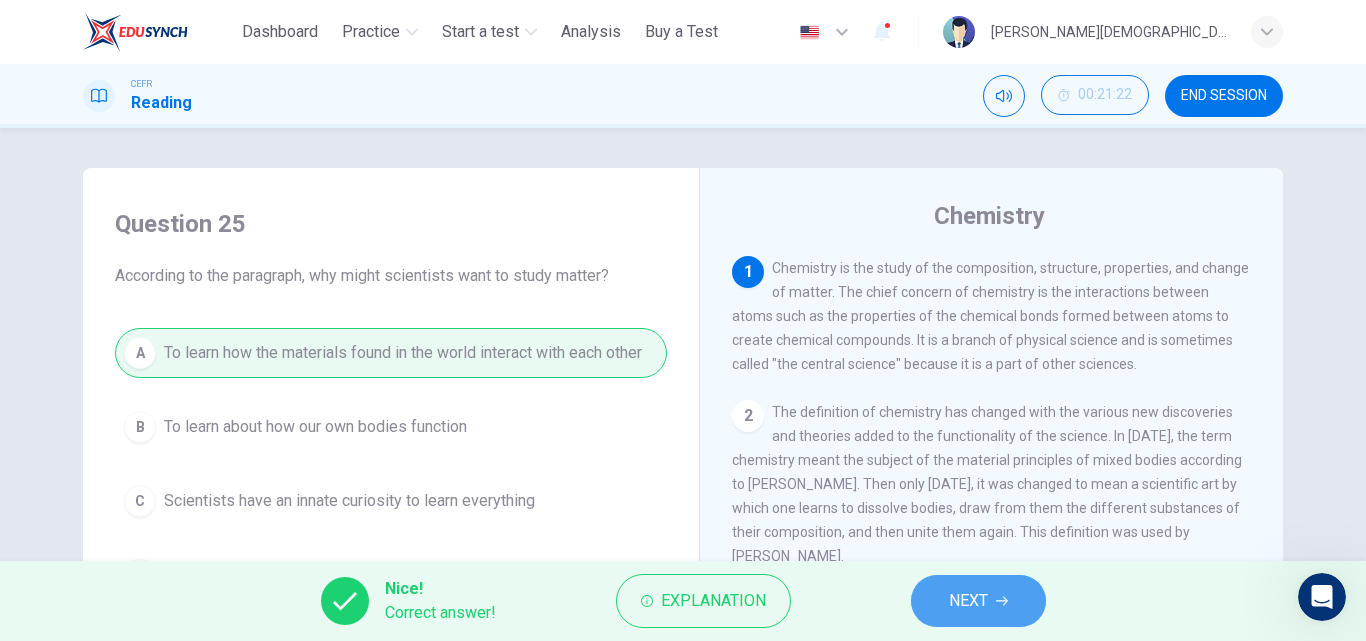 click on "NEXT" at bounding box center (978, 601) 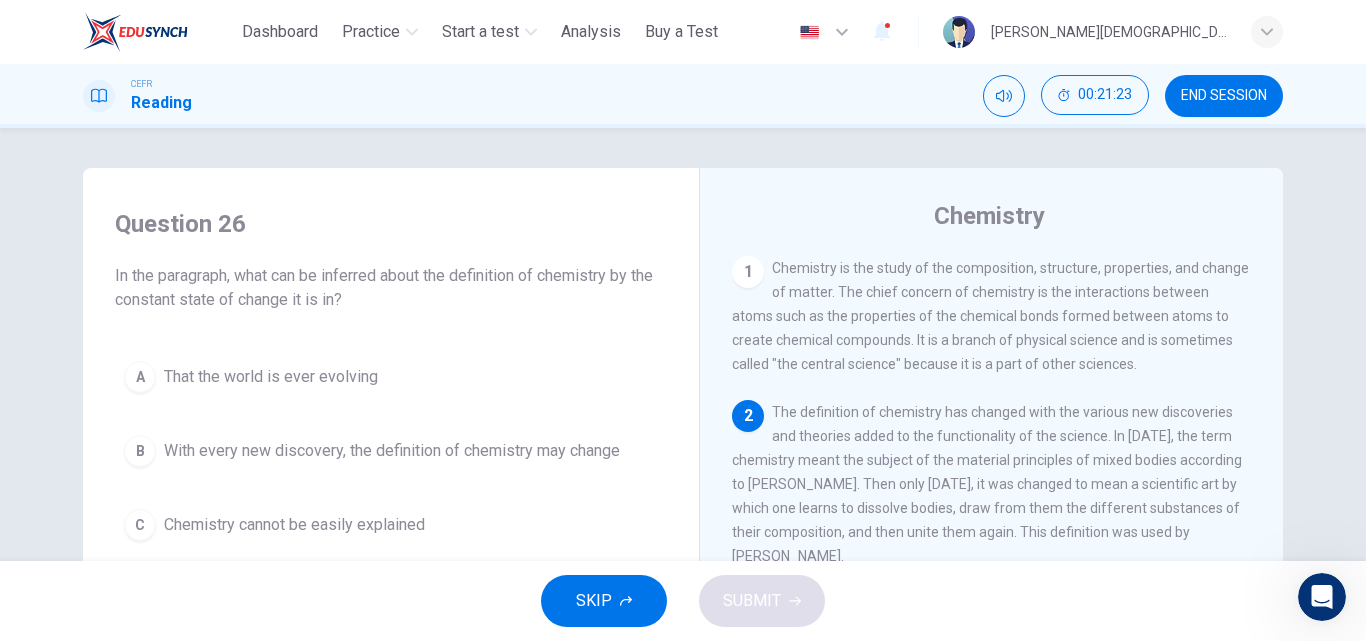 click on "C Chemistry cannot be easily explained" at bounding box center [391, 525] 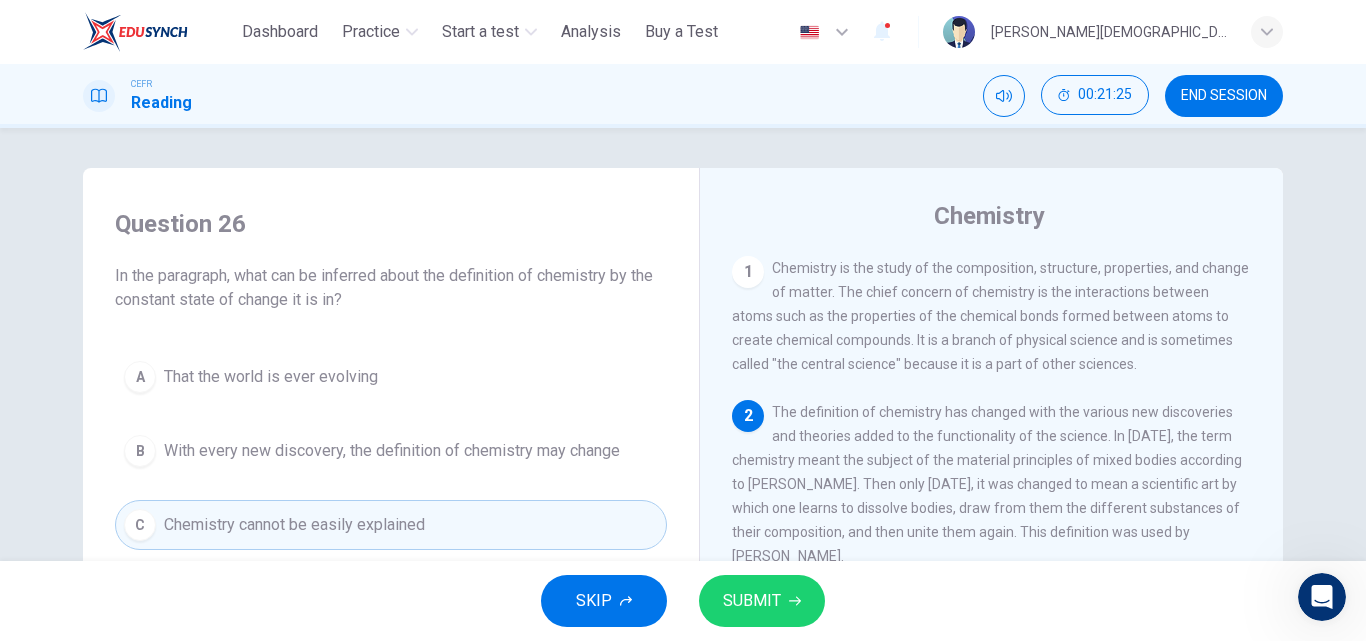 click on "SUBMIT" at bounding box center (762, 601) 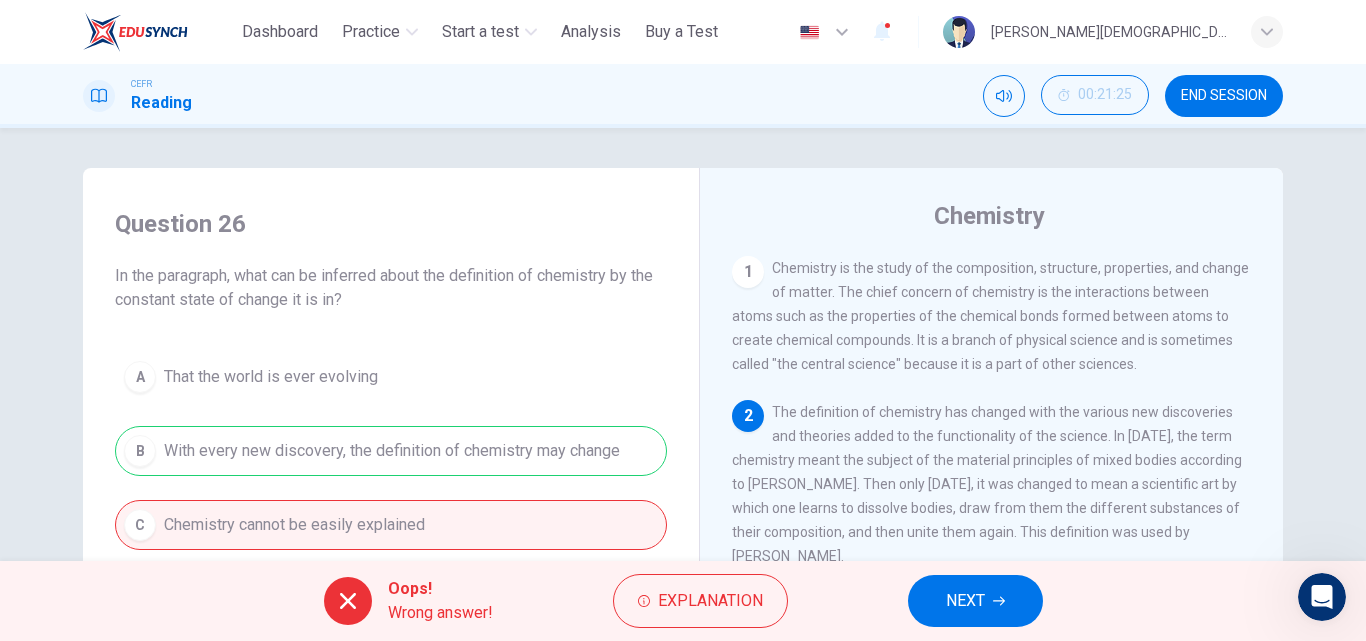 click on "NEXT" at bounding box center [965, 601] 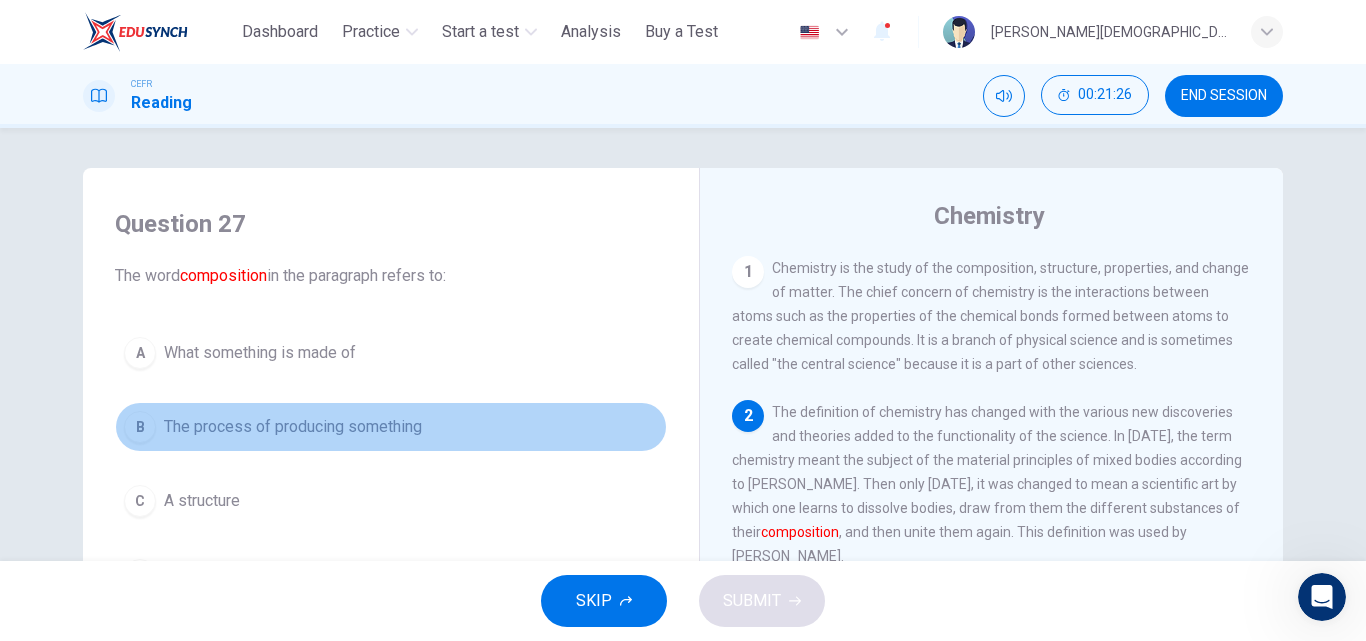 click on "The process of producing something" at bounding box center (293, 427) 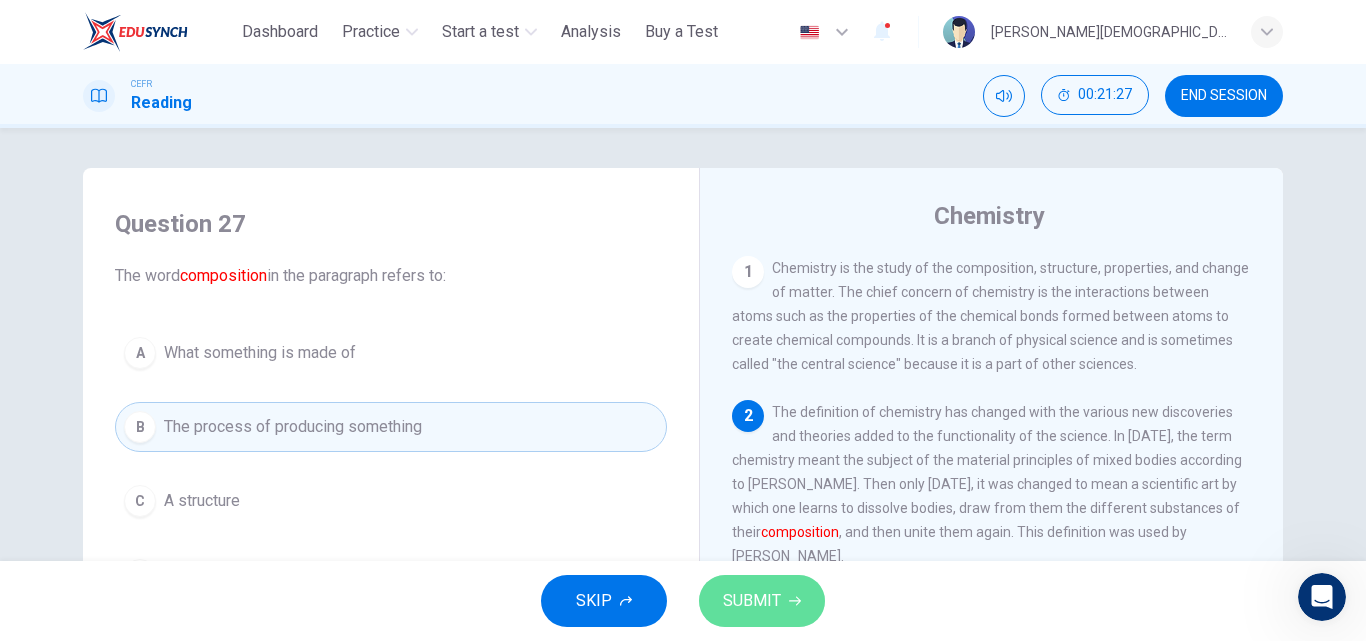 click on "SUBMIT" at bounding box center [762, 601] 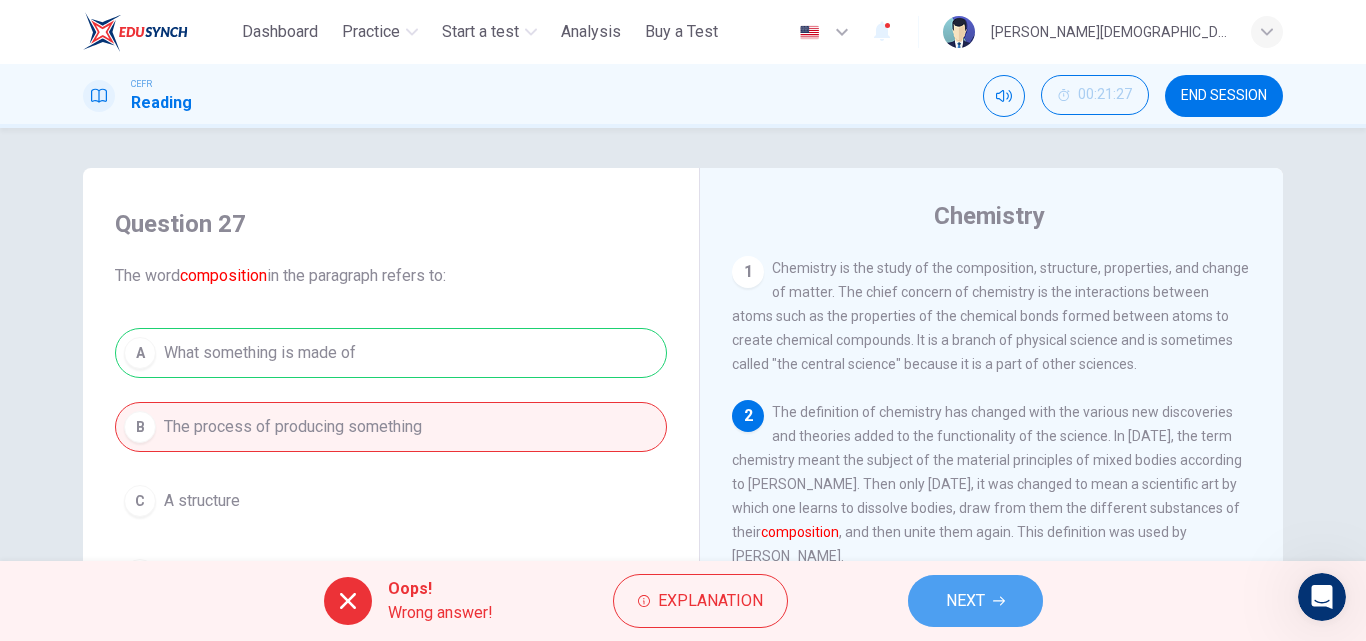 click on "NEXT" at bounding box center [975, 601] 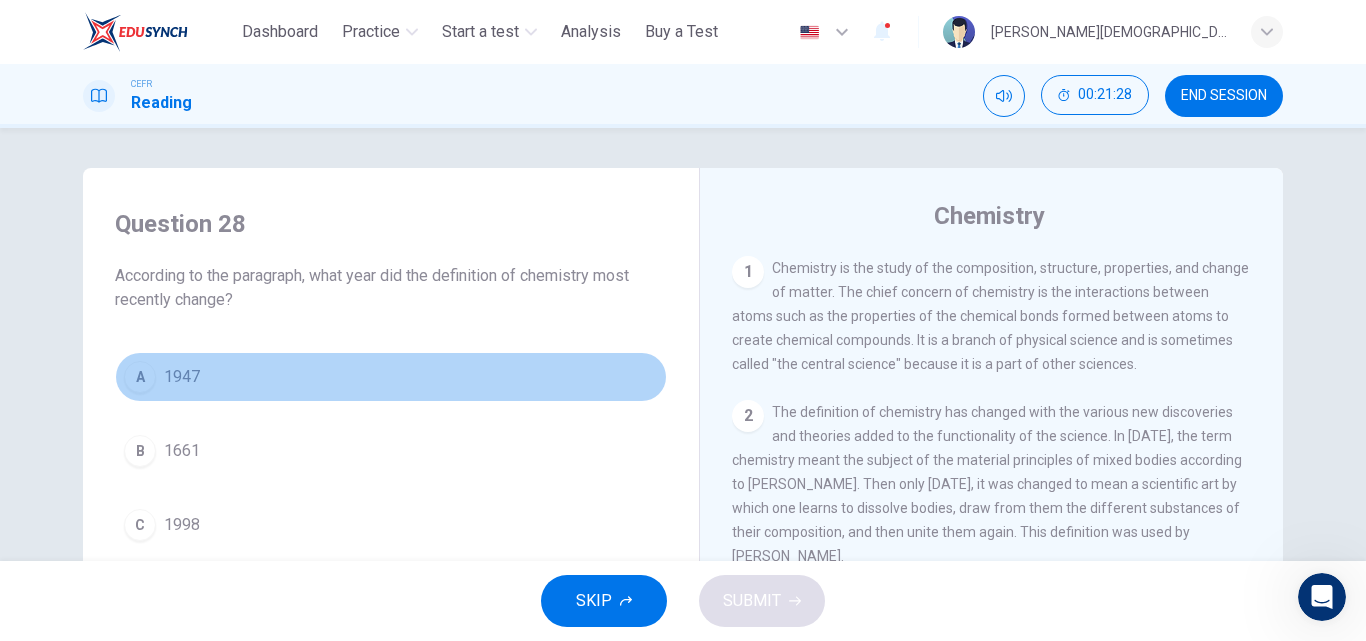 click on "1947" at bounding box center [182, 377] 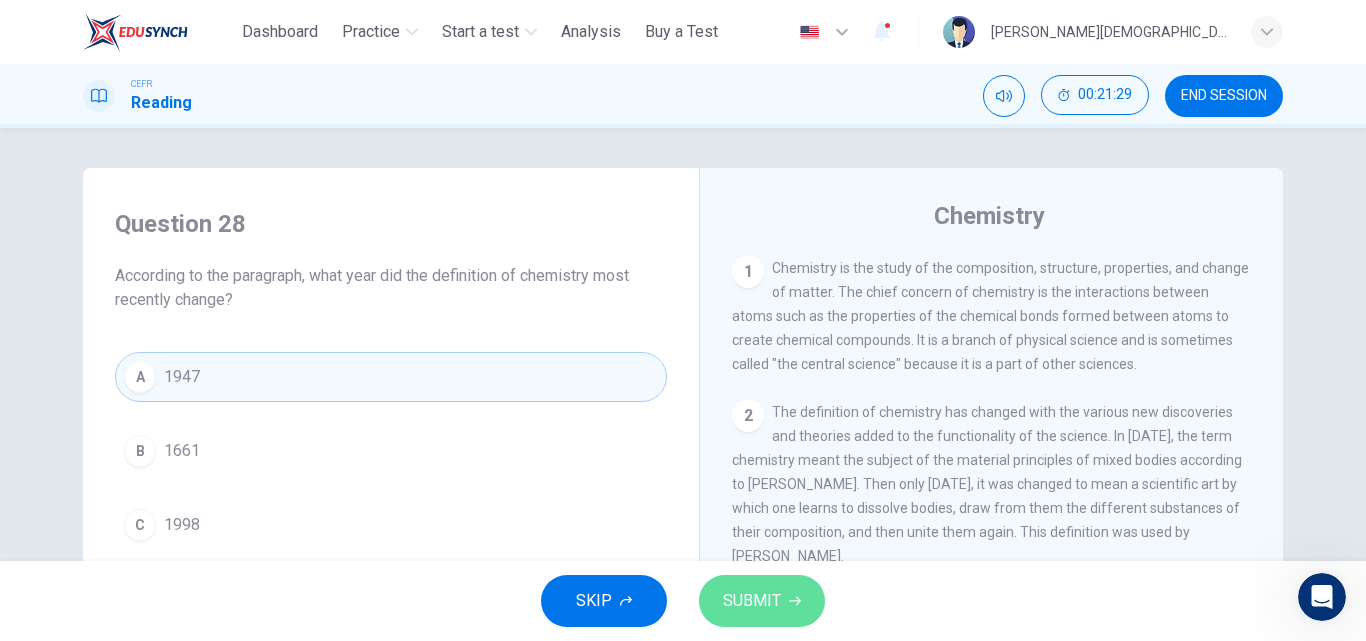 click on "SUBMIT" at bounding box center [752, 601] 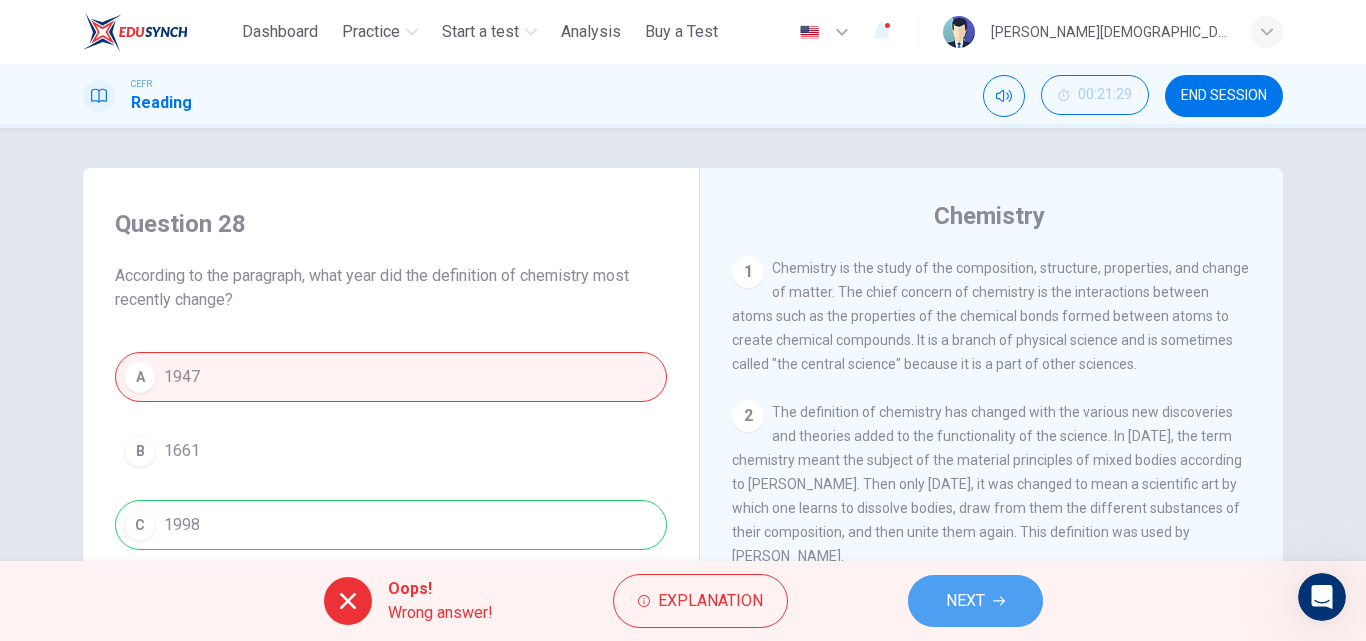 click on "NEXT" at bounding box center (975, 601) 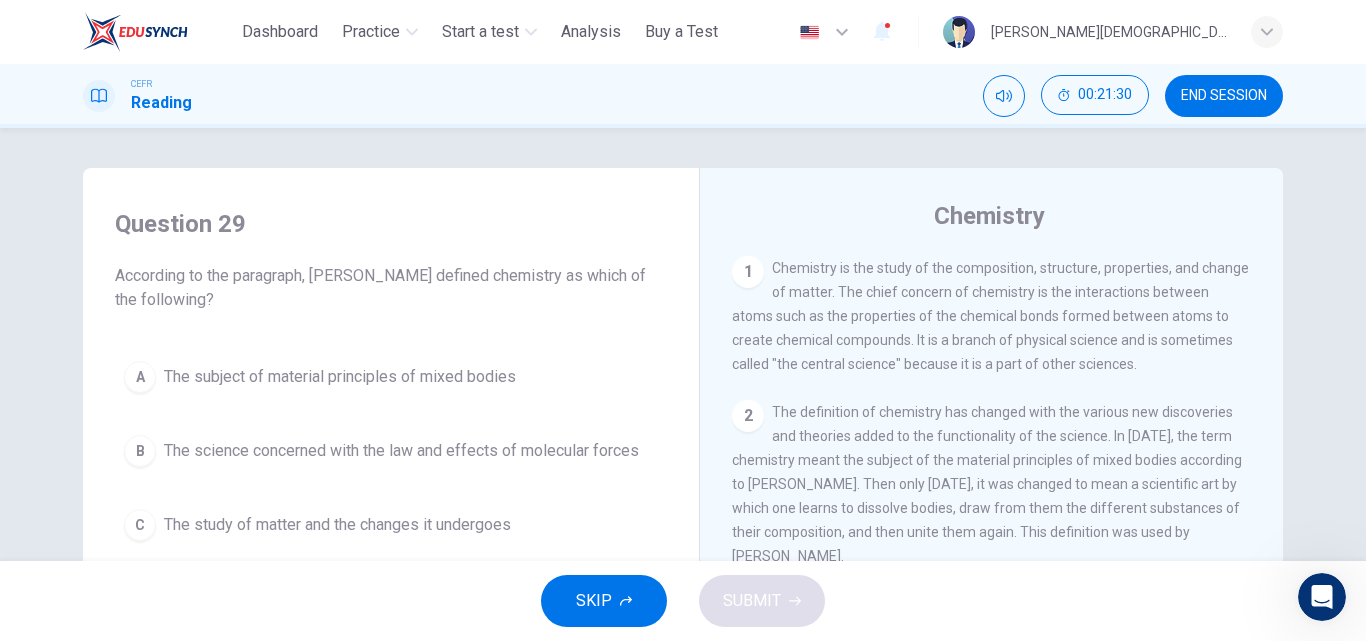 click on "A The subject of material principles of mixed bodies B The science concerned with the law and effects of molecular forces C The study of matter and the changes it undergoes D The art of resolving mixed, compound, or aggregate bodies into principles, and composing such bodies from those principles" at bounding box center [391, 496] 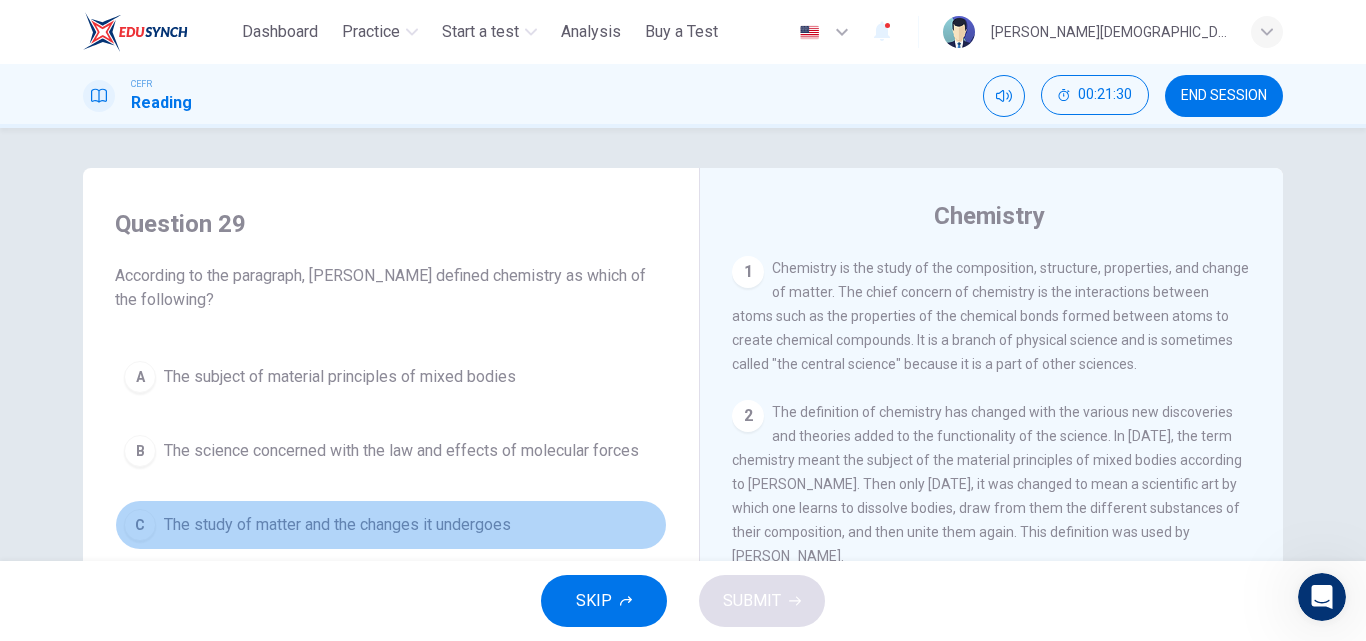 click on "The study of matter and the changes it undergoes" at bounding box center (337, 525) 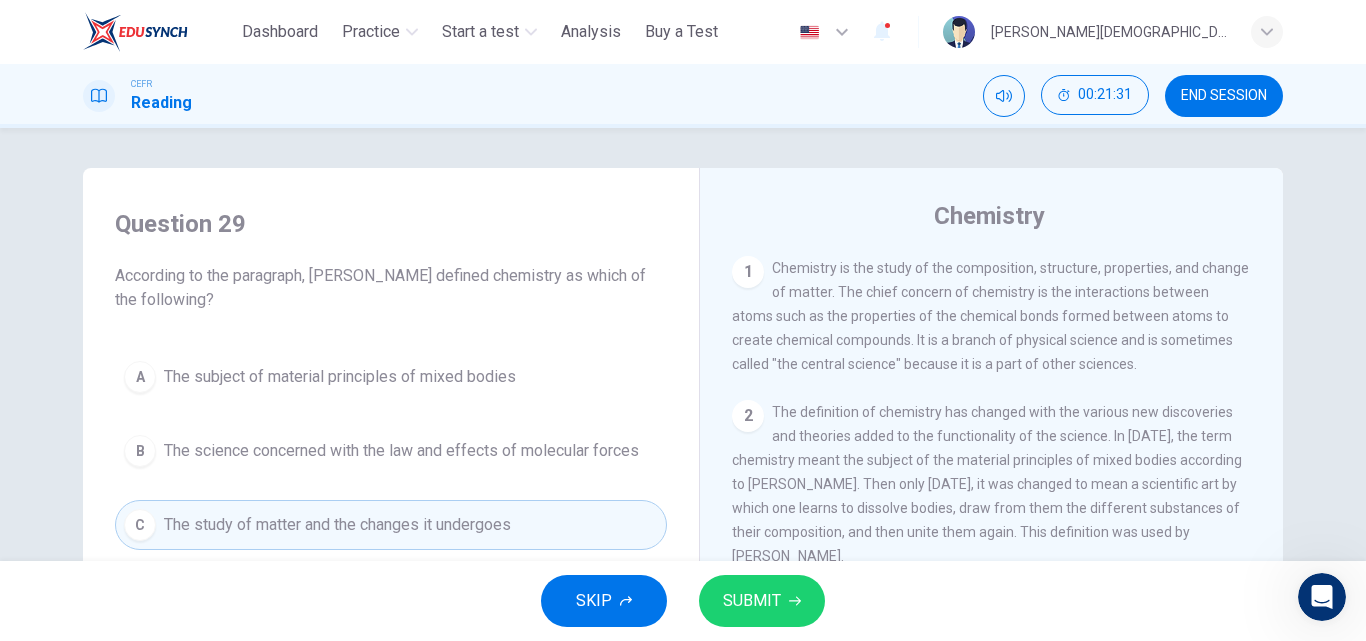 click on "SUBMIT" at bounding box center [752, 601] 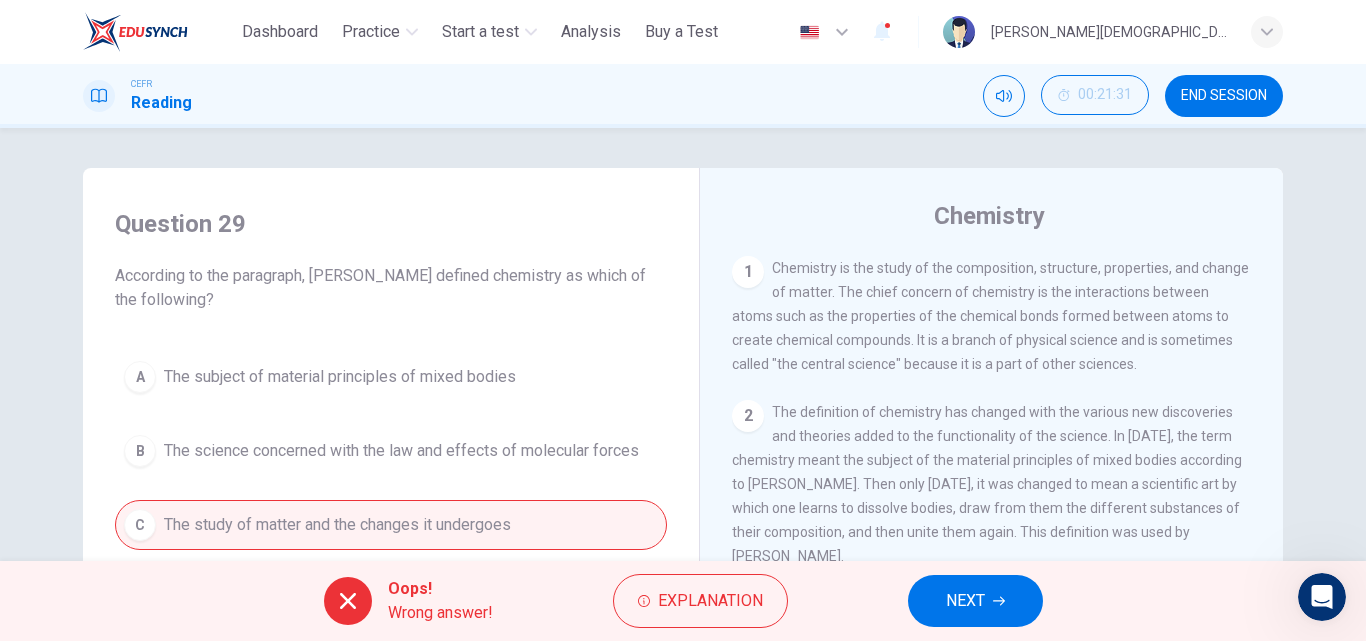 click 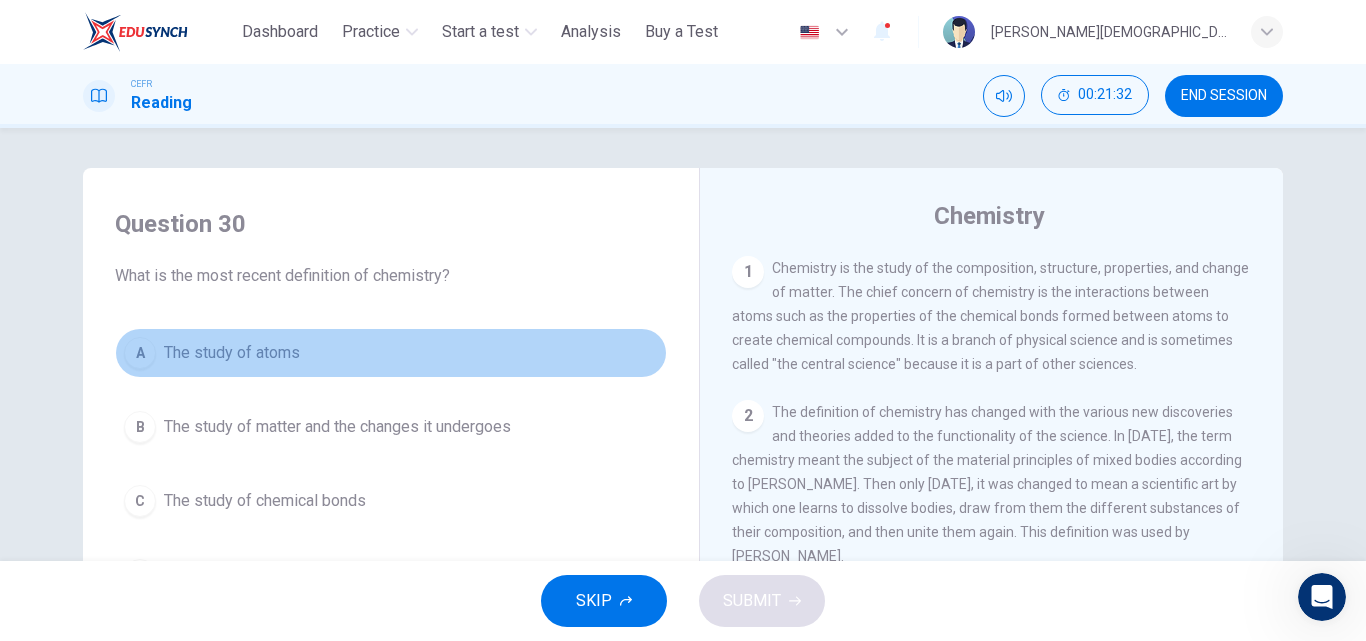 click on "The study of atoms" at bounding box center [232, 353] 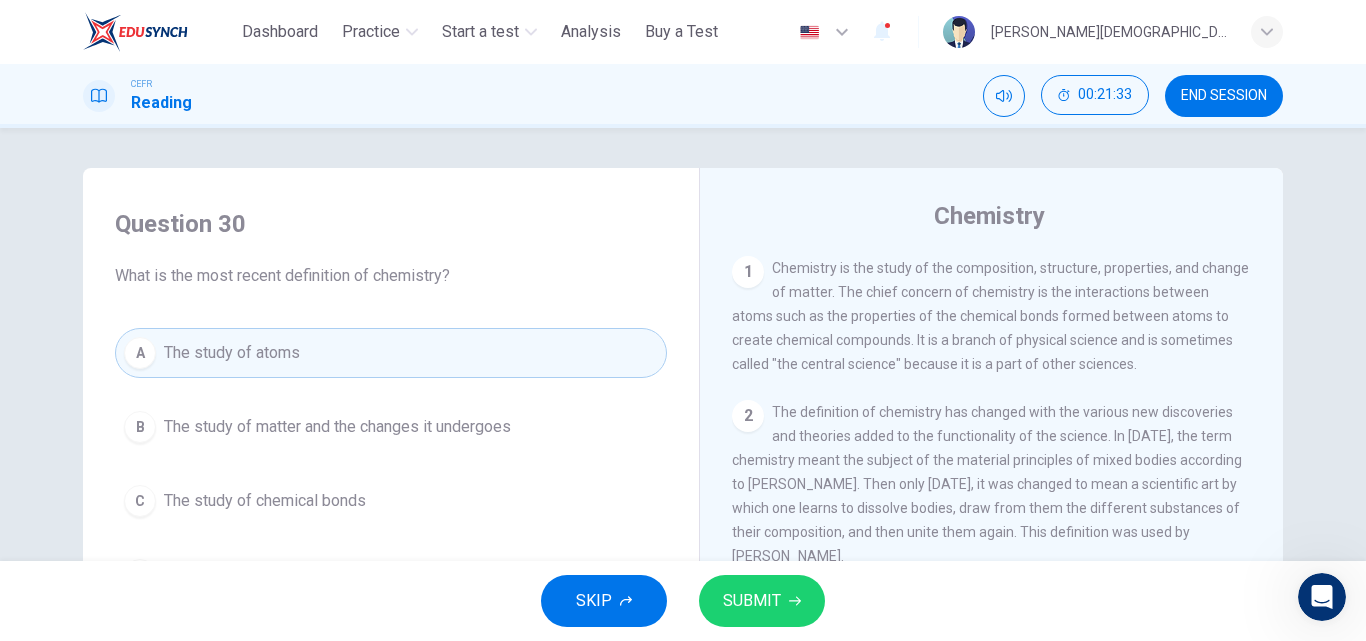 click on "SUBMIT" at bounding box center (762, 601) 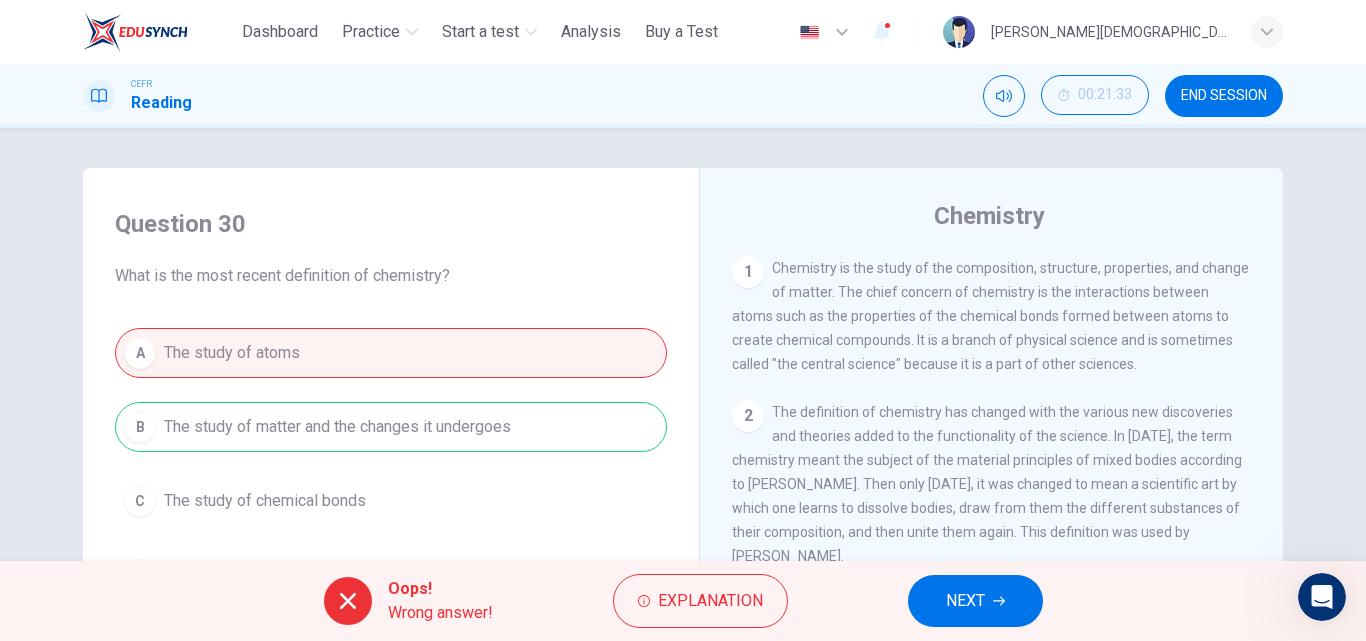 click on "NEXT" at bounding box center (965, 601) 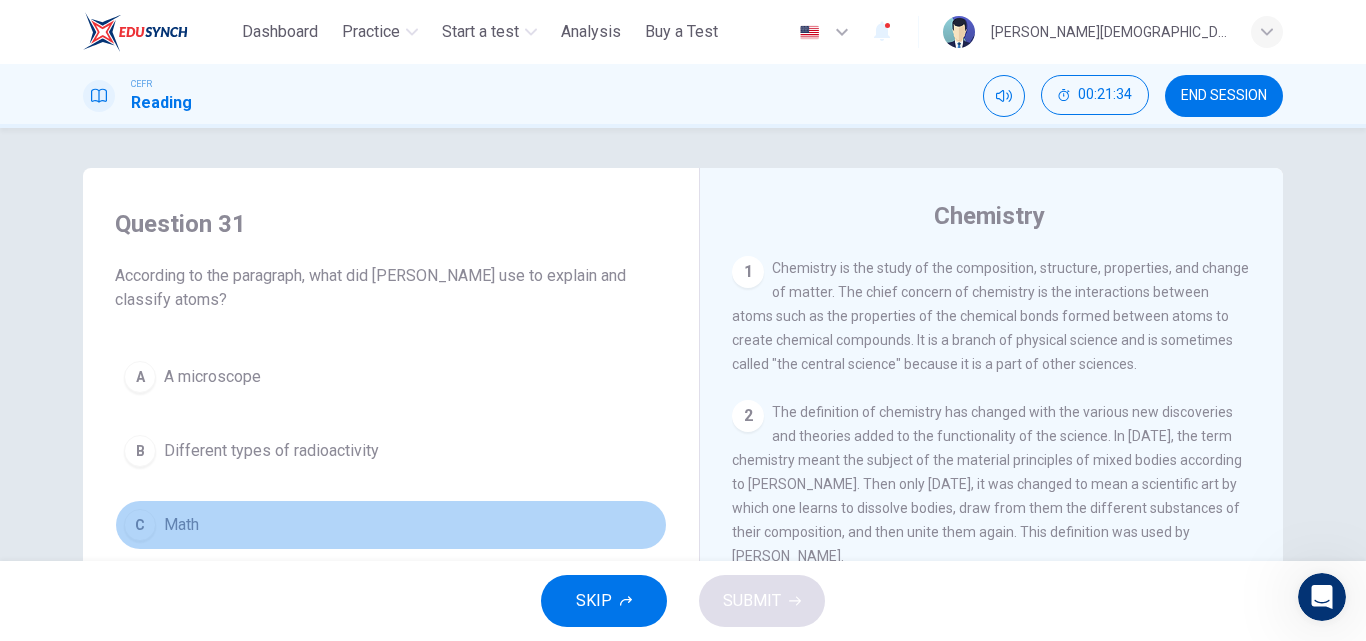 click on "Math" at bounding box center [181, 525] 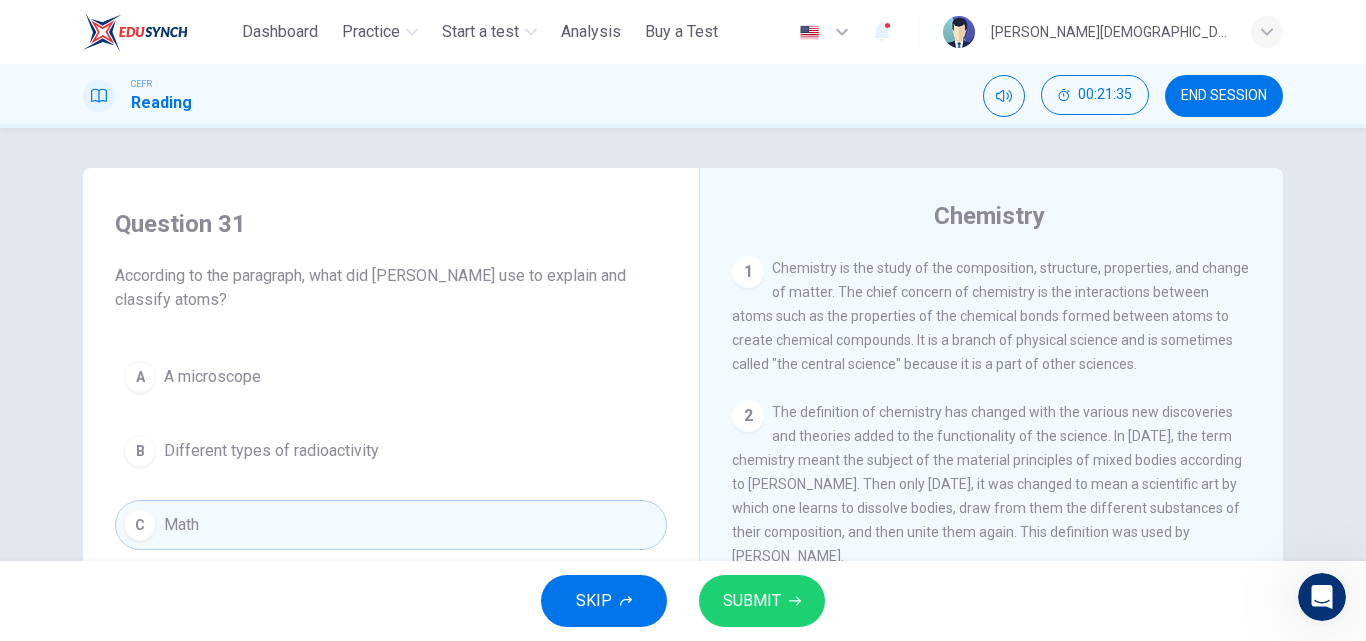click on "SUBMIT" at bounding box center (752, 601) 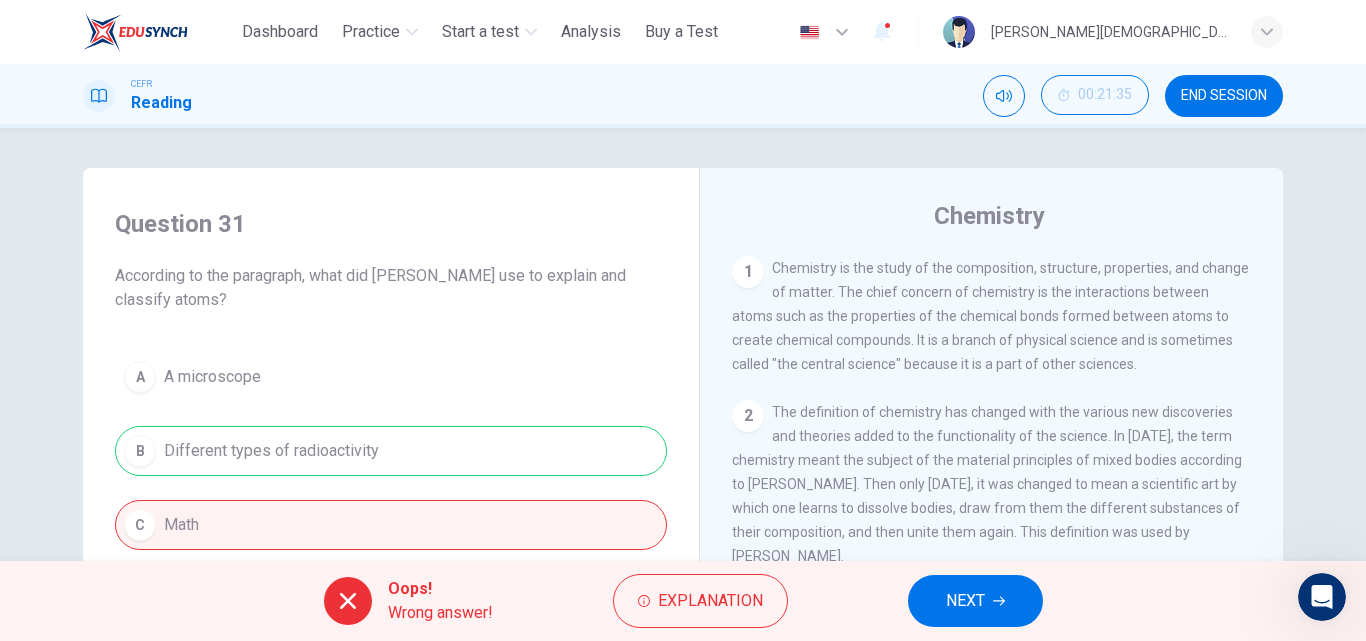 click on "NEXT" at bounding box center (965, 601) 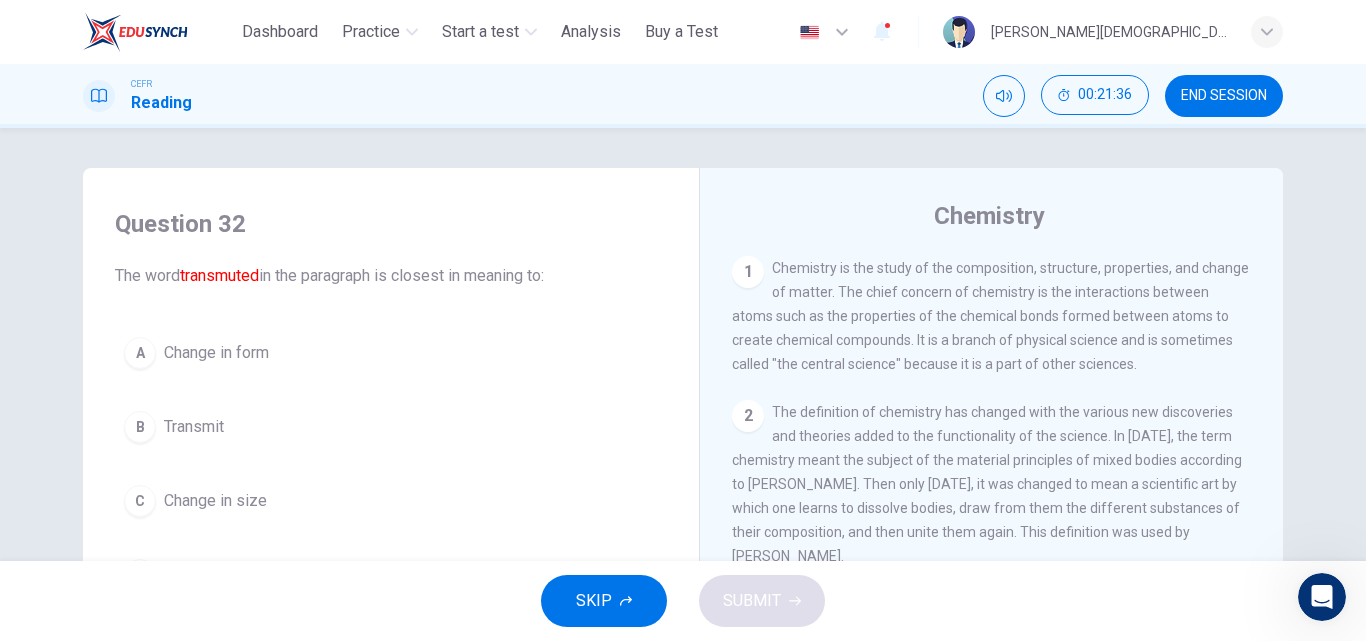 click on "Transmit" at bounding box center (194, 427) 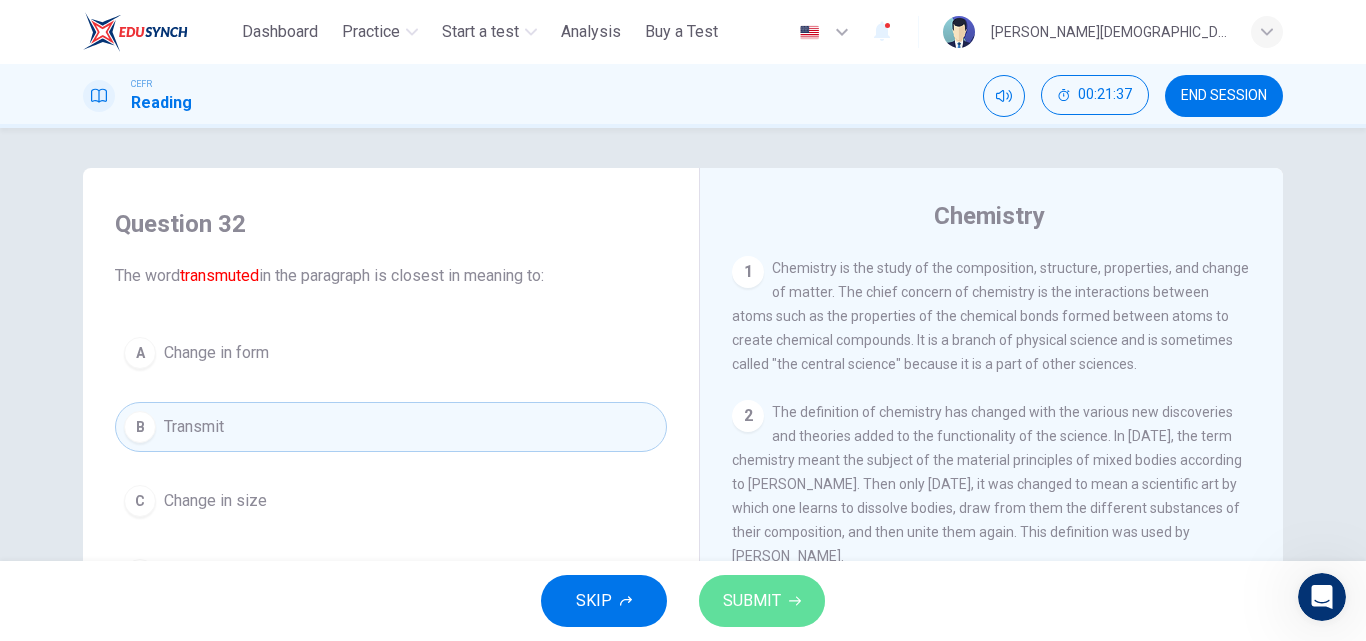 click on "SUBMIT" at bounding box center (752, 601) 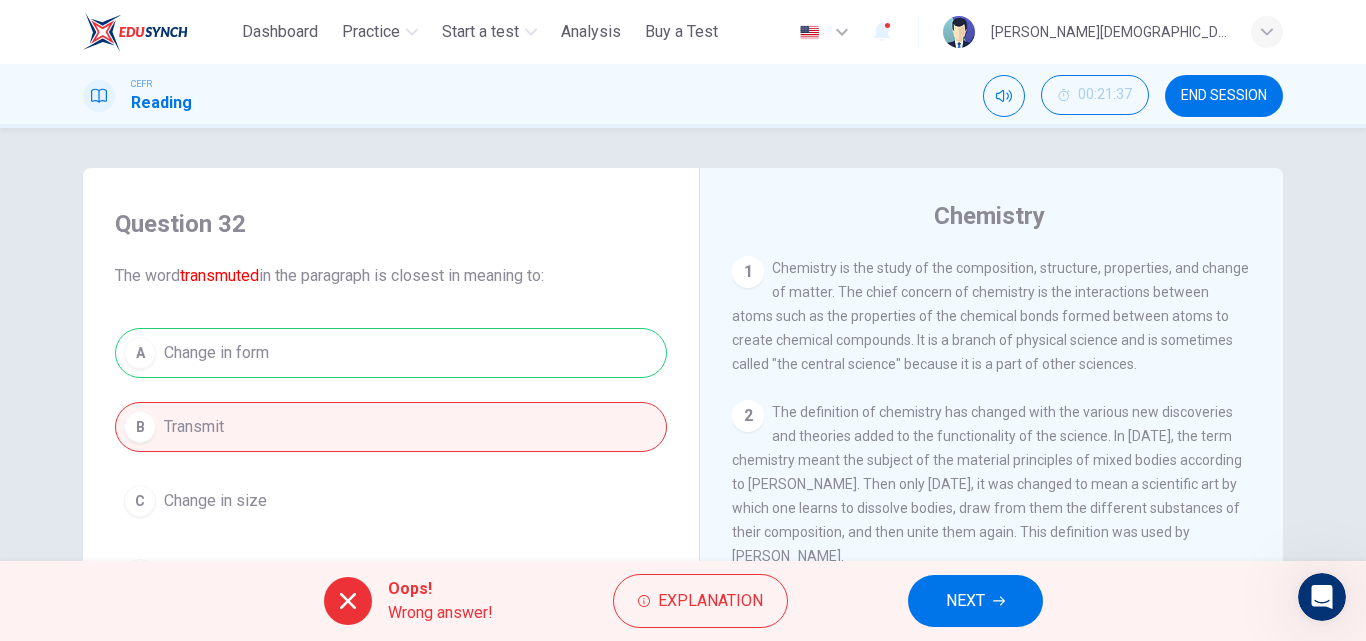 click on "NEXT" at bounding box center [975, 601] 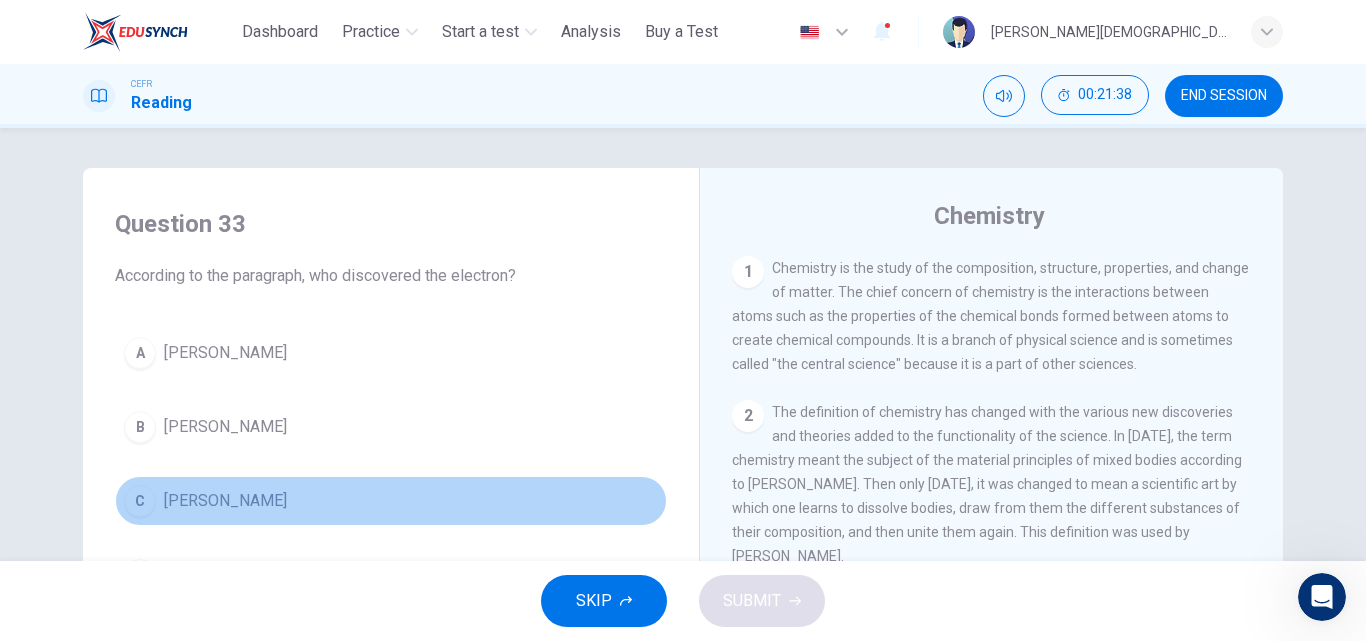 click on "[PERSON_NAME]" at bounding box center [225, 501] 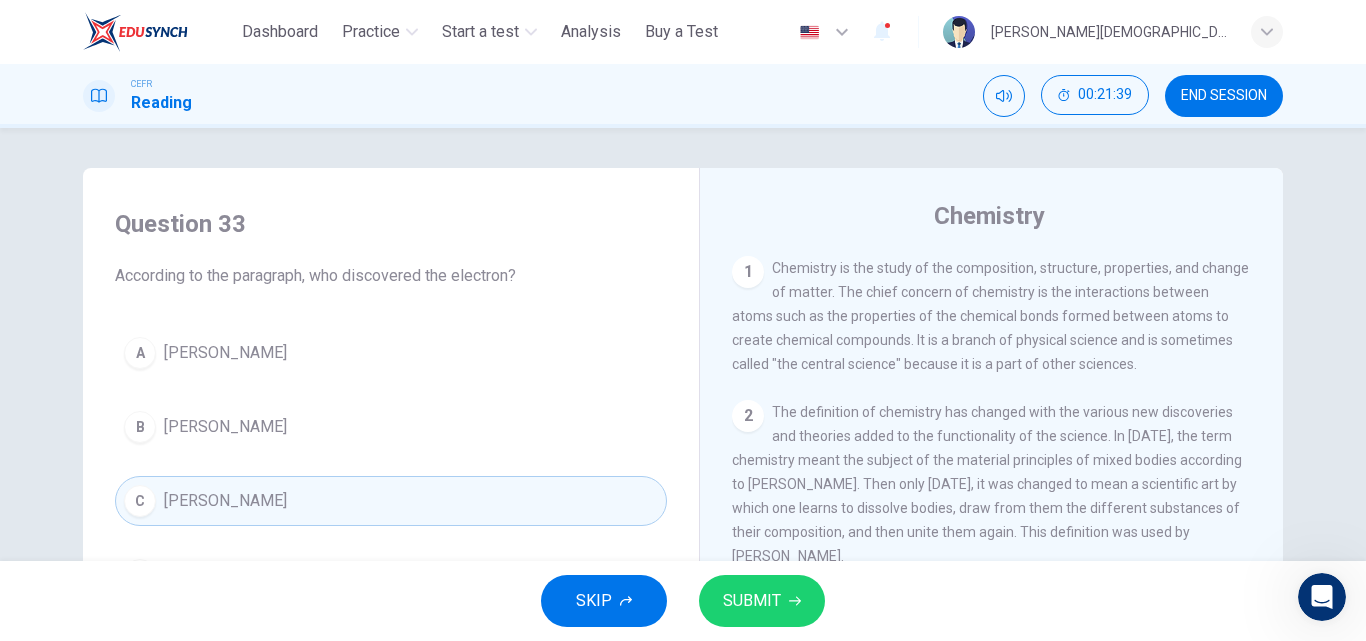 click on "SUBMIT" at bounding box center [752, 601] 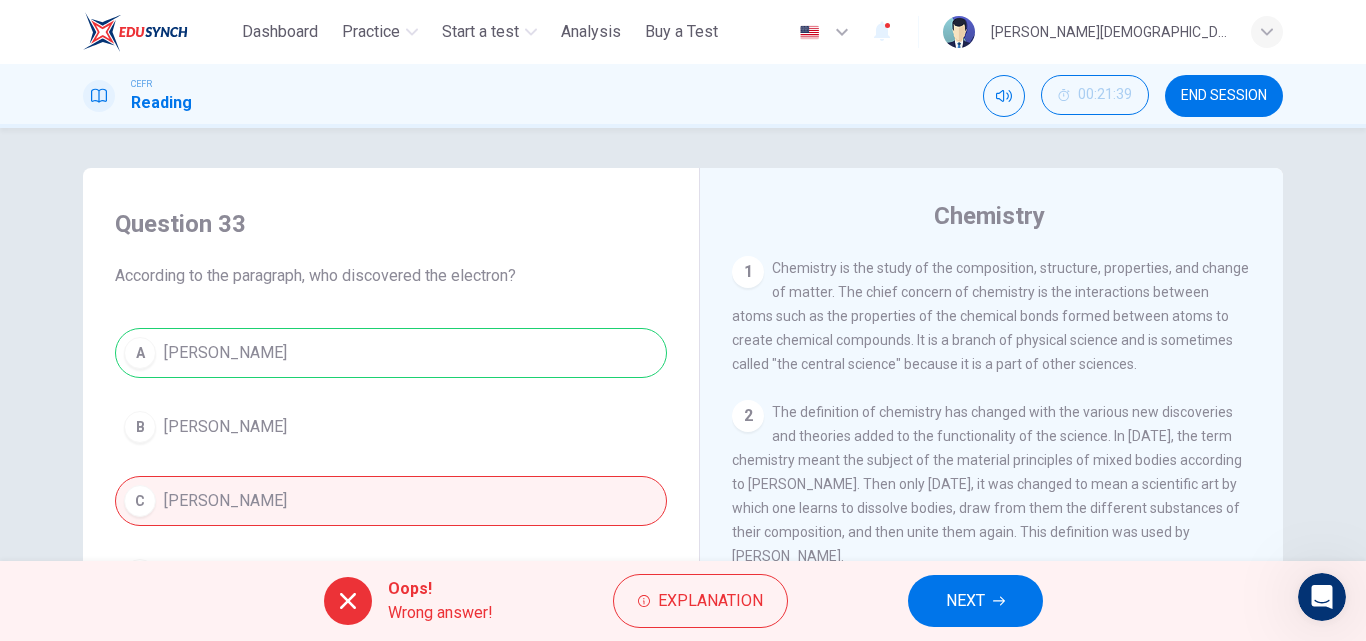 click on "NEXT" at bounding box center [965, 601] 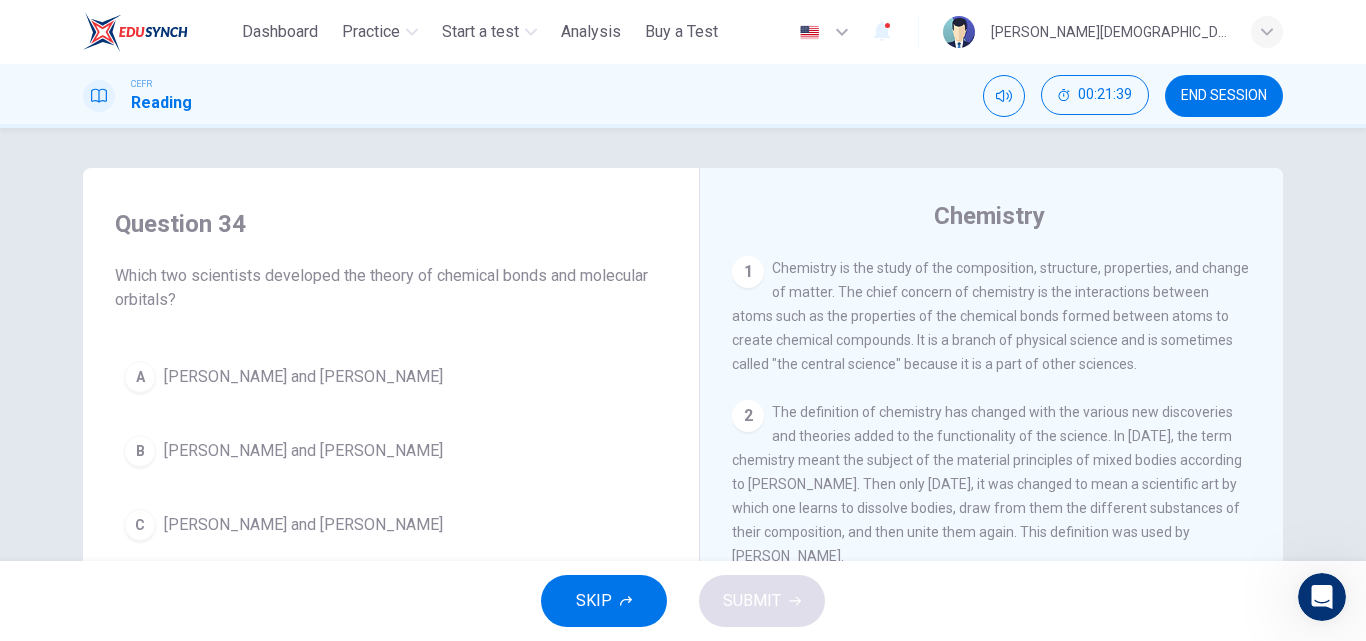 click on "[PERSON_NAME] and [PERSON_NAME]" at bounding box center [303, 377] 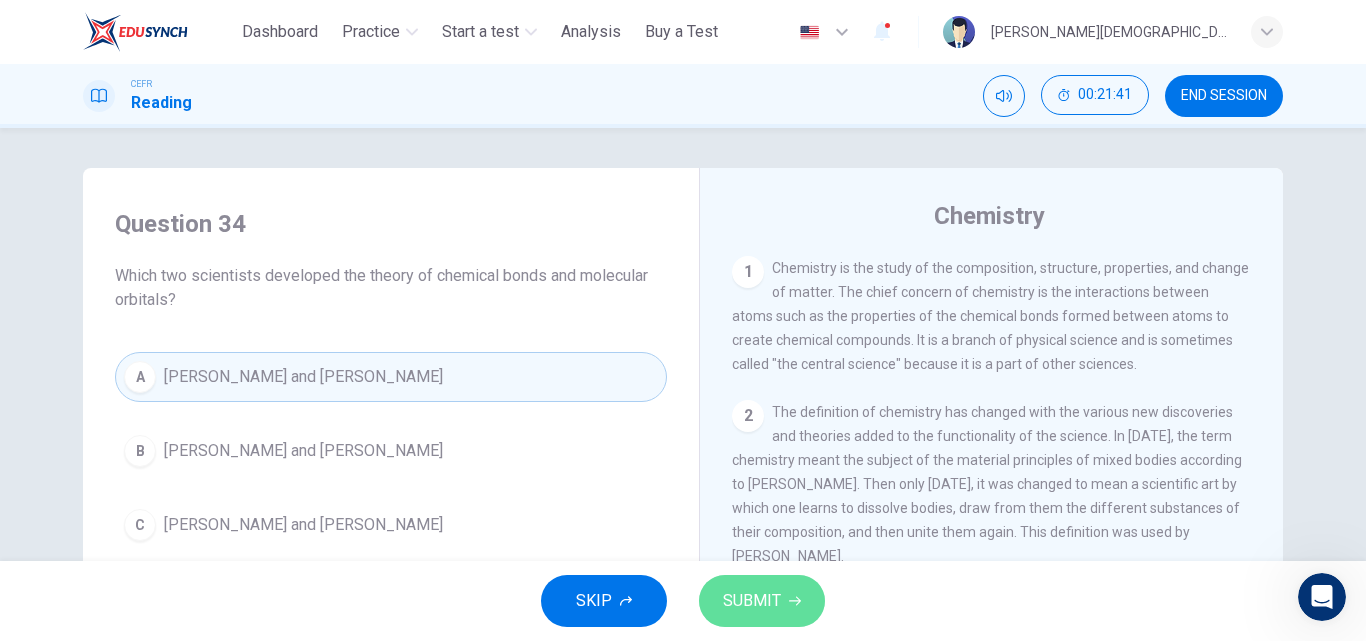 click on "SUBMIT" at bounding box center (752, 601) 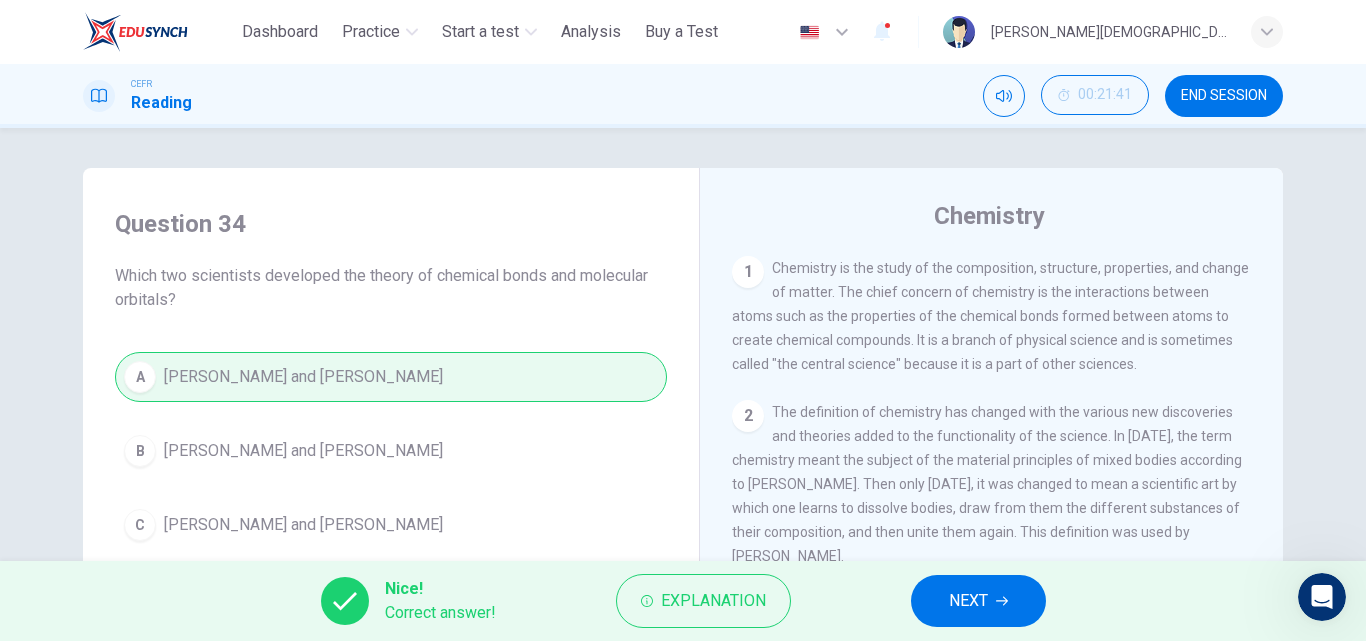 click on "NEXT" at bounding box center (978, 601) 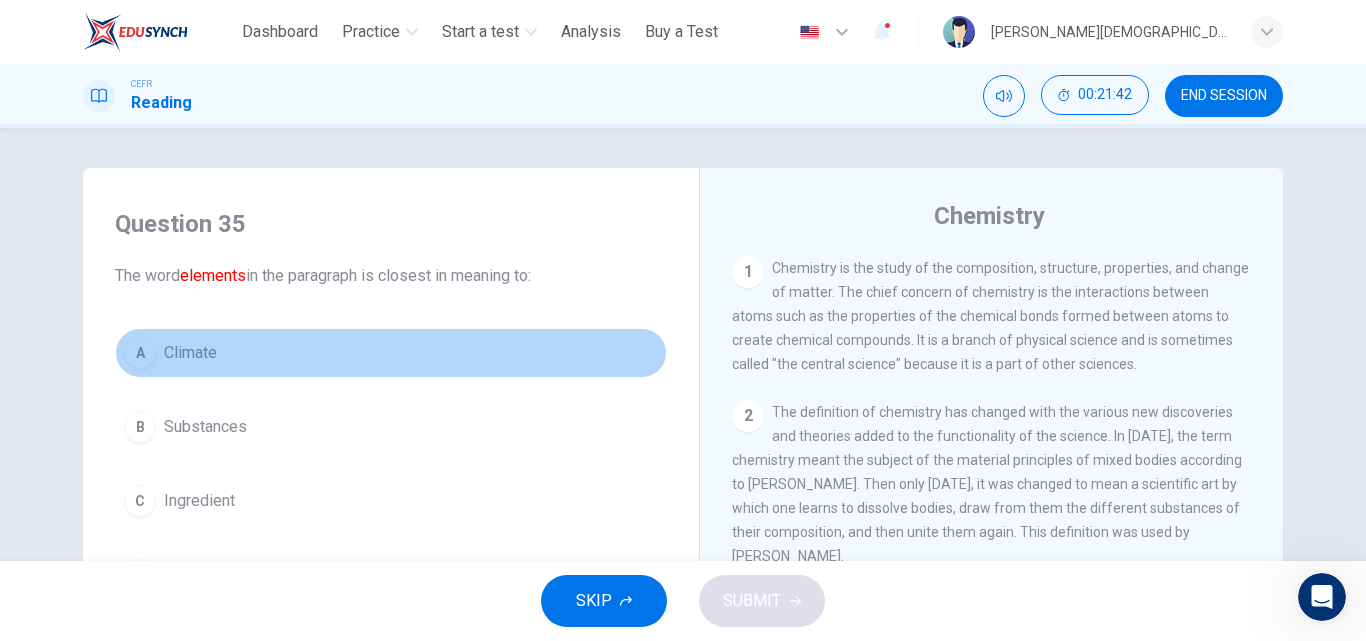 click on "Climate" at bounding box center (190, 353) 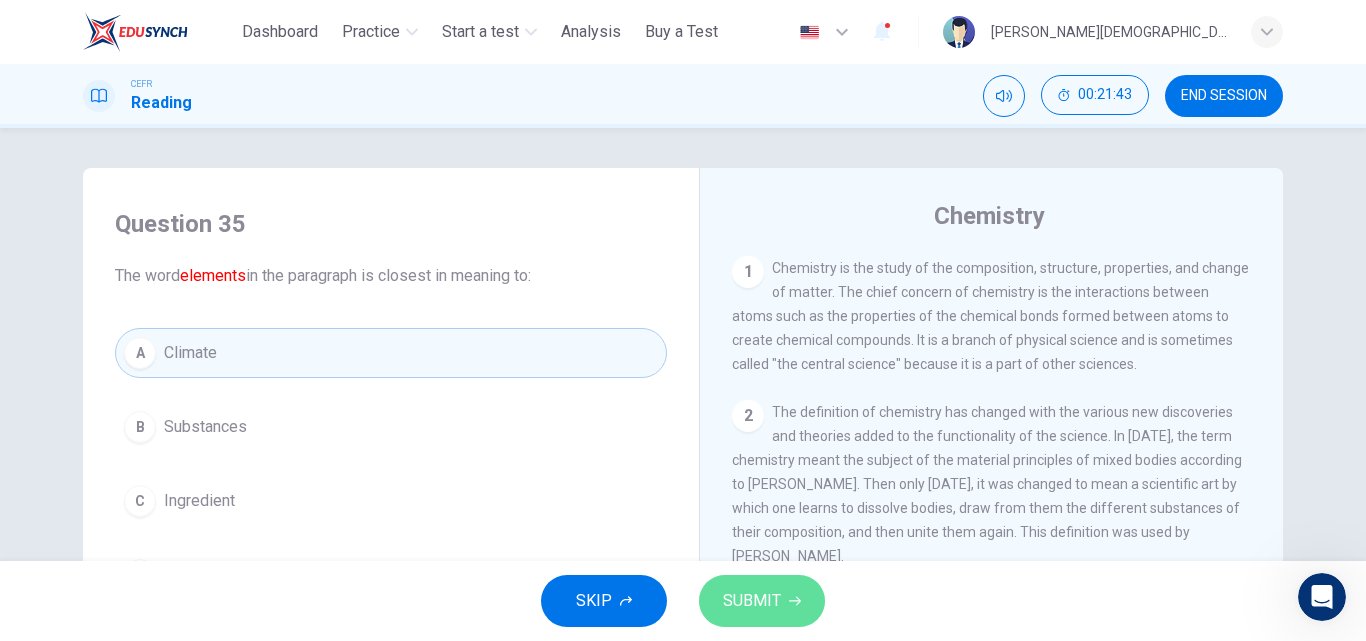 click on "SUBMIT" at bounding box center (752, 601) 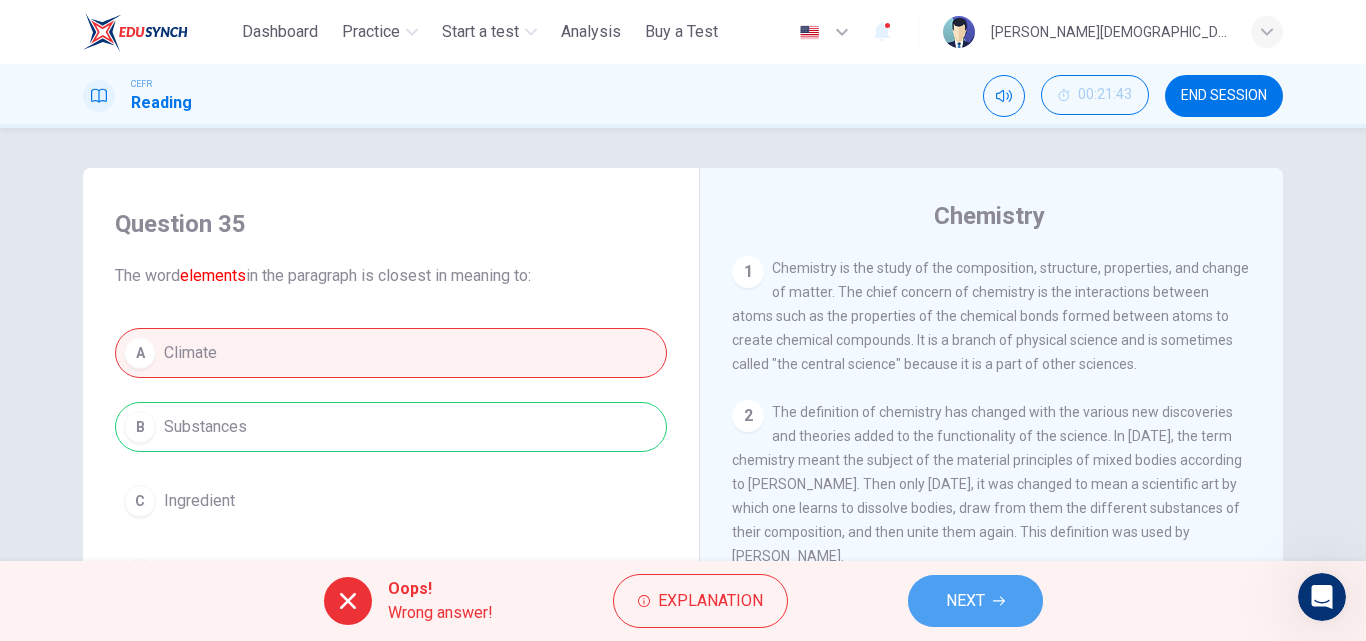 click on "NEXT" at bounding box center [965, 601] 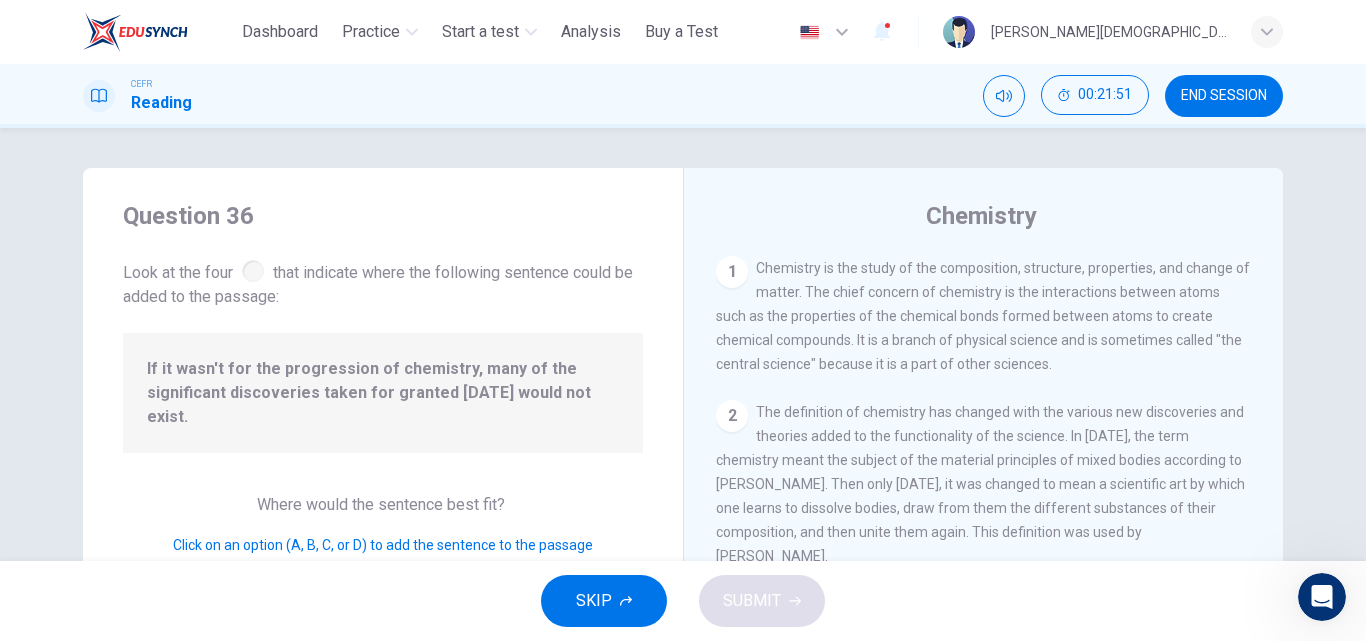 scroll, scrollTop: 422, scrollLeft: 0, axis: vertical 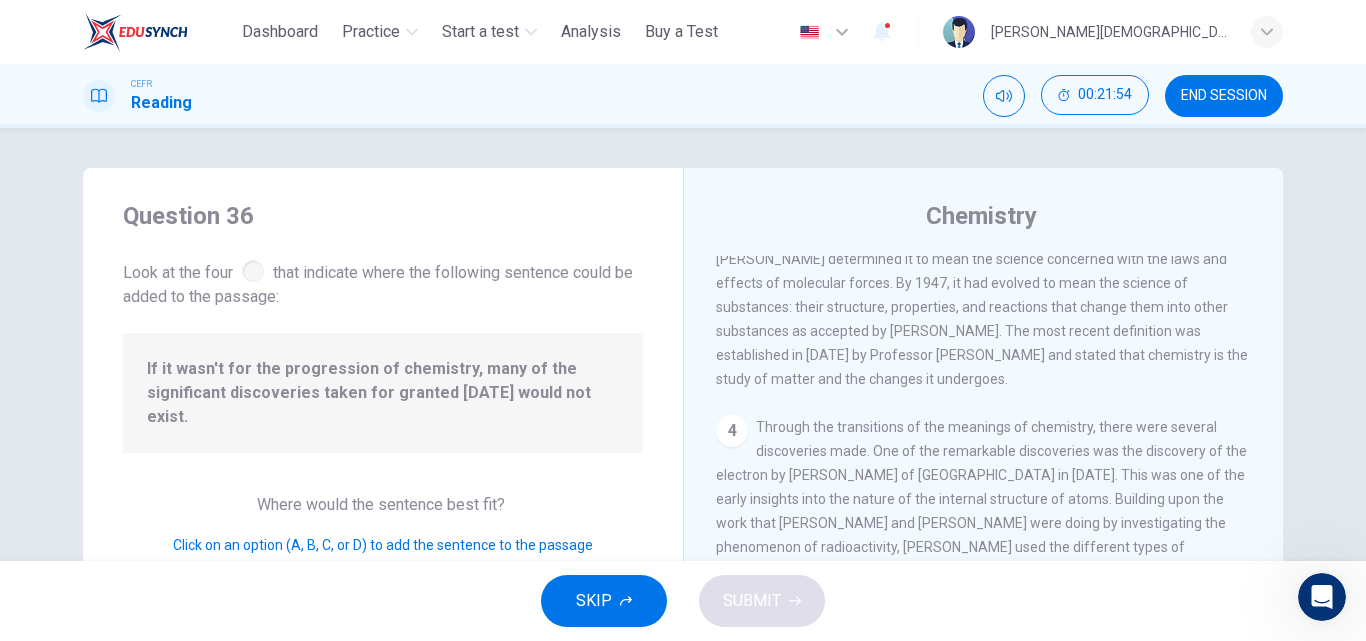 click on "Click on an option (A, B, C, or D) to add the sentence to the passage" at bounding box center [383, 545] 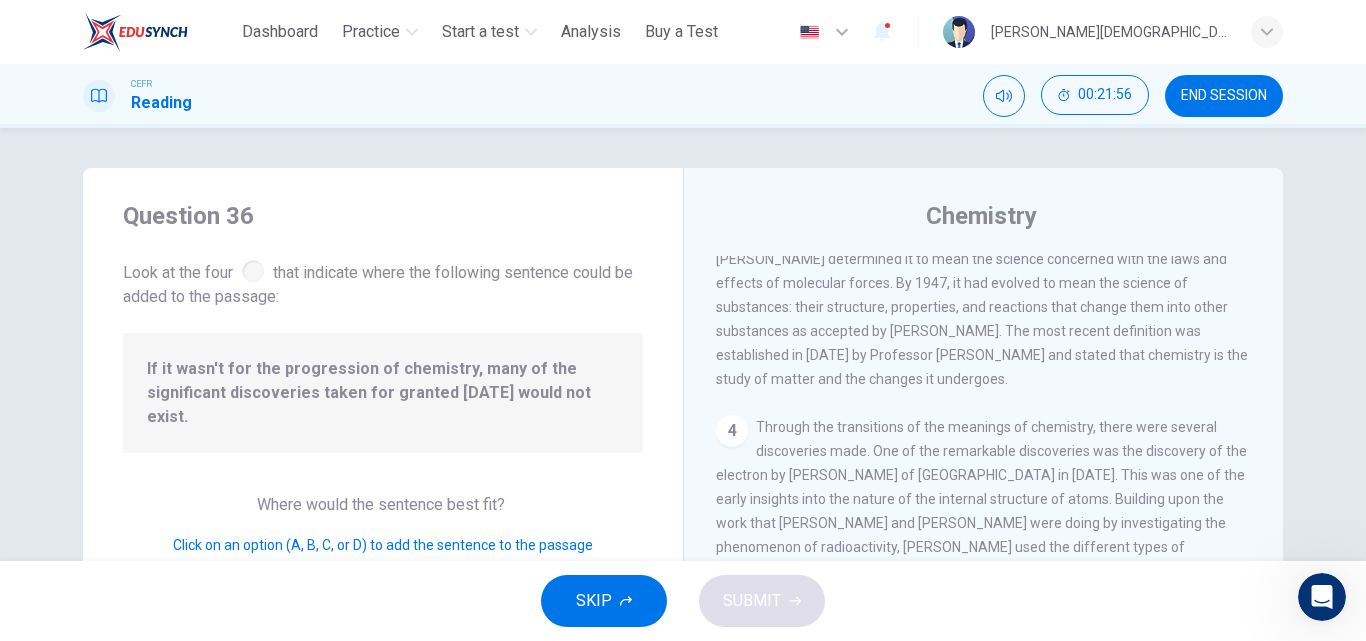 click on "4" at bounding box center [732, 431] 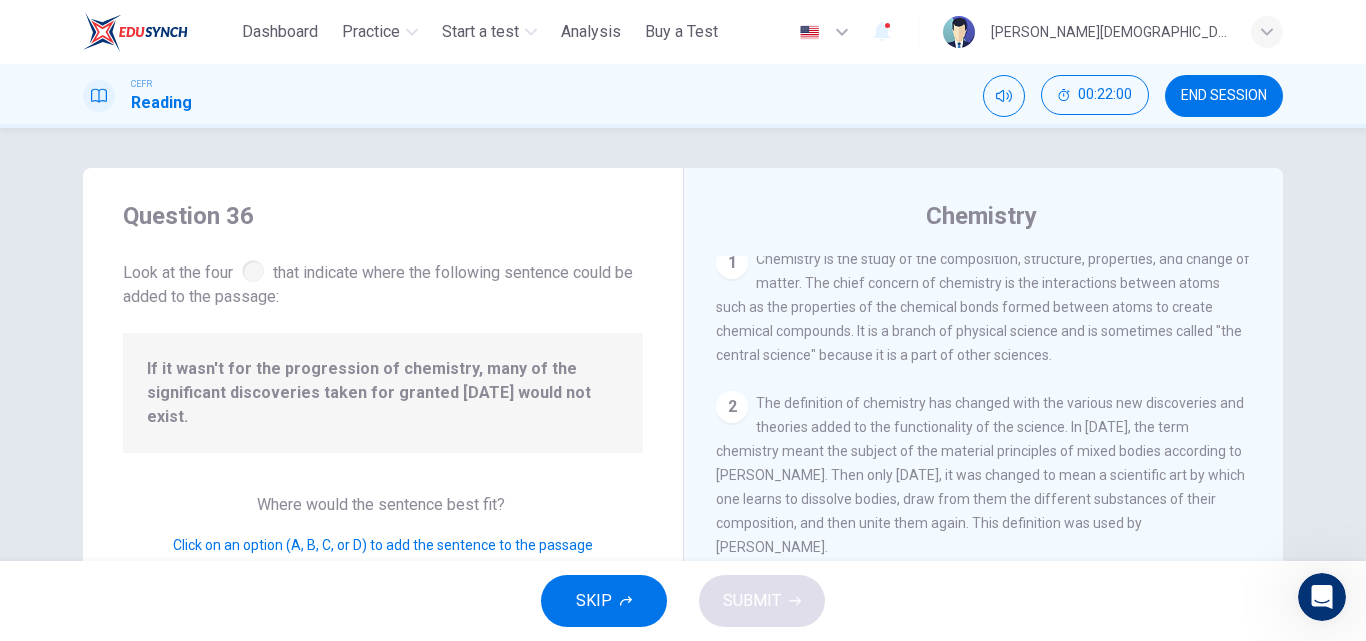 scroll, scrollTop: 0, scrollLeft: 0, axis: both 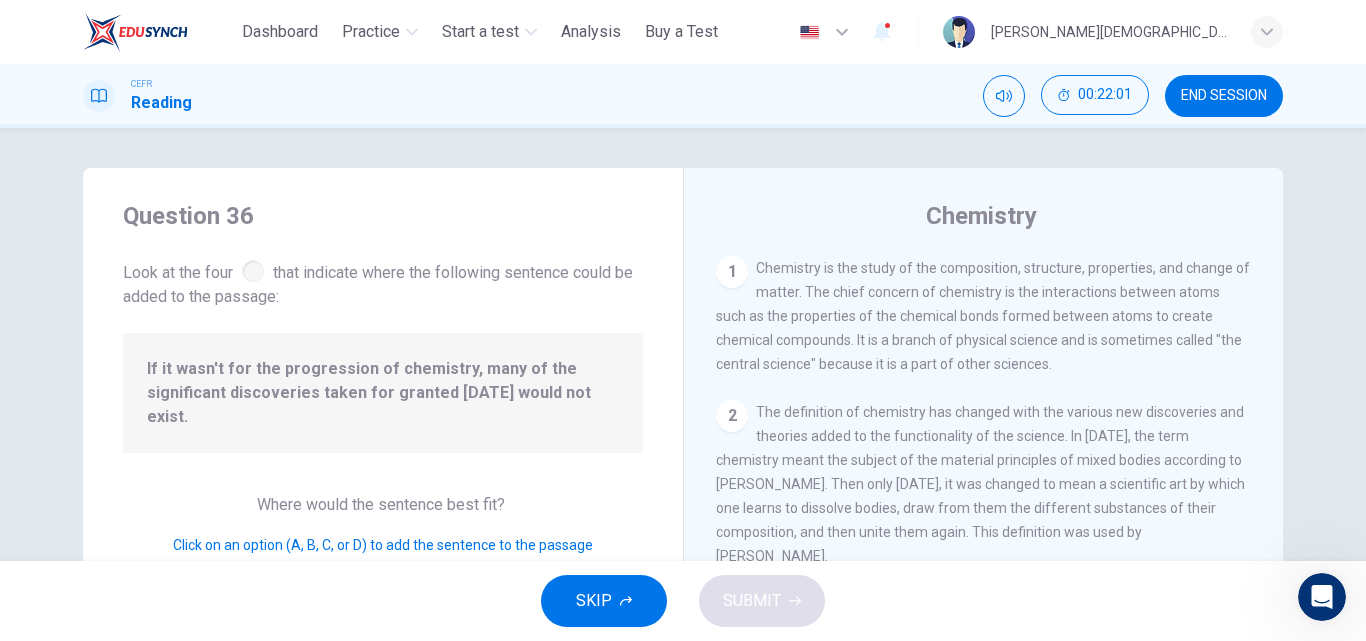 click on "1" at bounding box center (732, 272) 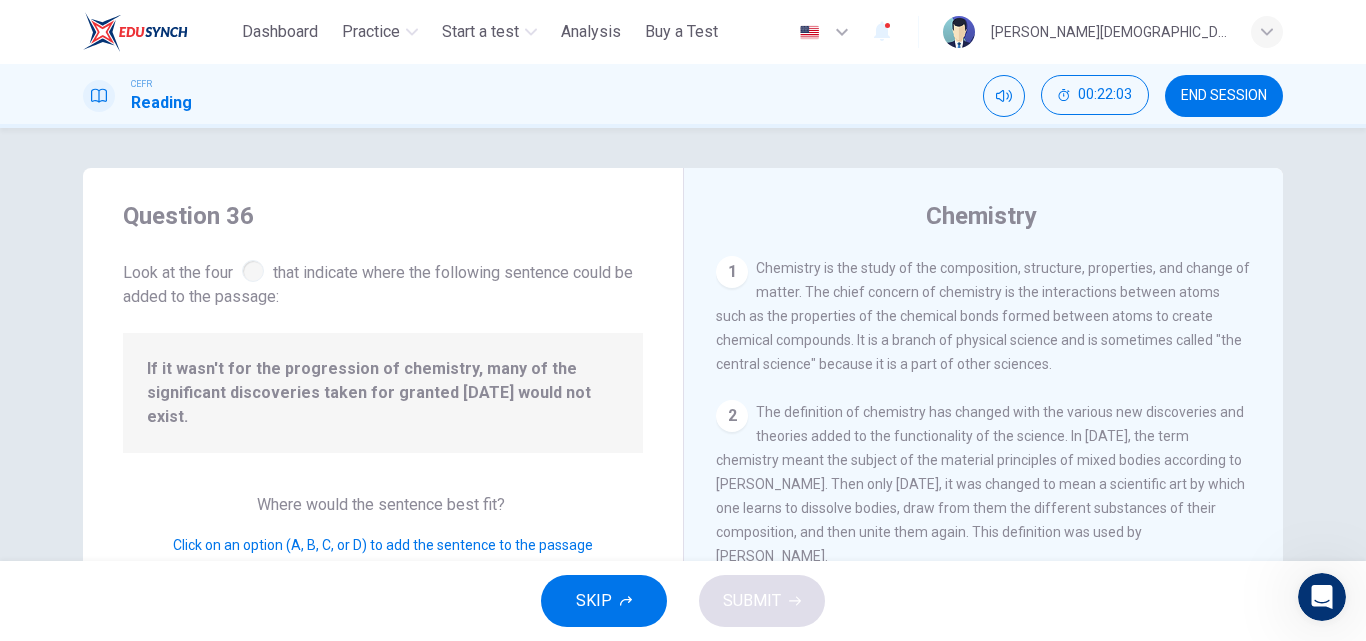 click on "2" at bounding box center (732, 416) 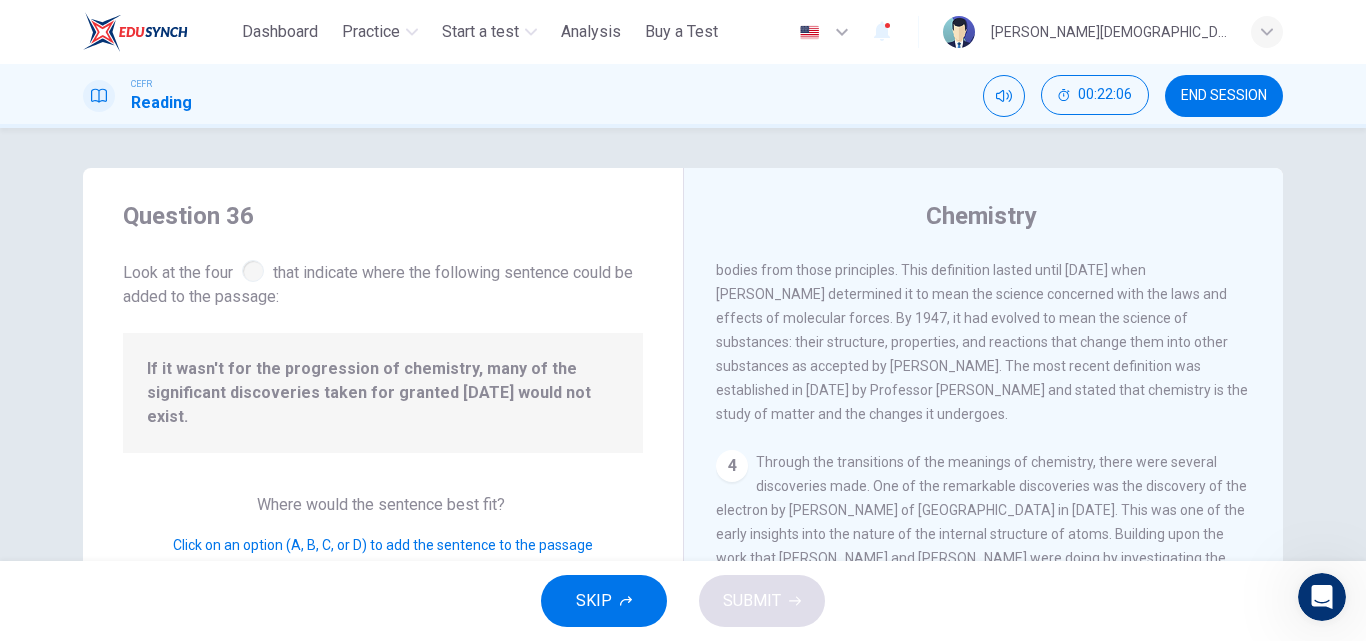 scroll, scrollTop: 422, scrollLeft: 0, axis: vertical 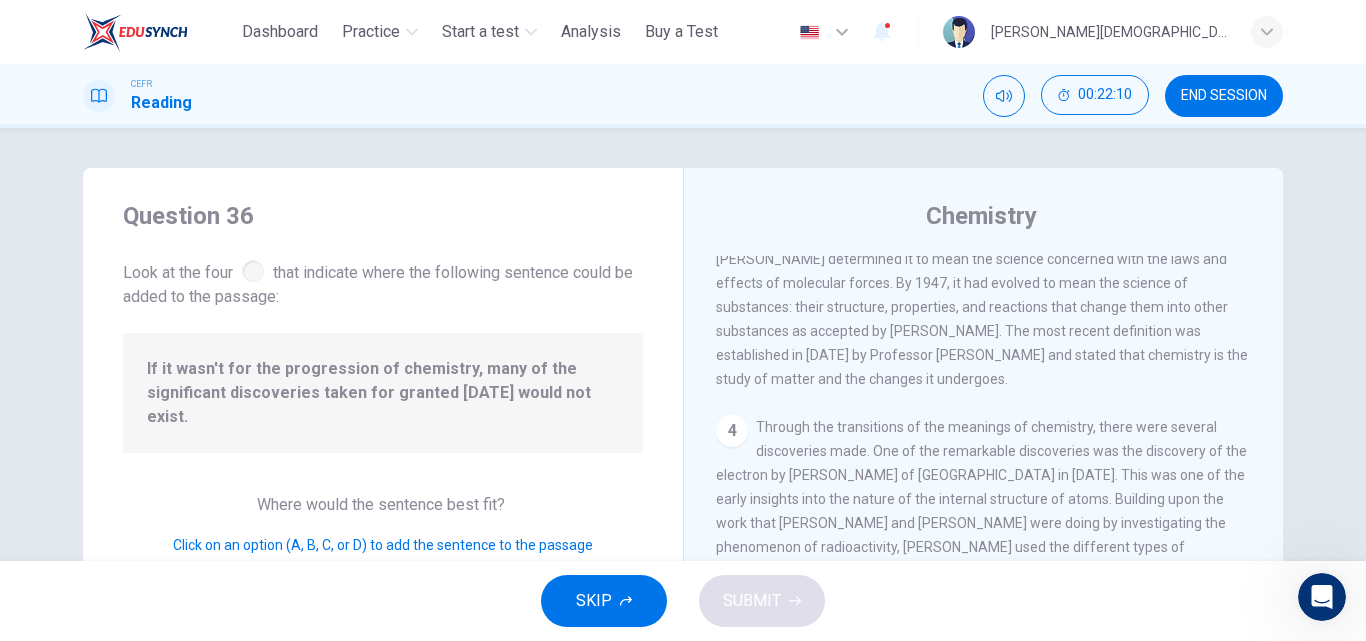 click on "Click on an option (A, B, C, or D) to add the sentence to the passage" at bounding box center [383, 545] 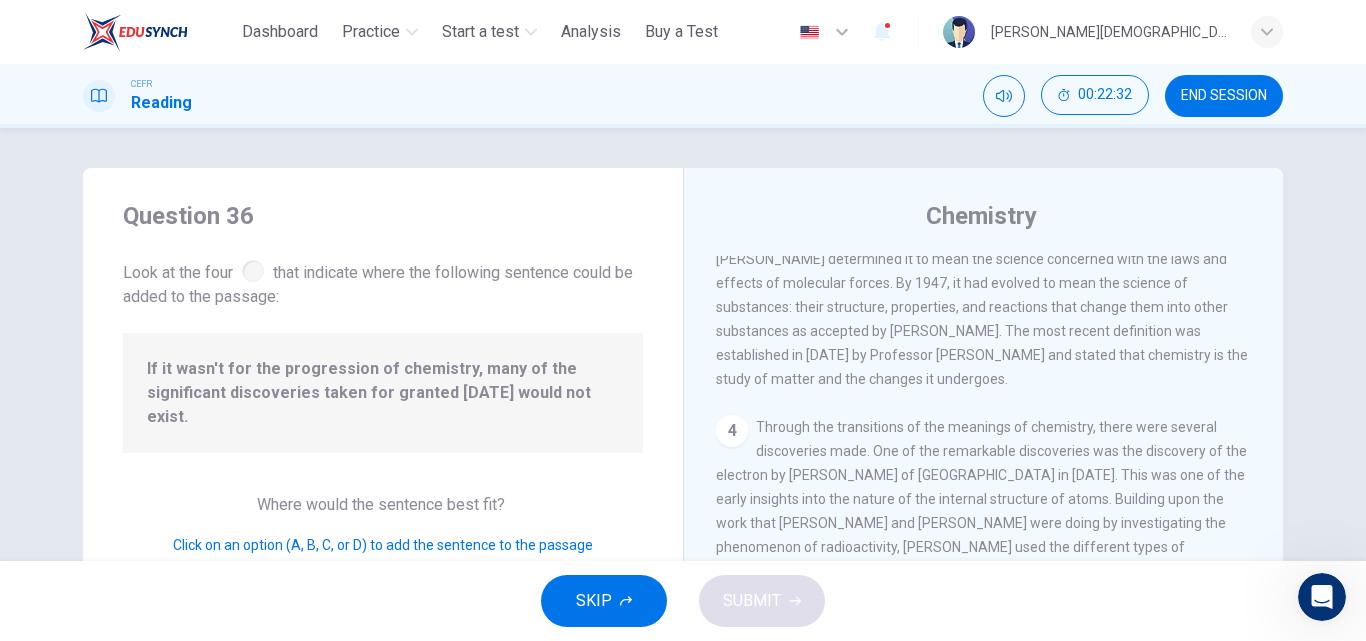click at bounding box center (253, 271) 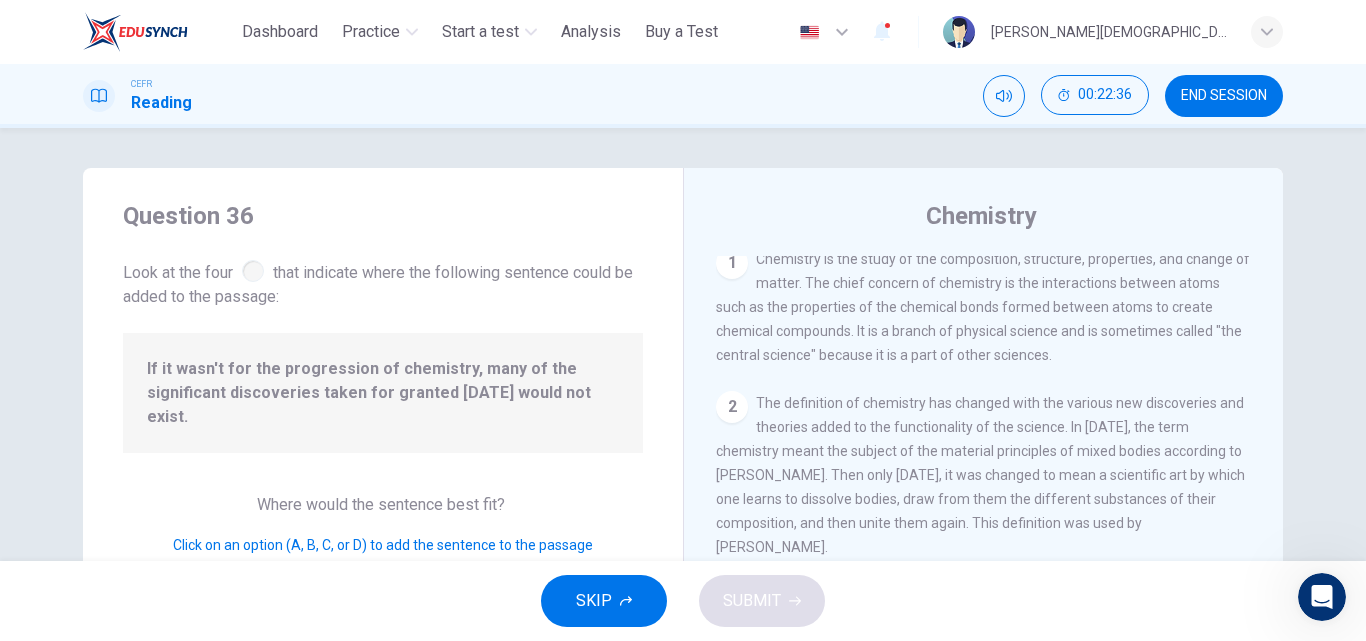 scroll, scrollTop: 0, scrollLeft: 0, axis: both 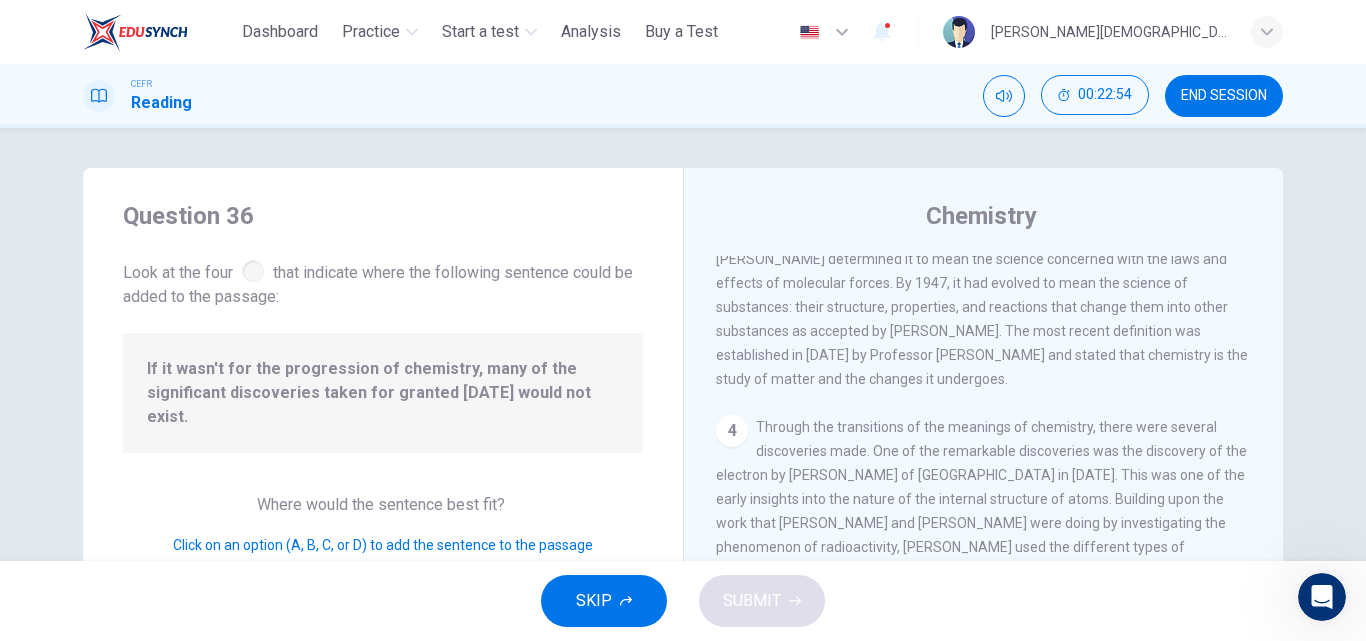 click at bounding box center [253, 271] 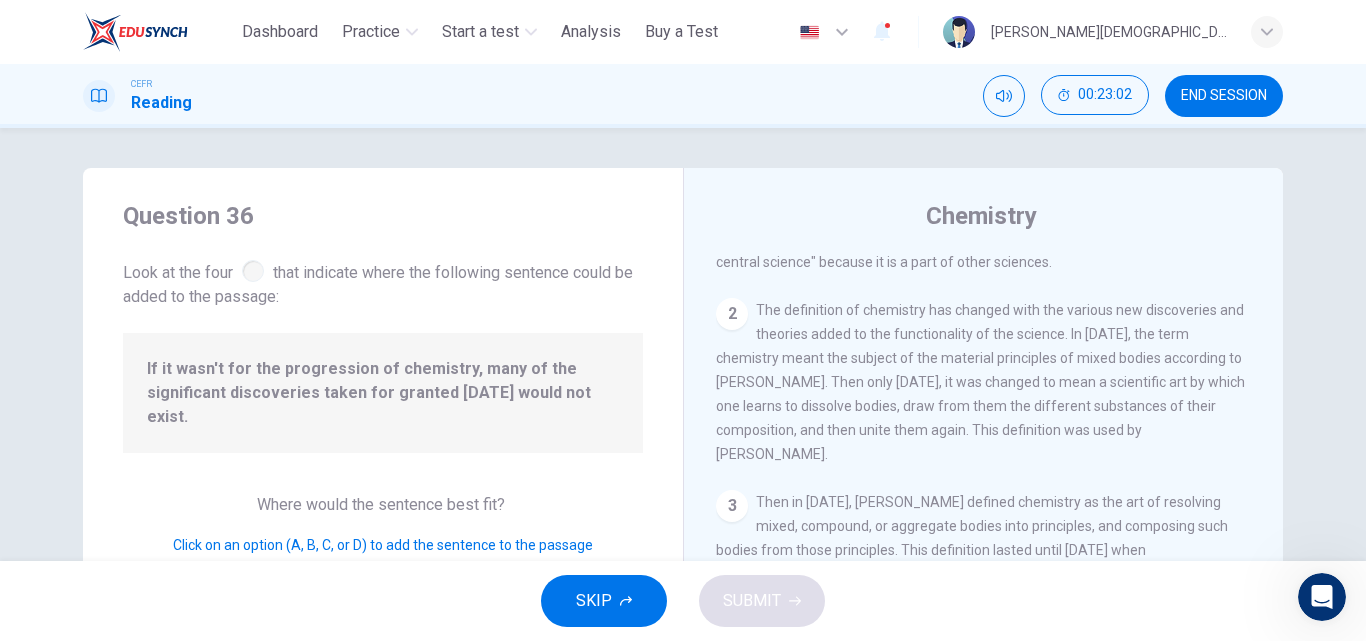 scroll, scrollTop: 0, scrollLeft: 0, axis: both 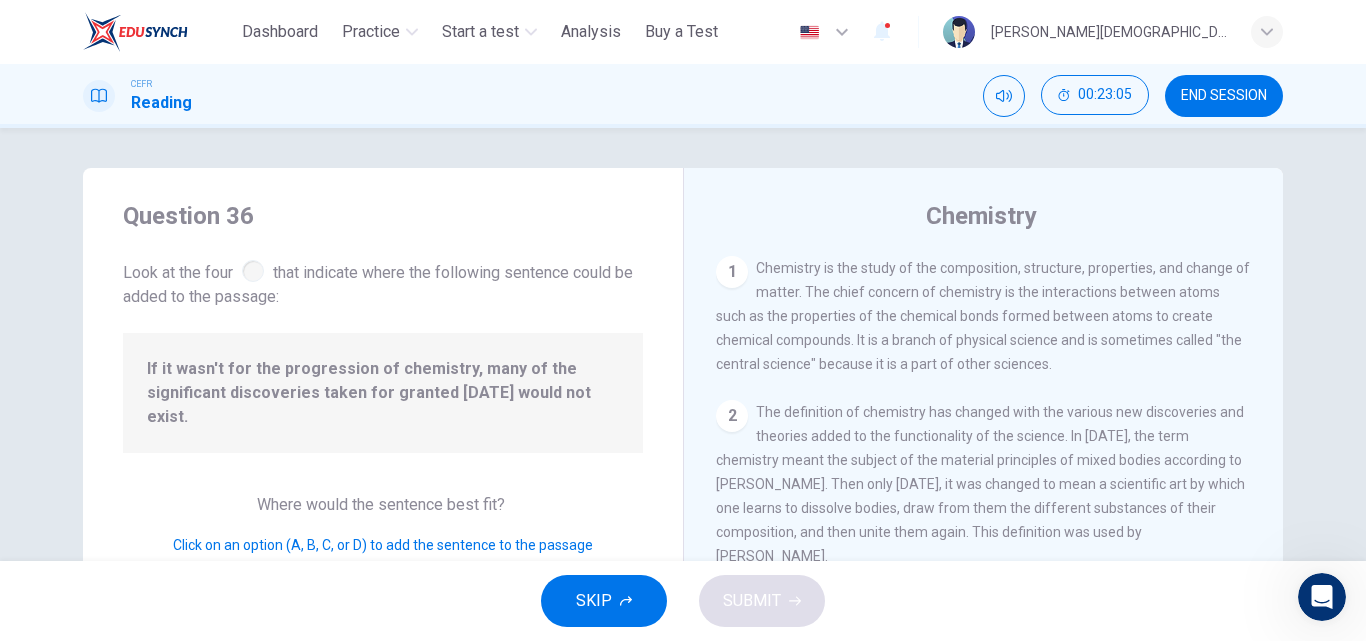 click on "1" at bounding box center [732, 272] 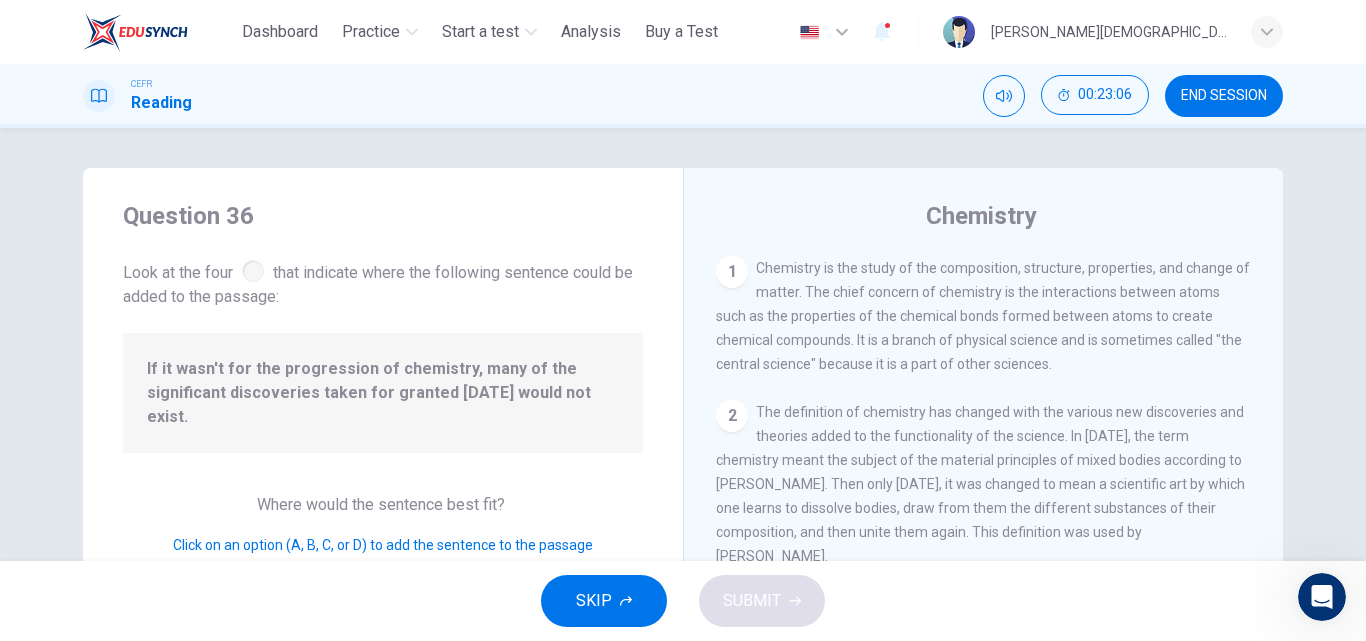 drag, startPoint x: 729, startPoint y: 275, endPoint x: 727, endPoint y: 441, distance: 166.01205 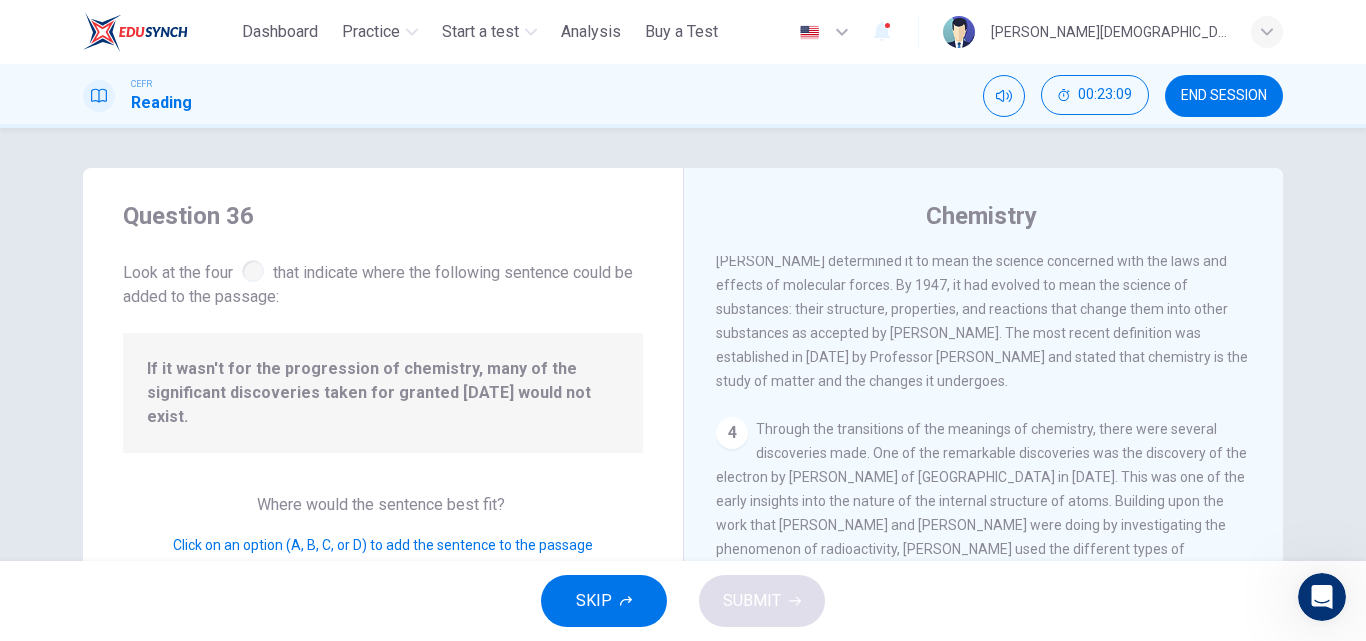 scroll, scrollTop: 422, scrollLeft: 0, axis: vertical 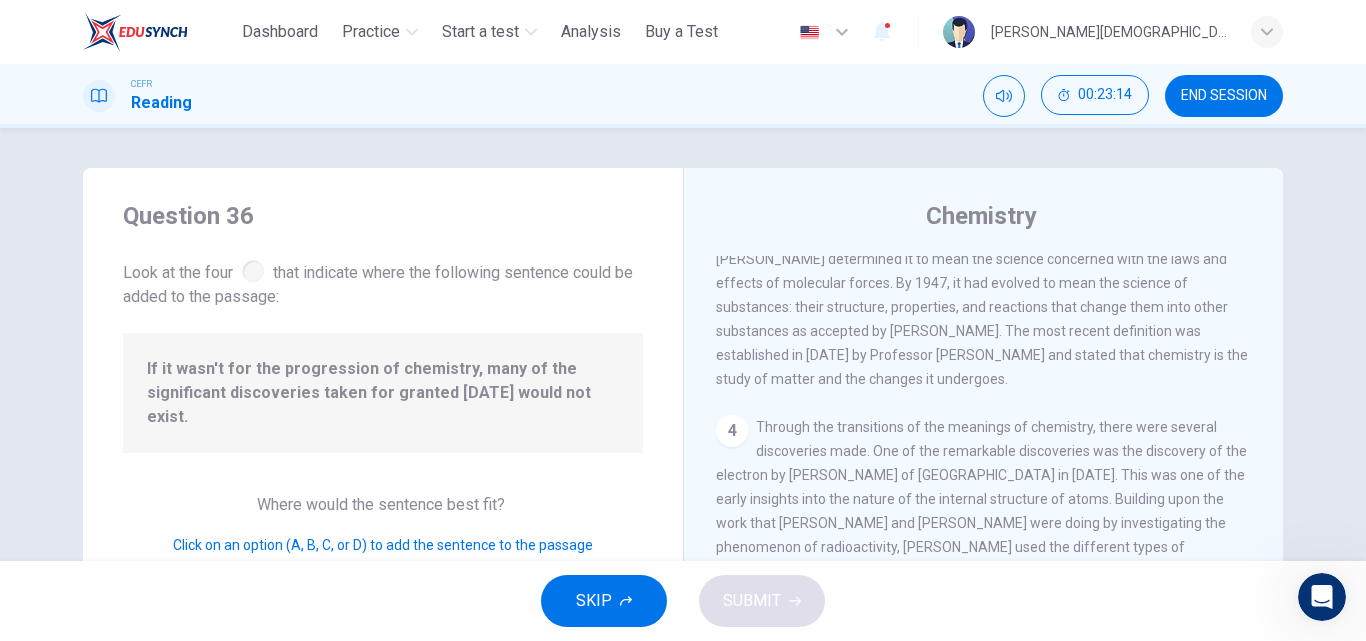 click on "Click on an option (A, B, C, or D) to add the sentence to the passage" at bounding box center [383, 545] 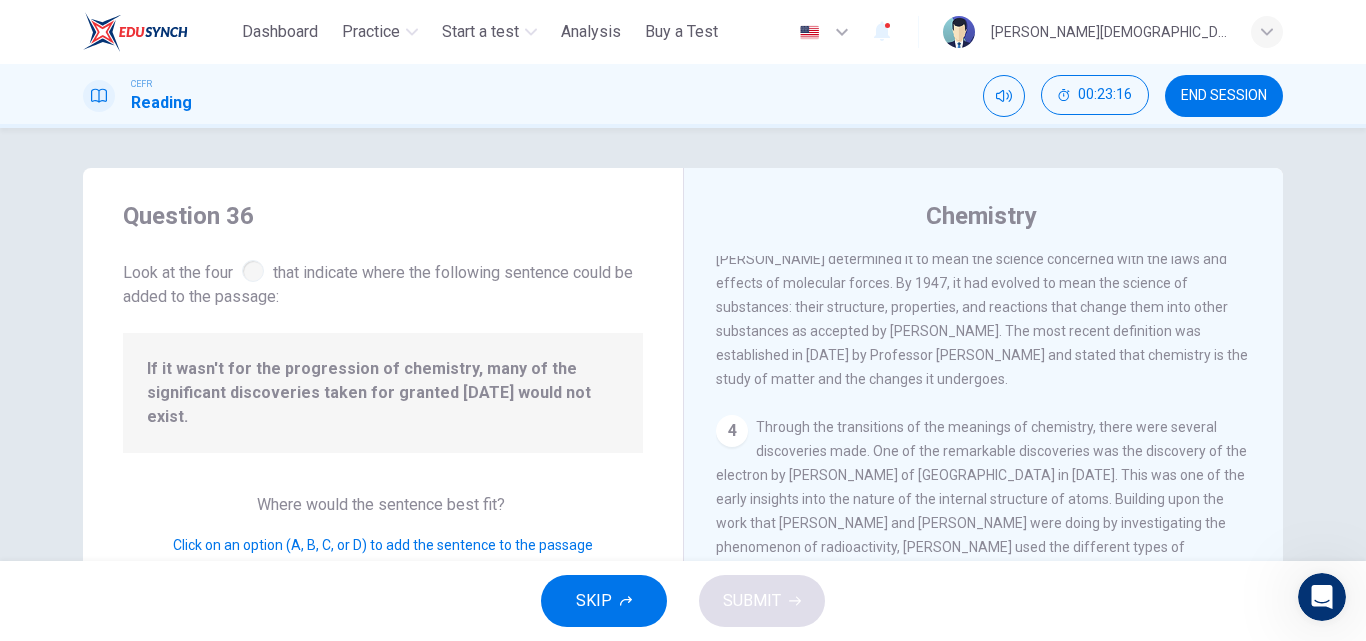 drag, startPoint x: 394, startPoint y: 524, endPoint x: 595, endPoint y: 549, distance: 202.54877 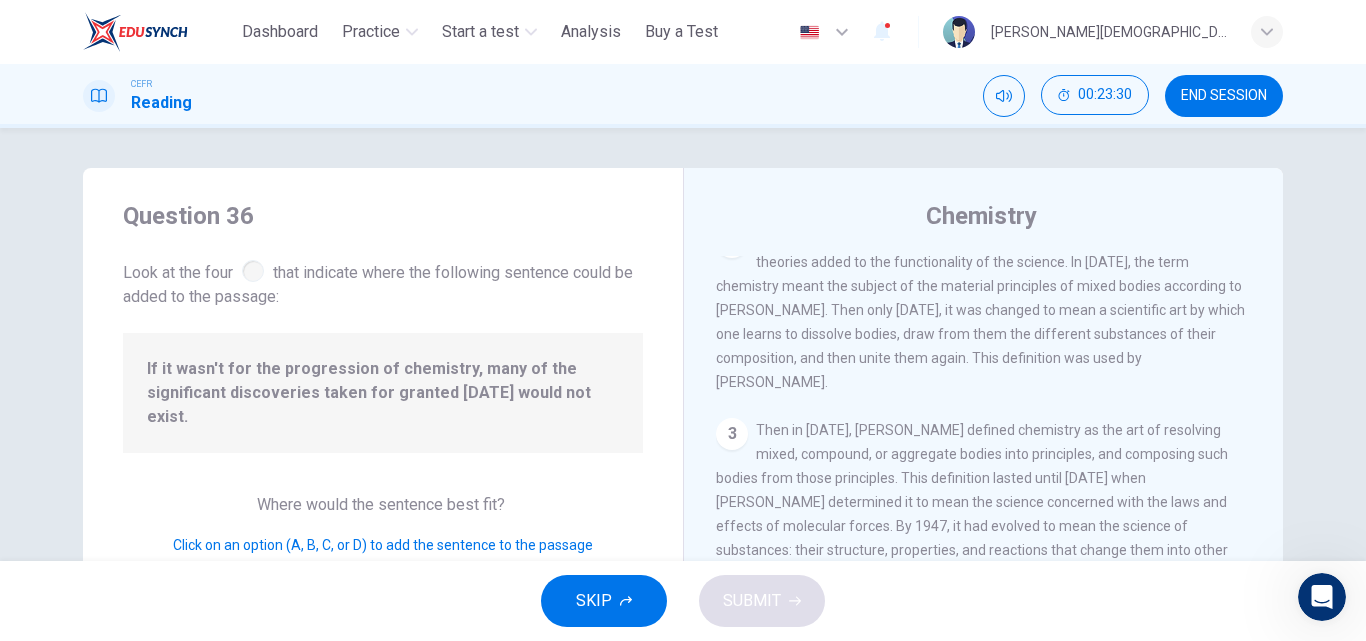 scroll, scrollTop: 422, scrollLeft: 0, axis: vertical 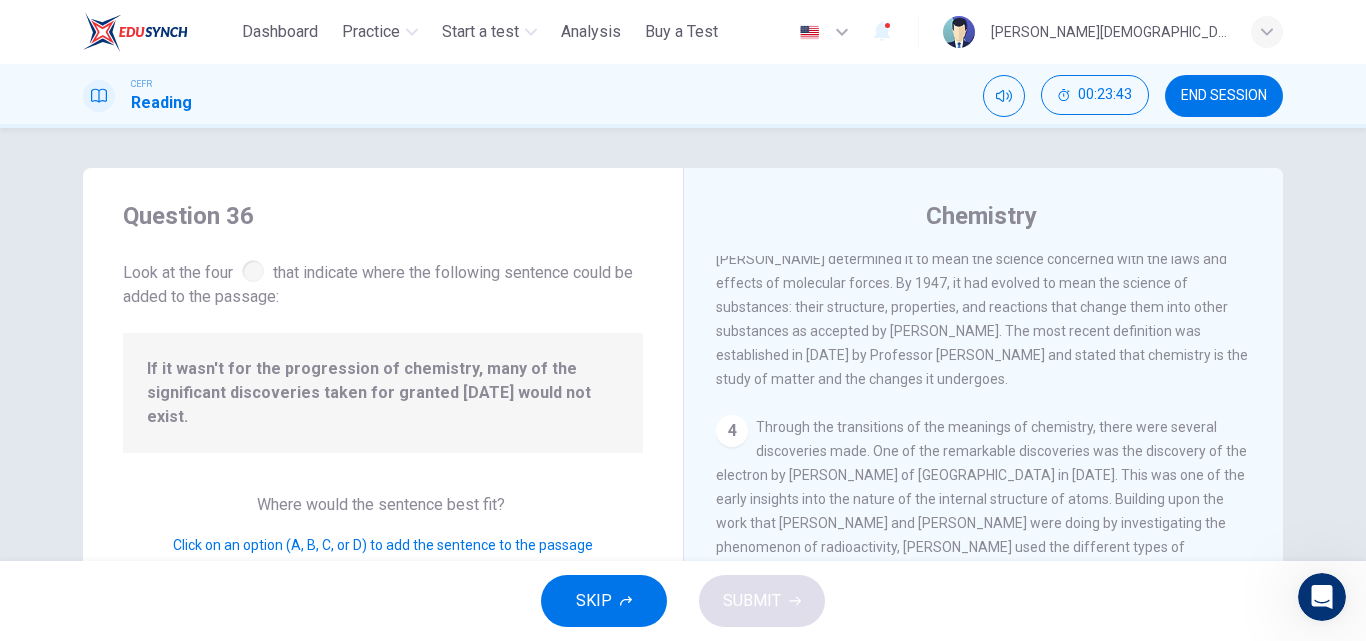 click on "Through the transitions of the meanings of chemistry, there were several discoveries made. One of the remarkable discoveries was the discovery of the electron by [PERSON_NAME] of [GEOGRAPHIC_DATA] in [DATE]. This was one of the early insights into the nature of the internal structure of atoms. Building upon the work that [PERSON_NAME] and [PERSON_NAME] were doing by investigating the phenomenon of radioactivity, [PERSON_NAME] used the different types of radioactivity to explain and classify atoms. He also discovered the existence of the proton and successfully transmuted the first element by bombarding nitrogen with alpha particles." at bounding box center [981, 523] 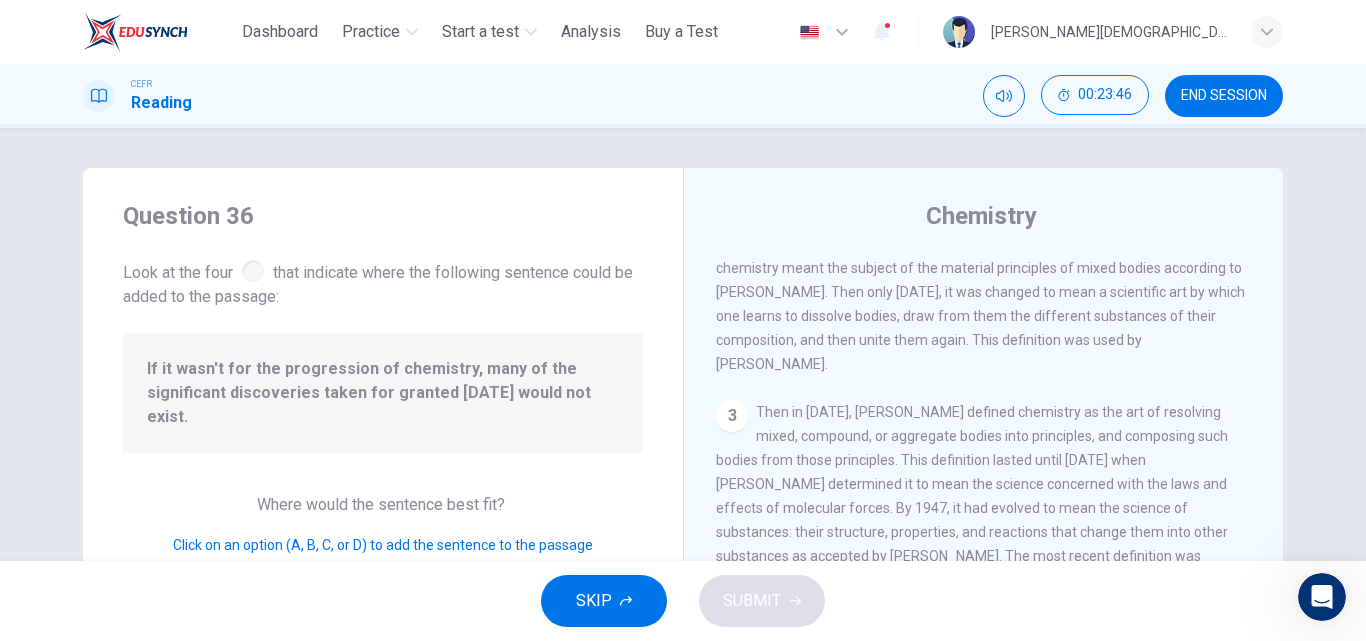 scroll, scrollTop: 0, scrollLeft: 0, axis: both 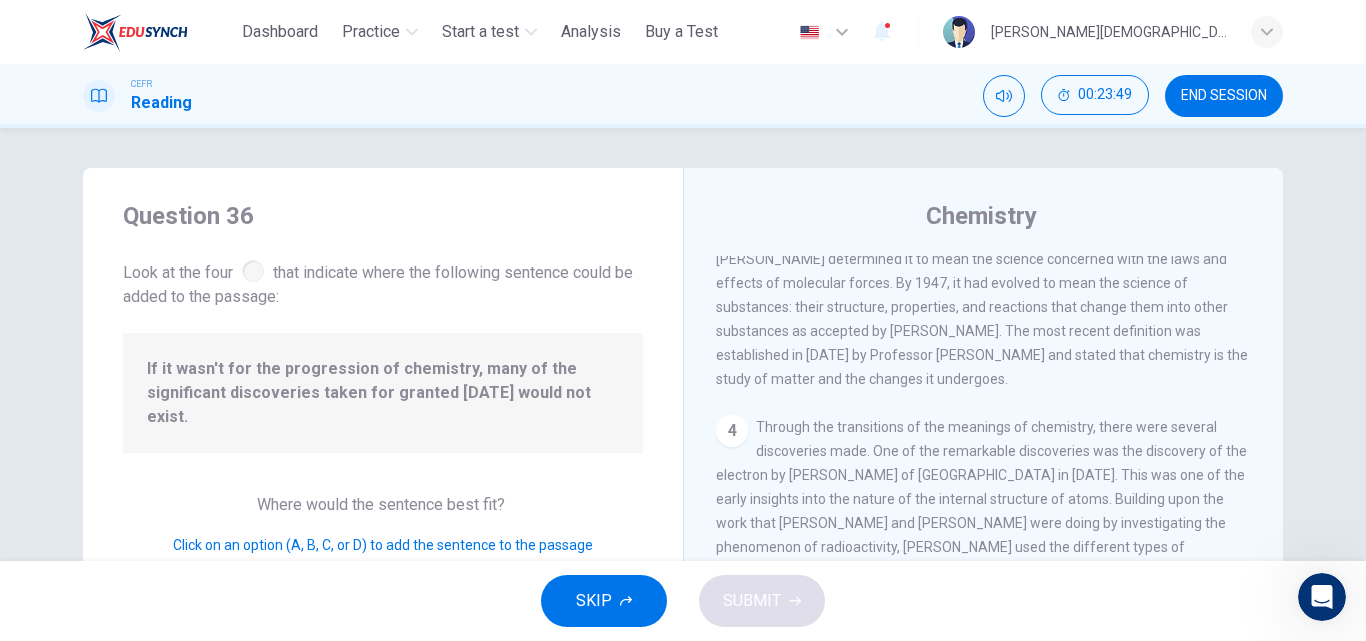 drag, startPoint x: 1165, startPoint y: 334, endPoint x: 855, endPoint y: 313, distance: 310.71048 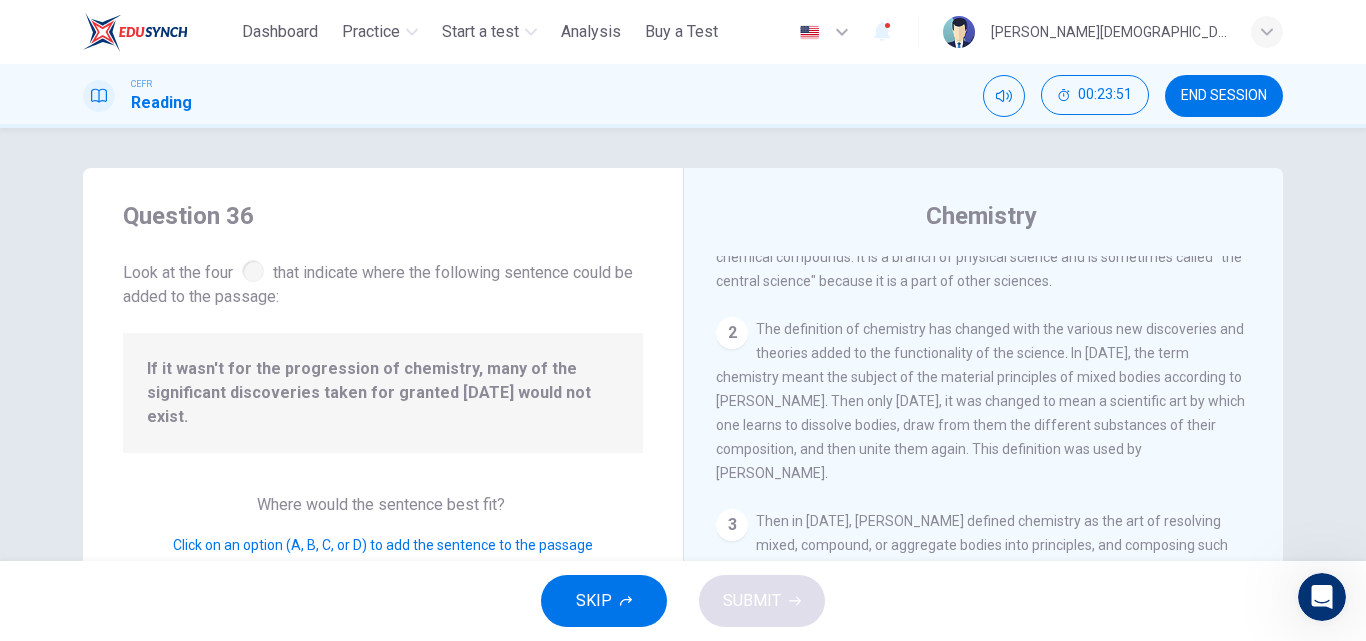 scroll, scrollTop: 0, scrollLeft: 0, axis: both 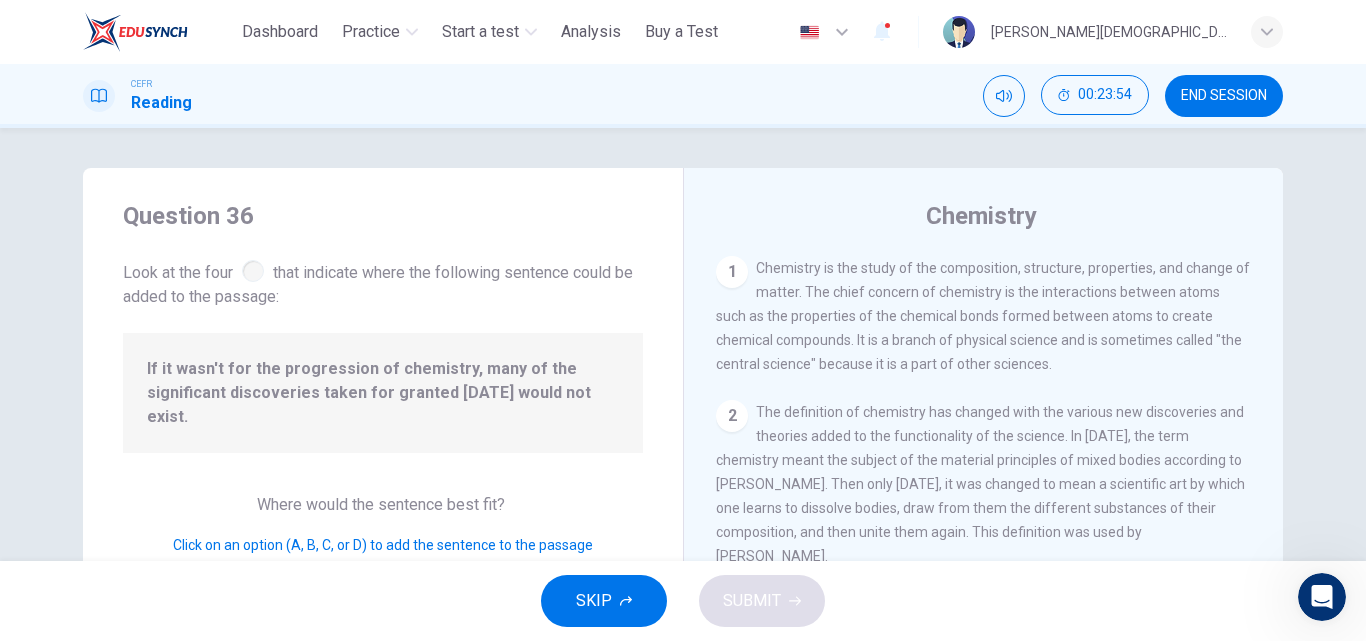 drag, startPoint x: 1098, startPoint y: 282, endPoint x: 714, endPoint y: 507, distance: 445.06293 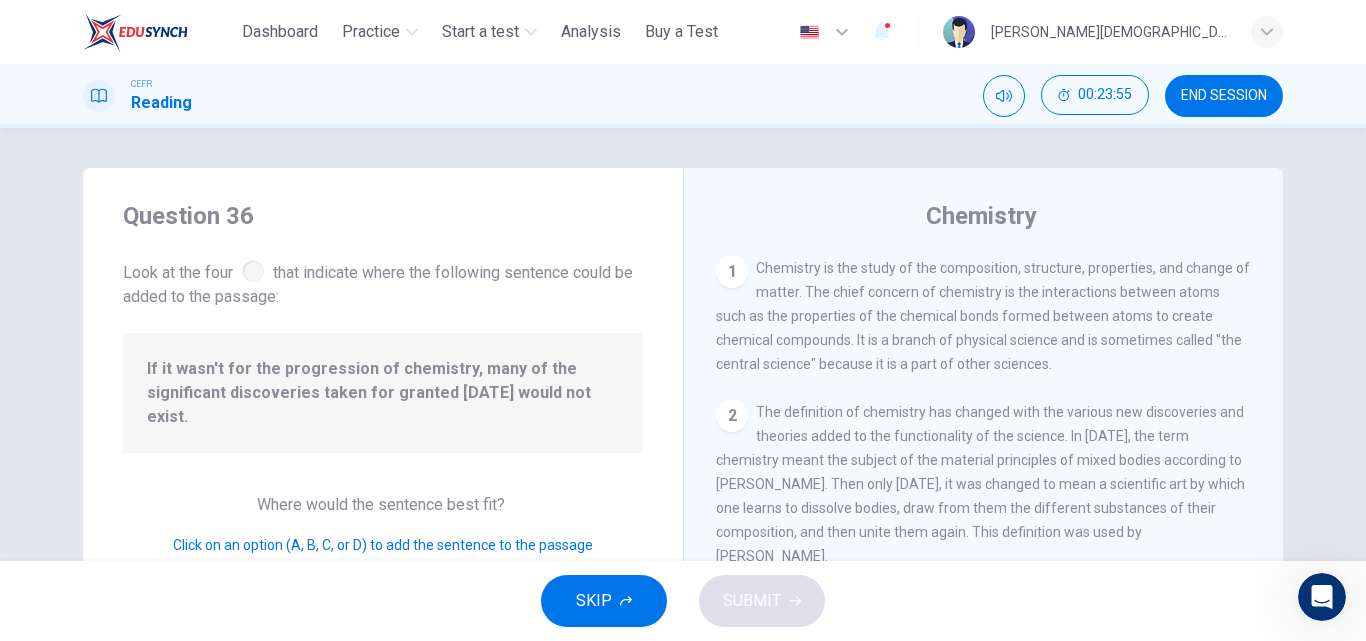 click on "2 The definition of chemistry has changed with the various new discoveries and theories added to the functionality of the science. In [DATE], the term chemistry meant the subject of the material principles of mixed bodies according to [PERSON_NAME]. Then only [DATE], it was changed to mean a scientific art by which one learns to dissolve bodies, draw from them the different substances of their composition, and then unite them again. This definition was used by [PERSON_NAME]." at bounding box center (984, 484) 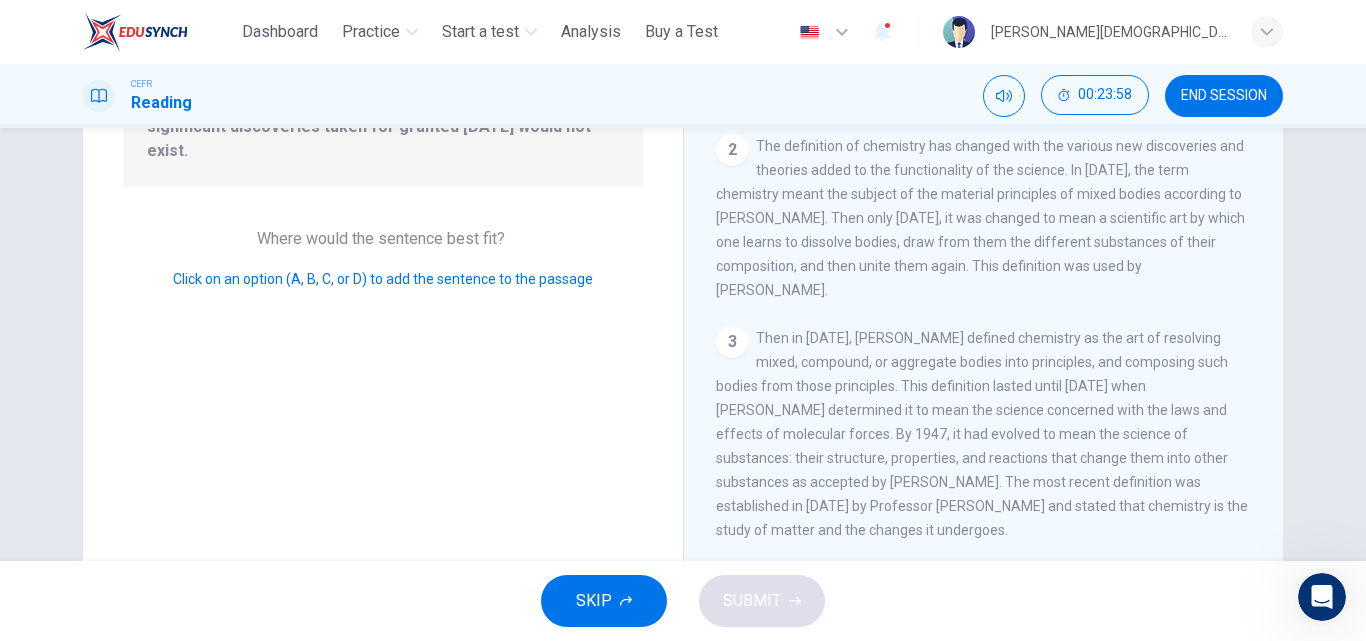 scroll, scrollTop: 0, scrollLeft: 0, axis: both 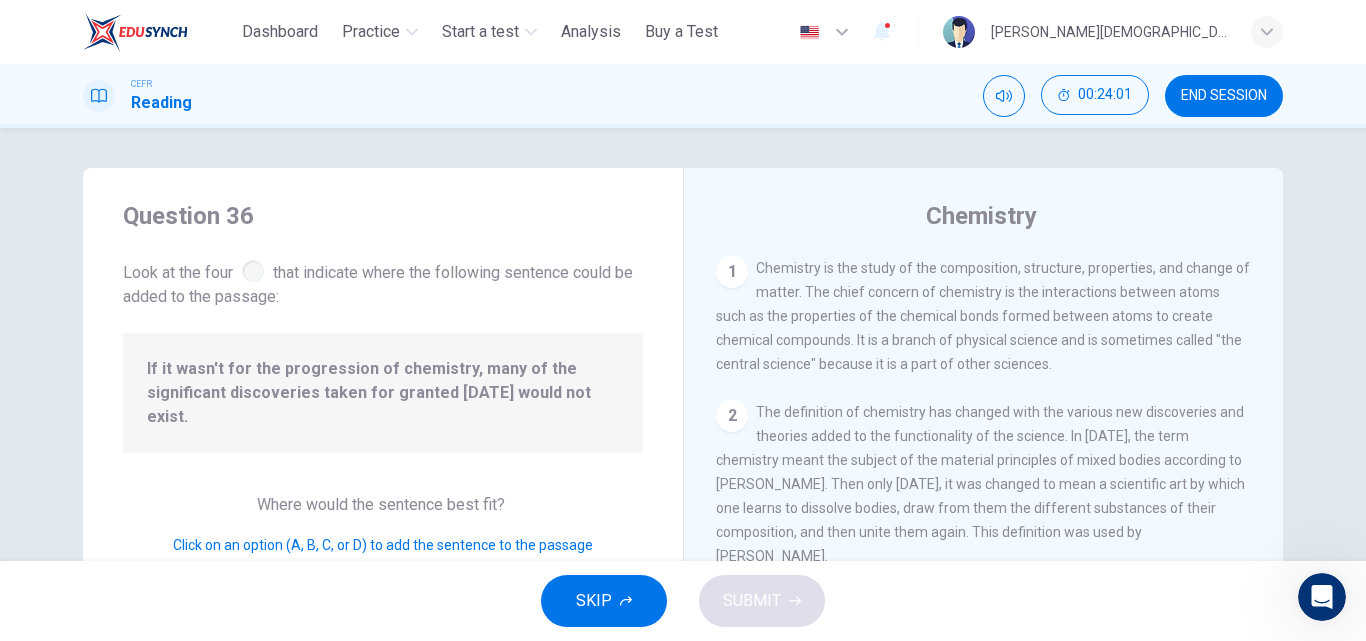 click at bounding box center [253, 271] 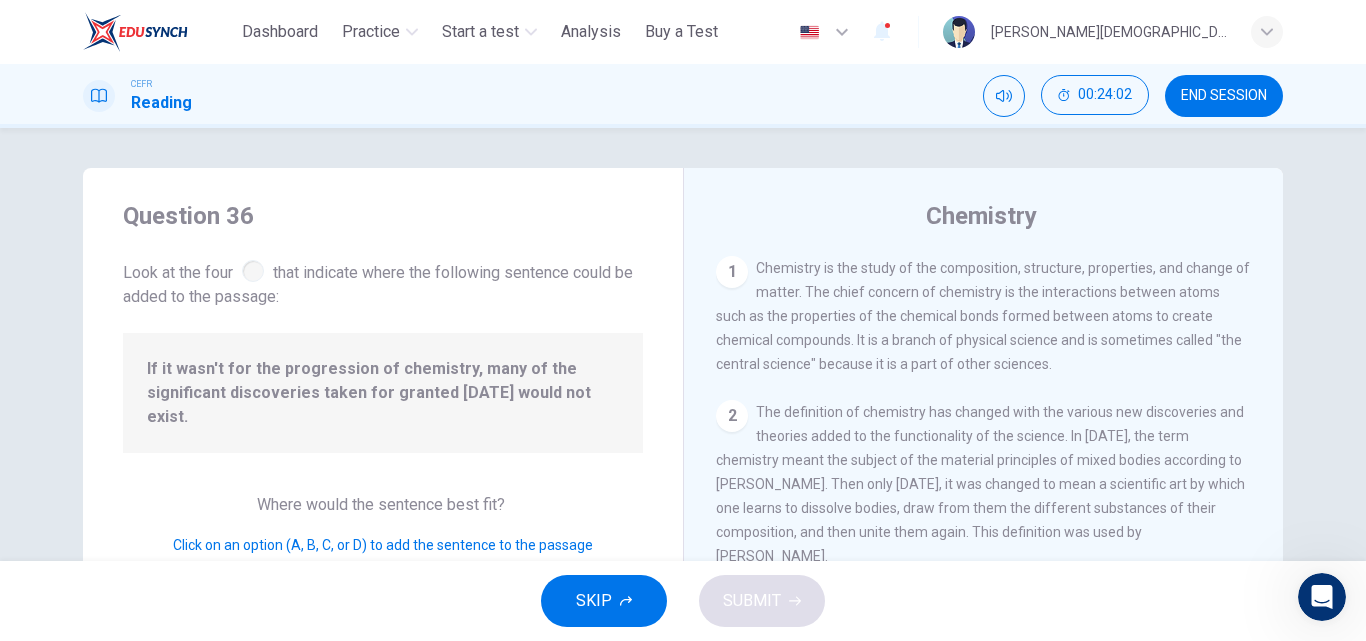 click at bounding box center (253, 271) 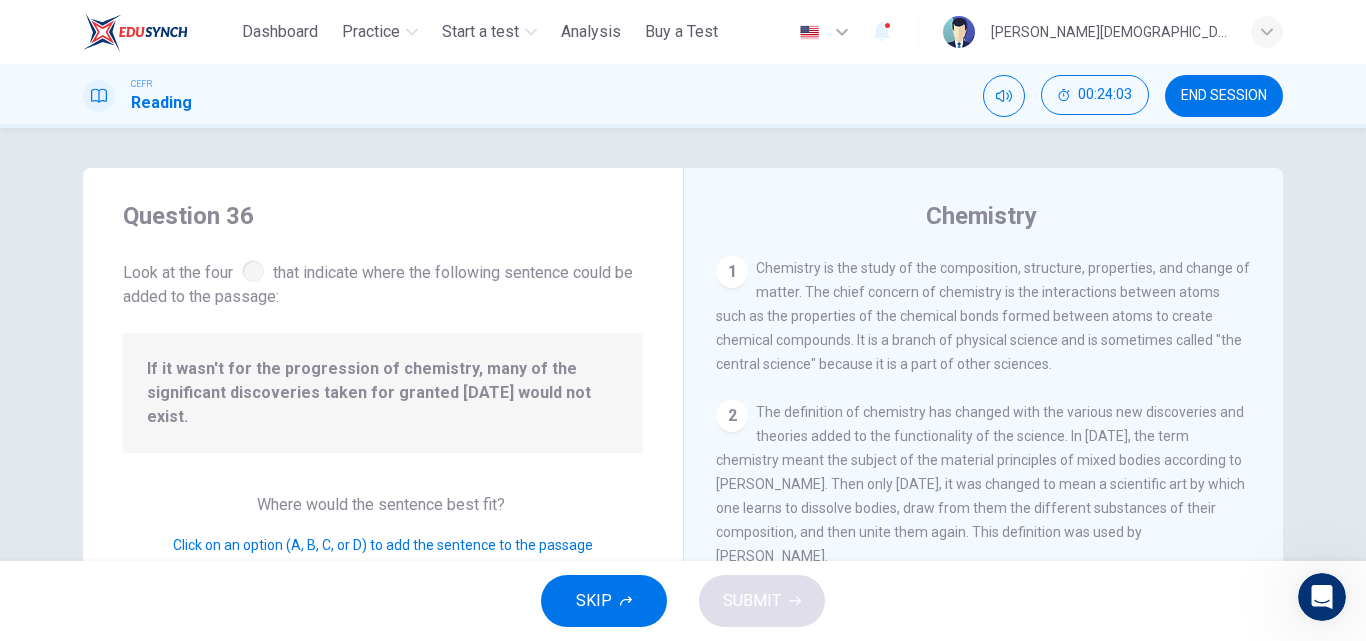 click on "SKIP SUBMIT" at bounding box center [683, 601] 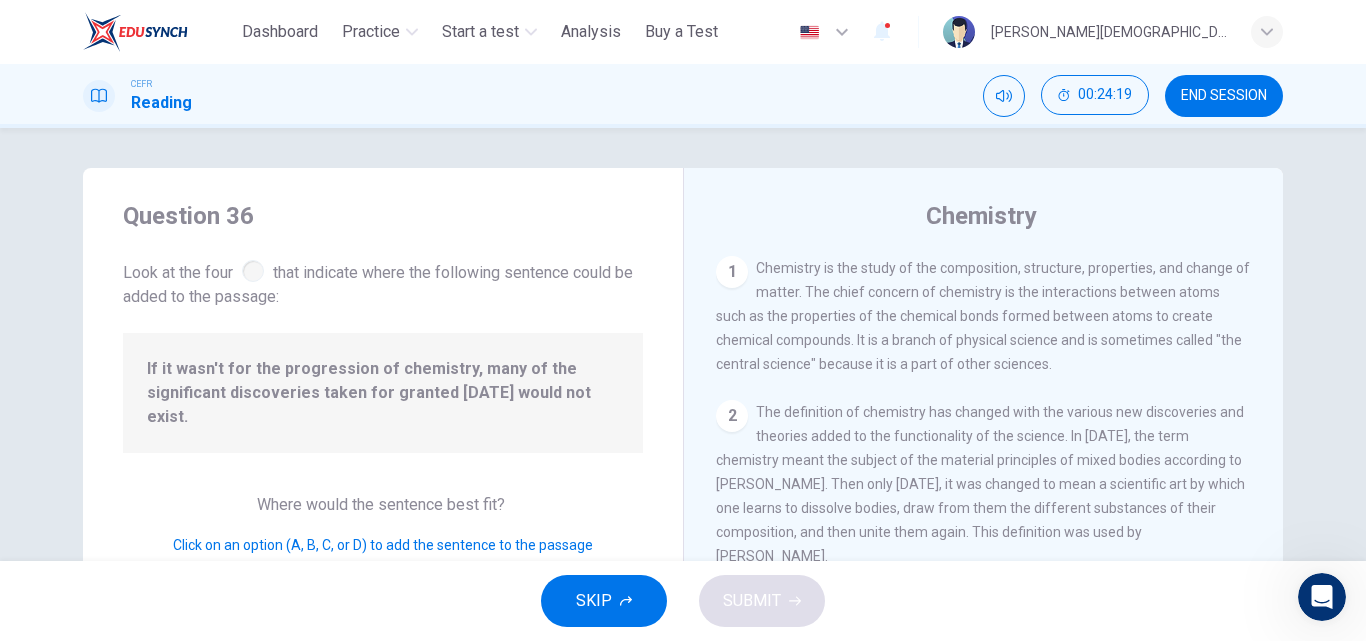 click on "1" at bounding box center [732, 272] 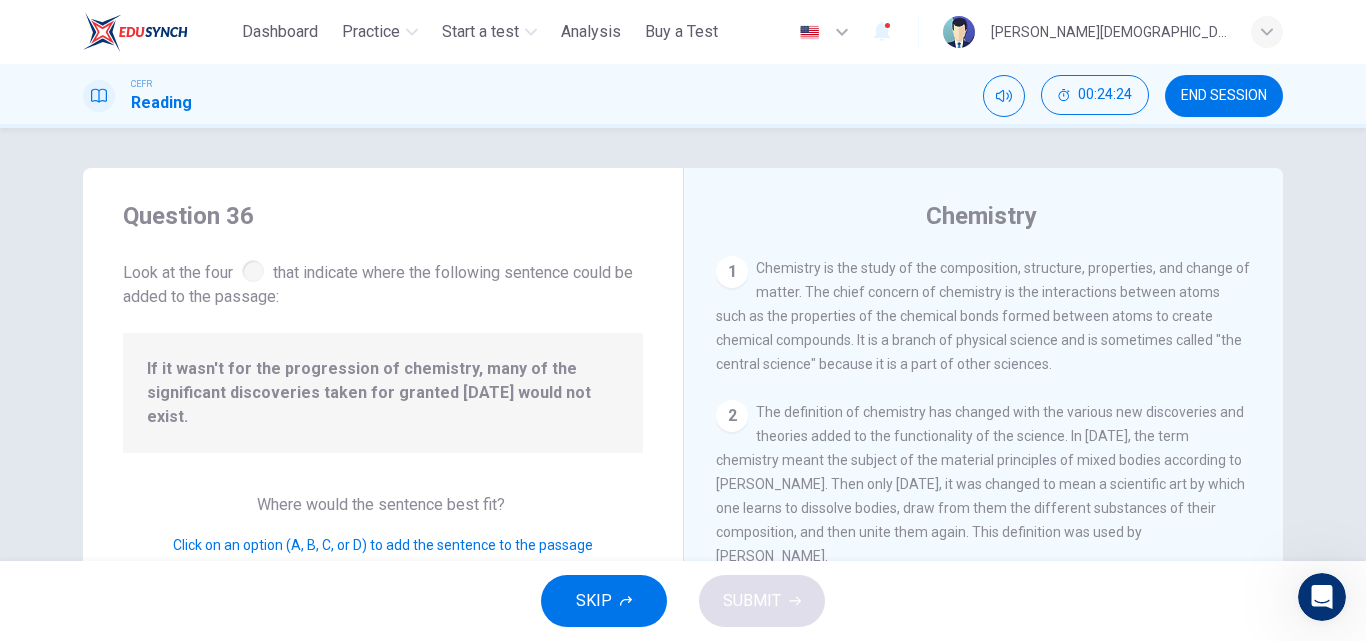 drag, startPoint x: 256, startPoint y: 478, endPoint x: 667, endPoint y: 523, distance: 413.45618 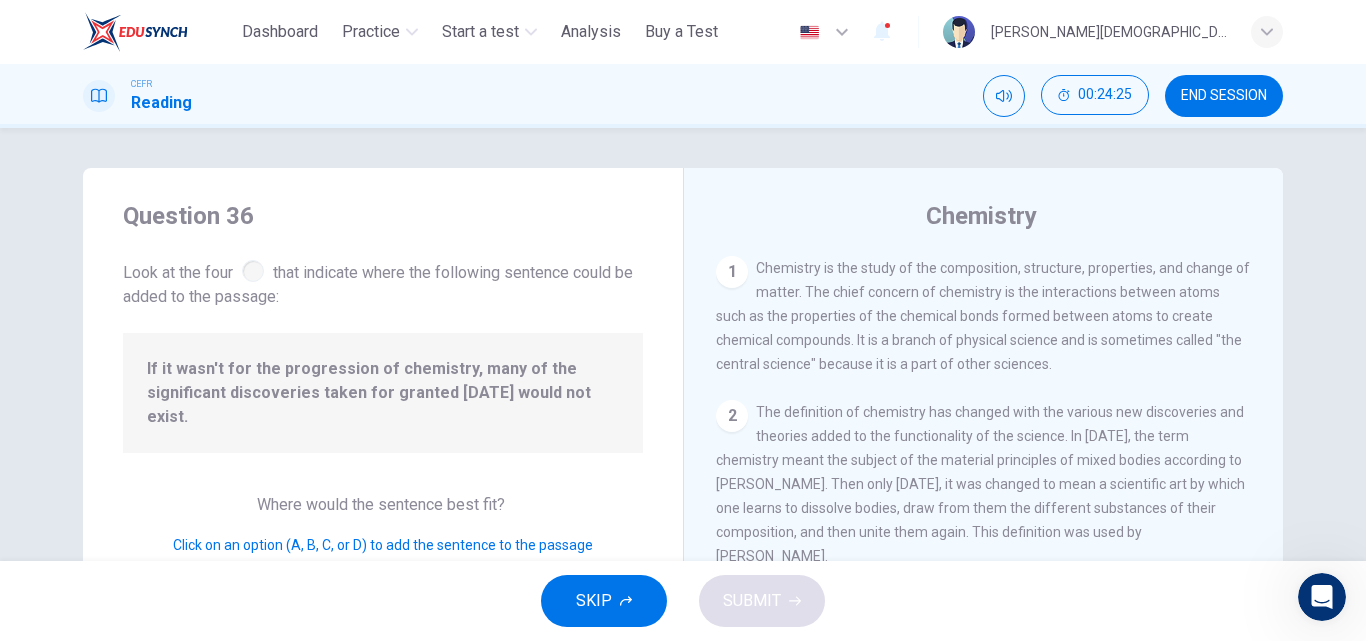 click on "Click on an option (A, B, C, or D) to add the sentence to the passage" at bounding box center (383, 545) 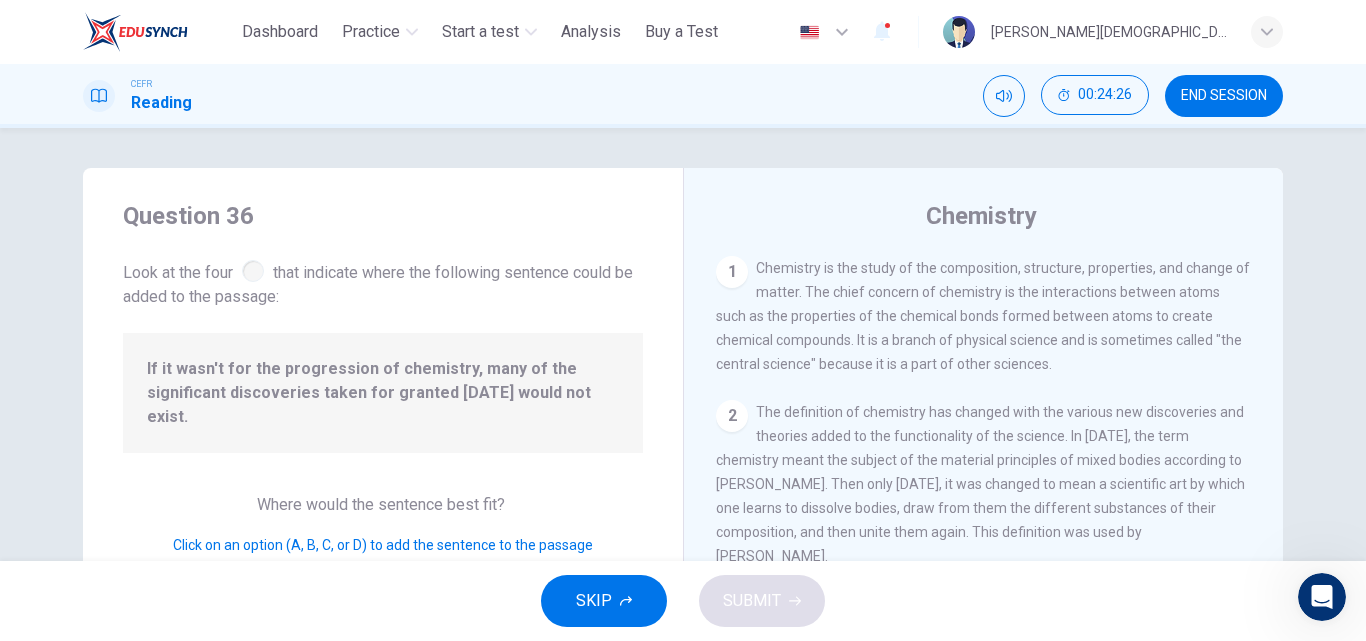 click on "Click on an option (A, B, C, or D) to add the sentence to the passage" at bounding box center (383, 545) 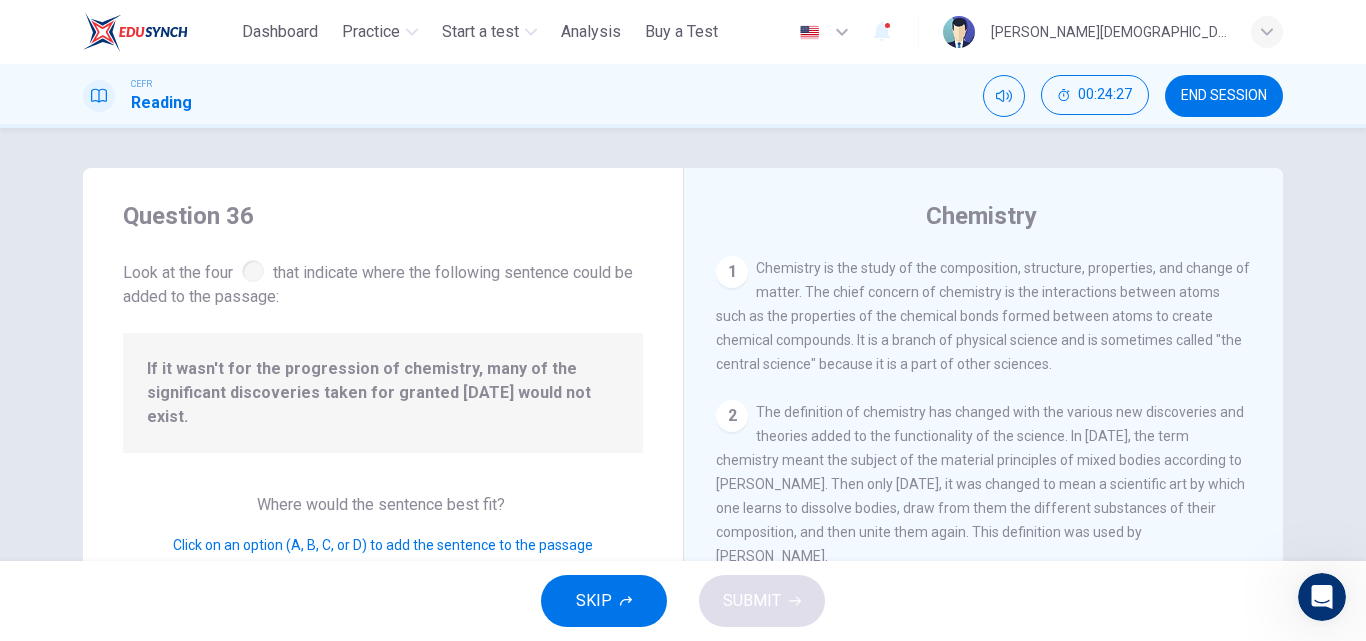 click on "The definition of chemistry has changed with the various new discoveries and theories added to the functionality of the science. In [DATE], the term chemistry meant the subject of the material principles of mixed bodies according to [PERSON_NAME]. Then only [DATE], it was changed to mean a scientific art by which one learns to dissolve bodies, draw from them the different substances of their composition, and then unite them again. This definition was used by [PERSON_NAME]." at bounding box center [980, 484] 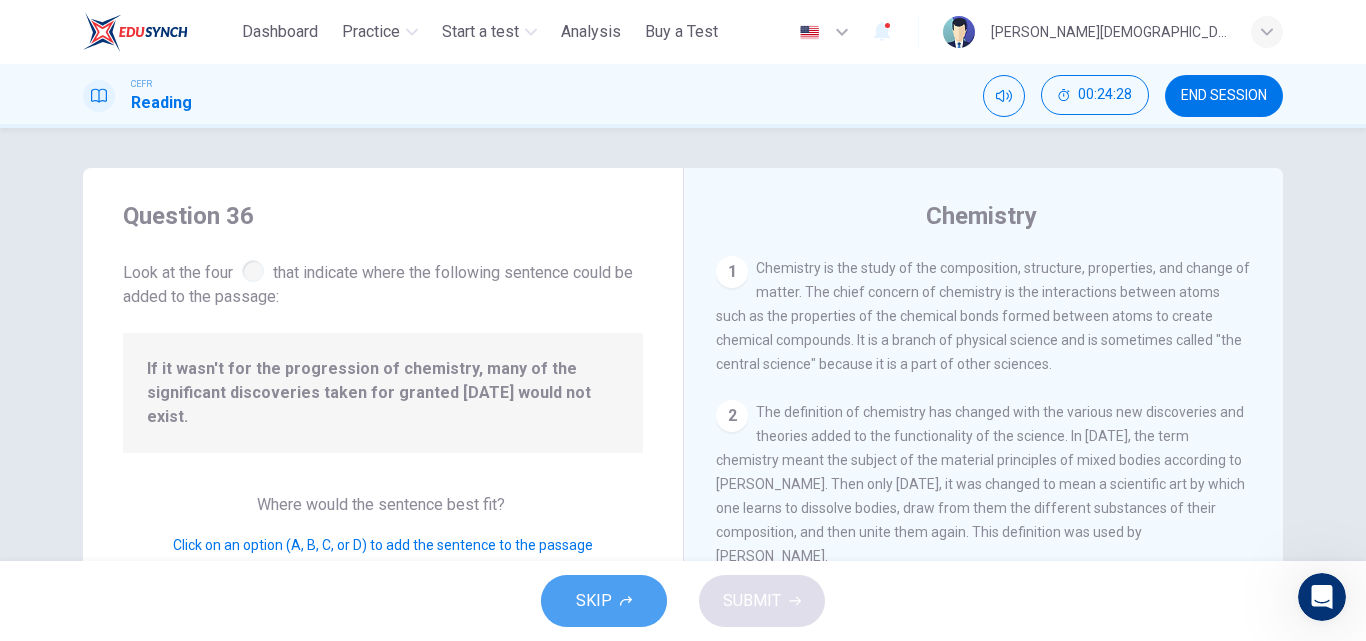 click on "SKIP" at bounding box center [594, 601] 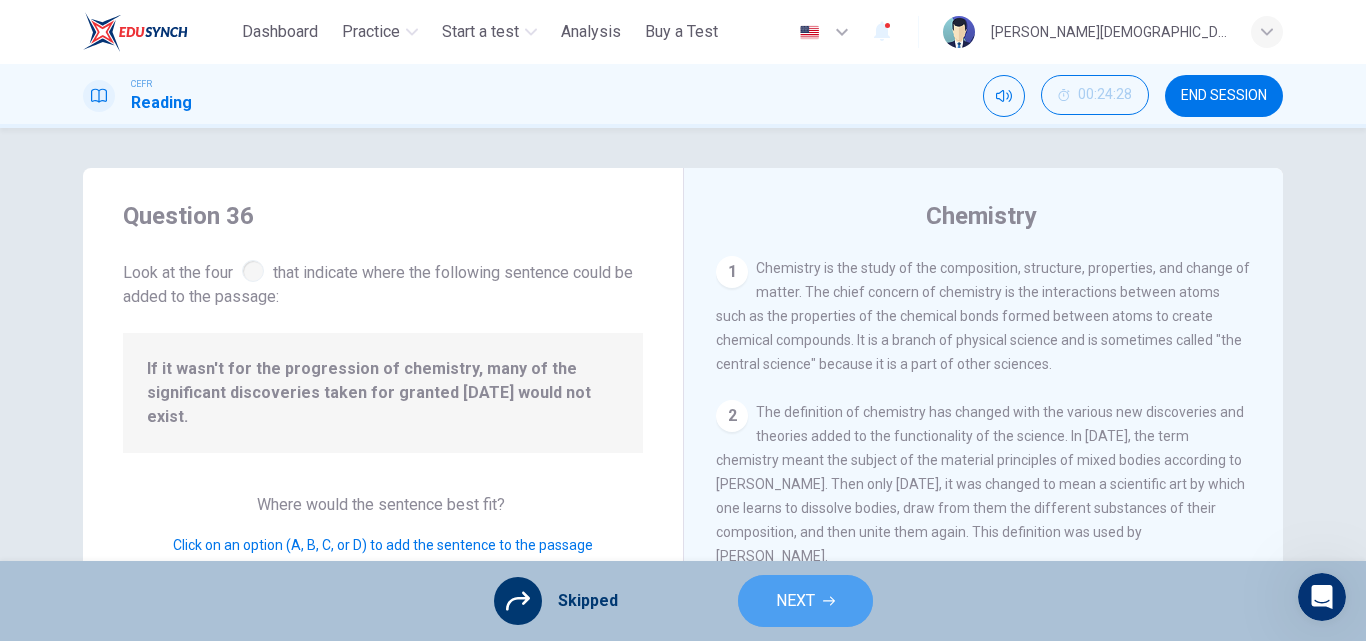 click on "NEXT" at bounding box center [795, 601] 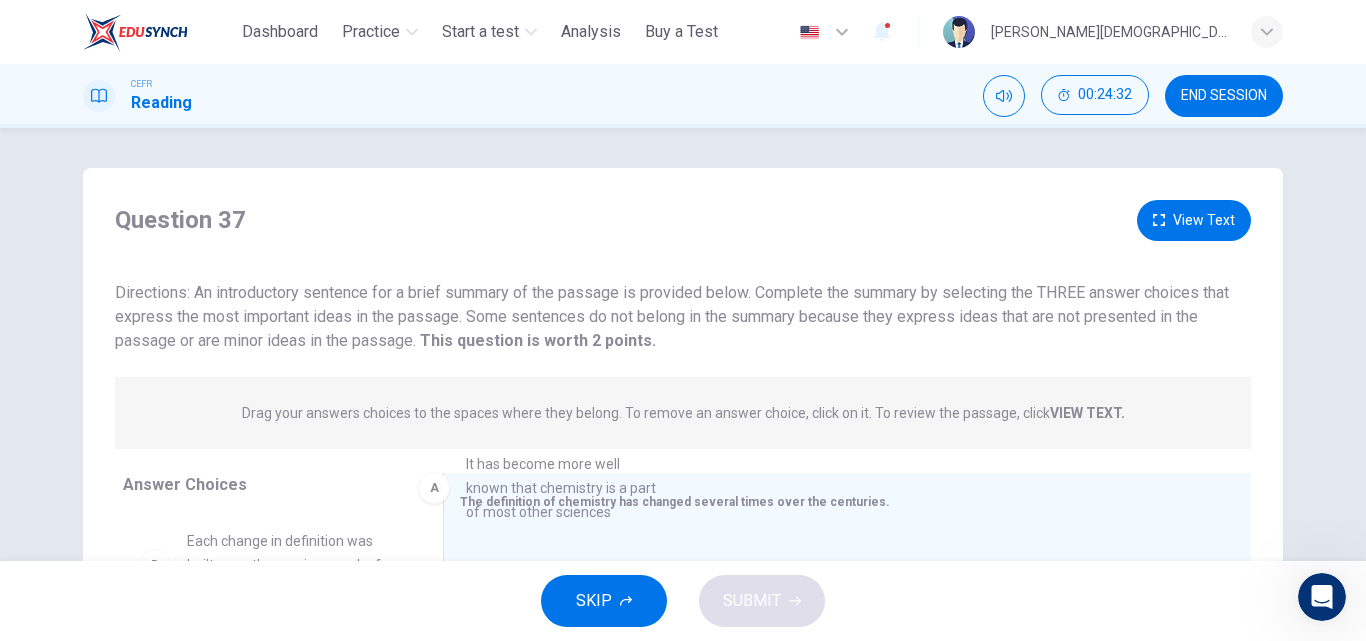 drag, startPoint x: 348, startPoint y: 542, endPoint x: 661, endPoint y: 450, distance: 326.24072 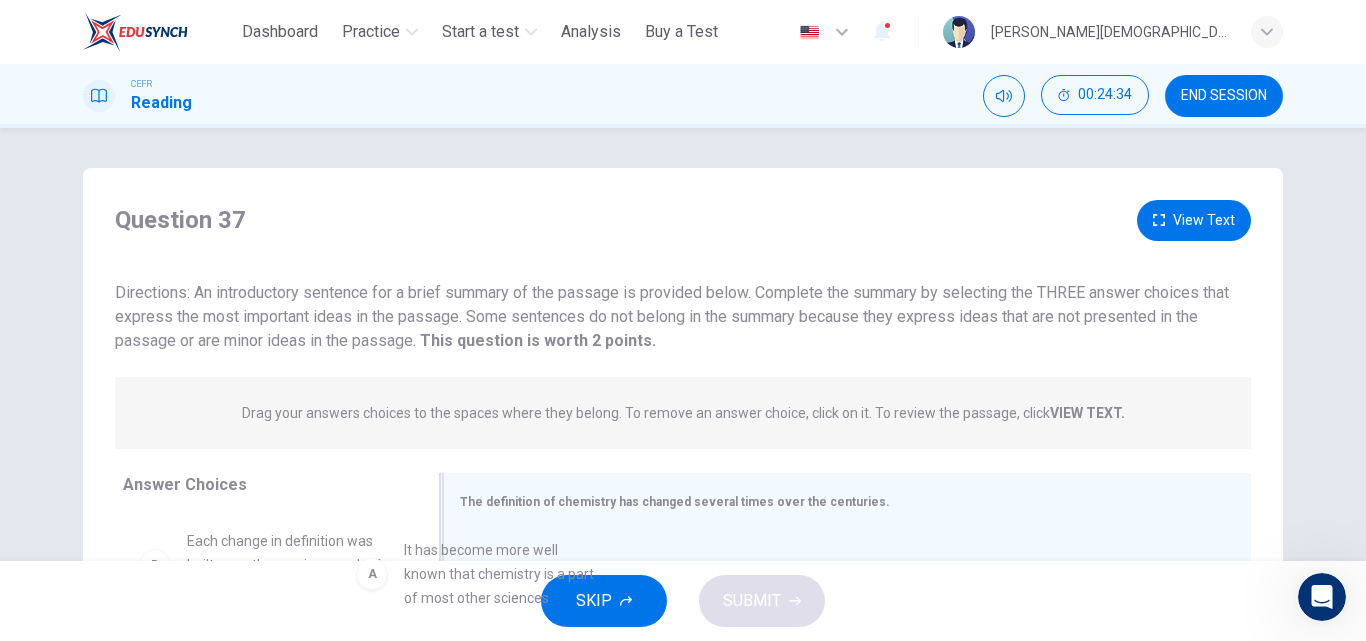drag, startPoint x: 369, startPoint y: 544, endPoint x: 597, endPoint y: 551, distance: 228.10744 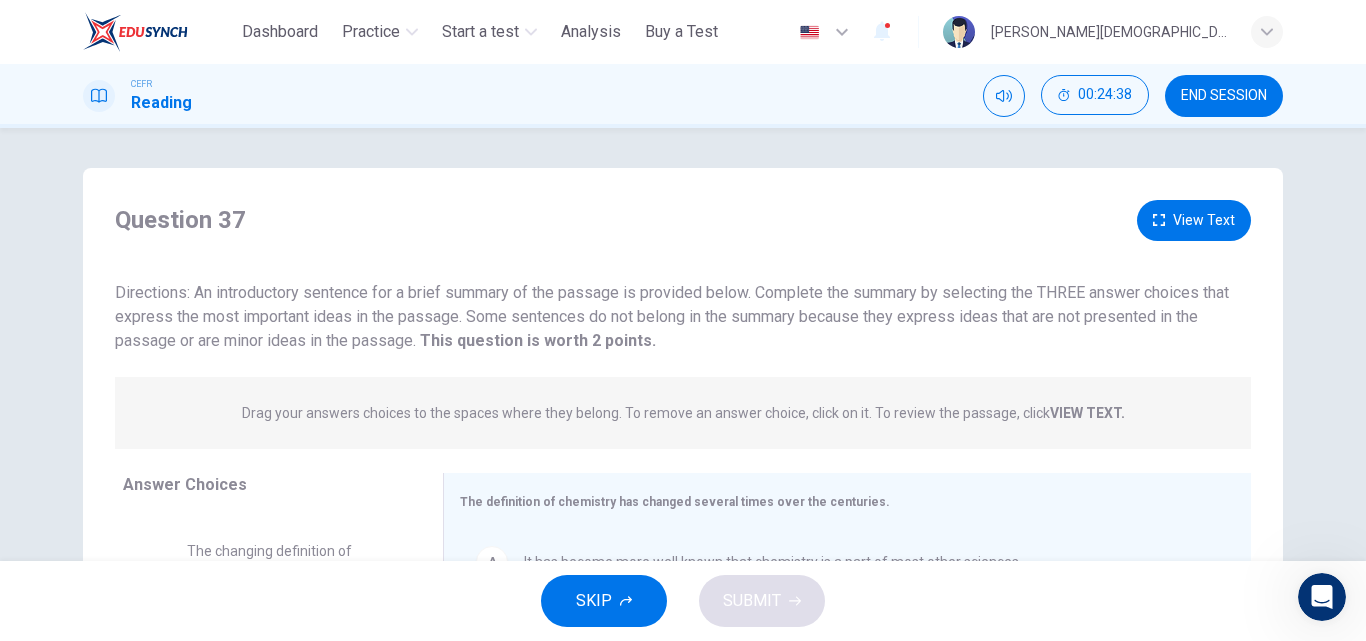 scroll, scrollTop: 279, scrollLeft: 0, axis: vertical 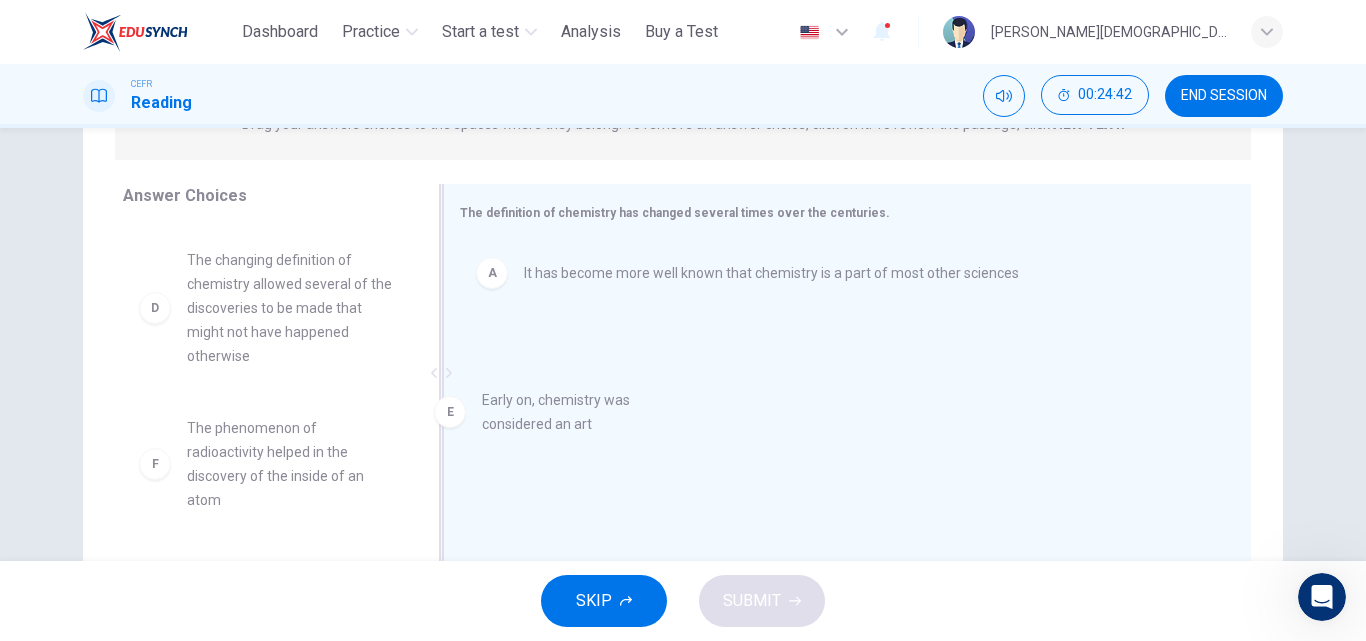 drag, startPoint x: 286, startPoint y: 466, endPoint x: 594, endPoint y: 410, distance: 313.04953 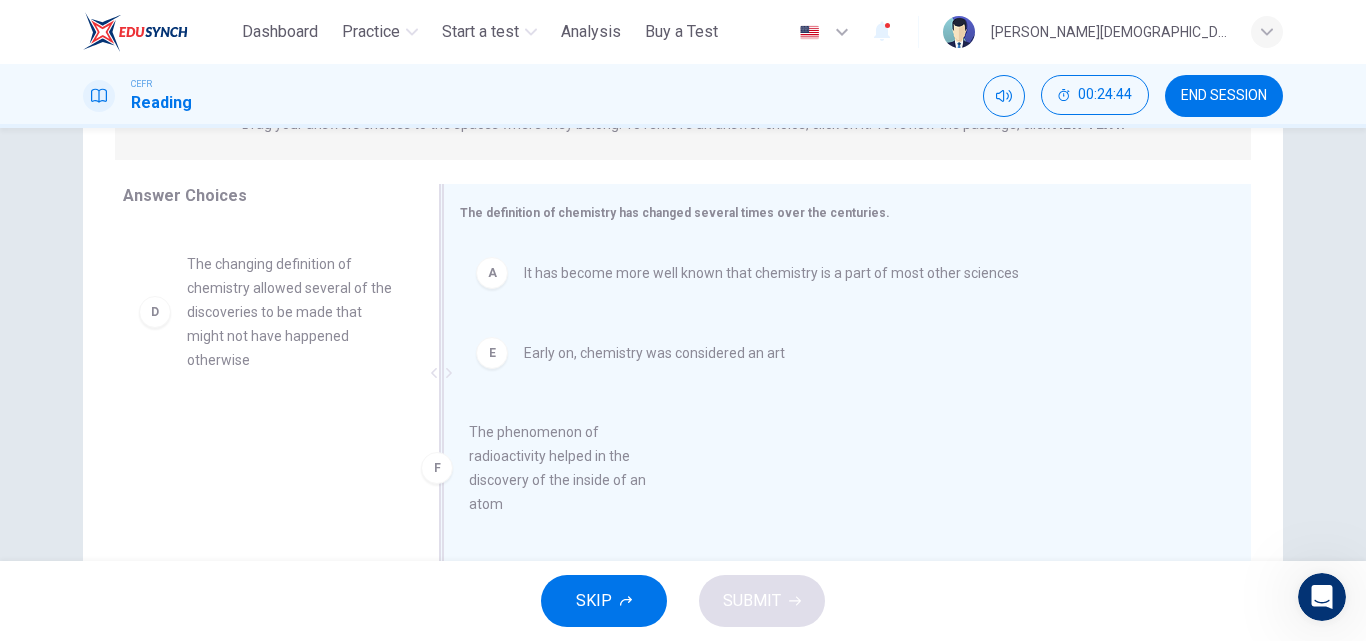 drag, startPoint x: 233, startPoint y: 495, endPoint x: 537, endPoint y: 468, distance: 305.19666 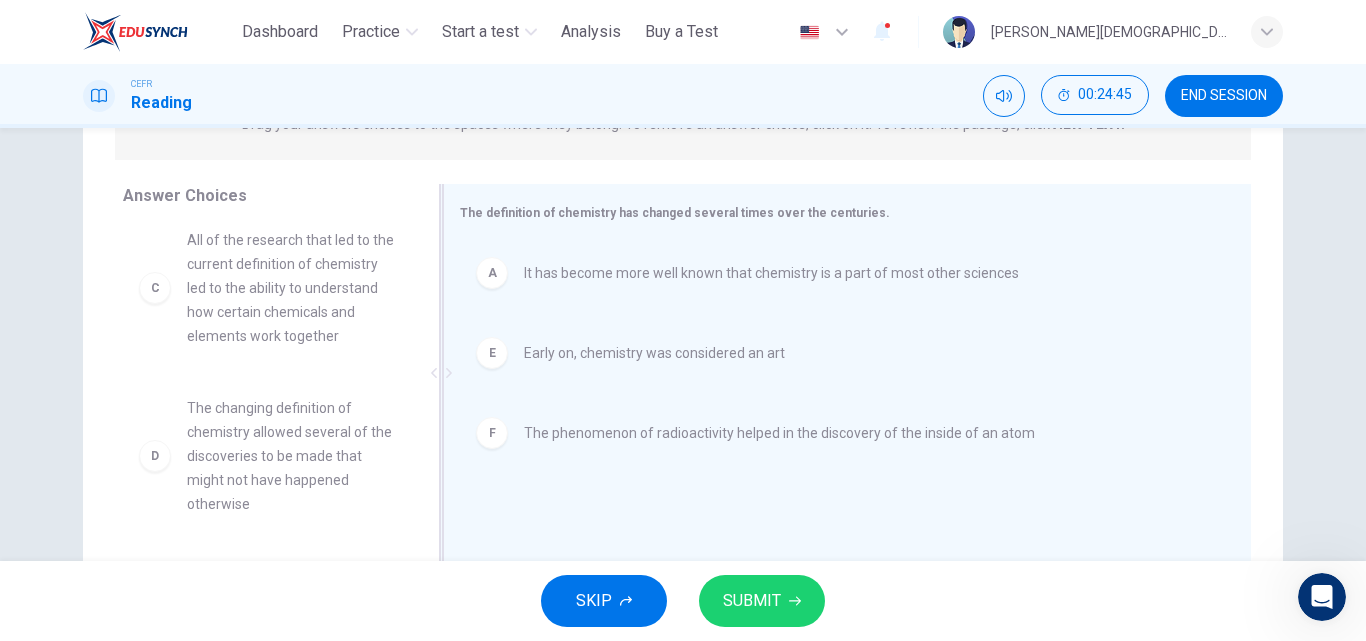 scroll, scrollTop: 137, scrollLeft: 0, axis: vertical 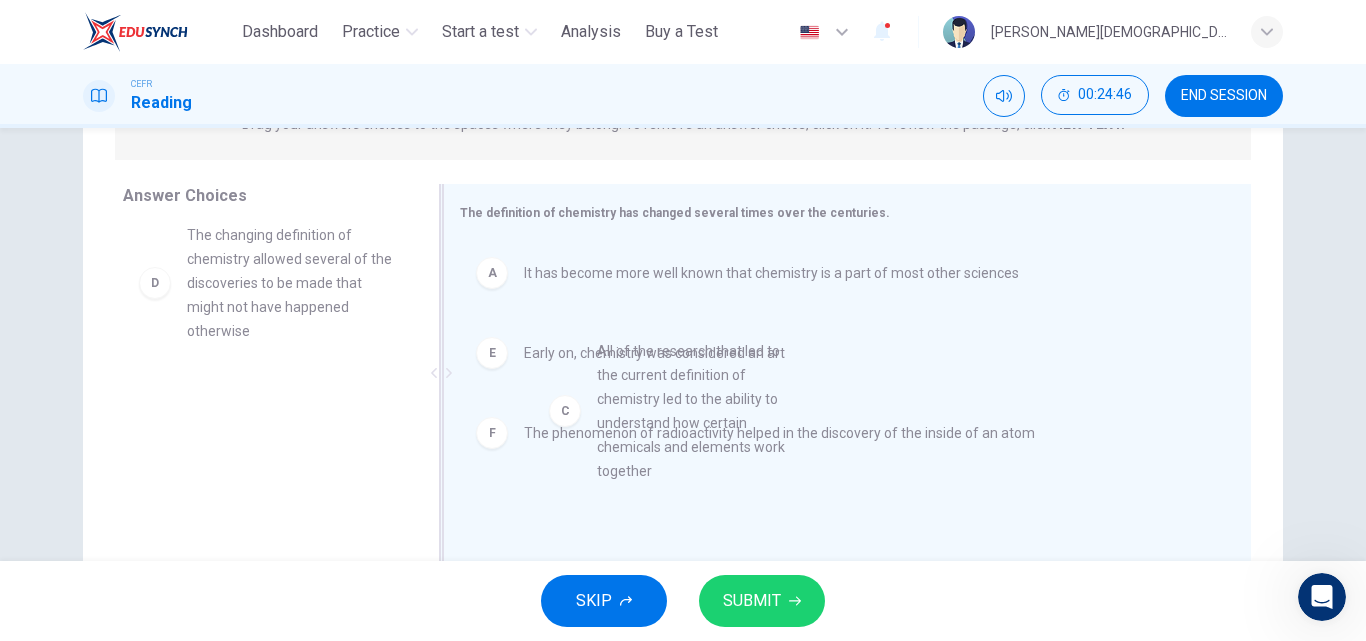 drag, startPoint x: 236, startPoint y: 350, endPoint x: 656, endPoint y: 484, distance: 440.85825 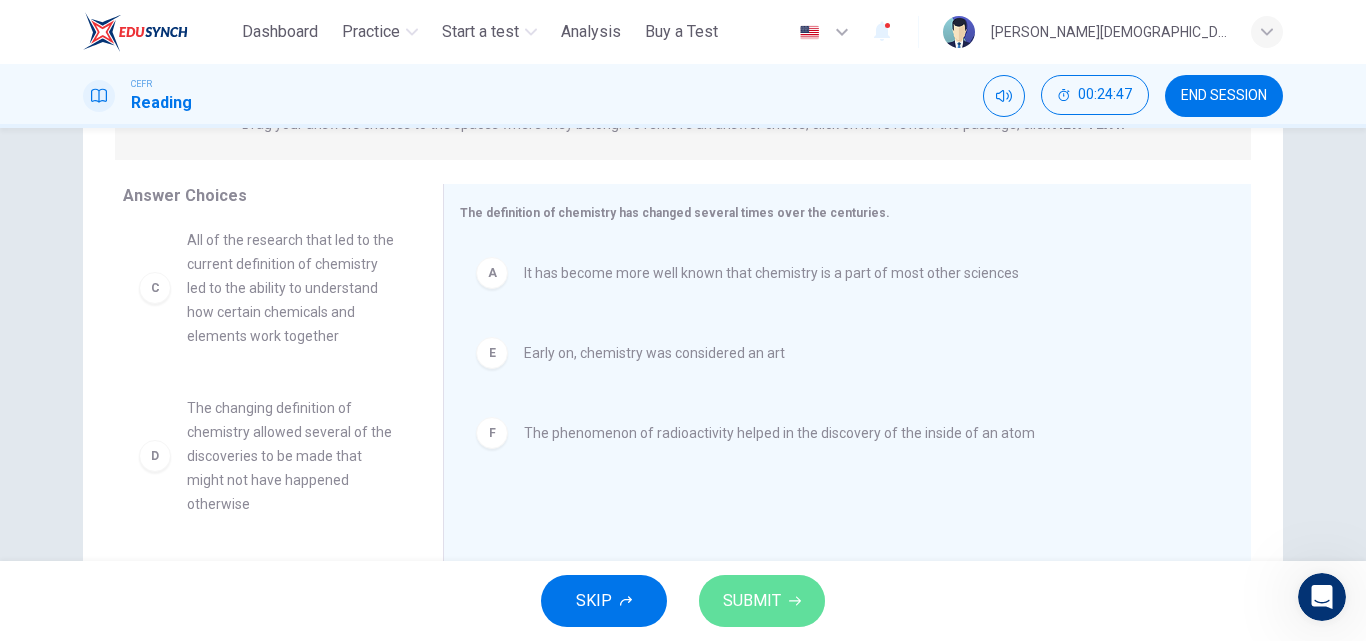 click on "SUBMIT" at bounding box center [752, 601] 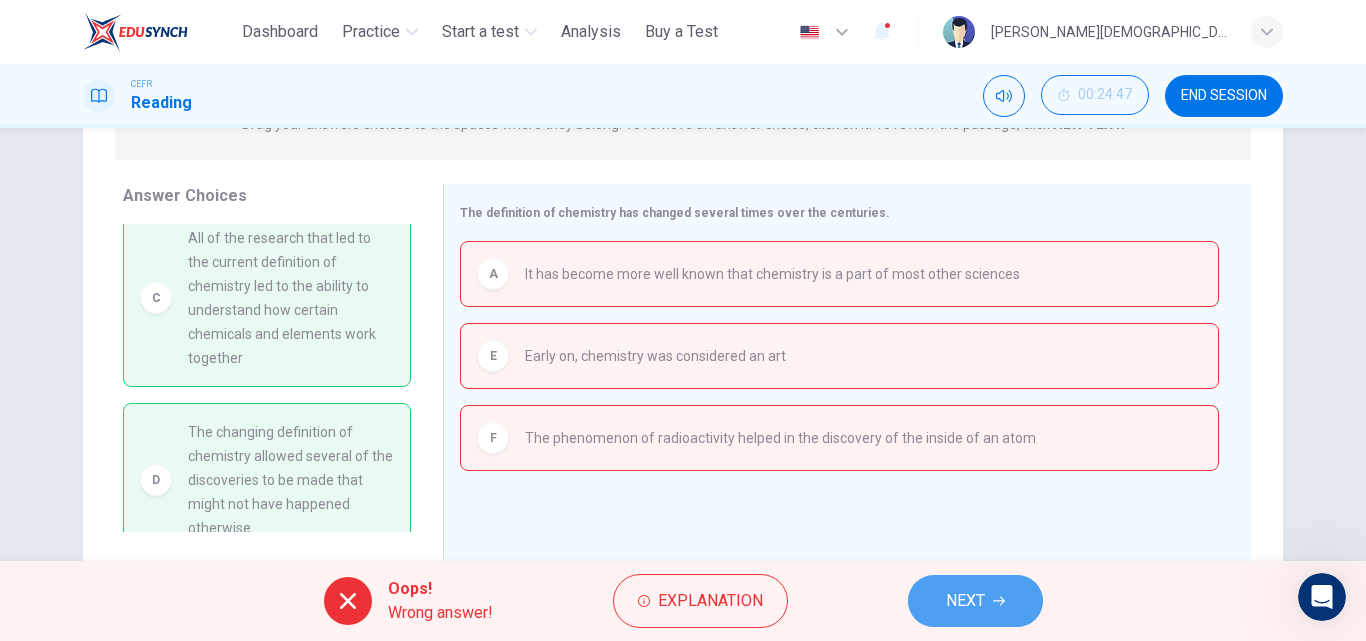 click on "NEXT" at bounding box center (965, 601) 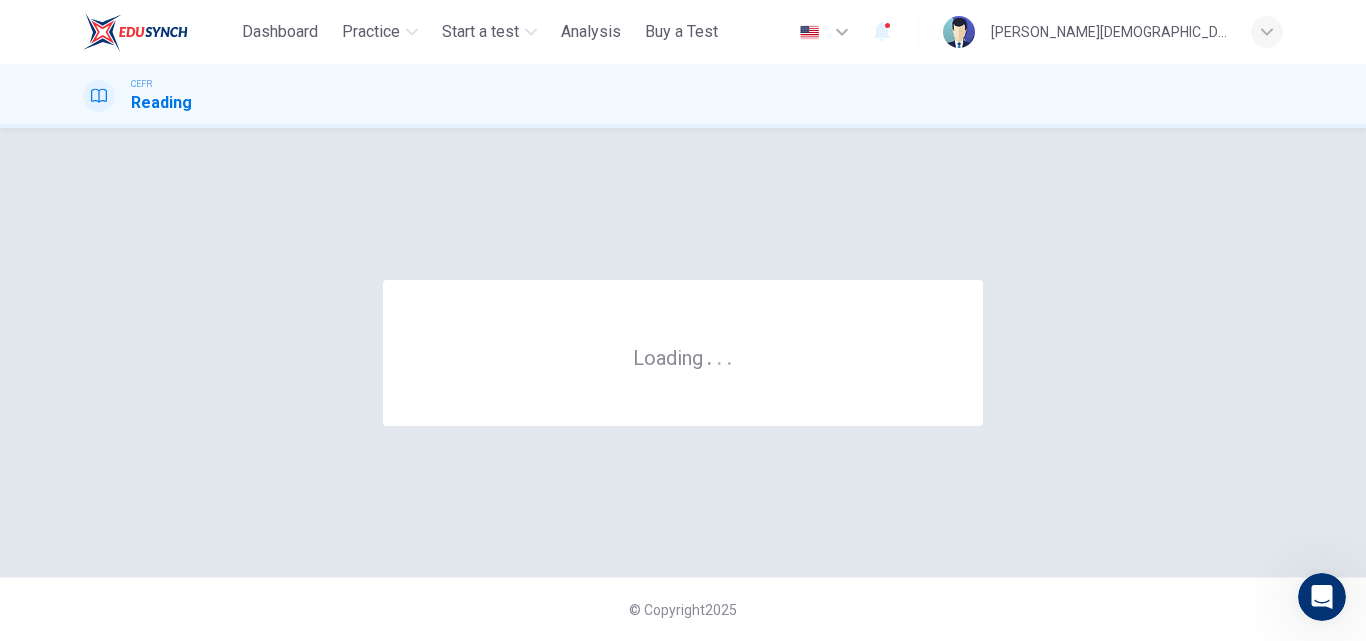 scroll, scrollTop: 0, scrollLeft: 0, axis: both 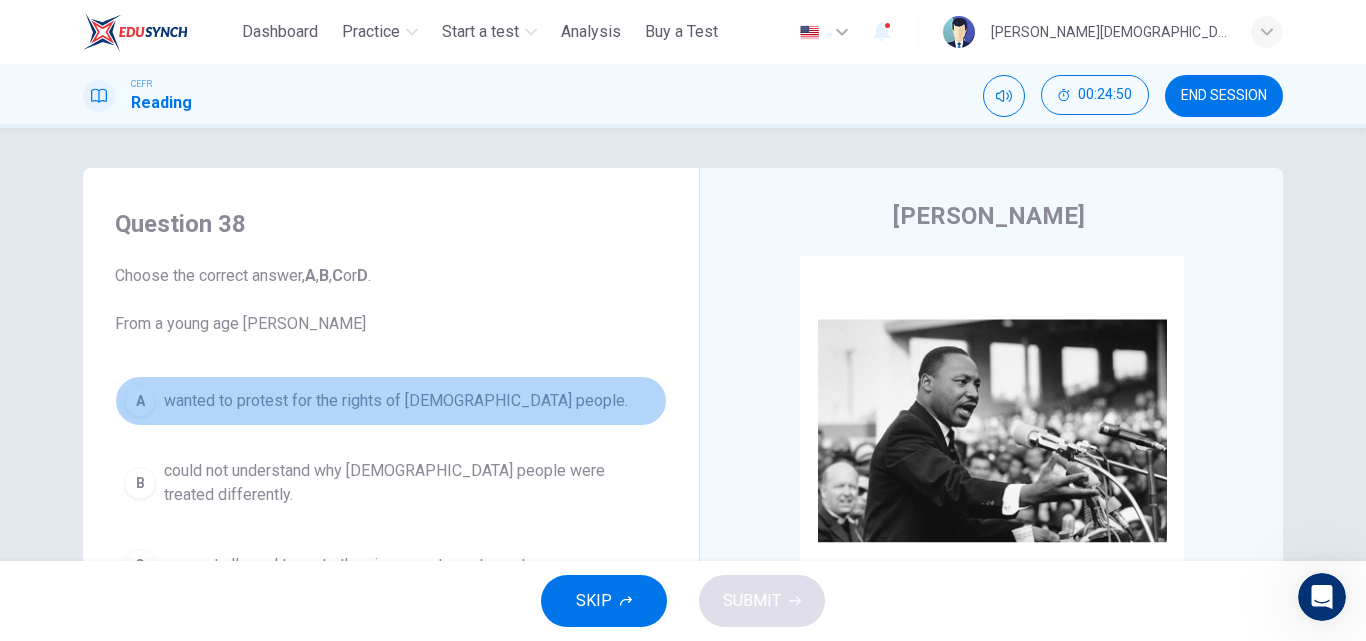 click on "wanted to protest for the rights of [DEMOGRAPHIC_DATA] people." at bounding box center [396, 401] 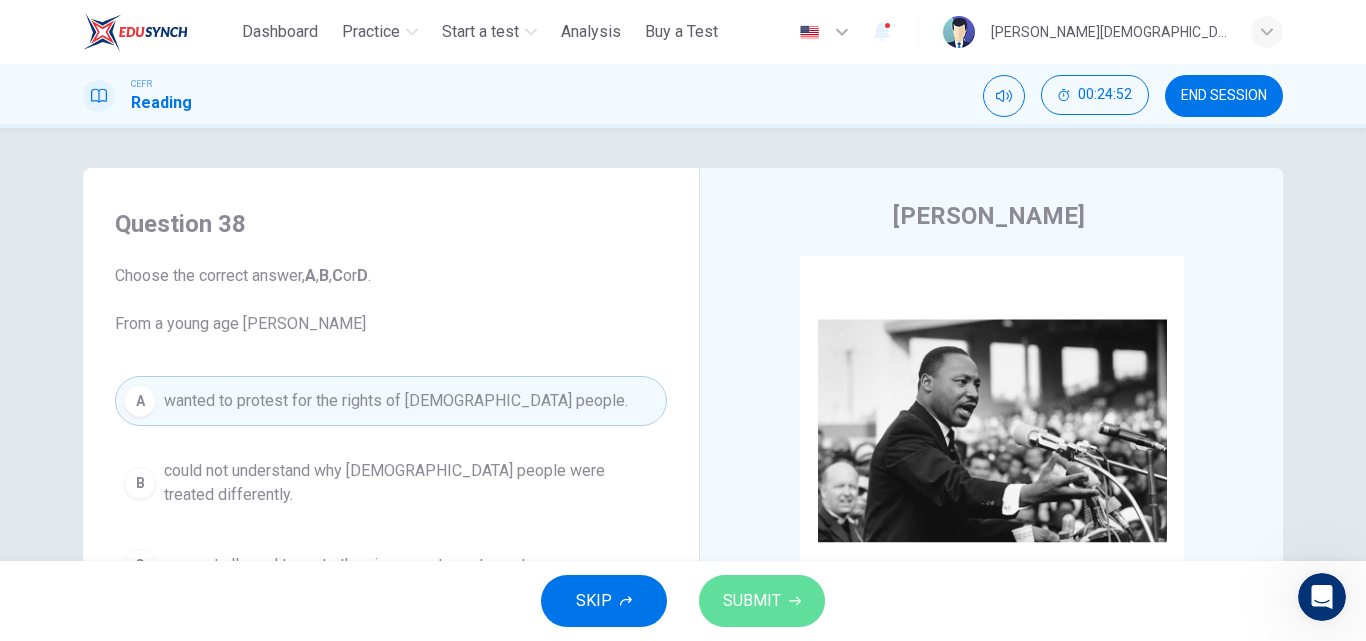 click on "SUBMIT" at bounding box center [752, 601] 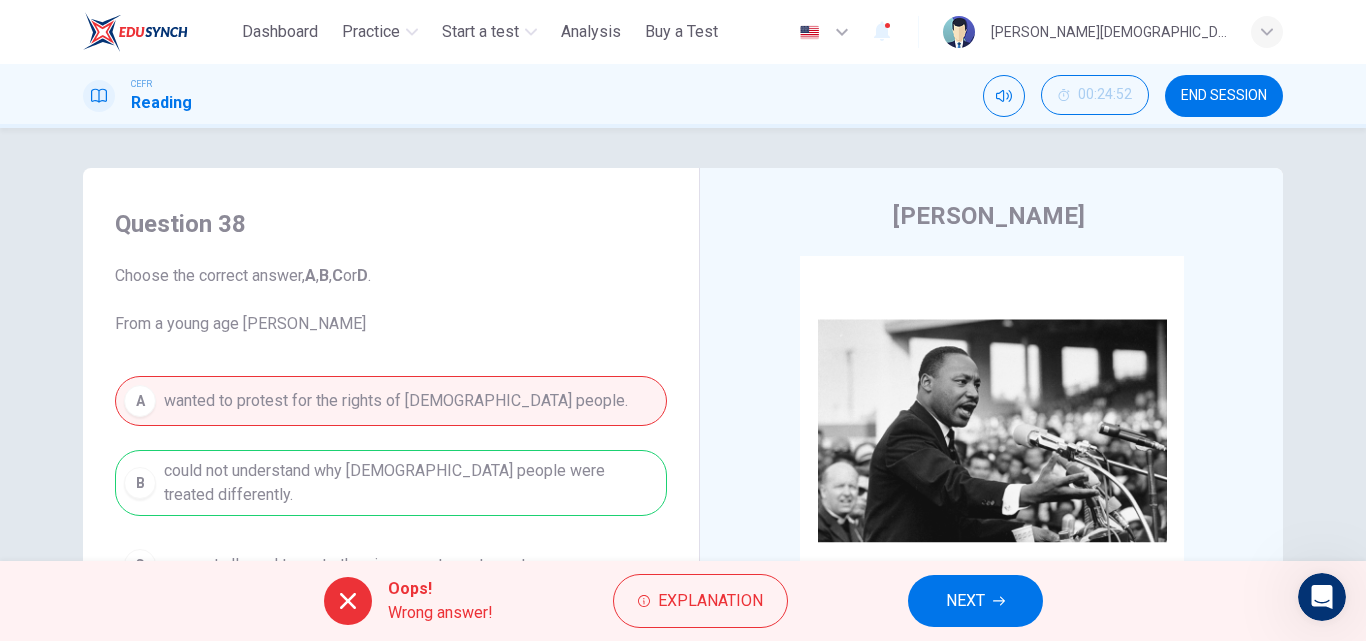 click on "NEXT" at bounding box center [975, 601] 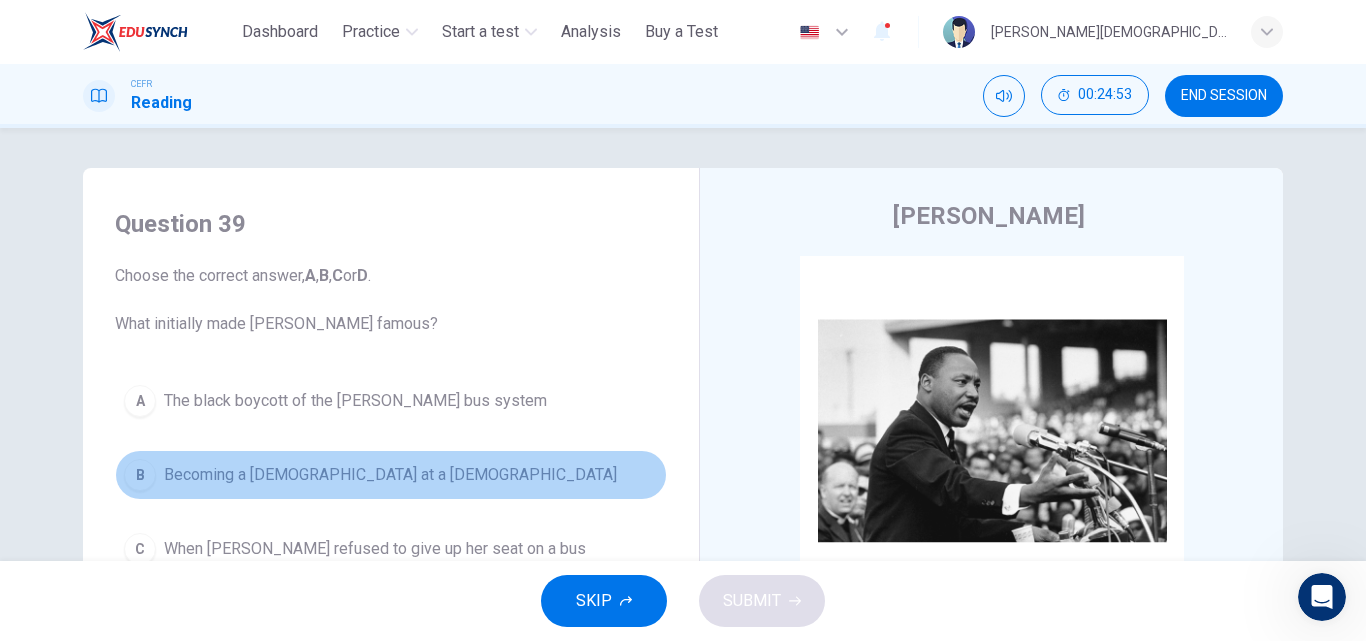 click on "B Becoming a [DEMOGRAPHIC_DATA] at a [DEMOGRAPHIC_DATA]" at bounding box center [391, 475] 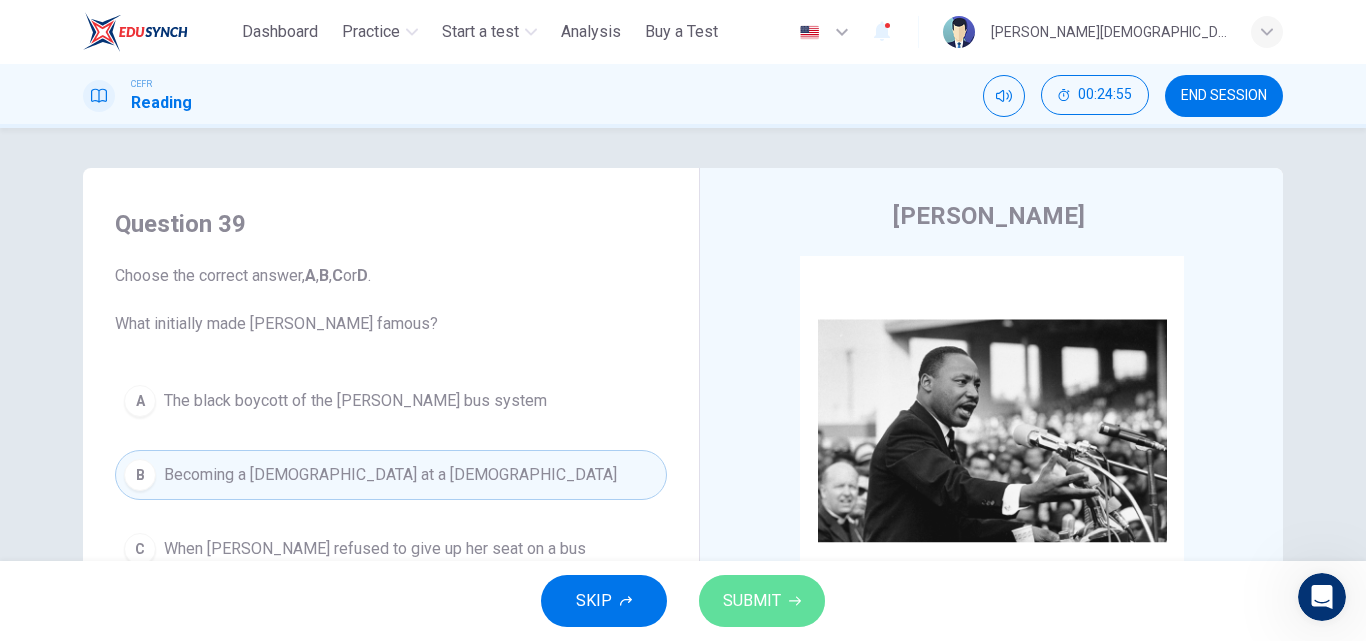 click on "SUBMIT" at bounding box center (752, 601) 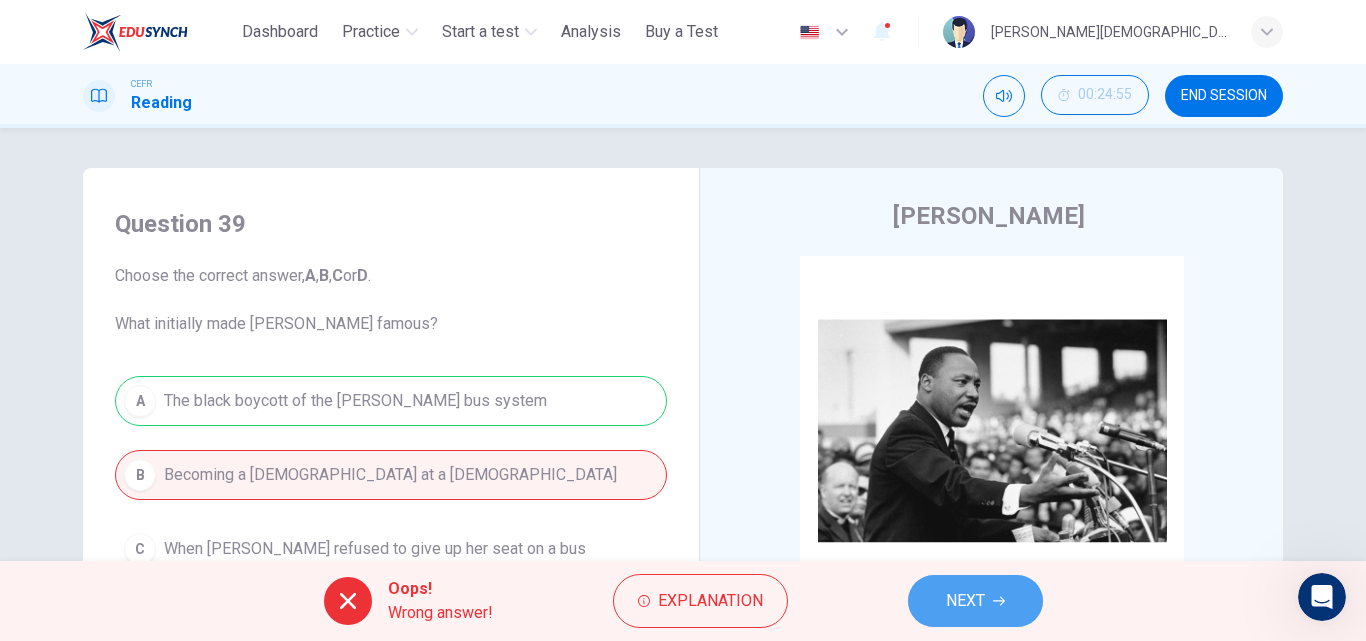 click on "NEXT" at bounding box center (975, 601) 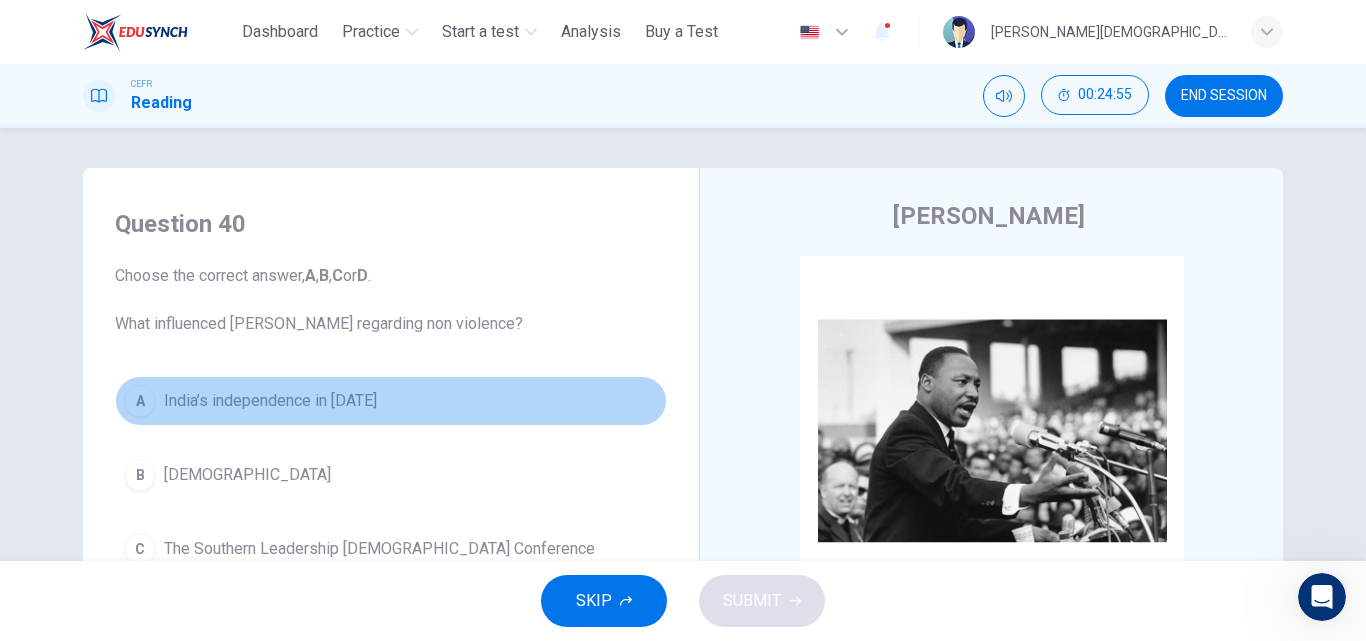 click on "A India’s independence in [DATE]" at bounding box center [391, 401] 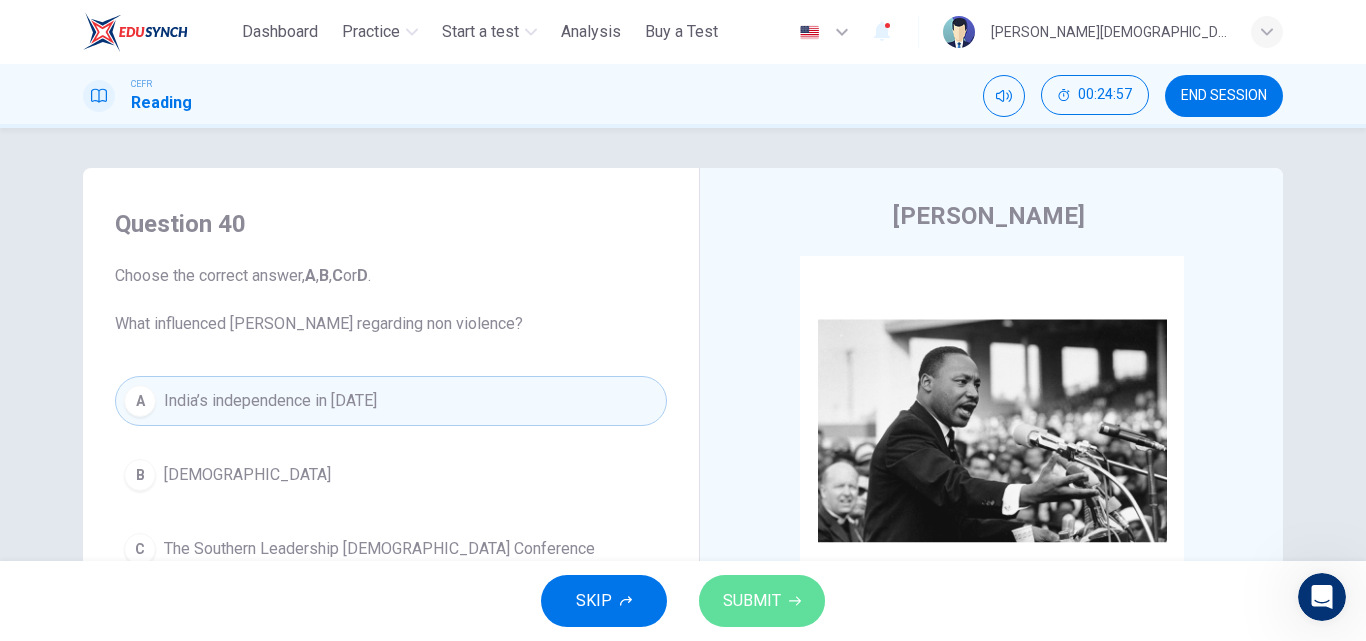 click 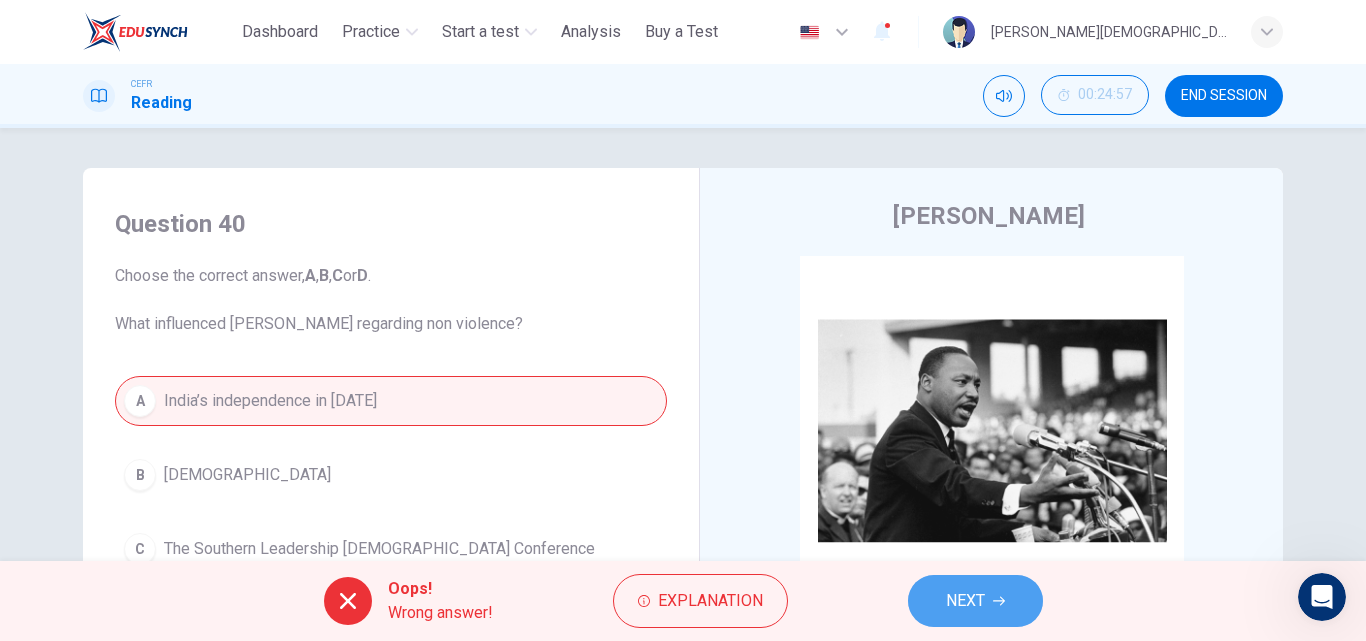 click on "NEXT" at bounding box center (975, 601) 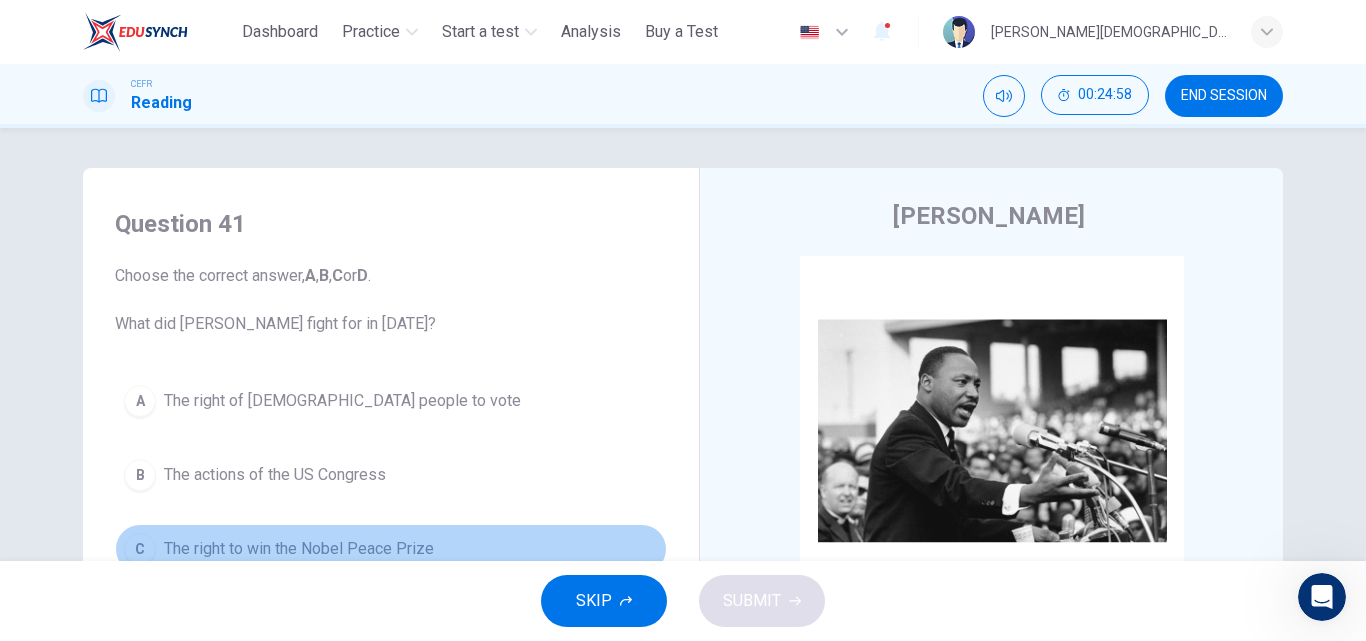 click on "The right to win the Nobel Peace Prize" at bounding box center [299, 549] 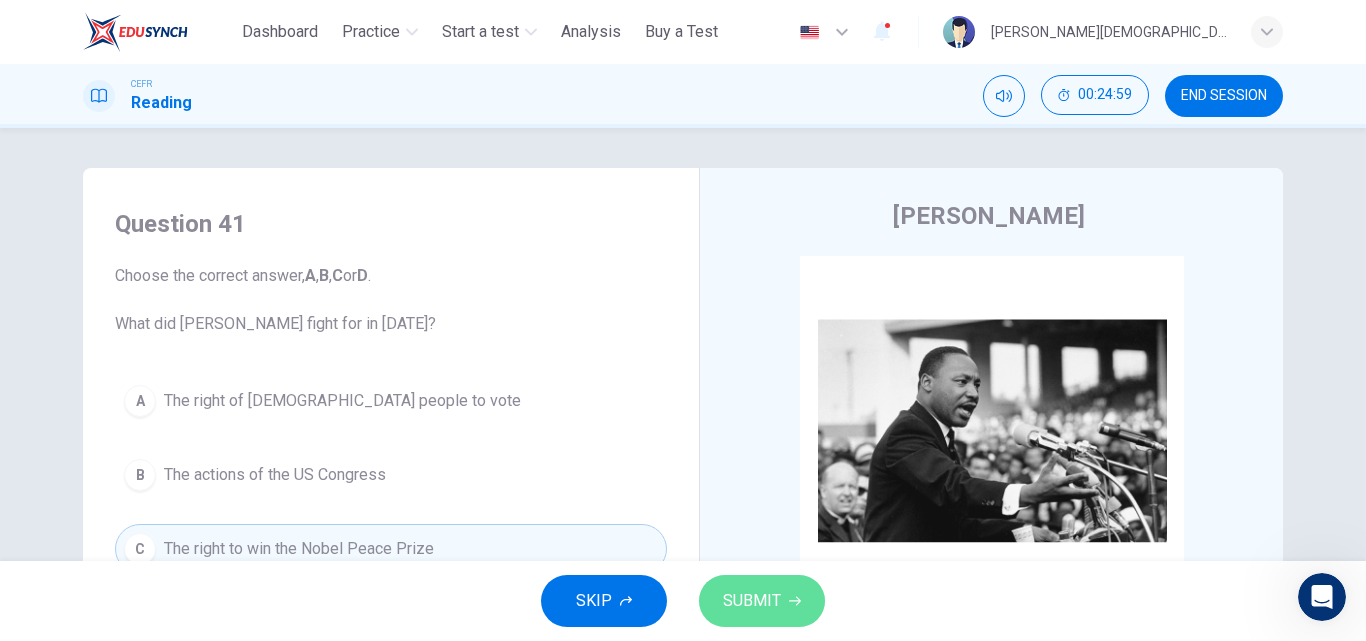 click on "SUBMIT" at bounding box center [752, 601] 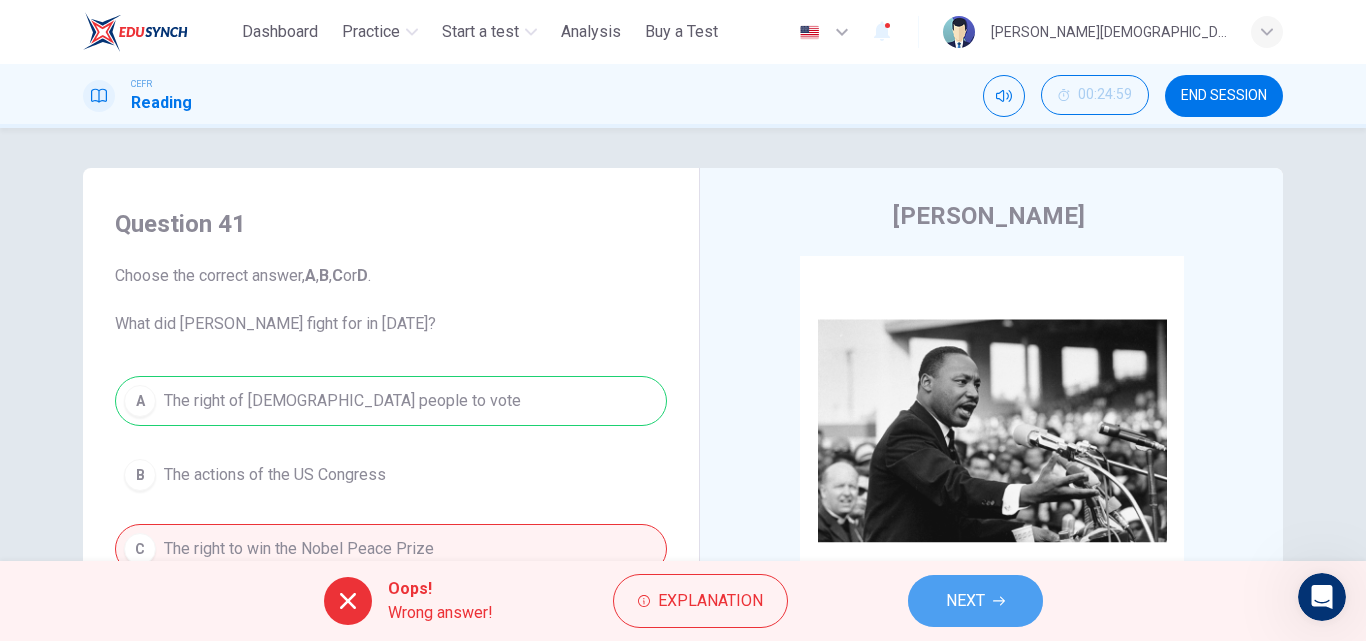 click on "NEXT" at bounding box center [975, 601] 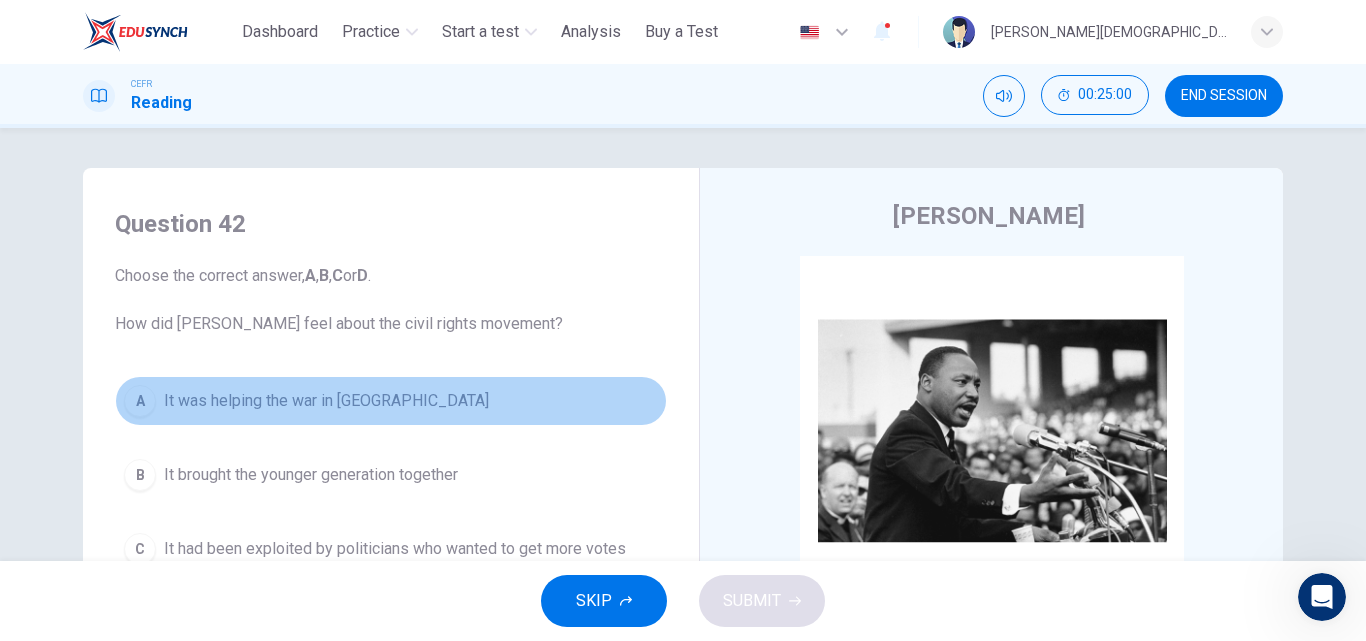 click on "It was helping the war in [GEOGRAPHIC_DATA]" at bounding box center (326, 401) 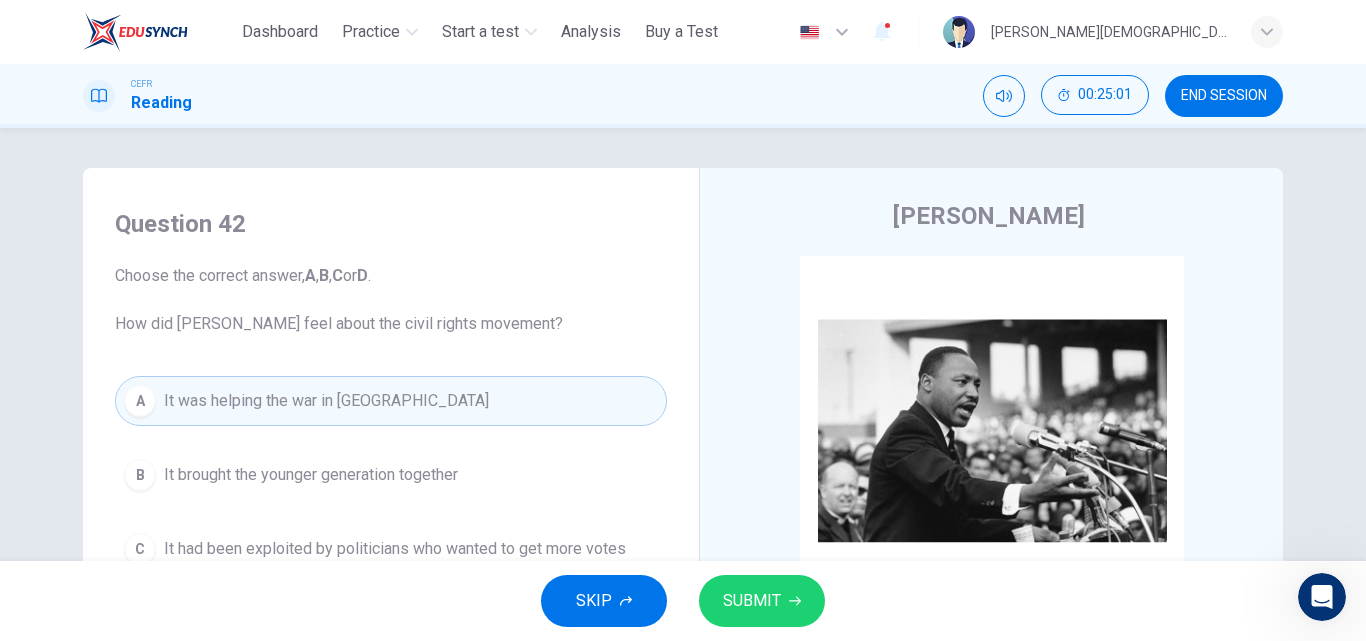 click on "SUBMIT" at bounding box center (752, 601) 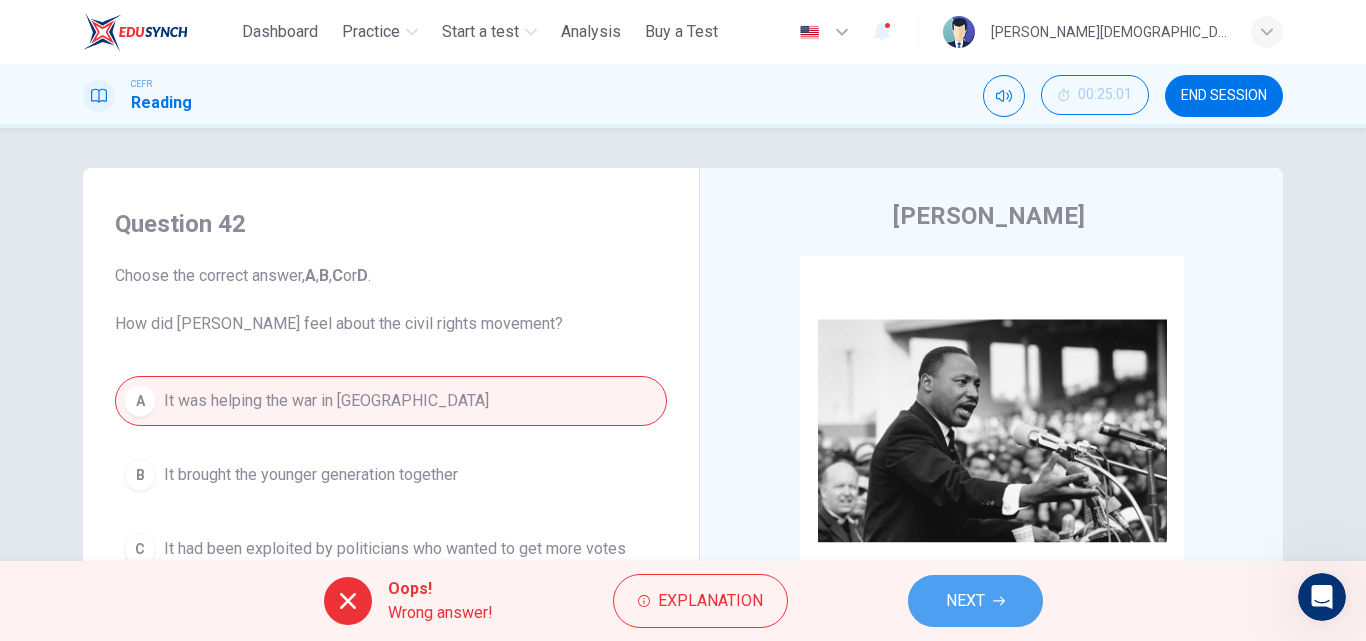 click on "NEXT" at bounding box center [965, 601] 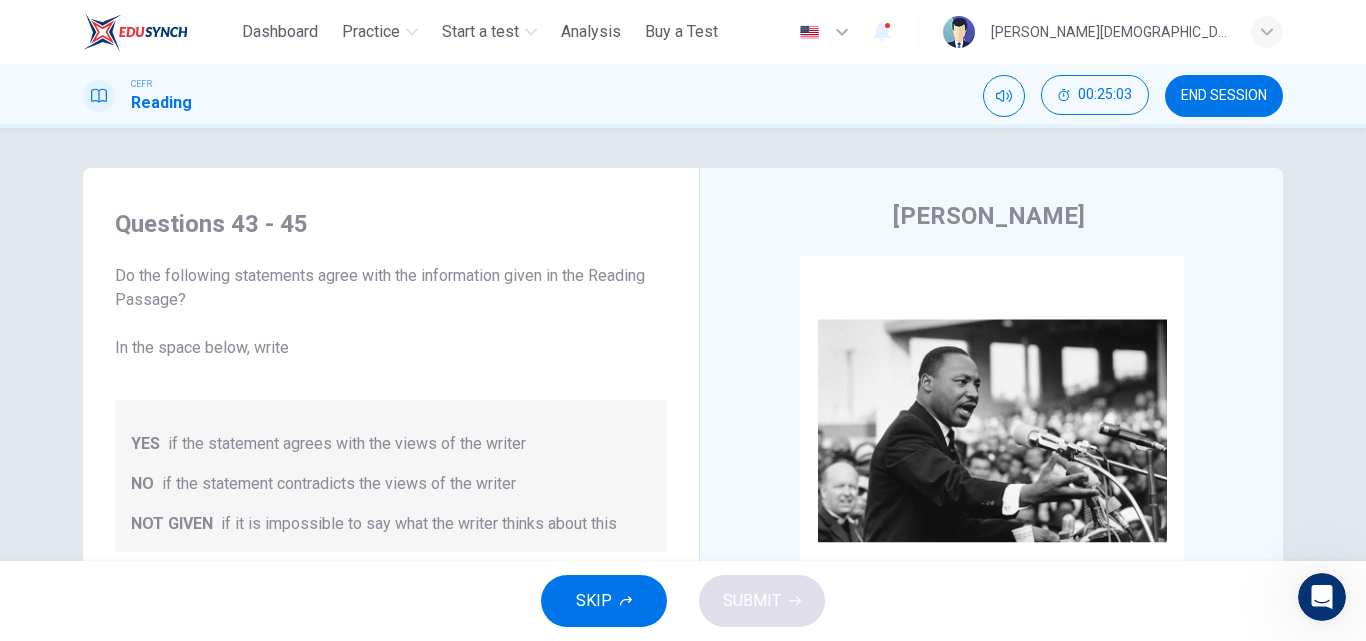 click on "if the statement agrees with the views of the writer" at bounding box center (347, 444) 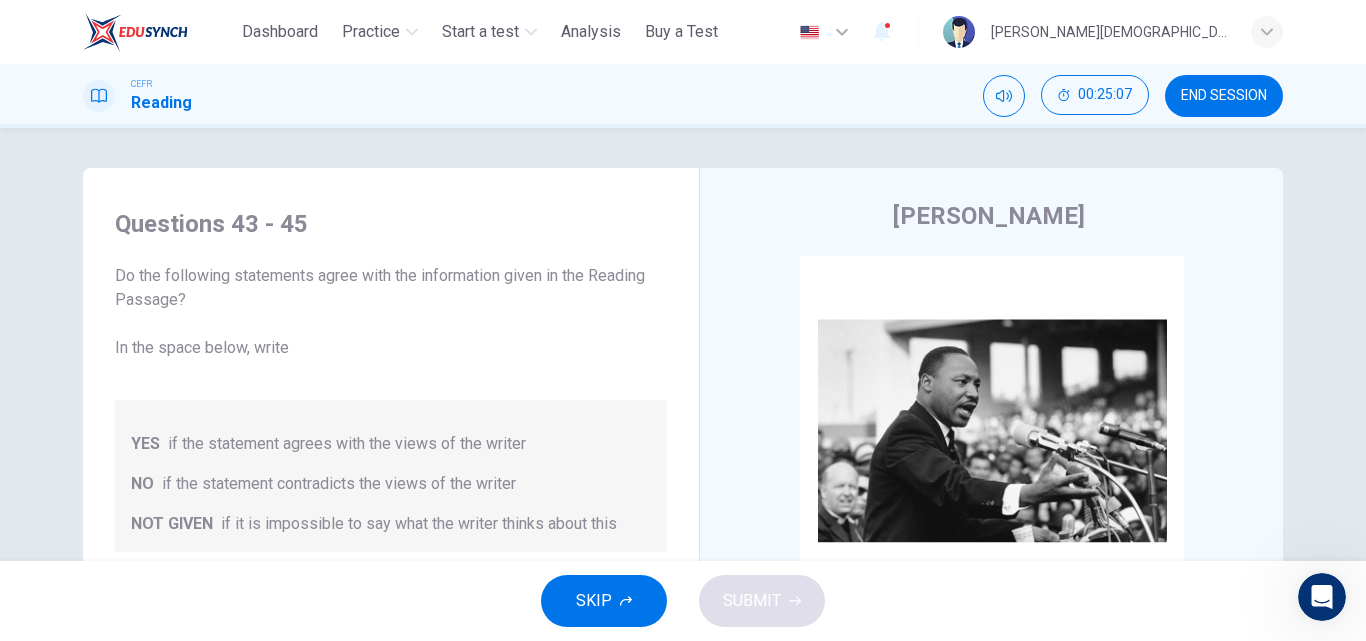 drag, startPoint x: 359, startPoint y: 452, endPoint x: 374, endPoint y: 368, distance: 85.32877 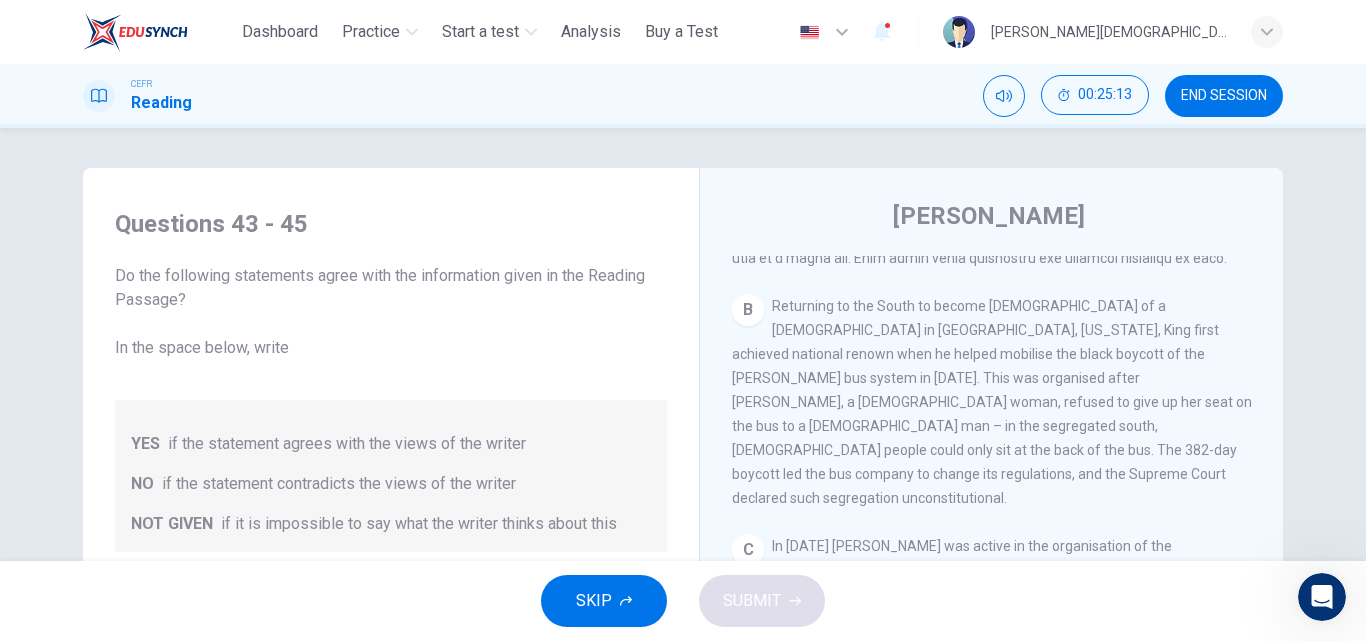 scroll, scrollTop: 833, scrollLeft: 0, axis: vertical 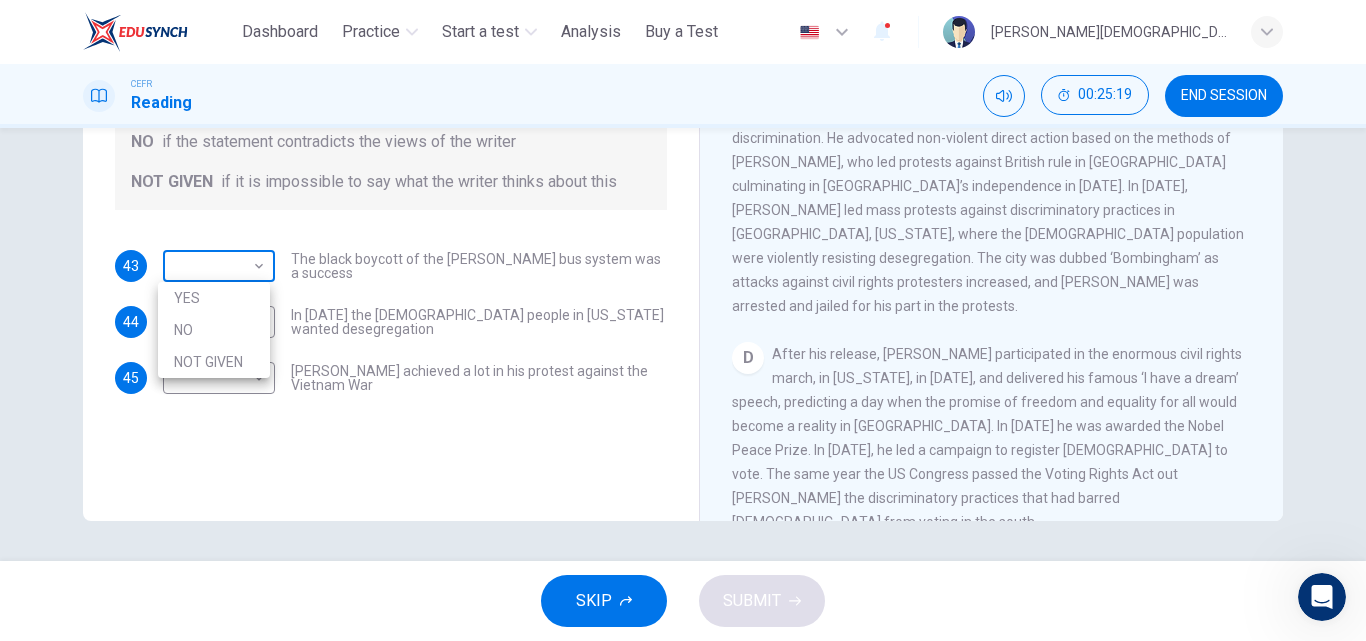 click on "This site uses cookies, as explained in our  Privacy Policy . If you agree to the use of cookies, please click the Accept button and continue to browse our site.   Privacy Policy Accept Dashboard Practice Start a test Analysis Buy a Test English ** ​ [PERSON_NAME] BINTI [DEMOGRAPHIC_DATA] STUDENT CEFR Reading 00:25:19 END SESSION Questions 43 - 45 Do the following statements agree with the information given in the Reading Passage? In the space below, write YES if the statement agrees with the views of the writer NO if the statement contradicts the views of the writer NOT GIVEN if it is impossible to say what the writer thinks about this 43 ​ ​ The black boycott of the [PERSON_NAME] bus system was a success 44 ​ ​ In [DATE] the [DEMOGRAPHIC_DATA] people in [US_STATE] wanted desegregation 45 ​ ​ [PERSON_NAME] achieved a lot in his protest against the Vietnam War [PERSON_NAME] CLICK TO ZOOM Click to Zoom A B C D E F SKIP SUBMIT ELTC - EduSynch CEFR Test for Teachers in [GEOGRAPHIC_DATA] Dashboard Practice Start a test   1 NO" at bounding box center [683, 320] 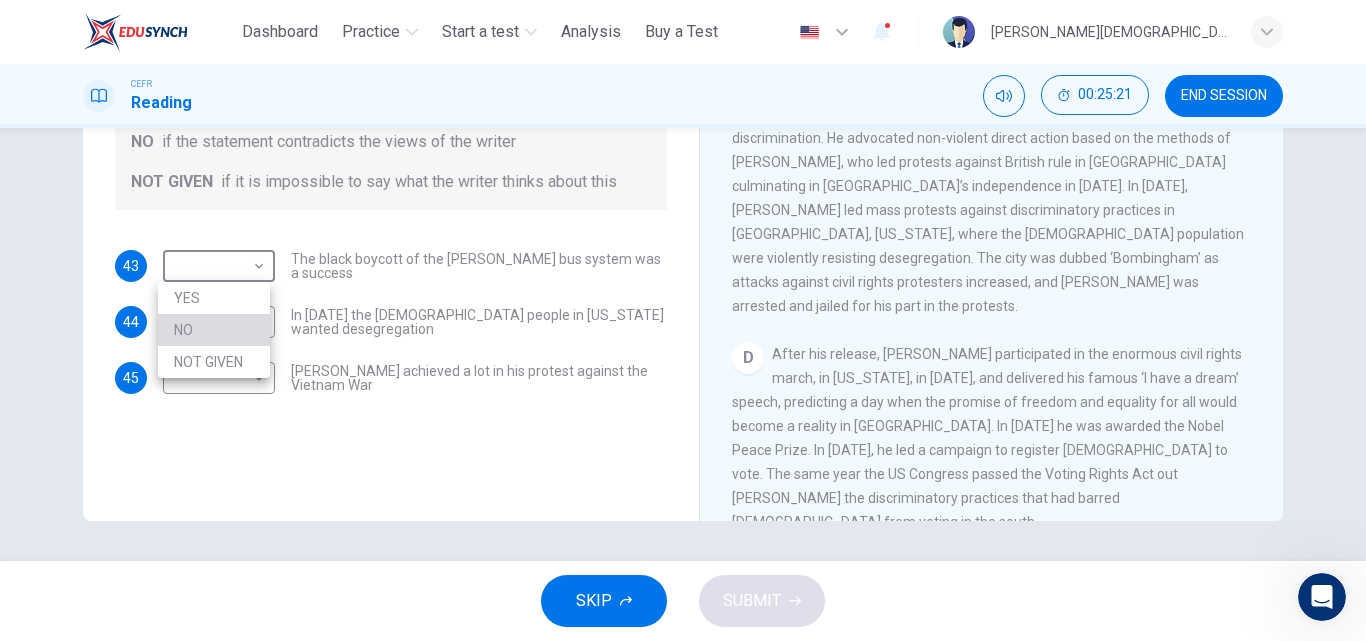 click on "NO" at bounding box center [214, 330] 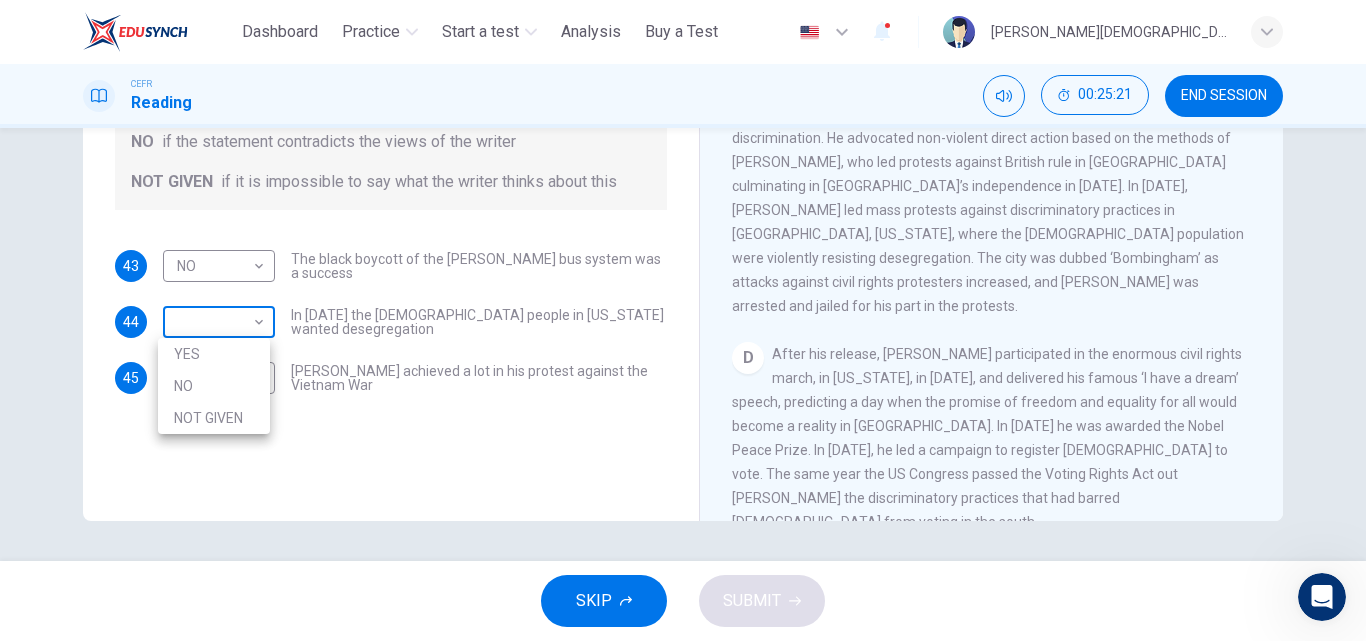 click on "This site uses cookies, as explained in our  Privacy Policy . If you agree to the use of cookies, please click the Accept button and continue to browse our site.   Privacy Policy Accept Dashboard Practice Start a test Analysis Buy a Test English ** ​ [PERSON_NAME] BINTI [DEMOGRAPHIC_DATA] STUDENT CEFR Reading 00:25:21 END SESSION Questions 43 - 45 Do the following statements agree with the information given in the Reading Passage? In the space below, write YES if the statement agrees with the views of the writer NO if the statement contradicts the views of the writer NOT GIVEN if it is impossible to say what the writer thinks about this 43 NO ** ​ The black boycott of the [PERSON_NAME] bus system was a success 44 ​ ​ In [DATE] the [DEMOGRAPHIC_DATA] people in [US_STATE] wanted desegregation 45 ​ ​ [PERSON_NAME] achieved a lot in his protest against the Vietnam War [PERSON_NAME] CLICK TO ZOOM Click to Zoom A B C D E F SKIP SUBMIT ELTC - EduSynch CEFR Test for Teachers in [GEOGRAPHIC_DATA] Dashboard Practice Start a test   1" at bounding box center [683, 320] 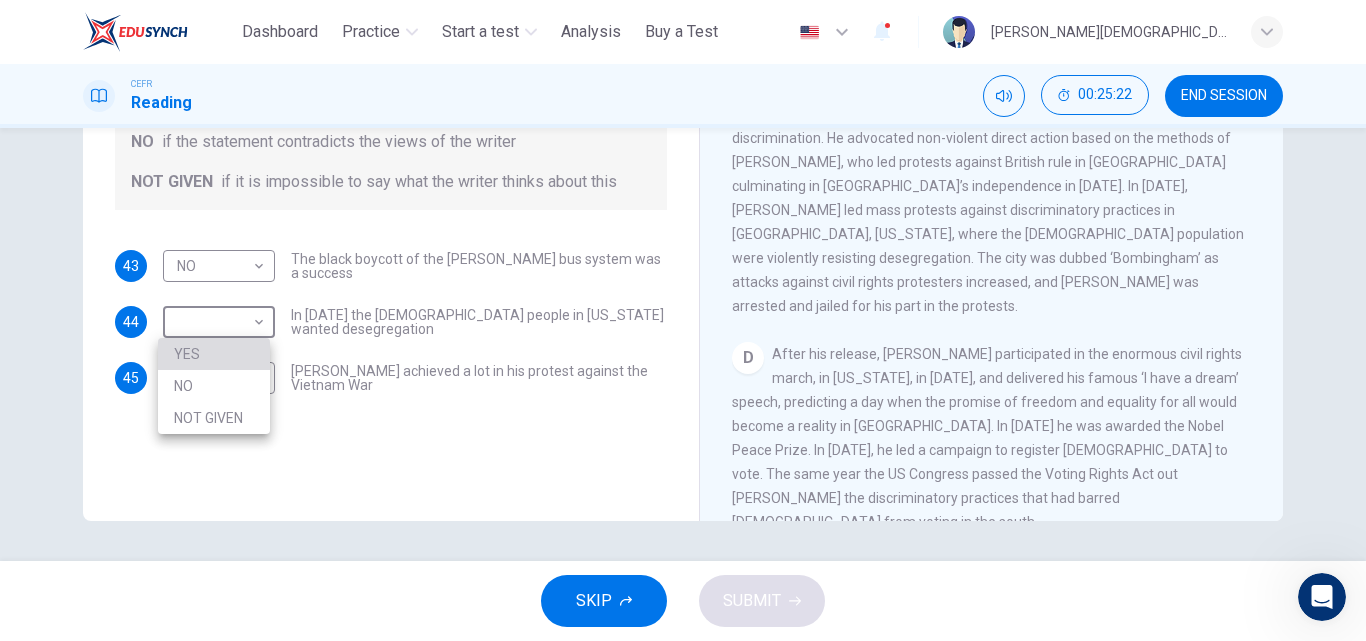 click on "YES" at bounding box center [214, 354] 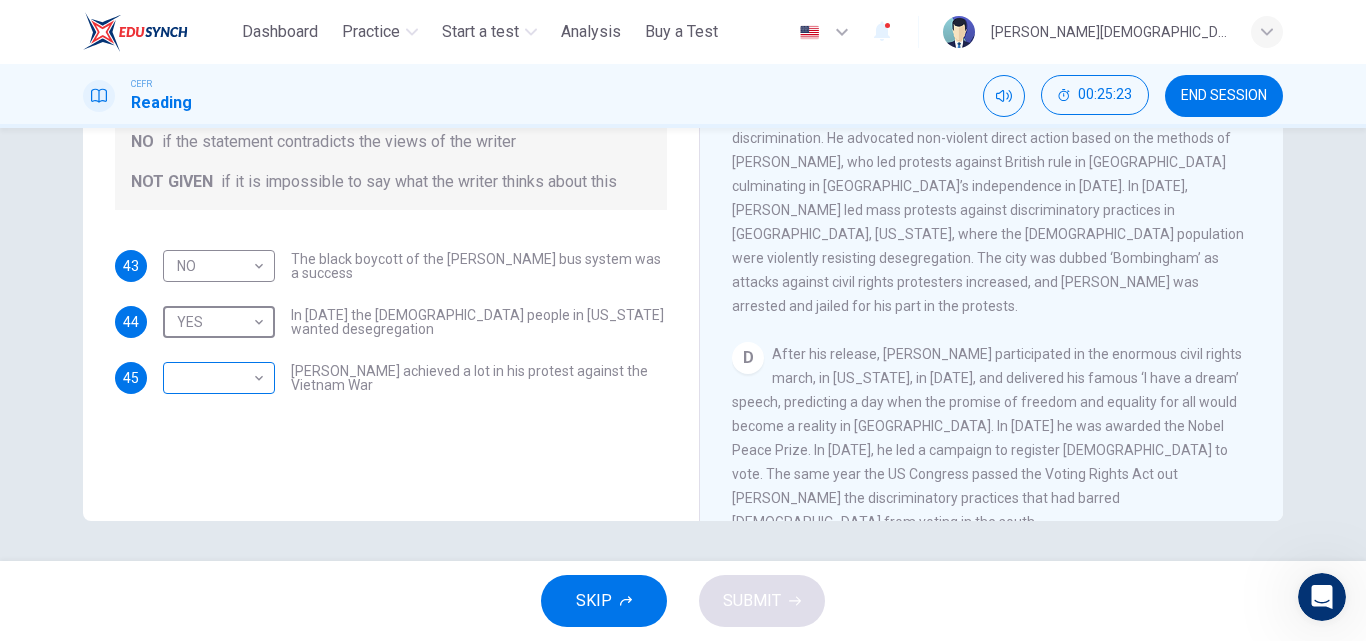 click on "This site uses cookies, as explained in our  Privacy Policy . If you agree to the use of cookies, please click the Accept button and continue to browse our site.   Privacy Policy Accept Dashboard Practice Start a test Analysis Buy a Test English ** ​ [PERSON_NAME] BINTI [DEMOGRAPHIC_DATA] STUDENT CEFR Reading 00:25:23 END SESSION Questions 43 - 45 Do the following statements agree with the information given in the Reading Passage? In the space below, write YES if the statement agrees with the views of the writer NO if the statement contradicts the views of the writer NOT GIVEN if it is impossible to say what the writer thinks about this 43 NO ** ​ The black boycott of the [PERSON_NAME] bus system was a success 44 YES *** ​ In [DATE] the [DEMOGRAPHIC_DATA] people in [US_STATE] wanted desegregation 45 ​ ​ [PERSON_NAME] achieved a lot in his protest against the Vietnam War [PERSON_NAME] CLICK TO ZOOM Click to Zoom A B C D E F SKIP SUBMIT ELTC - EduSynch CEFR Test for Teachers in [GEOGRAPHIC_DATA] Dashboard Practice Start a test" at bounding box center (683, 320) 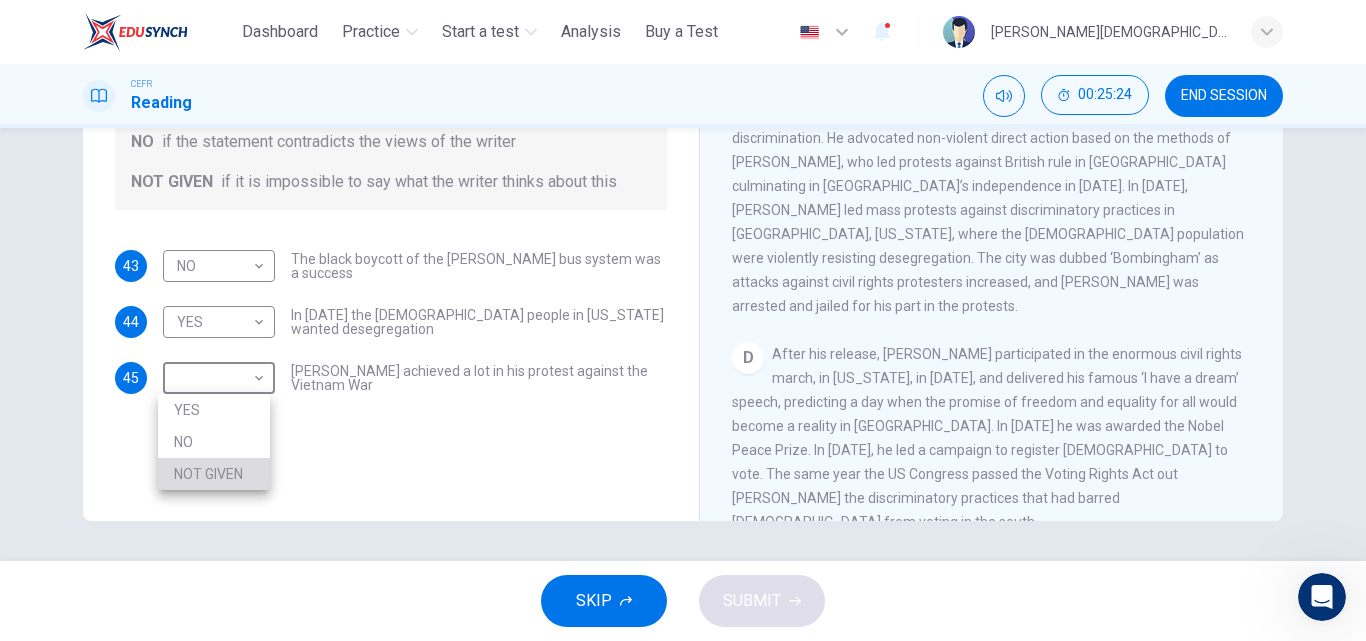 click on "NOT GIVEN" at bounding box center (214, 474) 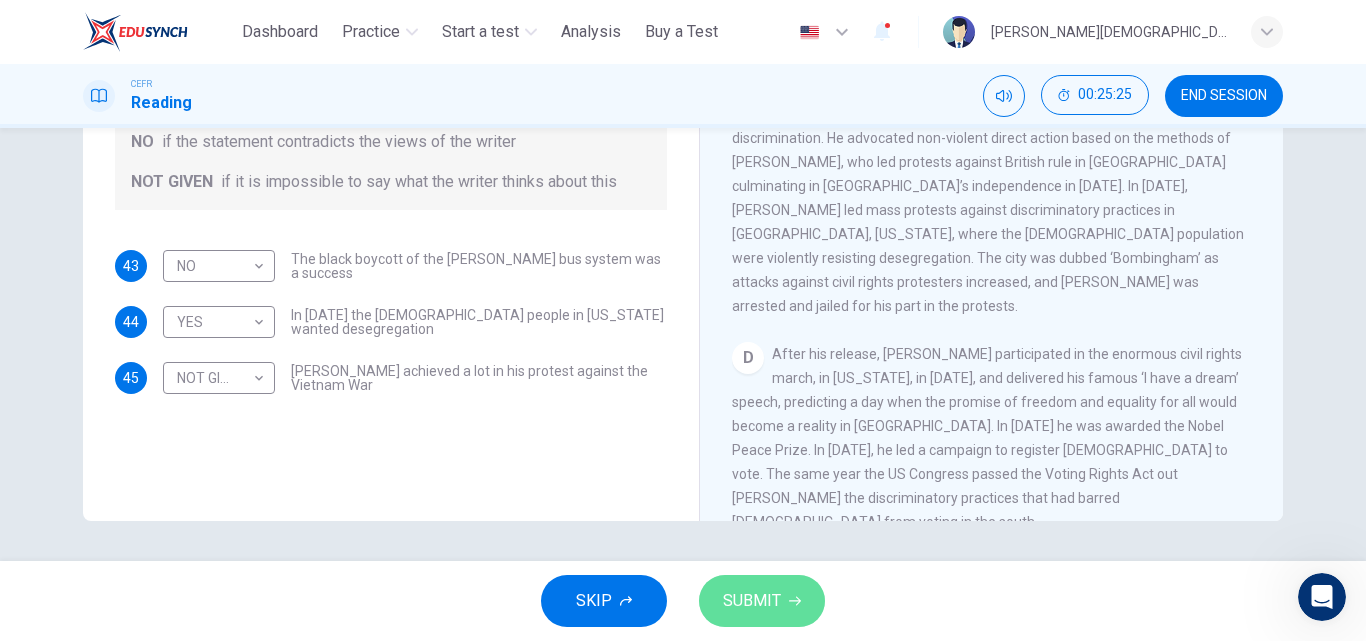 click on "SUBMIT" at bounding box center (752, 601) 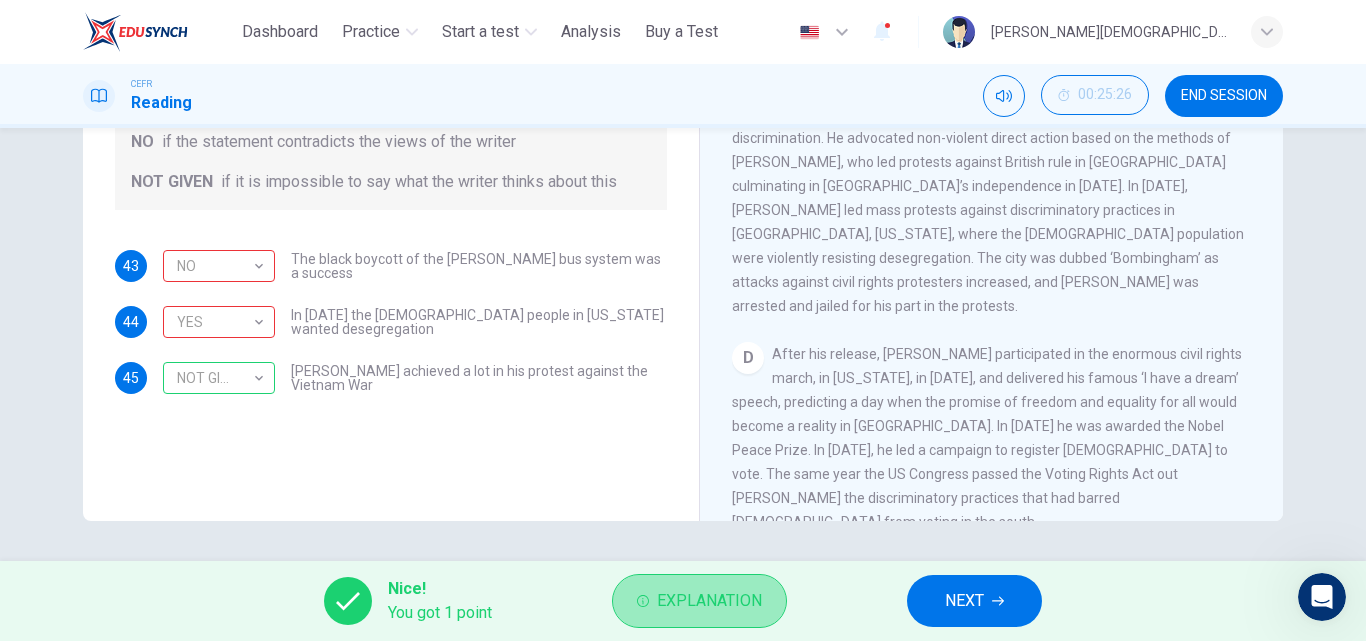 click on "Explanation" at bounding box center [699, 601] 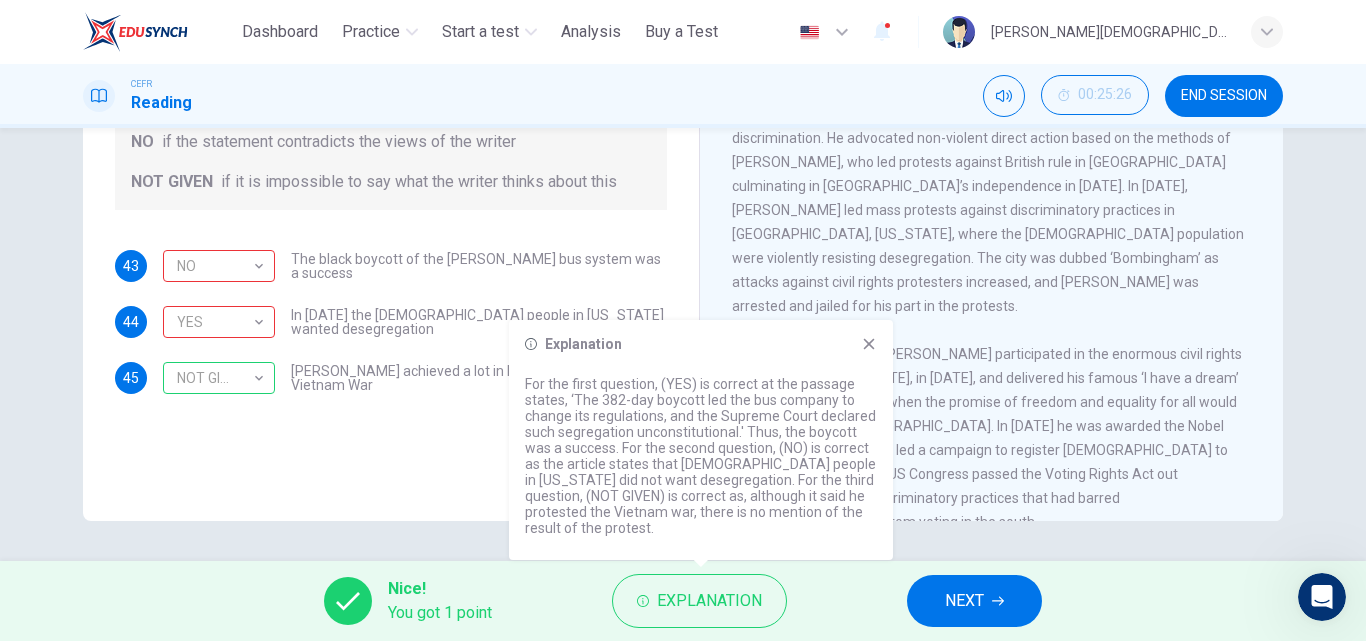 click on "Explanation" at bounding box center (701, 344) 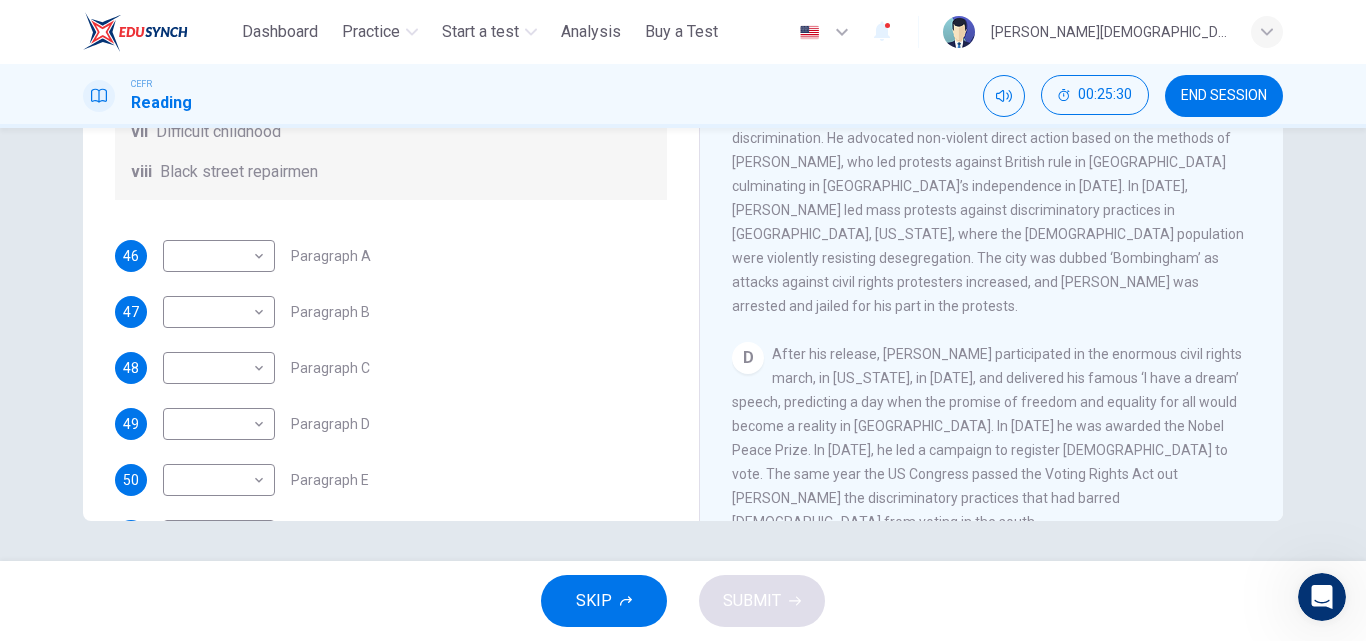scroll, scrollTop: 353, scrollLeft: 0, axis: vertical 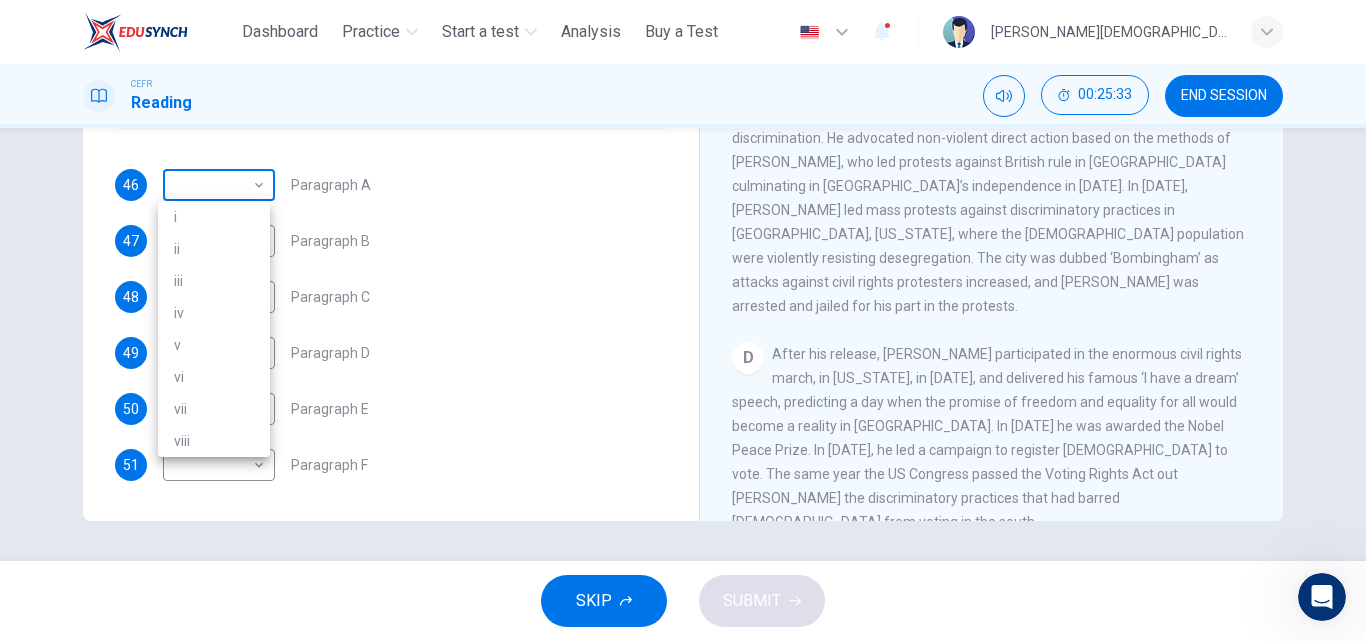 click on "This site uses cookies, as explained in our  Privacy Policy . If you agree to the use of cookies, please click the Accept button and continue to browse our site.   Privacy Policy Accept Dashboard Practice Start a test Analysis Buy a Test English ** ​ [PERSON_NAME] BINTI [DEMOGRAPHIC_DATA] STUDENT CEFR Reading 00:25:33 END SESSION Questions 46 - 51 The Reading Passage has 6 paragraphs.
Choose the correct heading for each paragraph  A – F , from the list of headings.
Write the correct number,  i – viii , in the spaces below. List of Headings i The memorable speech ii Unhappy about violence iii A tragic incident iv Protests and action v The background of an iconic man vi Making his mark internationally vii Difficult childhood viii Black street repairmen 46 ​ ​ Paragraph A 47 ​ ​ Paragraph B 48 ​ ​ Paragraph C 49 ​ ​ Paragraph D 50 ​ ​ Paragraph E 51 ​ ​ Paragraph F [PERSON_NAME] CLICK TO ZOOM Click to Zoom A B C D E F SKIP SUBMIT ELTC - EduSynch CEFR Test for Teachers in [GEOGRAPHIC_DATA]" at bounding box center [683, 320] 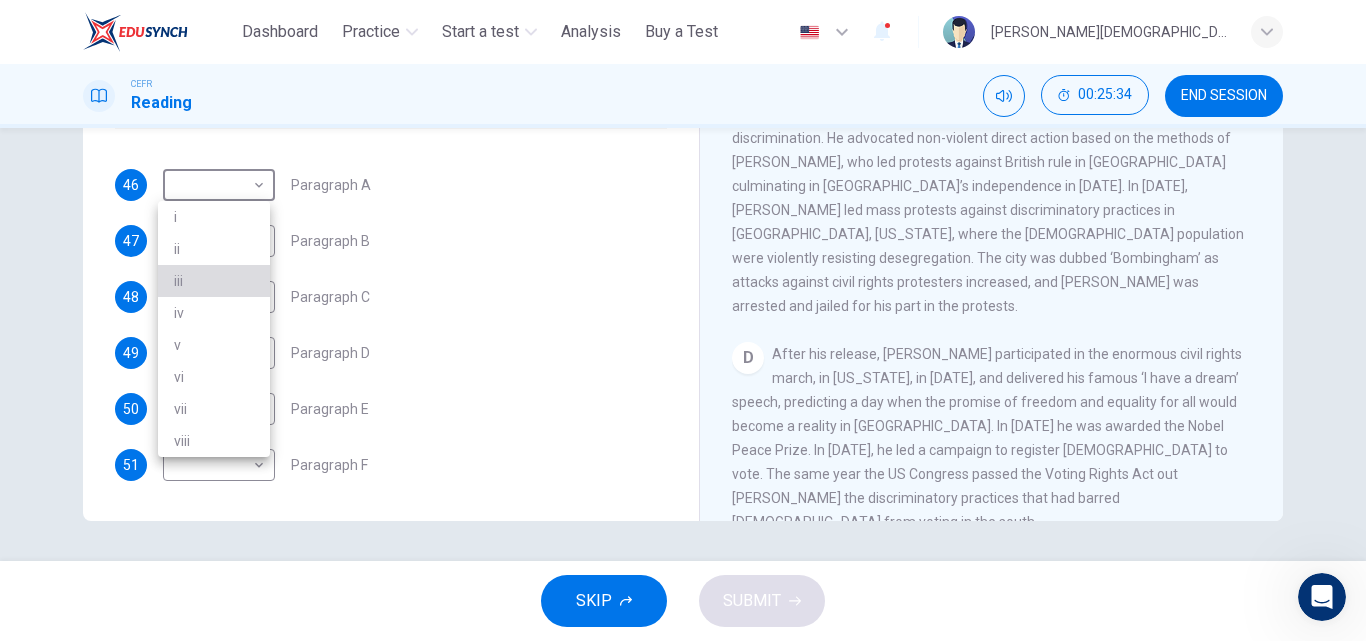 click on "iii" at bounding box center [214, 281] 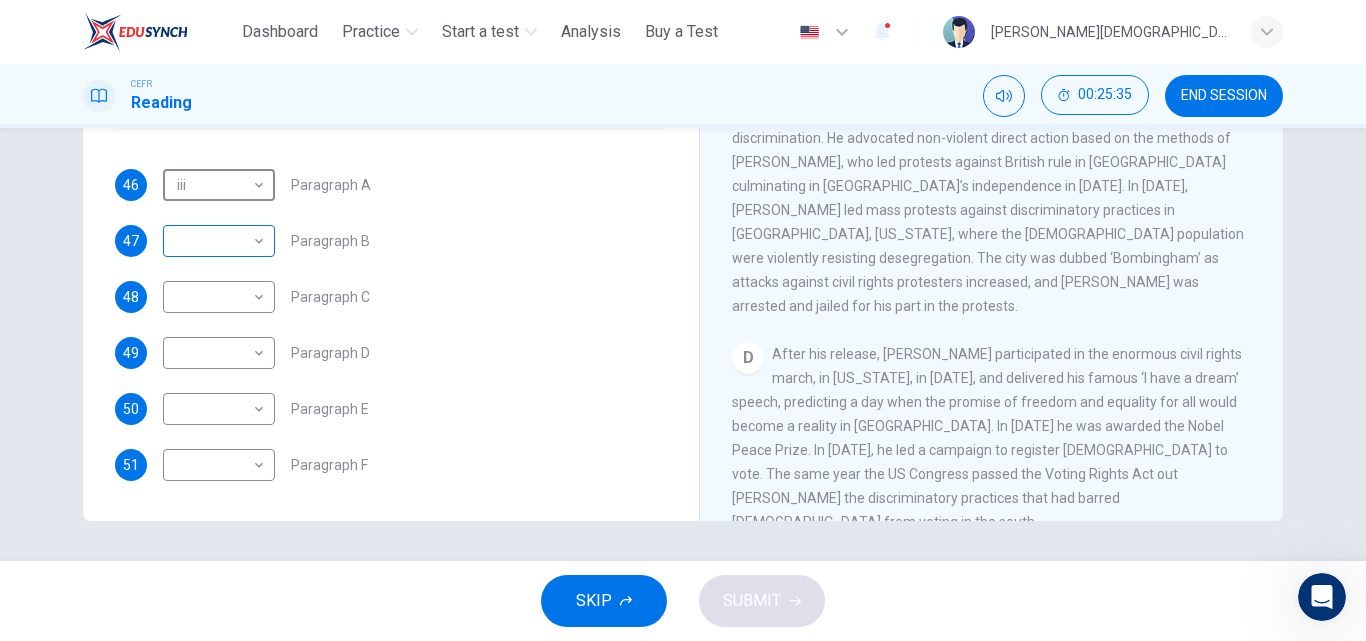 click on "This site uses cookies, as explained in our  Privacy Policy . If you agree to the use of cookies, please click the Accept button and continue to browse our site.   Privacy Policy Accept Dashboard Practice Start a test Analysis Buy a Test English ** ​ [PERSON_NAME] BINTI [DEMOGRAPHIC_DATA] STUDENT CEFR Reading 00:25:35 END SESSION Questions 46 - 51 The Reading Passage has 6 paragraphs.
Choose the correct heading for each paragraph  A – F , from the list of headings.
Write the correct number,  i – viii , in the spaces below. List of Headings i The memorable speech ii Unhappy about violence iii A tragic incident iv Protests and action v The background of an iconic man vi Making his mark internationally vii Difficult childhood viii Black street repairmen 46 iii *** ​ Paragraph A 47 ​ ​ Paragraph B 48 ​ ​ Paragraph C 49 ​ ​ Paragraph D 50 ​ ​ Paragraph E 51 ​ ​ Paragraph F [PERSON_NAME] CLICK TO ZOOM Click to Zoom A B C D E F SKIP SUBMIT Dashboard Practice Start a test Analysis Pricing" at bounding box center (683, 320) 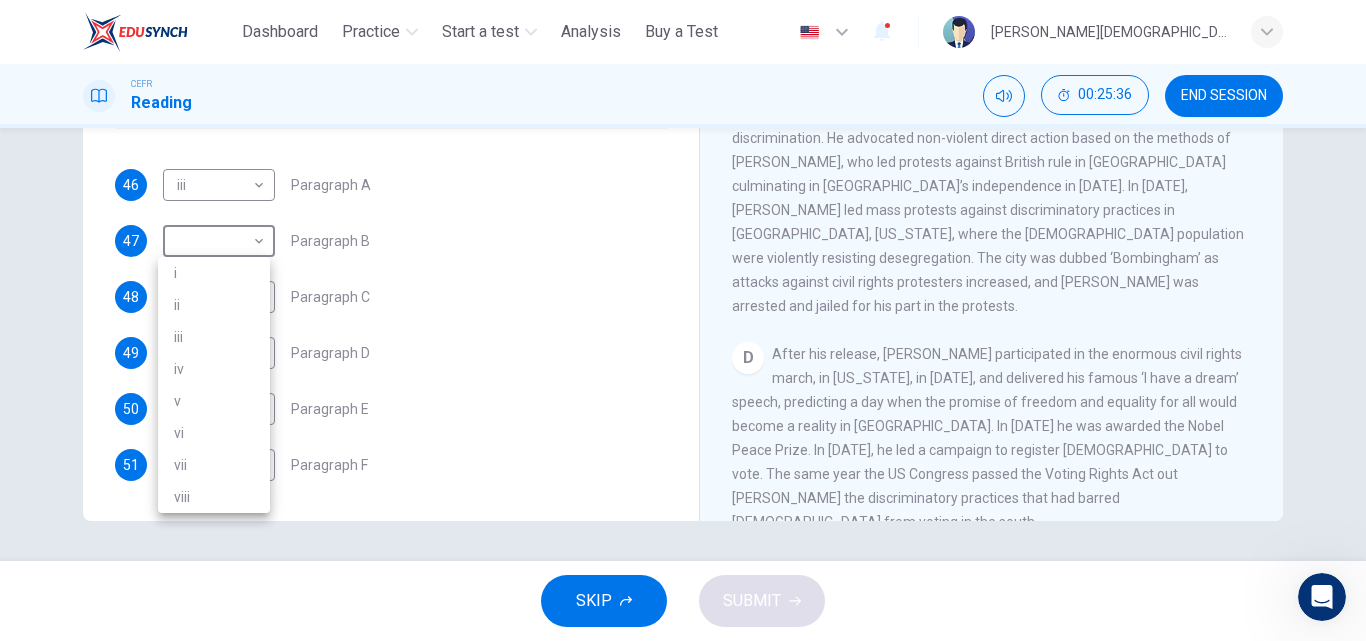 click on "iv" at bounding box center (214, 369) 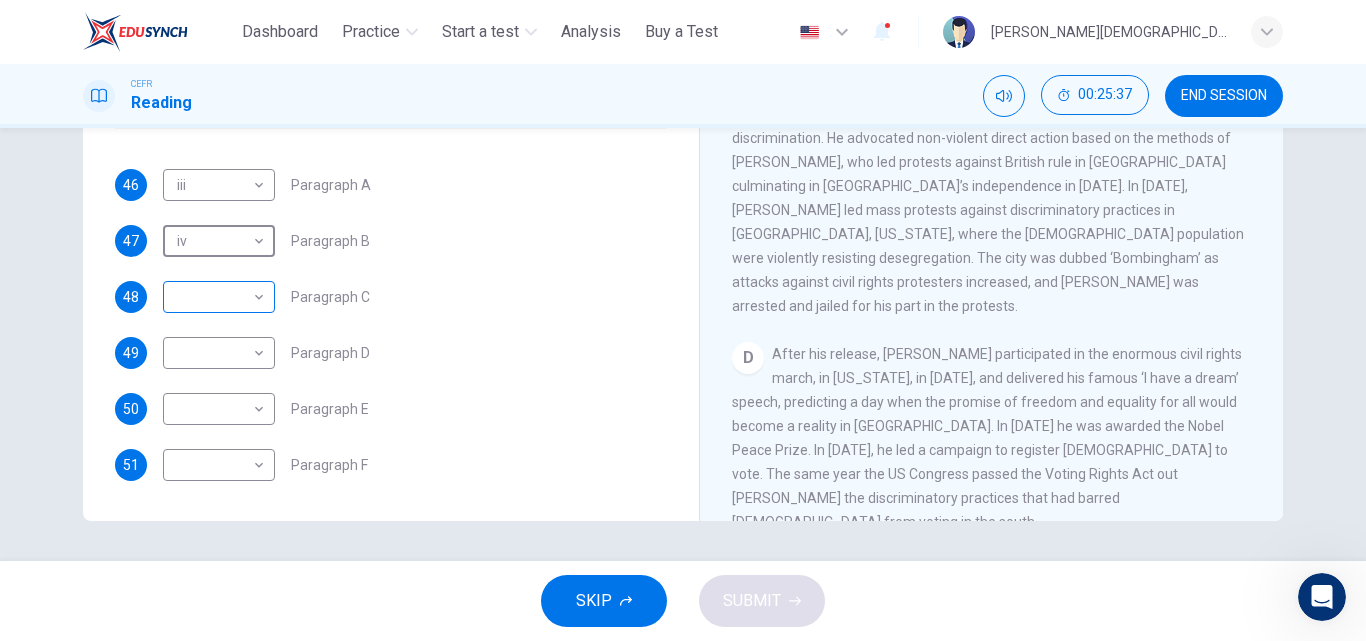click on "This site uses cookies, as explained in our  Privacy Policy . If you agree to the use of cookies, please click the Accept button and continue to browse our site.   Privacy Policy Accept Dashboard Practice Start a test Analysis Buy a Test English ** ​ [PERSON_NAME] BINTI [DEMOGRAPHIC_DATA] STUDENT CEFR Reading 00:25:37 END SESSION Questions 46 - 51 The Reading Passage has 6 paragraphs.
Choose the correct heading for each paragraph  A – F , from the list of headings.
Write the correct number,  i – viii , in the spaces below. List of Headings i The memorable speech ii Unhappy about violence iii A tragic incident iv Protests and action v The background of an iconic man vi Making his mark internationally vii Difficult childhood viii Black street repairmen 46 iii *** ​ Paragraph A 47 iv ** ​ Paragraph B 48 ​ ​ Paragraph C 49 ​ ​ Paragraph D 50 ​ ​ Paragraph E 51 ​ ​ Paragraph F [PERSON_NAME] CLICK TO ZOOM Click to Zoom A B C D E F SKIP SUBMIT Dashboard Practice Start a test Analysis   1" at bounding box center (683, 320) 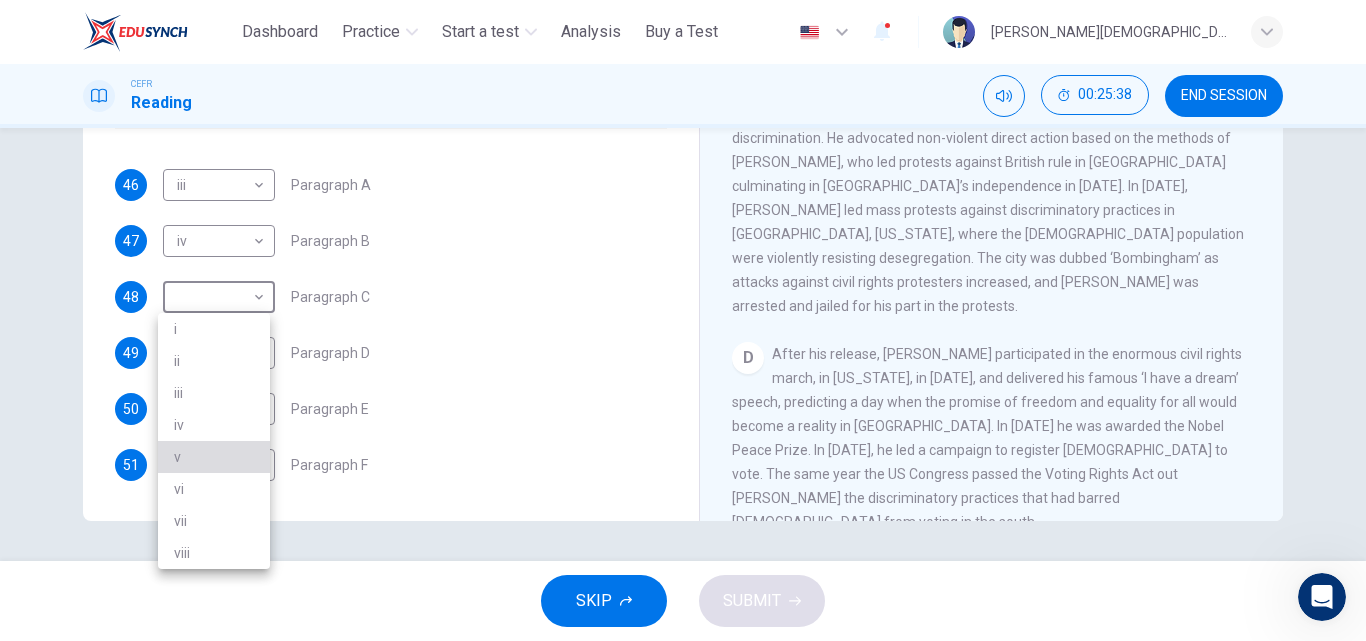 click on "v" at bounding box center (214, 457) 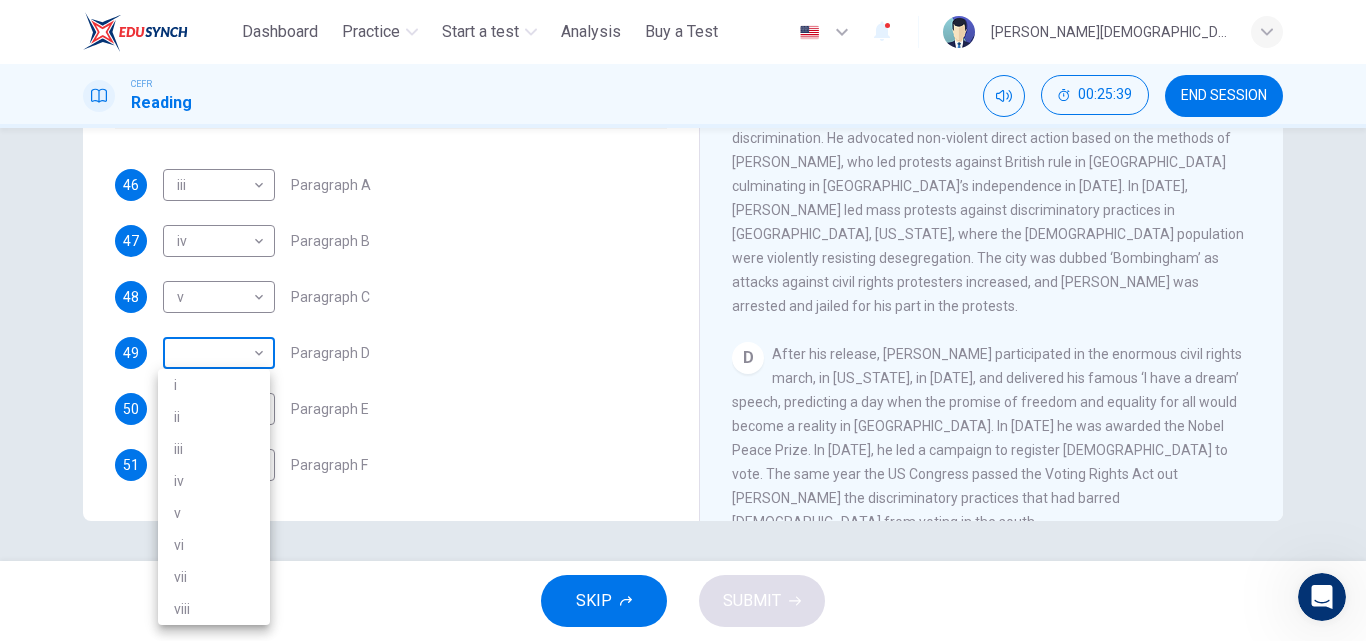 click on "This site uses cookies, as explained in our  Privacy Policy . If you agree to the use of cookies, please click the Accept button and continue to browse our site.   Privacy Policy Accept Dashboard Practice Start a test Analysis Buy a Test English ** ​ [PERSON_NAME] BINTI [DEMOGRAPHIC_DATA] STUDENT CEFR Reading 00:25:39 END SESSION Questions 46 - 51 The Reading Passage has 6 paragraphs.
Choose the correct heading for each paragraph  A – F , from the list of headings.
Write the correct number,  i – viii , in the spaces below. List of Headings i The memorable speech ii Unhappy about violence iii A tragic incident iv Protests and action v The background of an iconic man vi Making his mark internationally vii Difficult childhood viii Black street repairmen 46 iii *** ​ Paragraph A 47 iv ** ​ Paragraph B 48 v * ​ Paragraph C 49 ​ ​ Paragraph D 50 ​ ​ Paragraph E 51 ​ ​ Paragraph F [PERSON_NAME] CLICK TO ZOOM Click to Zoom A B C D E F SKIP SUBMIT Dashboard Practice Start a test Analysis   1 i" at bounding box center [683, 320] 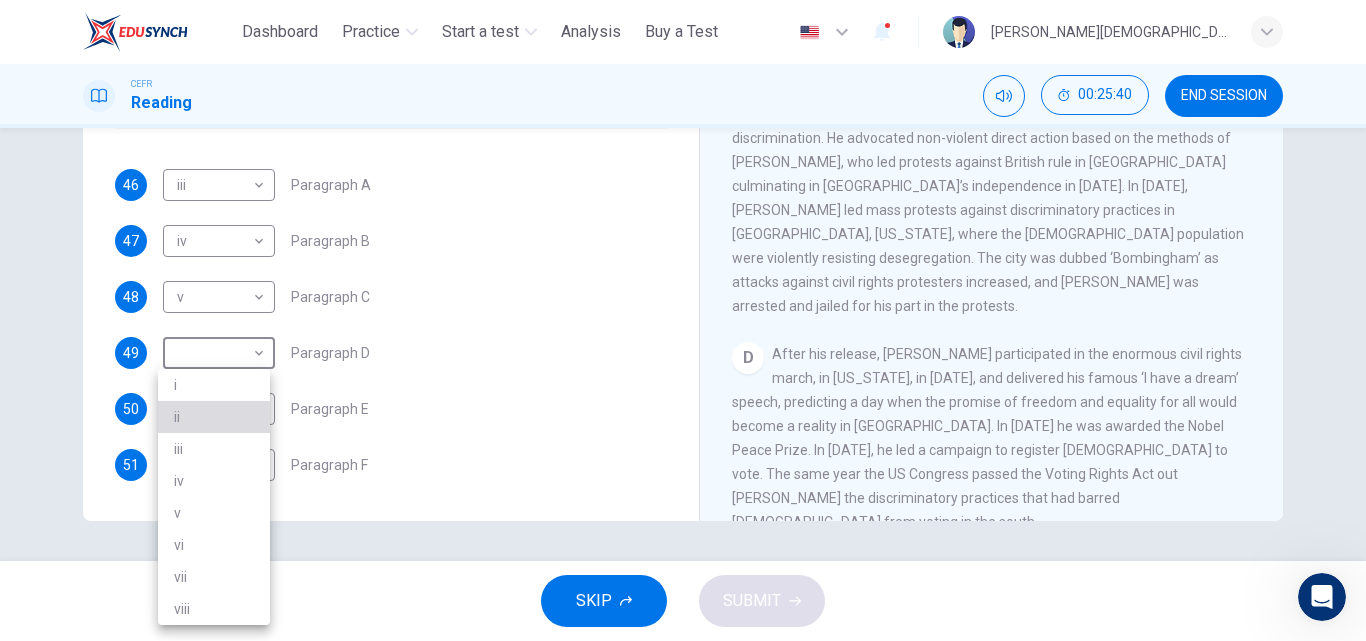 click on "ii" at bounding box center (214, 417) 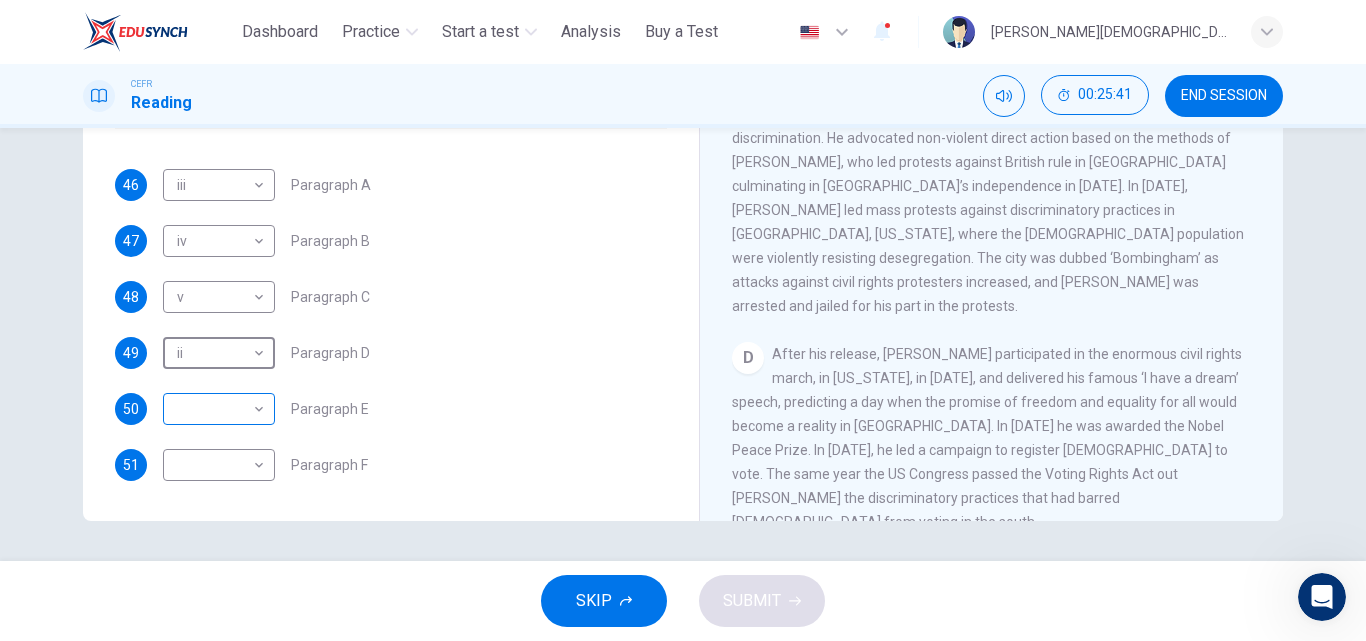 click on "This site uses cookies, as explained in our  Privacy Policy . If you agree to the use of cookies, please click the Accept button and continue to browse our site.   Privacy Policy Accept Dashboard Practice Start a test Analysis Buy a Test English ** ​ [PERSON_NAME] BINTI [DEMOGRAPHIC_DATA] STUDENT CEFR Reading 00:25:41 END SESSION Questions 46 - 51 The Reading Passage has 6 paragraphs.
Choose the correct heading for each paragraph  A – F , from the list of headings.
Write the correct number,  i – viii , in the spaces below. List of Headings i The memorable speech ii Unhappy about violence iii A tragic incident iv Protests and action v The background of an iconic man vi Making his mark internationally vii Difficult childhood viii Black street repairmen 46 iii *** ​ Paragraph A 47 iv ** ​ Paragraph B 48 v * ​ Paragraph C 49 ii ** ​ Paragraph D 50 ​ ​ Paragraph E 51 ​ ​ Paragraph F [PERSON_NAME] CLICK TO ZOOM Click to Zoom A B C D E F SKIP SUBMIT Dashboard Practice Start a test Analysis   1" at bounding box center [683, 320] 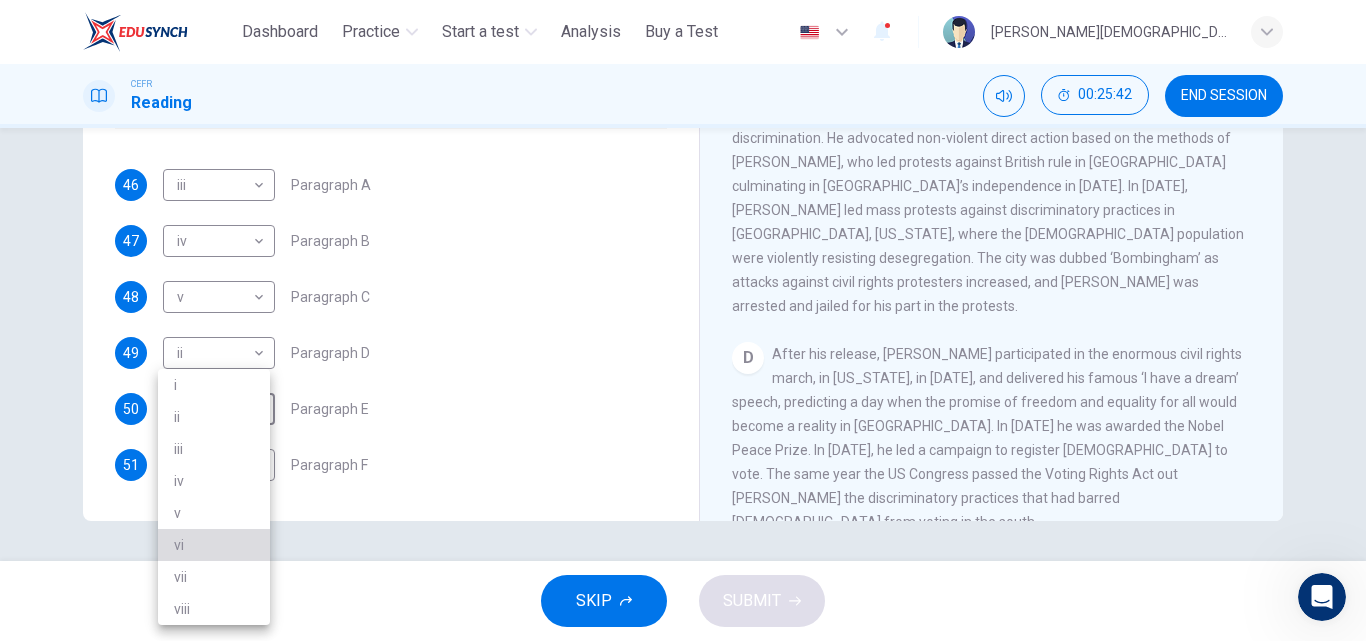click on "vi" at bounding box center (214, 545) 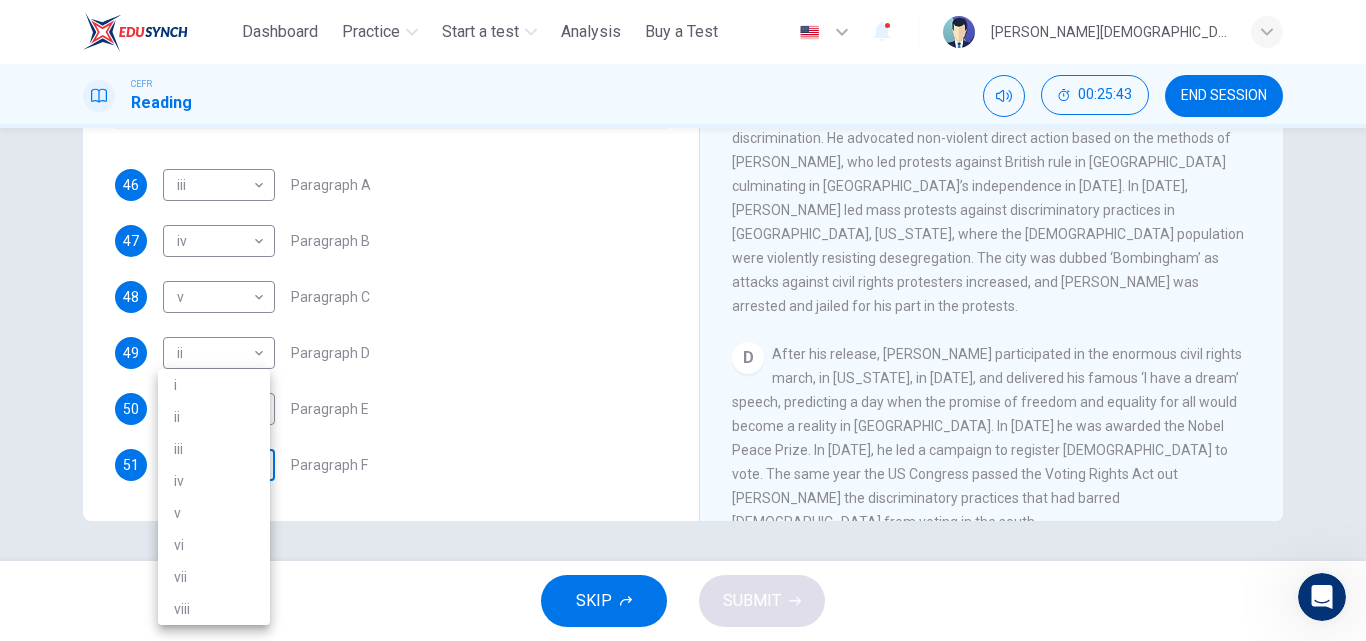 click on "This site uses cookies, as explained in our  Privacy Policy . If you agree to the use of cookies, please click the Accept button and continue to browse our site.   Privacy Policy Accept Dashboard Practice Start a test Analysis Buy a Test English ** ​ [PERSON_NAME] BINTI [DEMOGRAPHIC_DATA] STUDENT CEFR Reading 00:25:43 END SESSION Questions 46 - 51 The Reading Passage has 6 paragraphs.
Choose the correct heading for each paragraph  A – F , from the list of headings.
Write the correct number,  i – viii , in the spaces below. List of Headings i The memorable speech ii Unhappy about violence iii A tragic incident iv Protests and action v The background of an iconic man vi Making his mark internationally vii Difficult childhood viii Black street repairmen 46 iii *** ​ Paragraph A 47 iv ** ​ Paragraph B 48 v * ​ Paragraph C 49 ii ** ​ Paragraph D 50 vi ** ​ Paragraph E 51 ​ ​ Paragraph F [PERSON_NAME] CLICK TO ZOOM Click to Zoom A B C D E F SKIP SUBMIT Dashboard Practice Start a test Analysis" at bounding box center (683, 320) 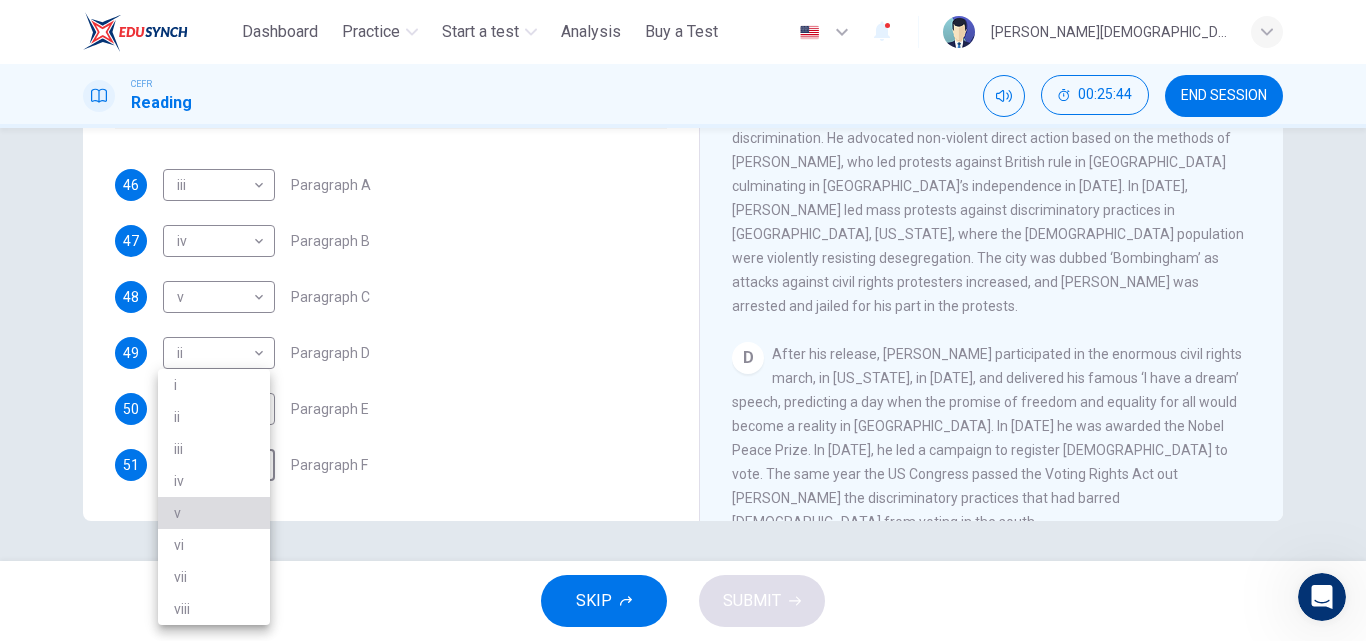 click on "v" at bounding box center [214, 513] 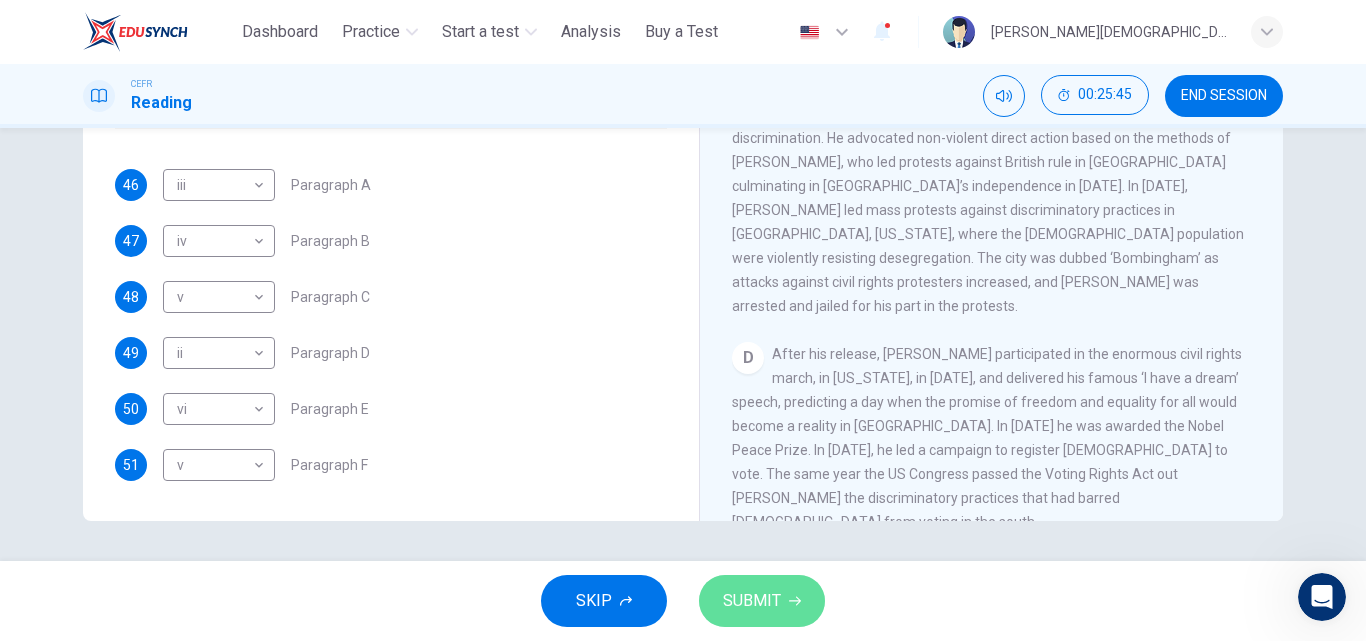 click on "SUBMIT" at bounding box center [752, 601] 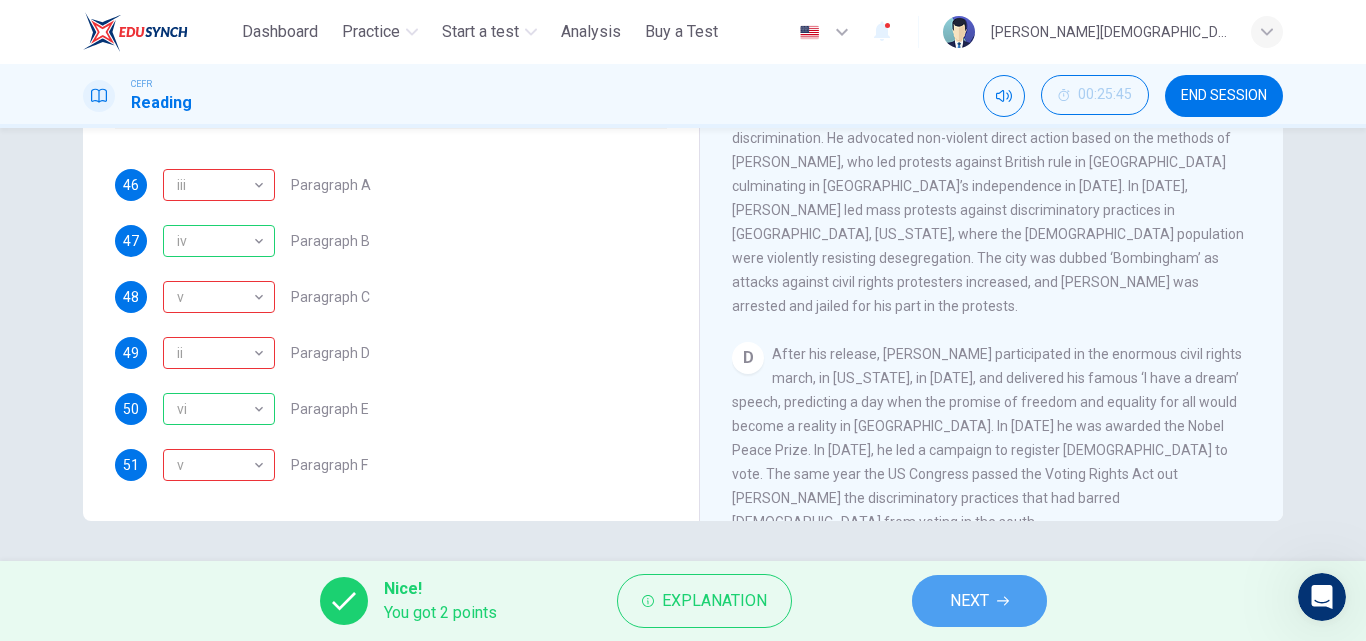 click on "NEXT" at bounding box center [969, 601] 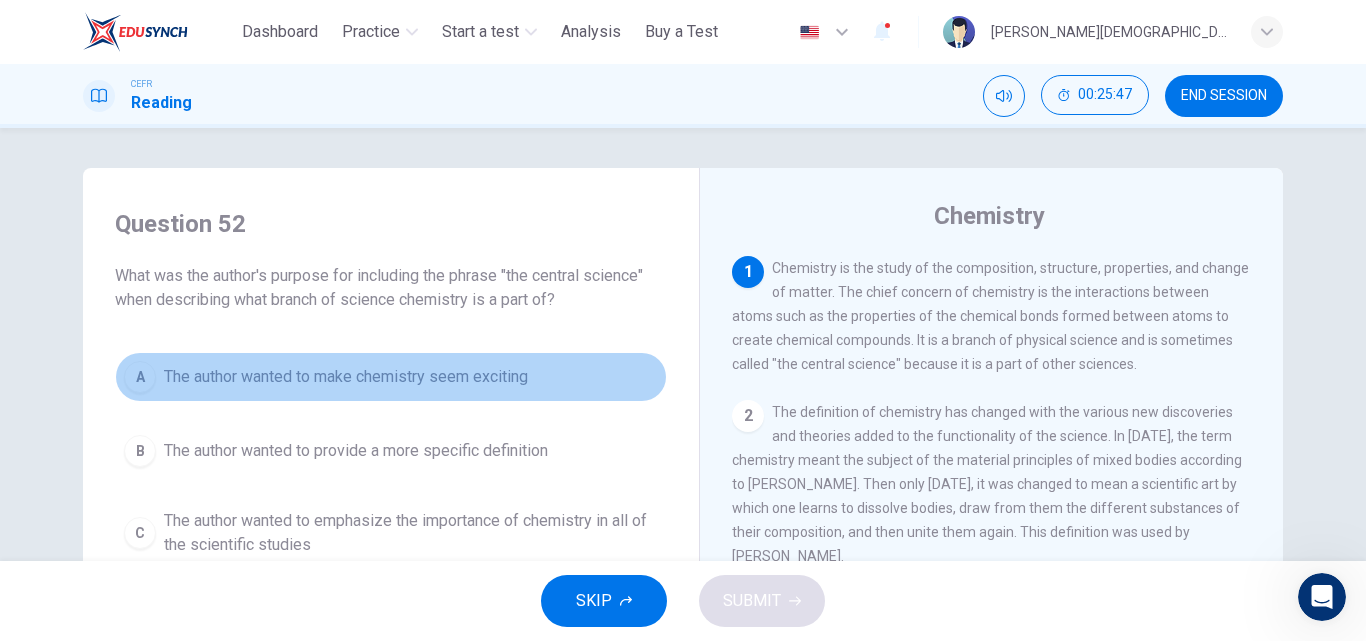 click on "The author wanted to make chemistry seem exciting" at bounding box center [346, 377] 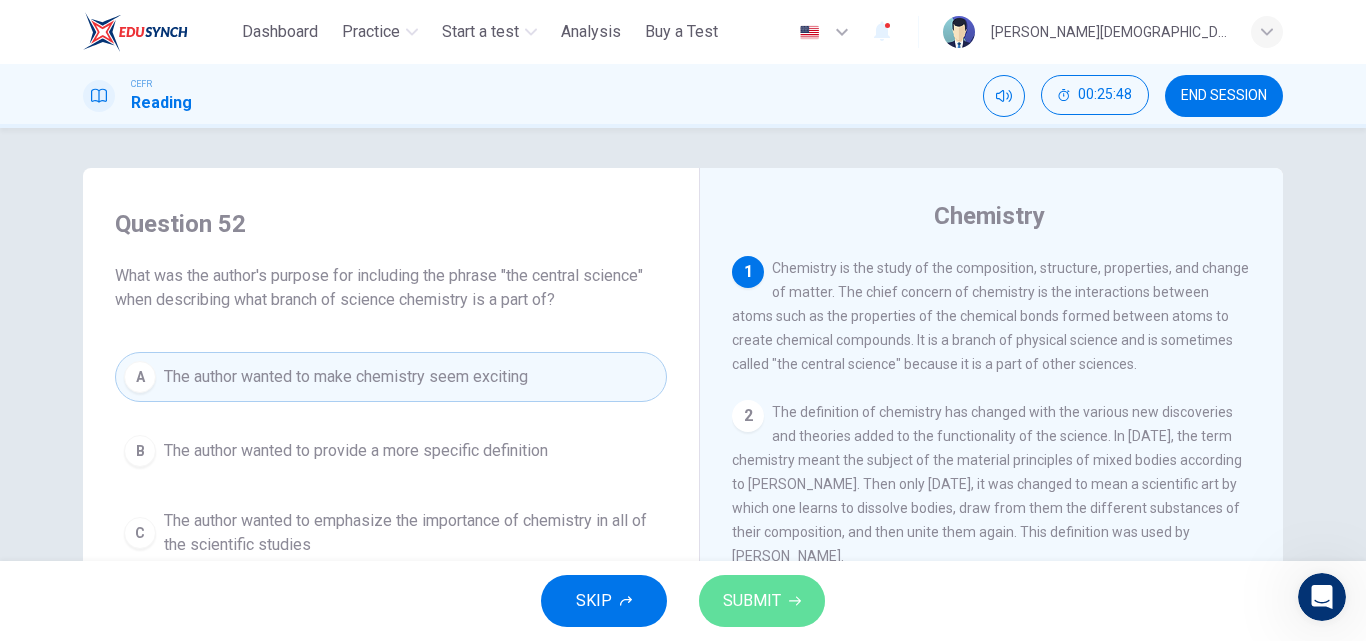click on "SUBMIT" at bounding box center (752, 601) 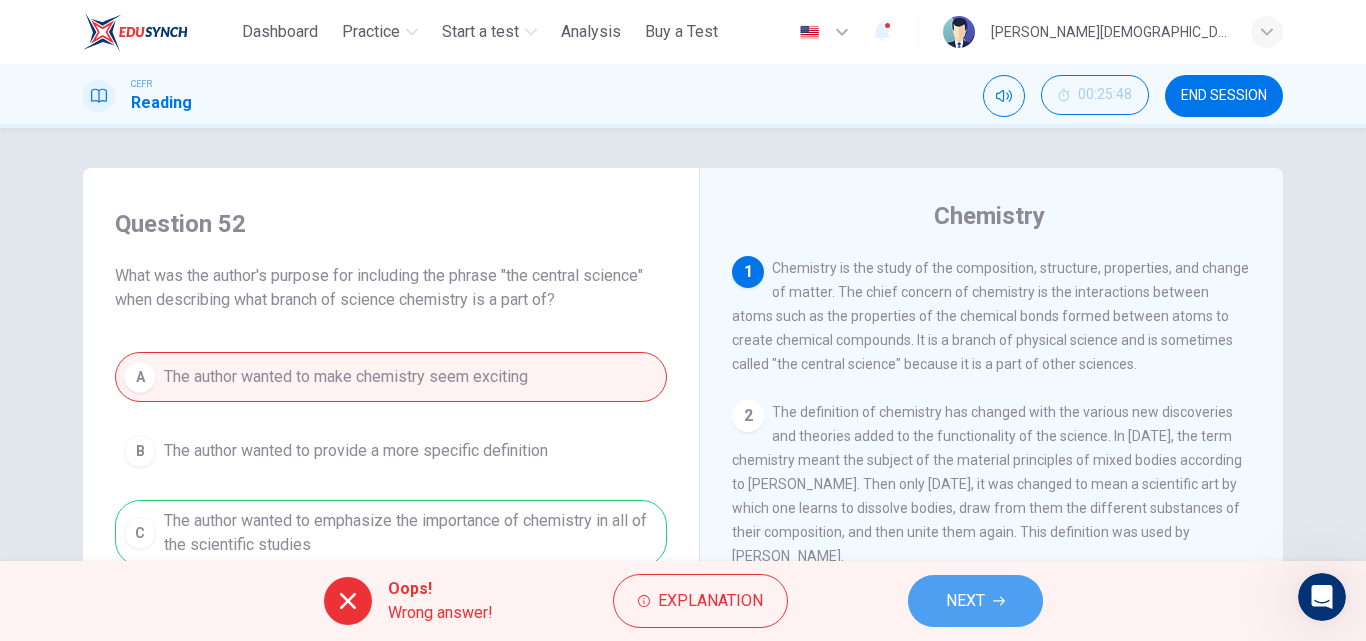 click on "NEXT" at bounding box center [975, 601] 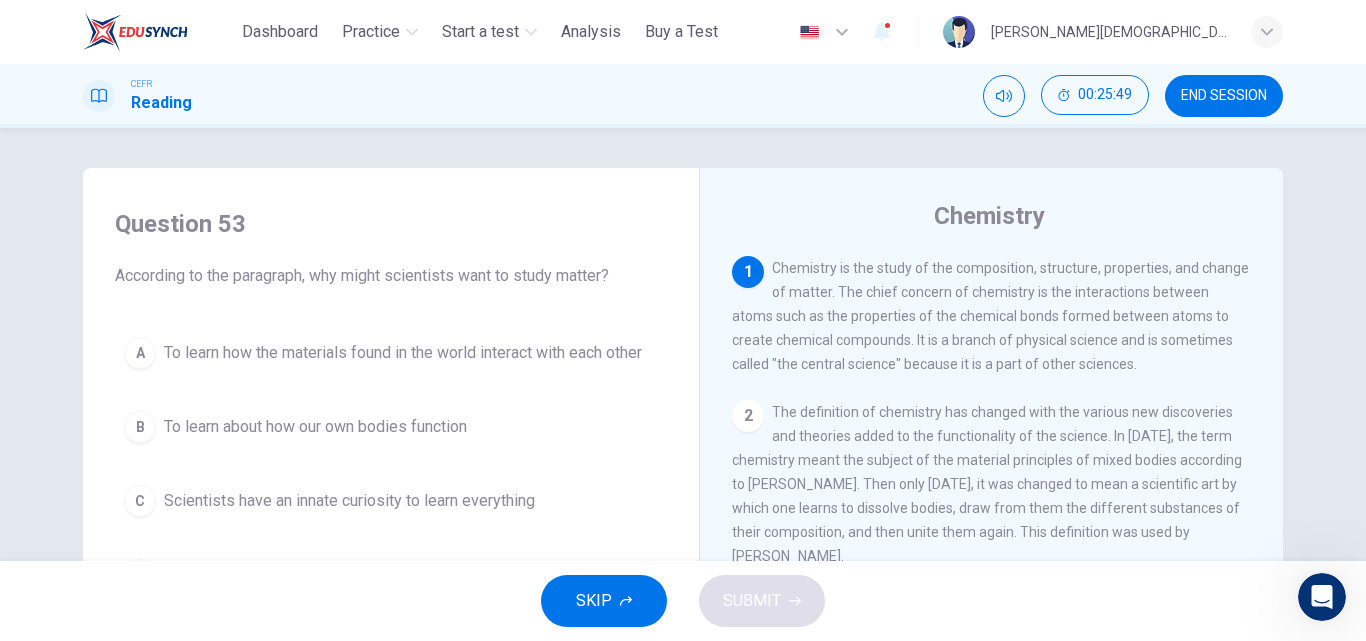 click on "Scientists have an innate curiosity to learn everything" at bounding box center (349, 501) 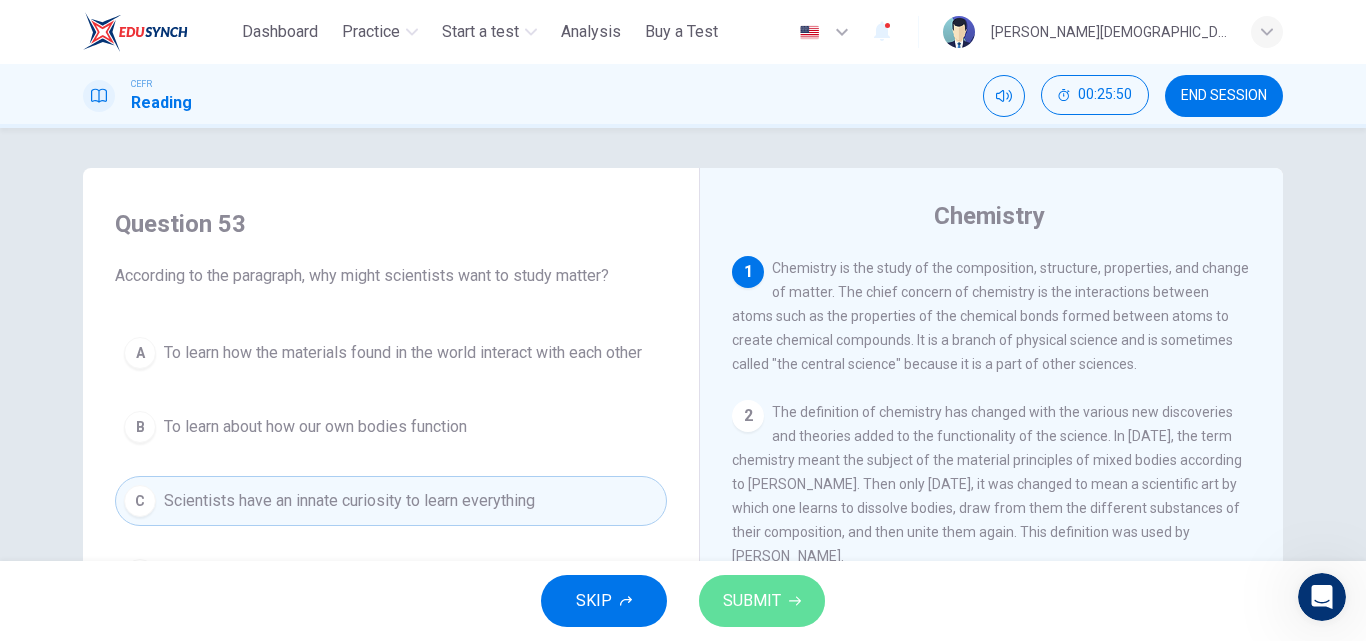 click on "SUBMIT" at bounding box center [762, 601] 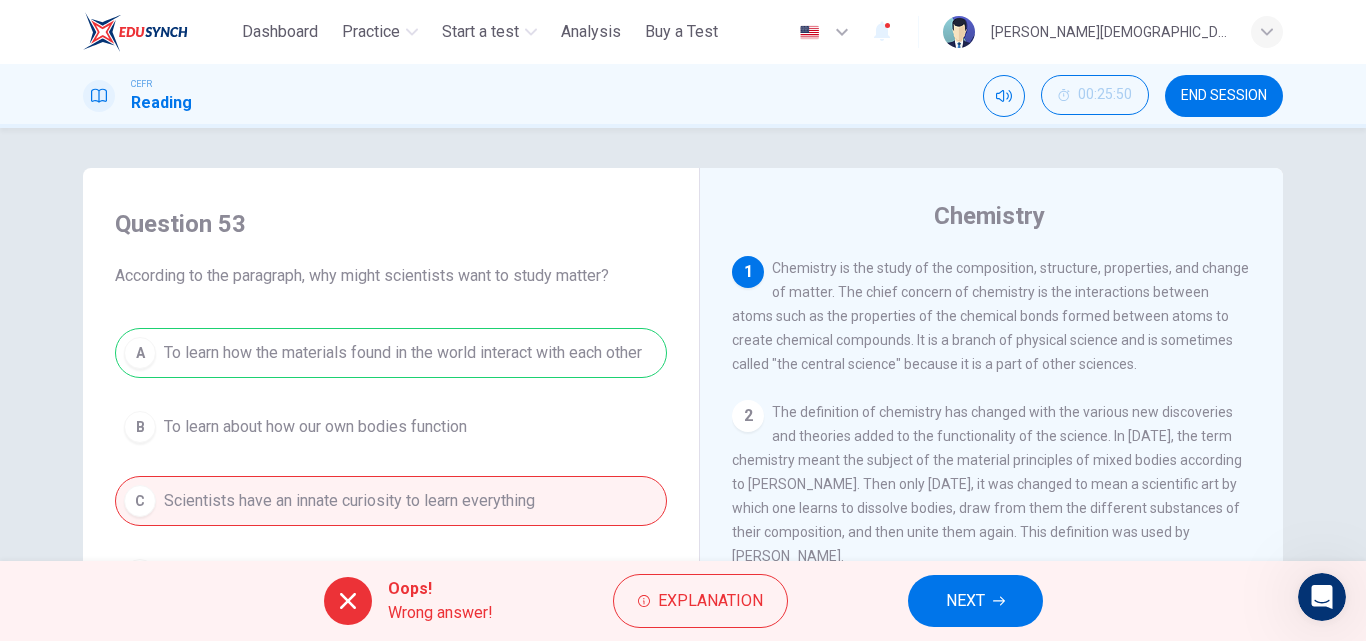 click on "NEXT" at bounding box center [965, 601] 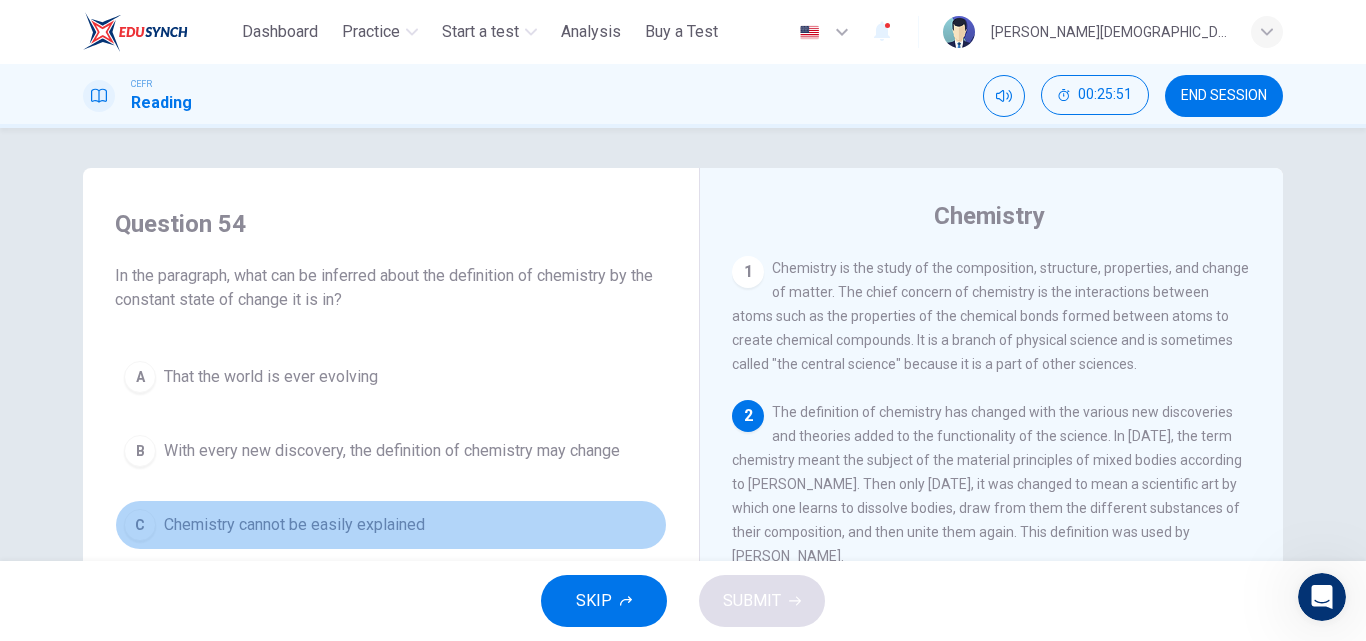 click on "Chemistry cannot be easily explained" at bounding box center (294, 525) 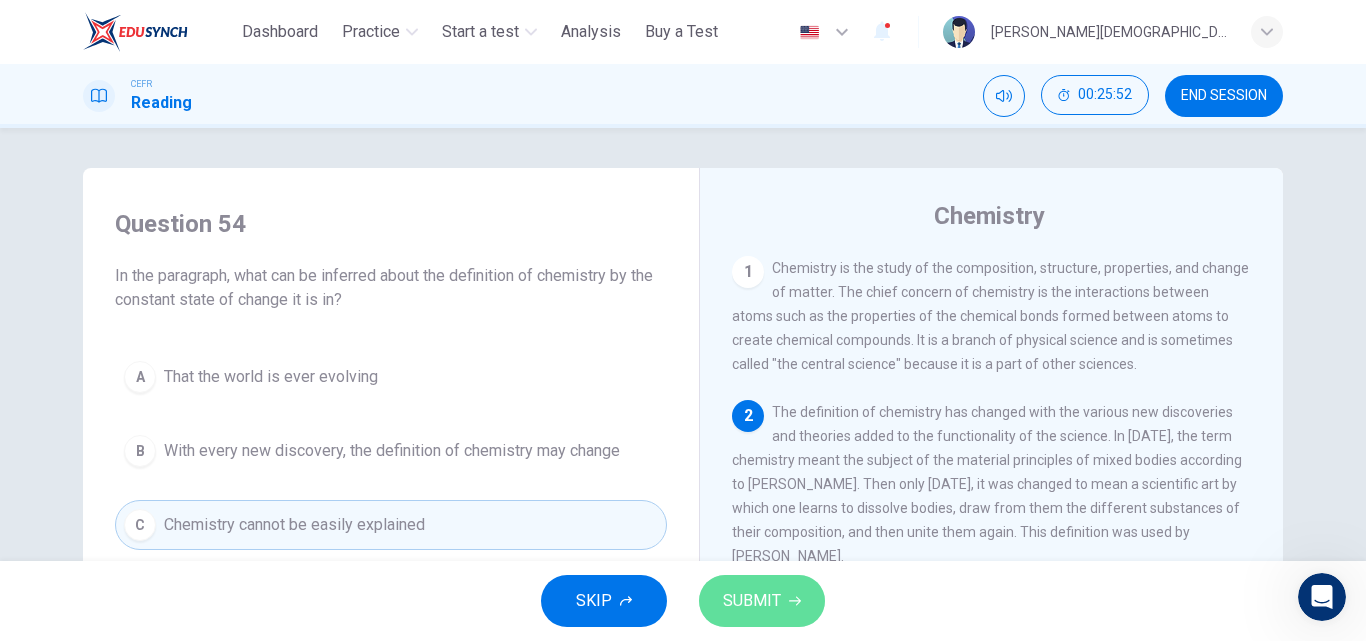 click on "SUBMIT" at bounding box center [762, 601] 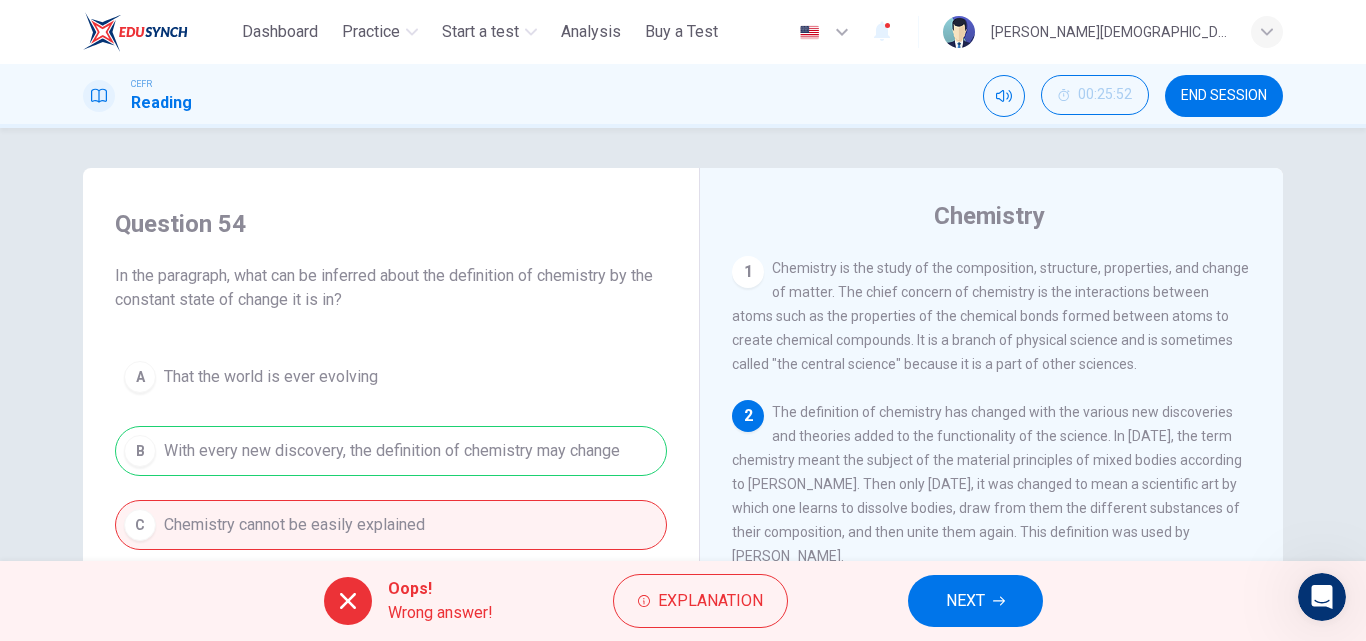 click on "NEXT" at bounding box center [965, 601] 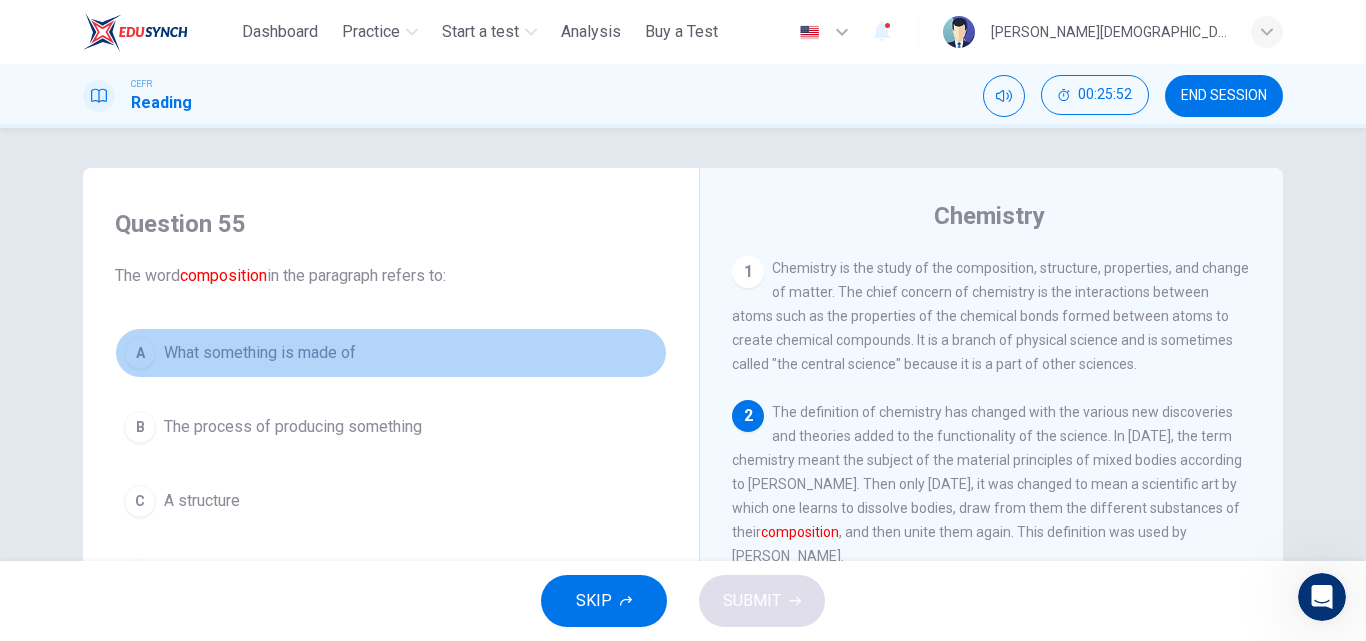 click on "What something is made of" at bounding box center [260, 353] 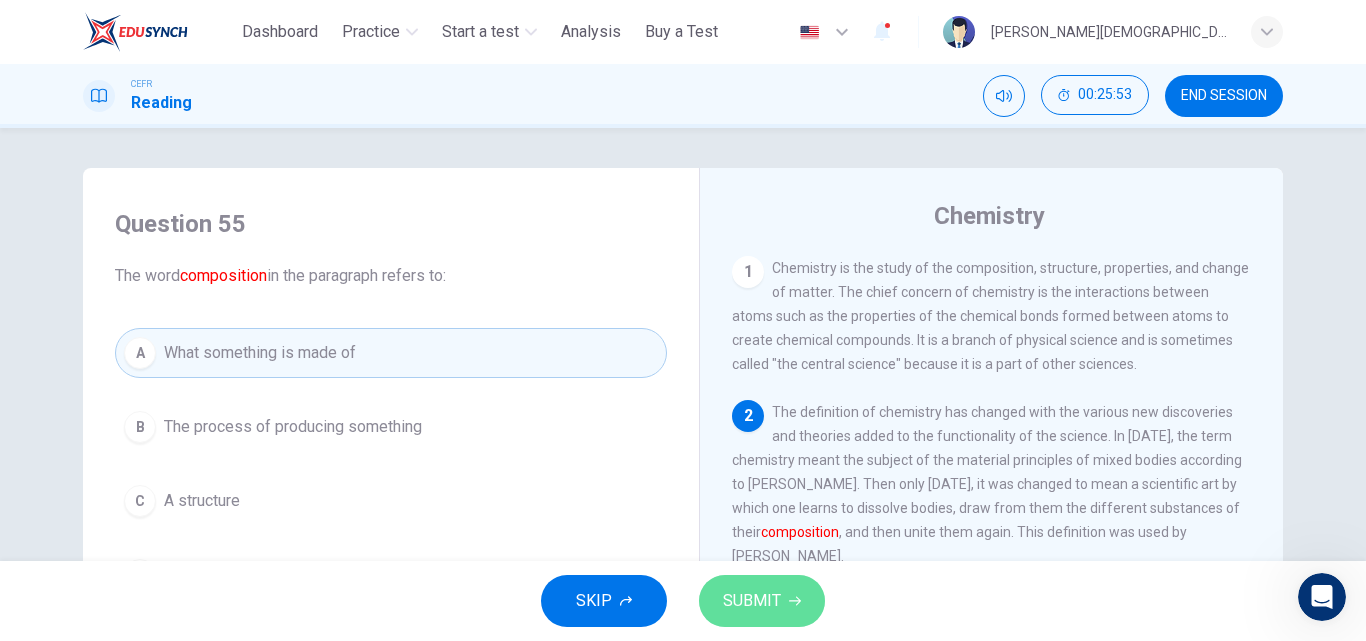 click on "SUBMIT" at bounding box center [752, 601] 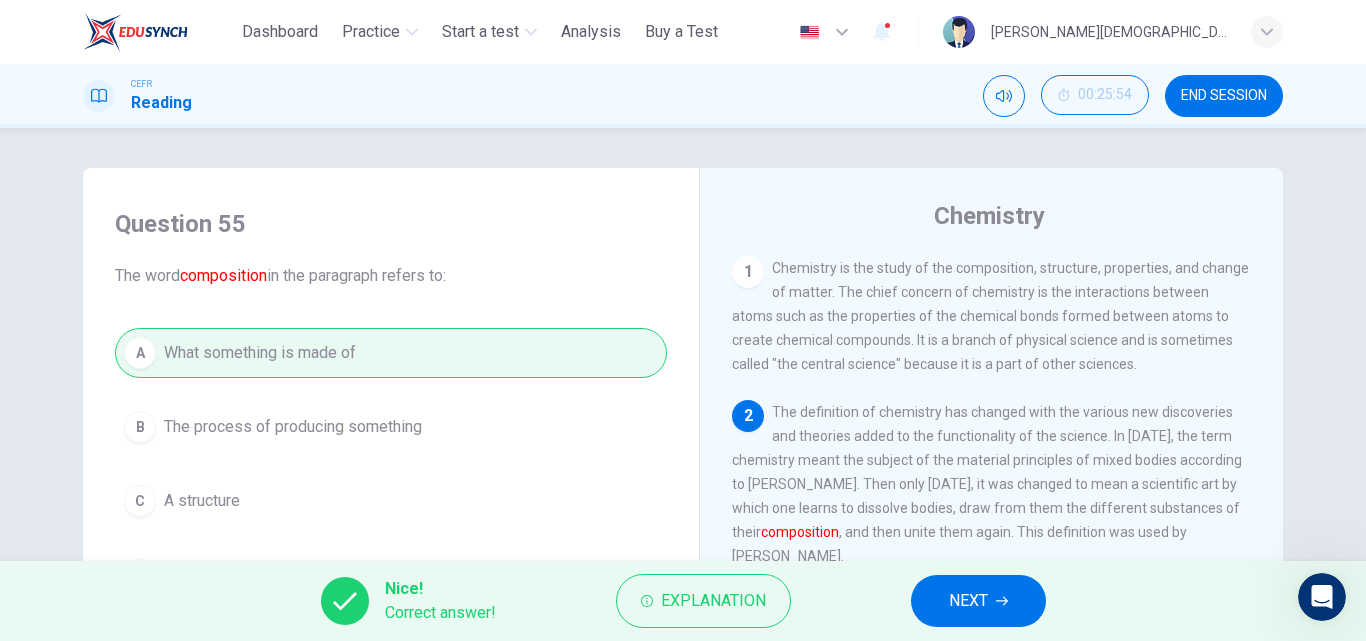 click on "NEXT" at bounding box center [978, 601] 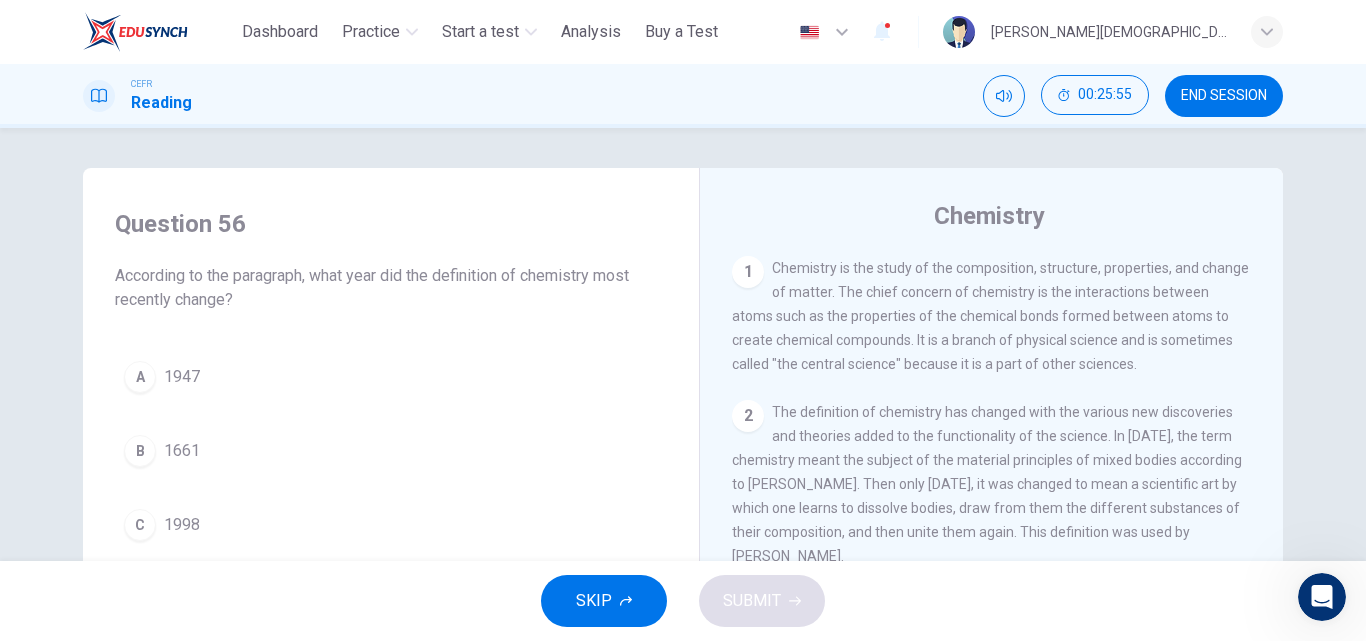 click on "1661" at bounding box center (182, 451) 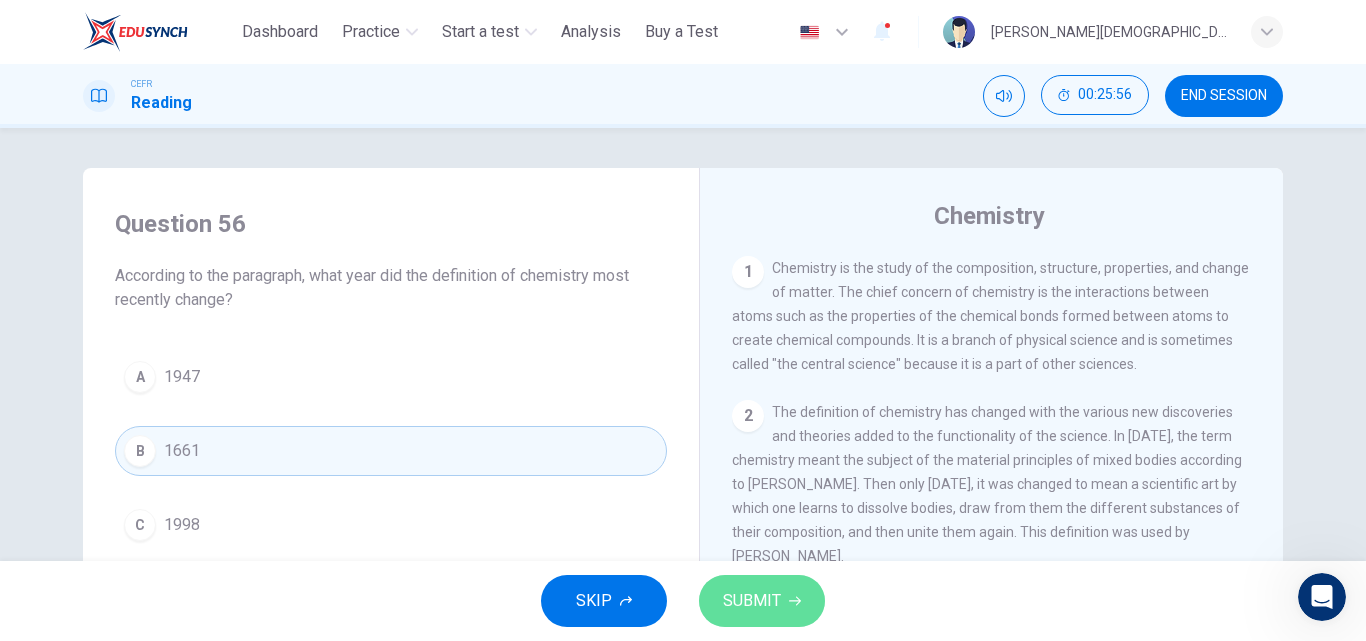 click on "SUBMIT" at bounding box center [752, 601] 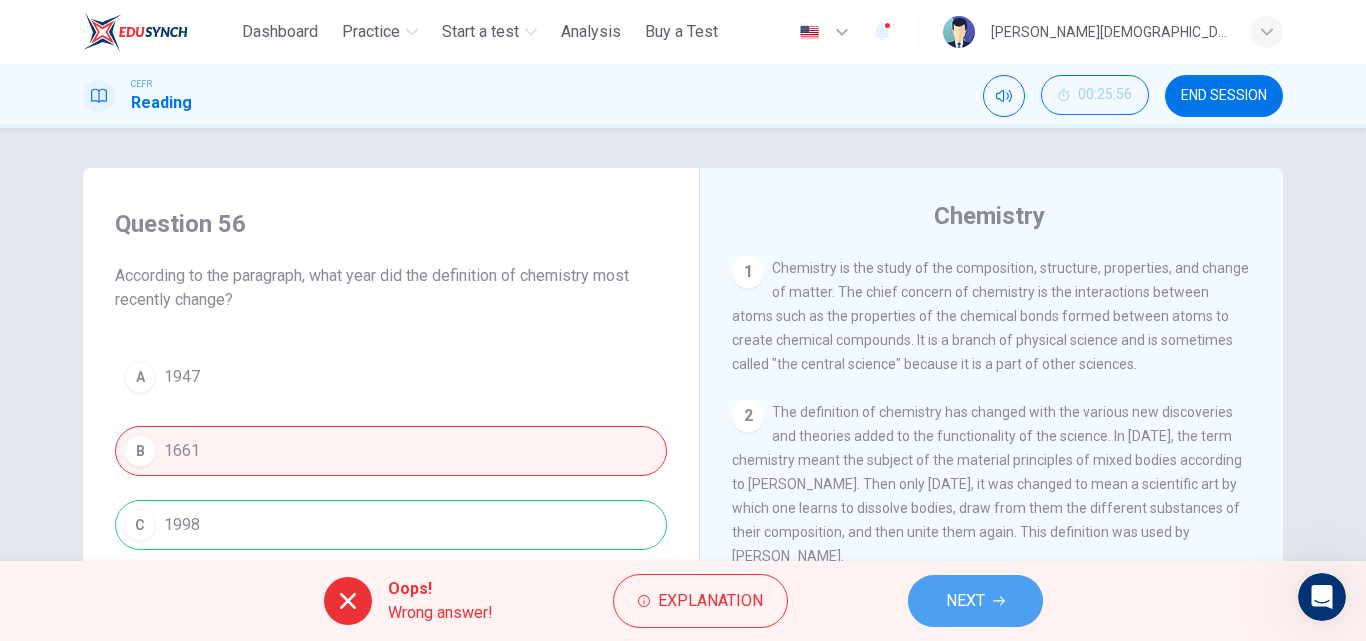 click 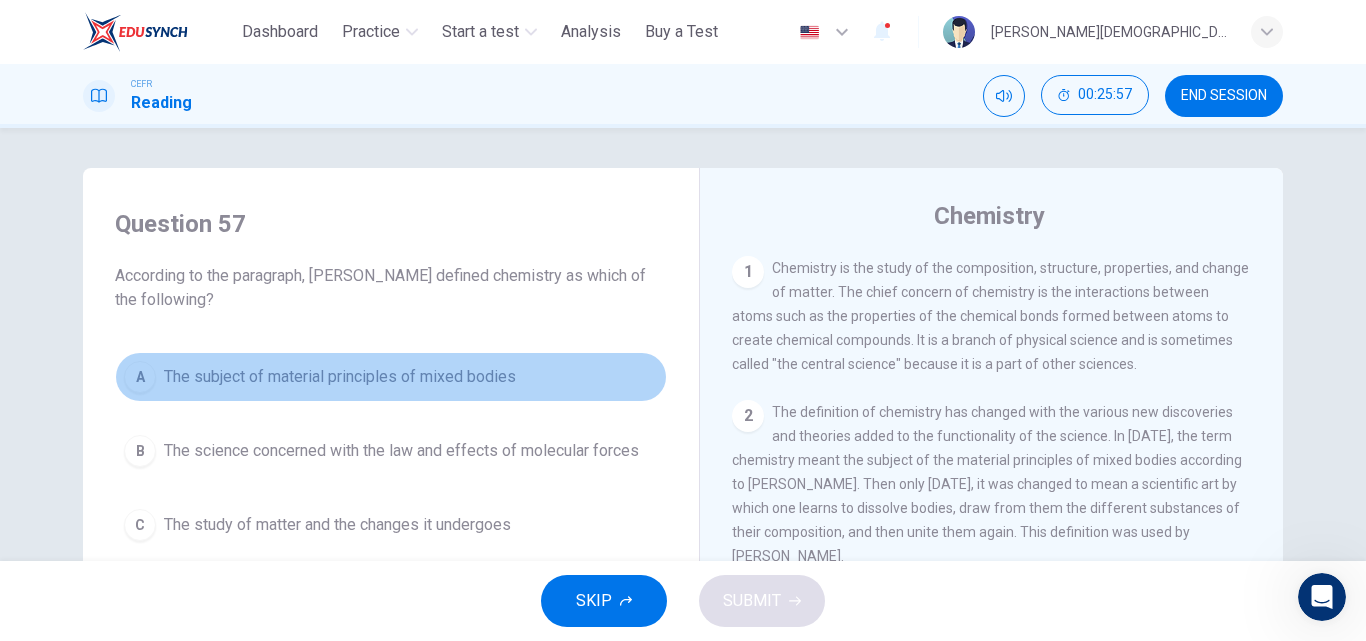 click on "The subject of material principles of mixed bodies" at bounding box center [340, 377] 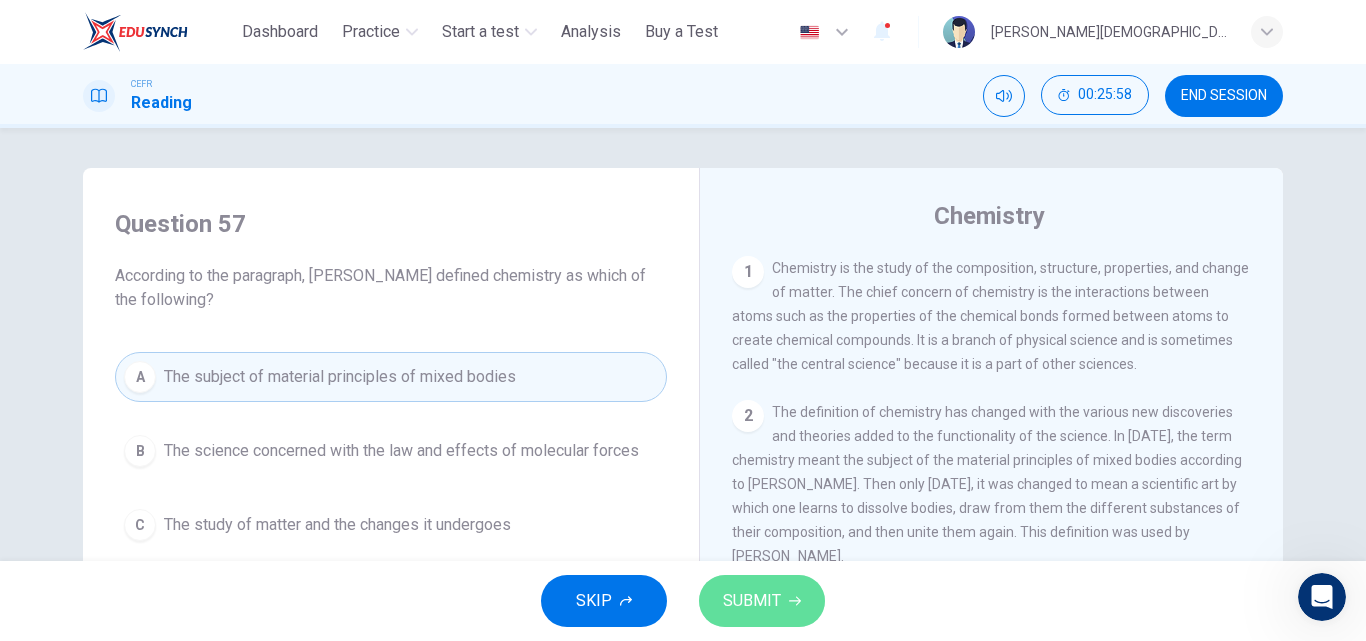 click on "SUBMIT" at bounding box center [752, 601] 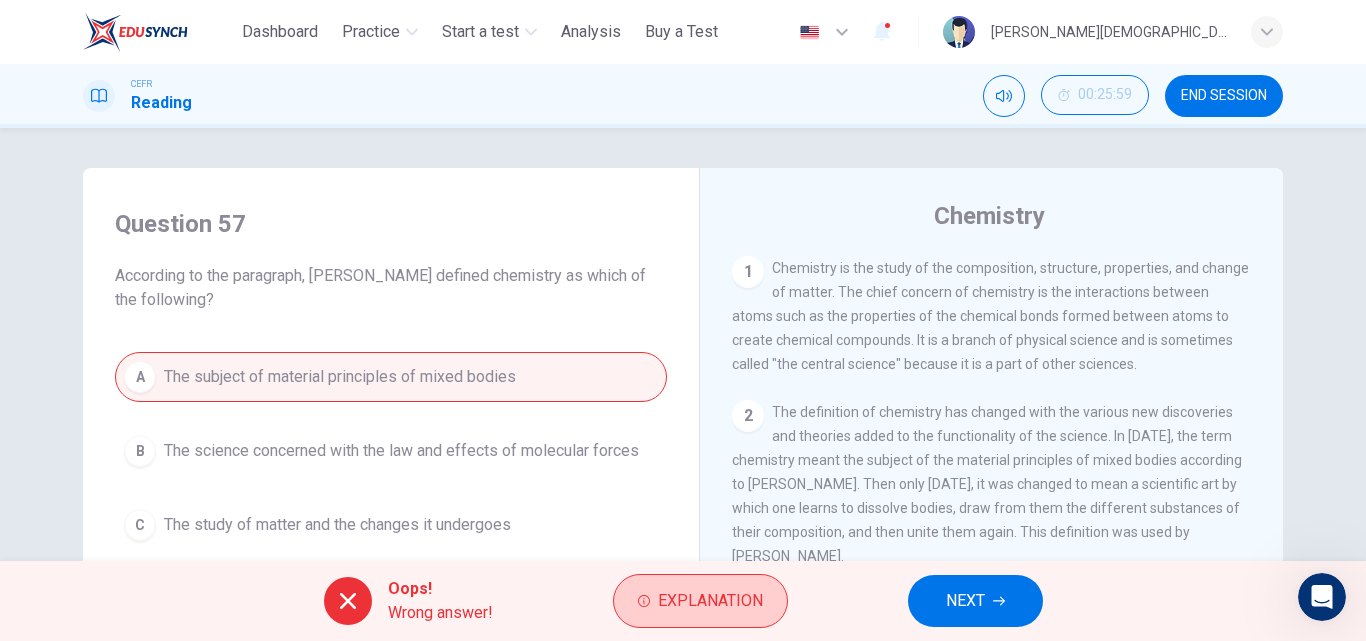 click on "Explanation" at bounding box center (710, 601) 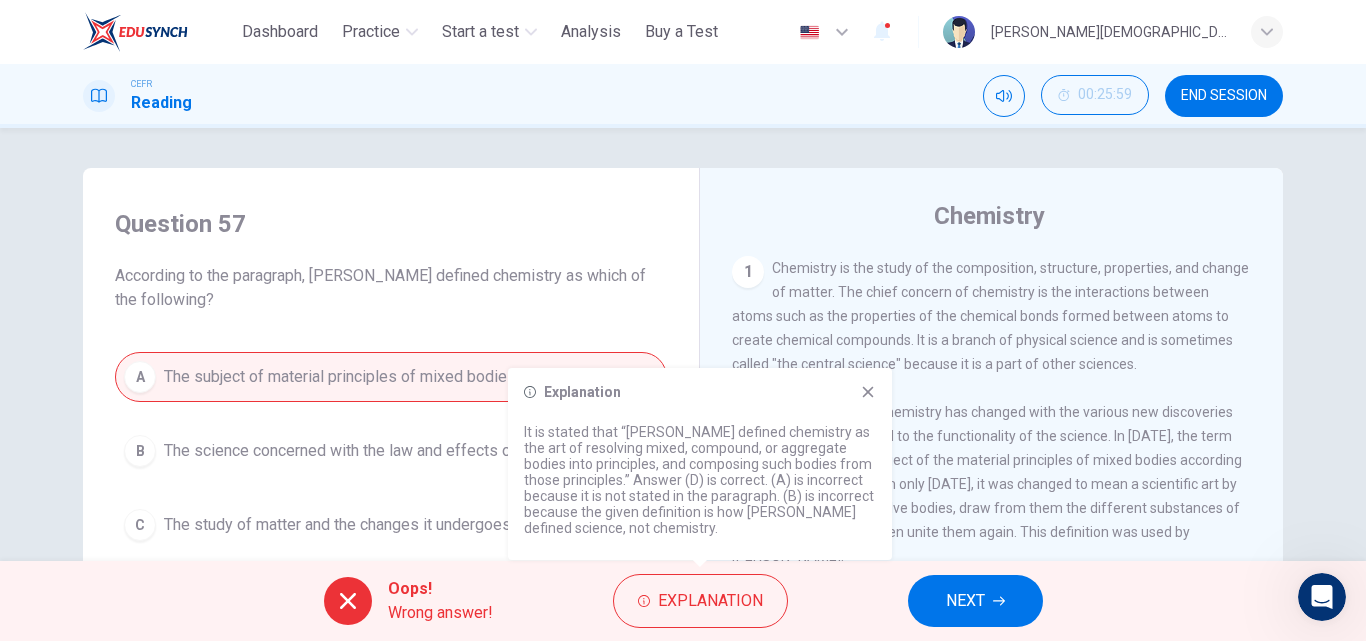 click on "NEXT" at bounding box center (975, 601) 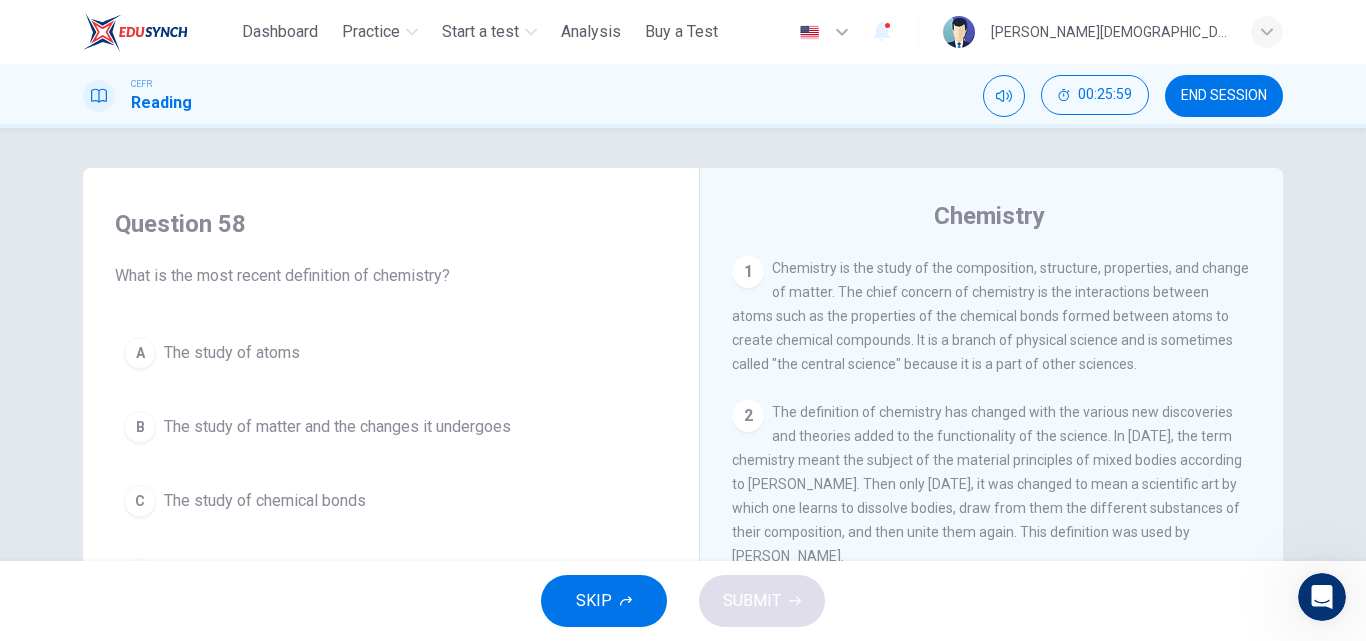 click on "The study of matter and the changes it undergoes" at bounding box center (337, 427) 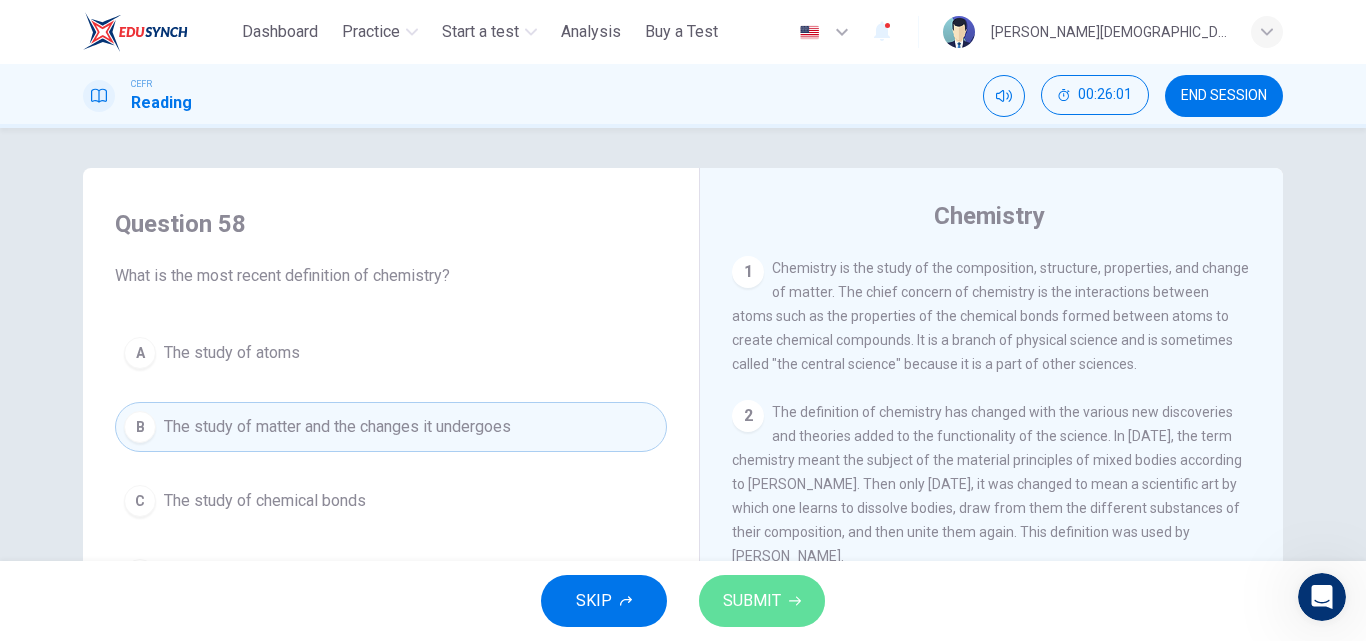 click on "SUBMIT" at bounding box center (752, 601) 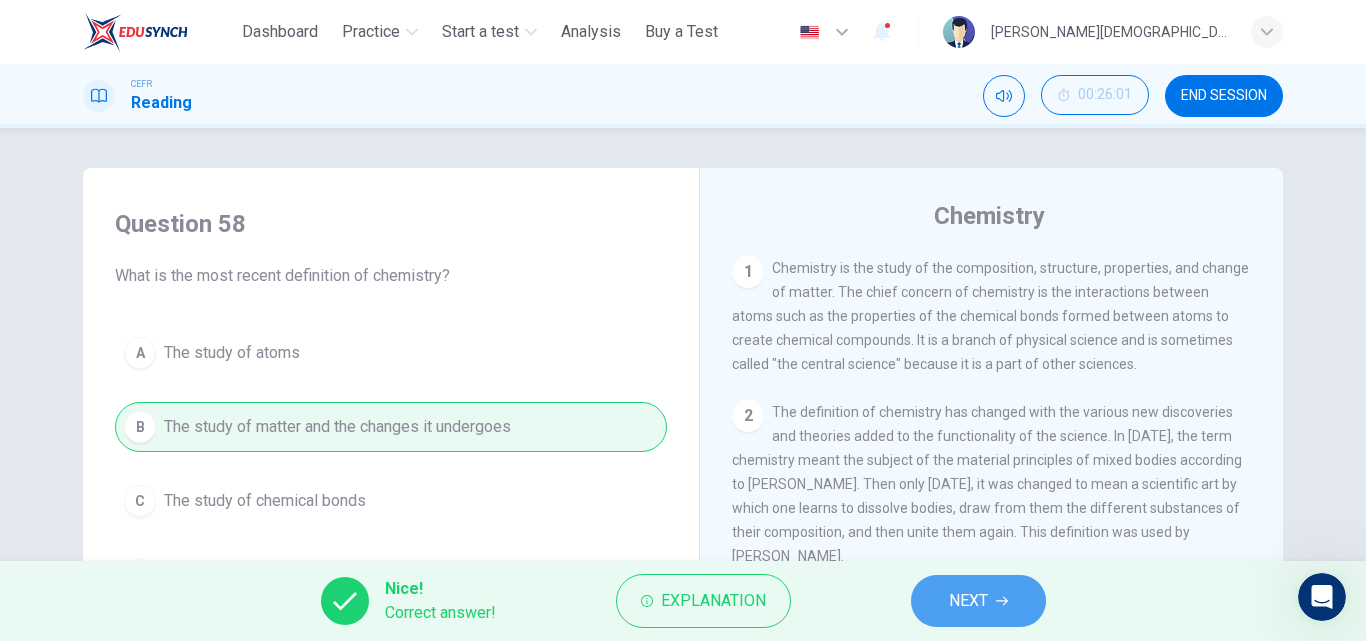 click on "NEXT" at bounding box center [978, 601] 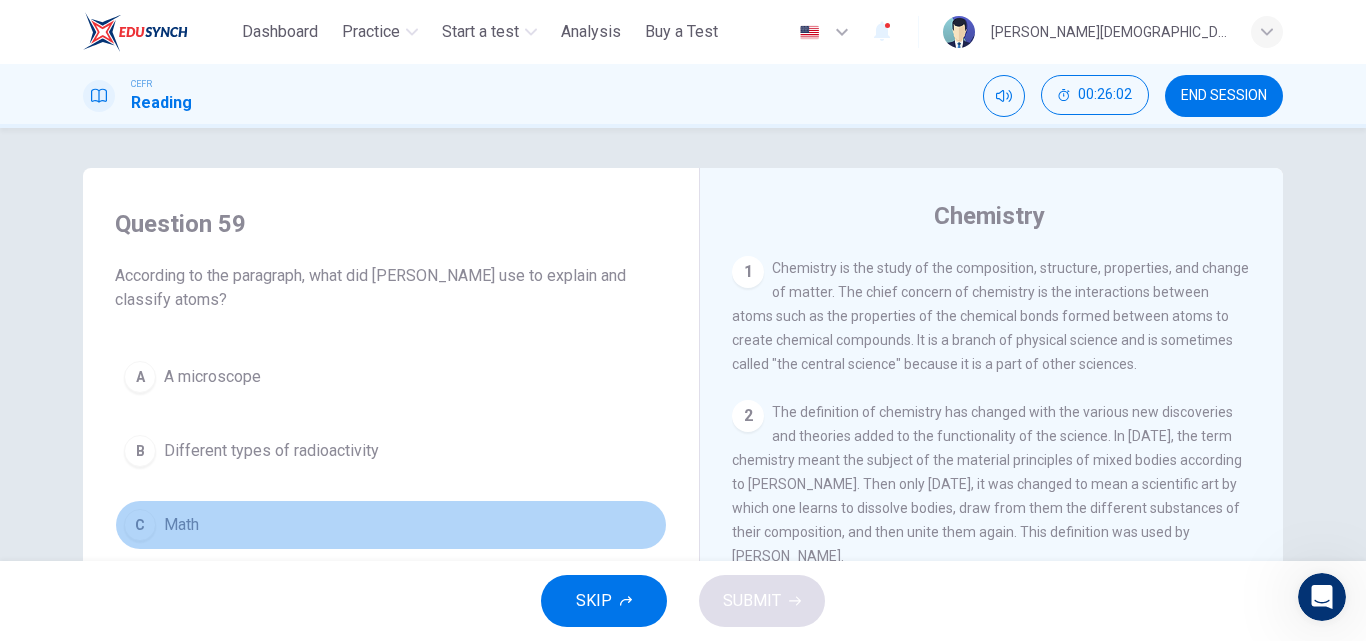 click on "Math" at bounding box center [181, 525] 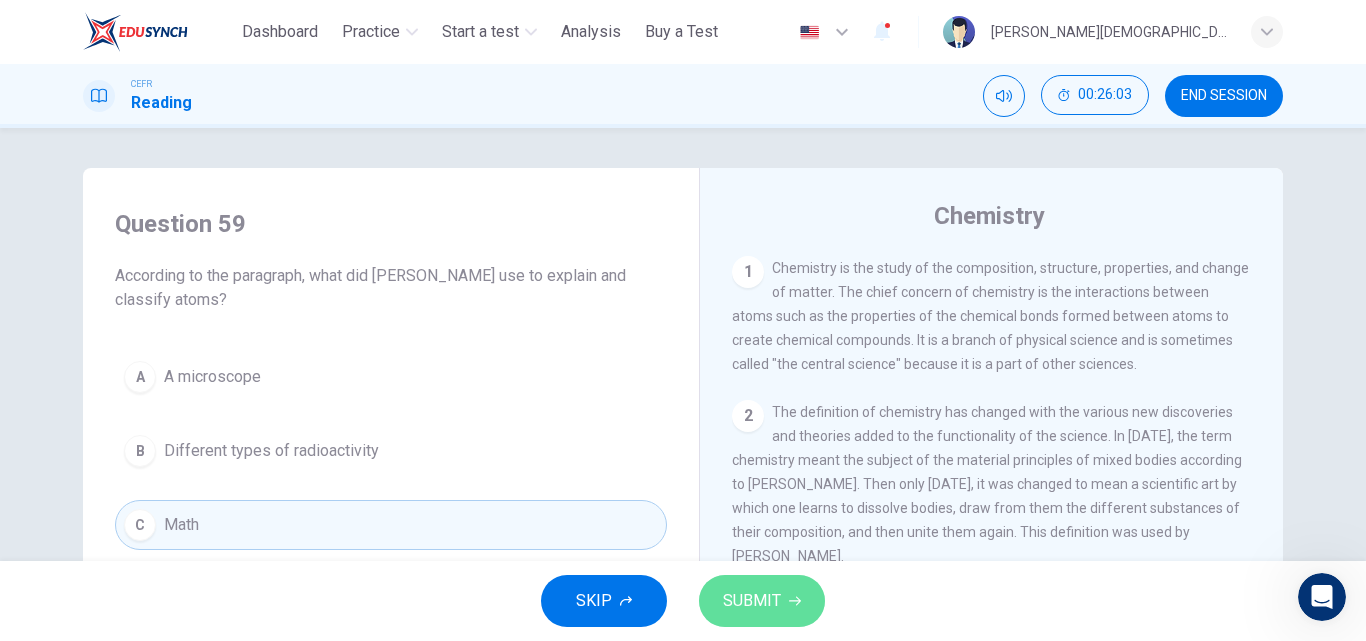 click on "SUBMIT" at bounding box center [752, 601] 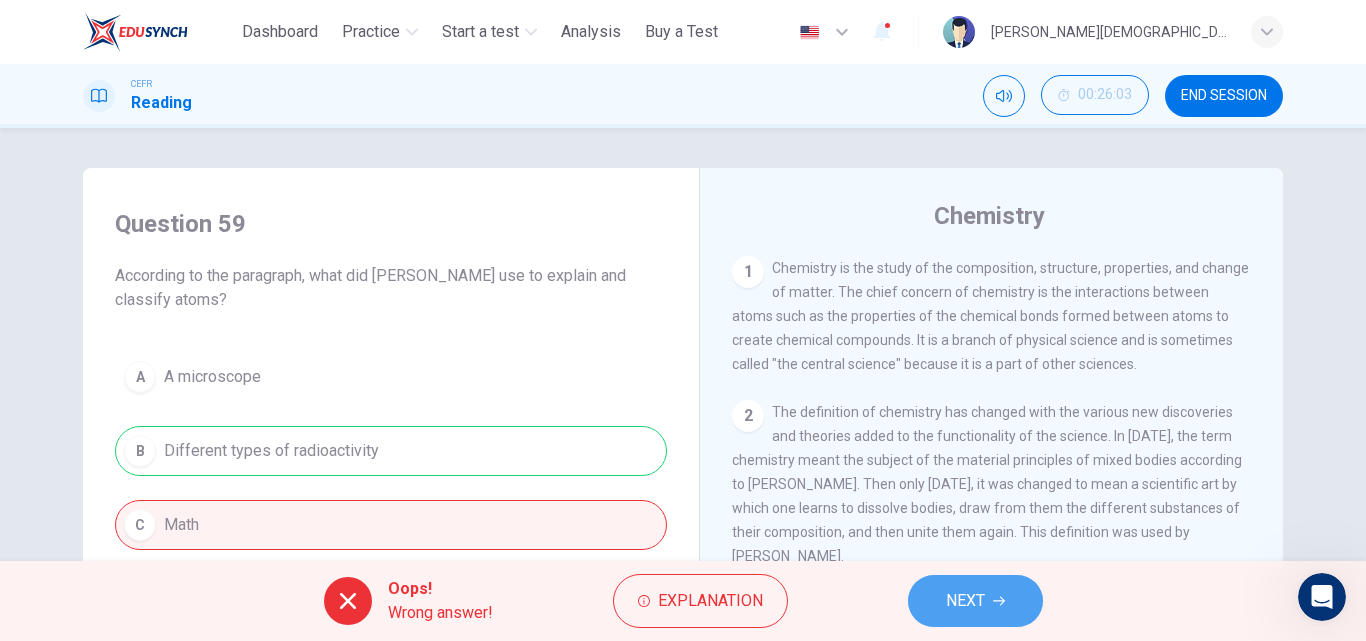click on "NEXT" at bounding box center (975, 601) 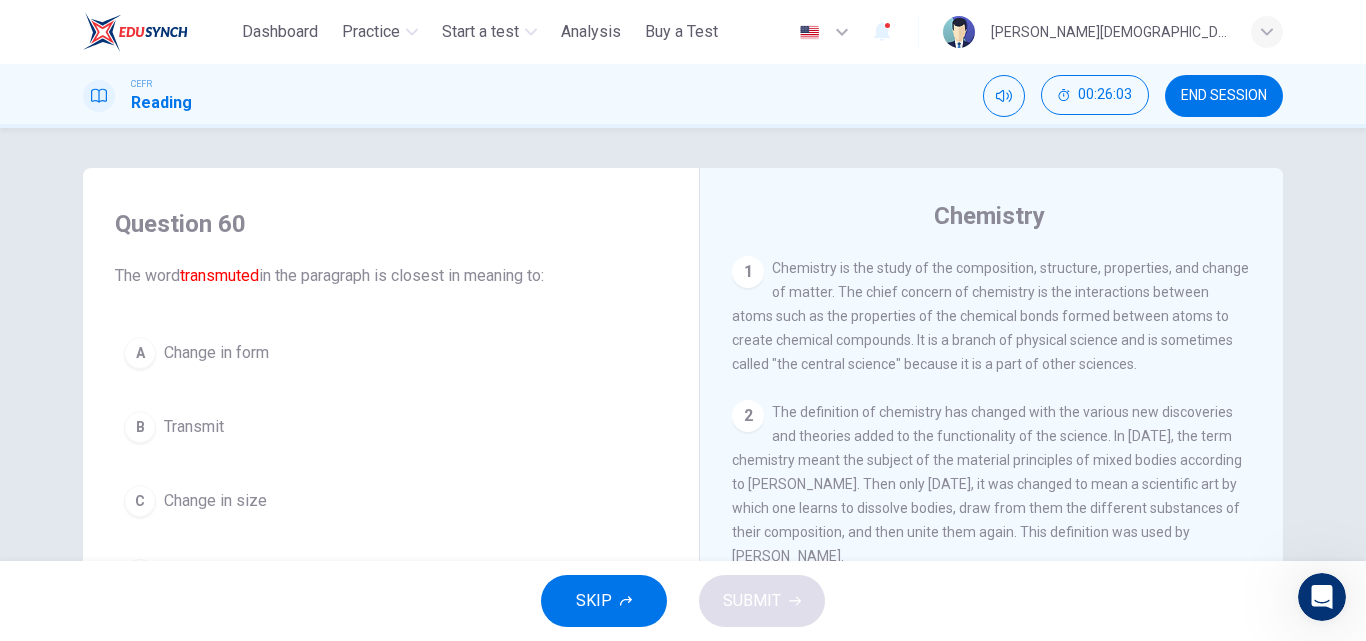 click on "Change in form" at bounding box center [216, 353] 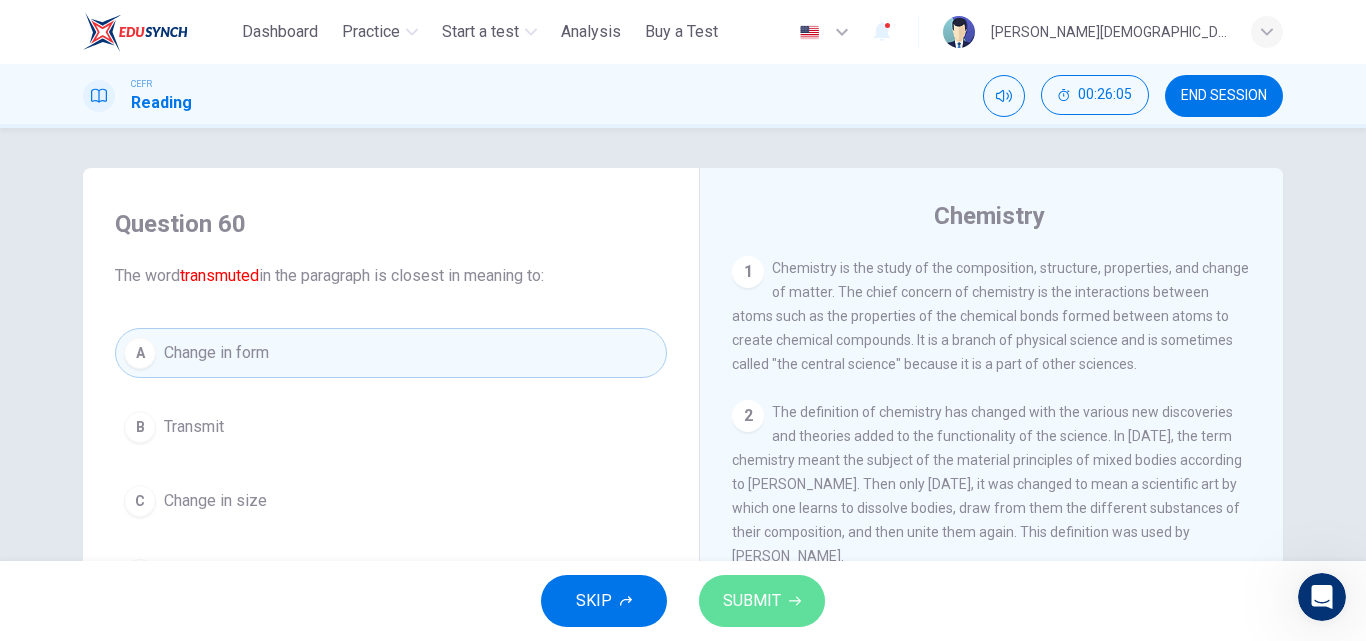 click on "SUBMIT" at bounding box center [752, 601] 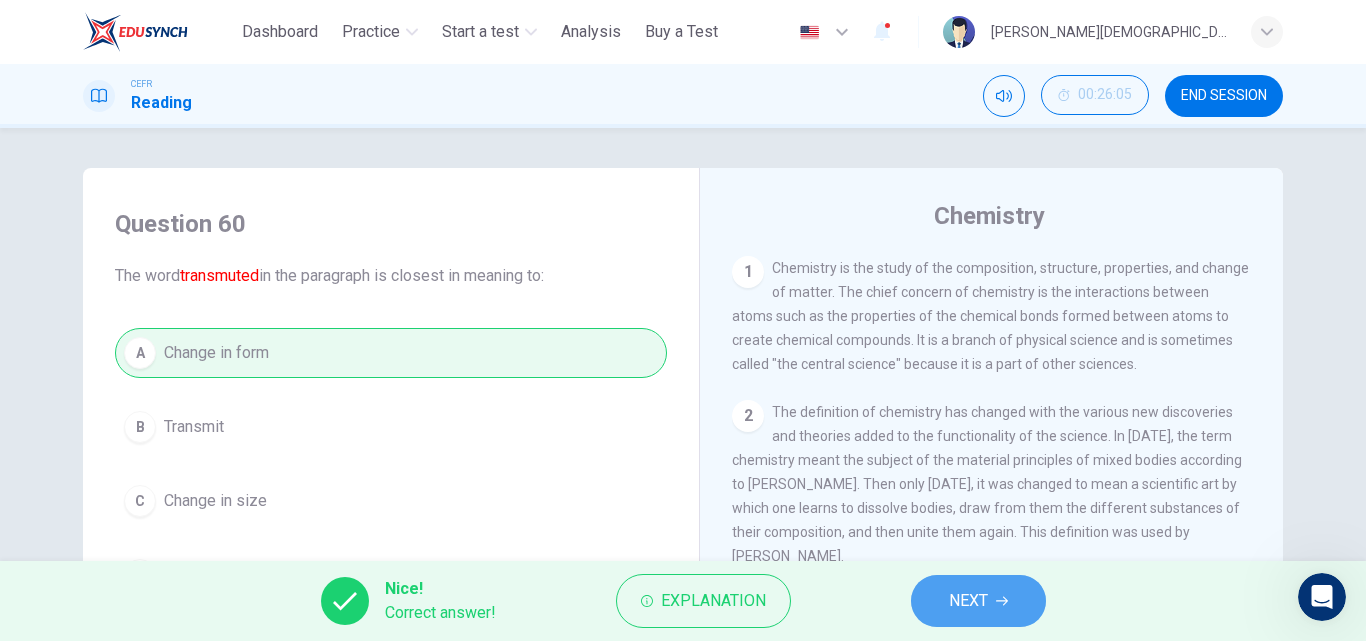 click on "NEXT" at bounding box center (968, 601) 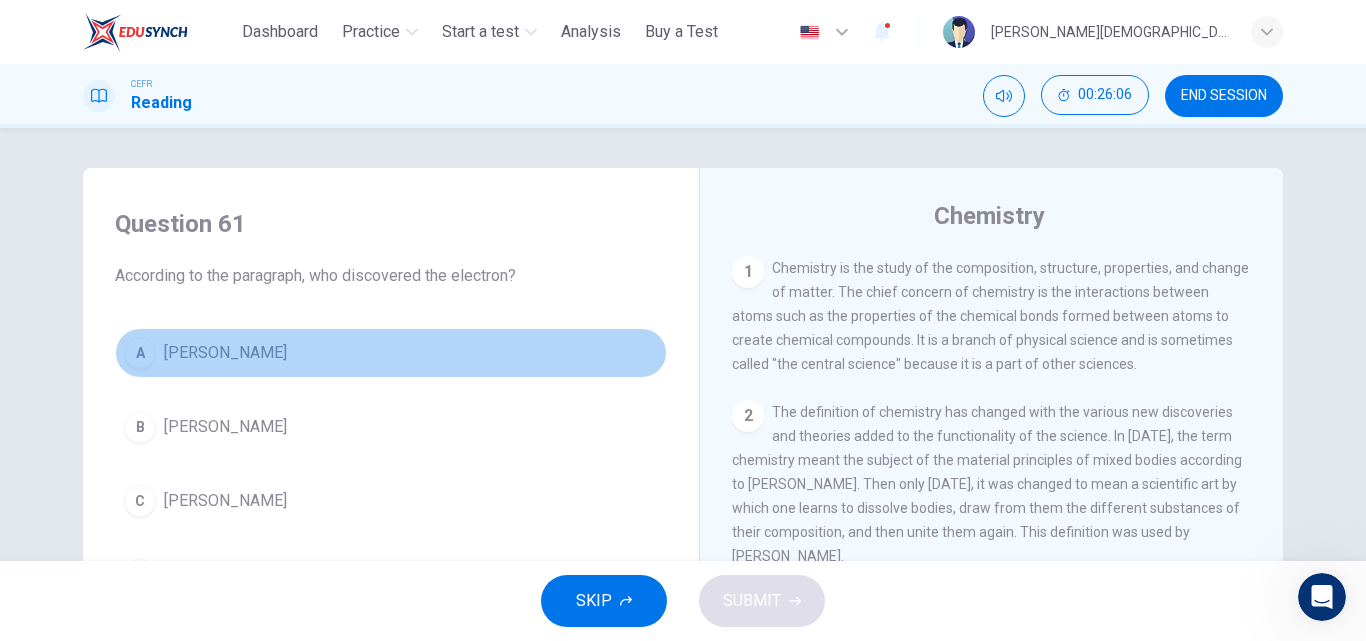 click on "[PERSON_NAME]" at bounding box center (225, 353) 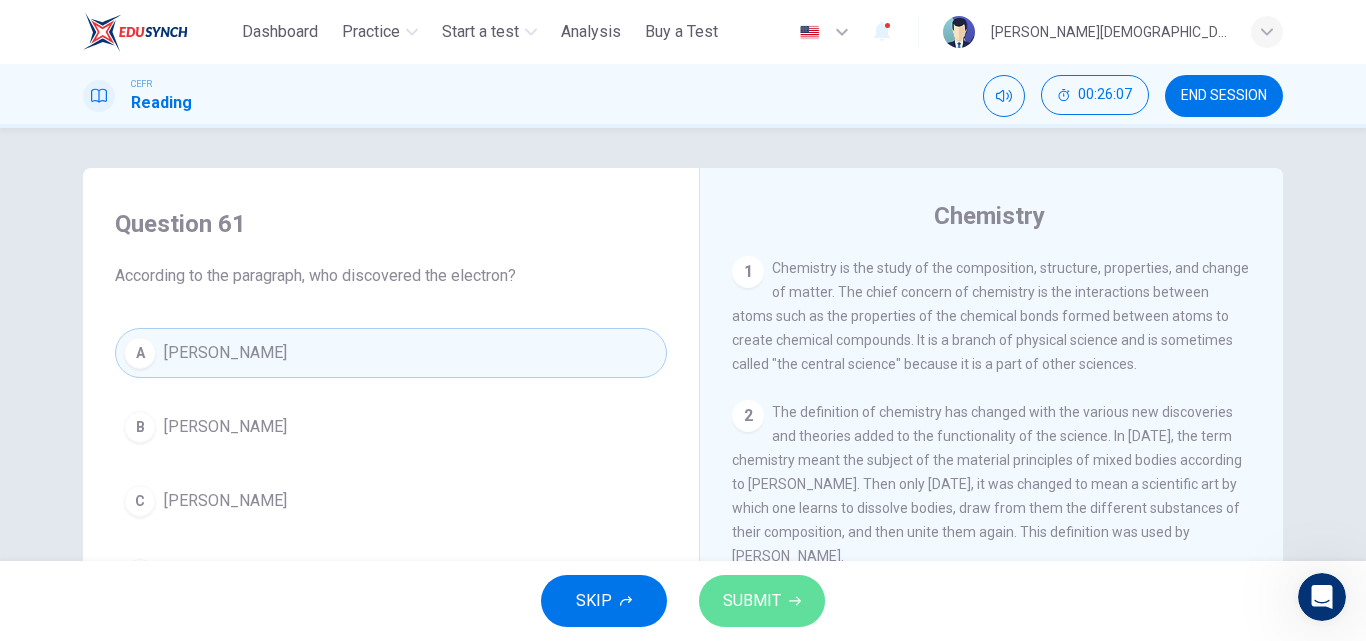 click on "SUBMIT" at bounding box center [762, 601] 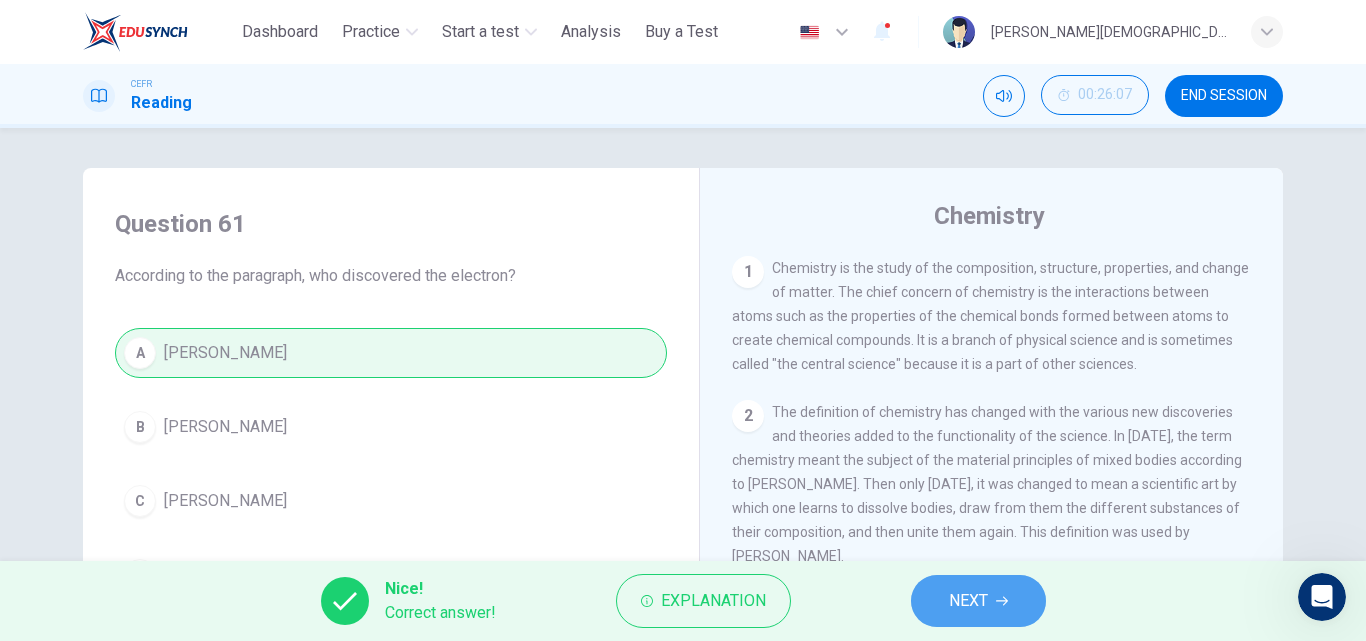 click on "NEXT" at bounding box center (968, 601) 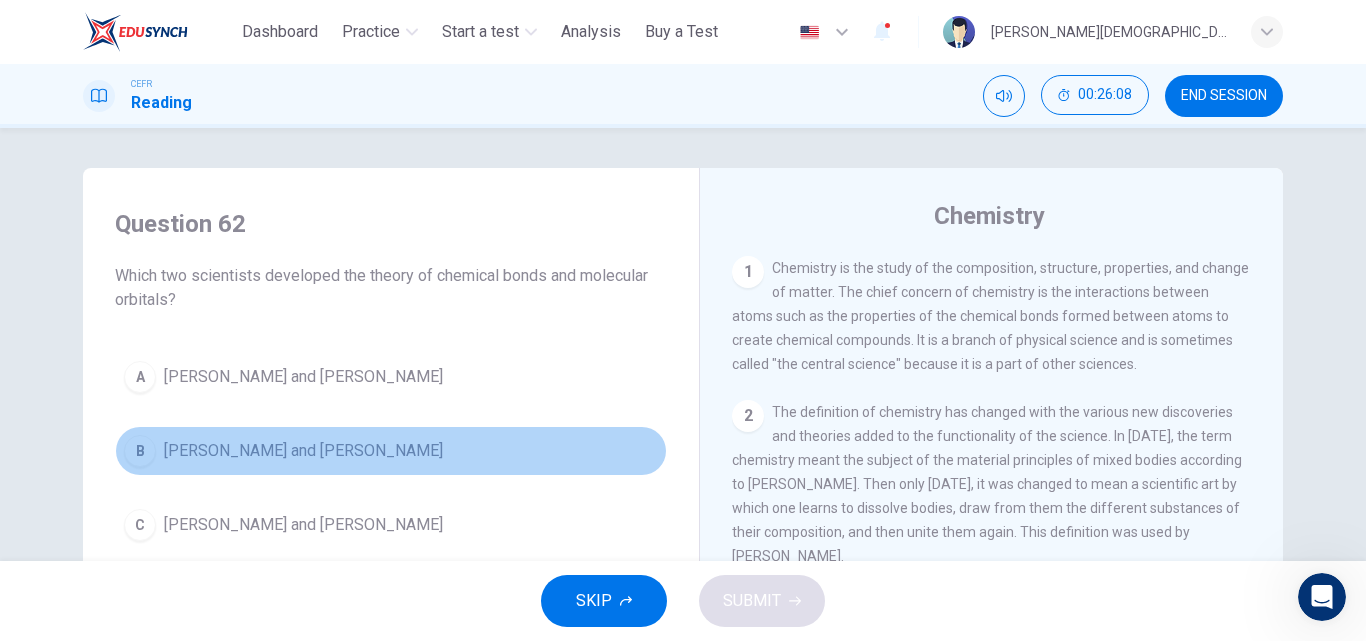 click on "[PERSON_NAME] and [PERSON_NAME]" at bounding box center (303, 451) 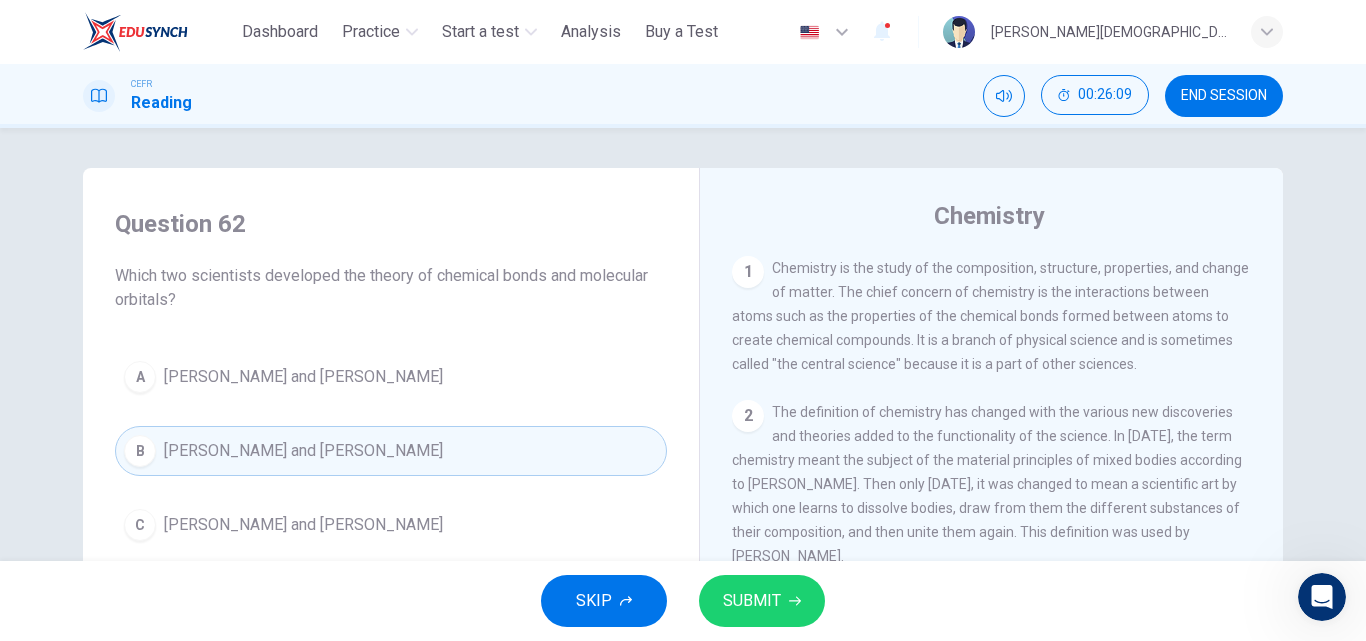 click on "SUBMIT" at bounding box center [752, 601] 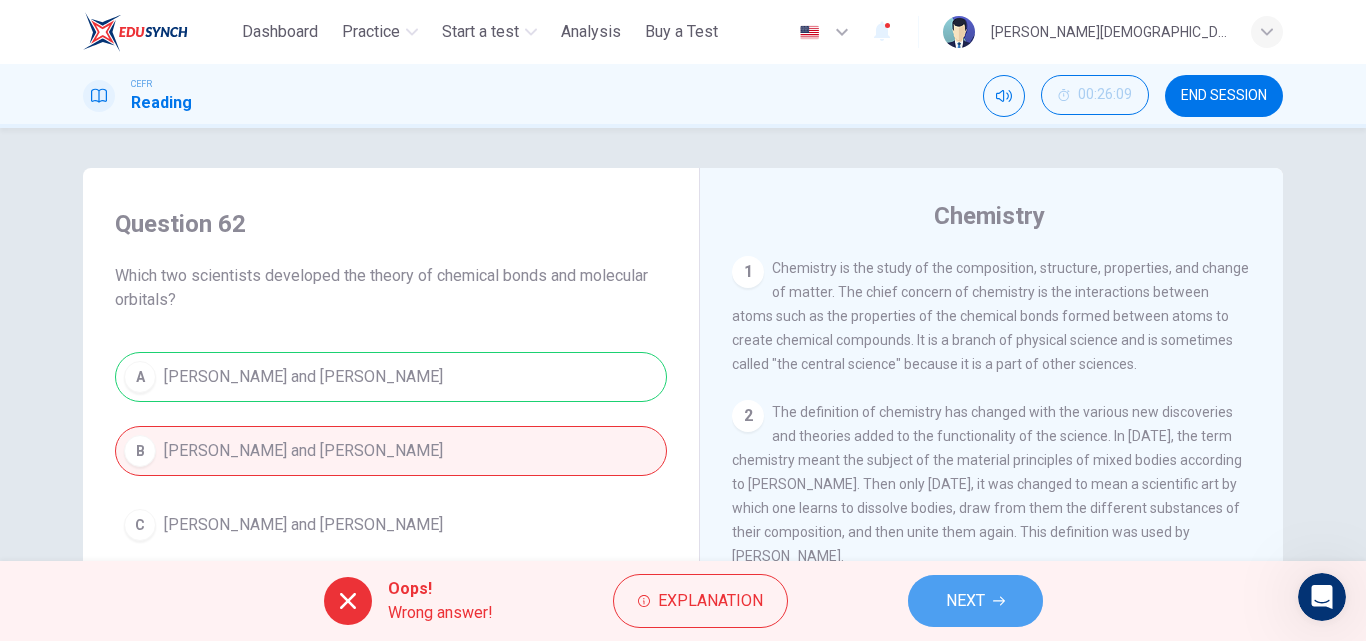 click on "NEXT" at bounding box center [965, 601] 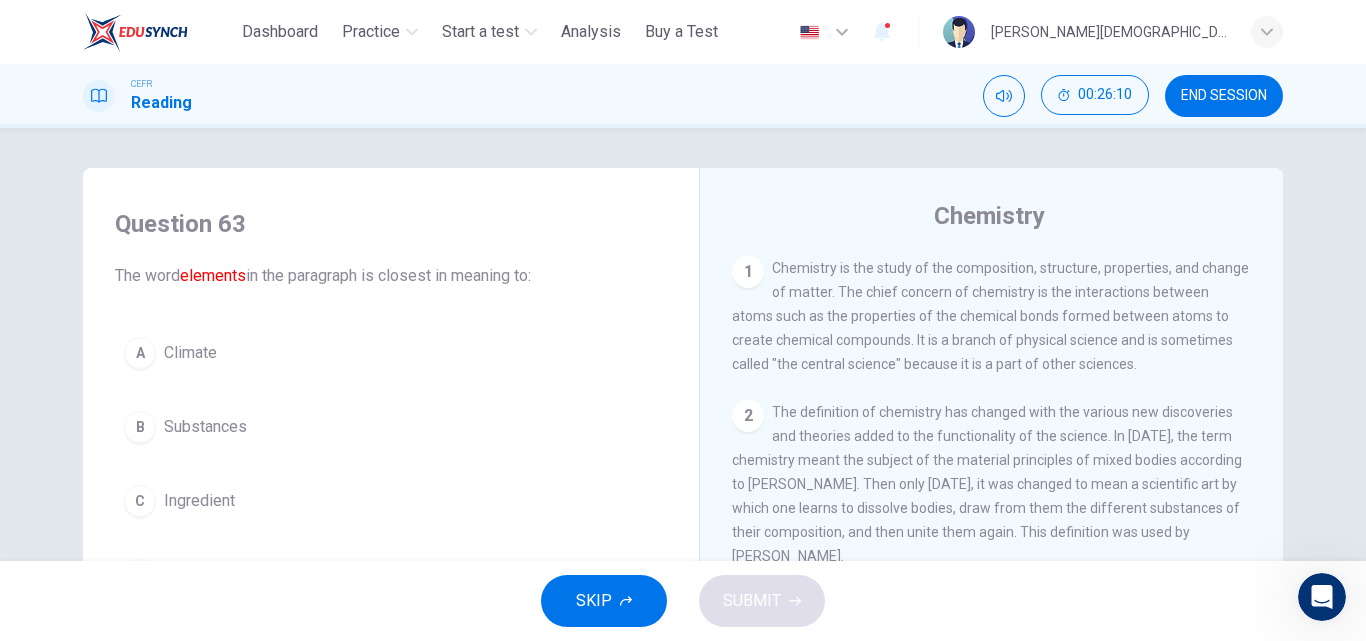 click on "A Climate" at bounding box center (391, 353) 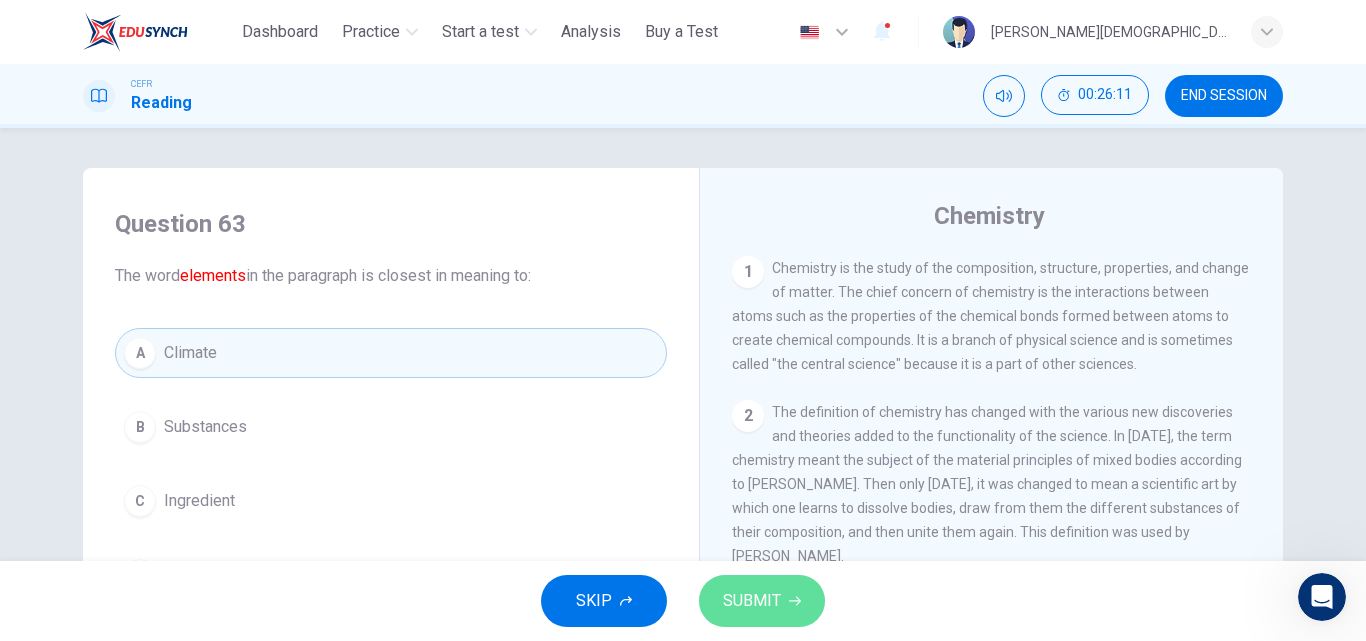 click on "SUBMIT" at bounding box center [752, 601] 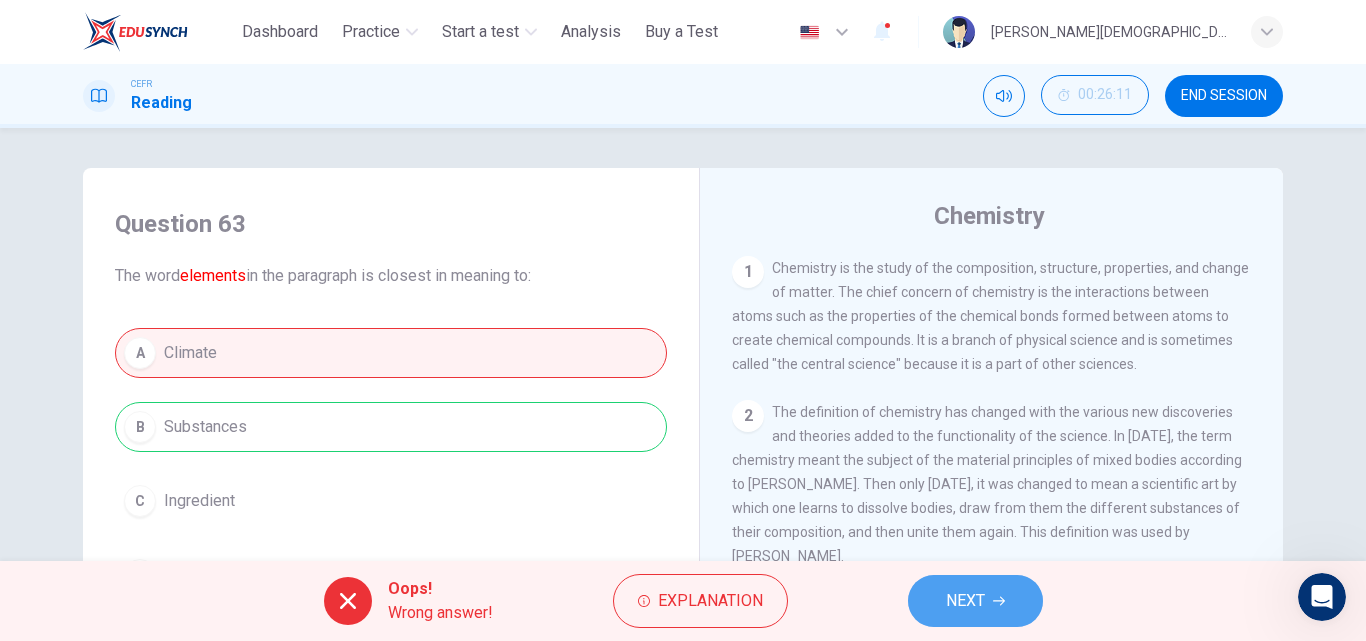 click on "NEXT" at bounding box center [975, 601] 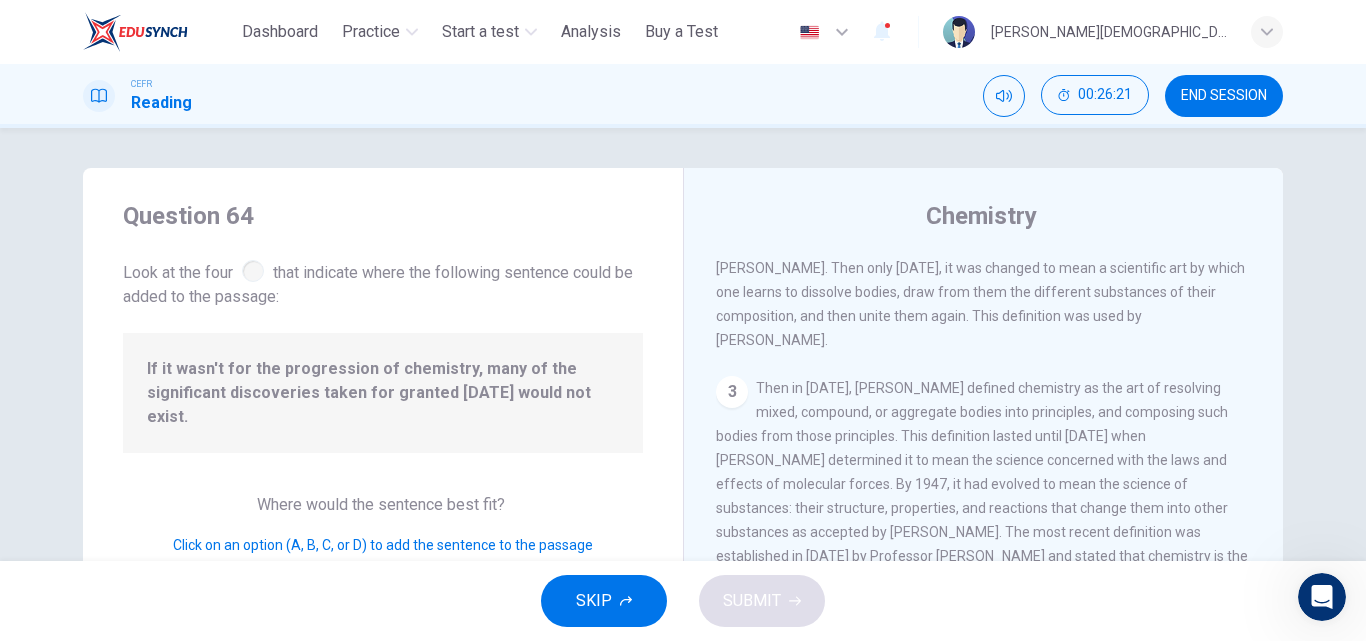 scroll, scrollTop: 0, scrollLeft: 0, axis: both 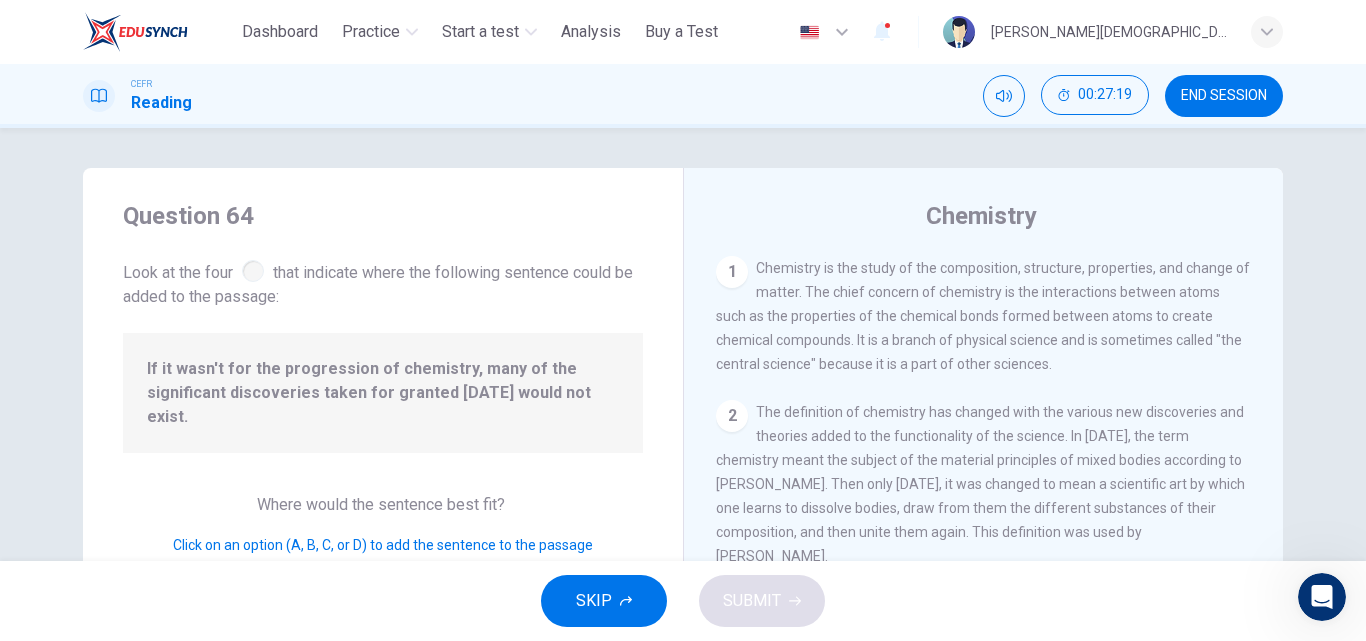 click on "Click on an option (A, B, C, or D) to add the sentence to the passage" at bounding box center (383, 545) 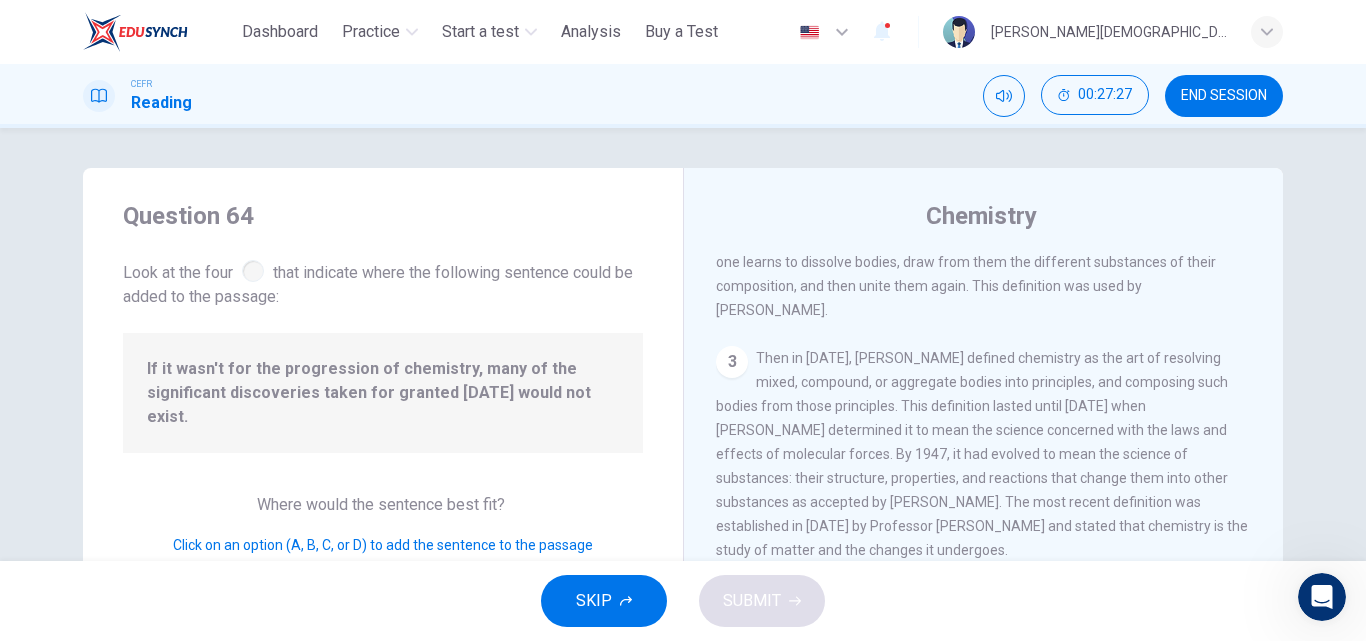 scroll, scrollTop: 0, scrollLeft: 0, axis: both 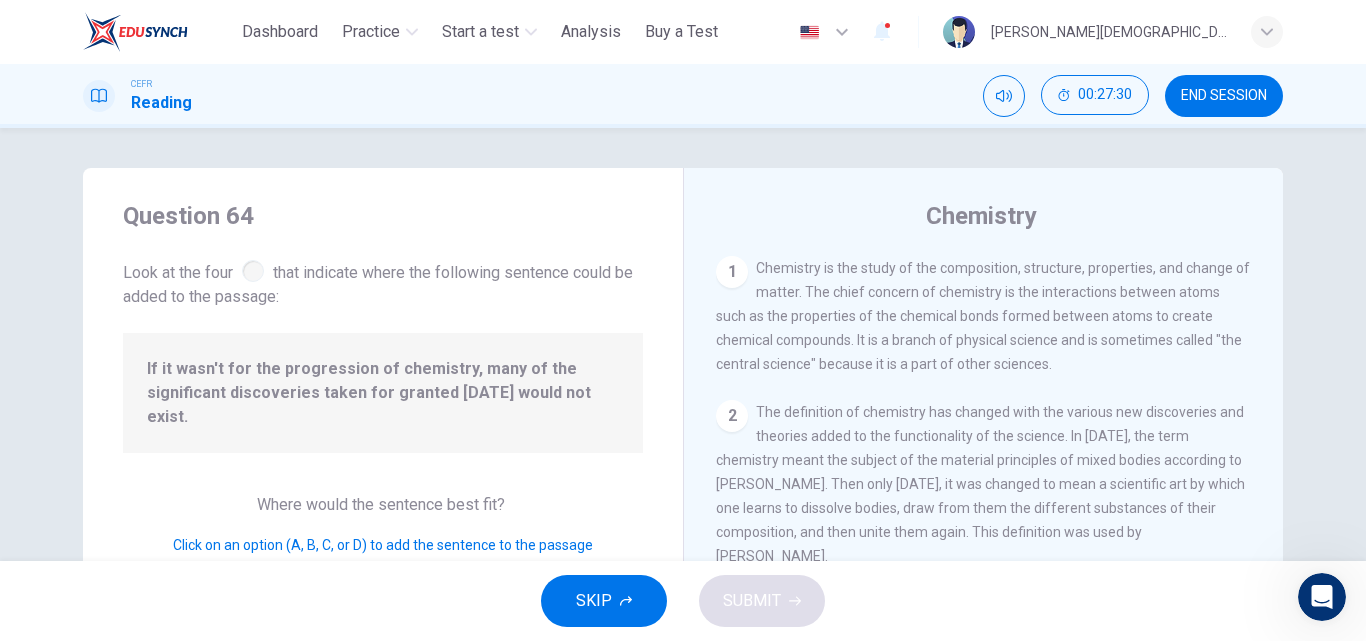 click on "Click on an option (A, B, C, or D) to add the sentence to the passage" at bounding box center (383, 545) 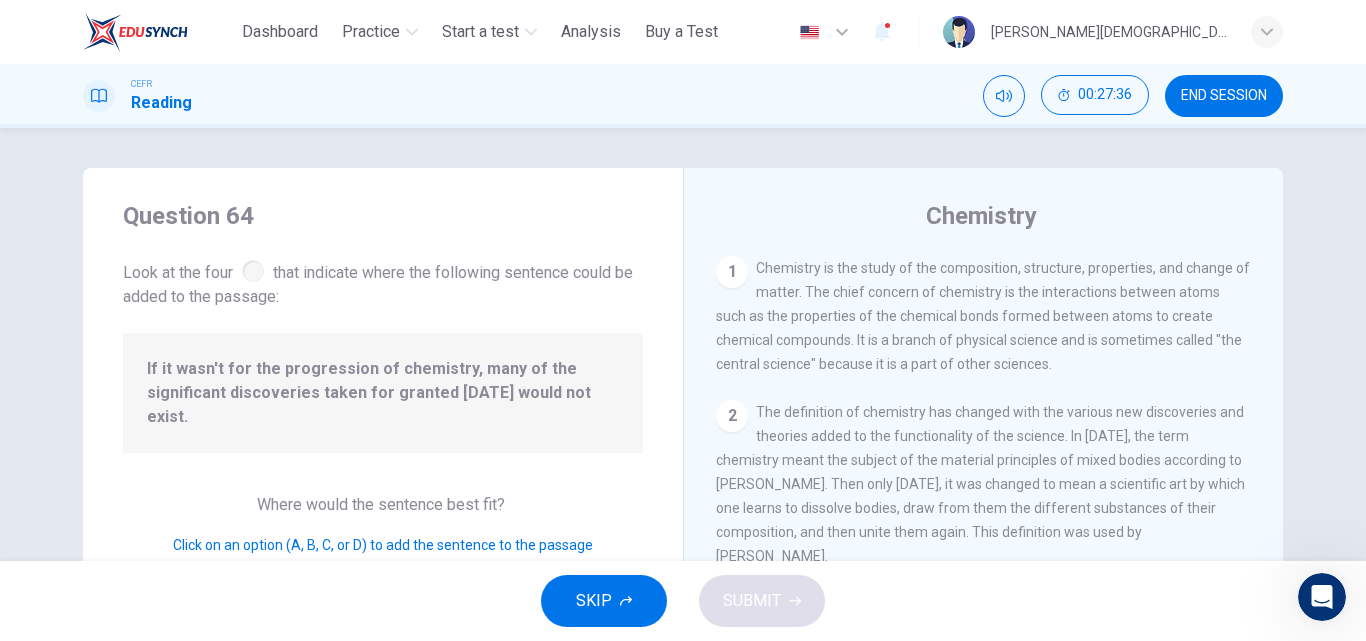 click at bounding box center [253, 271] 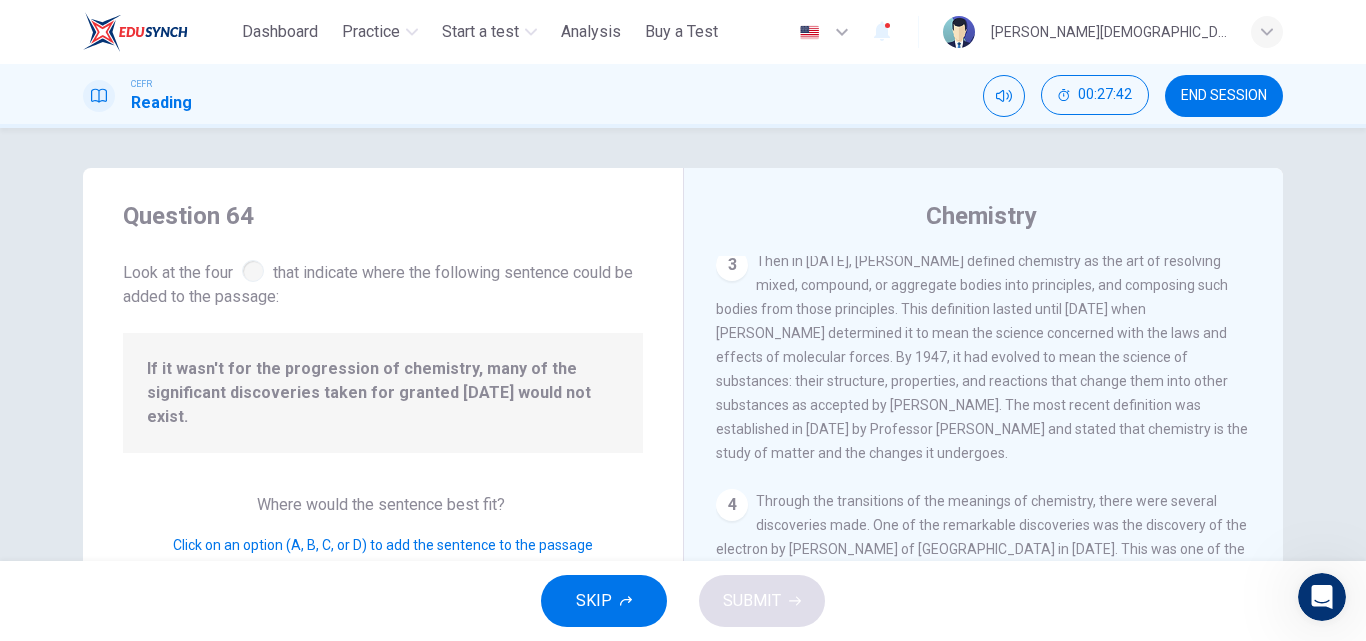 scroll, scrollTop: 422, scrollLeft: 0, axis: vertical 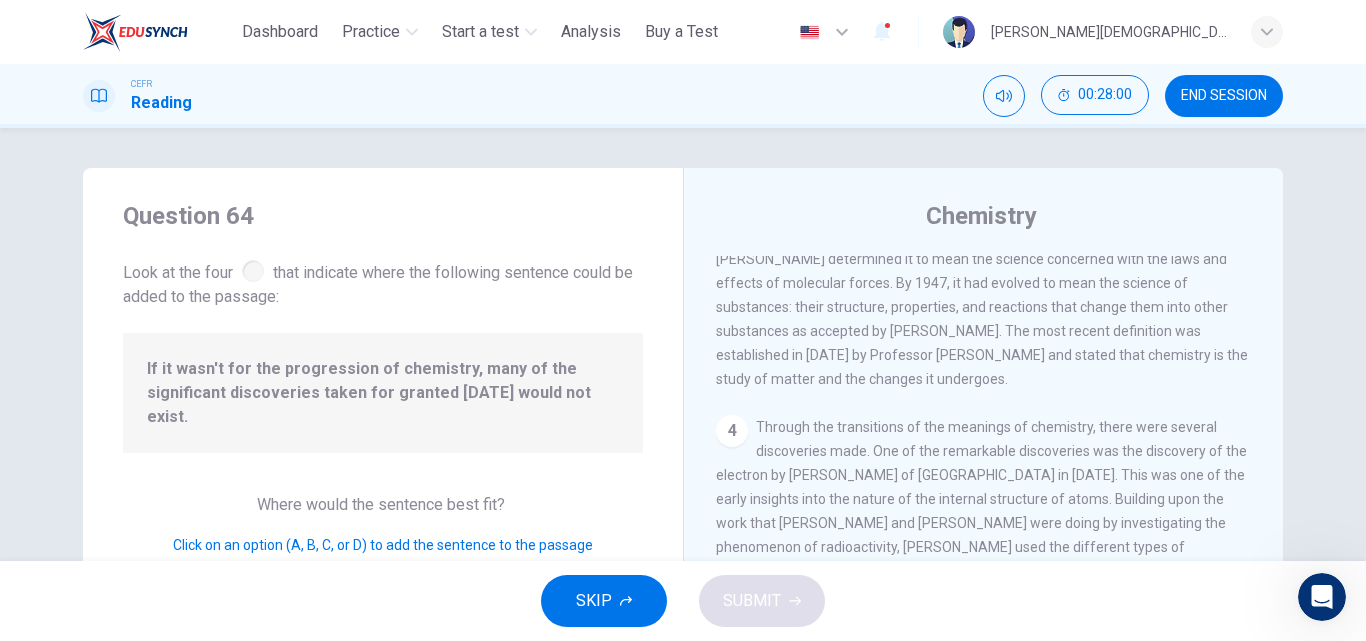 click on "SKIP SUBMIT" at bounding box center (683, 601) 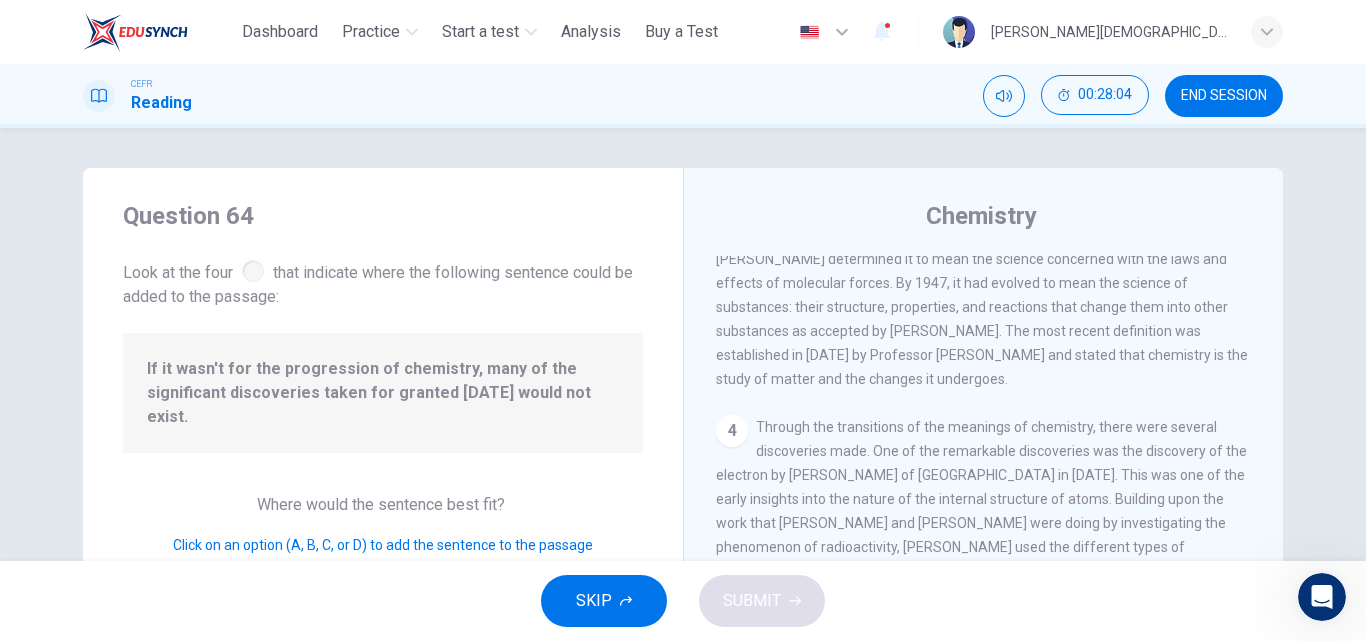 click on "Click on an option (A, B, C, or D) to add the sentence to the passage" at bounding box center (383, 545) 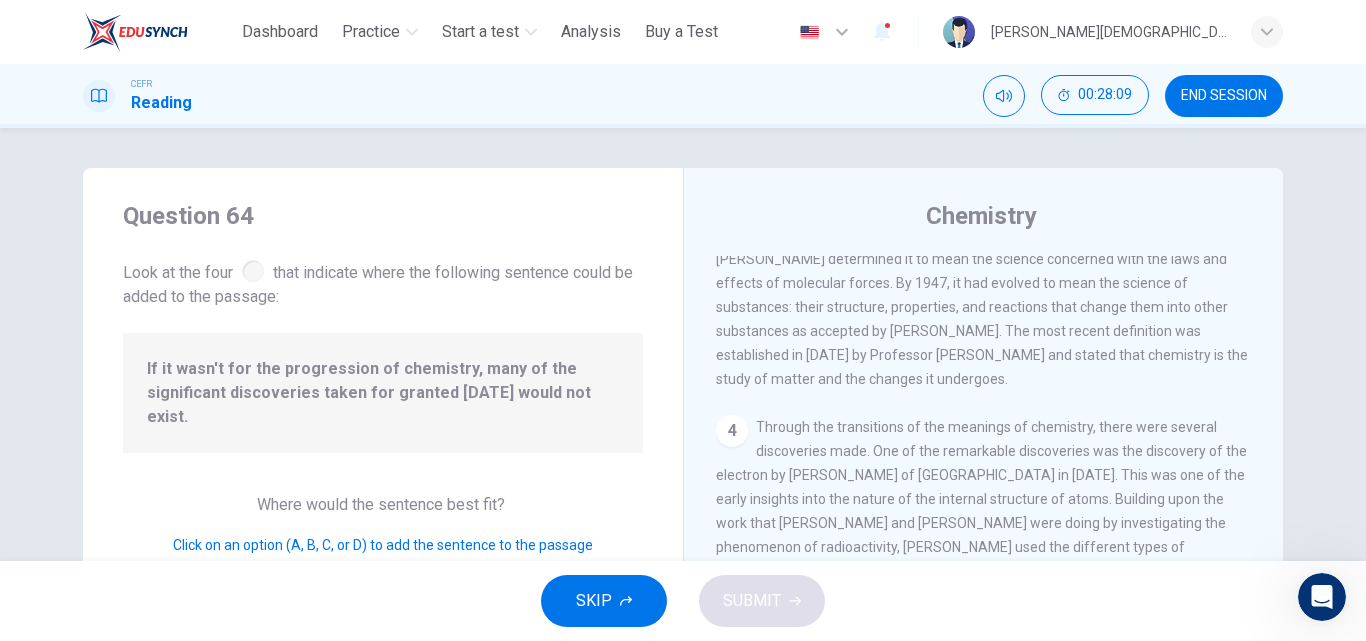 drag, startPoint x: 1264, startPoint y: 509, endPoint x: 1258, endPoint y: 296, distance: 213.08449 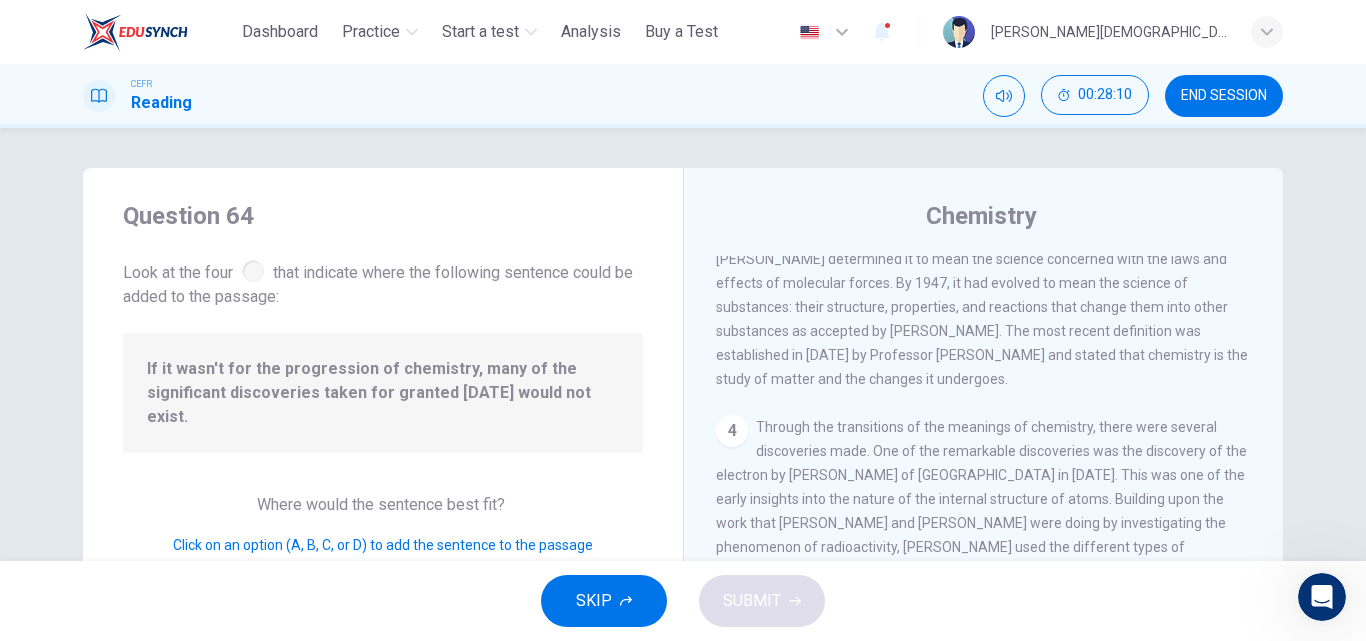 click on "1 Chemistry is the study of the composition, structure, properties, and change of matter. The chief concern of chemistry is the interactions between atoms such as the properties of the chemical bonds formed between atoms to create chemical compounds. It is a branch of physical science and is sometimes called "the central science" because it is a part of other sciences. 2 The definition of chemistry has changed with the various new discoveries and theories added to the functionality of the science. In [DATE], the term chemistry meant the subject of the material principles of mixed bodies according to [PERSON_NAME]. Then only [DATE], it was changed to mean a scientific art by which one learns to dissolve bodies, draw from them the different substances of their composition, and then unite them again. This definition was used by [PERSON_NAME]. 3 4 5 A  His work was improved on by his students [PERSON_NAME] and [PERSON_NAME].  B C D" at bounding box center (997, 543) 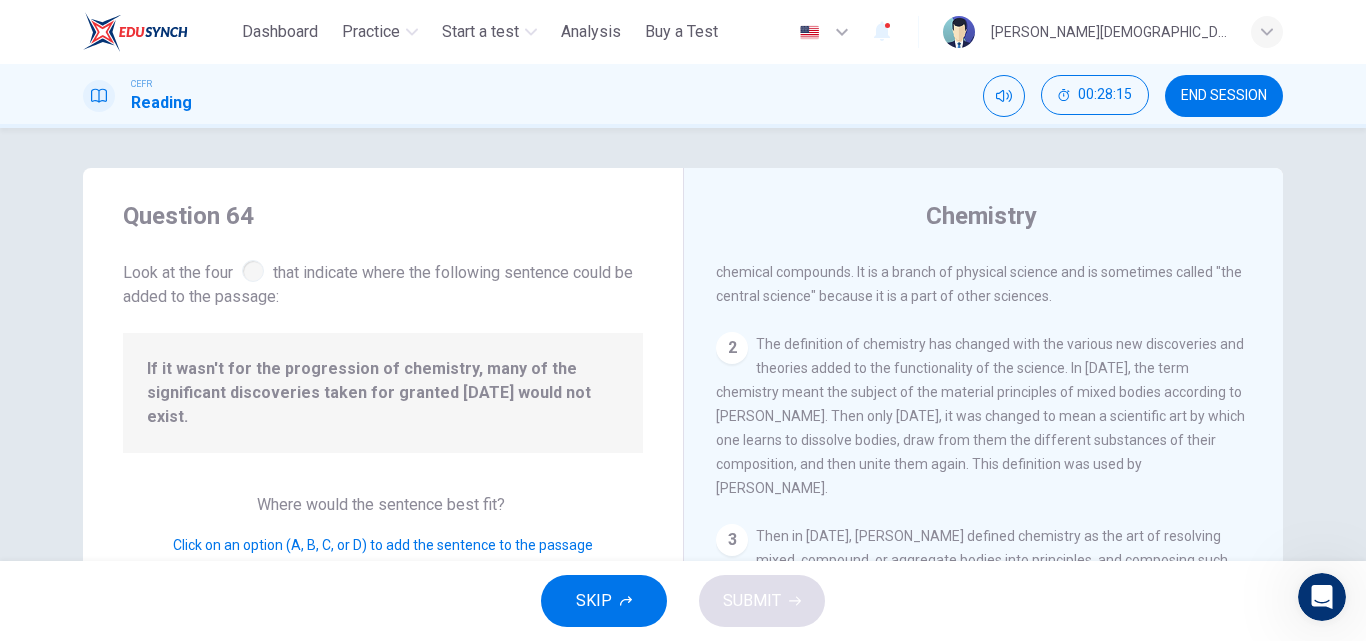 scroll, scrollTop: 71, scrollLeft: 0, axis: vertical 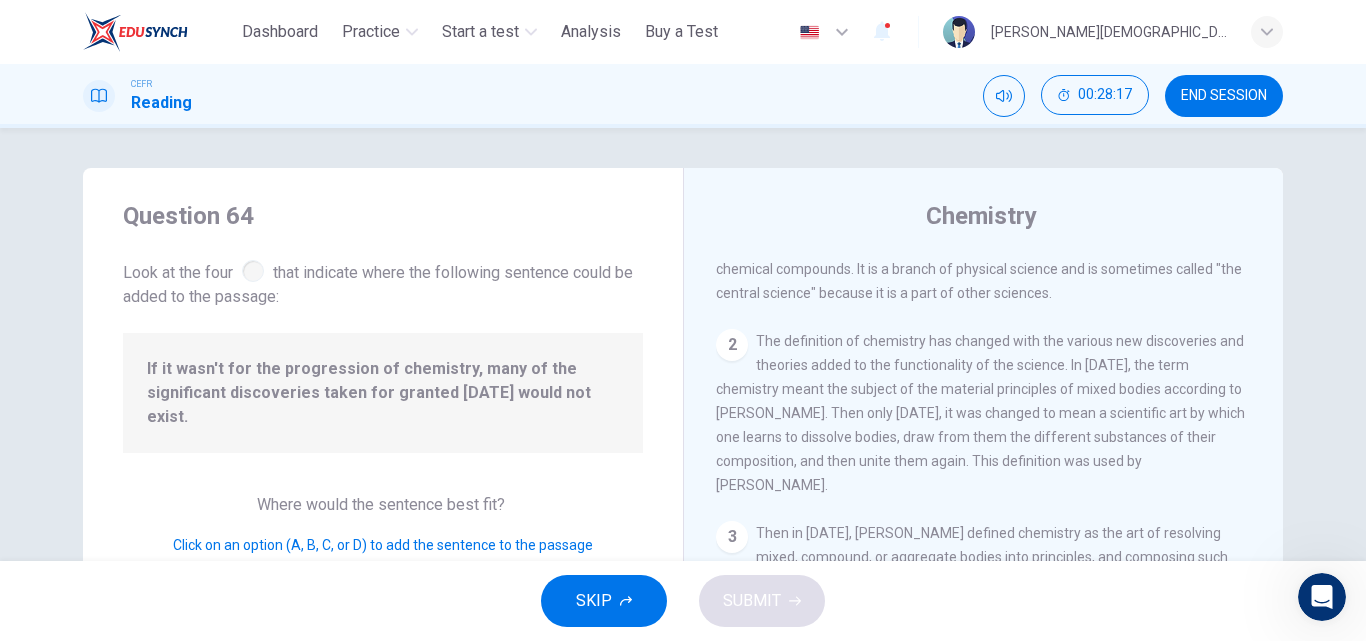drag, startPoint x: 933, startPoint y: 394, endPoint x: 341, endPoint y: 573, distance: 618.4699 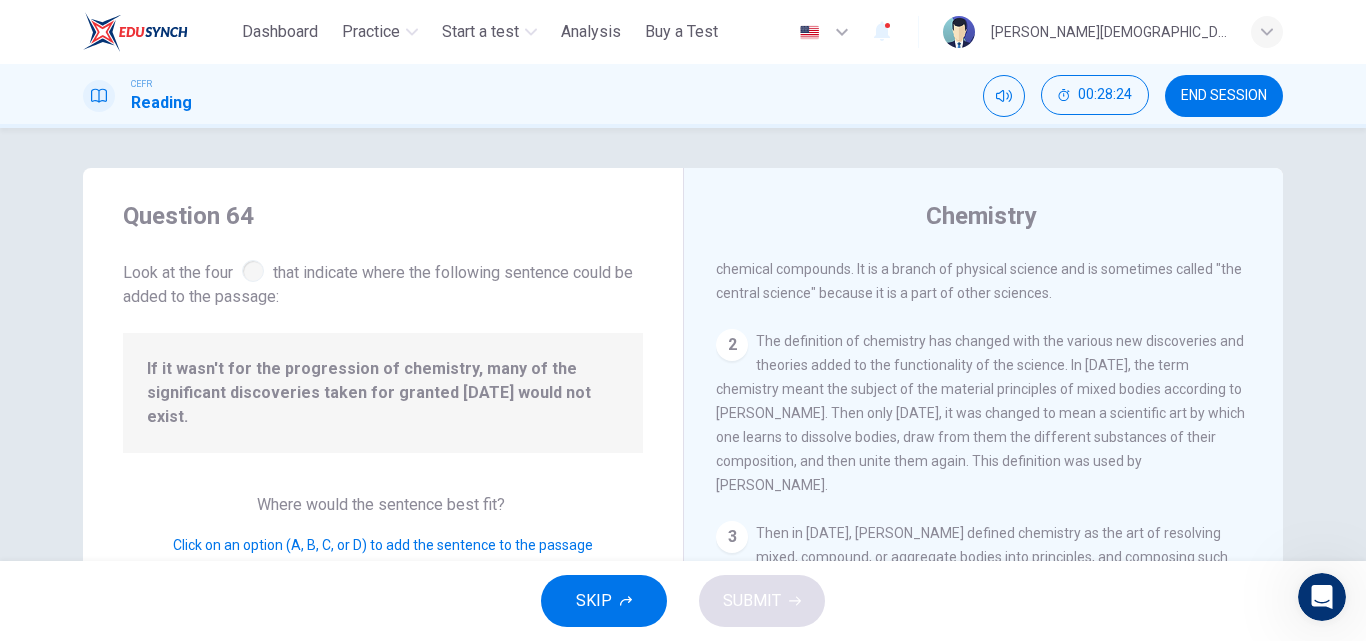 drag, startPoint x: 308, startPoint y: 524, endPoint x: 489, endPoint y: 482, distance: 185.80904 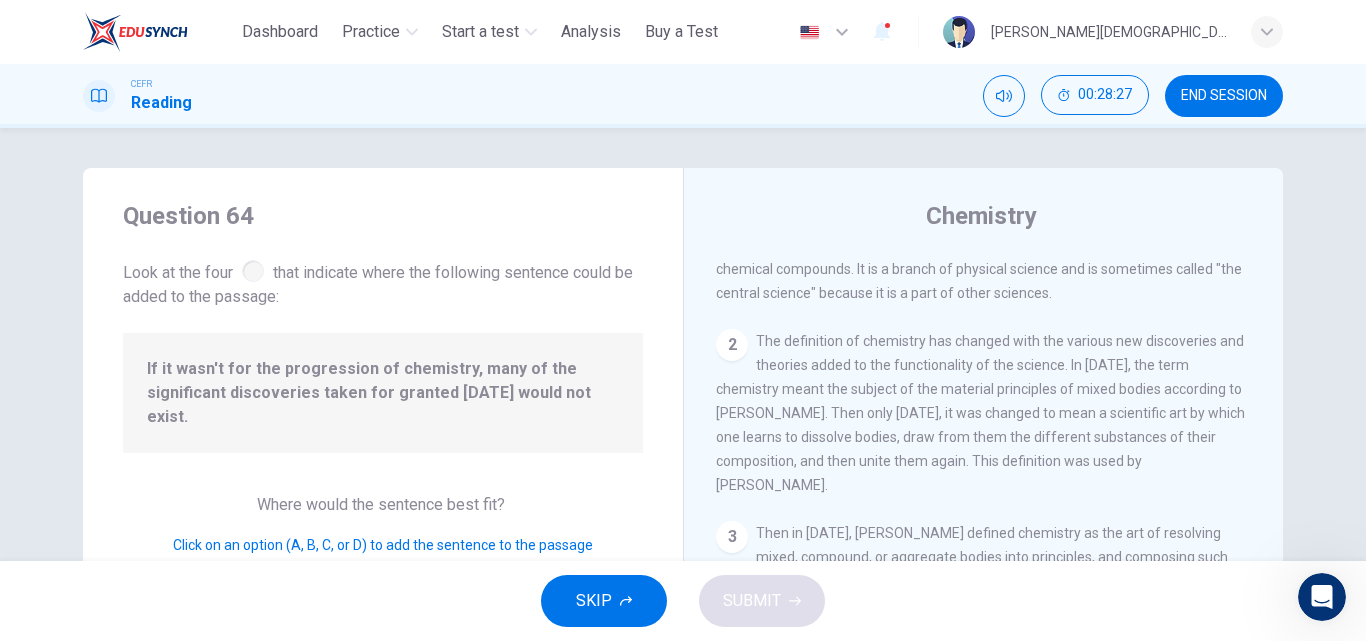 click at bounding box center [253, 271] 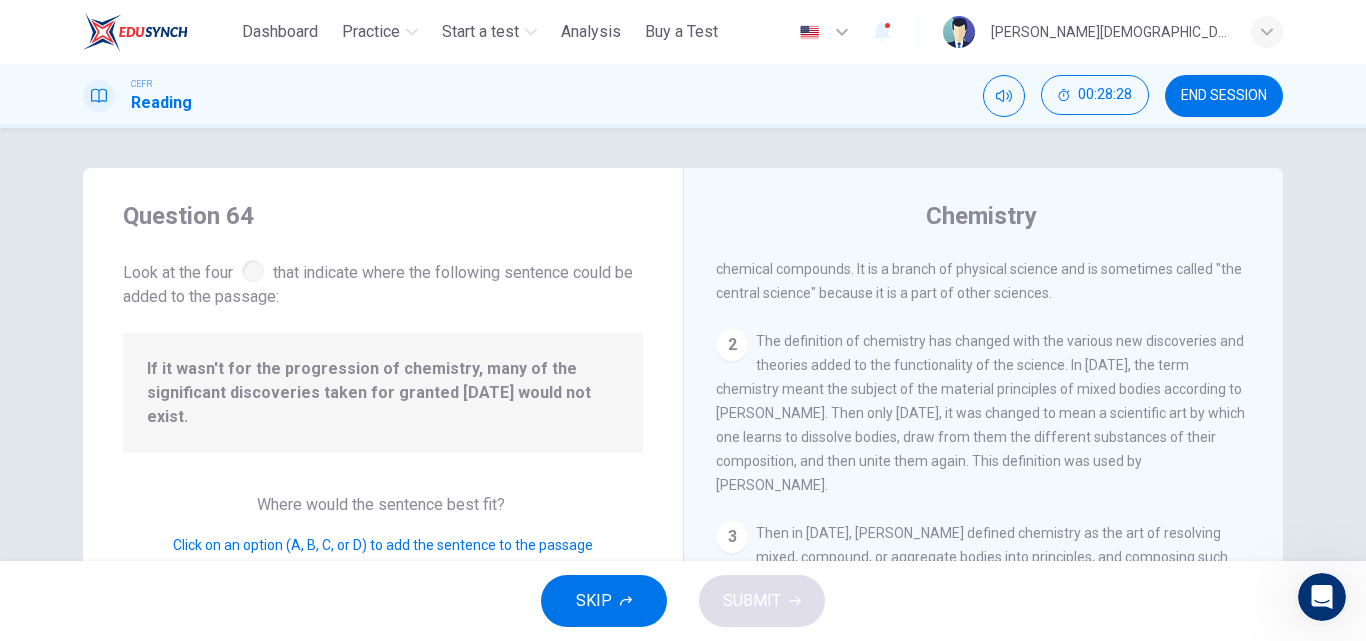 click at bounding box center (253, 271) 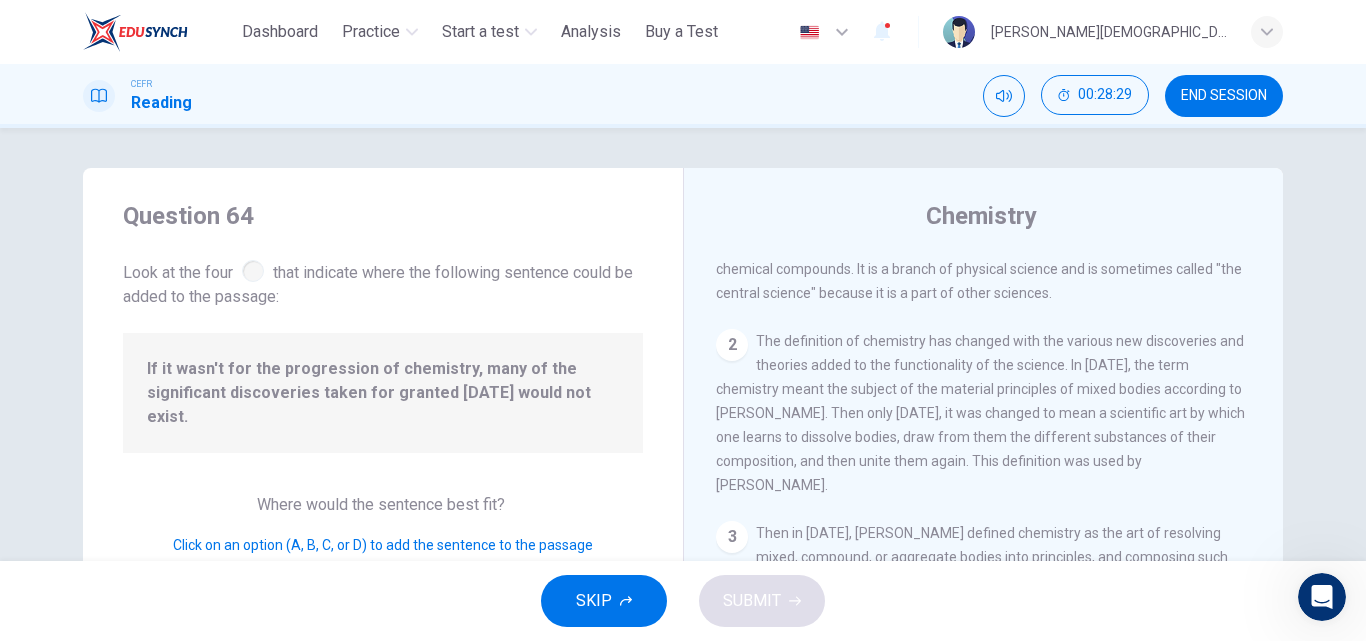 click on "2 The definition of chemistry has changed with the various new discoveries and theories added to the functionality of the science. In [DATE], the term chemistry meant the subject of the material principles of mixed bodies according to [PERSON_NAME]. Then only [DATE], it was changed to mean a scientific art by which one learns to dissolve bodies, draw from them the different substances of their composition, and then unite them again. This definition was used by [PERSON_NAME]." at bounding box center [984, 413] 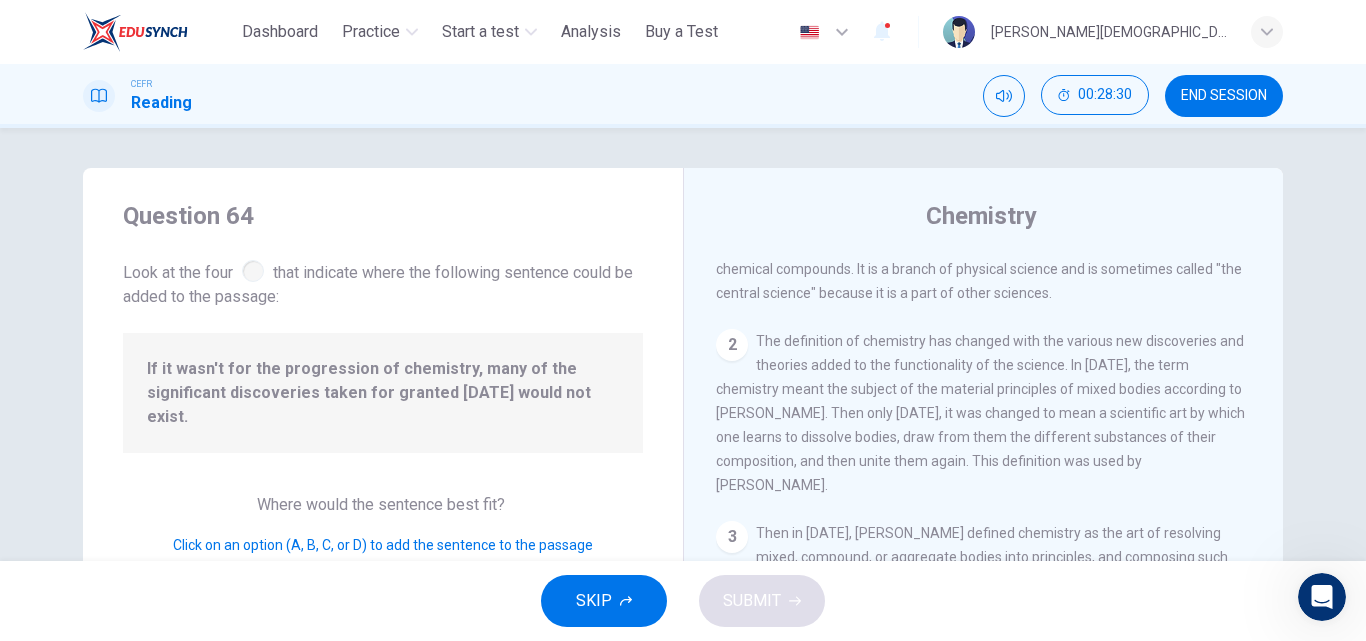 drag, startPoint x: 820, startPoint y: 362, endPoint x: 704, endPoint y: 348, distance: 116.841774 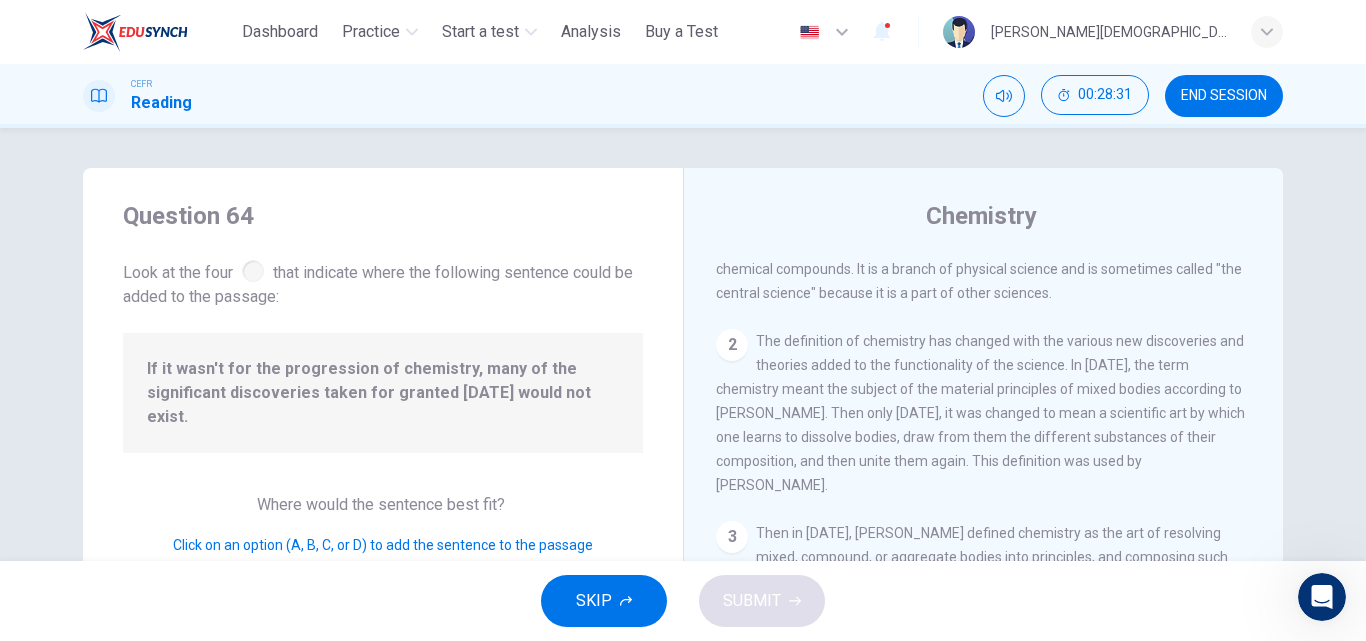 click on "Chemistry 1 Chemistry is the study of the composition, structure, properties, and change of matter. The chief concern of chemistry is the interactions between atoms such as the properties of the chemical bonds formed between atoms to create chemical compounds. It is a branch of physical science and is sometimes called "the central science" because it is a part of other sciences. 2 The definition of chemistry has changed with the various new discoveries and theories added to the functionality of the science. In [DATE], the term chemistry meant the subject of the material principles of mixed bodies according to [PERSON_NAME]. Then only [DATE], it was changed to mean a scientific art by which one learns to dissolve bodies, draw from them the different substances of their composition, and then unite them again. This definition was used by [PERSON_NAME]. 3 4 5 A  His work was improved on by his students [PERSON_NAME] and [PERSON_NAME].  B C D" at bounding box center [983, 515] 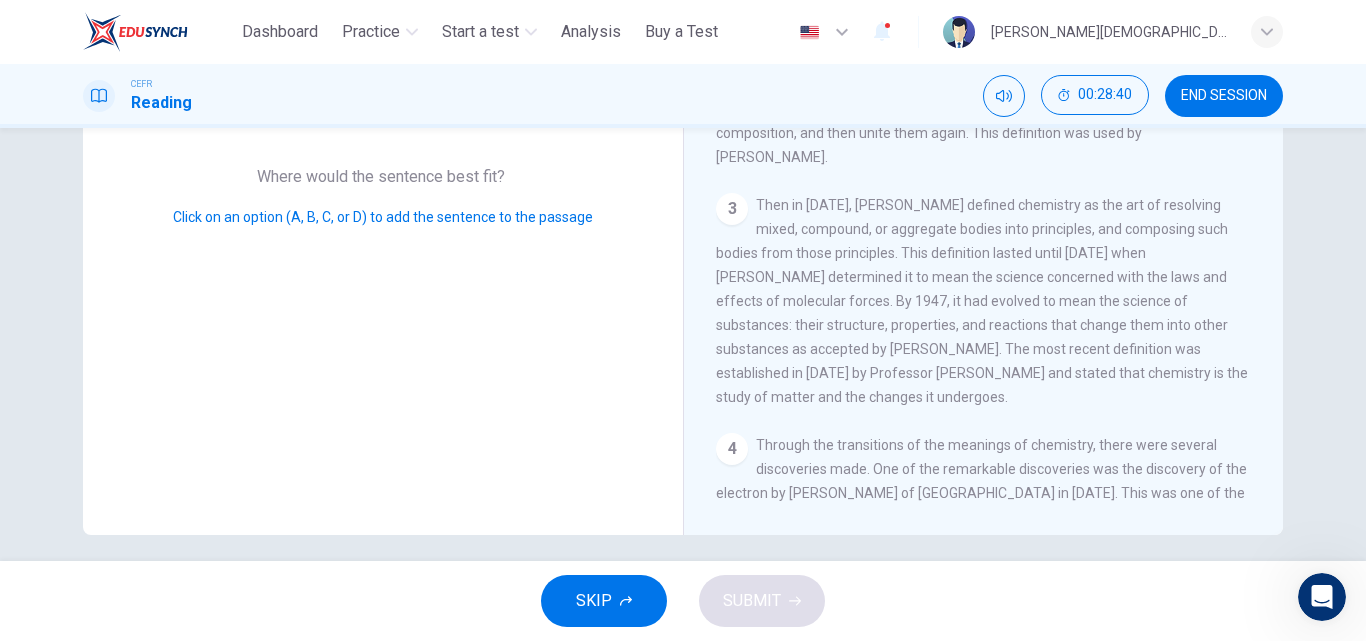 scroll, scrollTop: 342, scrollLeft: 0, axis: vertical 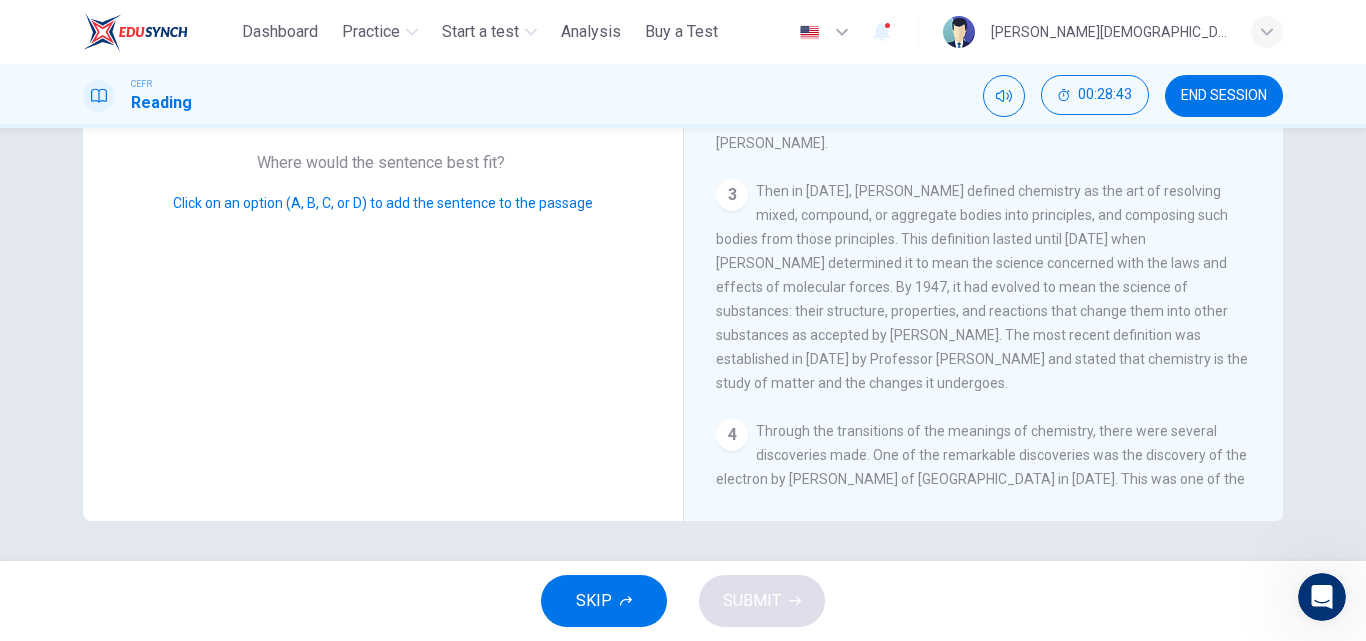 drag, startPoint x: 793, startPoint y: 435, endPoint x: 365, endPoint y: 363, distance: 434.01382 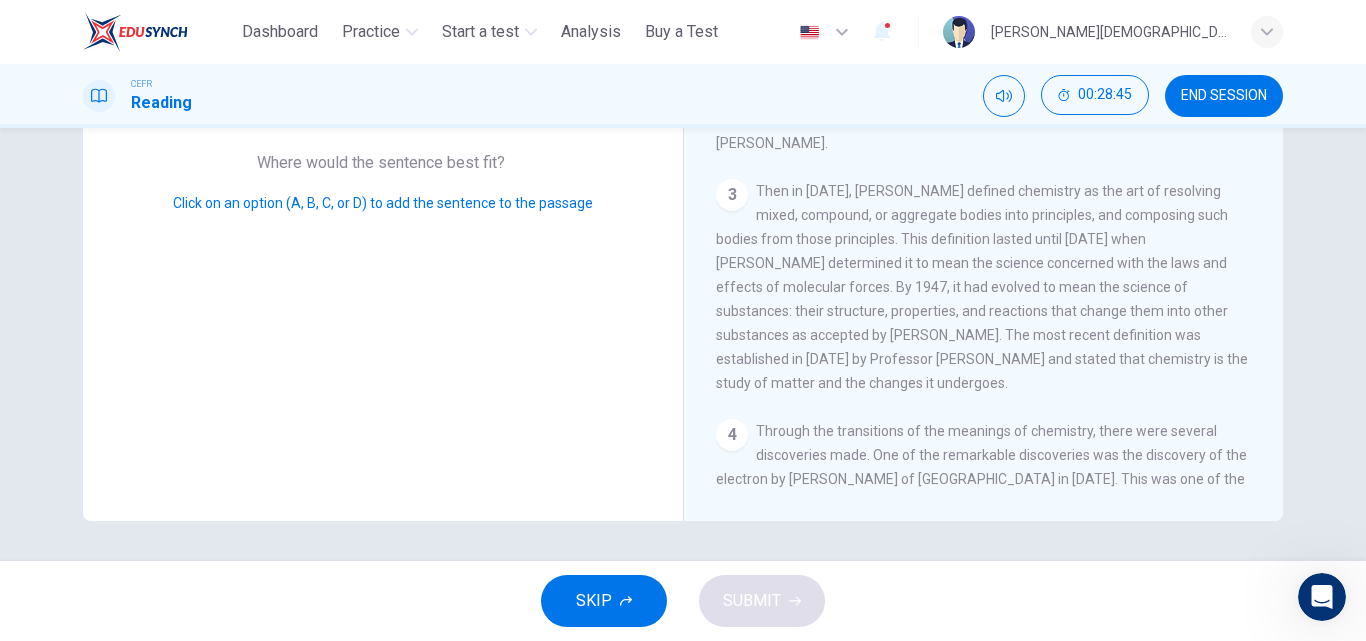 click on "Question 64 Look at the four     that indicate where the following sentence could be added to the passage: If it wasn't for the progression of chemistry, many of the significant discoveries taken for granted [DATE] would not exist. Where would the sentence best fit?   Click on an option (A, B, C, or D) to add the sentence to the passage" at bounding box center (383, 173) 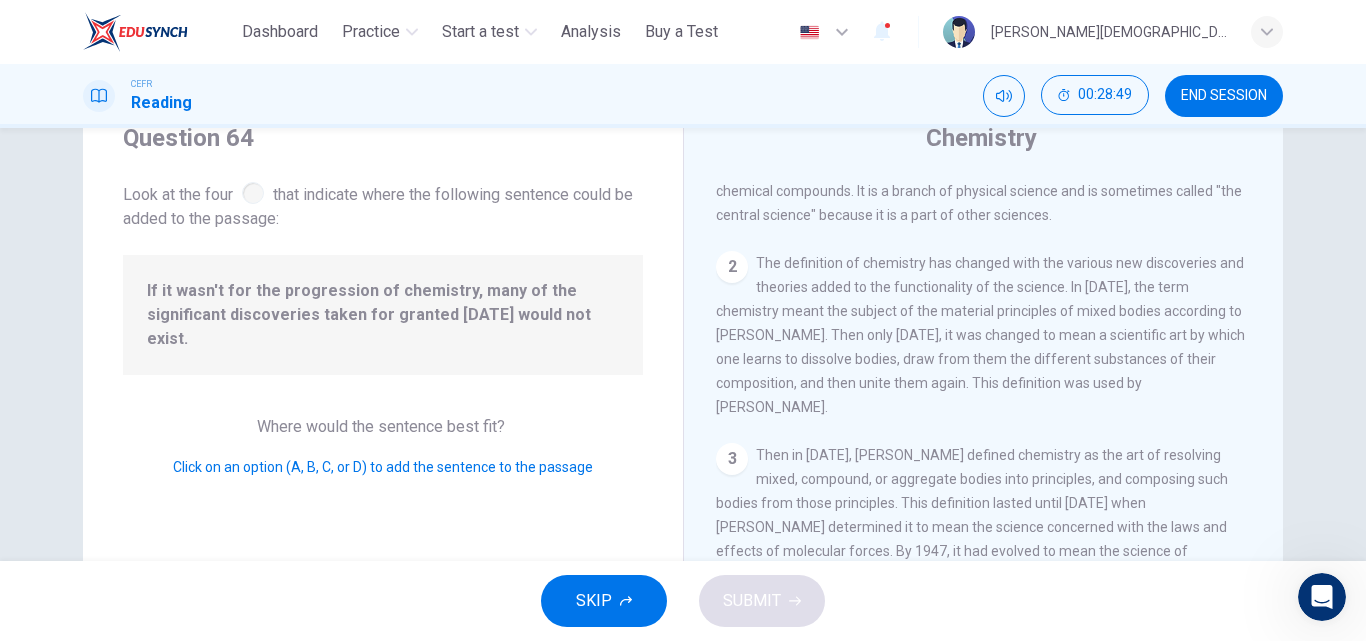 scroll, scrollTop: 74, scrollLeft: 0, axis: vertical 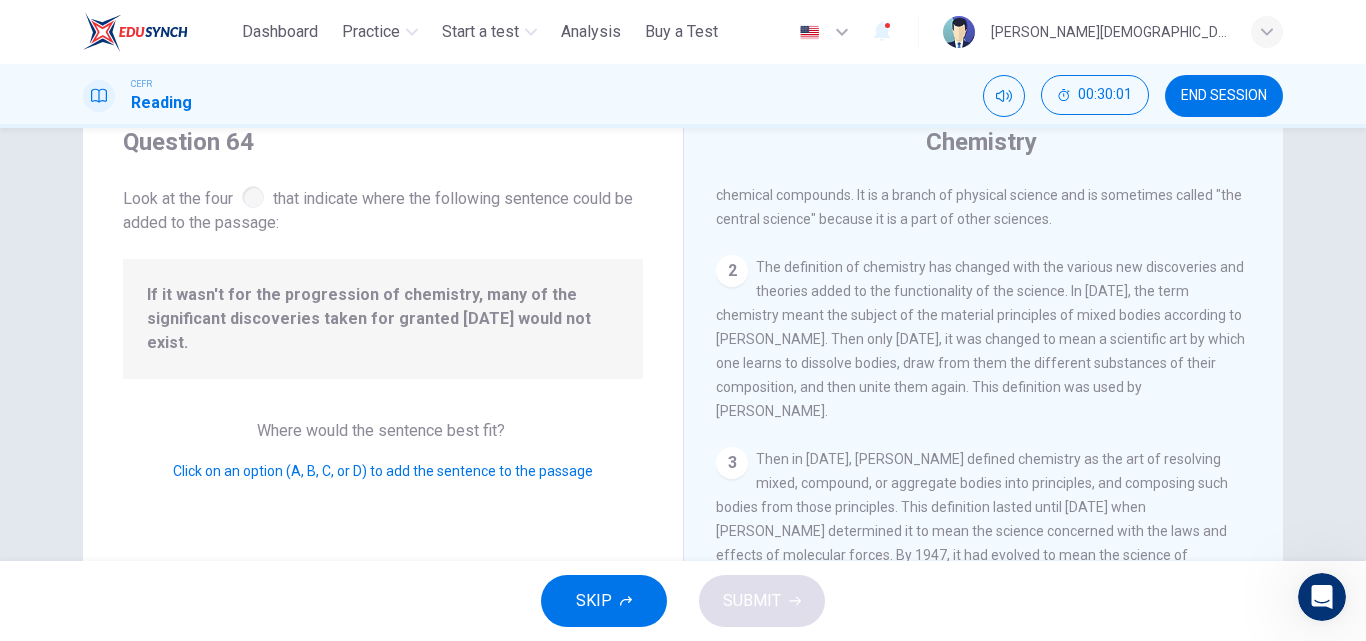 drag, startPoint x: 532, startPoint y: 449, endPoint x: 1095, endPoint y: 318, distance: 578.0398 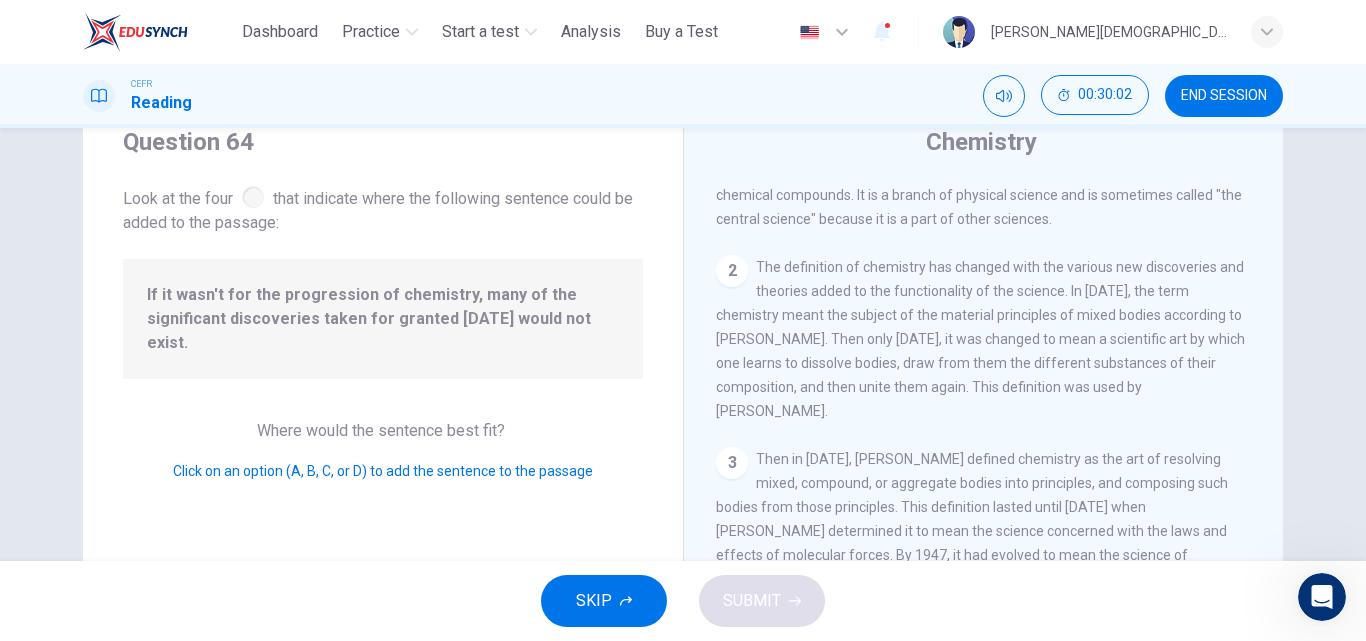 scroll, scrollTop: 0, scrollLeft: 0, axis: both 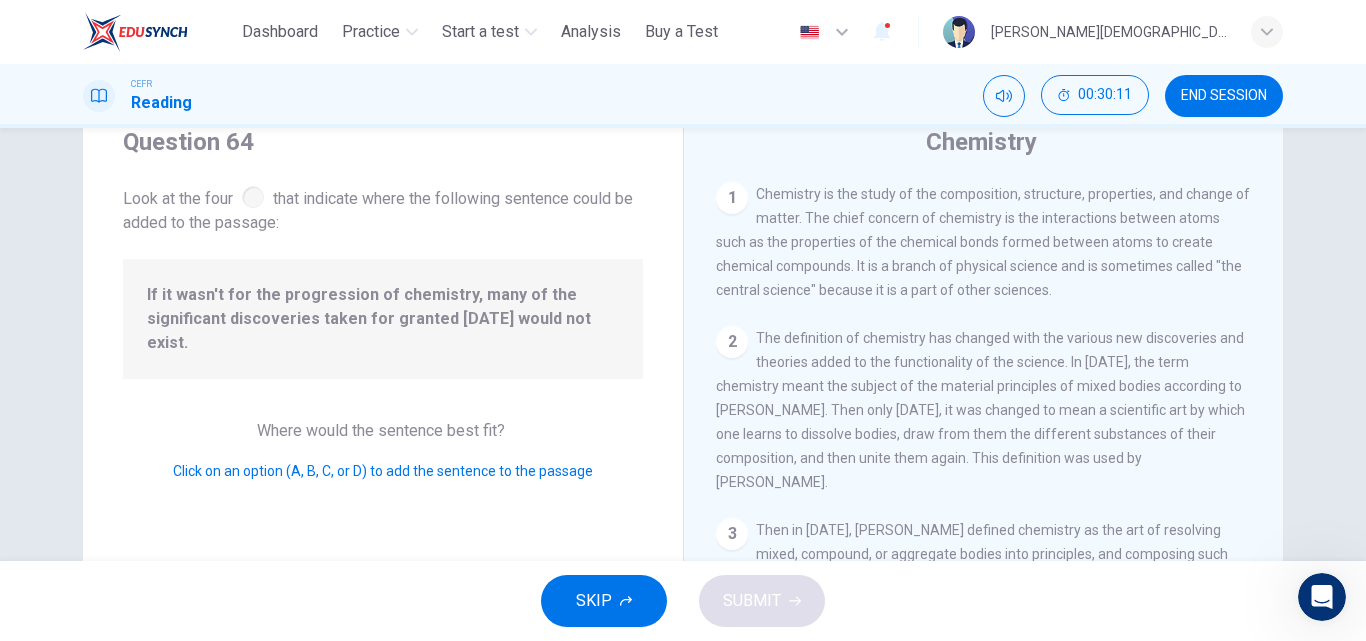 click at bounding box center [253, 197] 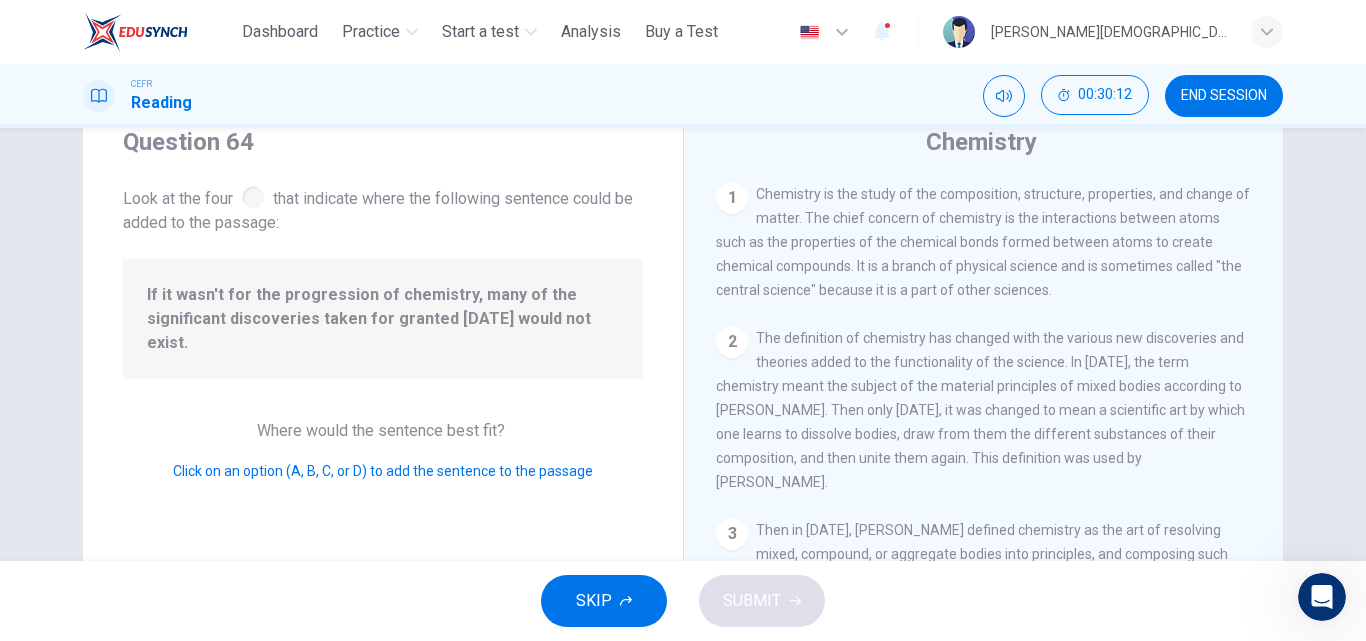click at bounding box center [253, 197] 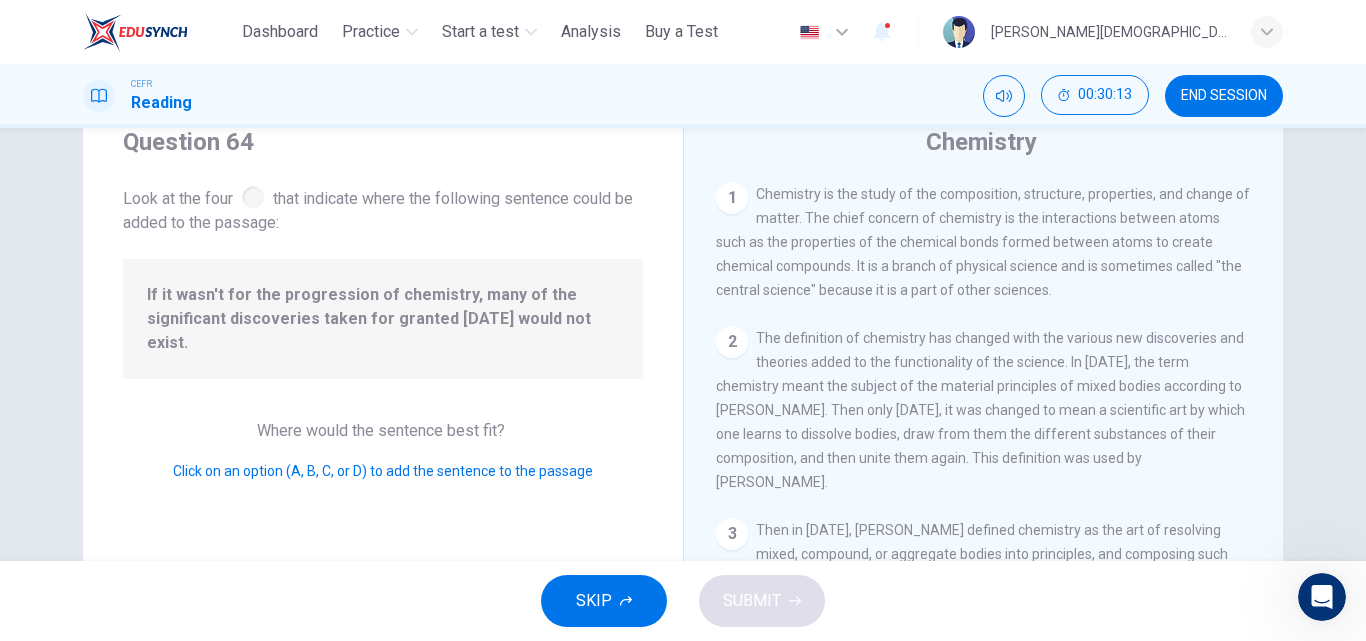 click at bounding box center (253, 197) 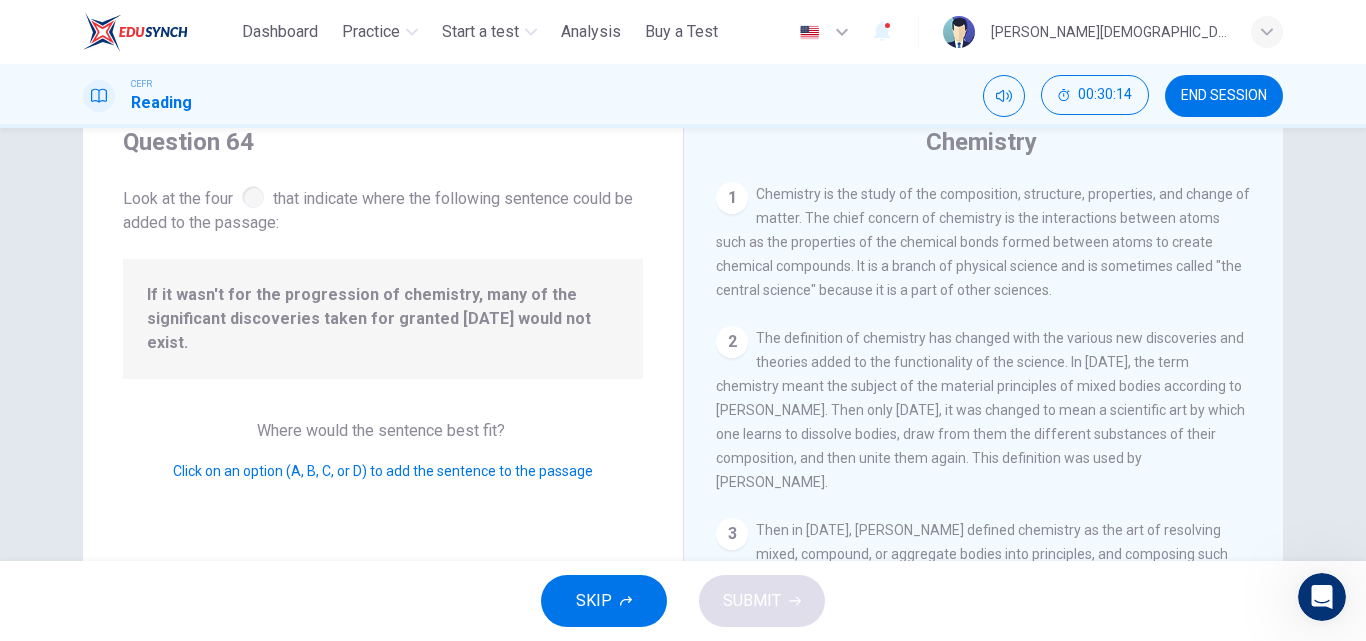 click on "SKIP SUBMIT" at bounding box center [683, 601] 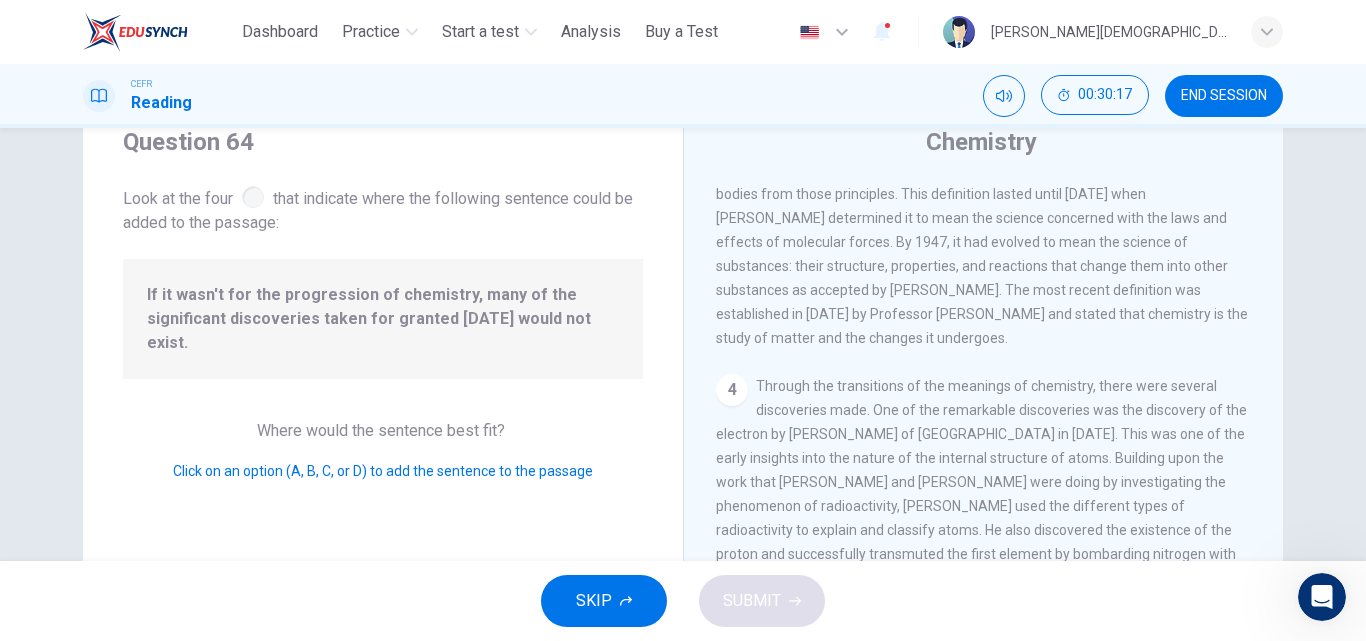 scroll, scrollTop: 422, scrollLeft: 0, axis: vertical 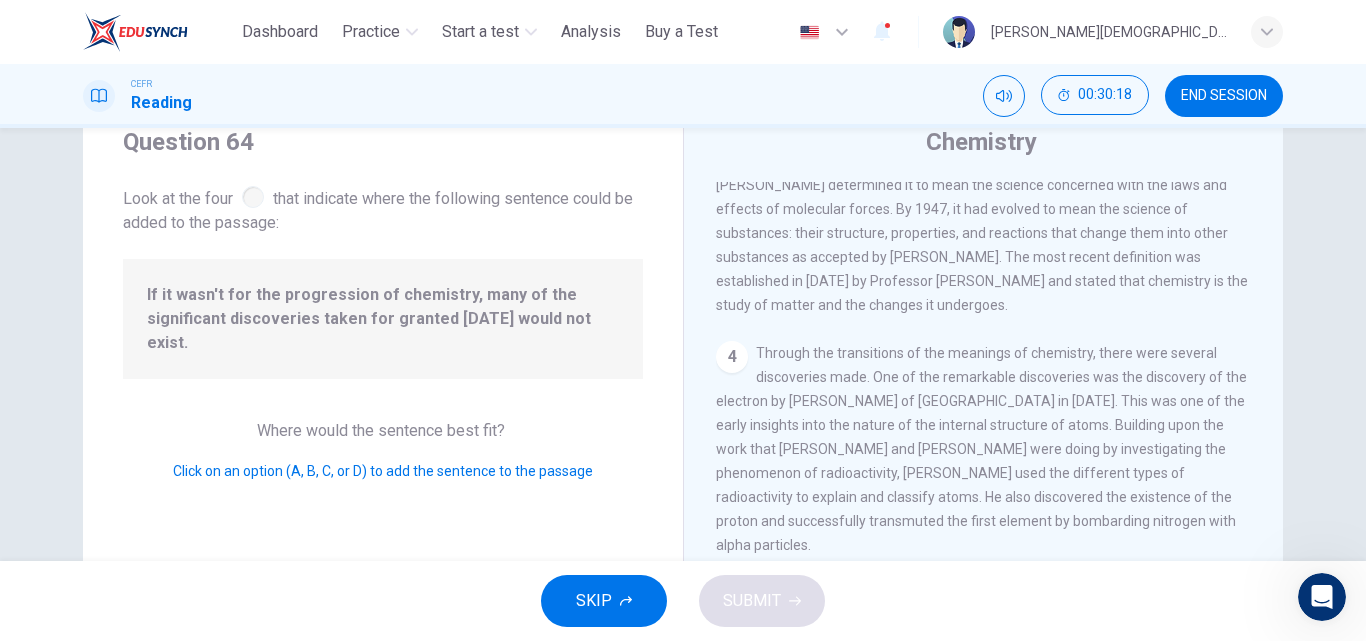 click on "4 Through the transitions of the meanings of chemistry, there were several discoveries made. One of the remarkable discoveries was the discovery of the electron by [PERSON_NAME] of [GEOGRAPHIC_DATA] in [DATE]. This was one of the early insights into the nature of the internal structure of atoms. Building upon the work that [PERSON_NAME] and [PERSON_NAME] were doing by investigating the phenomenon of radioactivity, [PERSON_NAME] used the different types of radioactivity to explain and classify atoms. He also discovered the existence of the proton and successfully transmuted the first element by bombarding nitrogen with alpha particles." at bounding box center [984, 449] 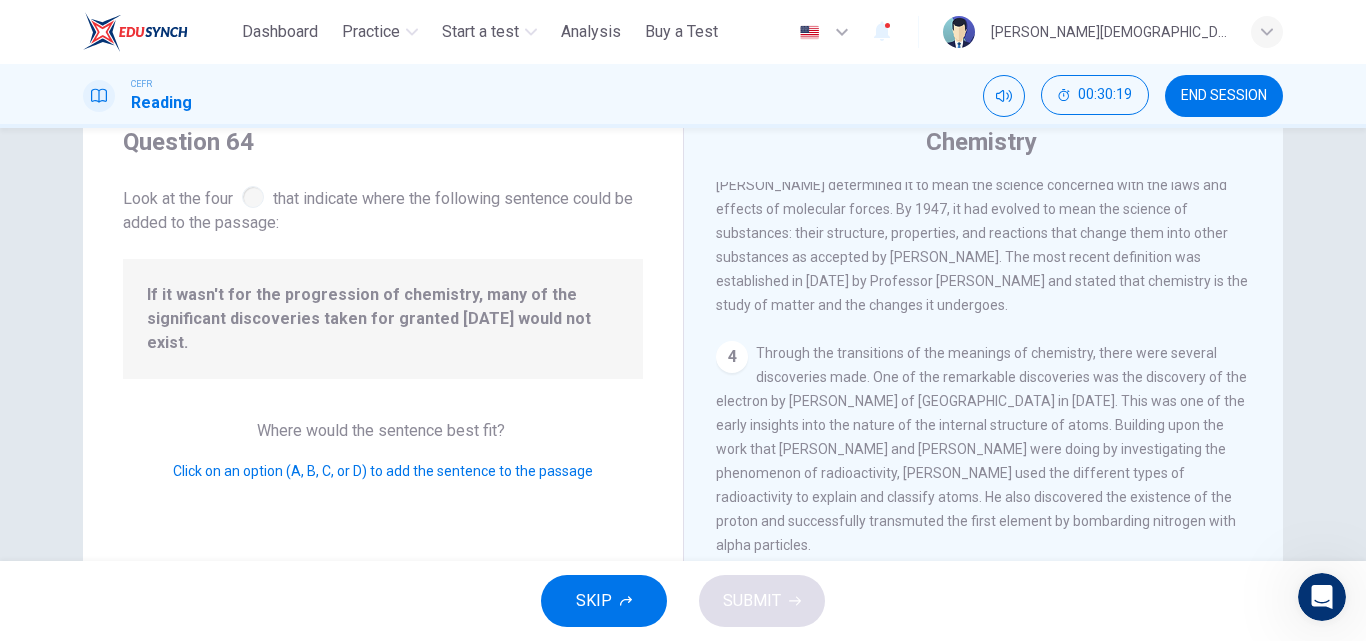 click on "4 Through the transitions of the meanings of chemistry, there were several discoveries made. One of the remarkable discoveries was the discovery of the electron by [PERSON_NAME] of [GEOGRAPHIC_DATA] in [DATE]. This was one of the early insights into the nature of the internal structure of atoms. Building upon the work that [PERSON_NAME] and [PERSON_NAME] were doing by investigating the phenomenon of radioactivity, [PERSON_NAME] used the different types of radioactivity to explain and classify atoms. He also discovered the existence of the proton and successfully transmuted the first element by bombarding nitrogen with alpha particles." at bounding box center (984, 449) 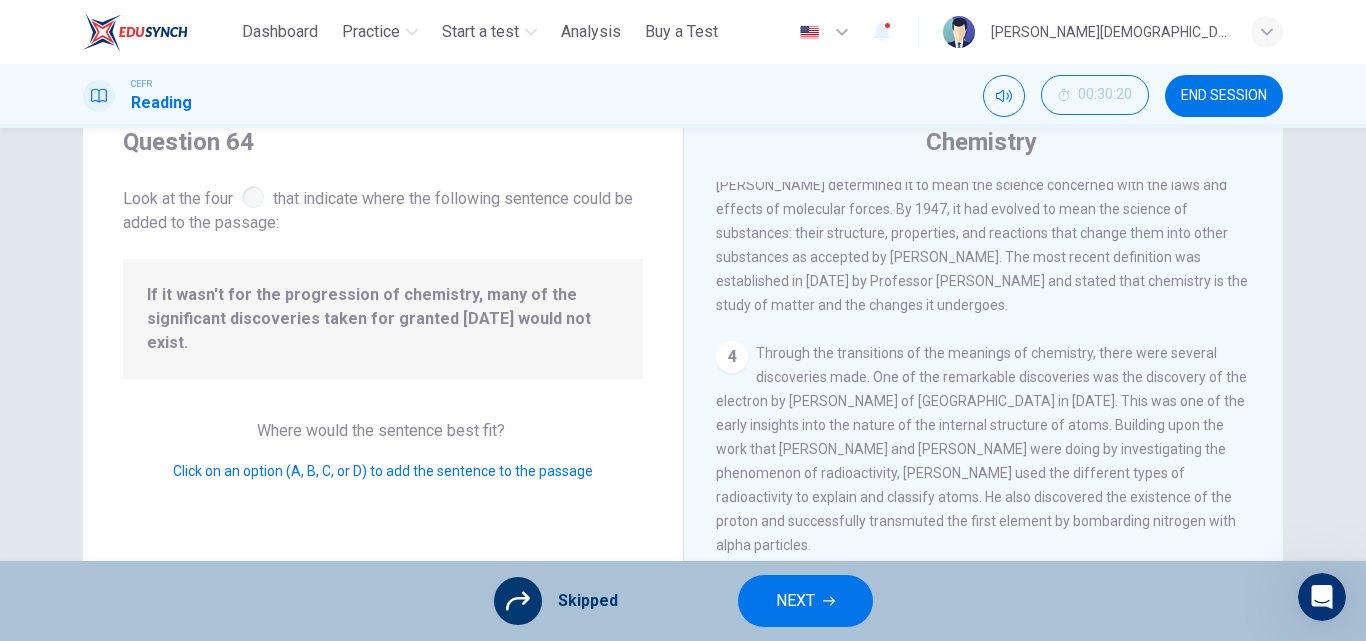 click at bounding box center (518, 601) 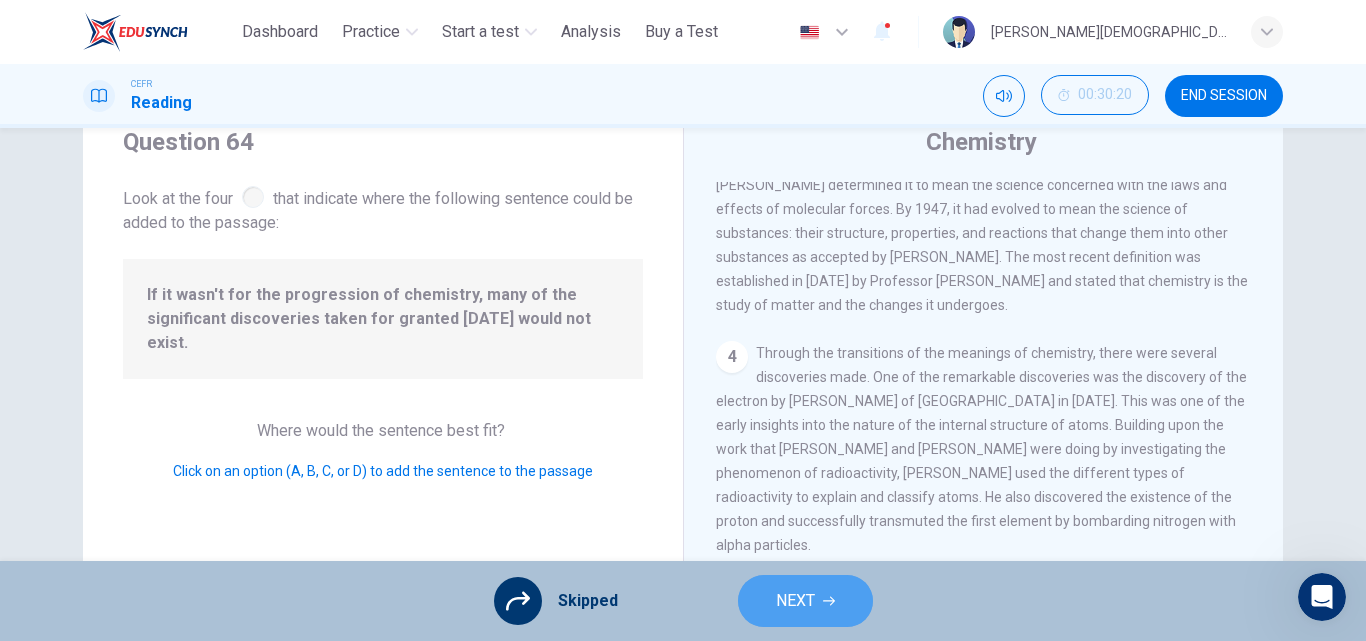 click 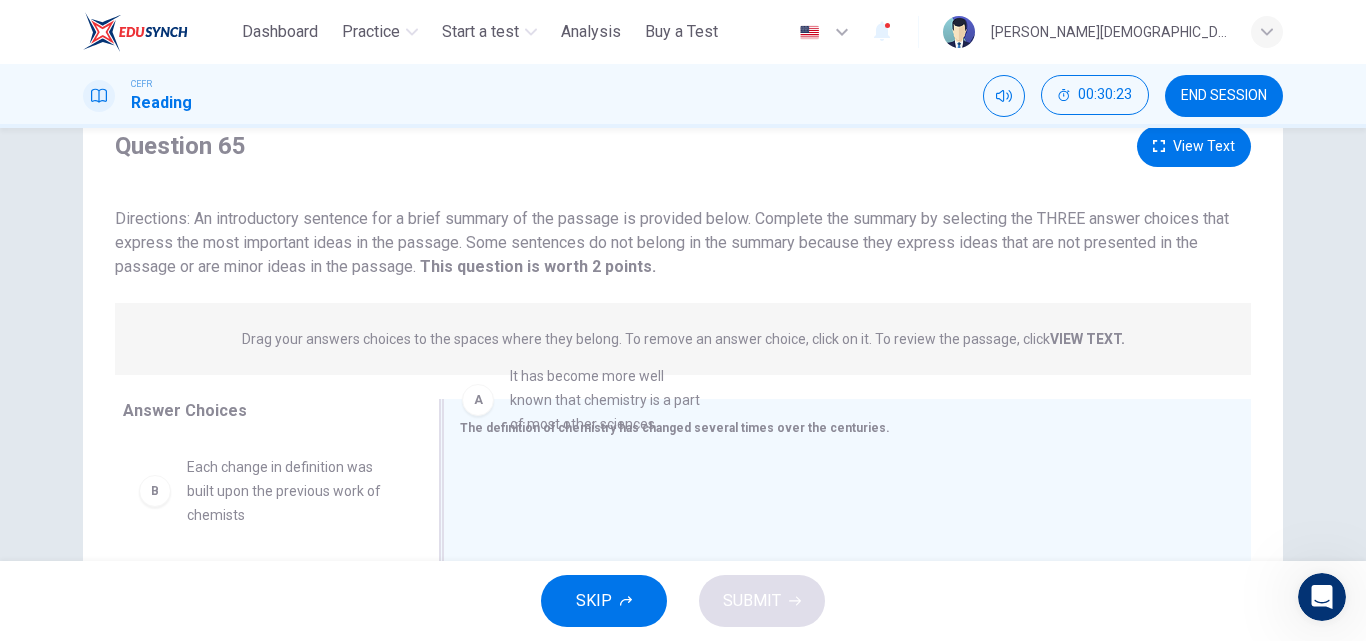 drag, startPoint x: 281, startPoint y: 506, endPoint x: 622, endPoint y: 405, distance: 355.64307 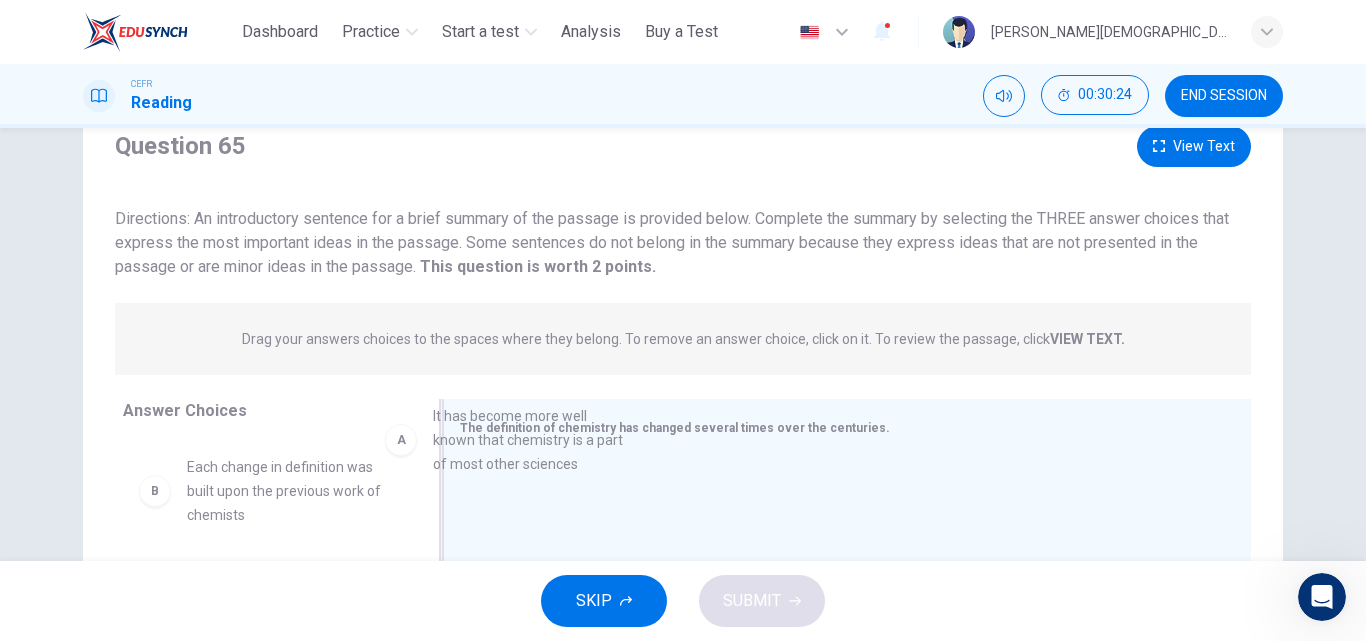 drag, startPoint x: 191, startPoint y: 496, endPoint x: 458, endPoint y: 437, distance: 273.44104 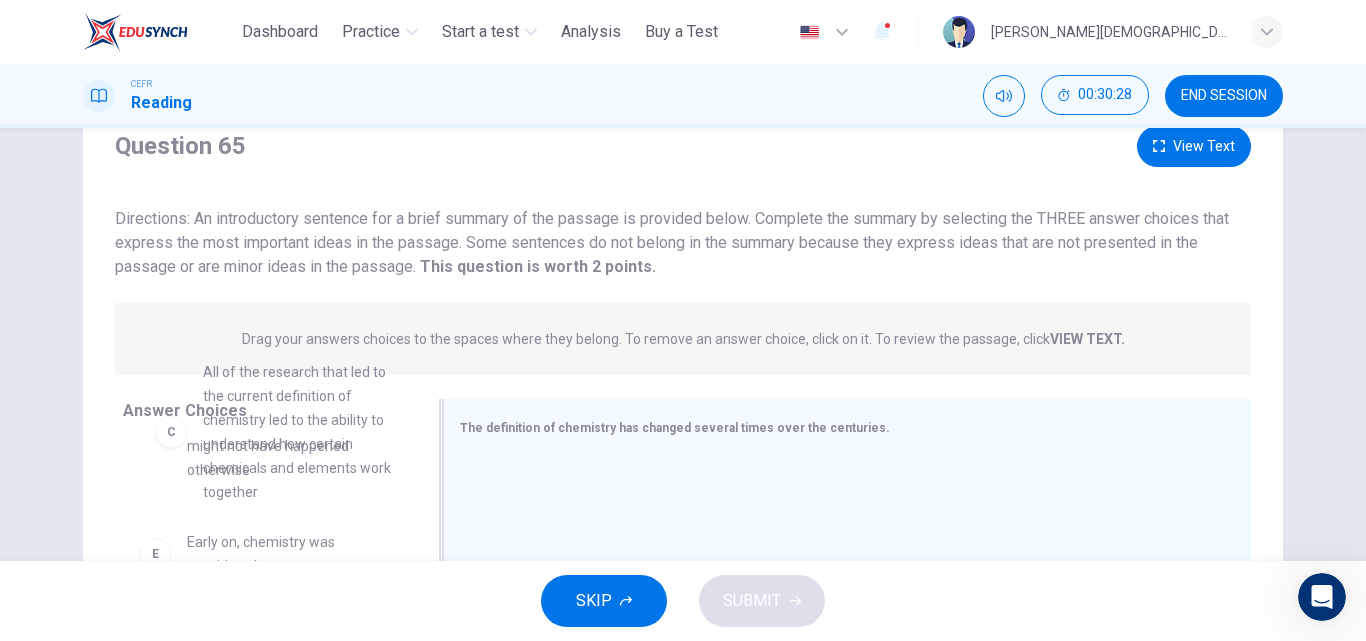 scroll, scrollTop: 332, scrollLeft: 0, axis: vertical 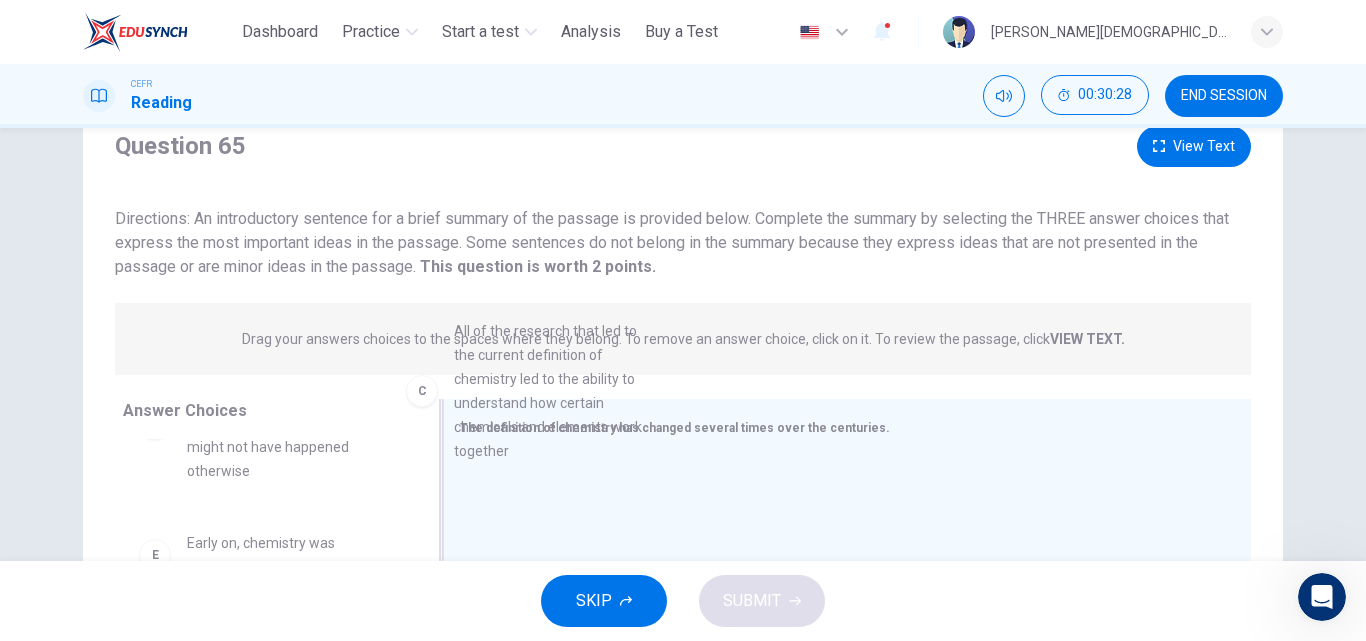 drag, startPoint x: 251, startPoint y: 486, endPoint x: 586, endPoint y: 438, distance: 338.42133 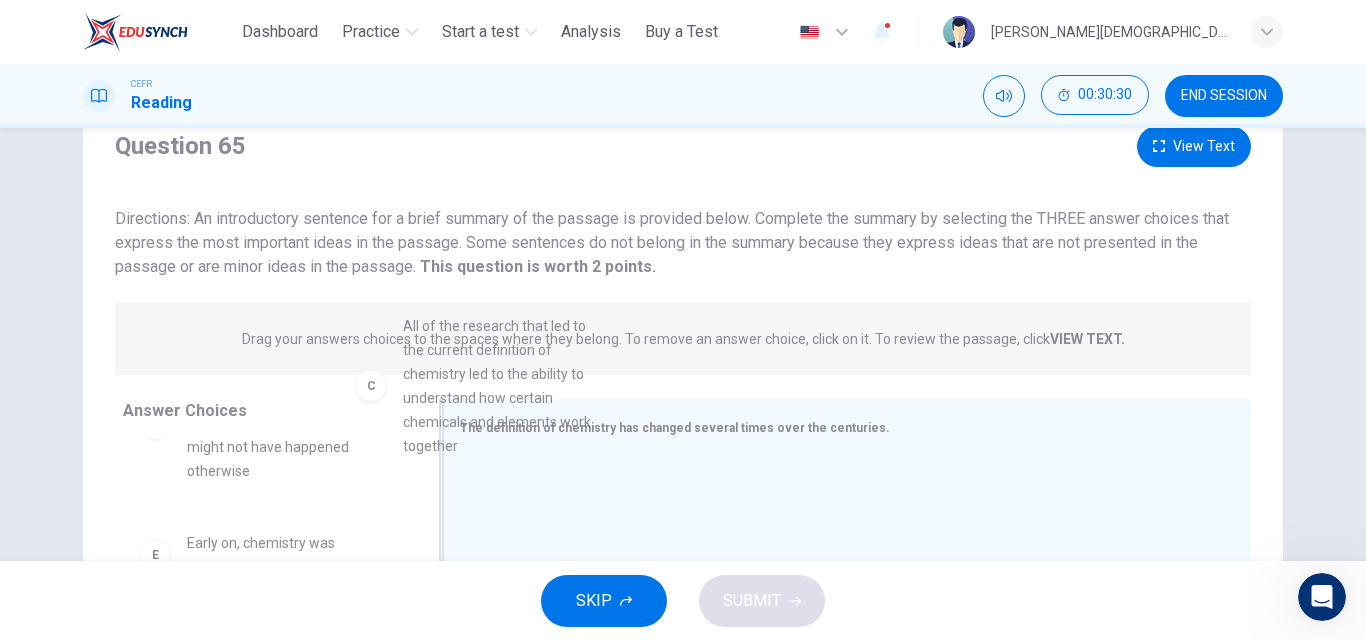 scroll, scrollTop: 331, scrollLeft: 0, axis: vertical 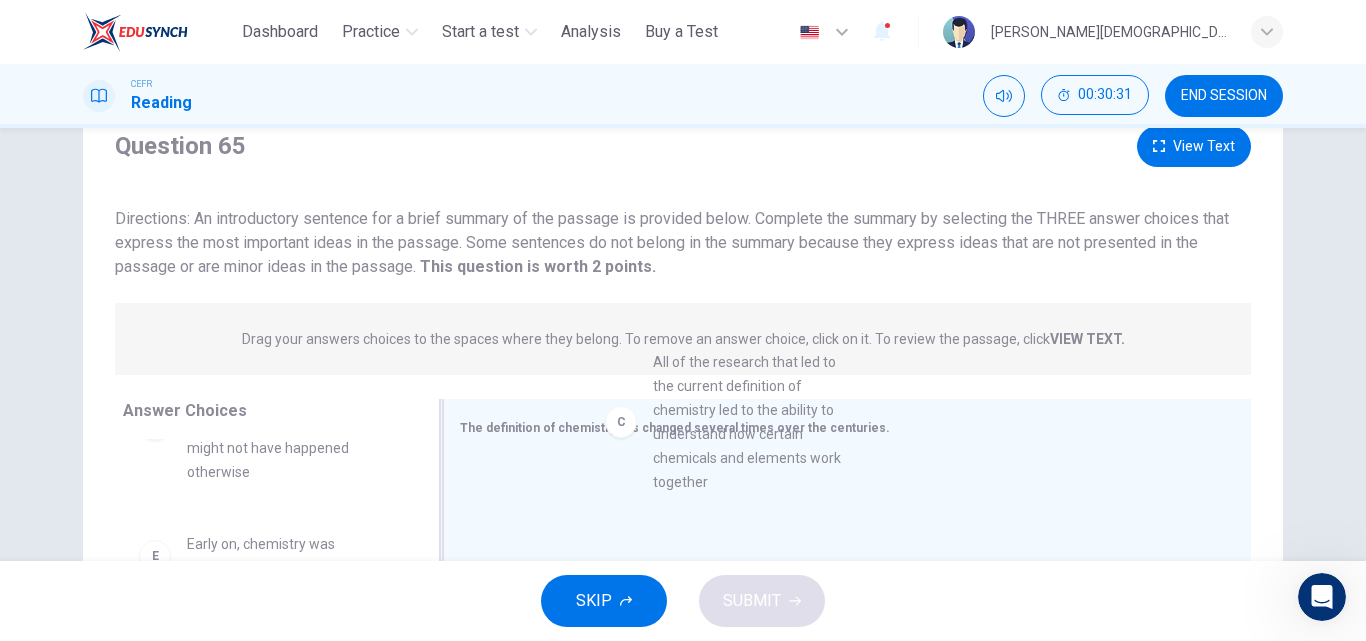 drag, startPoint x: 202, startPoint y: 489, endPoint x: 682, endPoint y: 471, distance: 480.33737 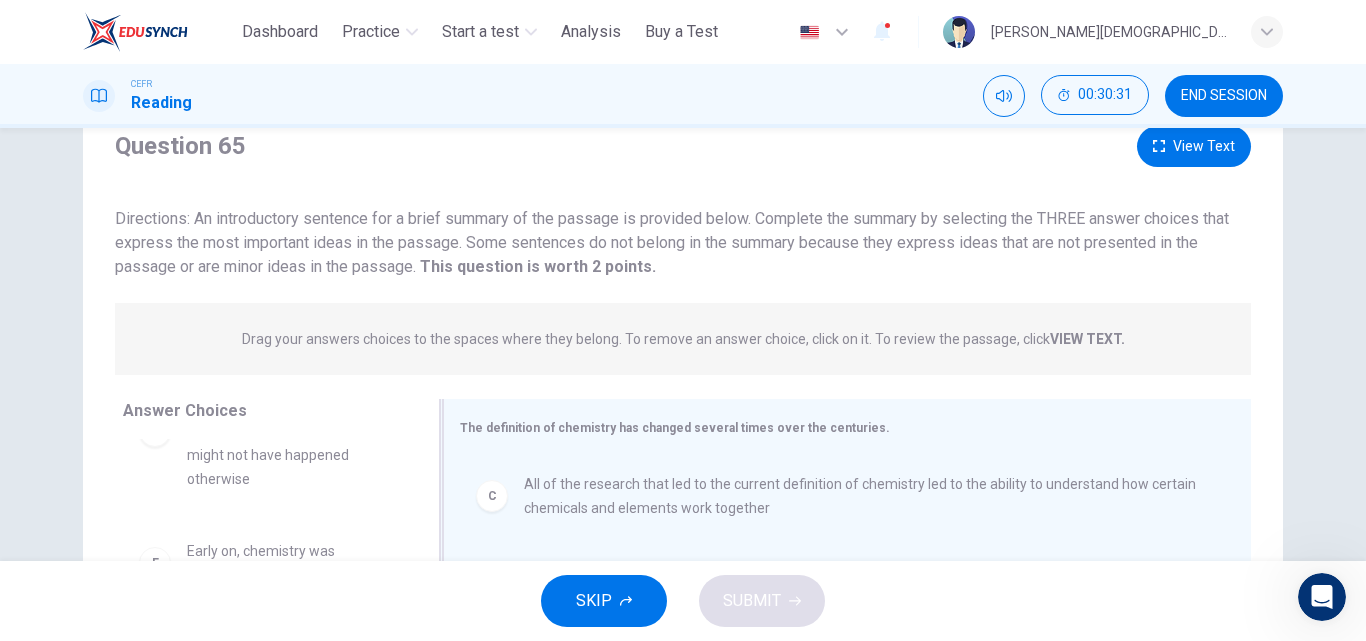 scroll, scrollTop: 324, scrollLeft: 0, axis: vertical 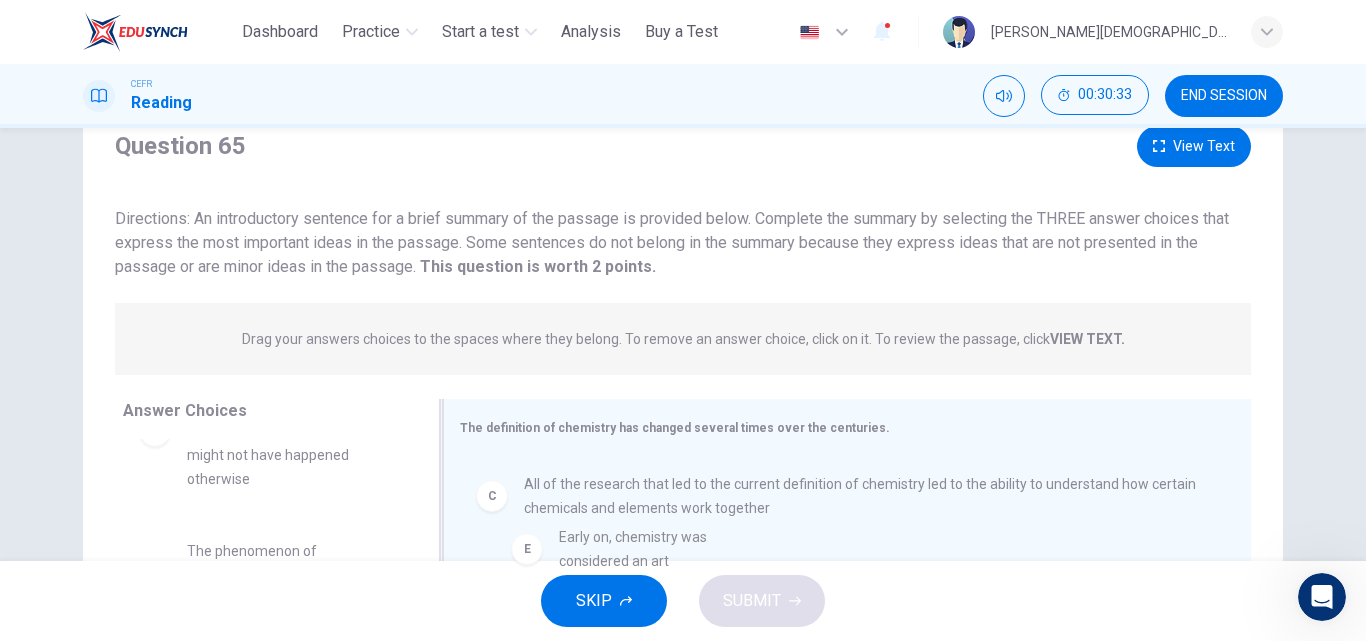 drag, startPoint x: 310, startPoint y: 560, endPoint x: 705, endPoint y: 544, distance: 395.3239 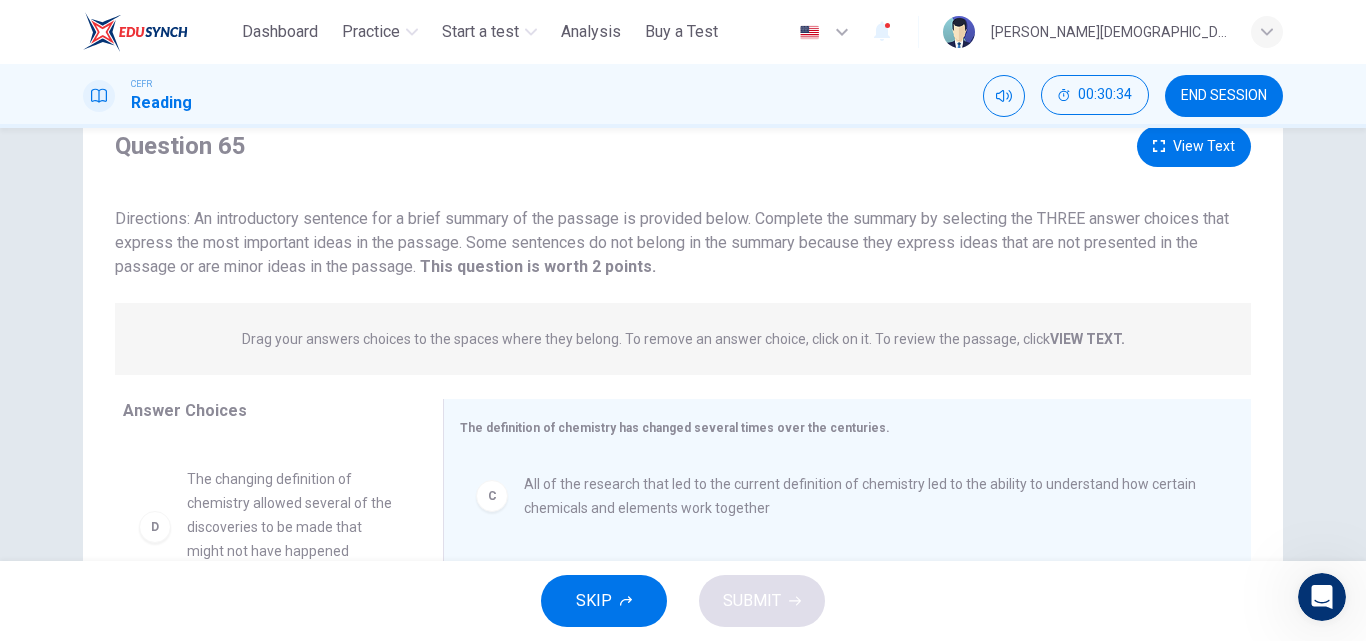 scroll, scrollTop: 228, scrollLeft: 0, axis: vertical 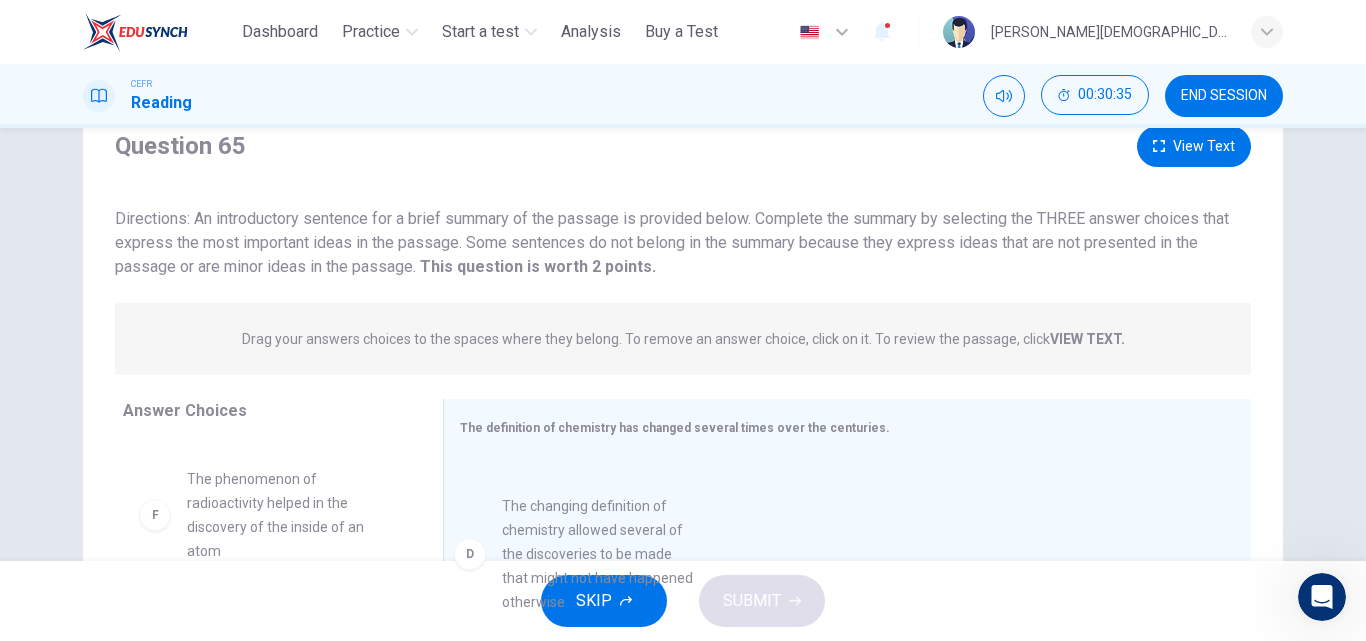 drag, startPoint x: 222, startPoint y: 539, endPoint x: 560, endPoint y: 563, distance: 338.851 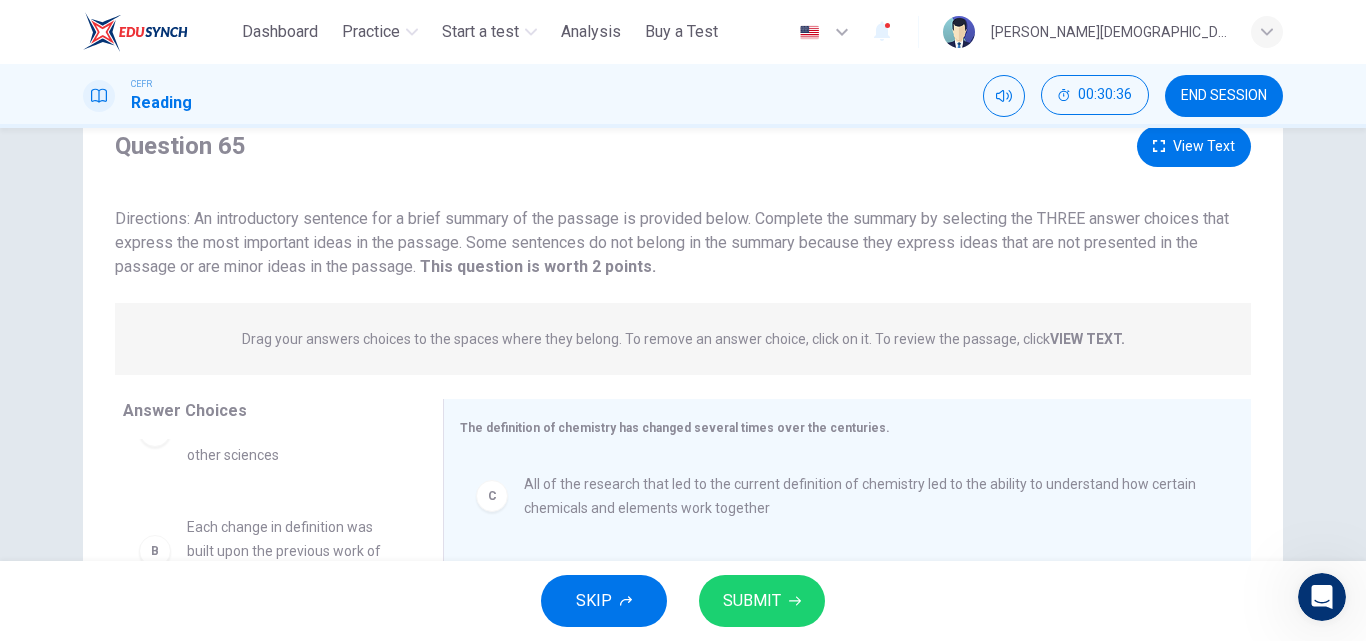scroll, scrollTop: 60, scrollLeft: 0, axis: vertical 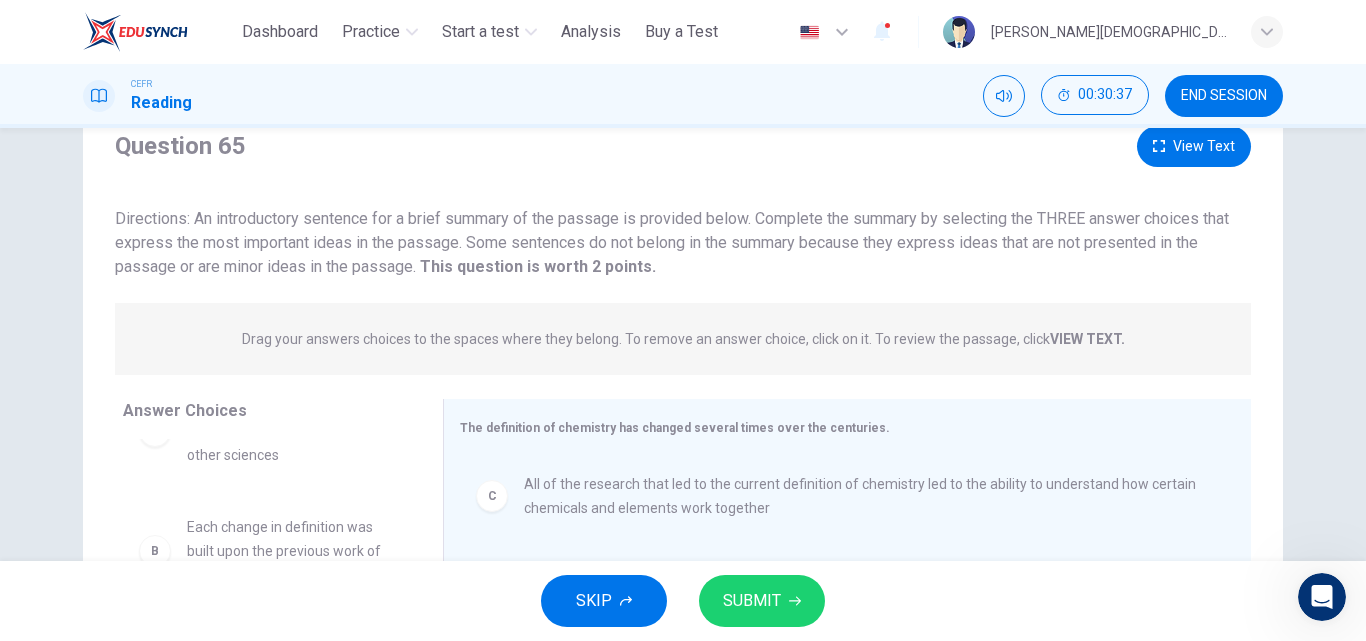 click on "SUBMIT" at bounding box center [752, 601] 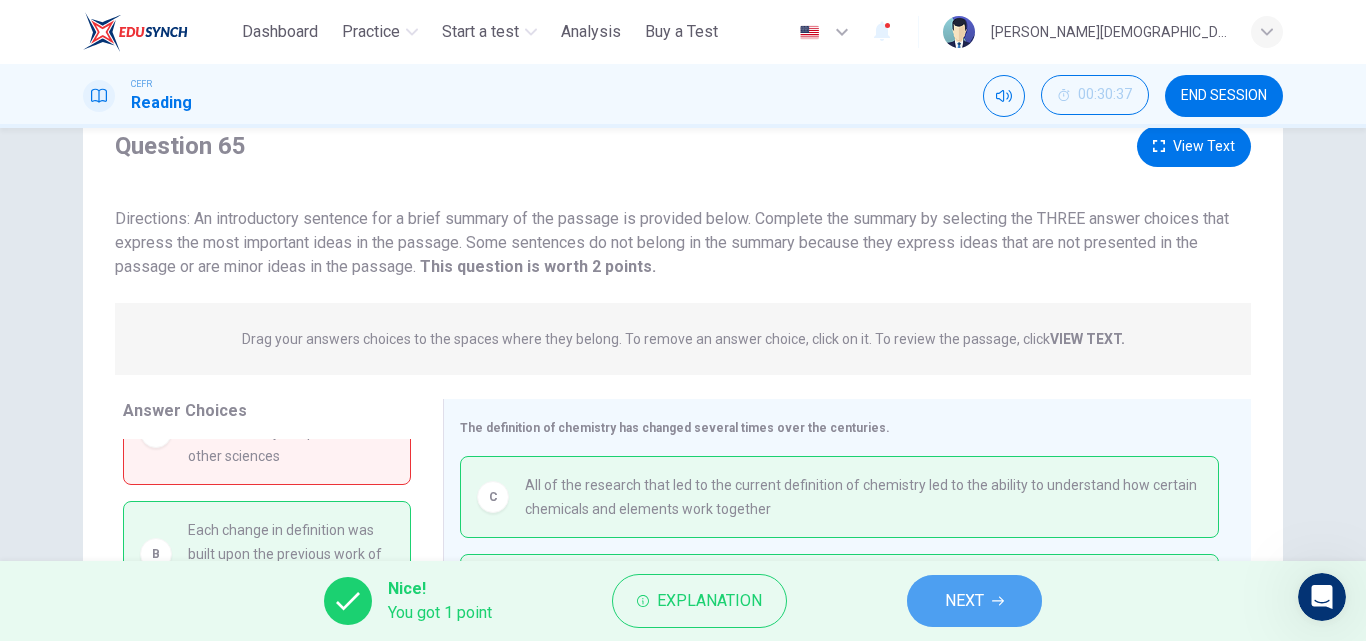 click on "NEXT" at bounding box center (964, 601) 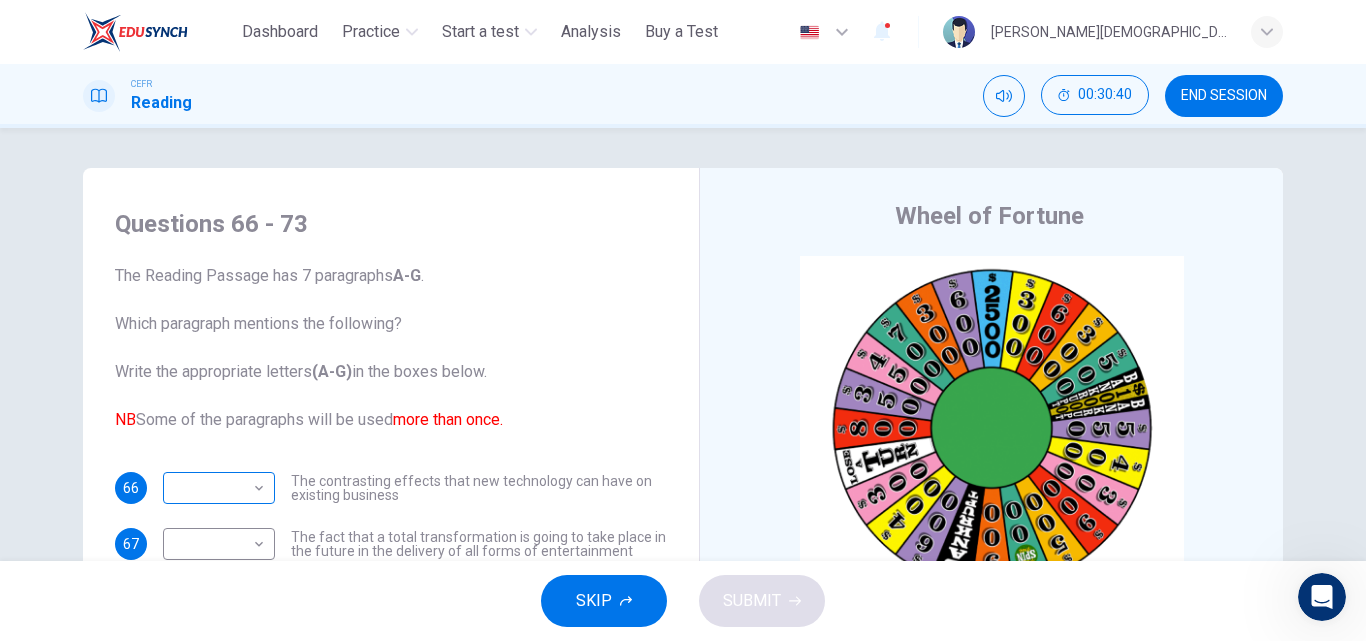 click on "This site uses cookies, as explained in our  Privacy Policy . If you agree to the use of cookies, please click the Accept button and continue to browse our site.   Privacy Policy Accept Dashboard Practice Start a test Analysis Buy a Test English ** ​ [PERSON_NAME] BINTI [DEMOGRAPHIC_DATA] STUDENT CEFR Reading 00:30:40 END SESSION Questions 66 - 73 The Reading Passage has 7 paragraphs  A-G .
Which paragraph mentions the following?
Write the appropriate letters  (A-G)  in the boxes below.
NB  Some of the paragraphs will be used  more than once. 66 ​ ​ The contrasting effects that new technology can have on existing business 67 ​ ​ The fact that a total transformation is going to take place in the future in the delivery of all forms of entertainment 68 ​ ​ The confused feelings that people are known to have experienced in response to technological innovation 69 ​ ​ The fact that some companies have learnt from the mistakes of others 70 ​ ​ 71 ​ ​ 72 ​ ​ 73 ​ ​ Wheel of Fortune A B" at bounding box center [683, 320] 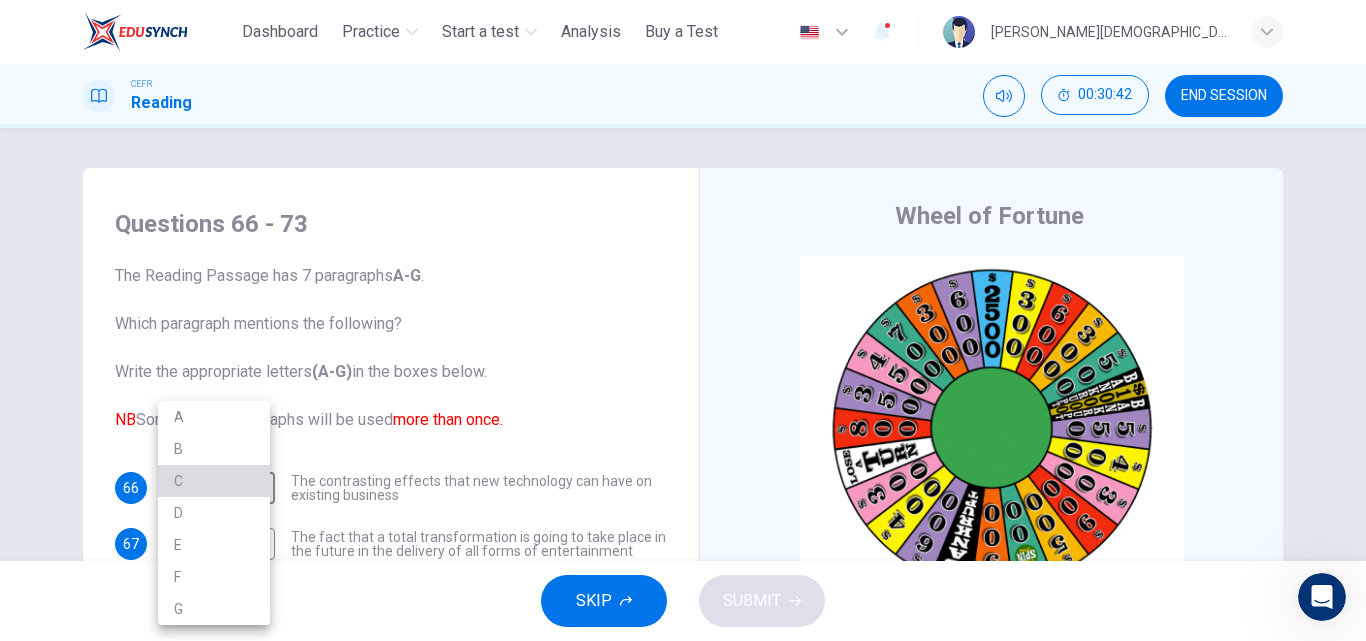 click on "C" at bounding box center (214, 481) 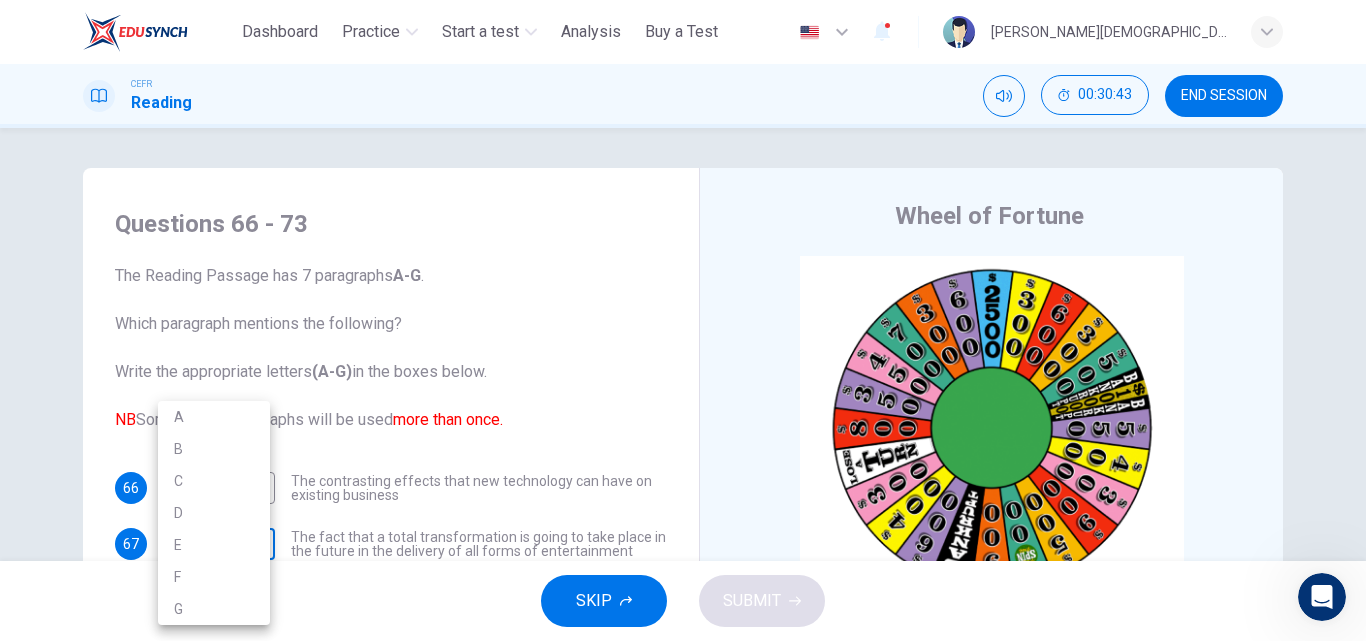 scroll, scrollTop: 12, scrollLeft: 0, axis: vertical 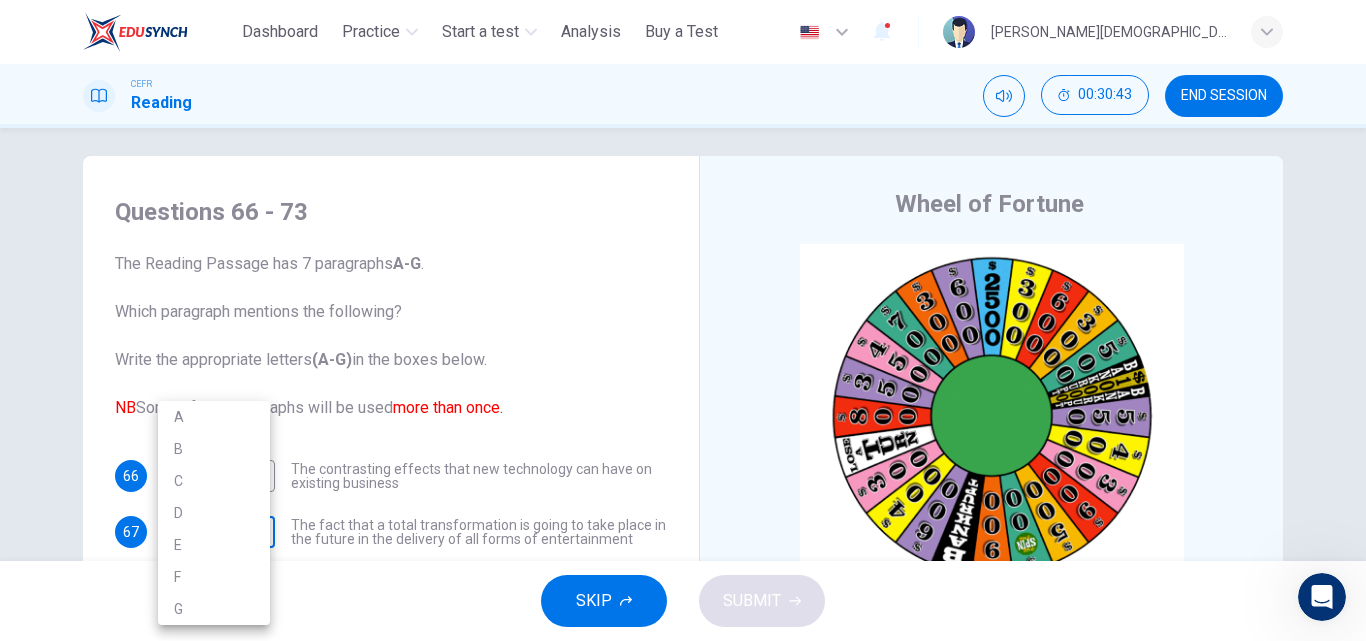 click on "This site uses cookies, as explained in our  Privacy Policy . If you agree to the use of cookies, please click the Accept button and continue to browse our site.   Privacy Policy Accept Dashboard Practice Start a test Analysis Buy a Test English ** ​ [PERSON_NAME] BINTI [DEMOGRAPHIC_DATA] STUDENT CEFR Reading 00:30:43 END SESSION Questions 66 - 73 The Reading Passage has 7 paragraphs  A-G .
Which paragraph mentions the following?
Write the appropriate letters  (A-G)  in the boxes below.
NB  Some of the paragraphs will be used  more than once. 66 C * ​ The contrasting effects that new technology can have on existing business 67 ​ ​ The fact that a total transformation is going to take place in the future in the delivery of all forms of entertainment 68 ​ ​ The confused feelings that people are known to have experienced in response to technological innovation 69 ​ ​ The fact that some companies have learnt from the mistakes of others 70 ​ ​ 71 ​ ​ 72 ​ ​ 73 ​ ​ Wheel of Fortune A B" at bounding box center (683, 320) 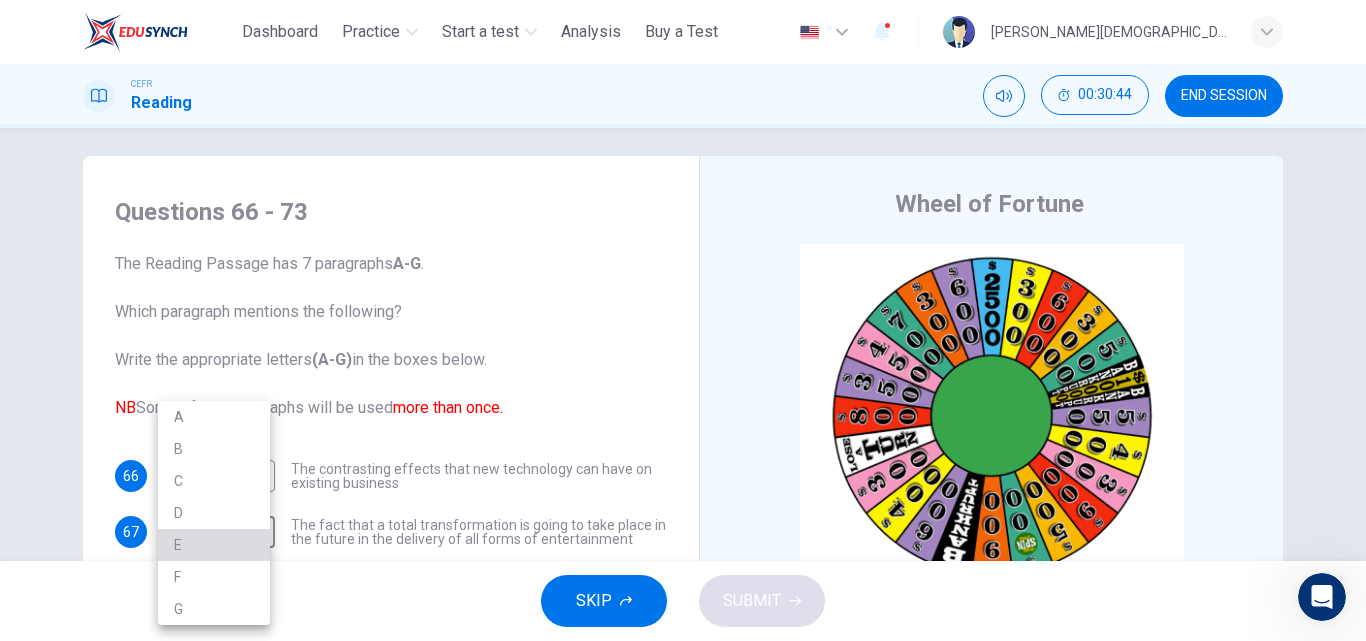 click on "E" at bounding box center [214, 545] 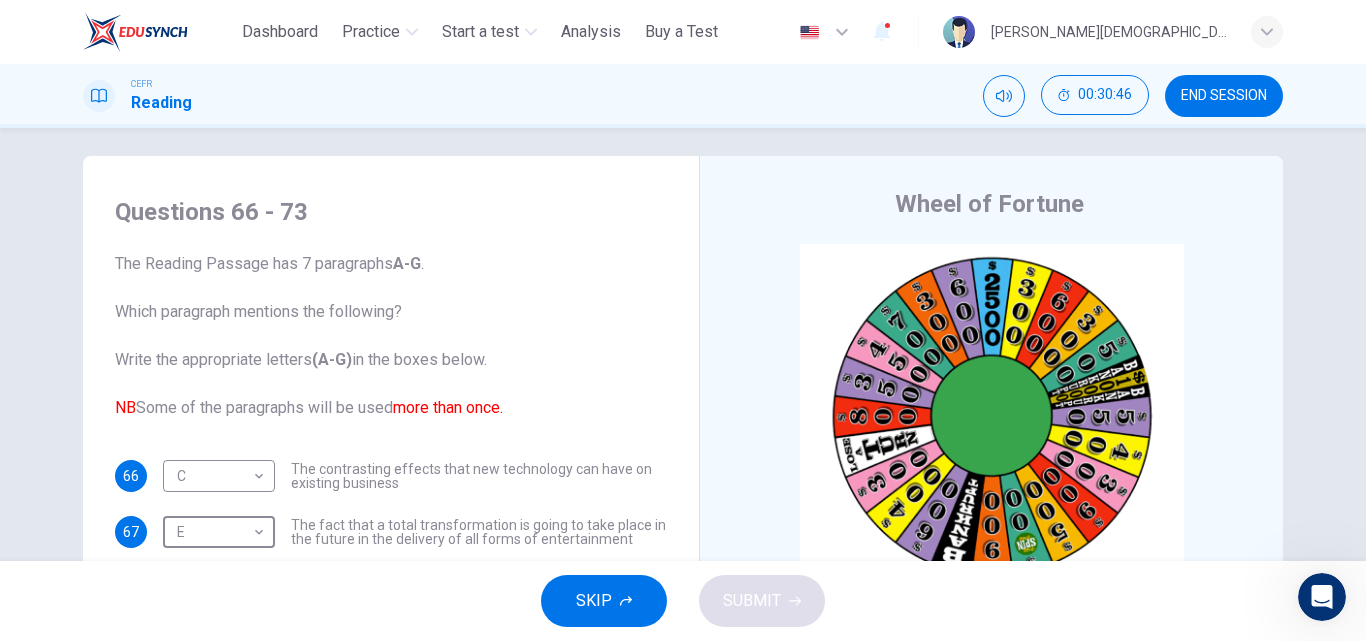 scroll, scrollTop: 73, scrollLeft: 0, axis: vertical 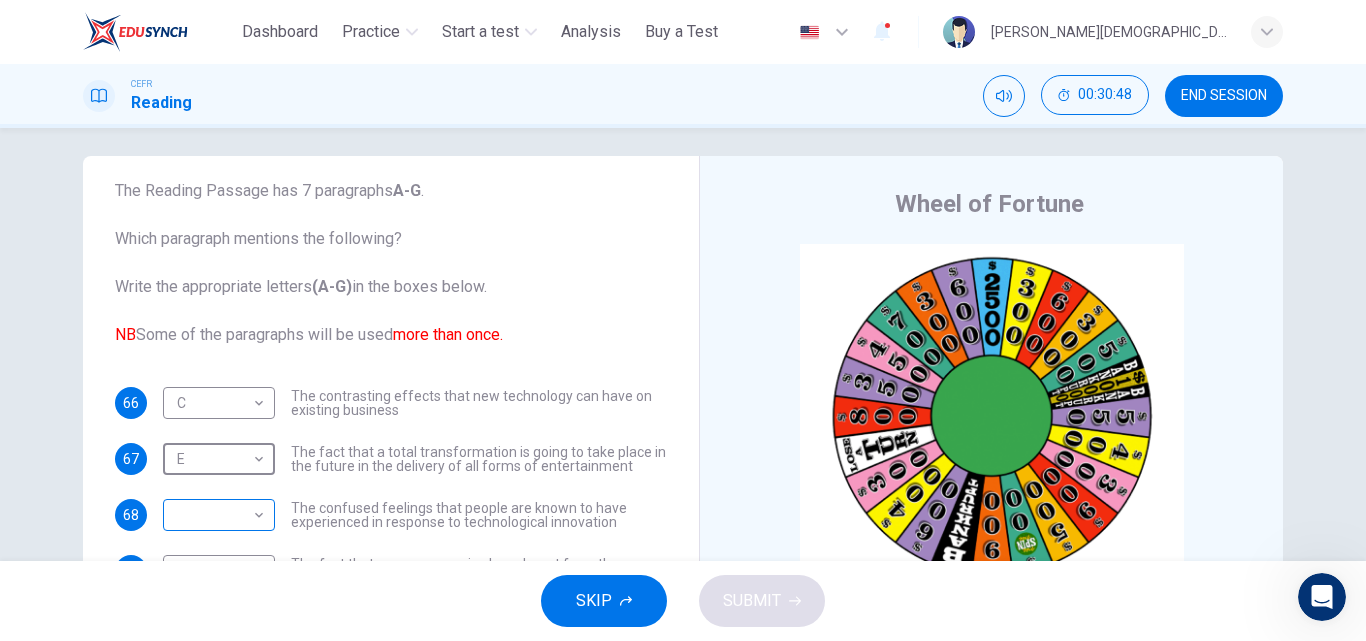 click on "This site uses cookies, as explained in our  Privacy Policy . If you agree to the use of cookies, please click the Accept button and continue to browse our site.   Privacy Policy Accept Dashboard Practice Start a test Analysis Buy a Test English ** ​ [PERSON_NAME] BINTI [DEMOGRAPHIC_DATA] STUDENT CEFR Reading 00:30:48 END SESSION Questions 66 - 73 The Reading Passage has 7 paragraphs  A-G .
Which paragraph mentions the following?
Write the appropriate letters  (A-G)  in the boxes below.
NB  Some of the paragraphs will be used  more than once. 66 C * ​ The contrasting effects that new technology can have on existing business 67 E * ​ The fact that a total transformation is going to take place in the future in the delivery of all forms of entertainment 68 ​ ​ The confused feelings that people are known to have experienced in response to technological innovation 69 ​ ​ The fact that some companies have learnt from the mistakes of others 70 ​ ​ 71 ​ ​ 72 ​ ​ 73 ​ ​ Wheel of Fortune A B" at bounding box center (683, 320) 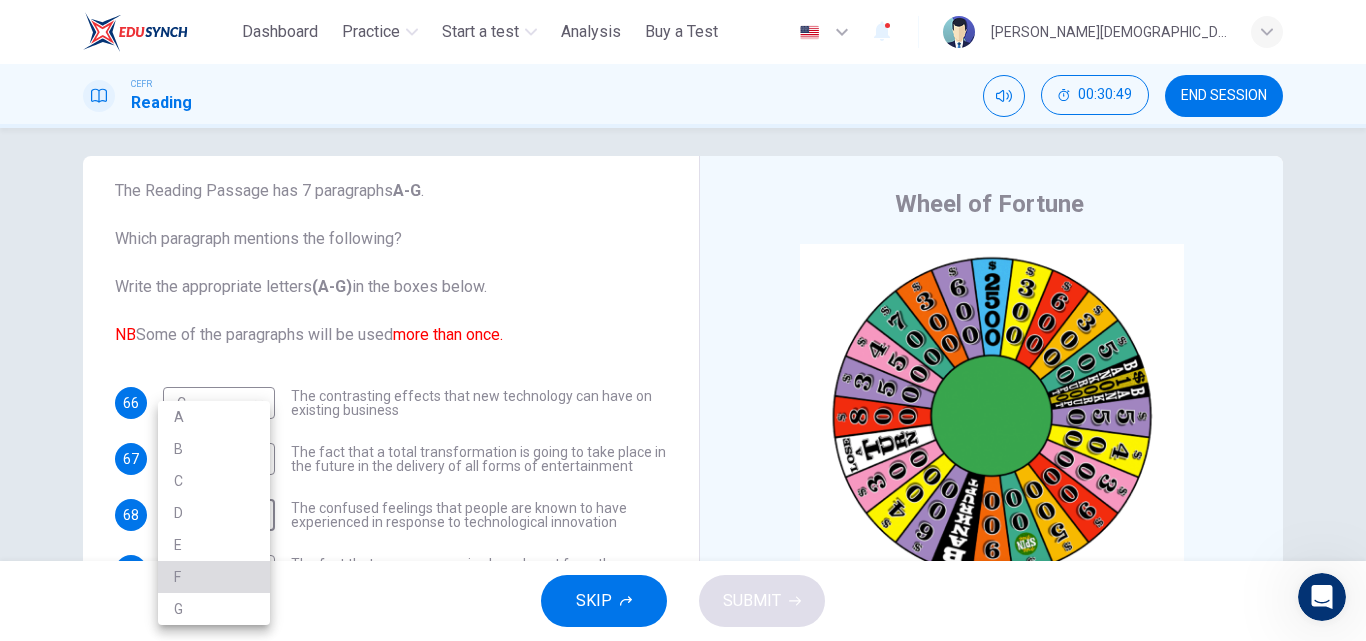 click on "F" at bounding box center [214, 577] 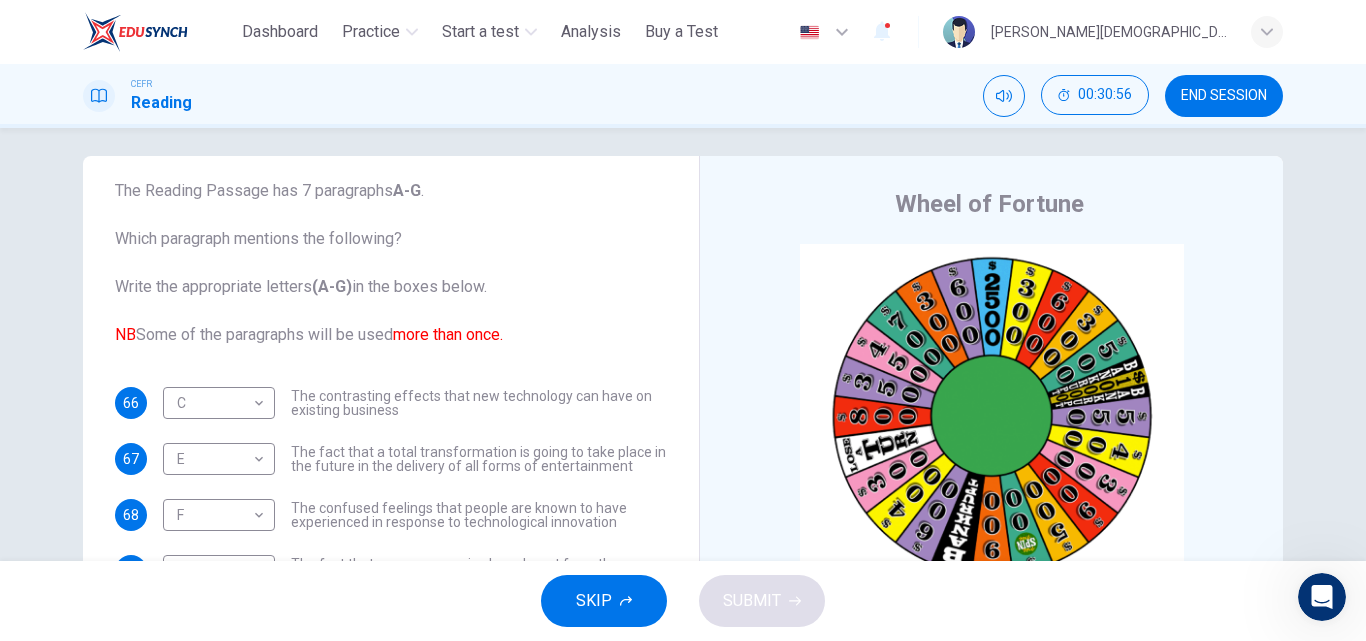 drag, startPoint x: 1262, startPoint y: 361, endPoint x: 1254, endPoint y: 595, distance: 234.13672 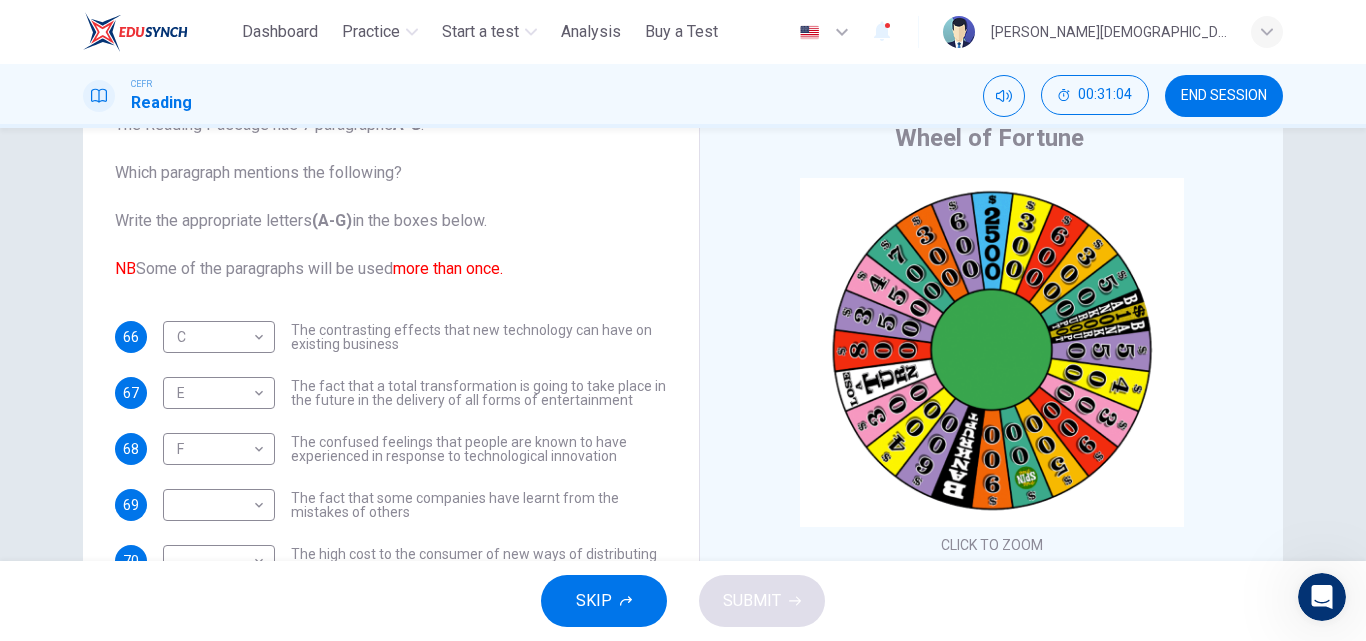 scroll, scrollTop: 74, scrollLeft: 0, axis: vertical 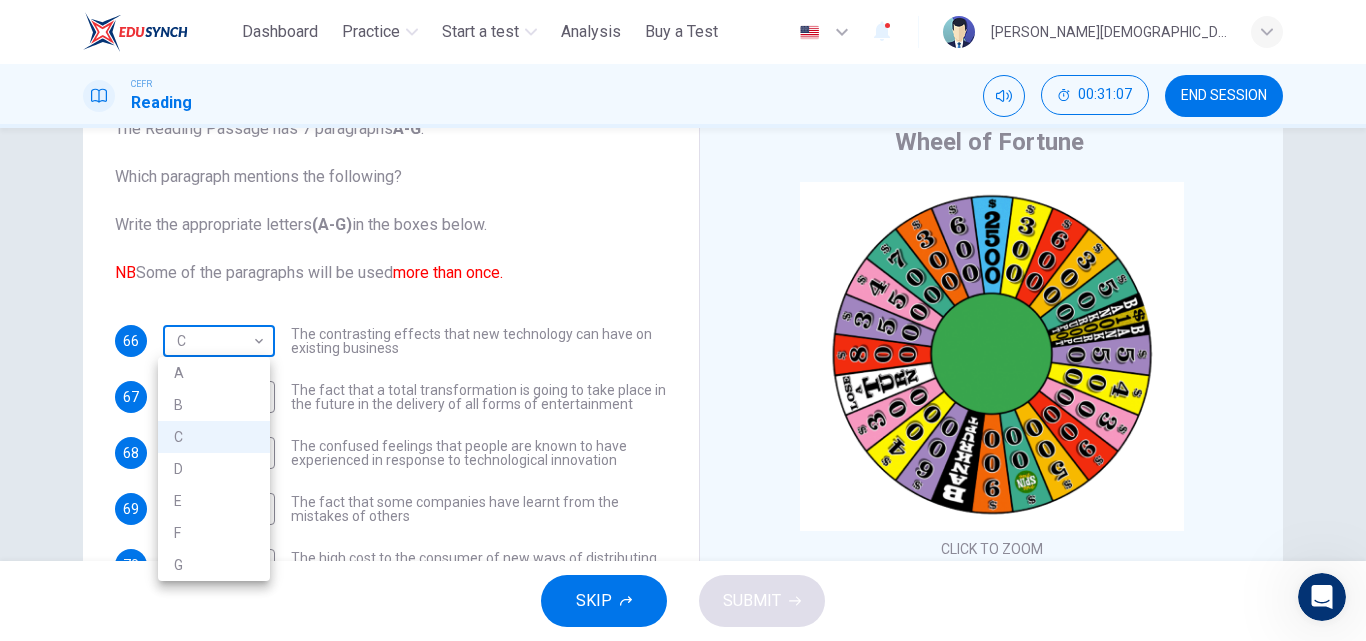 click on "This site uses cookies, as explained in our  Privacy Policy . If you agree to the use of cookies, please click the Accept button and continue to browse our site.   Privacy Policy Accept Dashboard Practice Start a test Analysis Buy a Test English ** ​ [PERSON_NAME] BINTI [DEMOGRAPHIC_DATA] STUDENT CEFR Reading 00:31:07 END SESSION Questions 66 - 73 The Reading Passage has 7 paragraphs  A-G .
Which paragraph mentions the following?
Write the appropriate letters  (A-G)  in the boxes below.
NB  Some of the paragraphs will be used  more than once. 66 C * ​ The contrasting effects that new technology can have on existing business 67 E * ​ The fact that a total transformation is going to take place in the future in the delivery of all forms of entertainment 68 F * ​ The confused feelings that people are known to have experienced in response to technological innovation 69 ​ ​ The fact that some companies have learnt from the mistakes of others 70 ​ ​ 71 ​ ​ 72 ​ ​ 73 ​ ​ Wheel of Fortune A B" at bounding box center (683, 320) 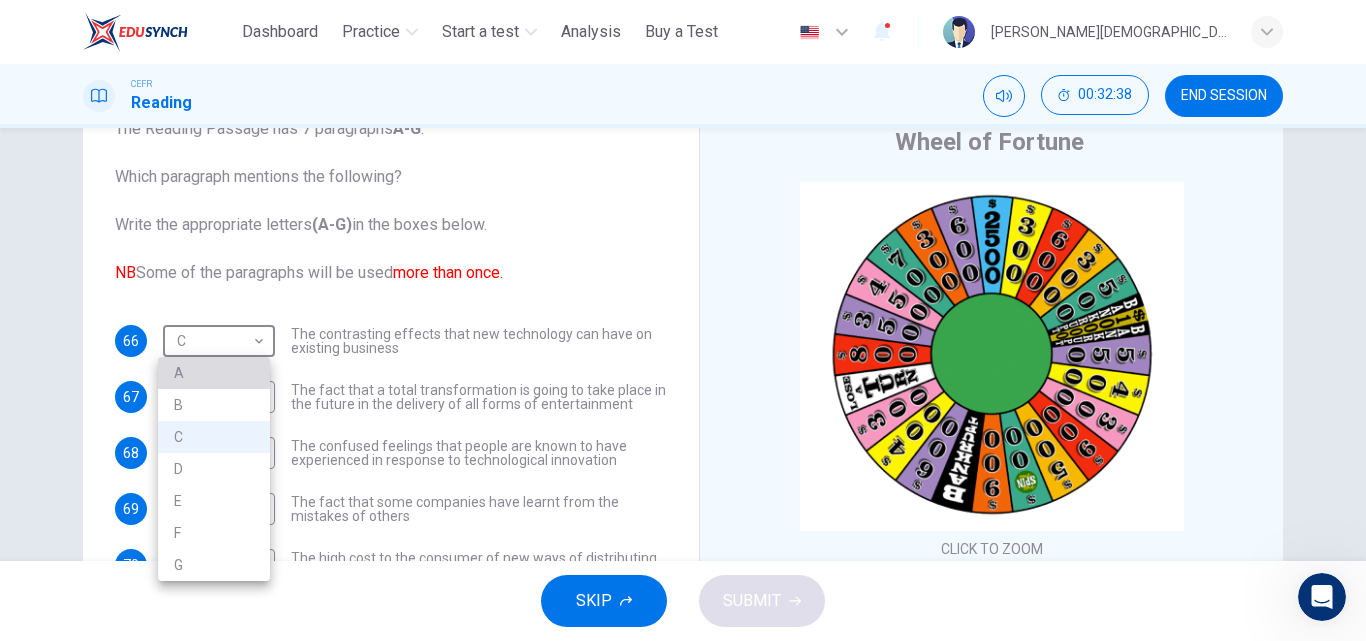 click on "A" at bounding box center (214, 373) 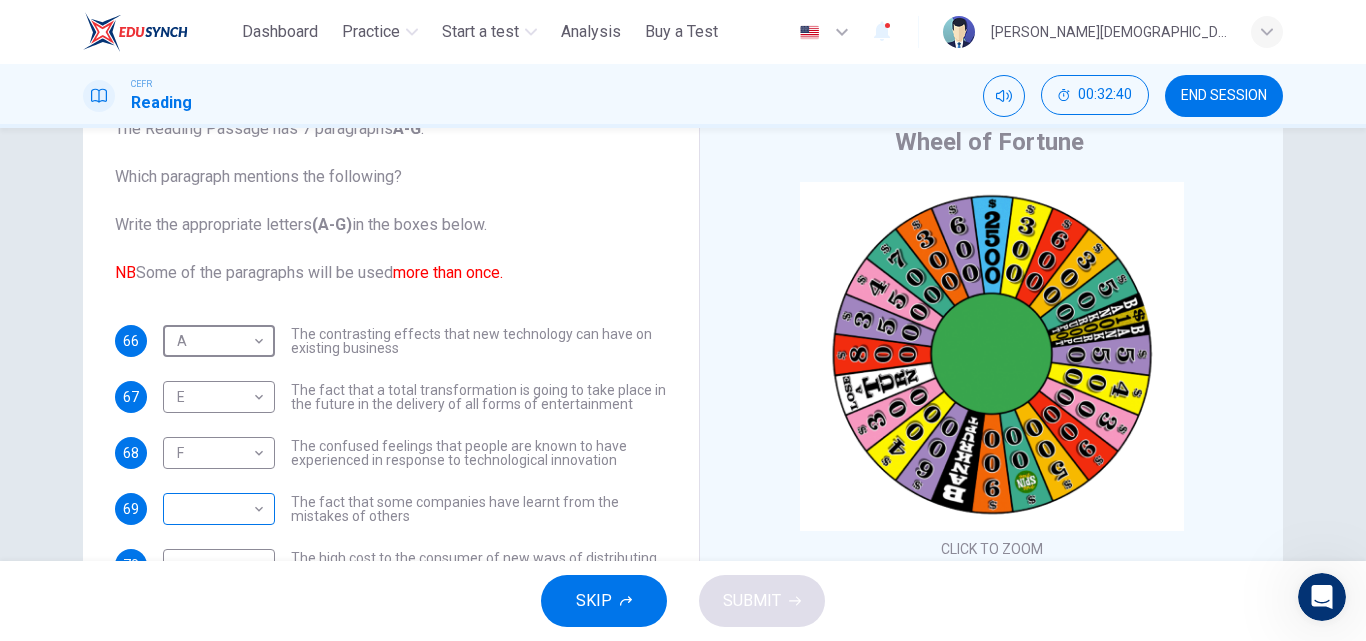 click on "This site uses cookies, as explained in our  Privacy Policy . If you agree to the use of cookies, please click the Accept button and continue to browse our site.   Privacy Policy Accept Dashboard Practice Start a test Analysis Buy a Test English ** ​ MASITHAH FASEHAH BINTI [DEMOGRAPHIC_DATA] STUDENT CEFR Reading 00:32:40 END SESSION Questions 66 - 73 The Reading Passage has 7 paragraphs  A-G .
Which paragraph mentions the following?
Write the appropriate letters  (A-G)  in the boxes below.
NB  Some of the paragraphs will be used  more than once. 66 A * ​ The contrasting effects that new technology can have on existing business 67 E * ​ The fact that a total transformation is going to take place in the future in the delivery of all forms of entertainment 68 F * ​ The confused feelings that people are known to have experienced in response to technological innovation 69 ​ ​ The fact that some companies have learnt from the mistakes of others 70 ​ ​ 71 ​ ​ 72 ​ ​ 73 ​ ​ Wheel of Fortune A B" at bounding box center [683, 320] 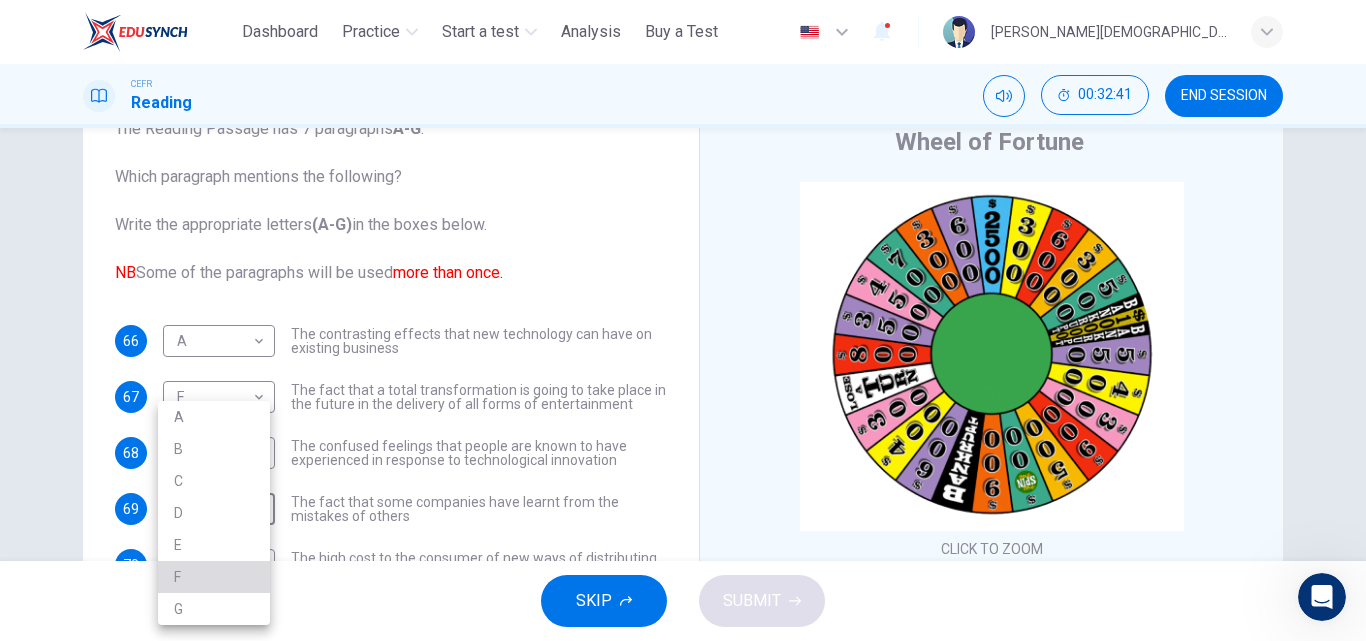click on "F" at bounding box center [214, 577] 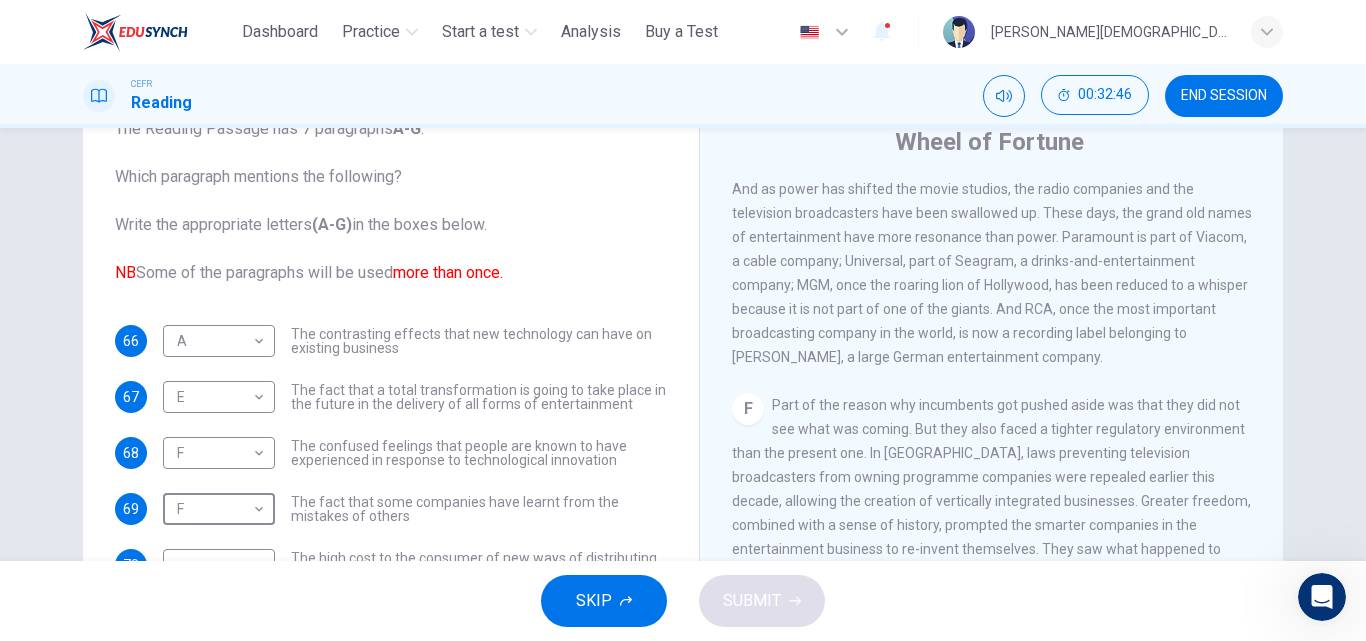 scroll, scrollTop: 1180, scrollLeft: 0, axis: vertical 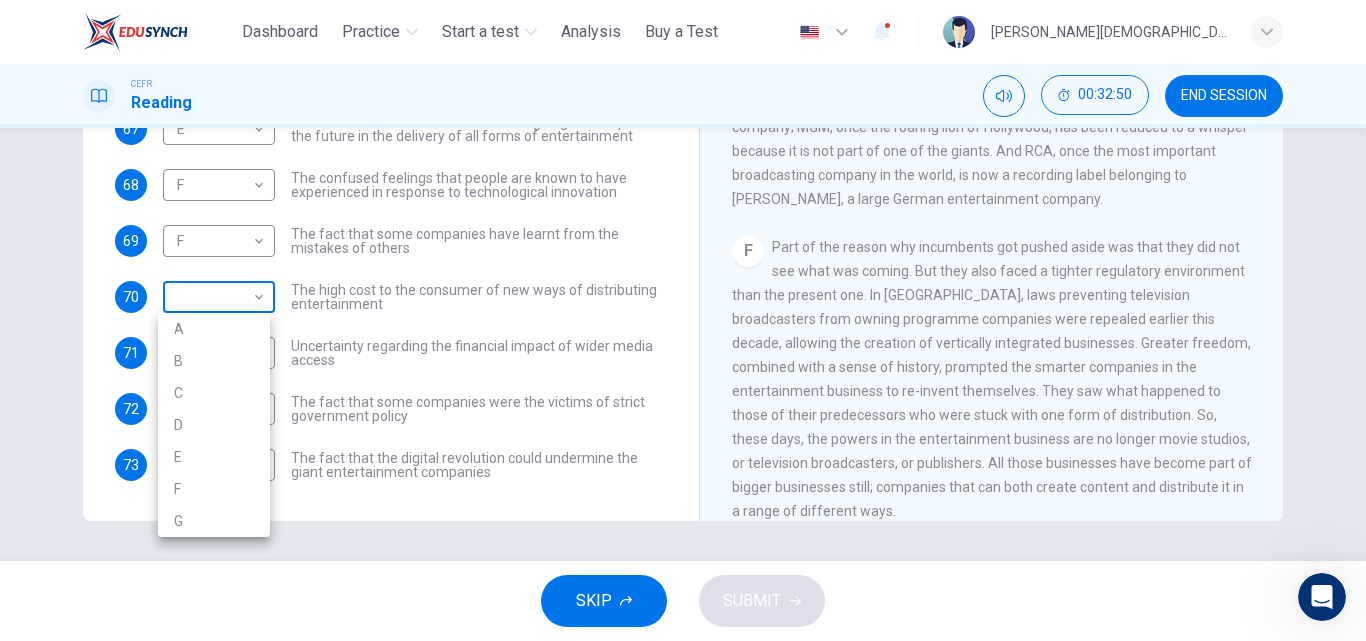 click on "This site uses cookies, as explained in our  Privacy Policy . If you agree to the use of cookies, please click the Accept button and continue to browse our site.   Privacy Policy Accept Dashboard Practice Start a test Analysis Buy a Test English ** ​ MASITHAH FASEHAH BINTI [DEMOGRAPHIC_DATA] STUDENT CEFR Reading 00:32:50 END SESSION Questions 66 - 73 The Reading Passage has 7 paragraphs  A-G .
Which paragraph mentions the following?
Write the appropriate letters  (A-G)  in the boxes below.
NB  Some of the paragraphs will be used  more than once. 66 A * ​ The contrasting effects that new technology can have on existing business 67 E * ​ The fact that a total transformation is going to take place in the future in the delivery of all forms of entertainment 68 F * ​ The confused feelings that people are known to have experienced in response to technological innovation 69 F * ​ The fact that some companies have learnt from the mistakes of others 70 ​ ​ 71 ​ ​ 72 ​ ​ 73 ​ ​ Wheel of Fortune A B" at bounding box center [683, 320] 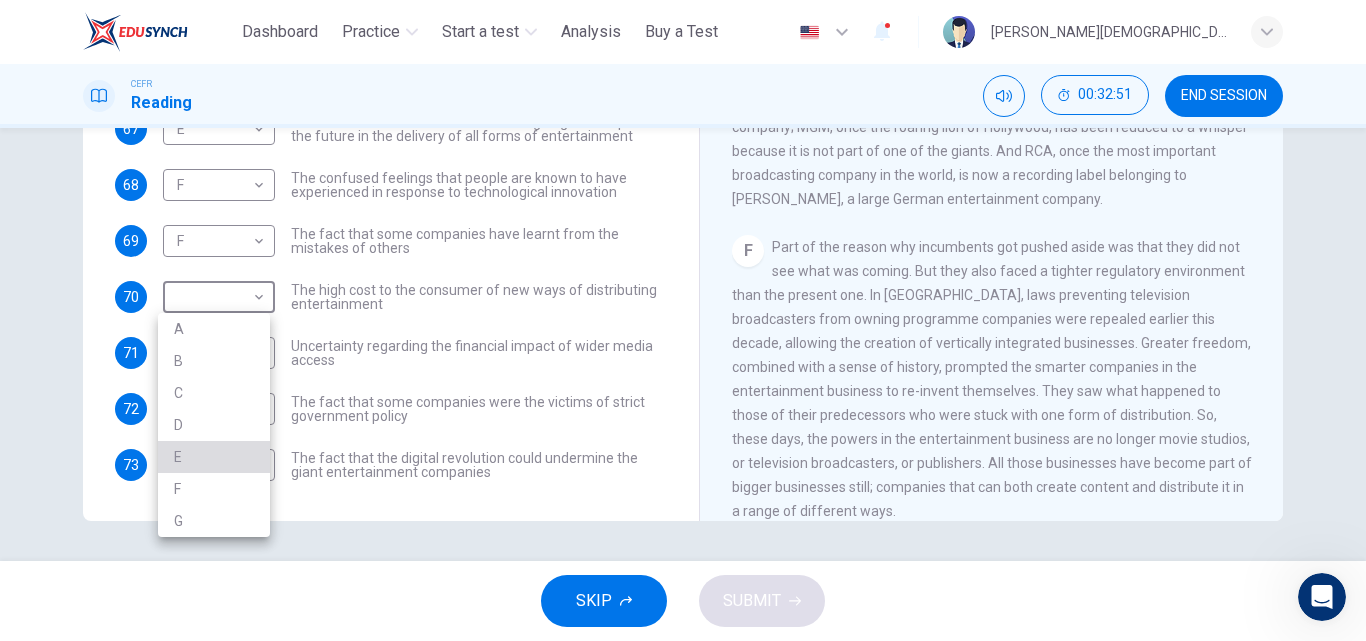 click on "E" at bounding box center [214, 457] 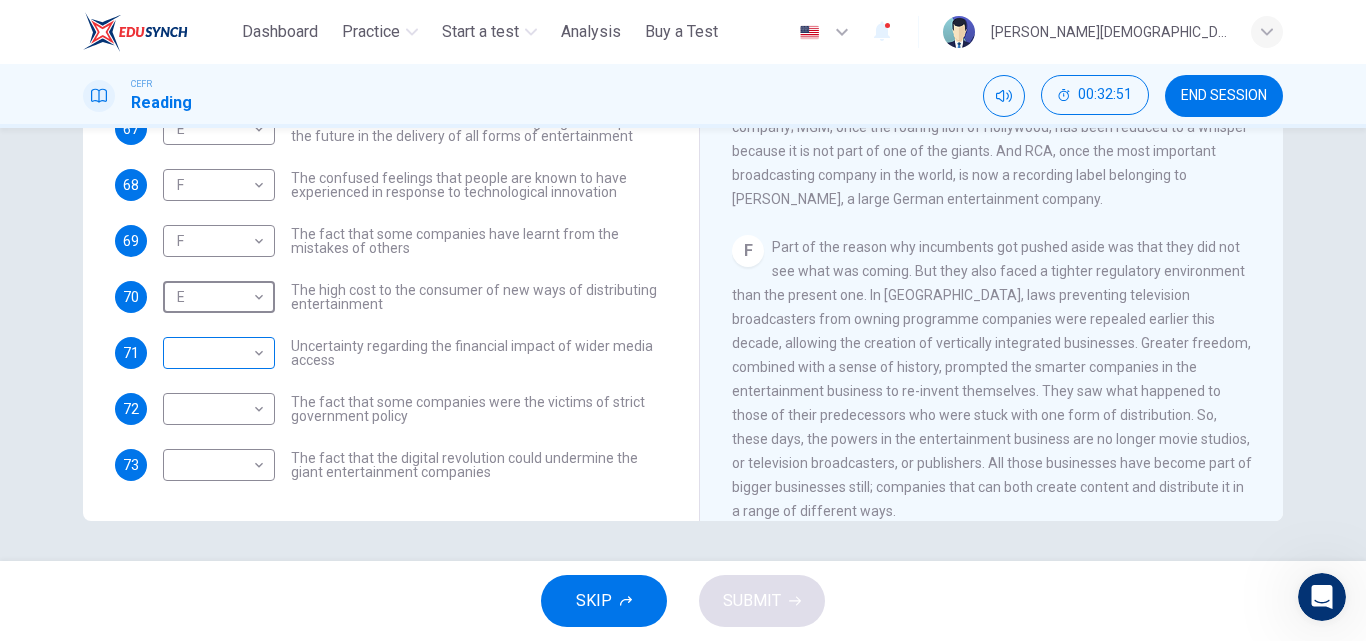 click on "This site uses cookies, as explained in our  Privacy Policy . If you agree to the use of cookies, please click the Accept button and continue to browse our site.   Privacy Policy Accept Dashboard Practice Start a test Analysis Buy a Test English ** ​ MASITHAH FASEHAH BINTI [DEMOGRAPHIC_DATA] STUDENT CEFR Reading 00:32:51 END SESSION Questions 66 - 73 The Reading Passage has 7 paragraphs  A-G .
Which paragraph mentions the following?
Write the appropriate letters  (A-G)  in the boxes below.
NB  Some of the paragraphs will be used  more than once. 66 A * ​ The contrasting effects that new technology can have on existing business 67 E * ​ The fact that a total transformation is going to take place in the future in the delivery of all forms of entertainment 68 F * ​ The confused feelings that people are known to have experienced in response to technological innovation 69 F * ​ The fact that some companies have learnt from the mistakes of others 70 E * ​ 71 ​ ​ 72 ​ ​ 73 ​ ​ Wheel of Fortune A B" at bounding box center (683, 320) 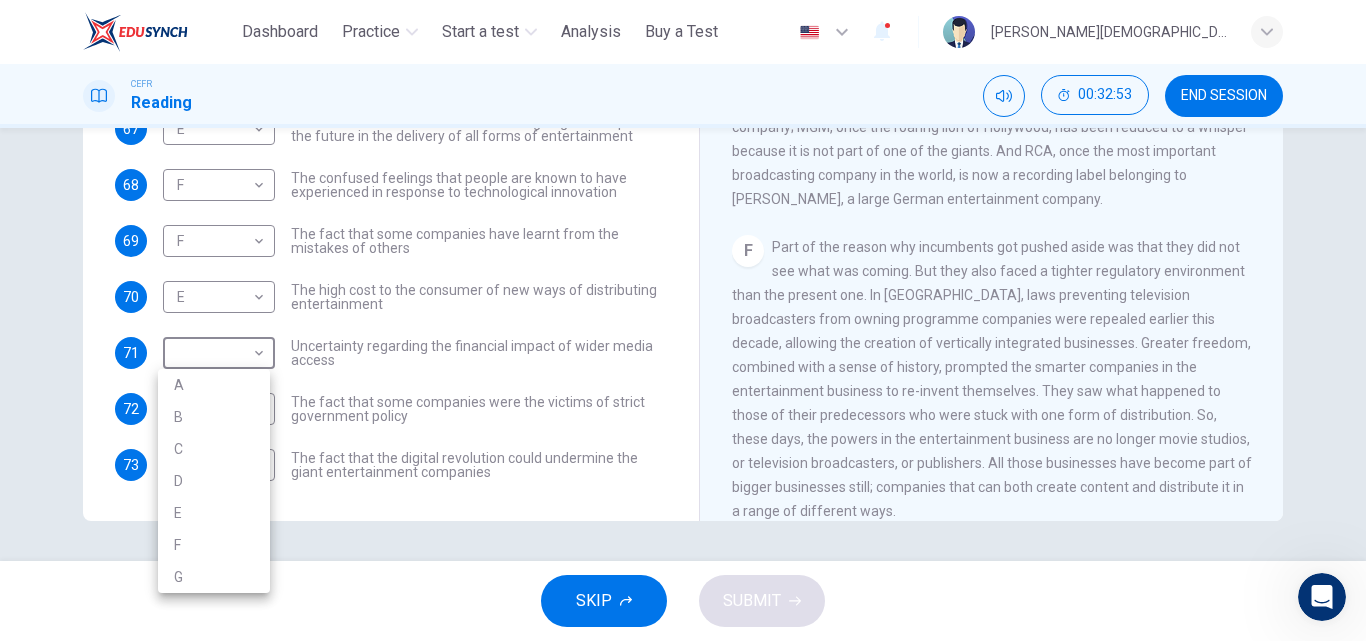 click on "D" at bounding box center [214, 481] 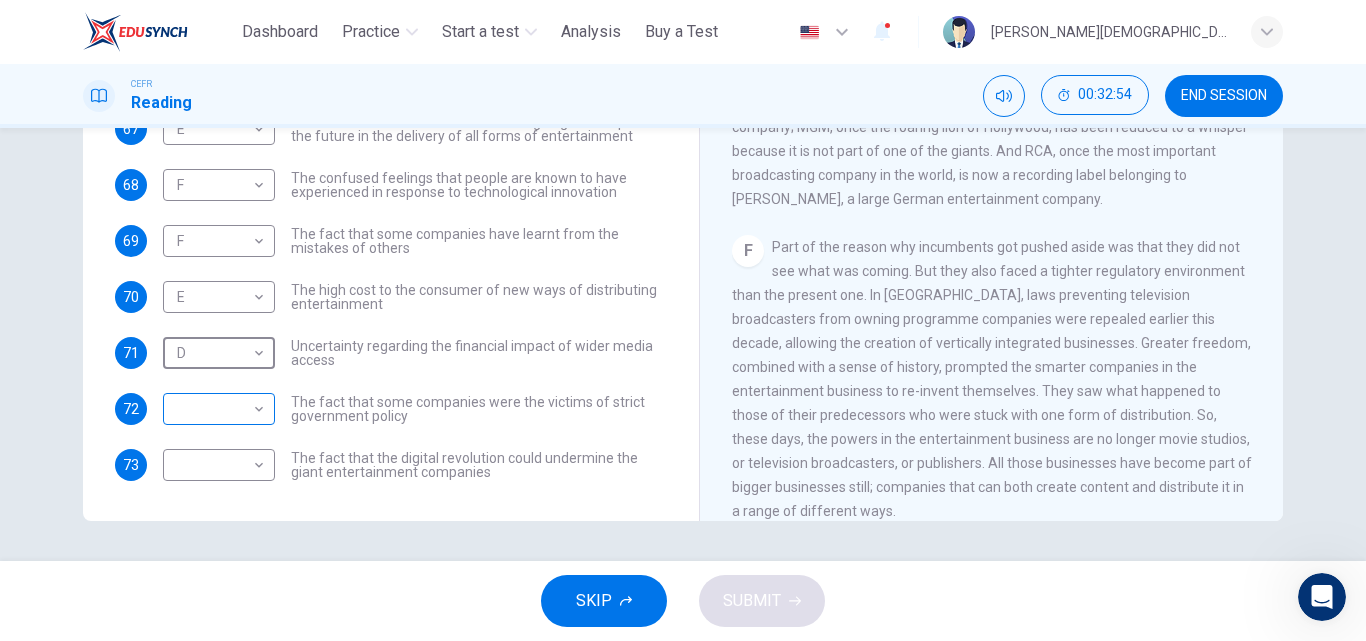 click on "This site uses cookies, as explained in our  Privacy Policy . If you agree to the use of cookies, please click the Accept button and continue to browse our site.   Privacy Policy Accept Dashboard Practice Start a test Analysis Buy a Test English ** ​ [PERSON_NAME] BINTI [DEMOGRAPHIC_DATA] STUDENT CEFR Reading 00:32:54 END SESSION Questions 66 - 73 The Reading Passage has 7 paragraphs  A-G .
Which paragraph mentions the following?
Write the appropriate letters  (A-G)  in the boxes below.
NB  Some of the paragraphs will be used  more than once. 66 A * ​ The contrasting effects that new technology can have on existing business 67 E * ​ The fact that a total transformation is going to take place in the future in the delivery of all forms of entertainment 68 F * ​ The confused feelings that people are known to have experienced in response to technological innovation 69 F * ​ The fact that some companies have learnt from the mistakes of others 70 E * ​ 71 D * ​ 72 ​ ​ 73 ​ ​ Wheel of Fortune A B" at bounding box center (683, 320) 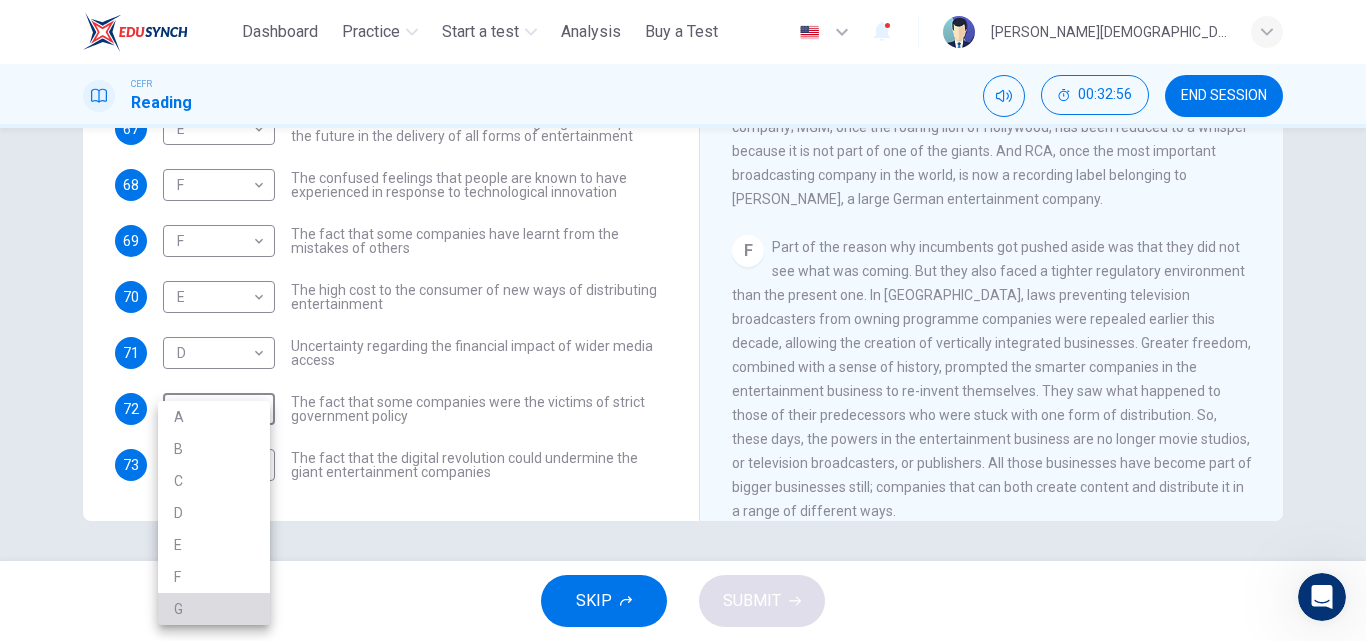 click on "G" at bounding box center (214, 609) 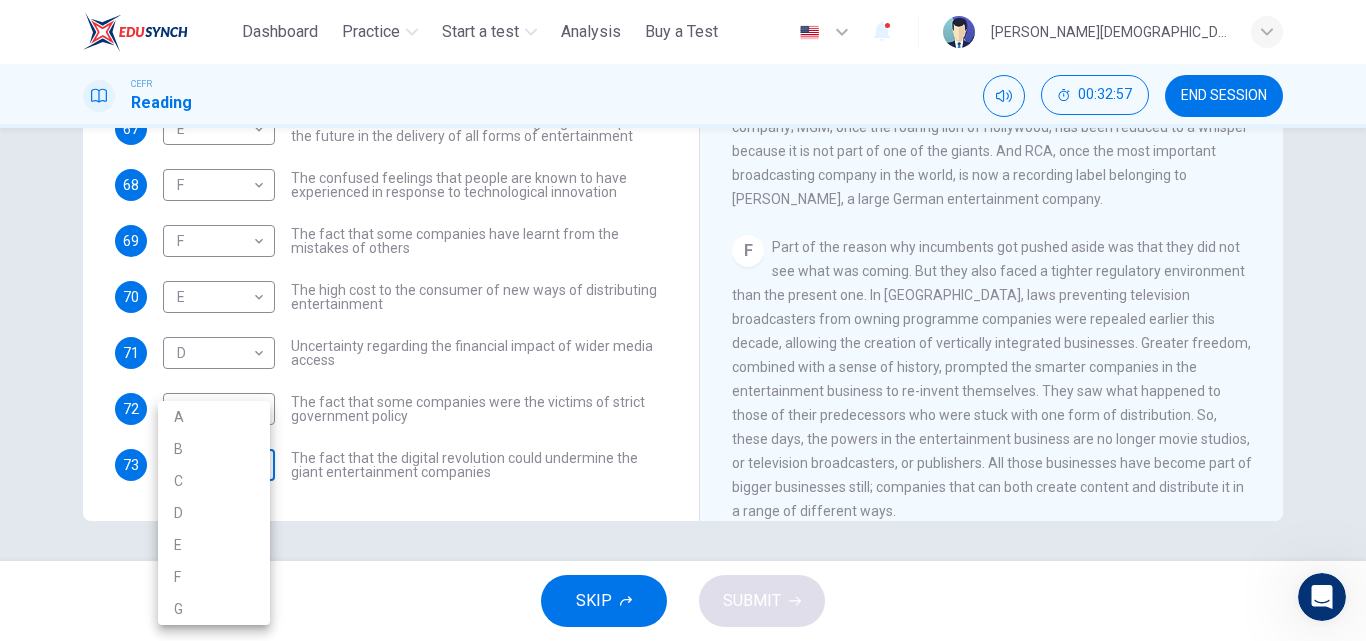 click on "This site uses cookies, as explained in our  Privacy Policy . If you agree to the use of cookies, please click the Accept button and continue to browse our site.   Privacy Policy Accept Dashboard Practice Start a test Analysis Buy a Test English ** ​ [PERSON_NAME] BINTI [DEMOGRAPHIC_DATA] STUDENT CEFR Reading 00:32:57 END SESSION Questions 66 - 73 The Reading Passage has 7 paragraphs  A-G .
Which paragraph mentions the following?
Write the appropriate letters  (A-G)  in the boxes below.
NB  Some of the paragraphs will be used  more than once. 66 A * ​ The contrasting effects that new technology can have on existing business 67 E * ​ The fact that a total transformation is going to take place in the future in the delivery of all forms of entertainment 68 F * ​ The confused feelings that people are known to have experienced in response to technological innovation 69 F * ​ The fact that some companies have learnt from the mistakes of others 70 E * ​ 71 D * ​ 72 G * ​ 73 ​ ​ Wheel of Fortune A B" at bounding box center [683, 320] 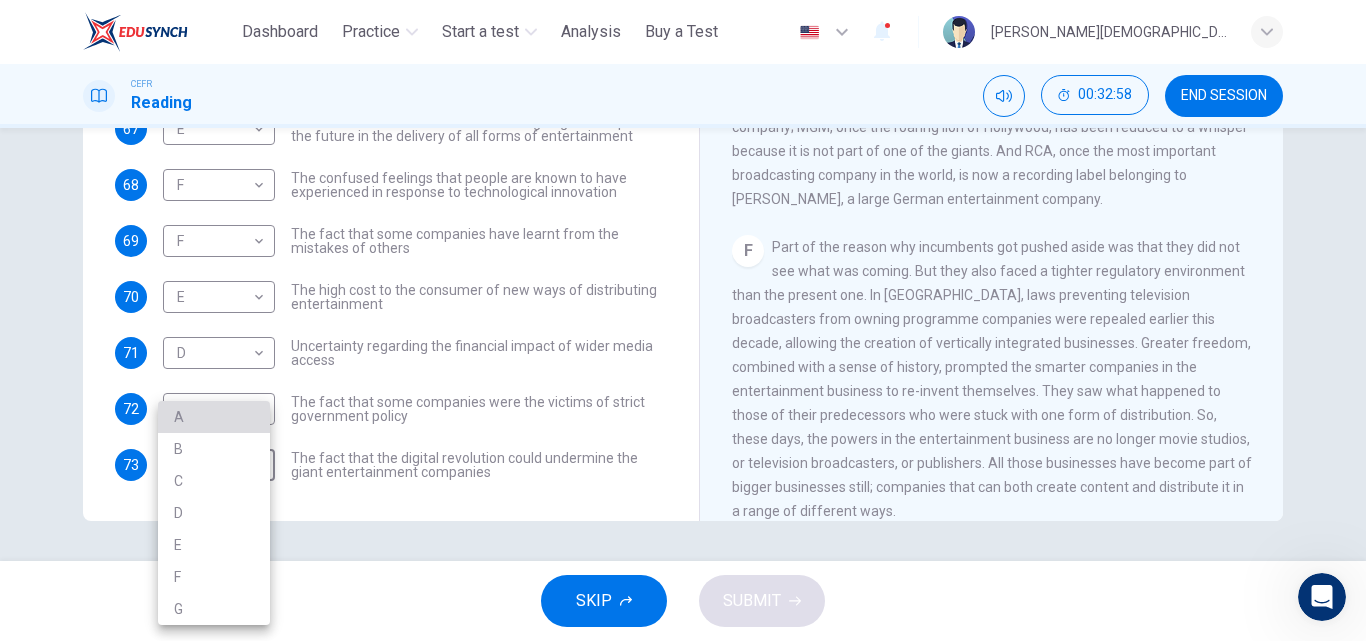click on "A" at bounding box center [214, 417] 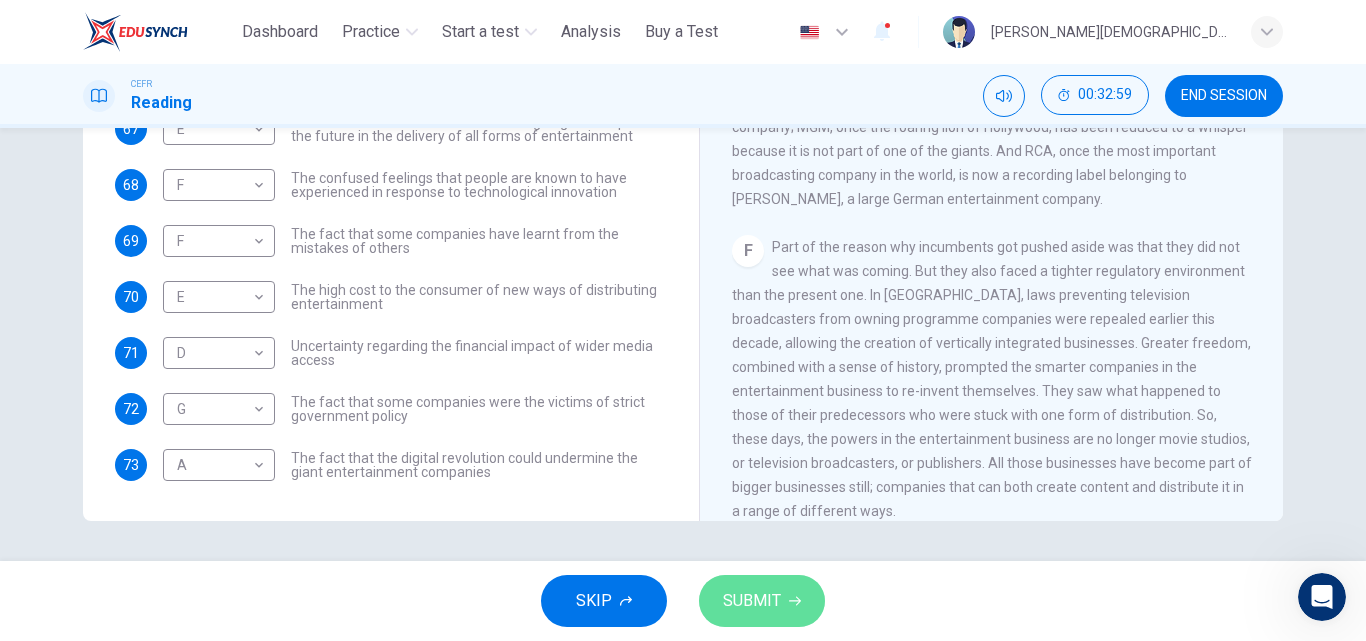 click on "SUBMIT" at bounding box center [752, 601] 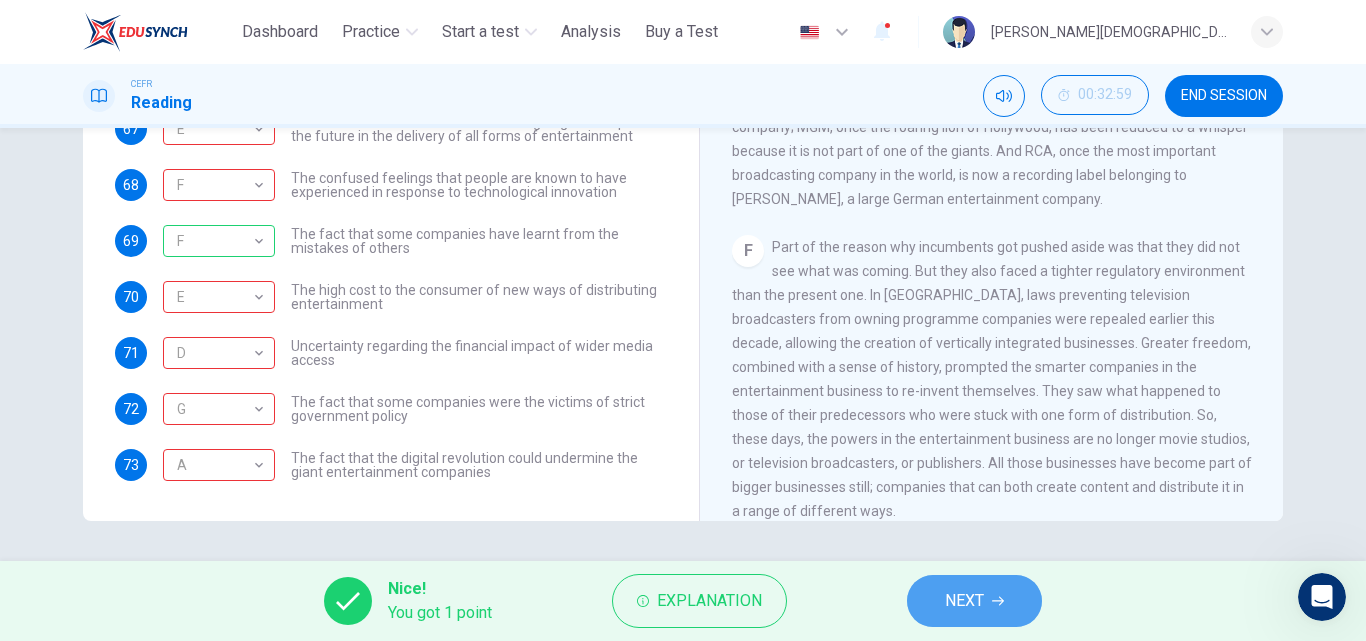 click on "NEXT" at bounding box center [964, 601] 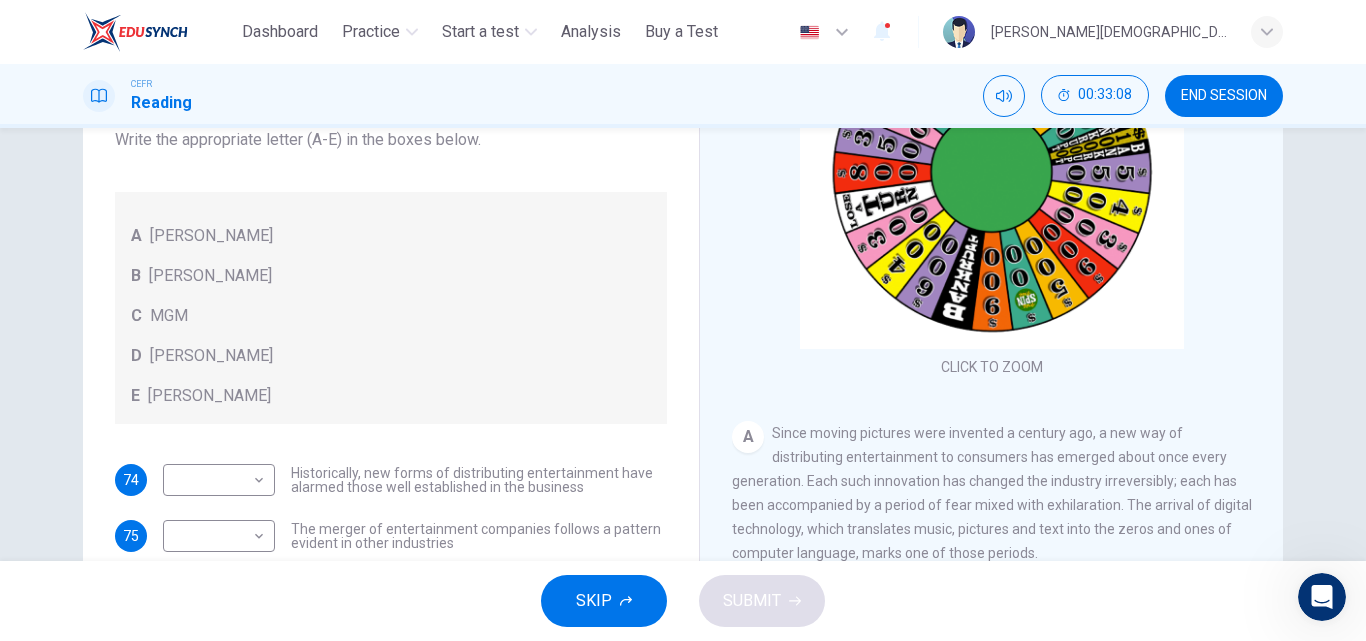 scroll, scrollTop: 257, scrollLeft: 0, axis: vertical 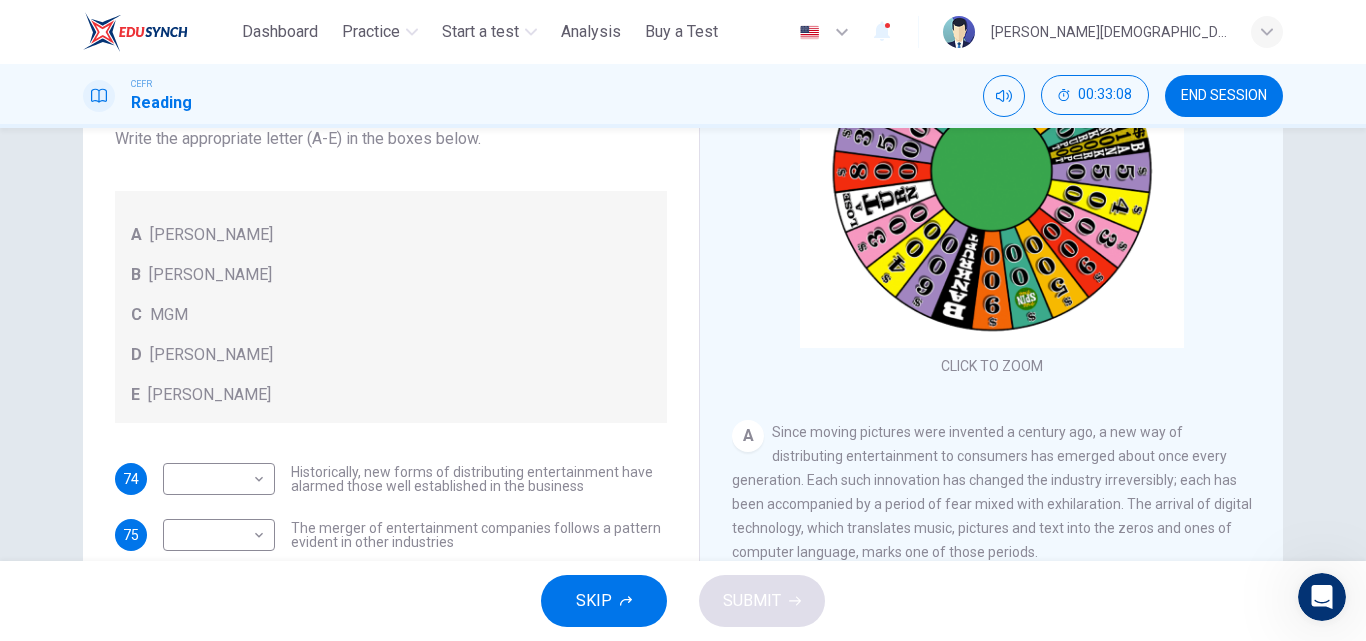 click 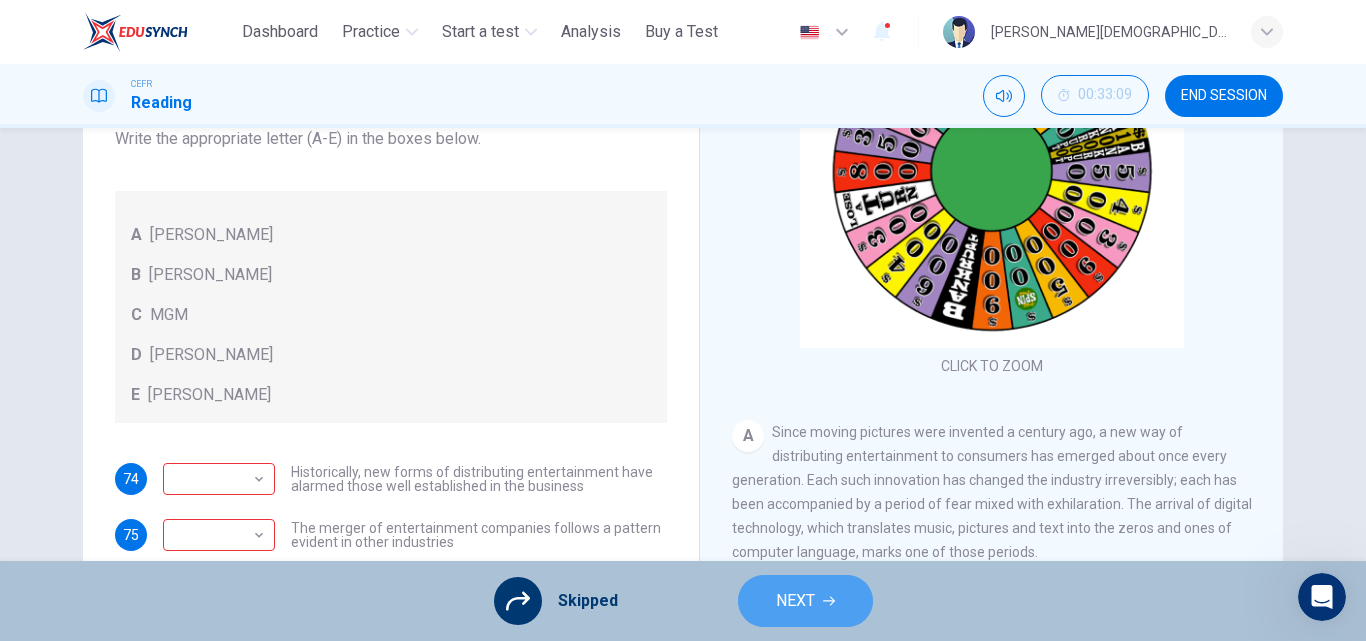 click on "NEXT" at bounding box center [795, 601] 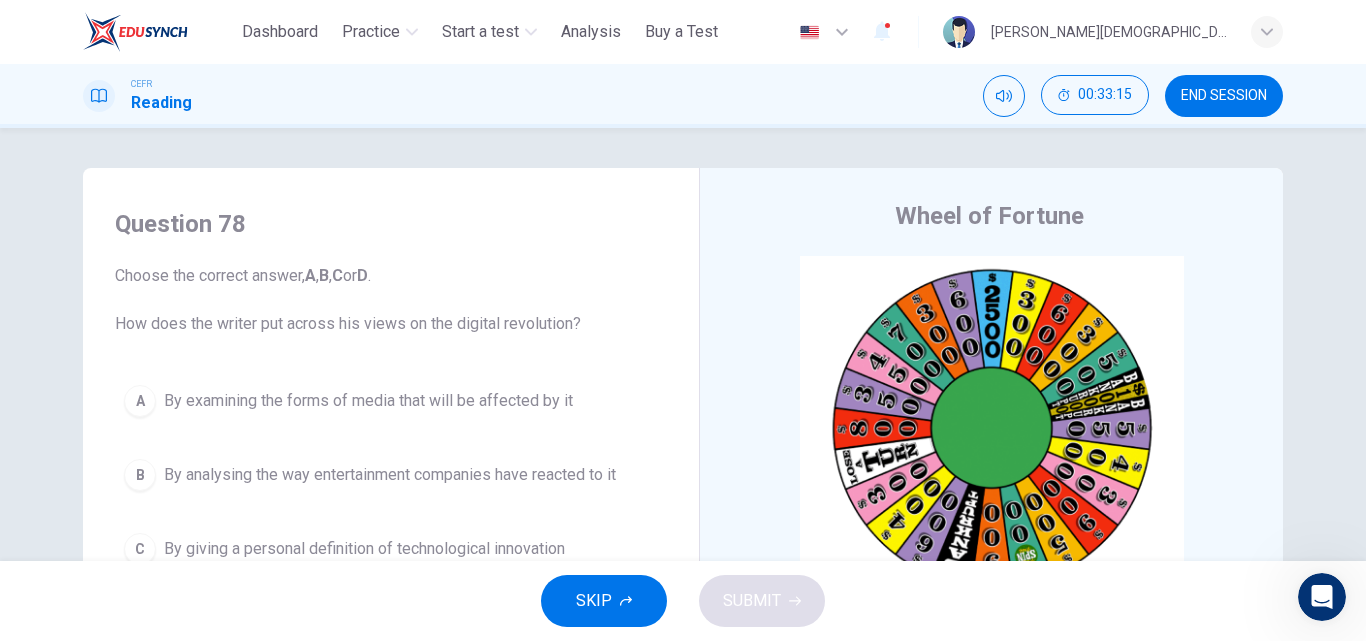 scroll, scrollTop: 81, scrollLeft: 0, axis: vertical 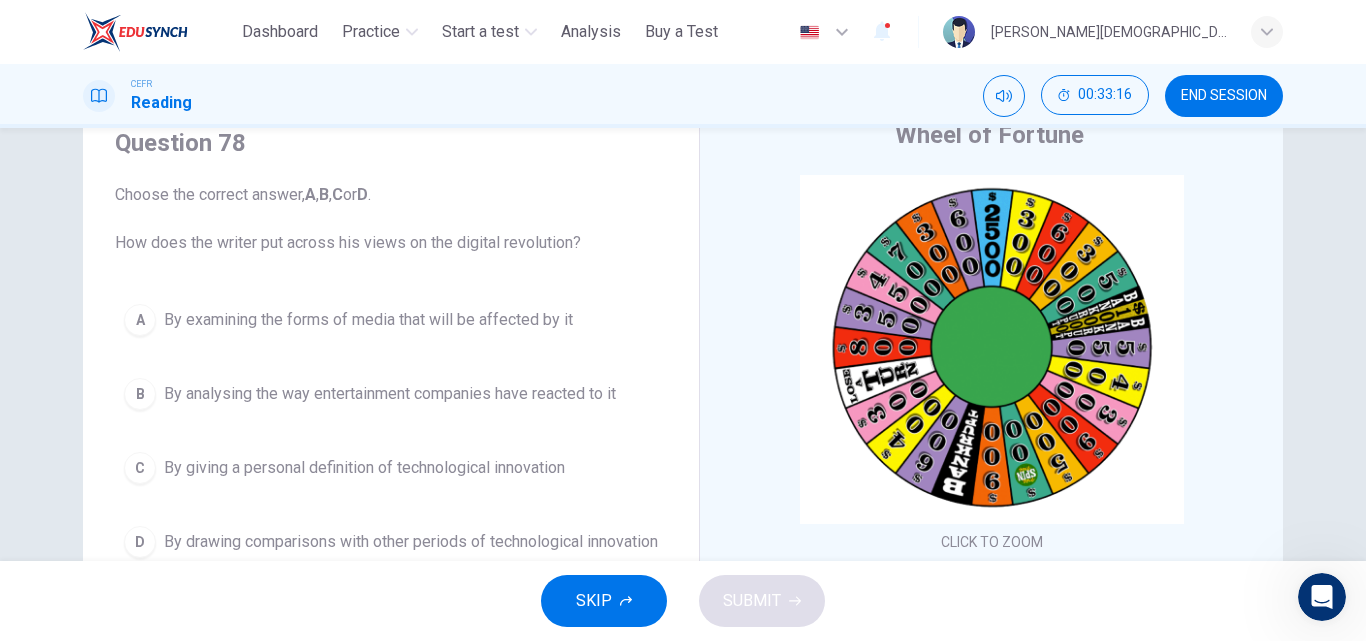 click on "A By examining the forms of media that will be affected by it" at bounding box center (391, 320) 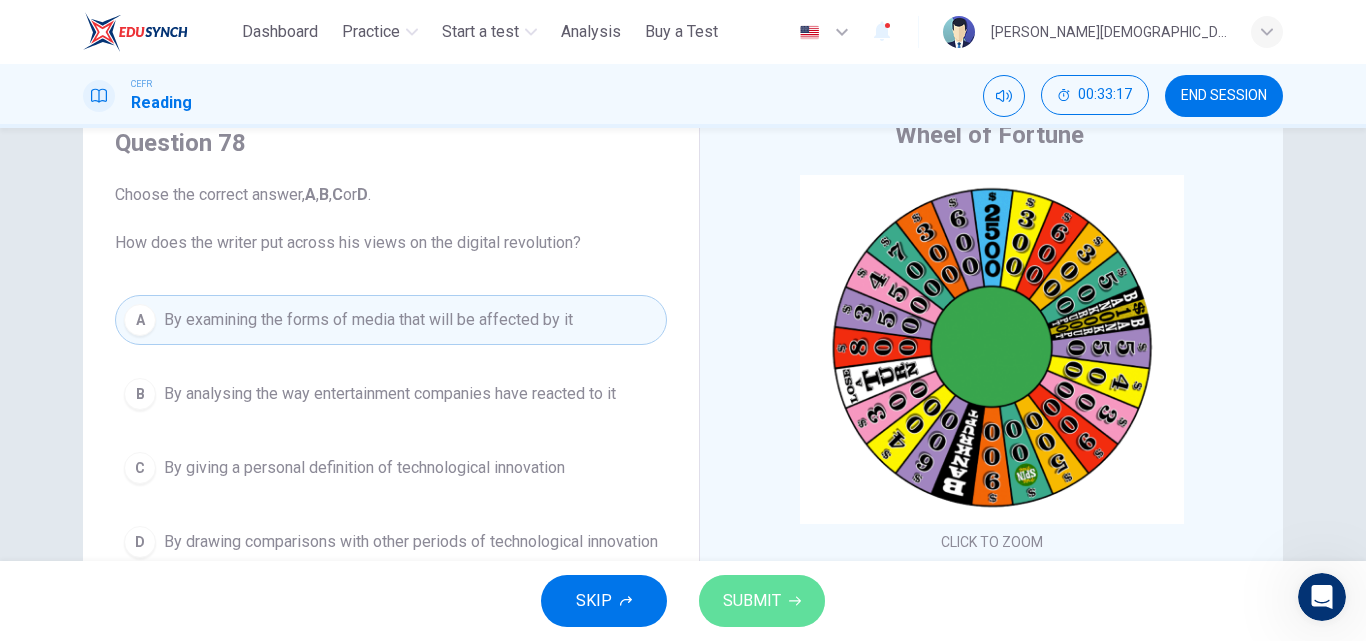 click on "SUBMIT" at bounding box center (752, 601) 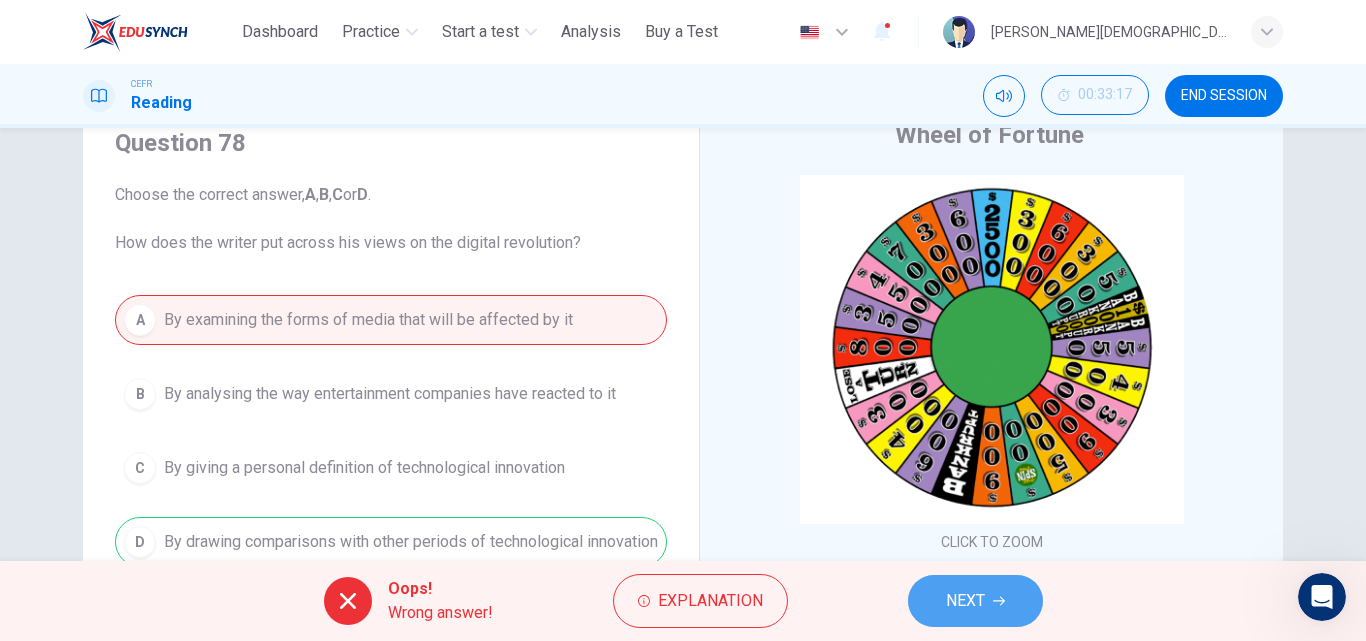 click on "NEXT" at bounding box center (965, 601) 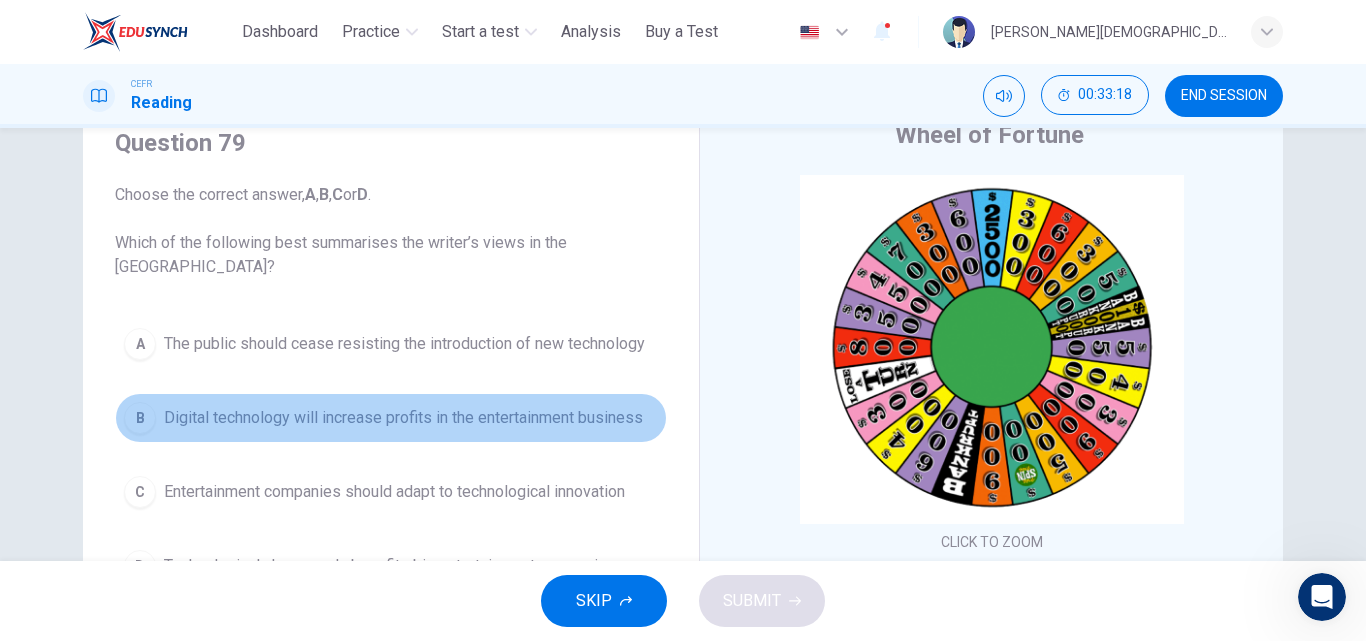 click on "Digital technology will increase profits in the entertainment business" at bounding box center [403, 418] 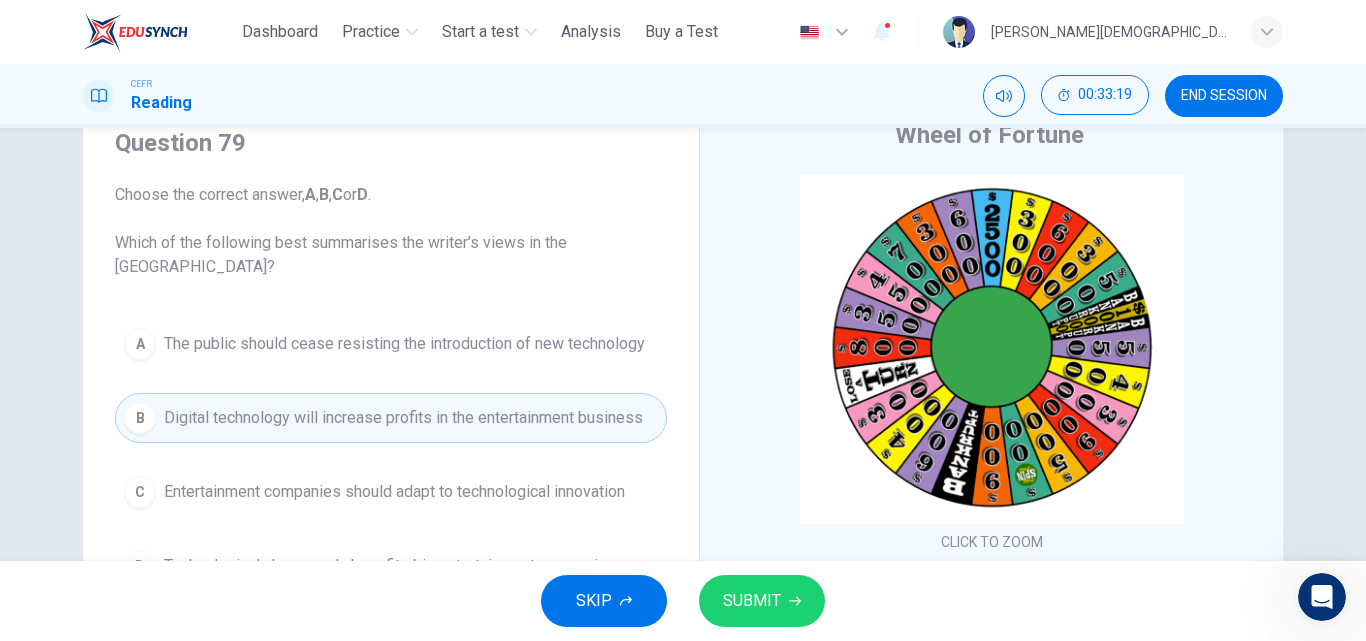click on "SUBMIT" at bounding box center [752, 601] 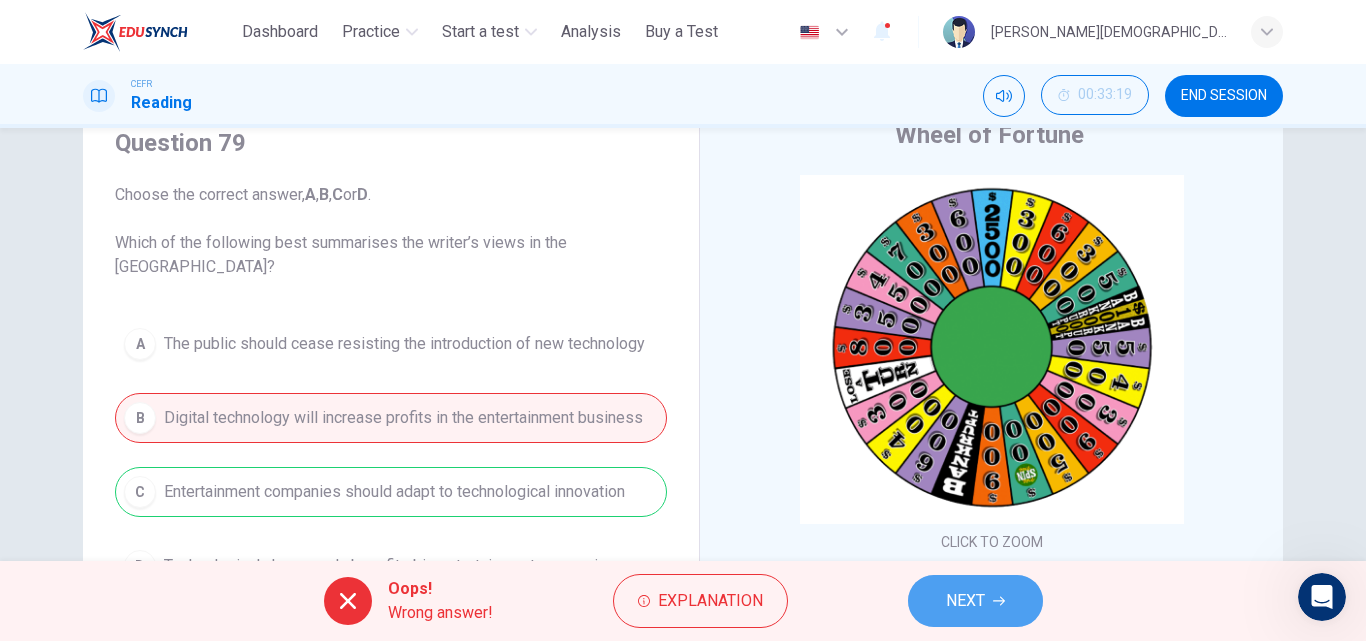 click on "NEXT" at bounding box center (975, 601) 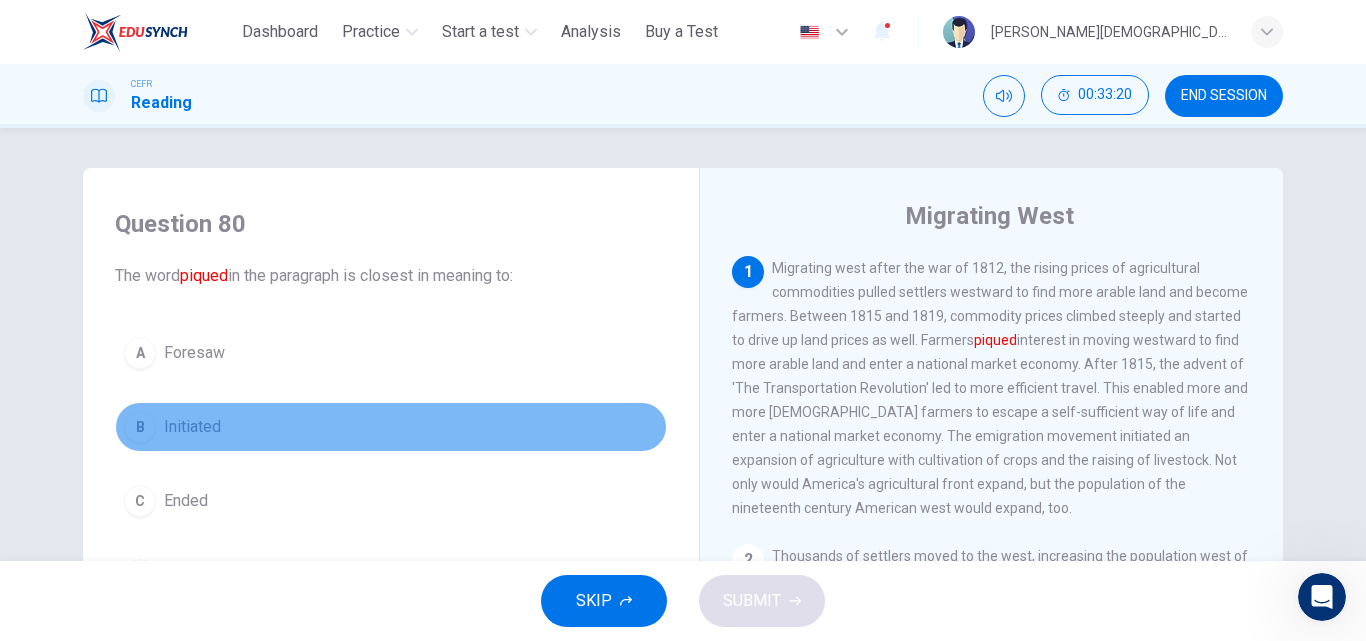 click on "Initiated" at bounding box center [192, 427] 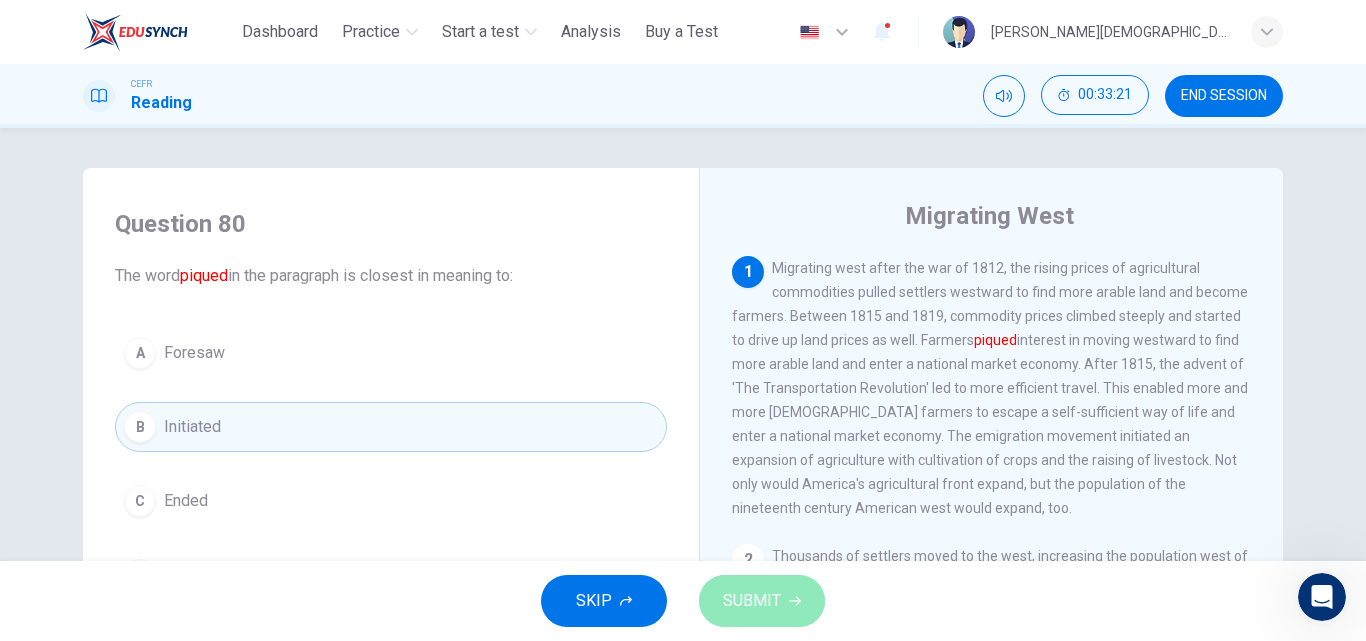 click on "SUBMIT" at bounding box center (752, 601) 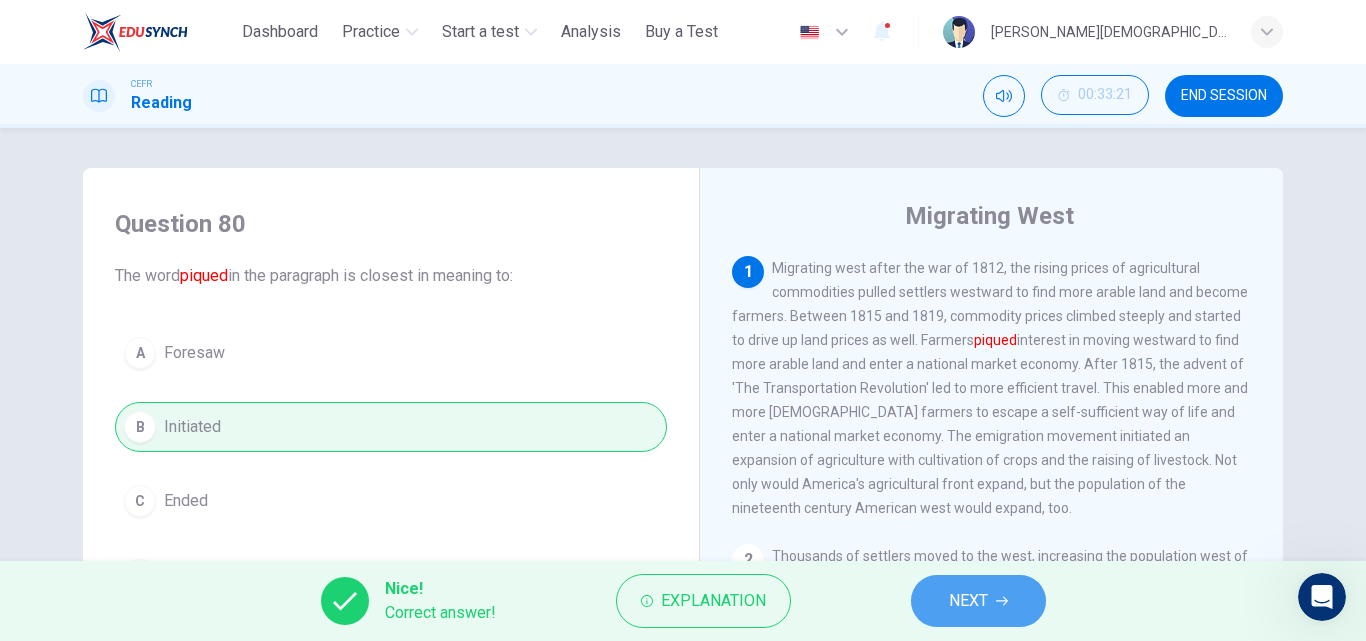 click on "NEXT" at bounding box center [978, 601] 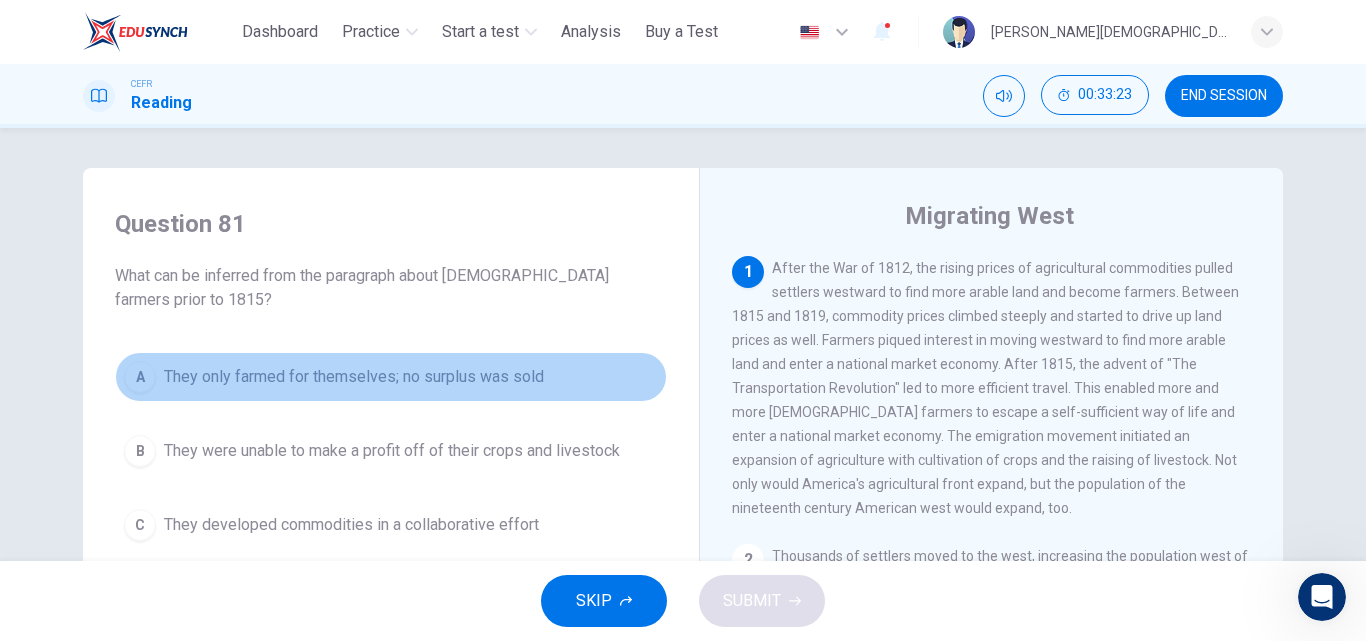click on "They only farmed for themselves; no surplus was sold" at bounding box center (354, 377) 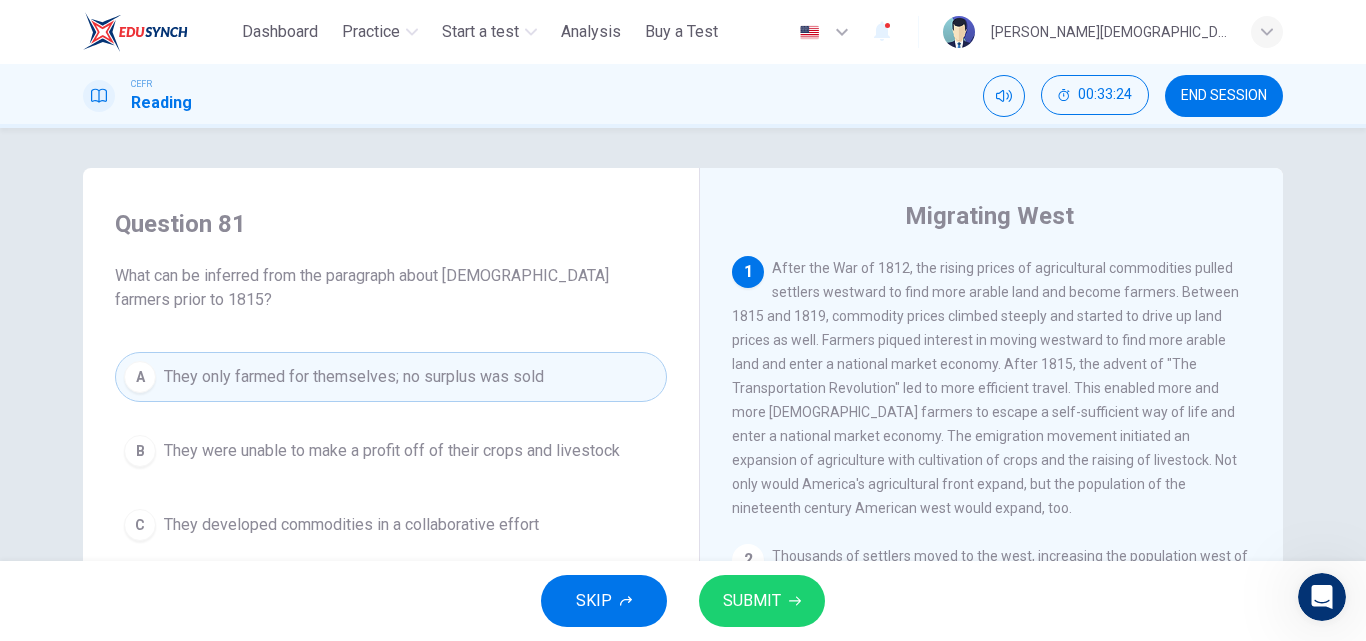 click on "SUBMIT" at bounding box center [752, 601] 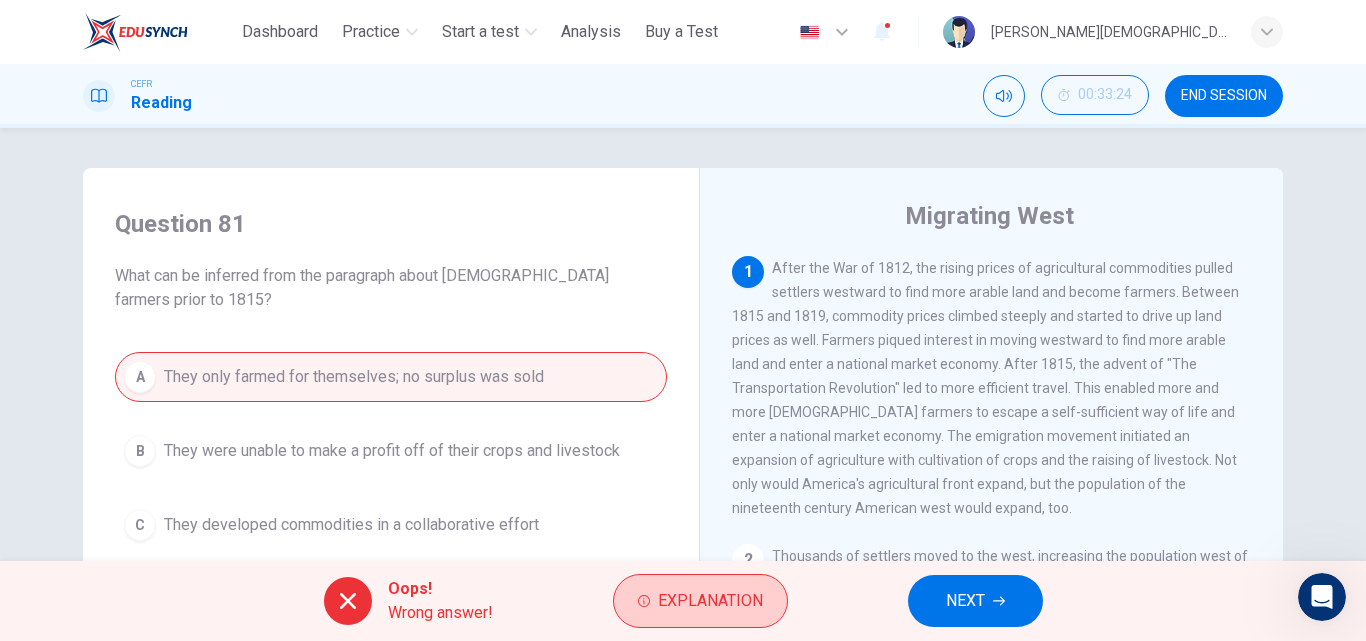 click on "Explanation" at bounding box center [710, 601] 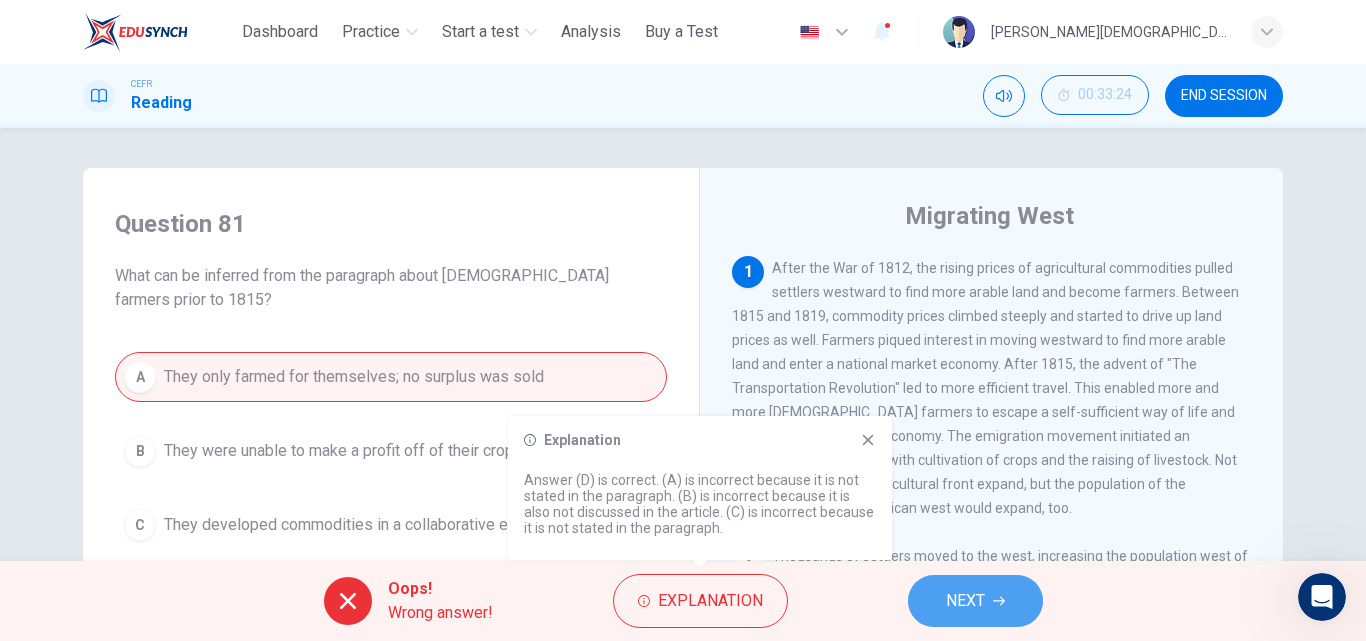 click on "NEXT" at bounding box center (965, 601) 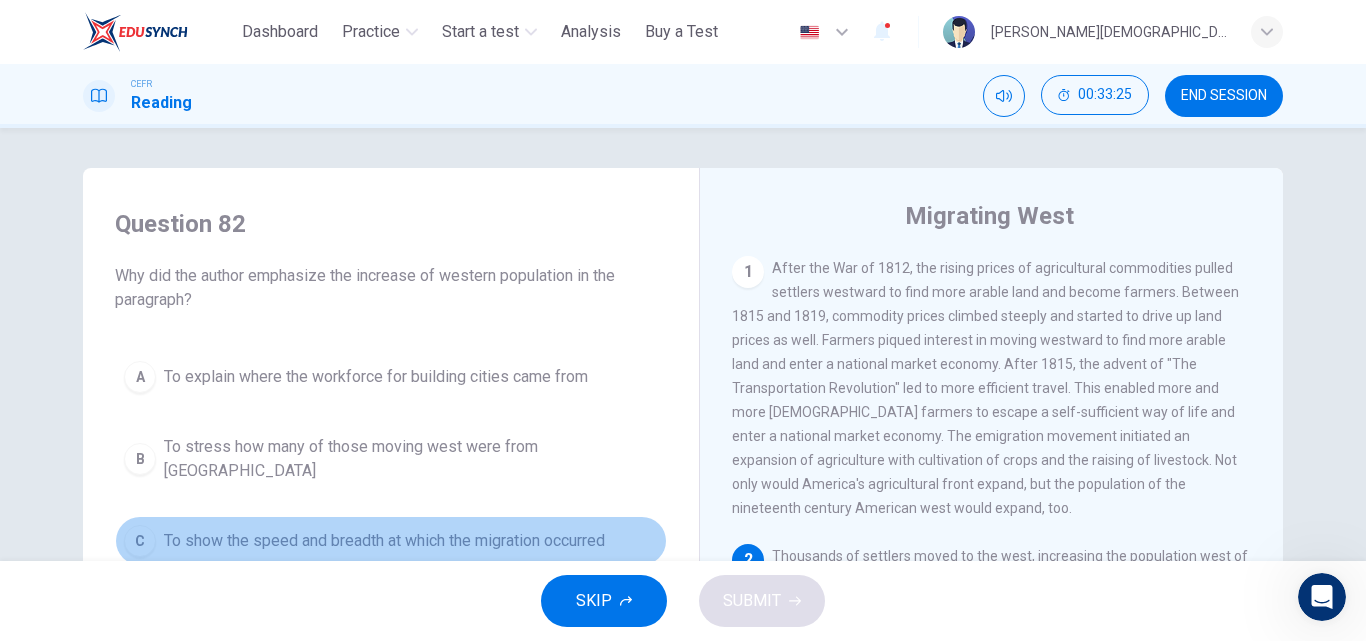 click on "To show the speed and breadth at which the migration occurred" at bounding box center (384, 541) 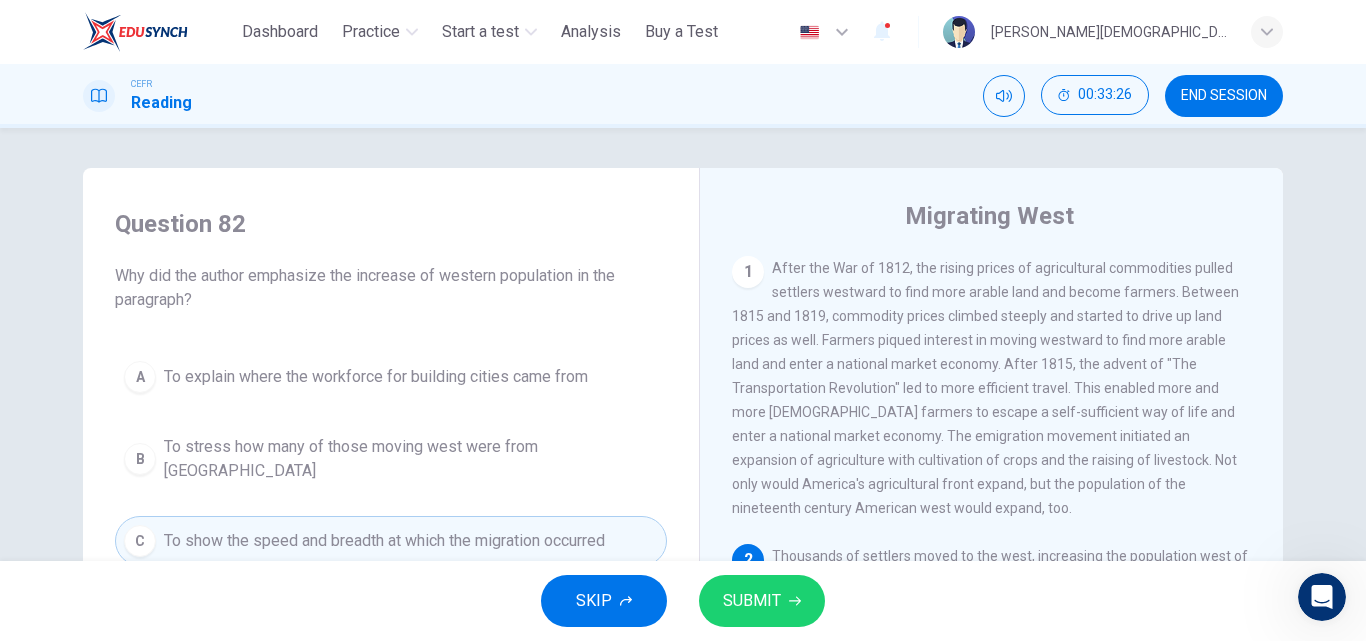 click on "SUBMIT" at bounding box center (752, 601) 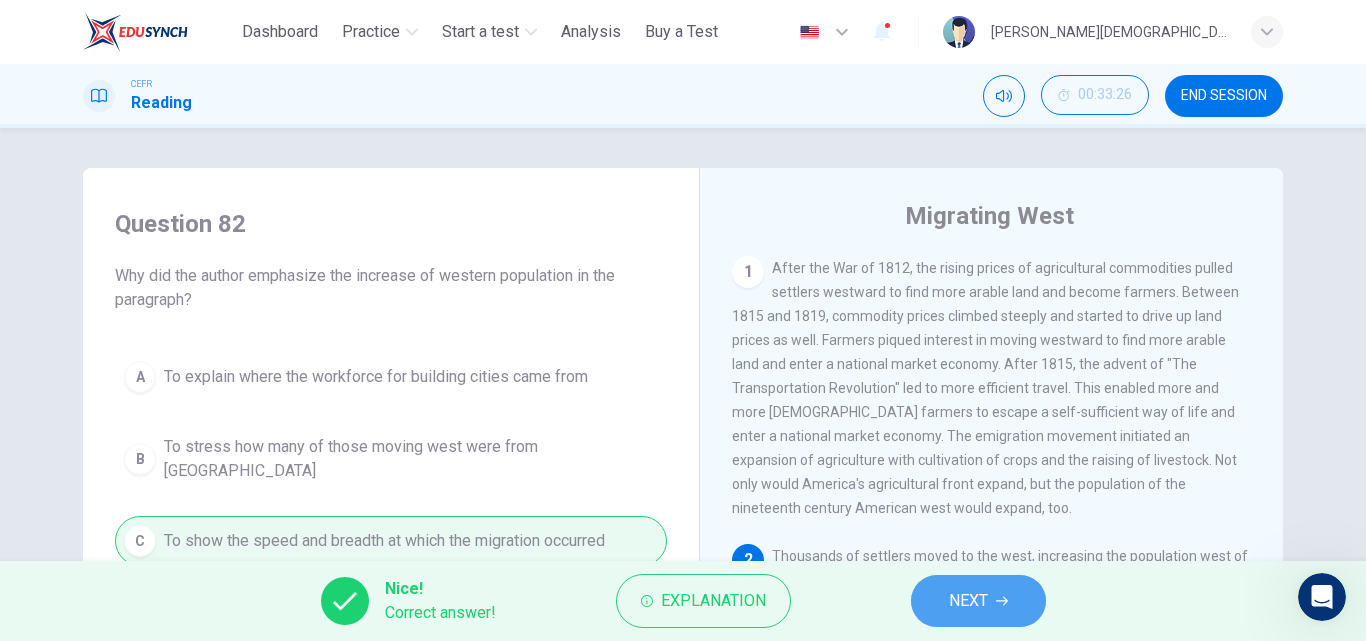 click on "NEXT" at bounding box center [978, 601] 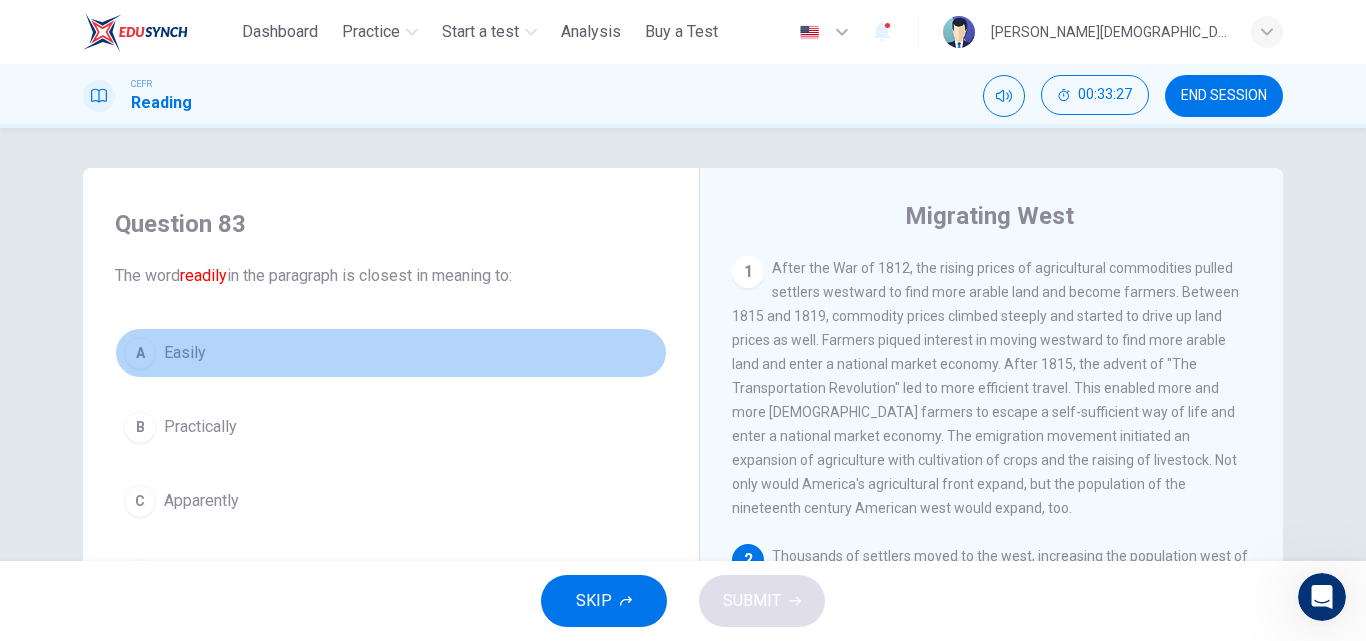 click on "A Easily" at bounding box center [391, 353] 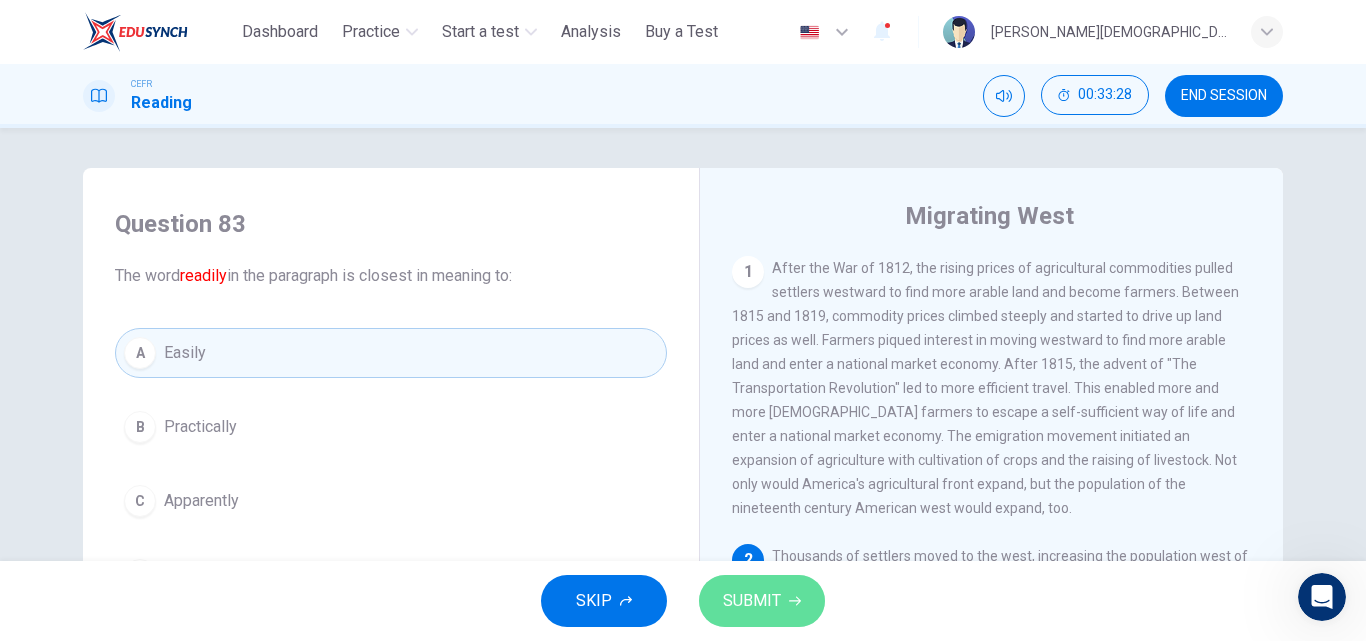 click on "SUBMIT" at bounding box center [752, 601] 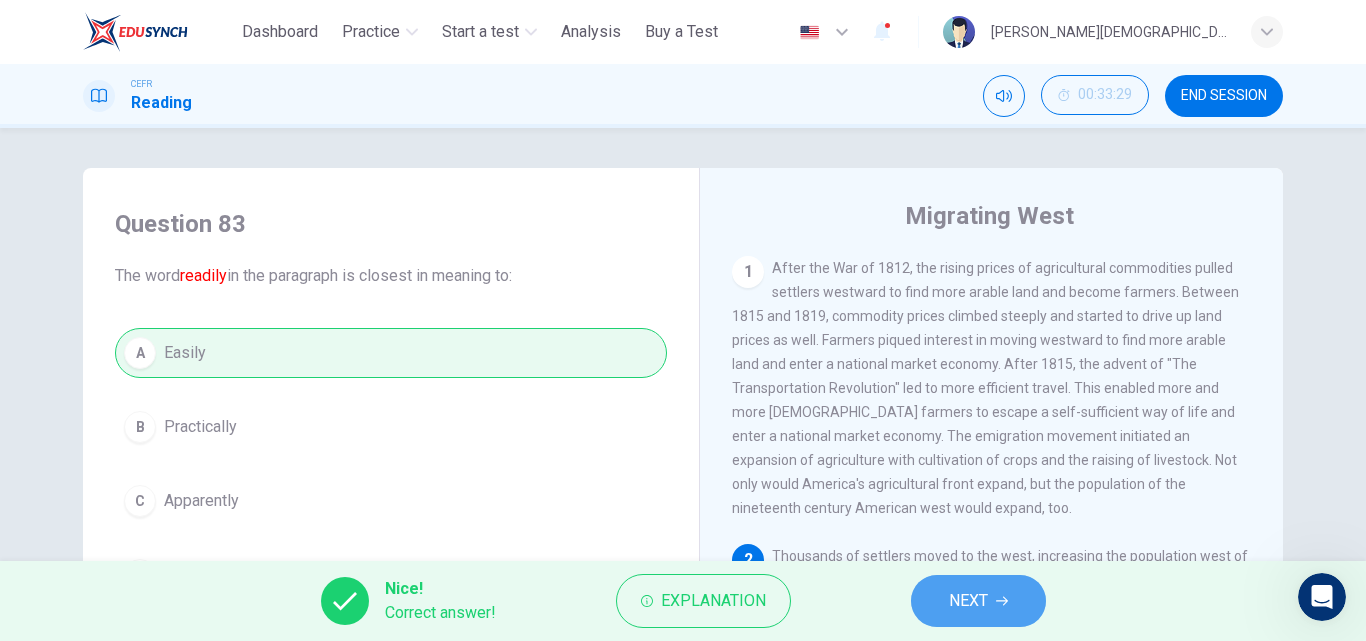 click on "NEXT" at bounding box center (968, 601) 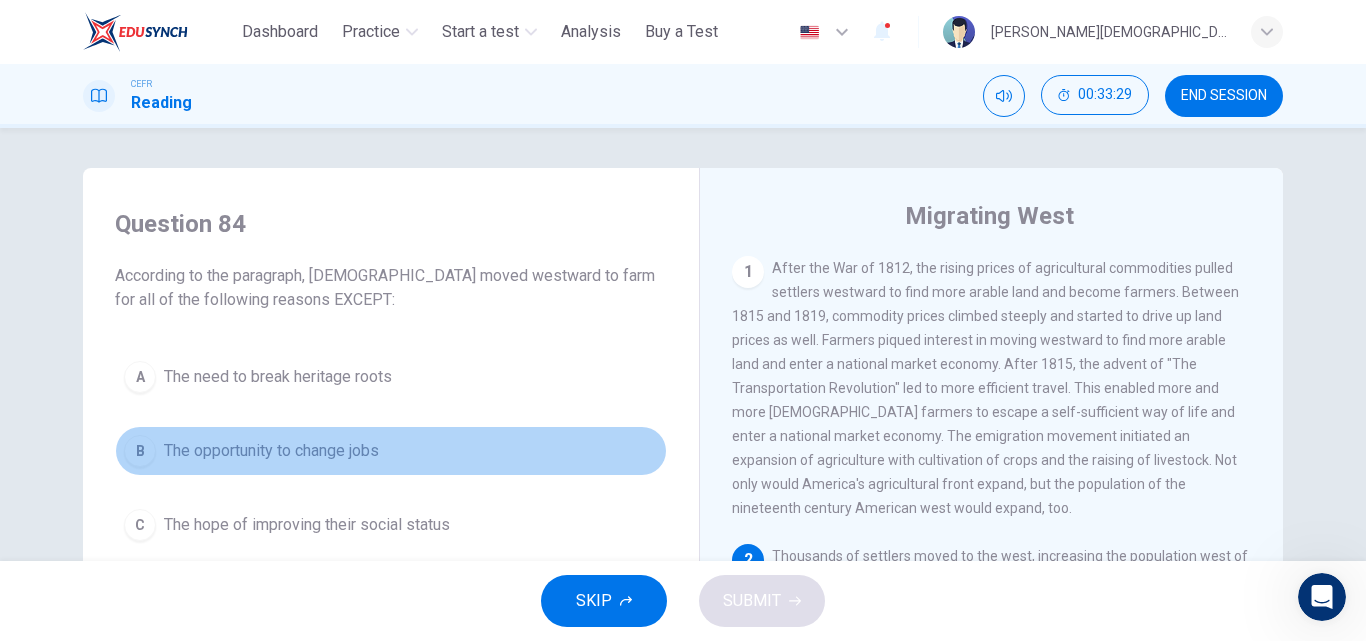 click on "The opportunity to change jobs" at bounding box center [271, 451] 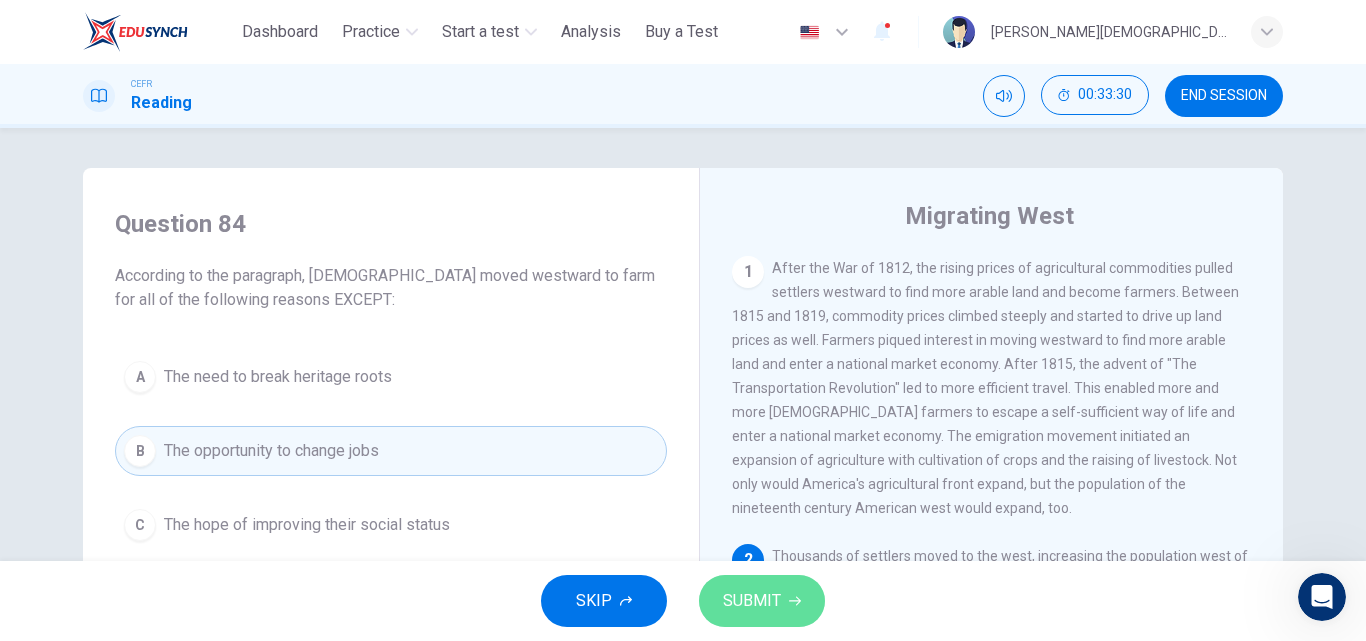 click on "SUBMIT" at bounding box center (762, 601) 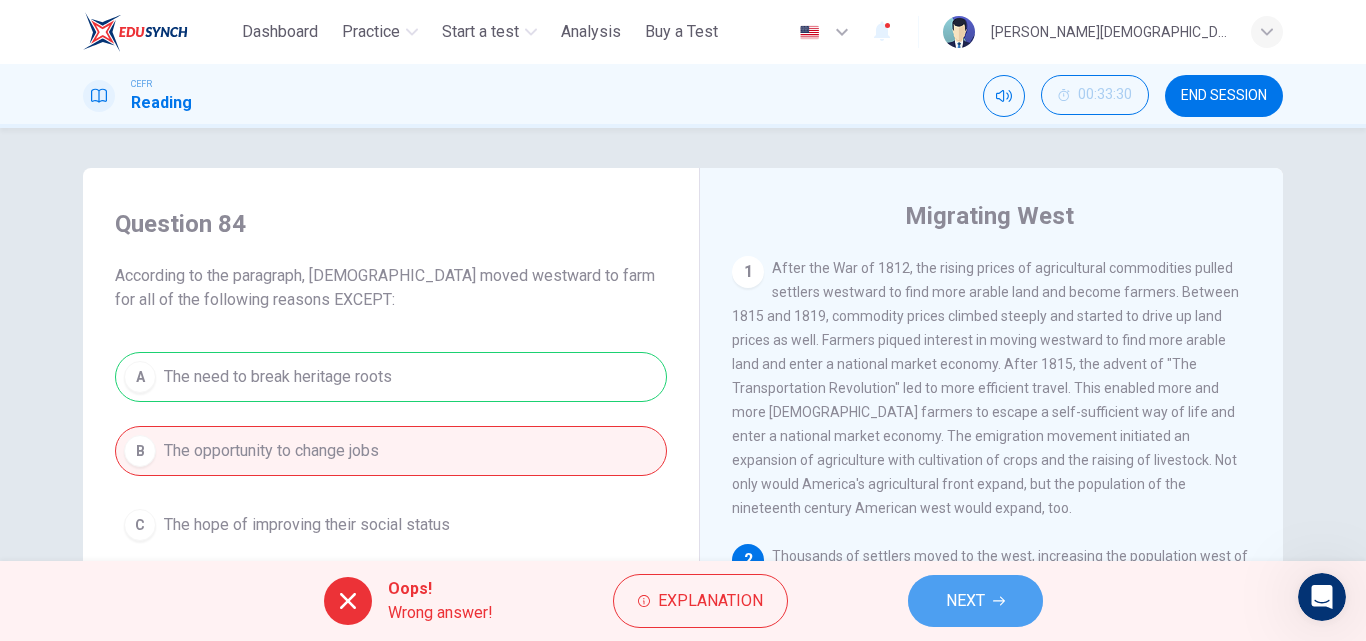 click on "NEXT" at bounding box center [965, 601] 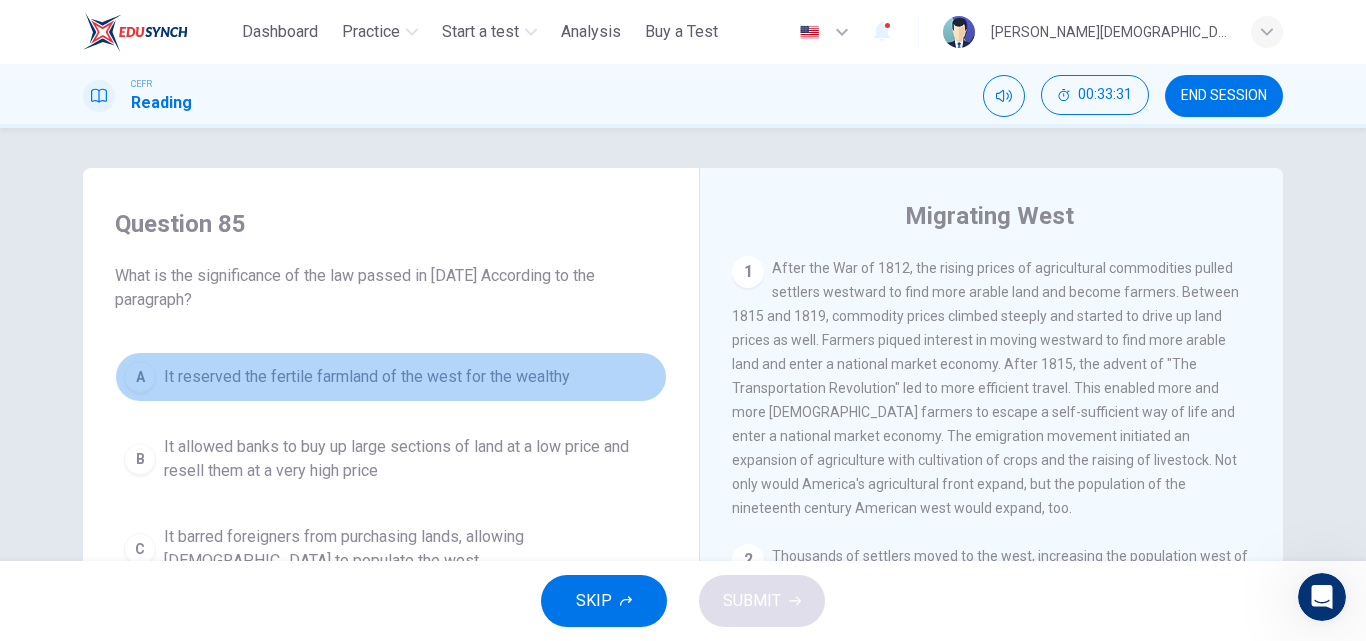 click on "It reserved the fertile farmland of the west for the wealthy" at bounding box center [367, 377] 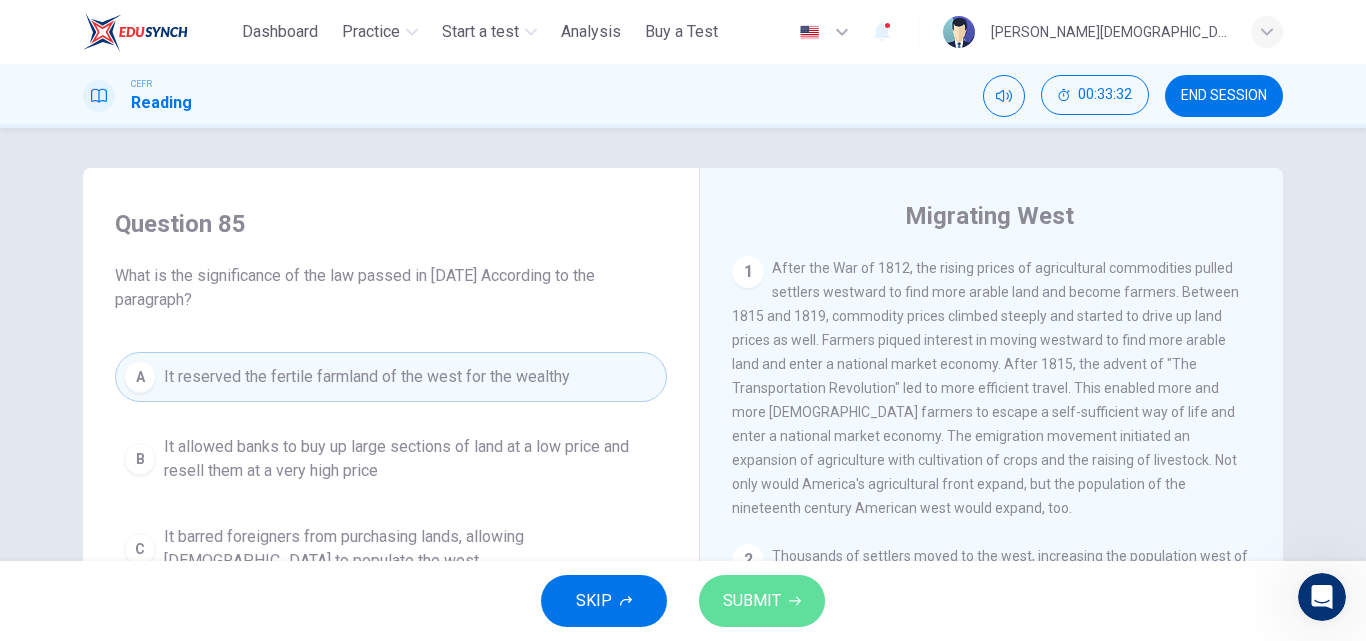 click on "SUBMIT" at bounding box center [752, 601] 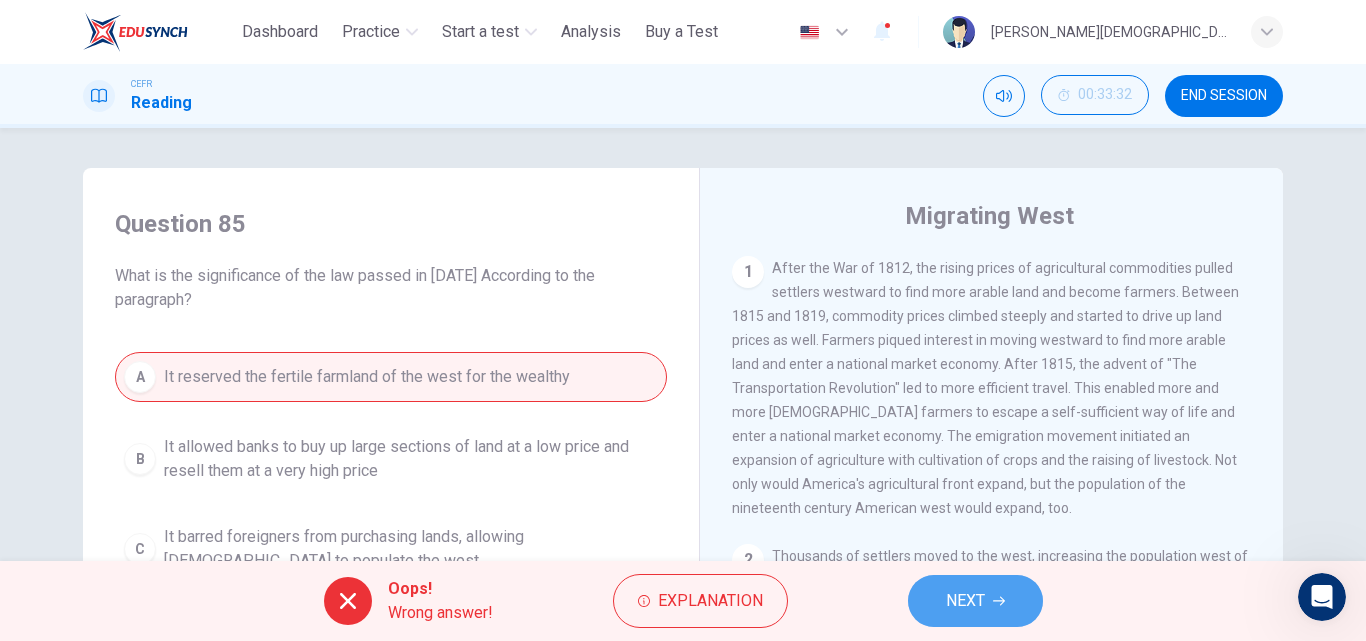 click 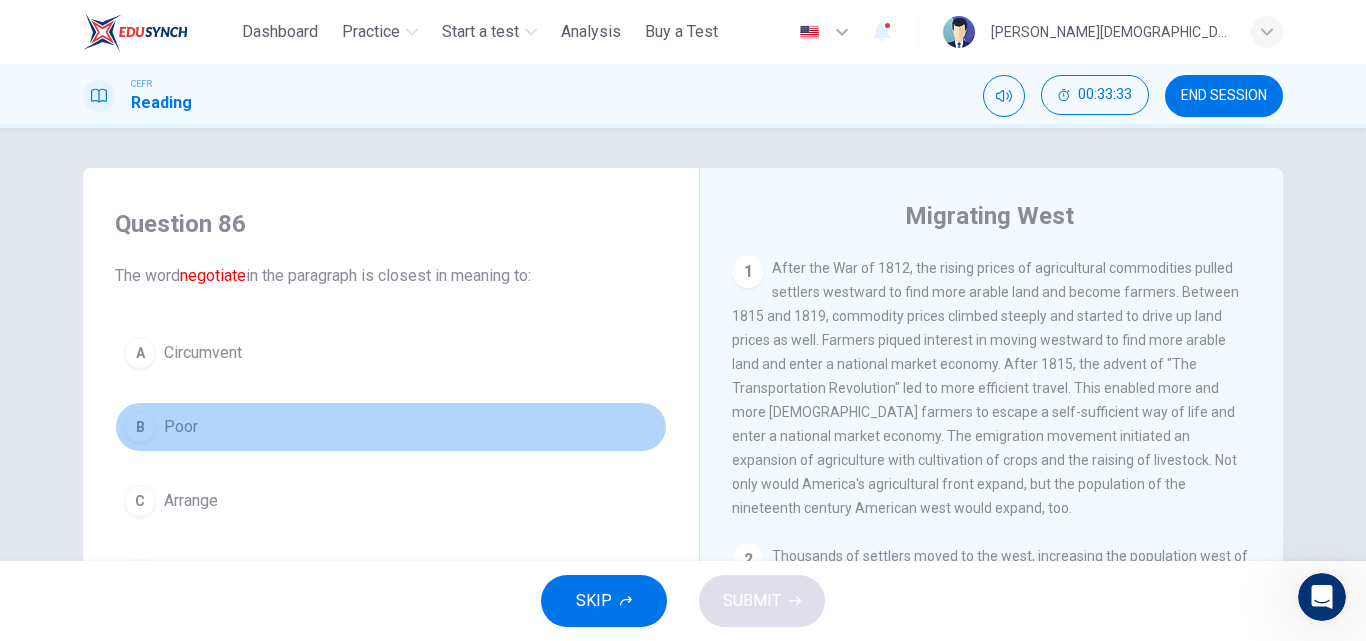 click on "Poor" at bounding box center (181, 427) 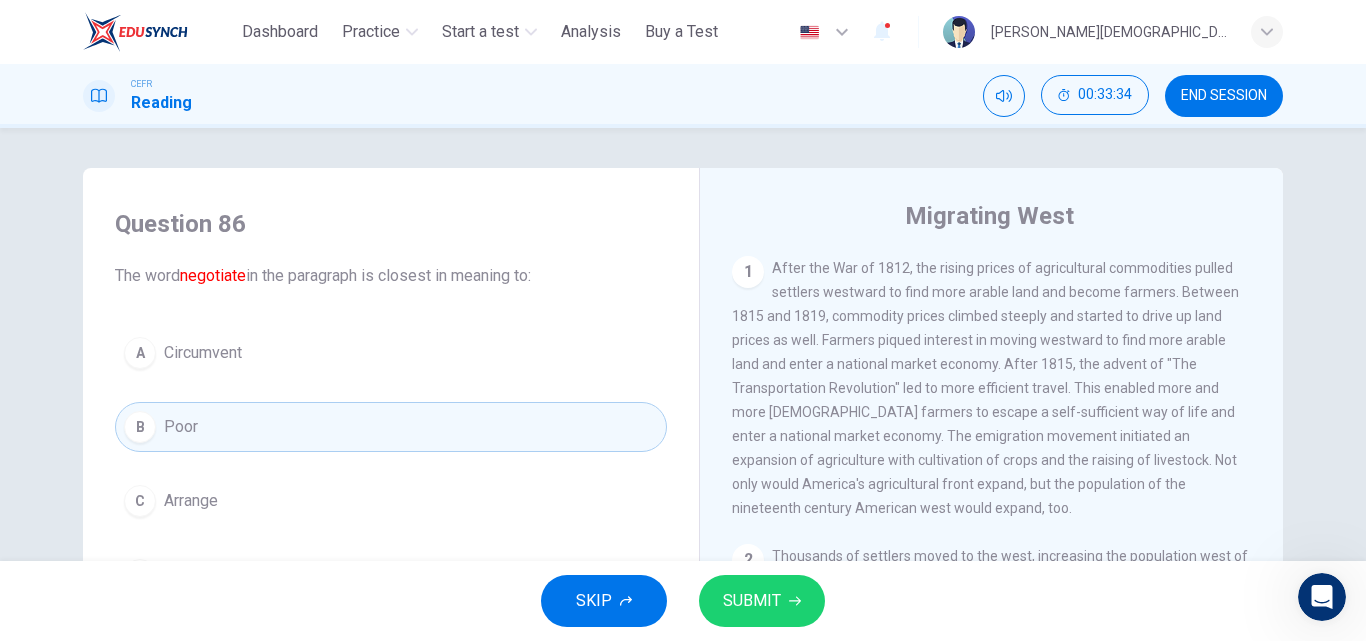 click on "SUBMIT" at bounding box center (752, 601) 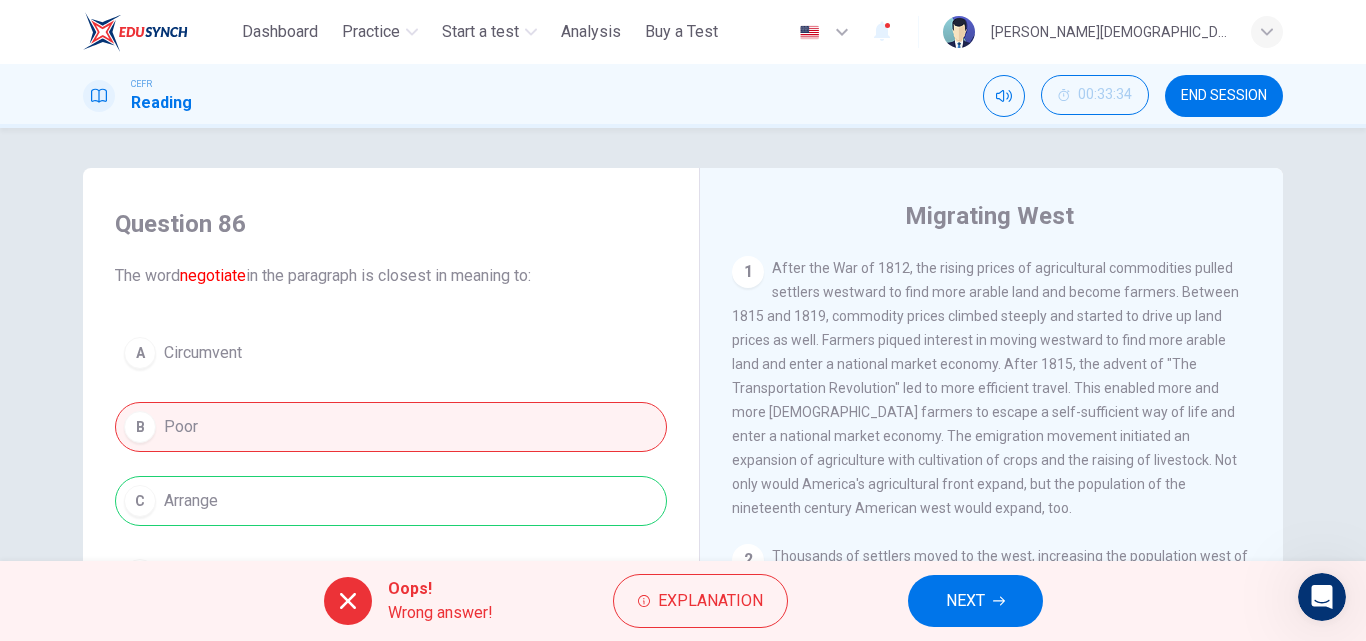click on "NEXT" at bounding box center (965, 601) 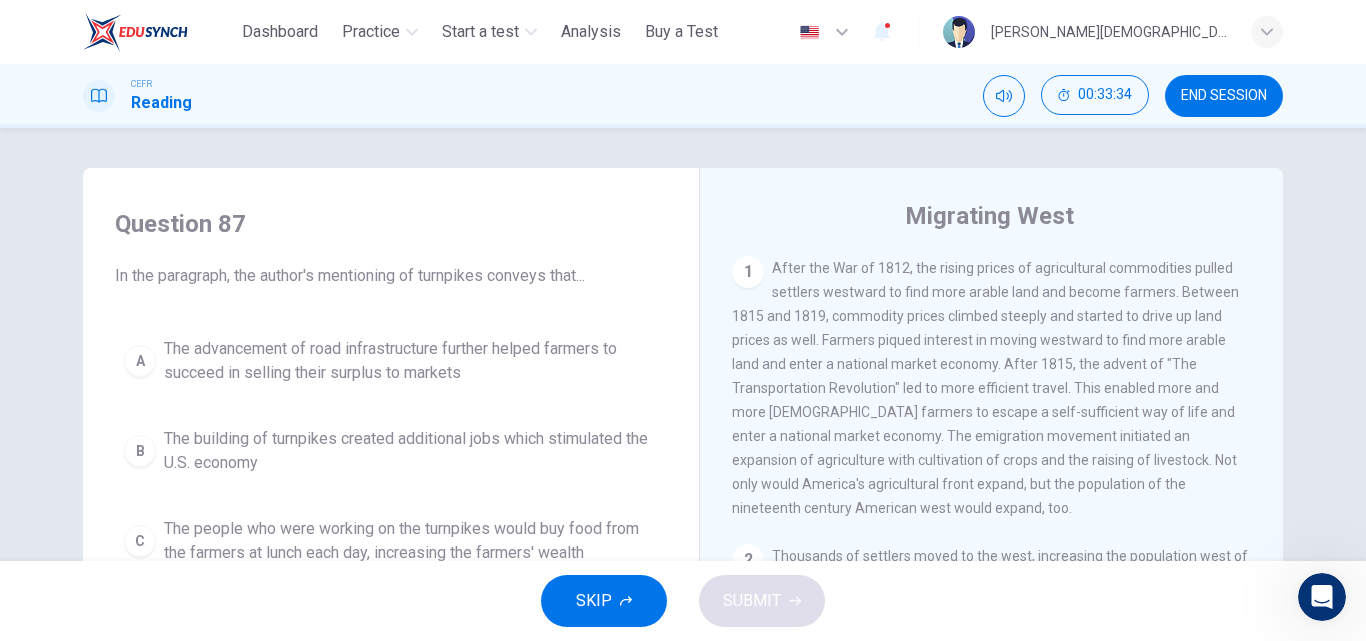 click on "B The building of turnpikes created additional jobs which stimulated the U.S. economy" at bounding box center (391, 451) 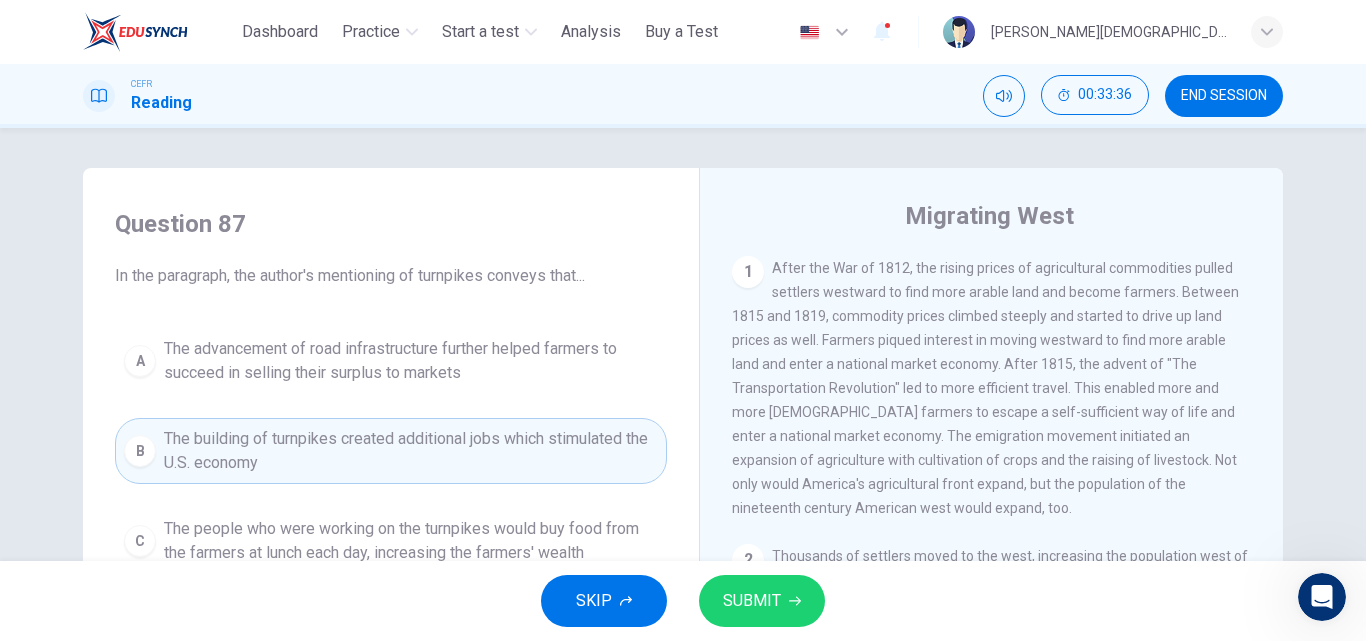 click on "SUBMIT" at bounding box center (752, 601) 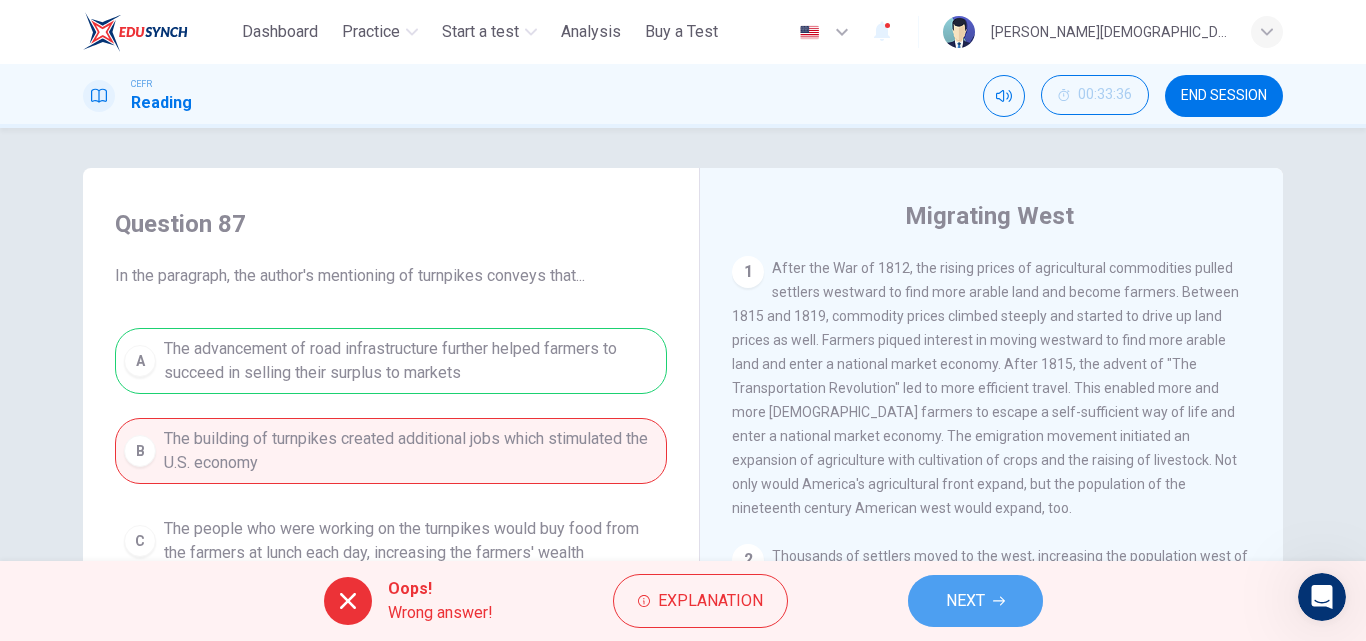 click on "NEXT" at bounding box center [975, 601] 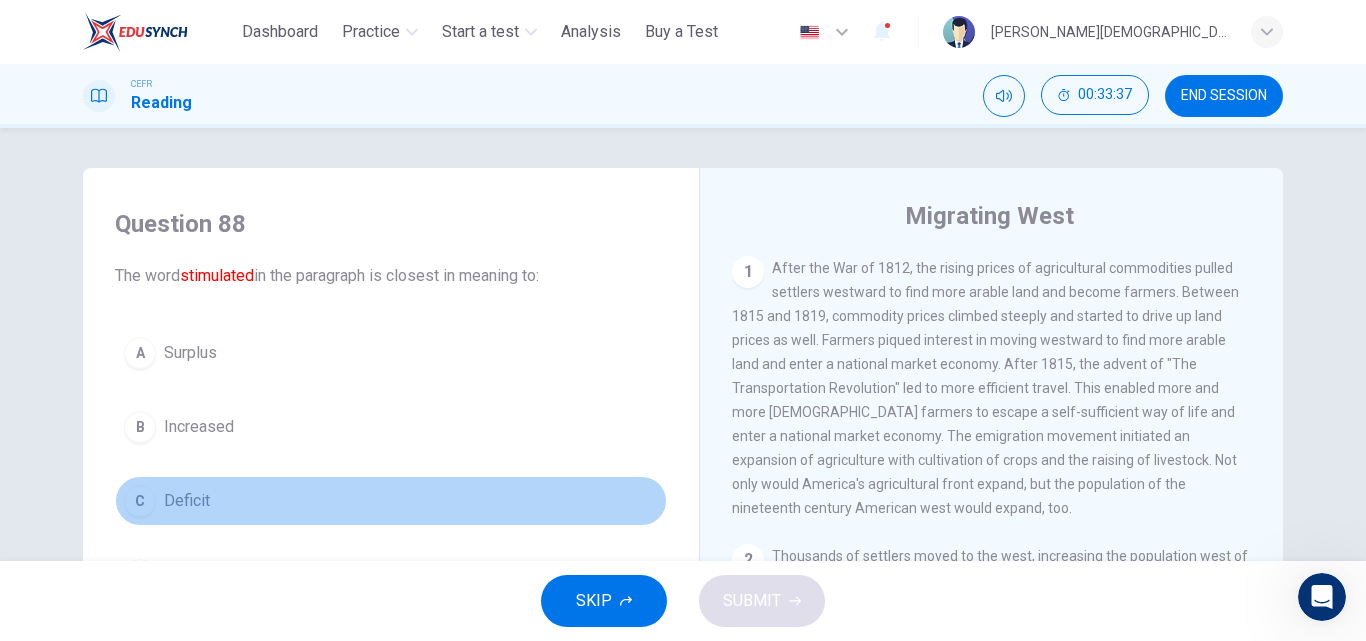 click on "C Deficit" at bounding box center (391, 501) 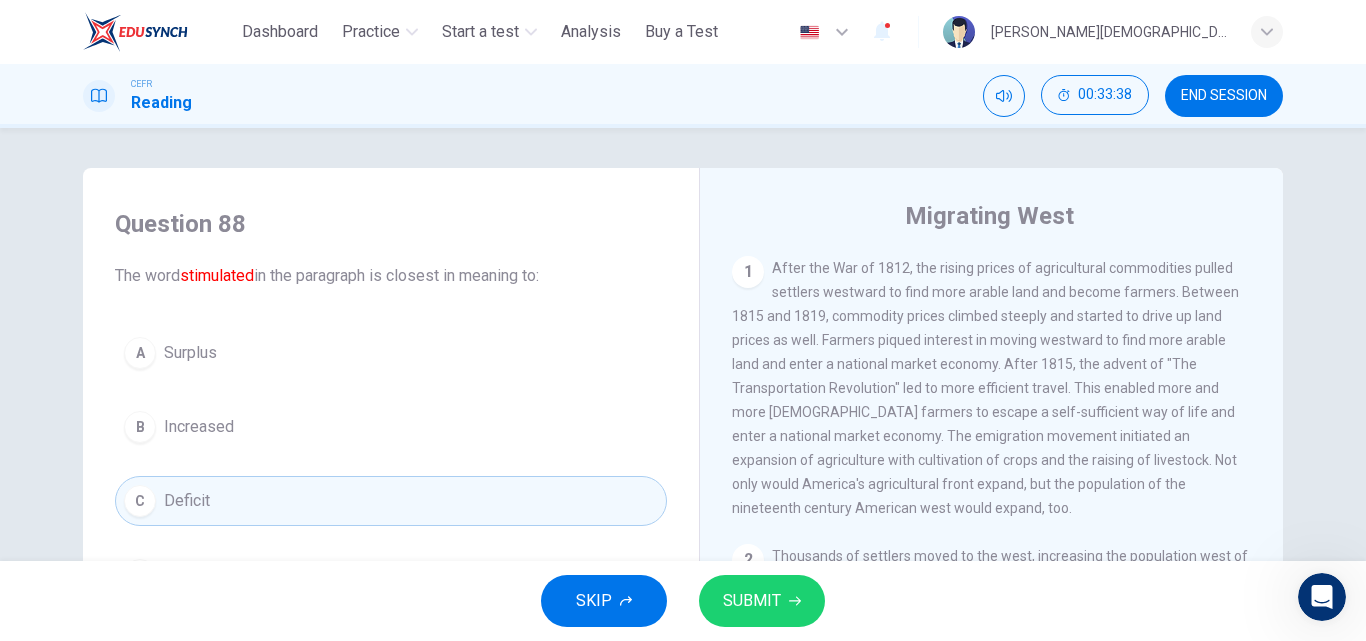 click on "SUBMIT" at bounding box center (752, 601) 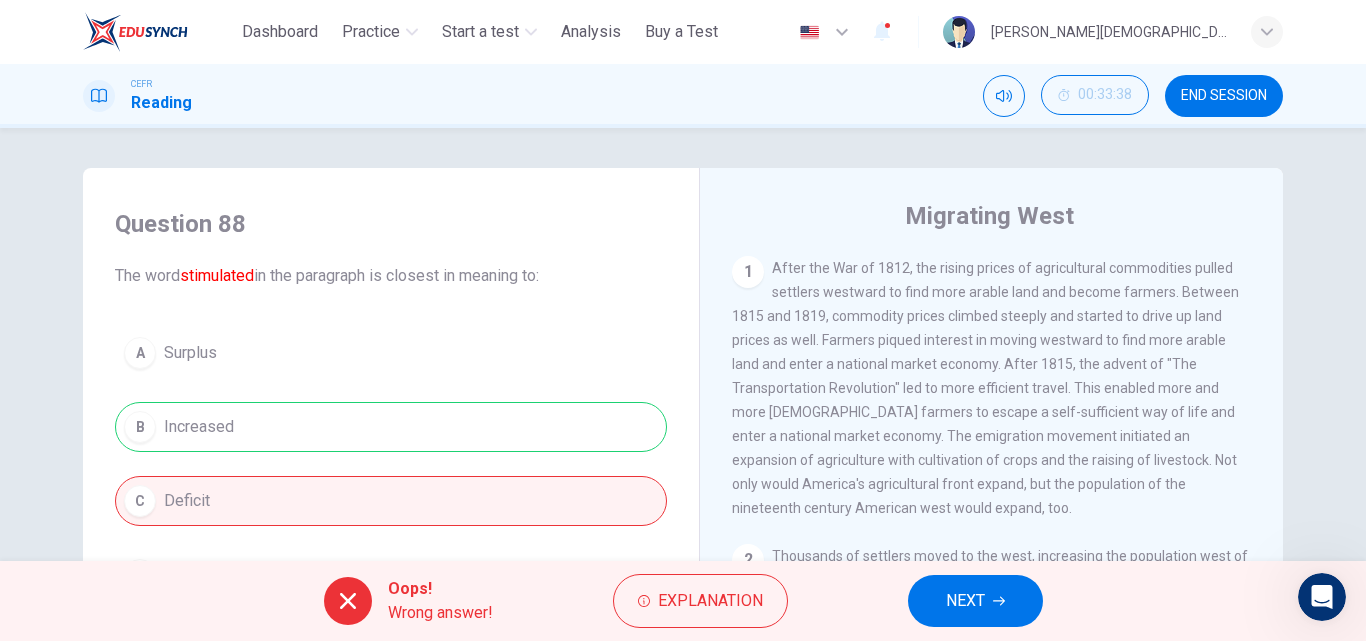 click on "NEXT" at bounding box center [975, 601] 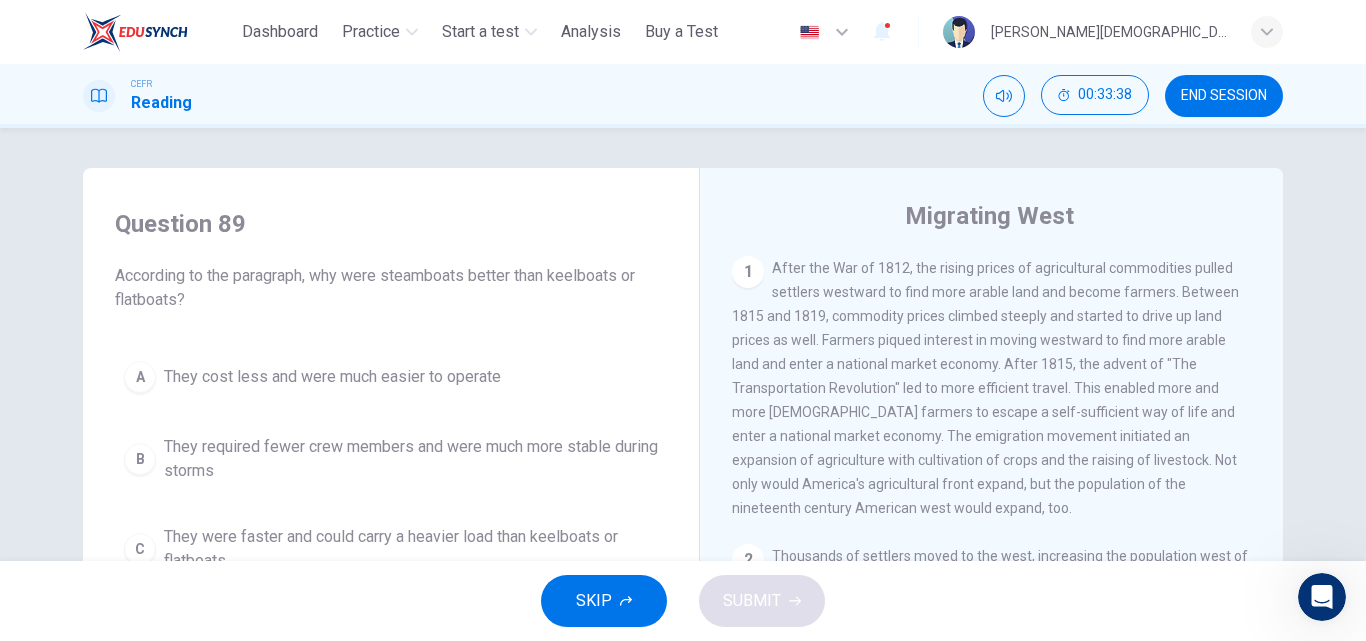 click on "They cost less and were much easier to operate" at bounding box center [332, 377] 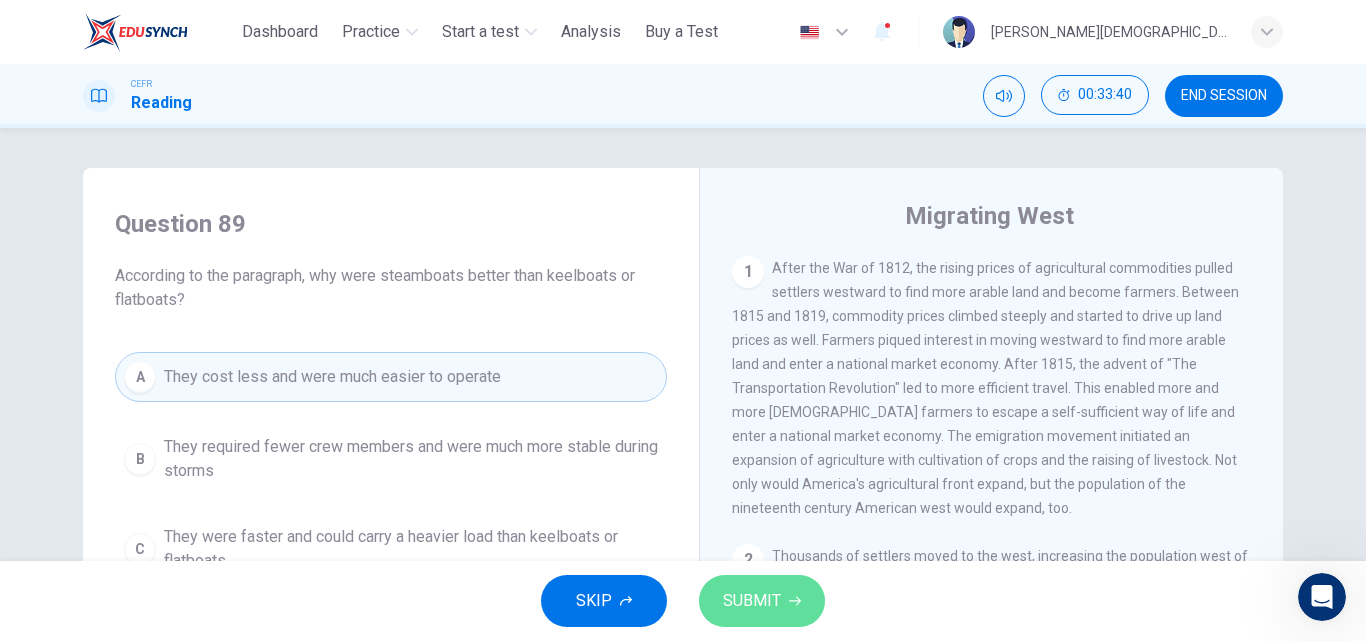 click on "SUBMIT" at bounding box center [752, 601] 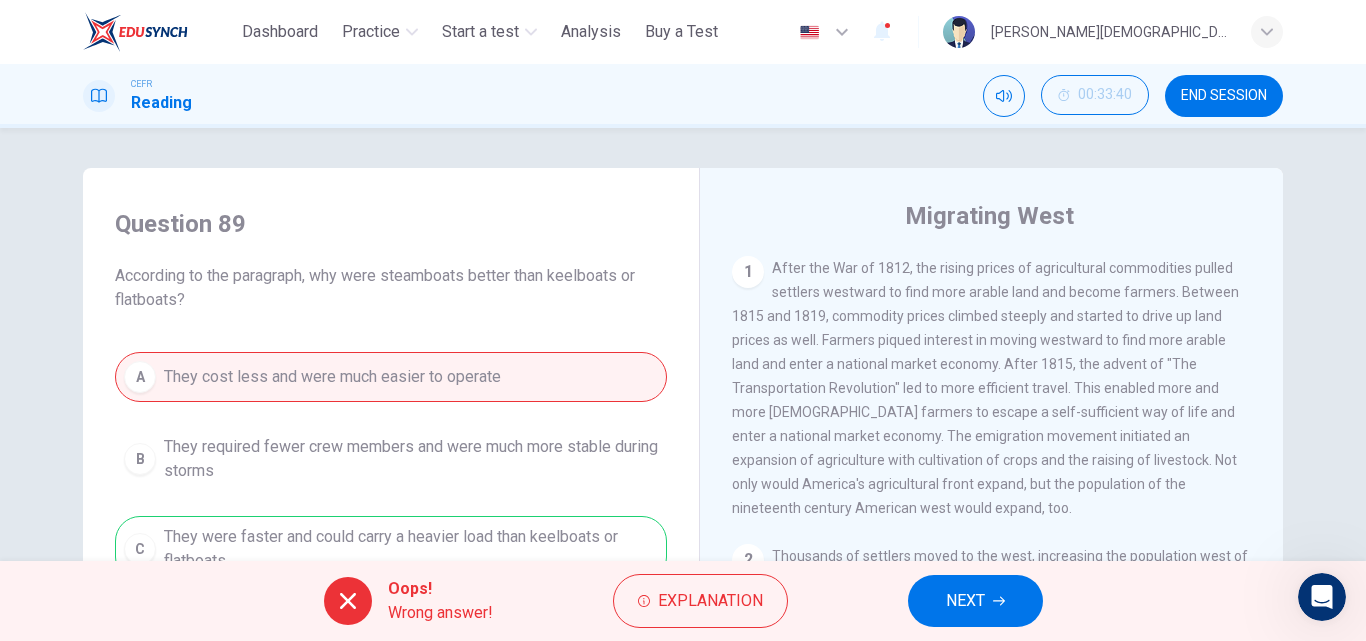 click on "NEXT" at bounding box center (975, 601) 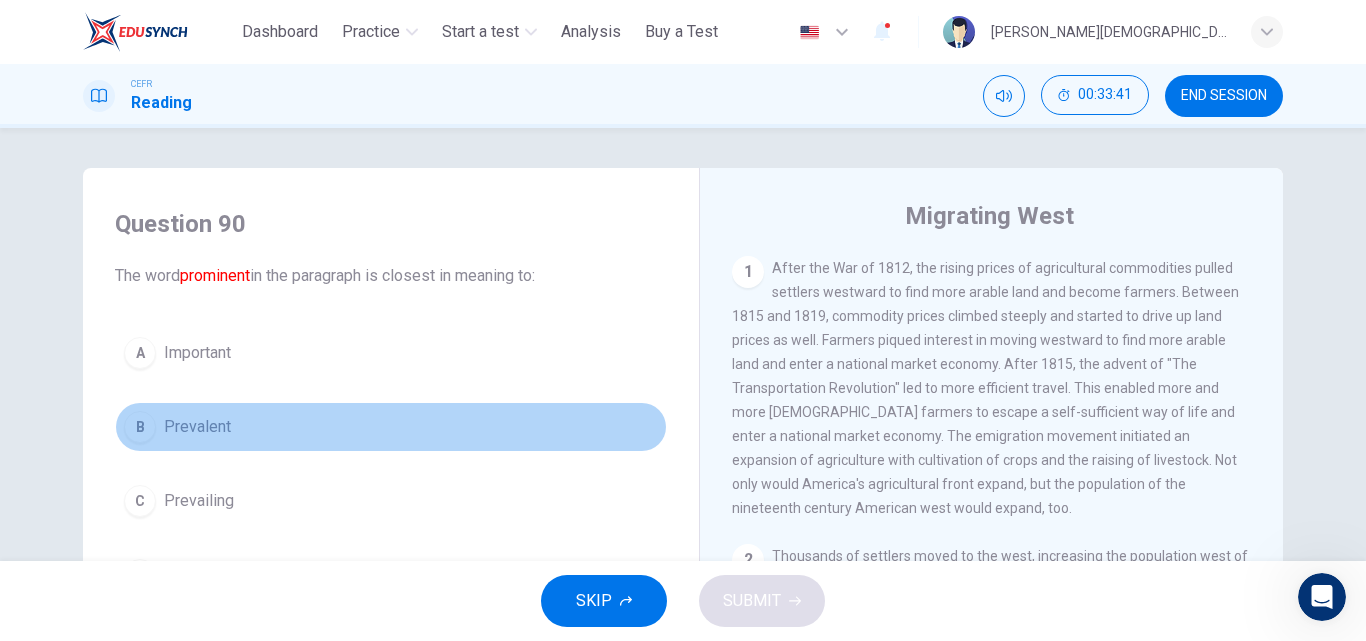 click on "B Prevalent" at bounding box center (391, 427) 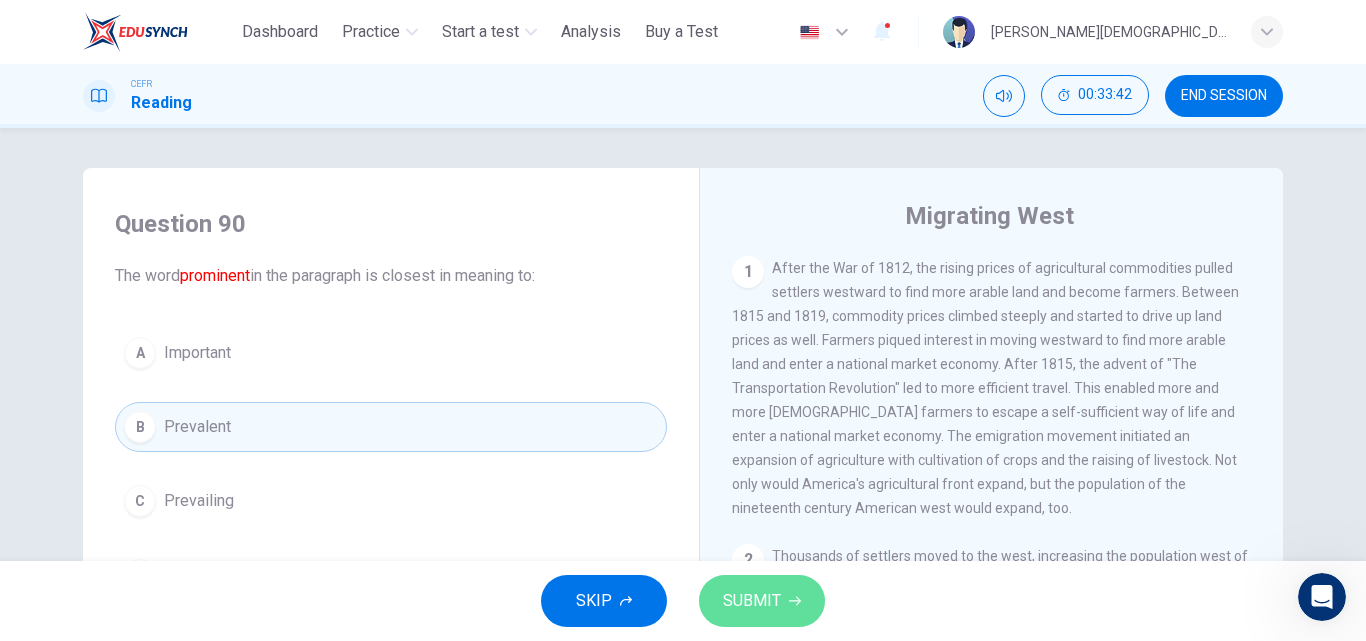 click on "SUBMIT" at bounding box center [762, 601] 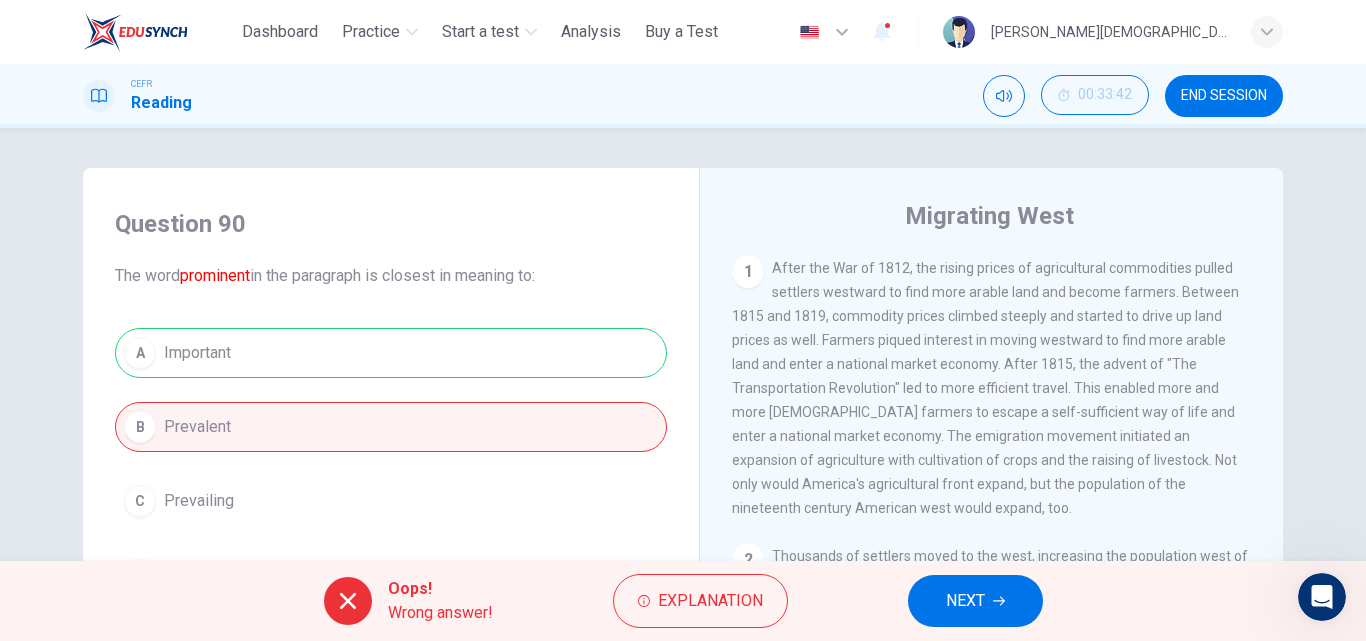 click on "NEXT" at bounding box center (975, 601) 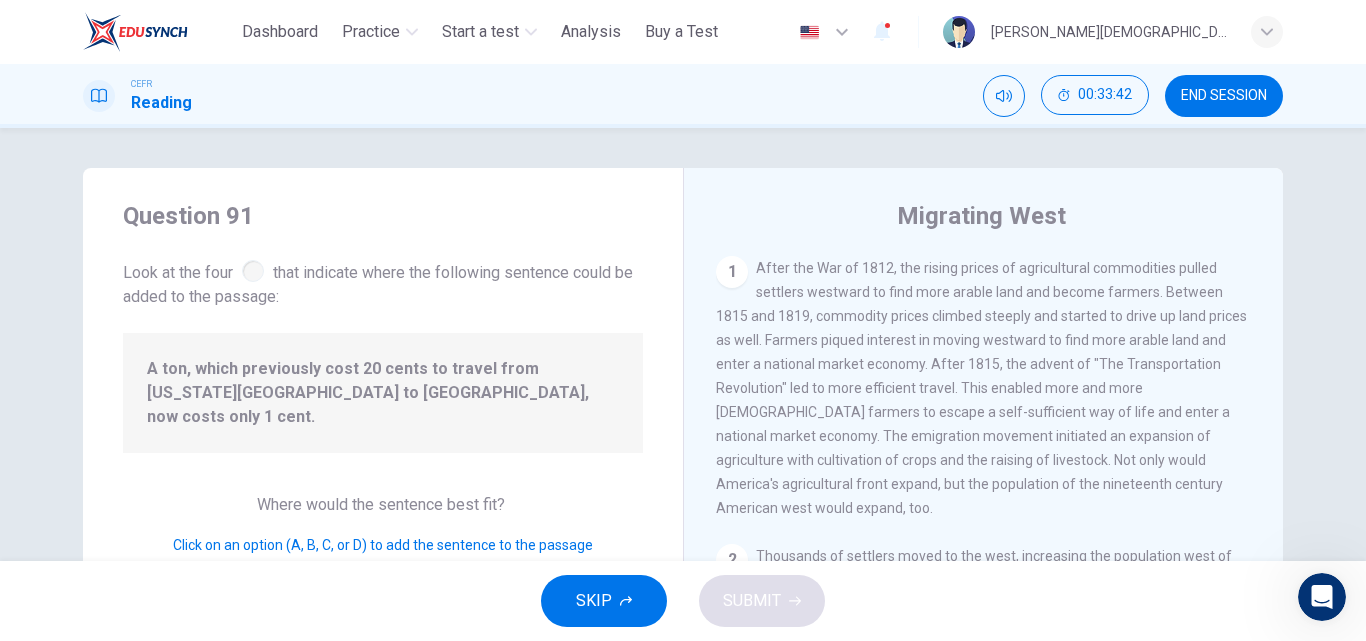 scroll, scrollTop: 545, scrollLeft: 0, axis: vertical 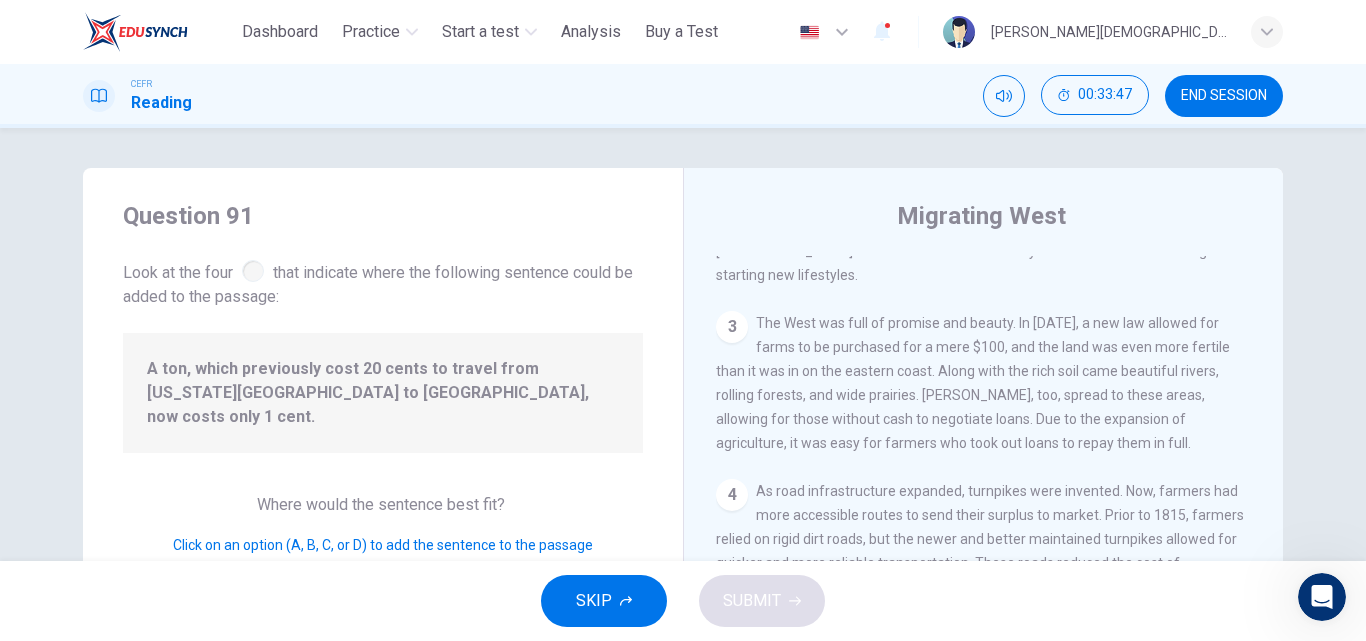 drag, startPoint x: 289, startPoint y: 328, endPoint x: 340, endPoint y: 497, distance: 176.52762 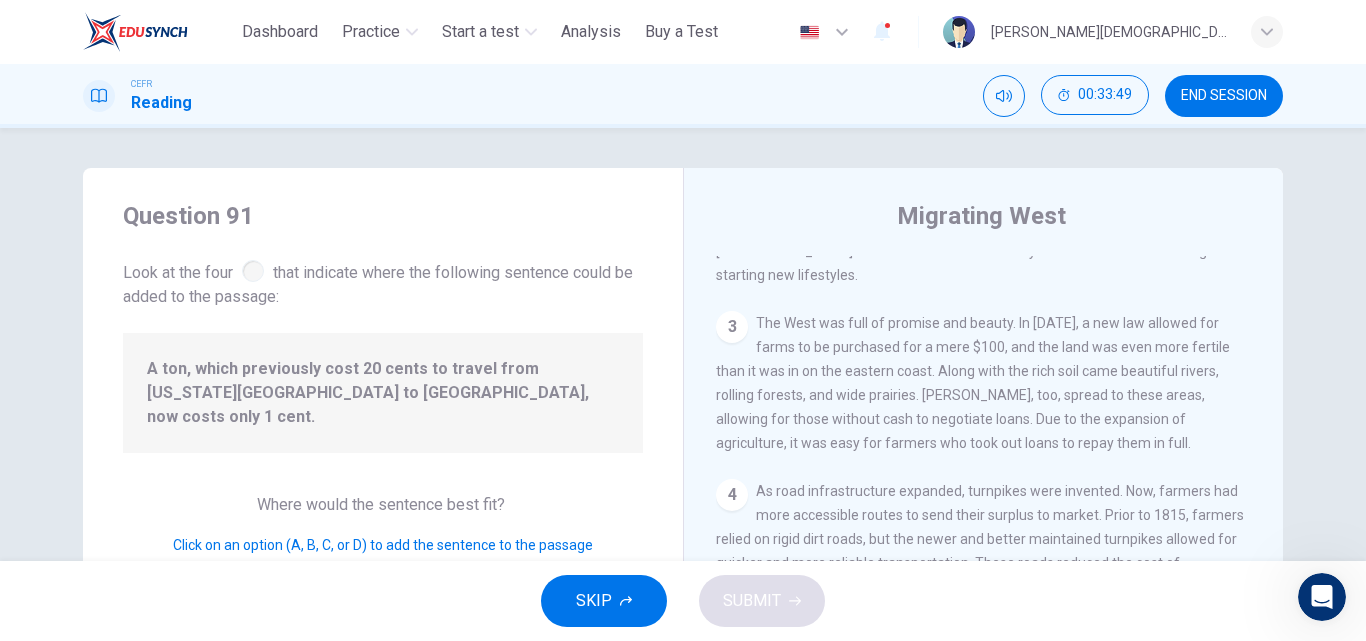 drag, startPoint x: 312, startPoint y: 523, endPoint x: 622, endPoint y: 528, distance: 310.0403 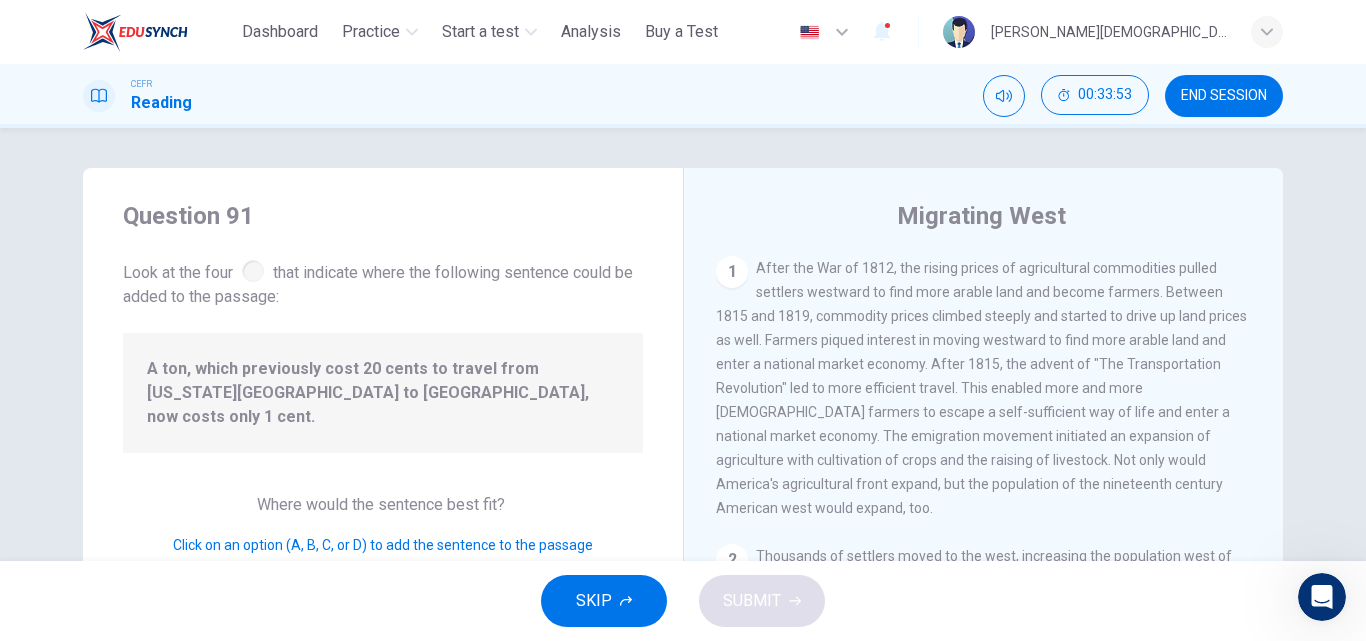 scroll, scrollTop: 545, scrollLeft: 0, axis: vertical 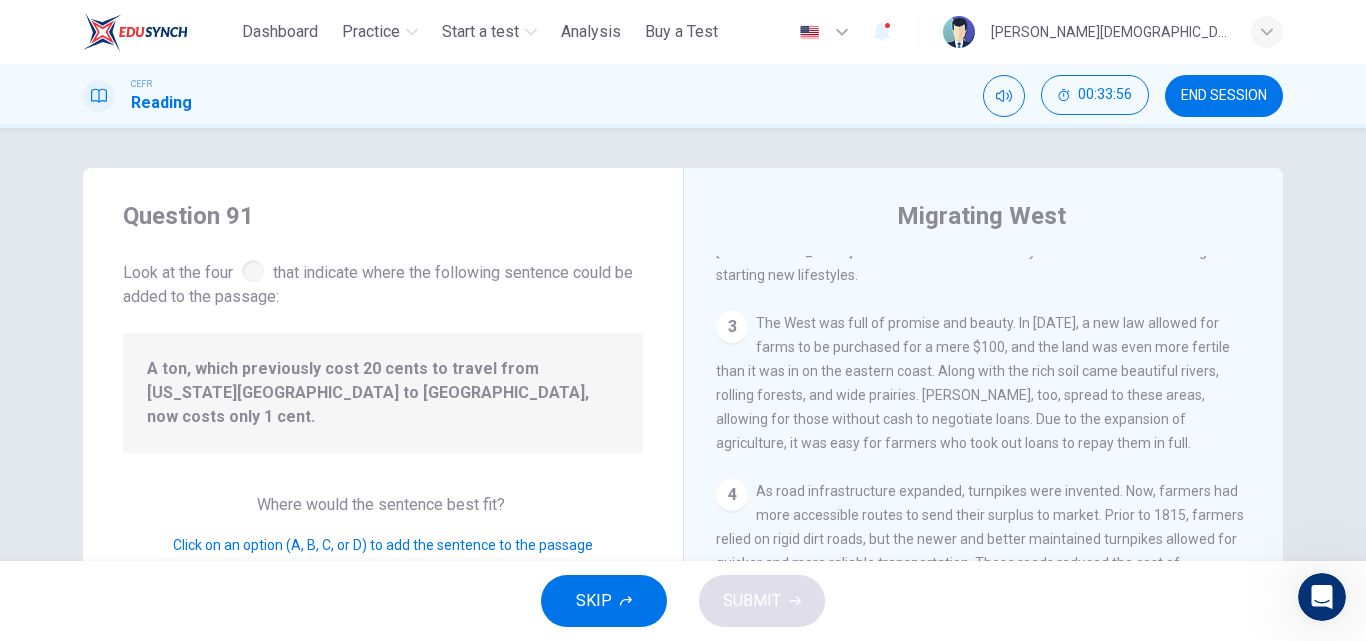 click on "SKIP" at bounding box center [604, 601] 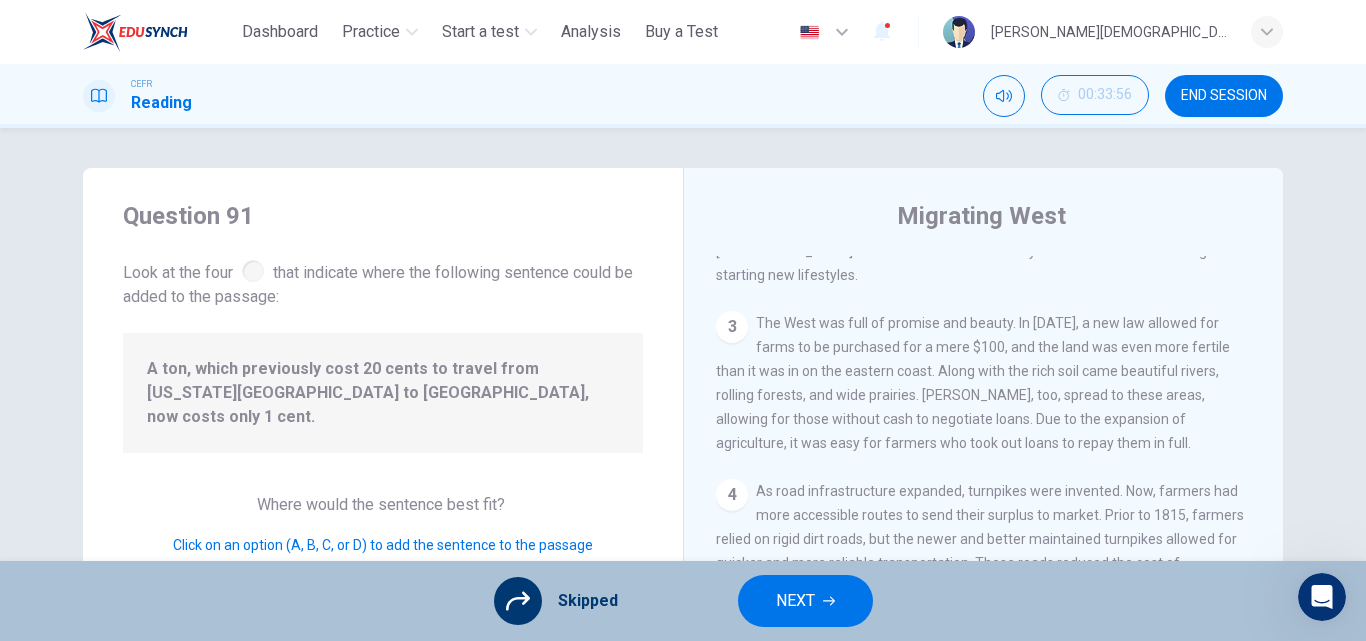 click on "NEXT" at bounding box center [795, 601] 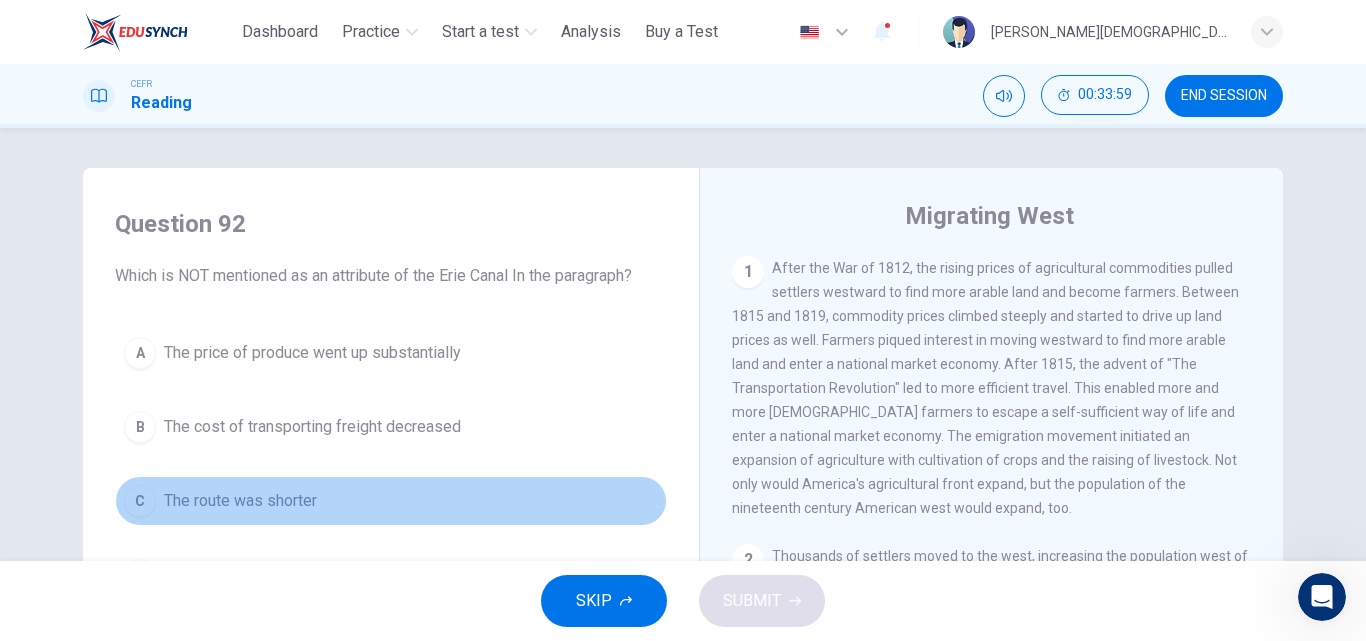 click on "The route was shorter" at bounding box center [240, 501] 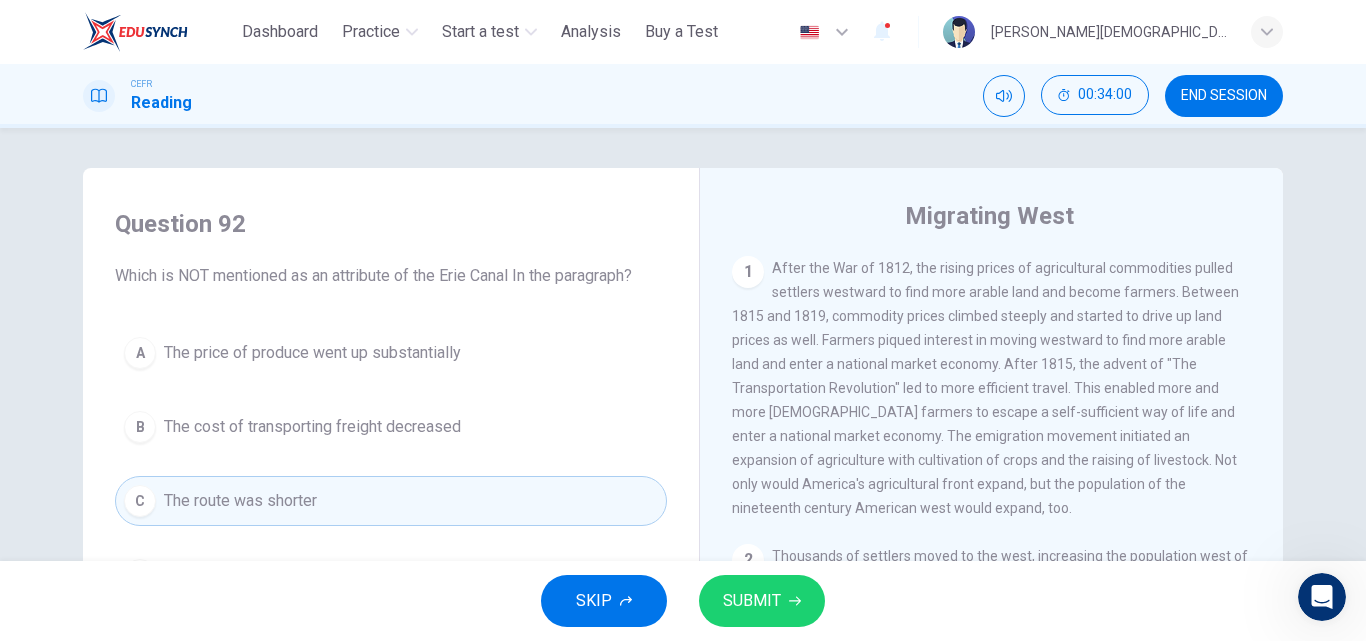 click on "SUBMIT" at bounding box center (762, 601) 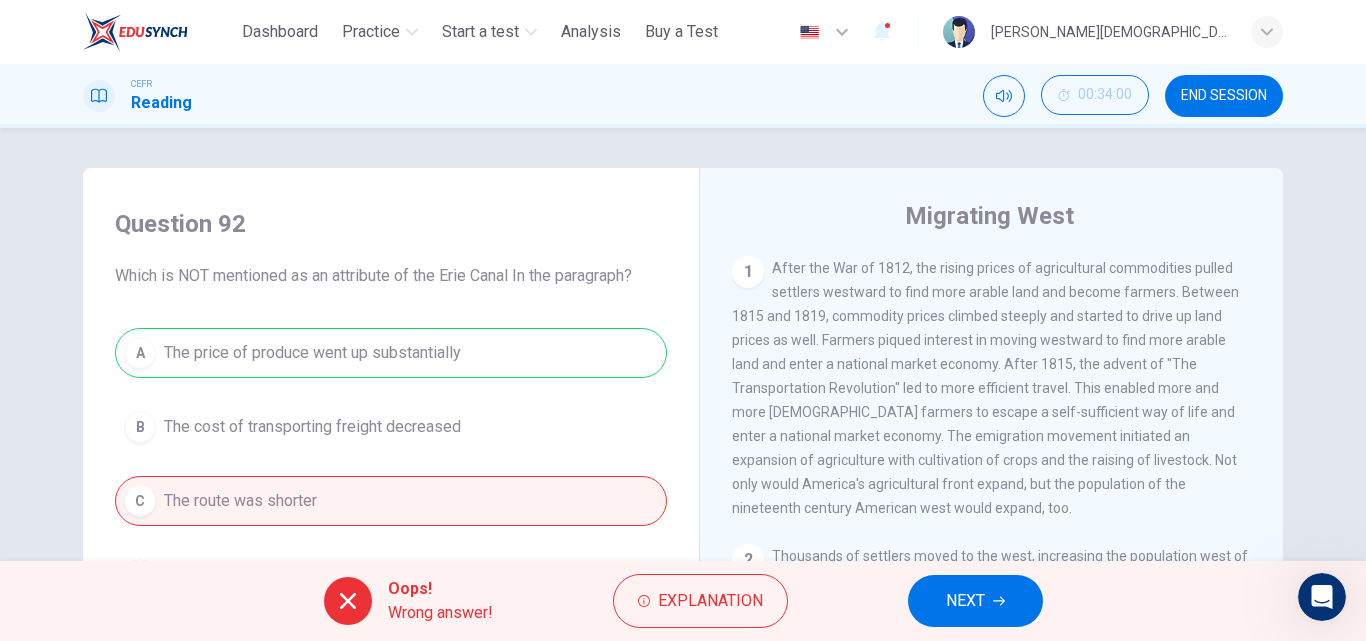 click on "NEXT" at bounding box center [965, 601] 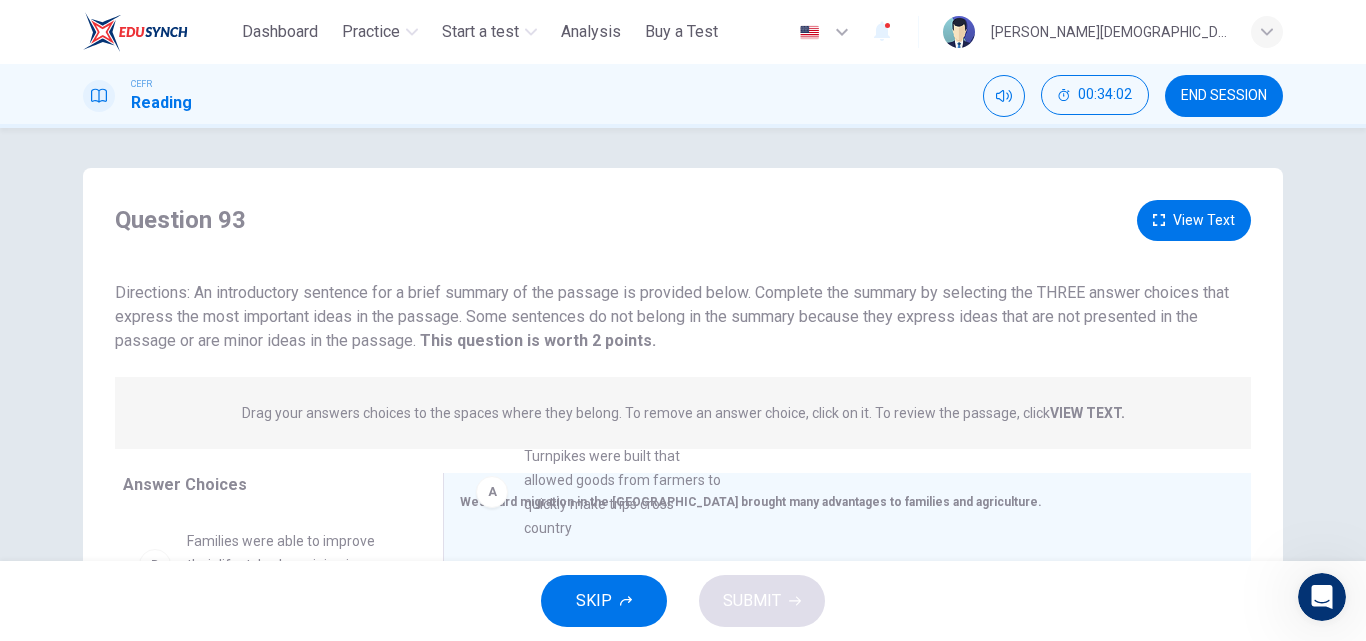 drag, startPoint x: 285, startPoint y: 547, endPoint x: 635, endPoint y: 458, distance: 361.1385 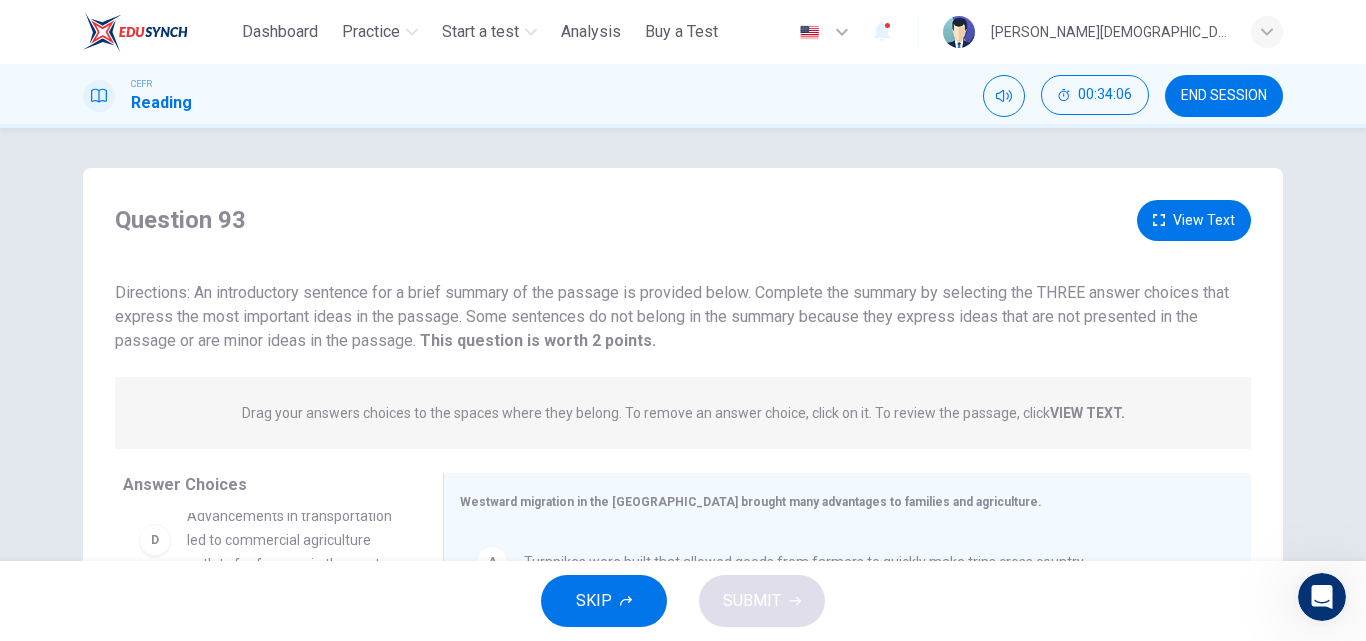 scroll, scrollTop: 285, scrollLeft: 0, axis: vertical 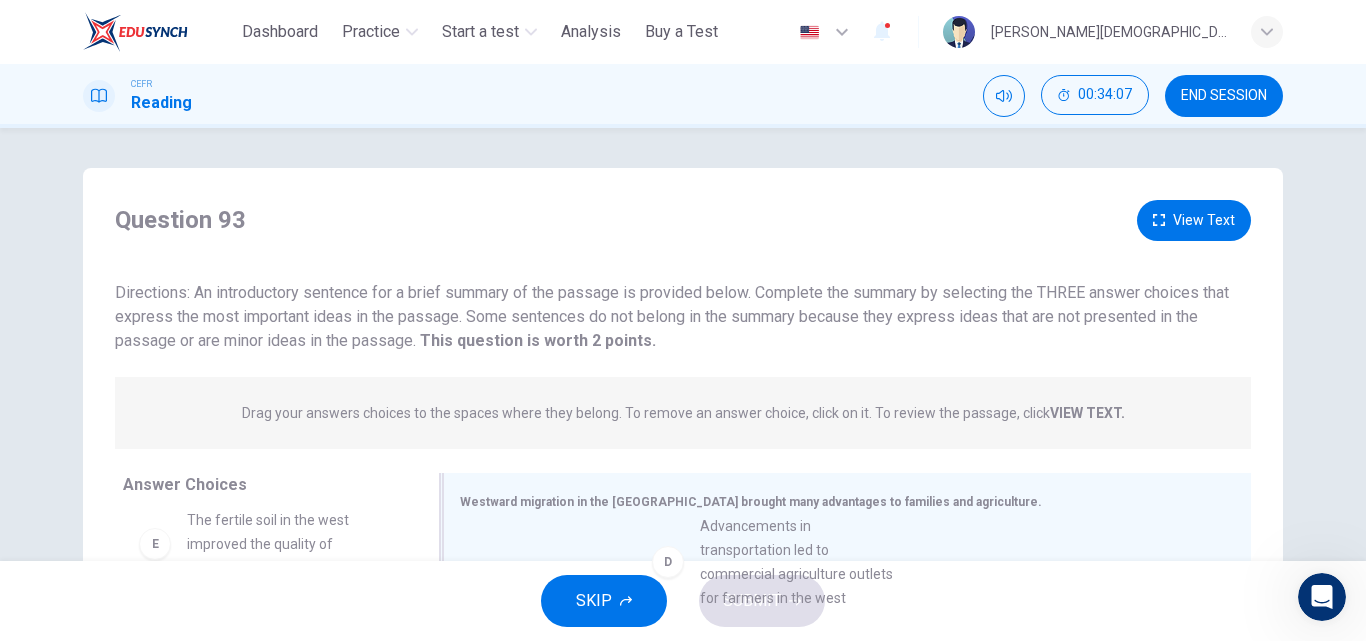 drag, startPoint x: 273, startPoint y: 535, endPoint x: 798, endPoint y: 545, distance: 525.0952 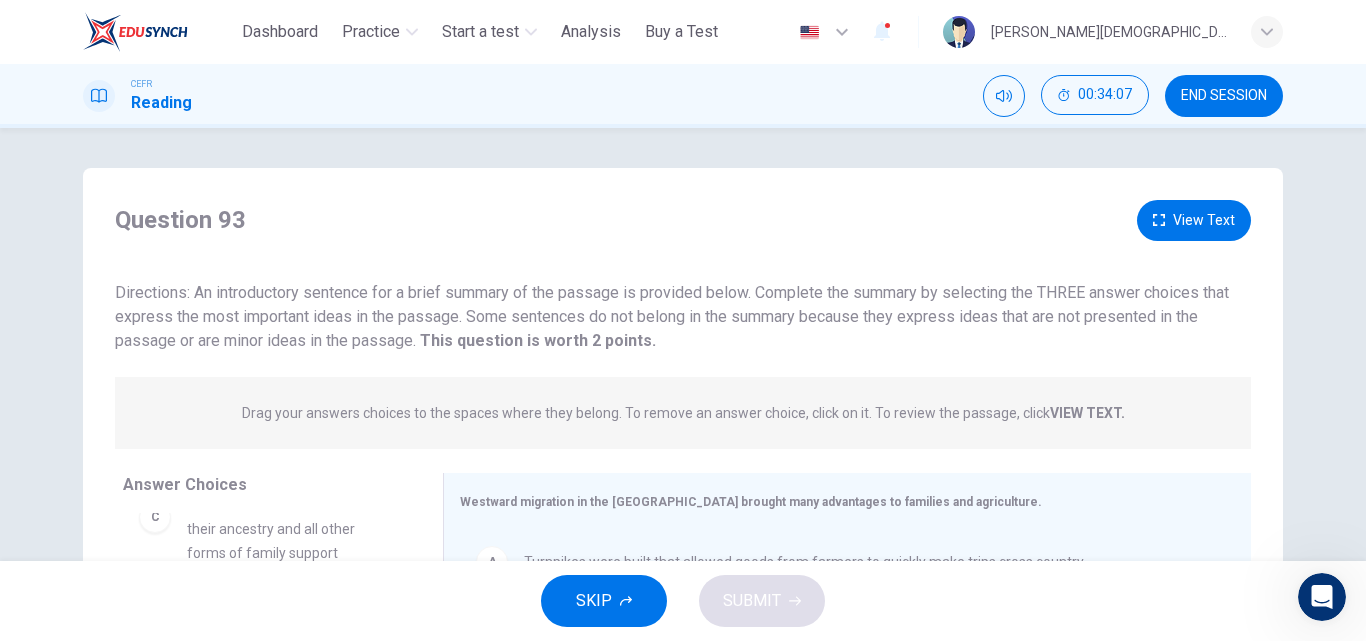 scroll, scrollTop: 180, scrollLeft: 0, axis: vertical 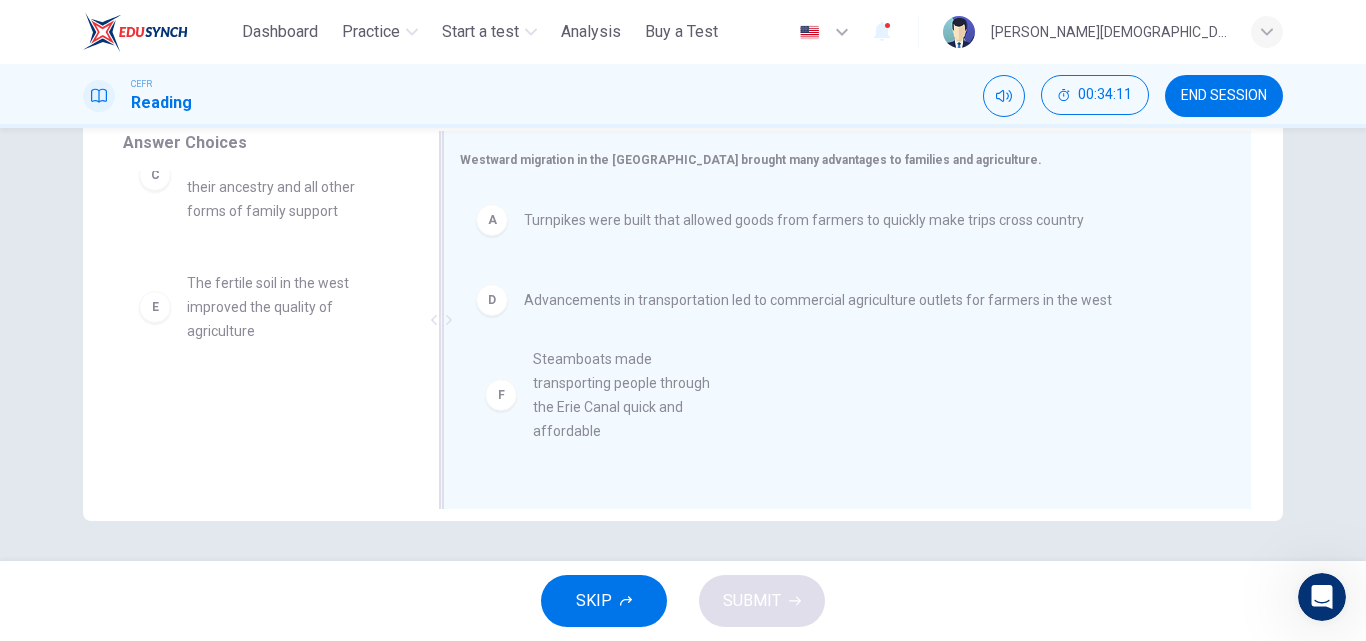 drag, startPoint x: 316, startPoint y: 418, endPoint x: 686, endPoint y: 372, distance: 372.84848 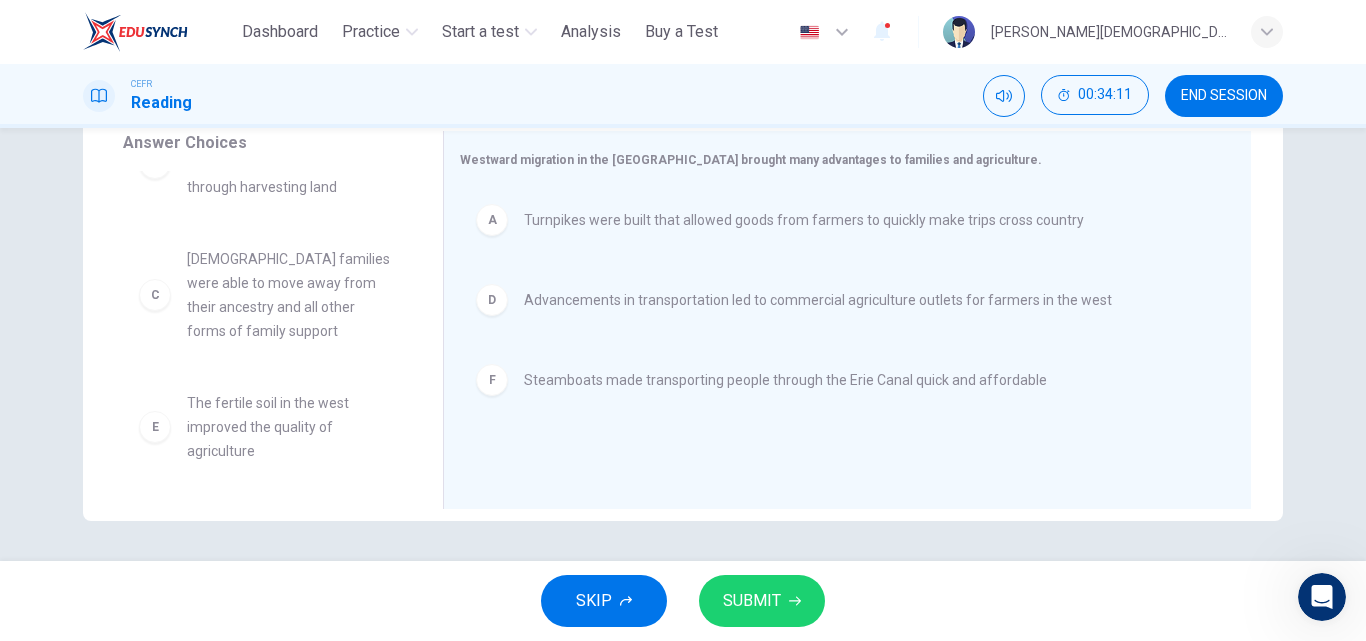 scroll, scrollTop: 60, scrollLeft: 0, axis: vertical 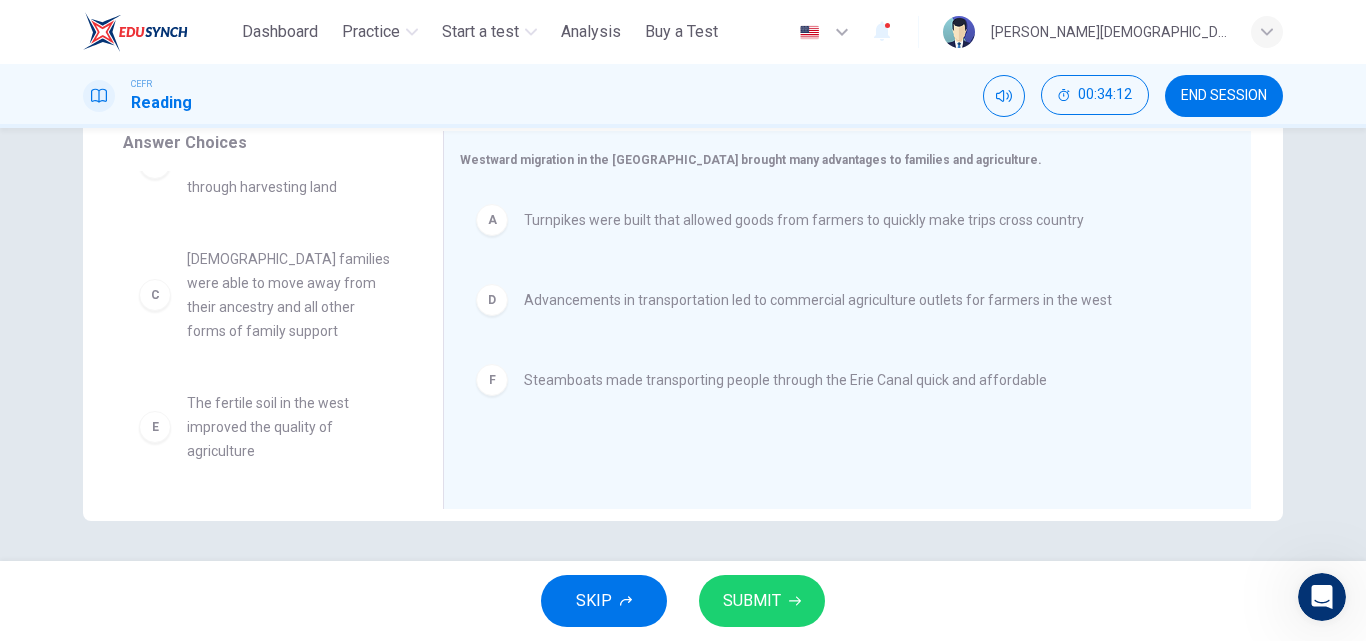 click on "SUBMIT" at bounding box center (762, 601) 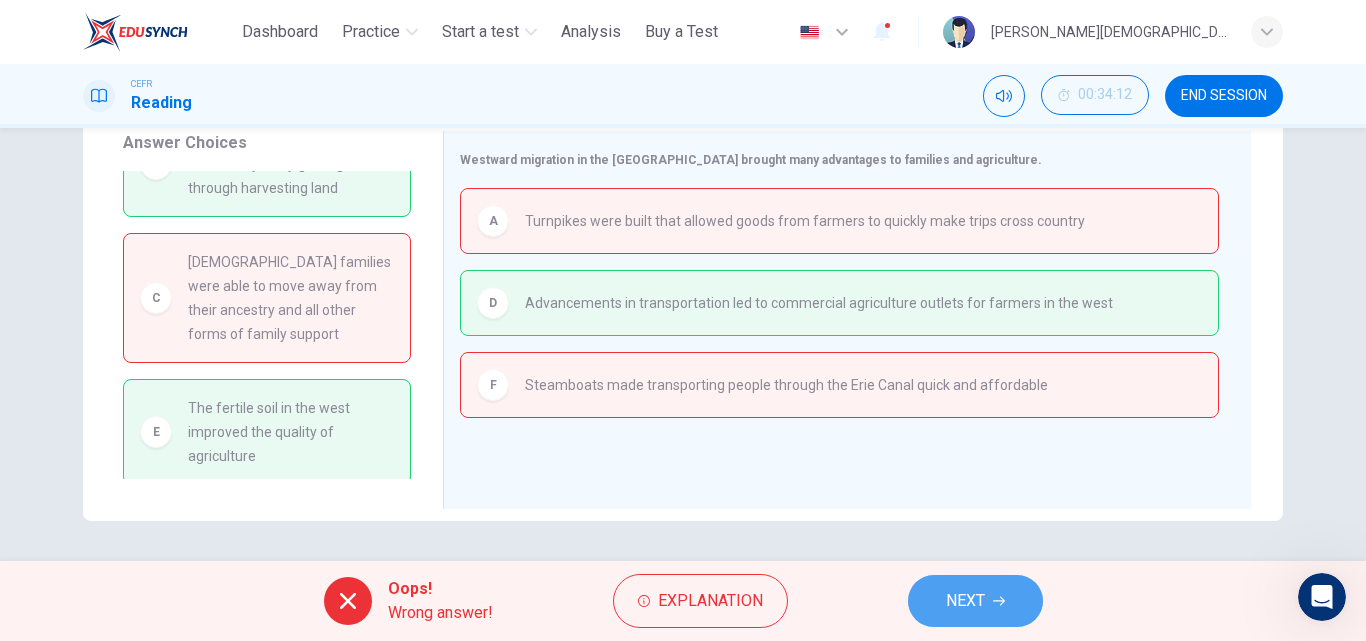 click on "NEXT" at bounding box center [965, 601] 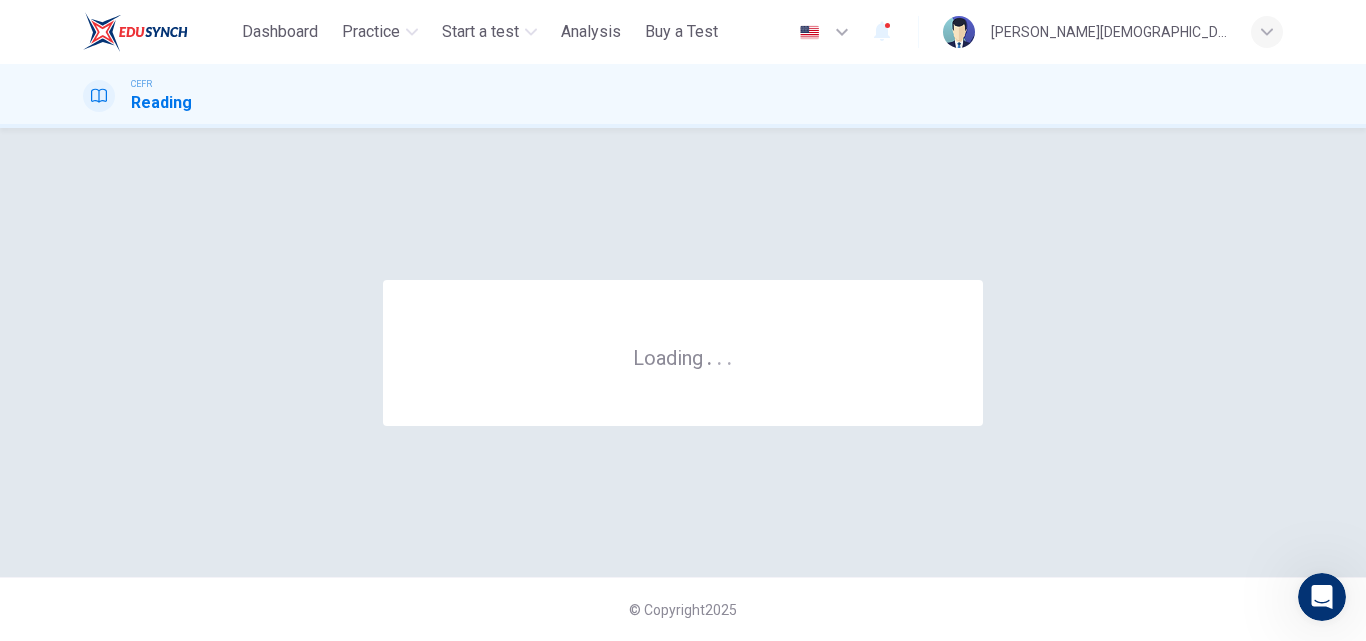 scroll, scrollTop: 0, scrollLeft: 0, axis: both 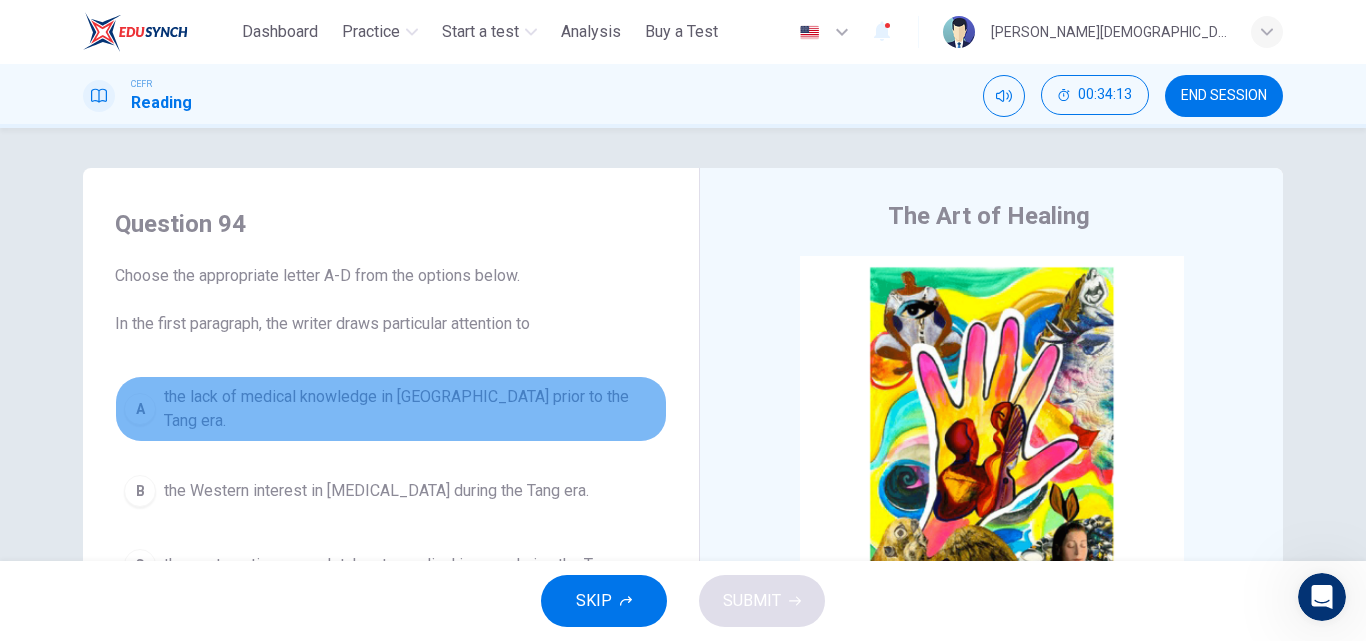 click on "the lack of medical knowledge in [GEOGRAPHIC_DATA] prior to the Tang era." at bounding box center (411, 409) 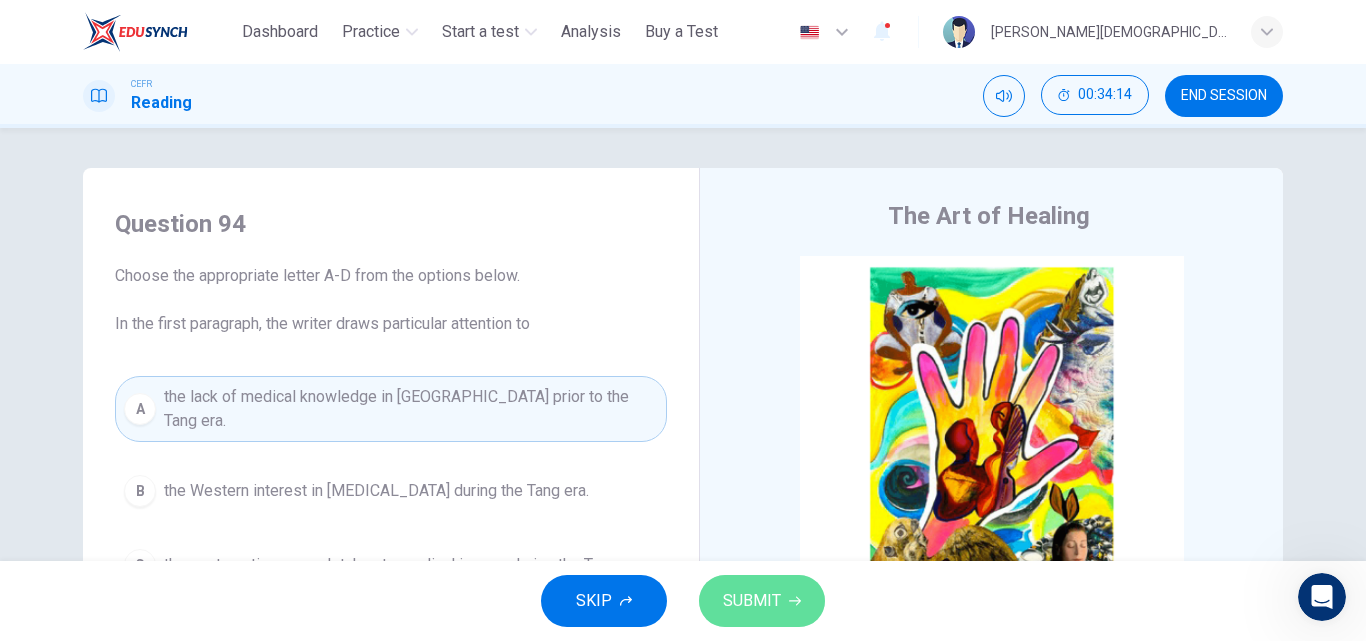 click on "SUBMIT" at bounding box center [752, 601] 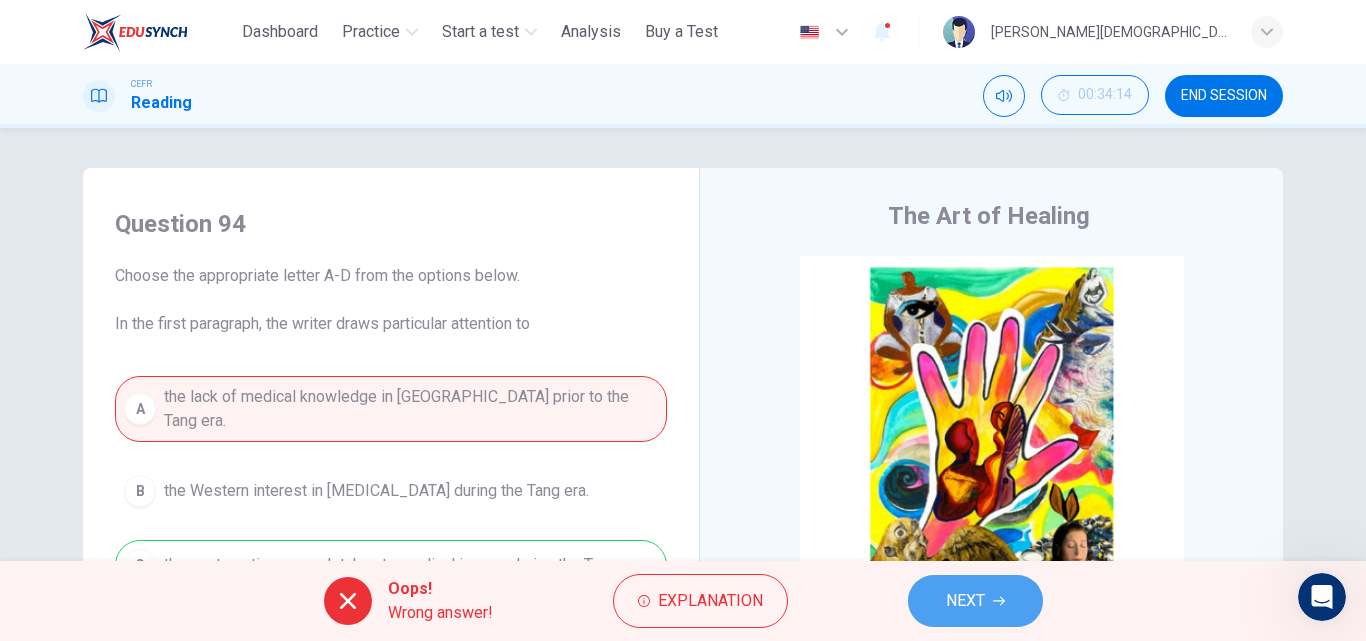 click on "NEXT" at bounding box center [975, 601] 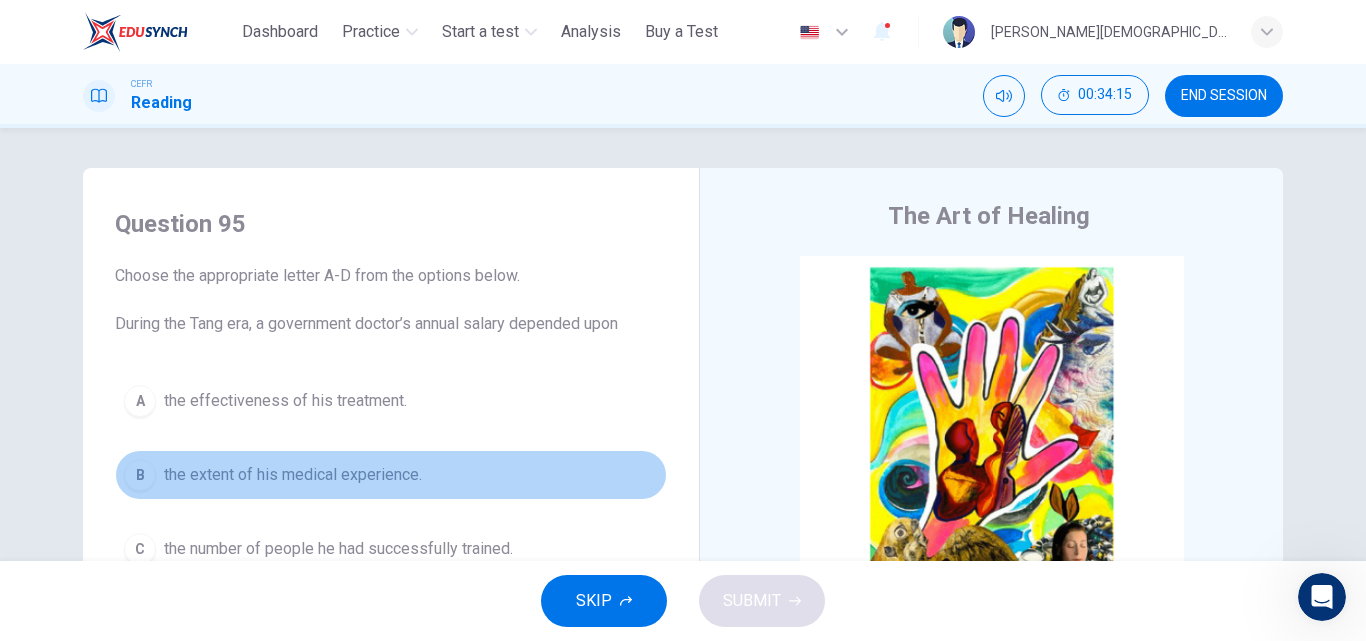 click on "the extent of his medical experience." at bounding box center [293, 475] 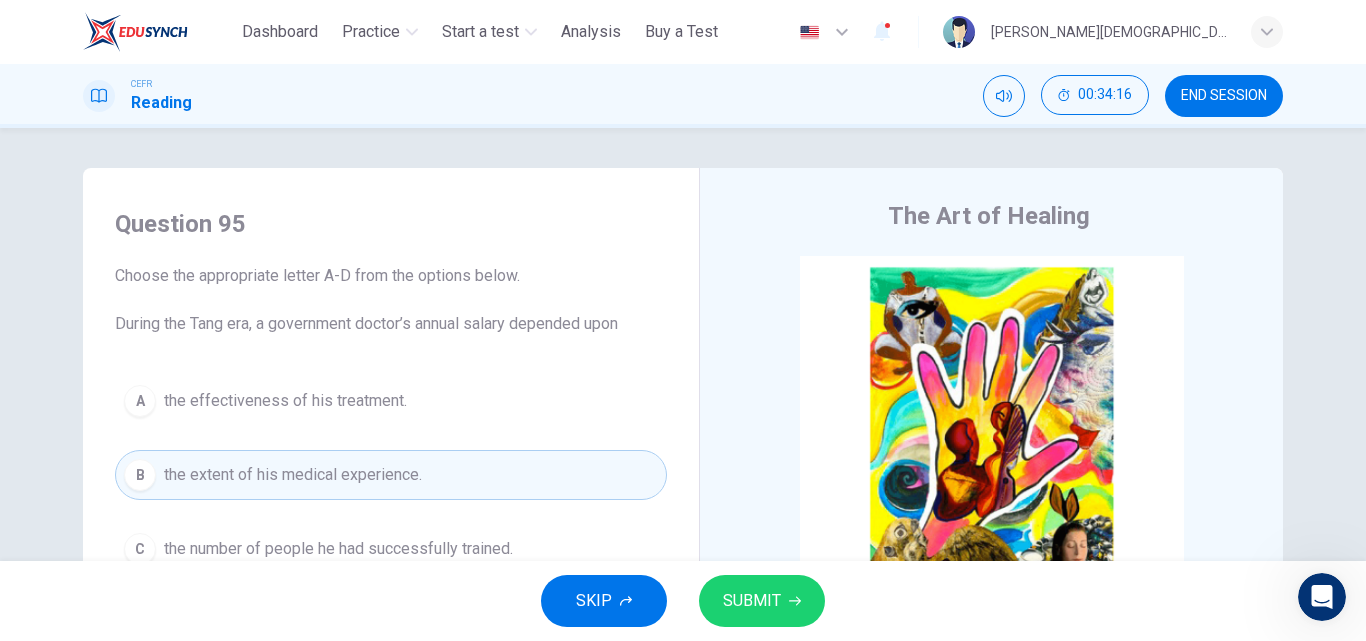 click on "SUBMIT" at bounding box center [762, 601] 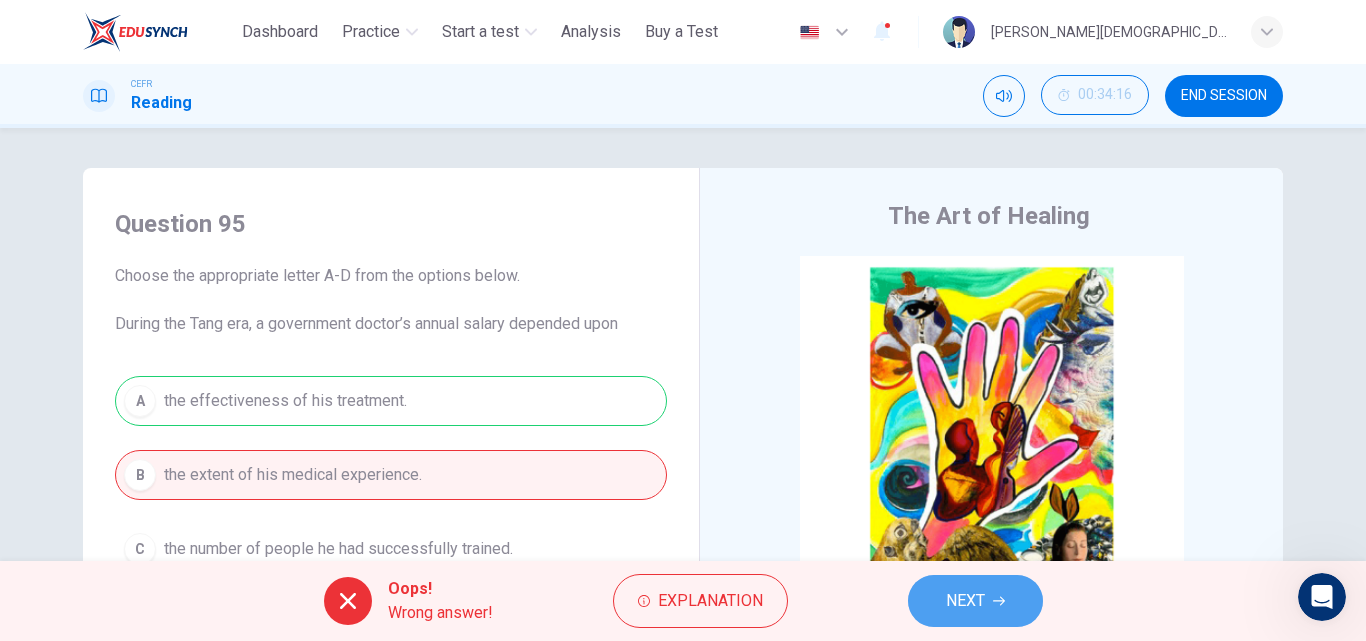 click on "NEXT" at bounding box center [975, 601] 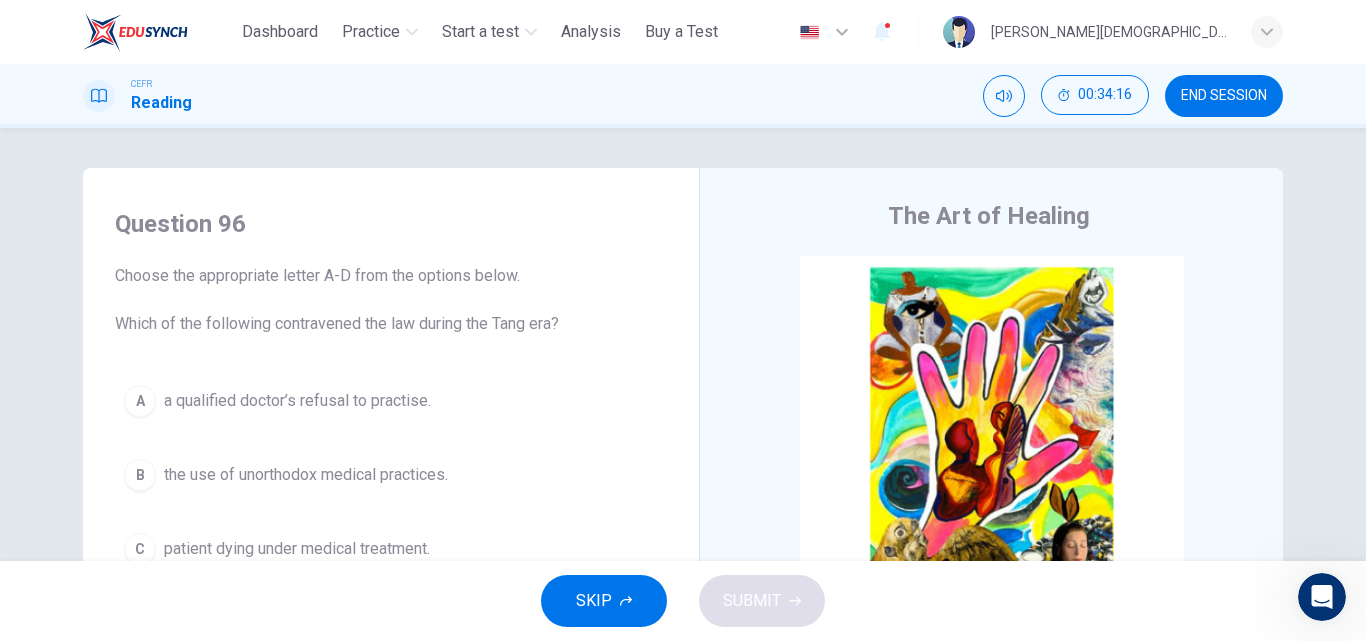 click on "a qualified doctor’s refusal to practise." at bounding box center (297, 401) 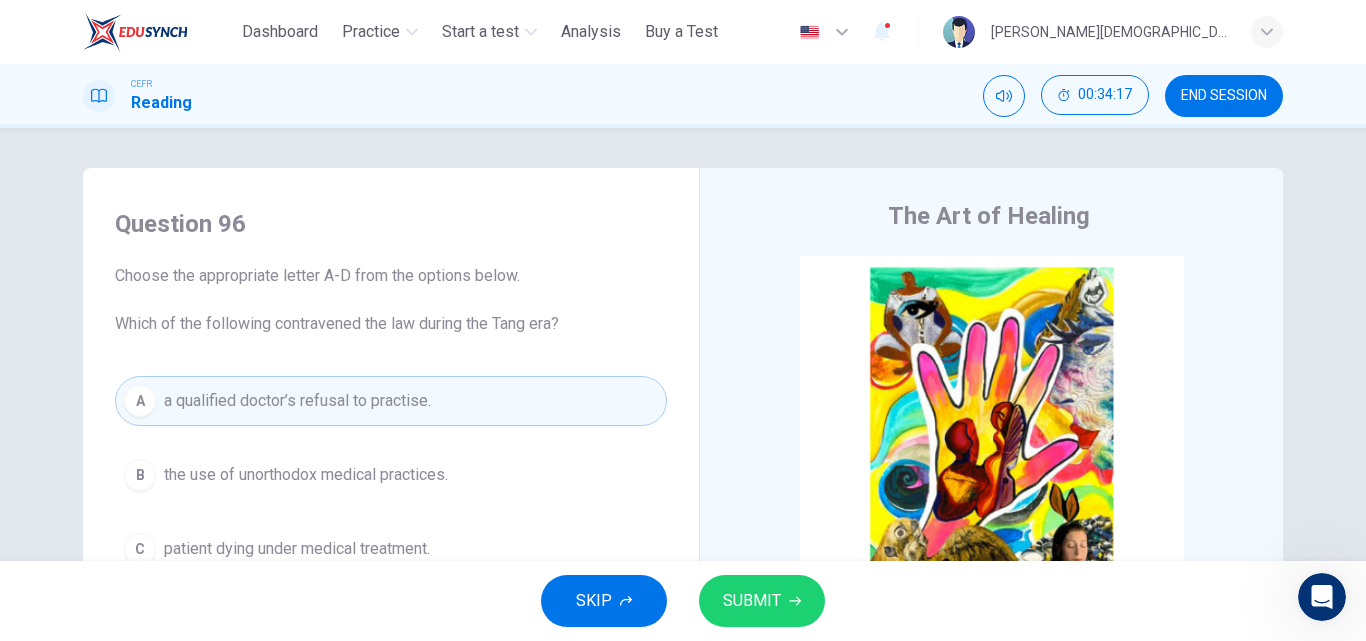 click on "SUBMIT" at bounding box center [752, 601] 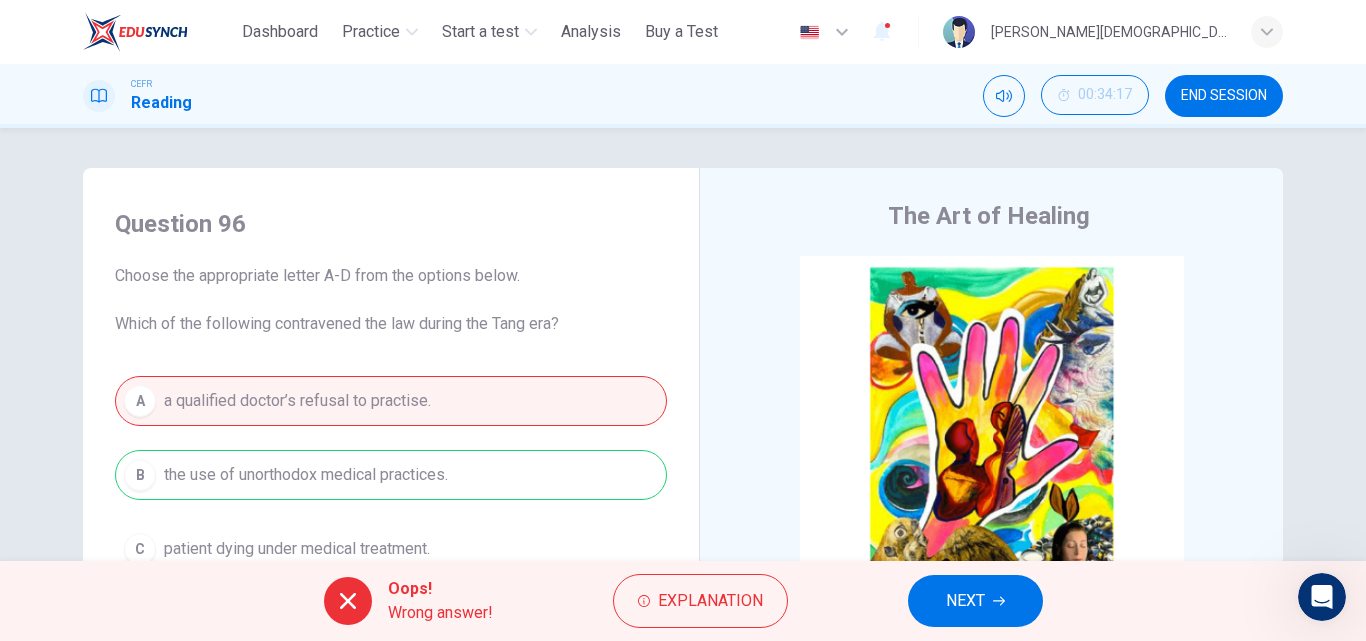 click on "NEXT" at bounding box center [975, 601] 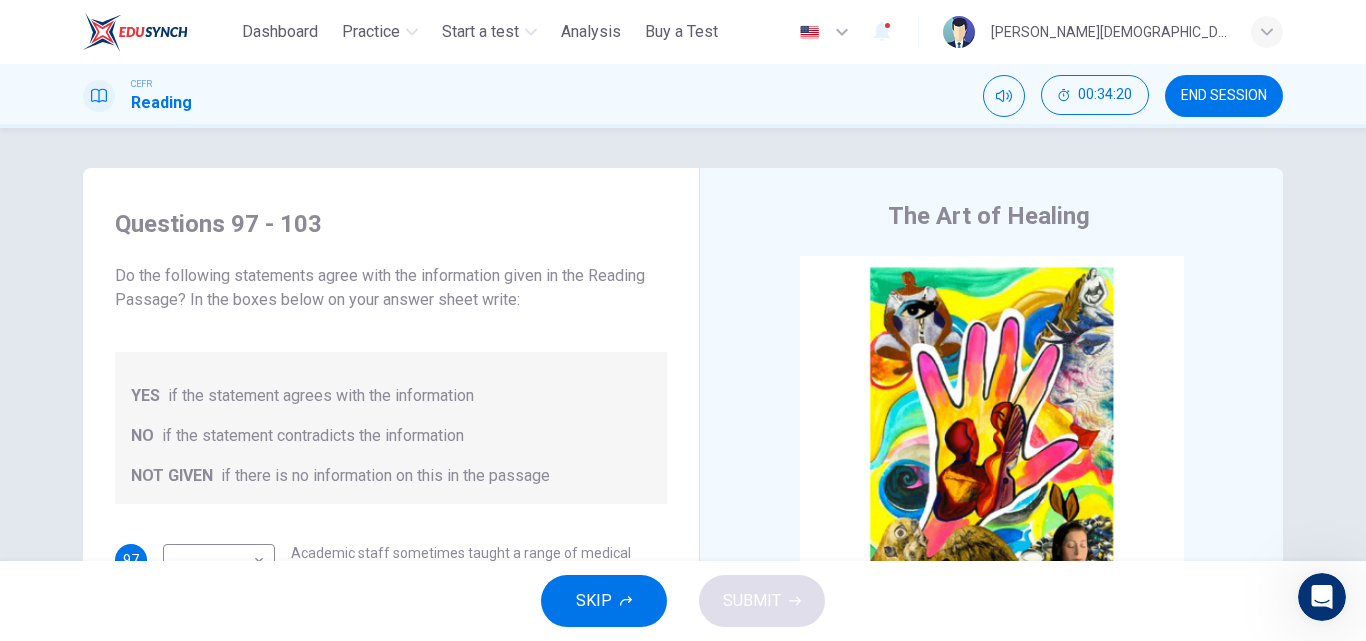 scroll, scrollTop: 89, scrollLeft: 0, axis: vertical 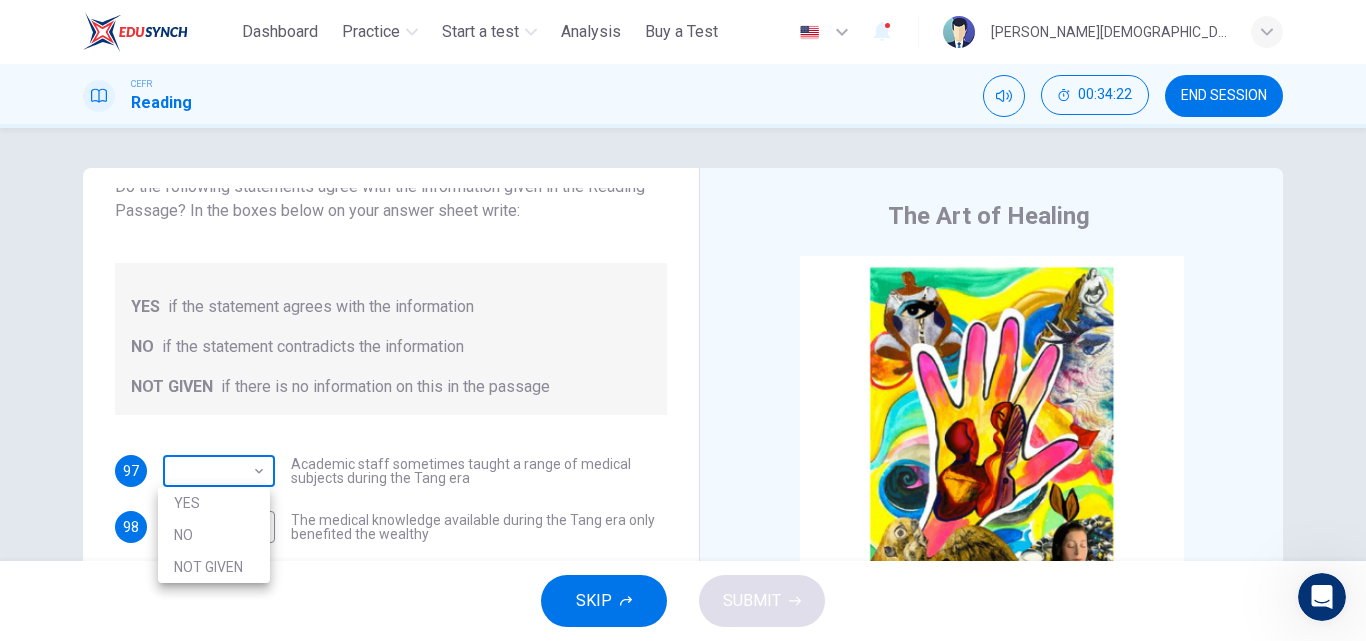 click on "This site uses cookies, as explained in our  Privacy Policy . If you agree to the use of cookies, please click the Accept button and continue to browse our site.   Privacy Policy Accept Dashboard Practice Start a test Analysis Buy a Test English ** ​ [PERSON_NAME] BINTI [DEMOGRAPHIC_DATA] STUDENT CEFR Reading 00:34:22 END SESSION Questions 97 - 103 Do the following statements agree with the information given in the Reading Passage?
In the boxes below on your answer sheet write: YES if the statement agrees with the information NO if the statement contradicts the information NOT GIVEN if there is no information on this in the passage 97 ​ ​ Academic staff sometimes taught a range of medical subjects during the Tang era 98 ​ ​ The medical knowledge available during the Tang era only benefited the wealthy 99 ​ ​ [DEMOGRAPHIC_DATA] citizens were encouraged to lead a healthy lifestyle 100 ​ ​ Doctors who behaved in a fraudulent manner were treated in the same way as ordinary criminals during the Tang era 101 ​ ​" at bounding box center (683, 320) 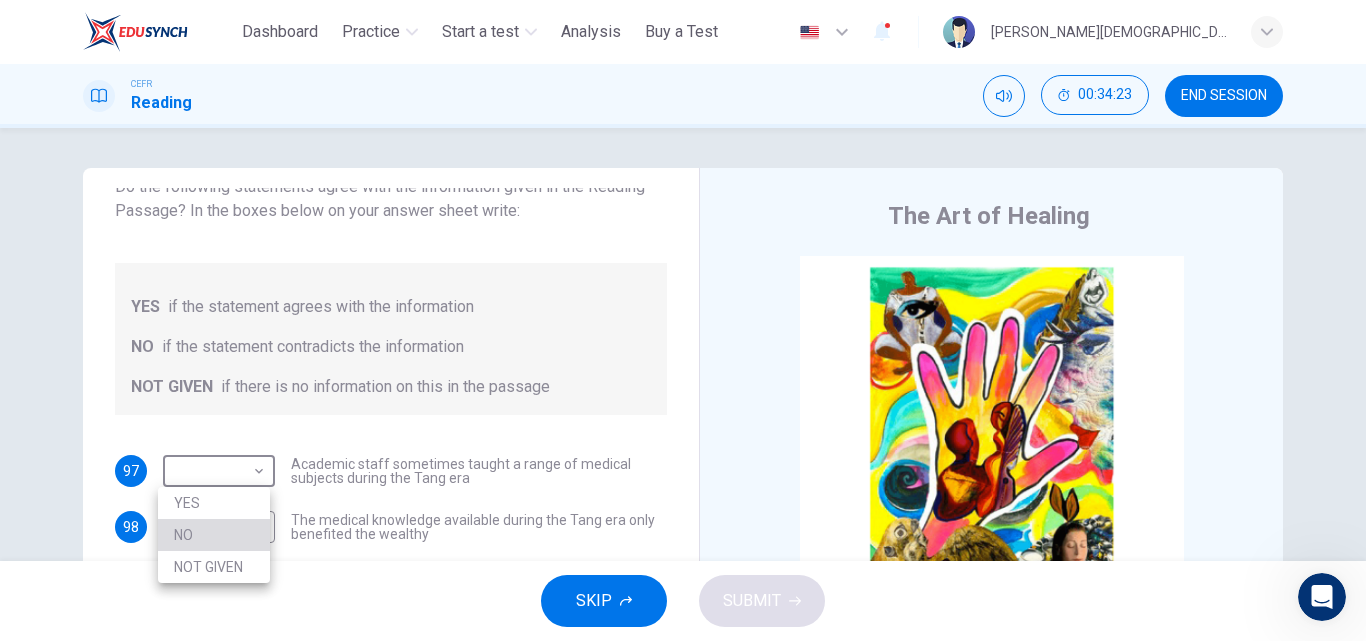 click on "NO" at bounding box center (214, 535) 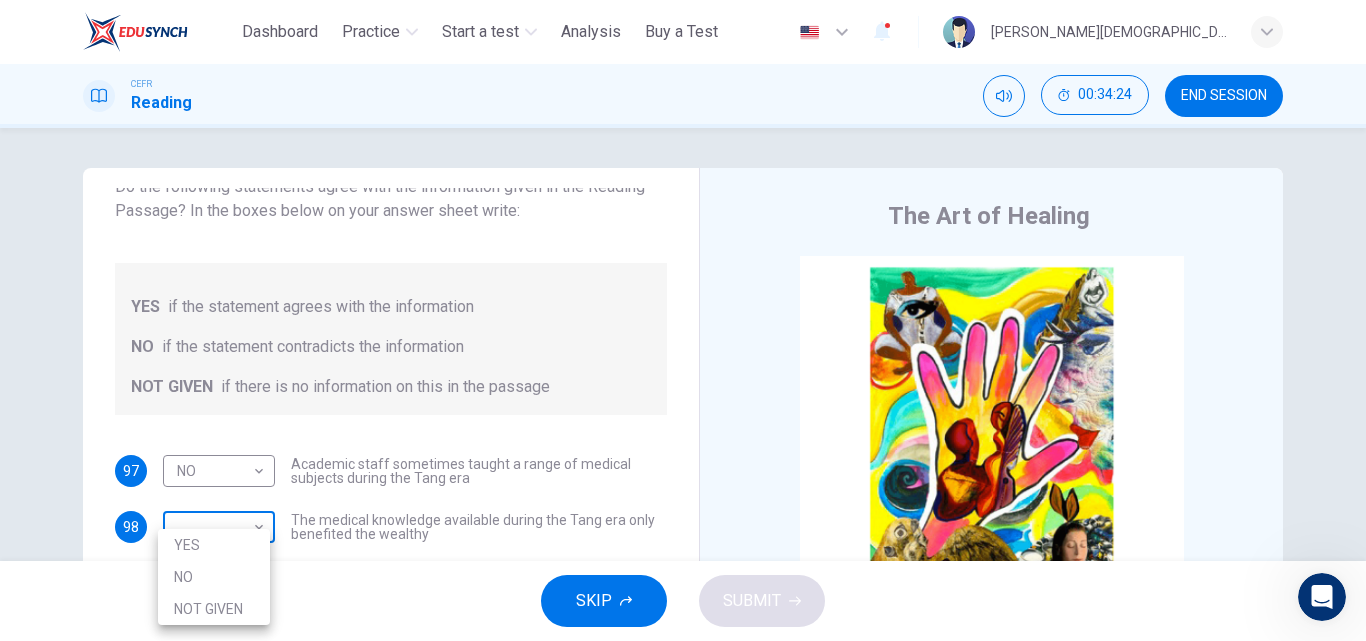 click on "This site uses cookies, as explained in our  Privacy Policy . If you agree to the use of cookies, please click the Accept button and continue to browse our site.   Privacy Policy Accept Dashboard Practice Start a test Analysis Buy a Test English ** ​ [PERSON_NAME] BINTI [DEMOGRAPHIC_DATA] STUDENT CEFR Reading 00:34:24 END SESSION Questions 97 - 103 Do the following statements agree with the information given in the Reading Passage?
In the boxes below on your answer sheet write: YES if the statement agrees with the information NO if the statement contradicts the information NOT GIVEN if there is no information on this in the passage 97 NO ** ​ Academic staff sometimes taught a range of medical subjects during the Tang era 98 ​ ​ The medical knowledge available during the Tang era only benefited the wealthy 99 ​ ​ [DEMOGRAPHIC_DATA] citizens were encouraged to lead a healthy lifestyle 100 ​ ​ Doctors who behaved in a fraudulent manner were treated in the same way as ordinary criminals during the Tang era 101 ​ 1" at bounding box center (683, 320) 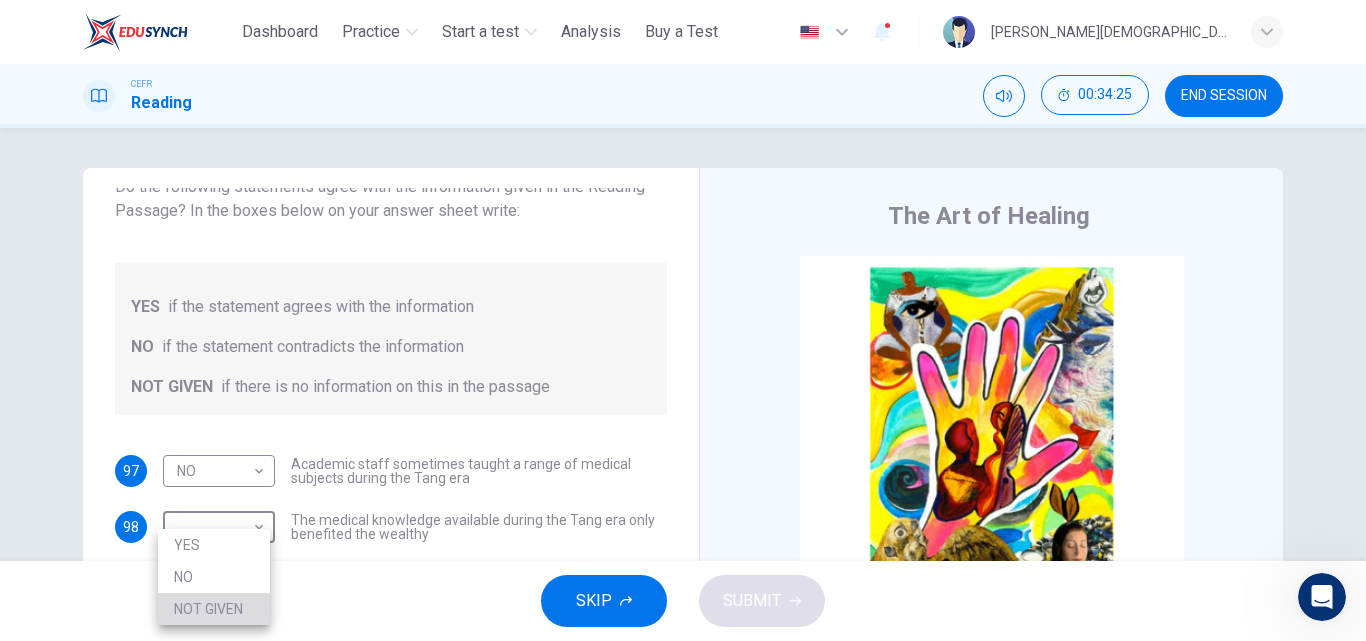 click on "NOT GIVEN" at bounding box center [214, 609] 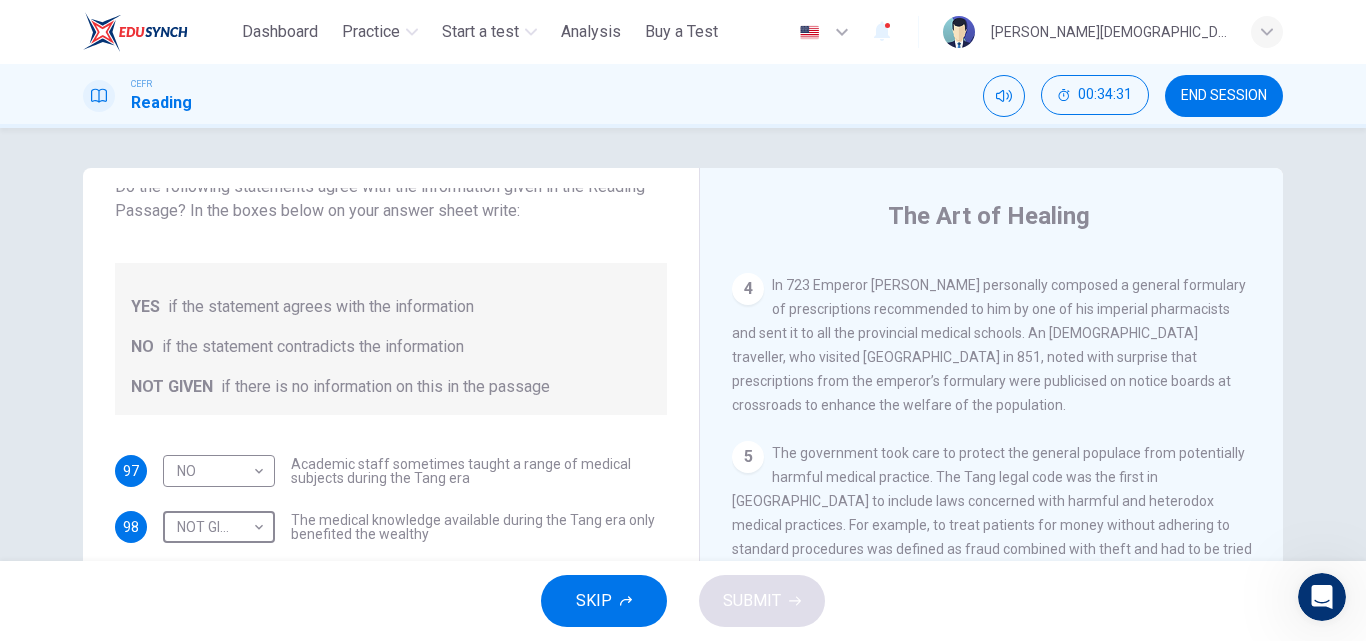 scroll, scrollTop: 1497, scrollLeft: 0, axis: vertical 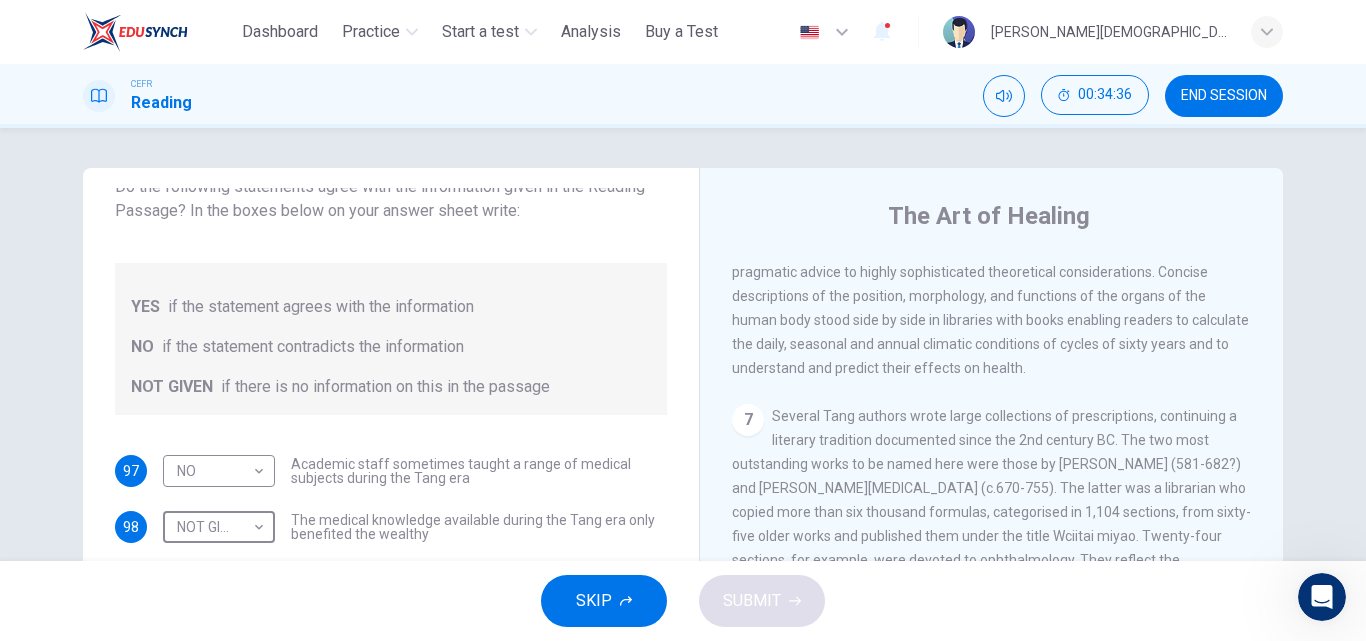 click on "SKIP SUBMIT" at bounding box center [683, 601] 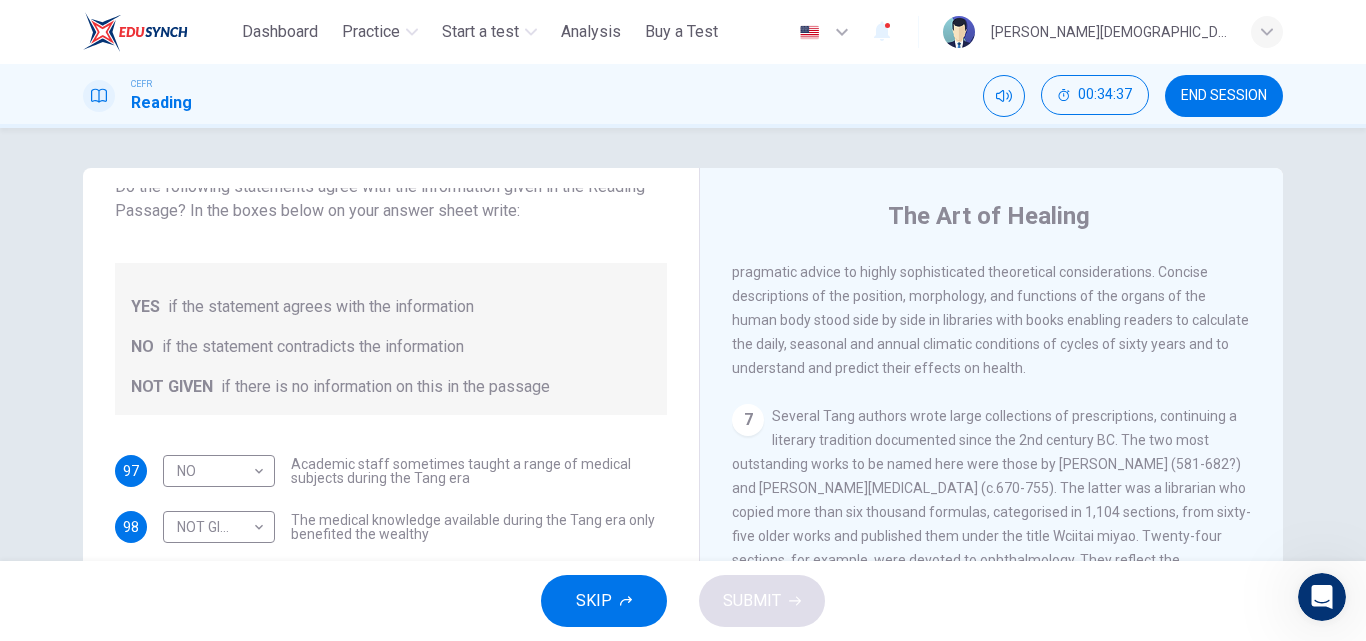 click on "In fact, physicians practising during the Tang era had access to a wealth of pharmaceutical and medical texts, their contents ranging from purely pragmatic advice to highly sophisticated theoretical considerations. Concise descriptions of the position, morphology, and functions of the organs of the human body stood side by side in libraries with books enabling readers to calculate the daily, seasonal and annual climatic conditions of cycles of sixty years and to understand and predict their effects on health." at bounding box center [990, 296] 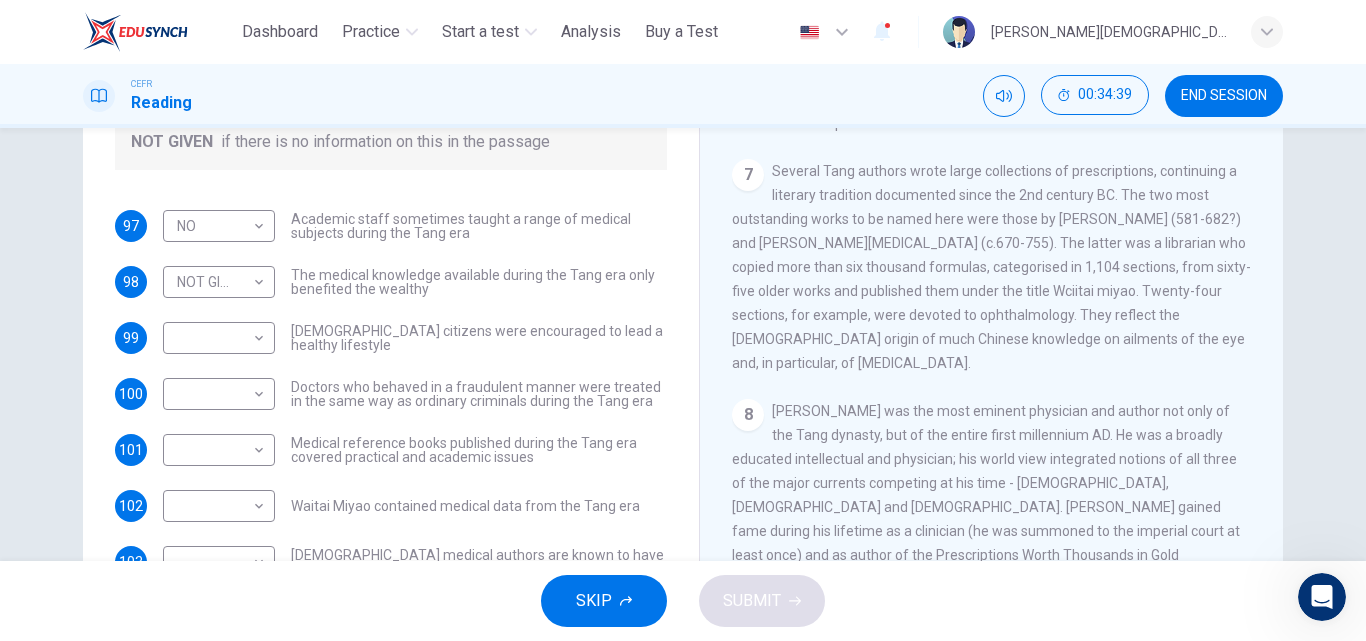 scroll, scrollTop: 342, scrollLeft: 0, axis: vertical 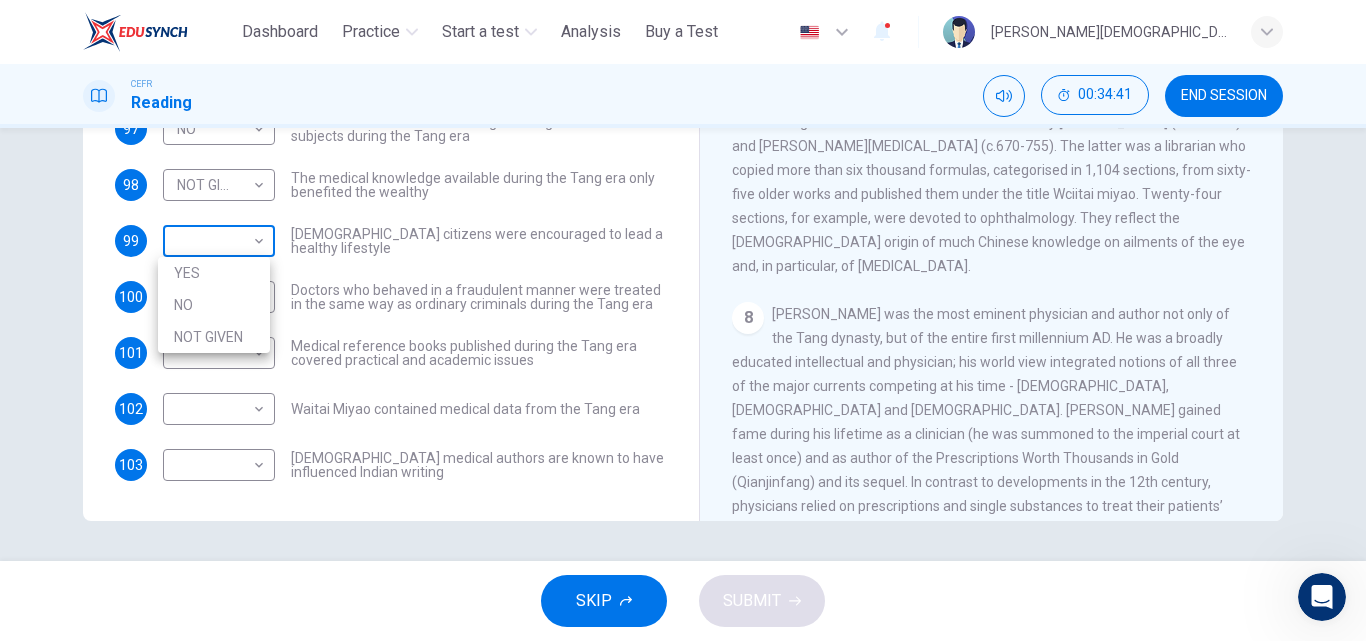 click on "This site uses cookies, as explained in our  Privacy Policy . If you agree to the use of cookies, please click the Accept button and continue to browse our site.   Privacy Policy Accept Dashboard Practice Start a test Analysis Buy a Test English ** ​ [PERSON_NAME] BINTI [DEMOGRAPHIC_DATA] STUDENT CEFR Reading 00:34:41 END SESSION Questions 97 - 103 Do the following statements agree with the information given in the Reading Passage?
In the boxes below on your answer sheet write: YES if the statement agrees with the information NO if the statement contradicts the information NOT GIVEN if there is no information on this in the passage 97 NO ** ​ Academic staff sometimes taught a range of medical subjects during the Tang era 98 NOT GIVEN ********* ​ The medical knowledge available during the Tang era only benefited the wealthy 99 ​ ​ [DEMOGRAPHIC_DATA] citizens were encouraged to lead a healthy lifestyle 100 ​ ​ 101 ​ ​ Medical reference books published during the Tang era covered practical and academic issues 102" at bounding box center (683, 320) 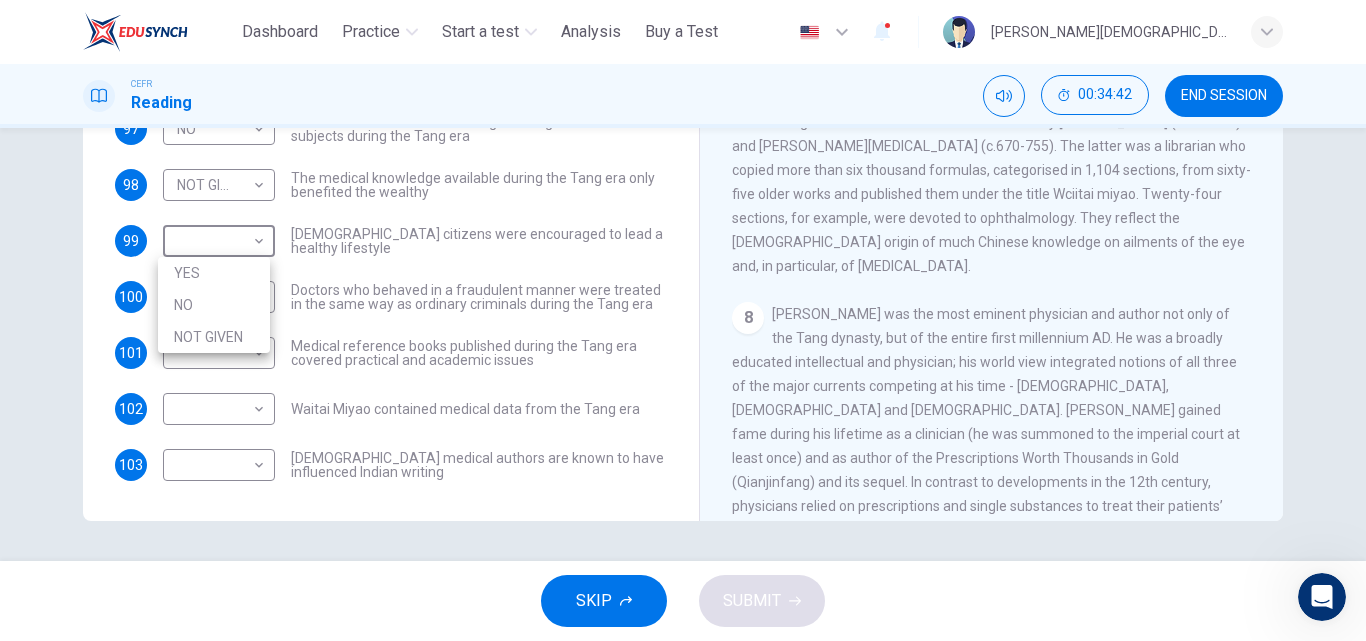 click on "NOT GIVEN" at bounding box center (214, 337) 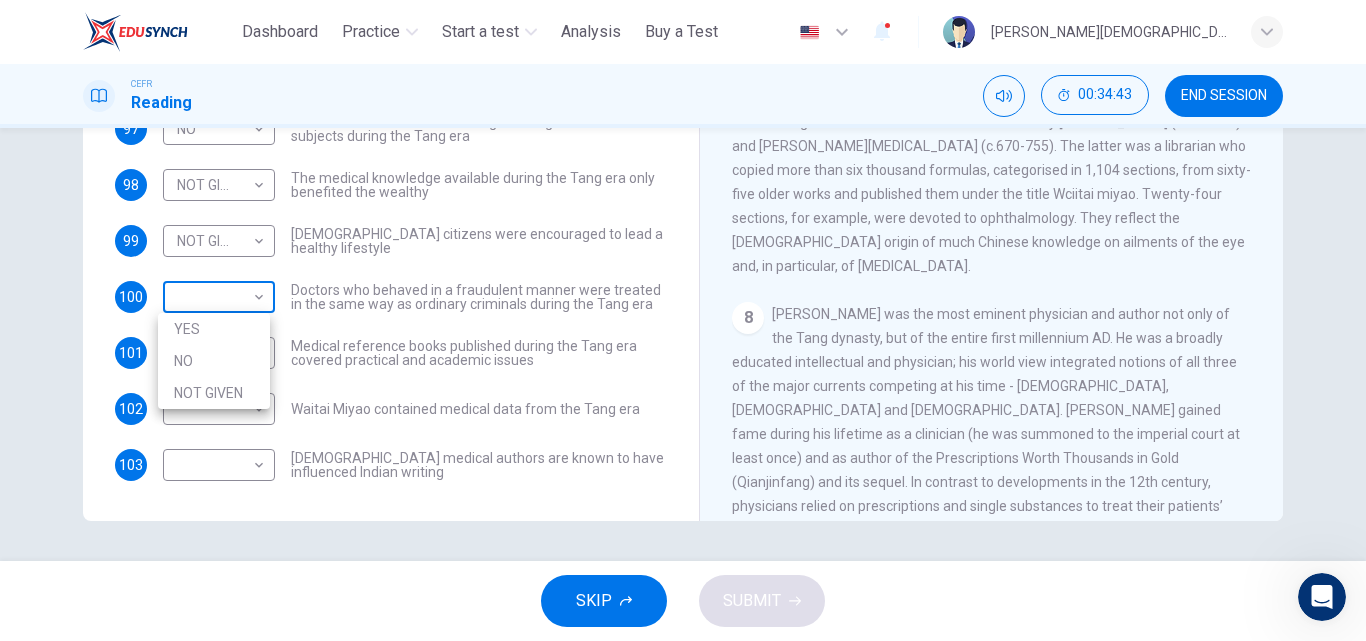 click on "This site uses cookies, as explained in our  Privacy Policy . If you agree to the use of cookies, please click the Accept button and continue to browse our site.   Privacy Policy Accept Dashboard Practice Start a test Analysis Buy a Test English ** ​ [PERSON_NAME] BINTI [DEMOGRAPHIC_DATA] STUDENT CEFR Reading 00:34:43 END SESSION Questions 97 - 103 Do the following statements agree with the information given in the Reading Passage?
In the boxes below on your answer sheet write: YES if the statement agrees with the information NO if the statement contradicts the information NOT GIVEN if there is no information on this in the passage 97 NO ** ​ Academic staff sometimes taught a range of medical subjects during the Tang era 98 NOT GIVEN ********* ​ The medical knowledge available during the Tang era only benefited the wealthy 99 NOT GIVEN ********* ​ [DEMOGRAPHIC_DATA] citizens were encouraged to lead a healthy lifestyle 100 ​ ​ 101 ​ ​ 102 ​ ​ Waitai Miyao contained medical data from the Tang era 103 ​ ​ 1" at bounding box center (683, 320) 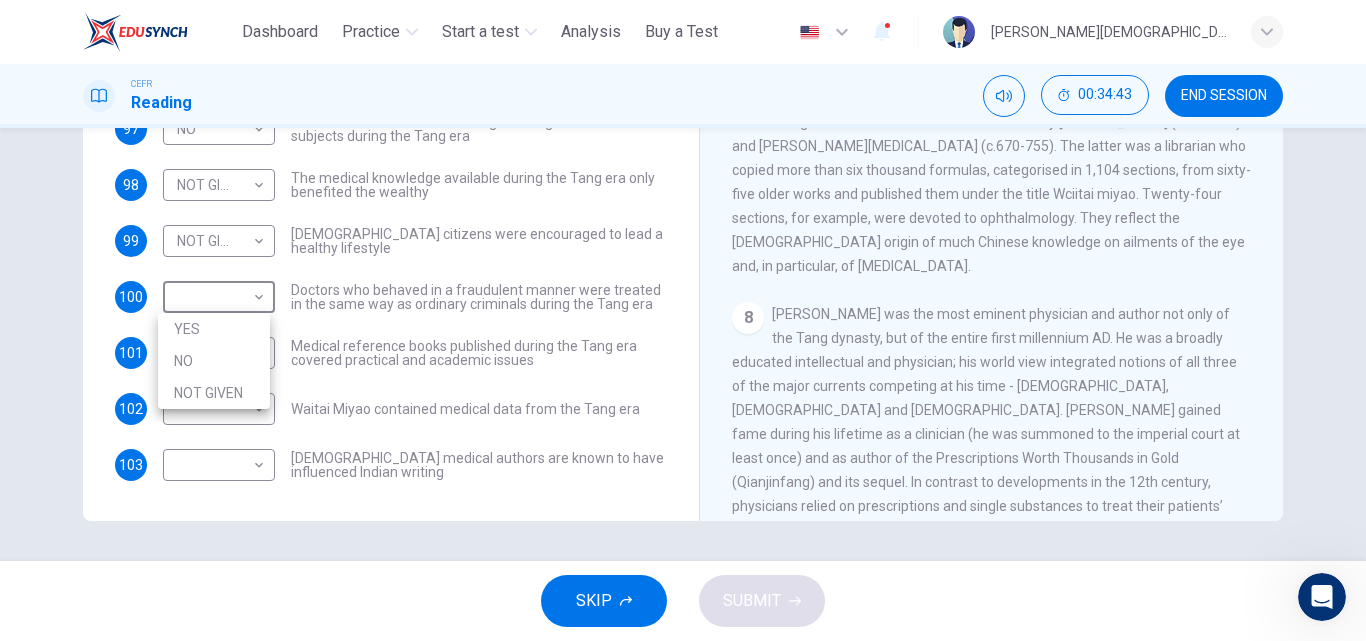 click on "YES" at bounding box center (214, 329) 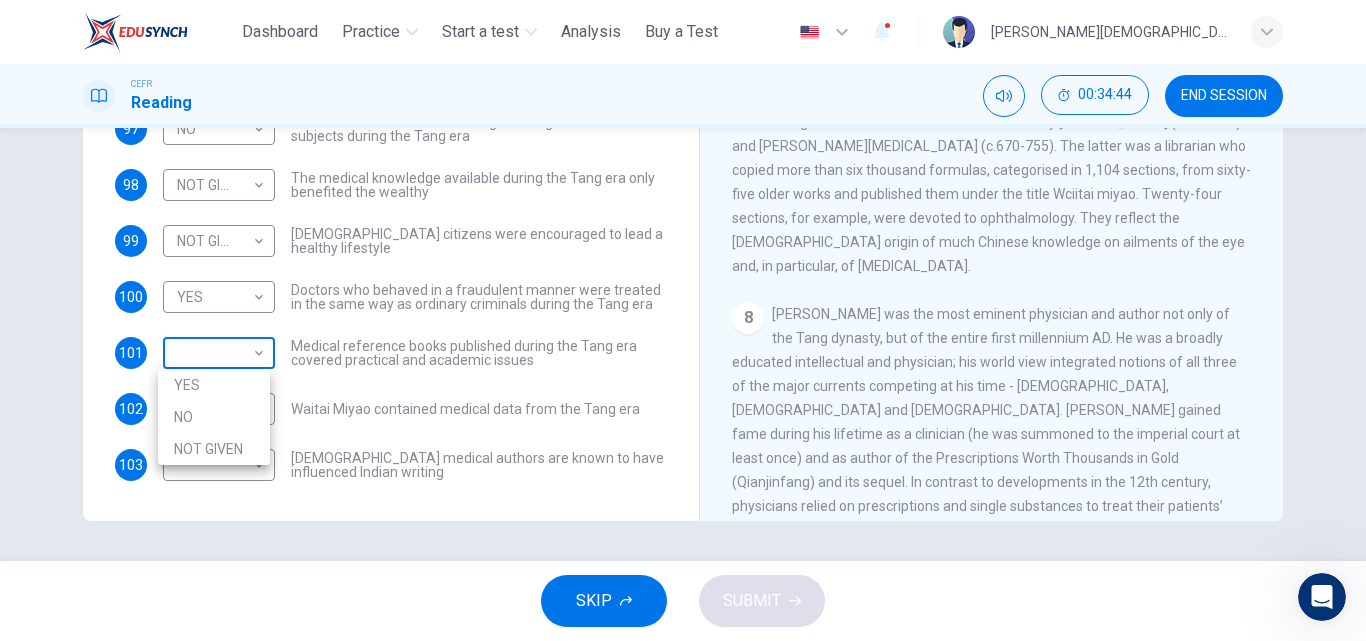 click on "This site uses cookies, as explained in our  Privacy Policy . If you agree to the use of cookies, please click the Accept button and continue to browse our site.   Privacy Policy Accept Dashboard Practice Start a test Analysis Buy a Test English ** ​ [PERSON_NAME] BINTI [DEMOGRAPHIC_DATA] STUDENT CEFR Reading 00:34:44 END SESSION Questions 97 - 103 Do the following statements agree with the information given in the Reading Passage?
In the boxes below on your answer sheet write: YES if the statement agrees with the information NO if the statement contradicts the information NOT GIVEN if there is no information on this in the passage 97 NO ** ​ Academic staff sometimes taught a range of medical subjects during the Tang era 98 NOT GIVEN ********* ​ The medical knowledge available during the Tang era only benefited the wealthy 99 NOT GIVEN ********* ​ [DEMOGRAPHIC_DATA] citizens were encouraged to lead a healthy lifestyle 100 YES *** ​ 101 ​ ​ 102 ​ ​ Waitai Miyao contained medical data from the Tang era 103 ​ 1" at bounding box center [683, 320] 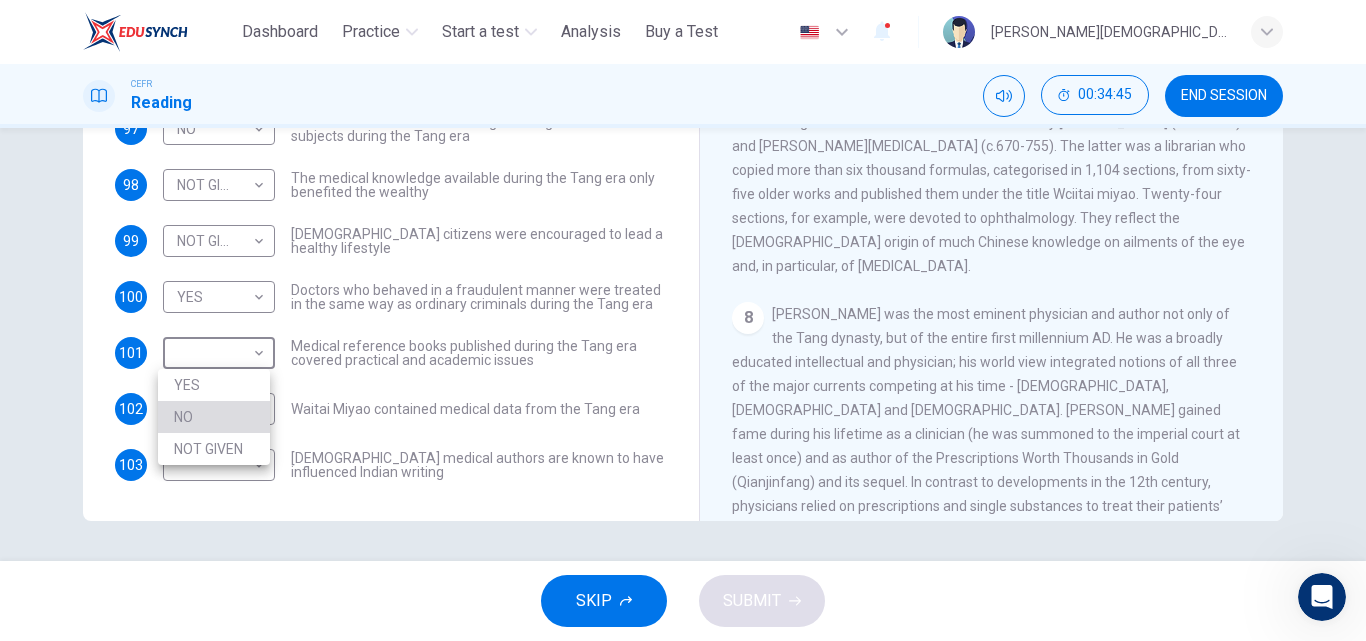 click on "NO" at bounding box center (214, 417) 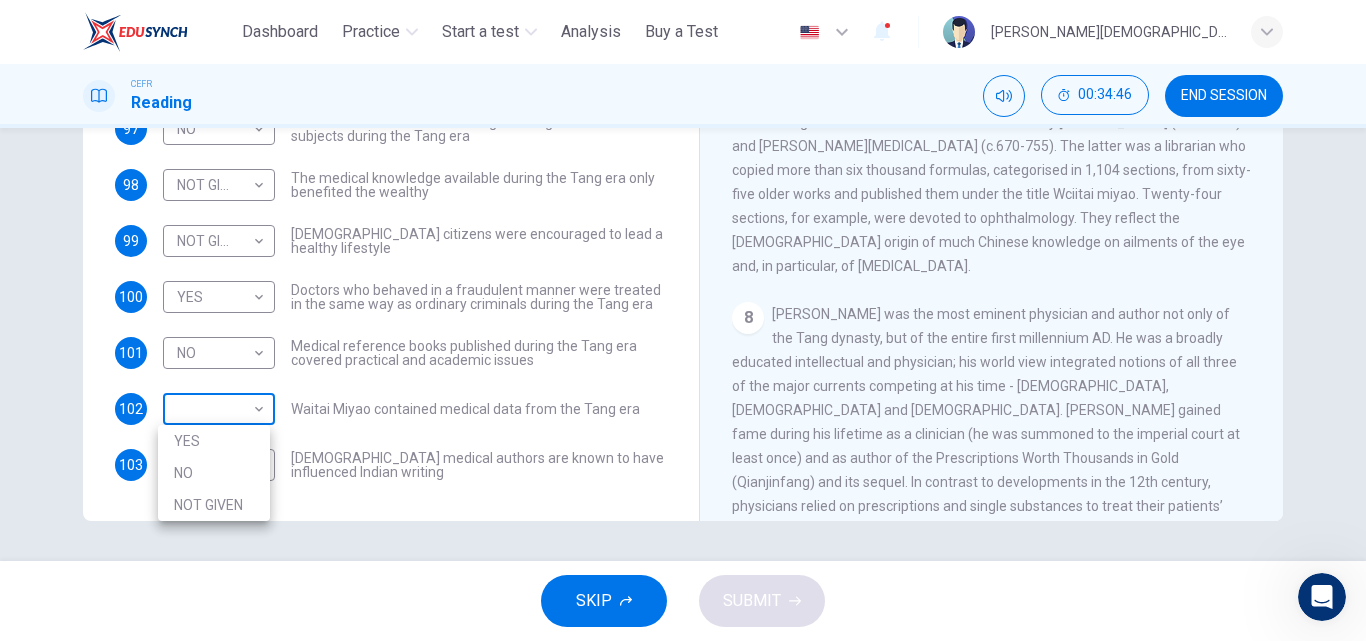 click on "This site uses cookies, as explained in our  Privacy Policy . If you agree to the use of cookies, please click the Accept button and continue to browse our site.   Privacy Policy Accept Dashboard Practice Start a test Analysis Buy a Test English ** ​ [PERSON_NAME] BINTI [DEMOGRAPHIC_DATA] STUDENT CEFR Reading 00:34:46 END SESSION Questions 97 - 103 Do the following statements agree with the information given in the Reading Passage?
In the boxes below on your answer sheet write: YES if the statement agrees with the information NO if the statement contradicts the information NOT GIVEN if there is no information on this in the passage 97 NO ** ​ Academic staff sometimes taught a range of medical subjects during the Tang era 98 NOT GIVEN ********* ​ The medical knowledge available during the Tang era only benefited the wealthy 99 NOT GIVEN ********* ​ [DEMOGRAPHIC_DATA] citizens were encouraged to lead a healthy lifestyle 100 YES *** ​ 101 NO ** ​ 102 ​ ​ [GEOGRAPHIC_DATA] contained medical data from the Tang era 103 ​" at bounding box center [683, 320] 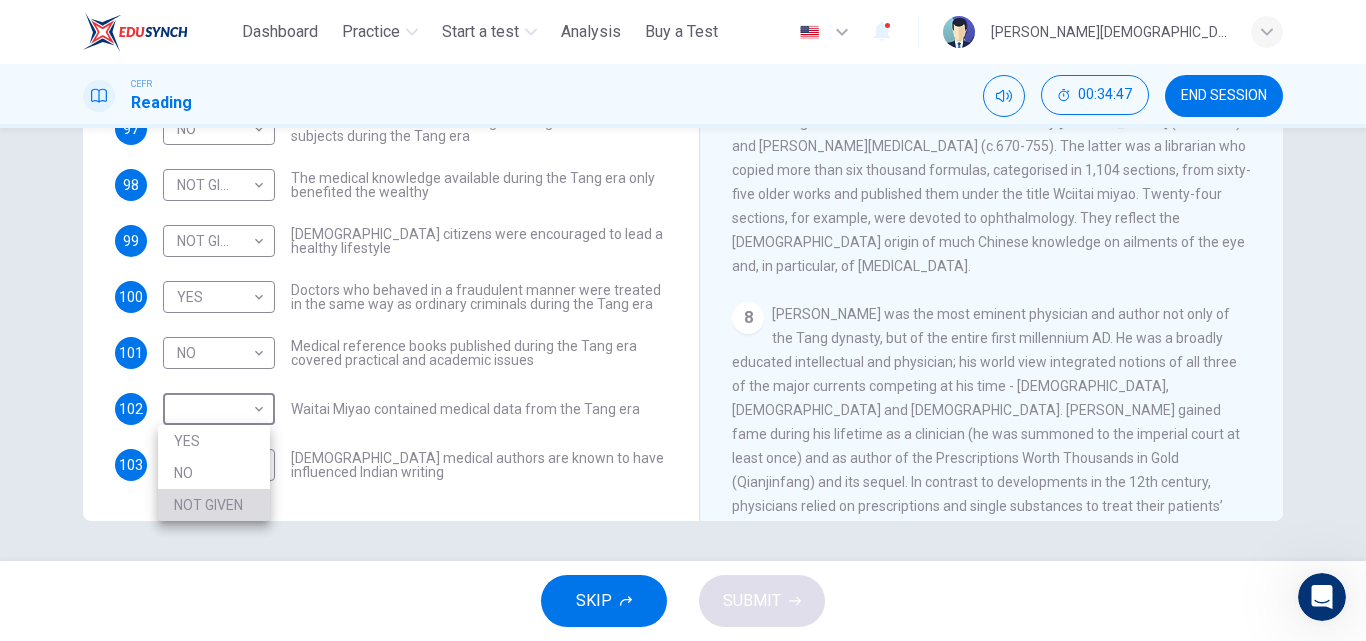 click on "NOT GIVEN" at bounding box center [214, 505] 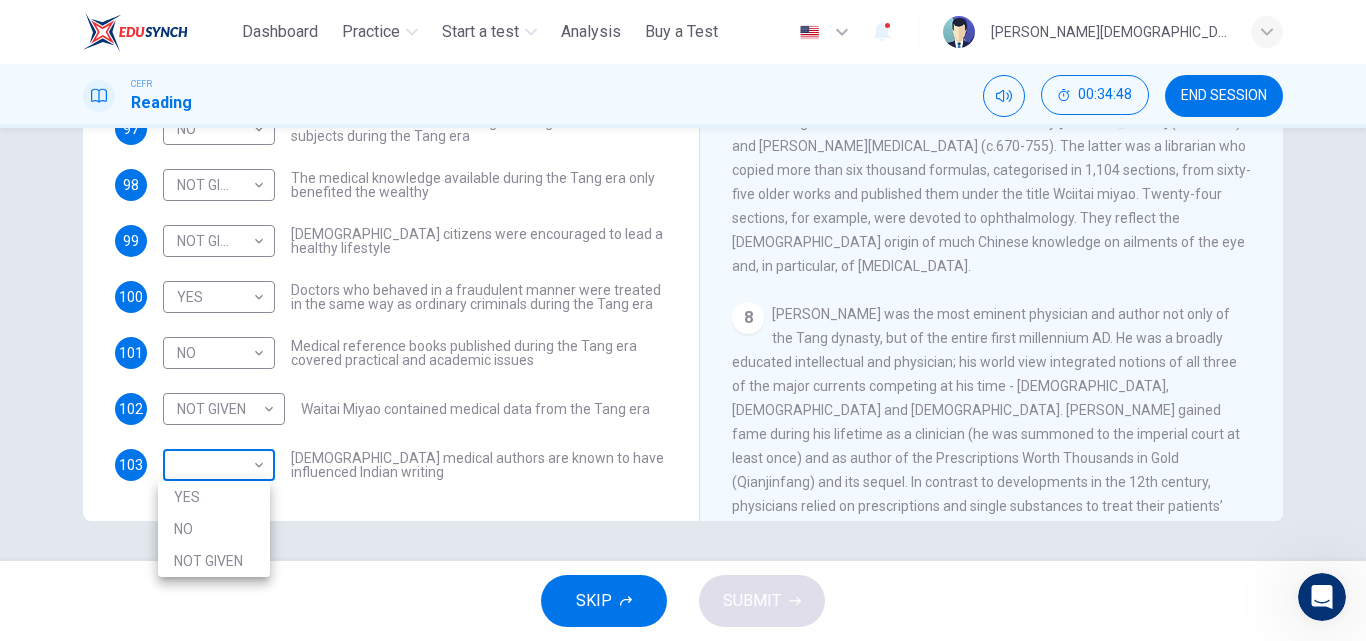 click on "This site uses cookies, as explained in our  Privacy Policy . If you agree to the use of cookies, please click the Accept button and continue to browse our site.   Privacy Policy Accept Dashboard Practice Start a test Analysis Buy a Test English ** ​ [PERSON_NAME] BINTI [DEMOGRAPHIC_DATA] STUDENT CEFR Reading 00:34:48 END SESSION Questions 97 - 103 Do the following statements agree with the information given in the Reading Passage?
In the boxes below on your answer sheet write: YES if the statement agrees with the information NO if the statement contradicts the information NOT GIVEN if there is no information on this in the passage 97 NO ** ​ Academic staff sometimes taught a range of medical subjects during the Tang era 98 NOT GIVEN ********* ​ The medical knowledge available during the Tang era only benefited the wealthy 99 NOT GIVEN ********* ​ [DEMOGRAPHIC_DATA] citizens were encouraged to lead a healthy lifestyle 100 YES *** ​ 101 NO ** ​ 102 NOT GIVEN ********* ​ 103 ​ ​ The Art of Healing CLICK TO ZOOM 1" at bounding box center (683, 320) 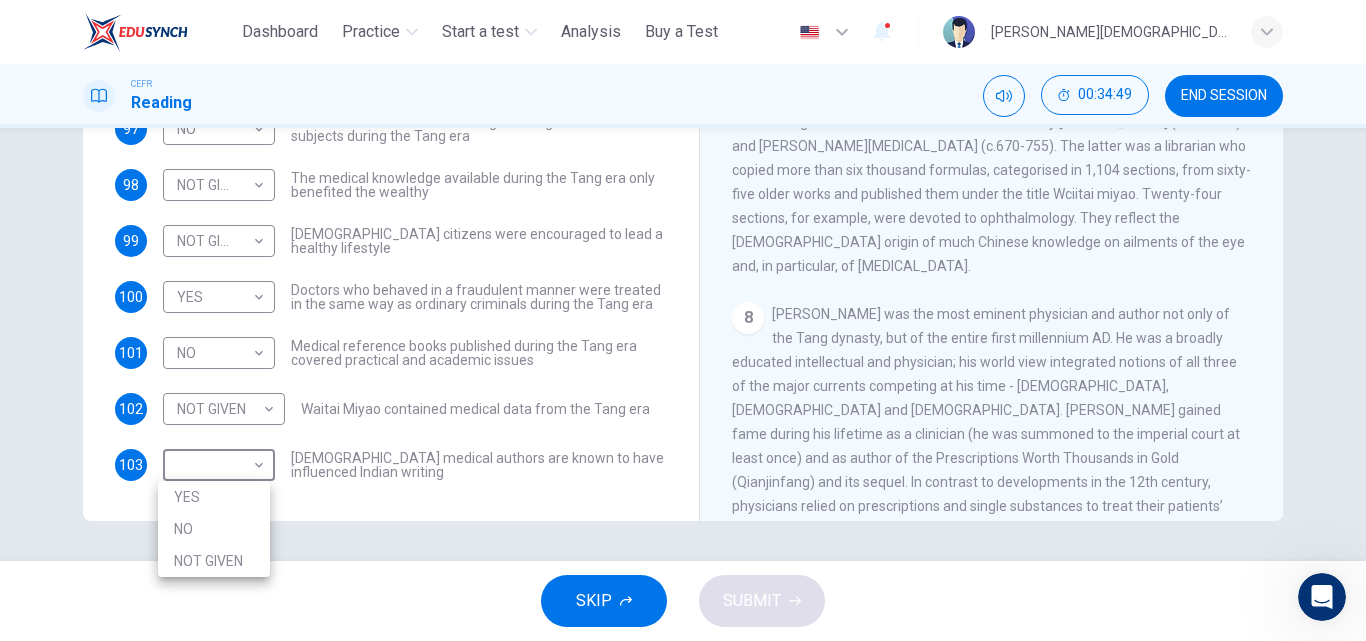click on "YES" at bounding box center [214, 497] 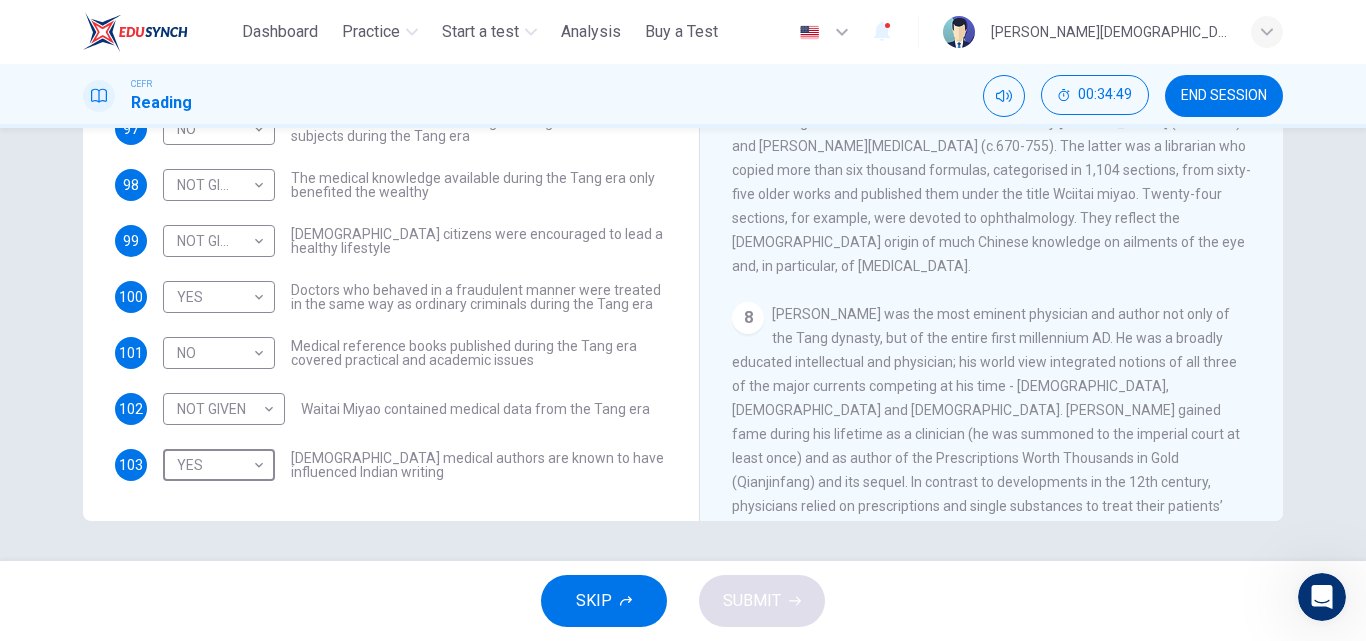 type on "***" 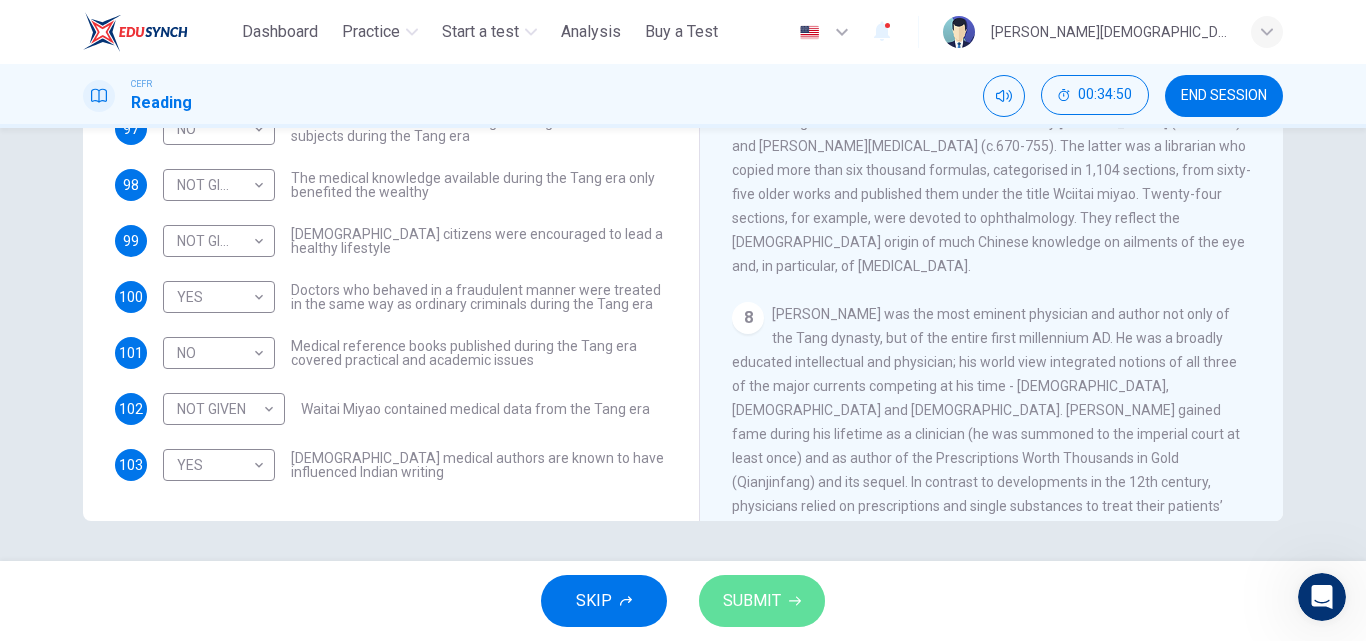 click on "SUBMIT" at bounding box center [752, 601] 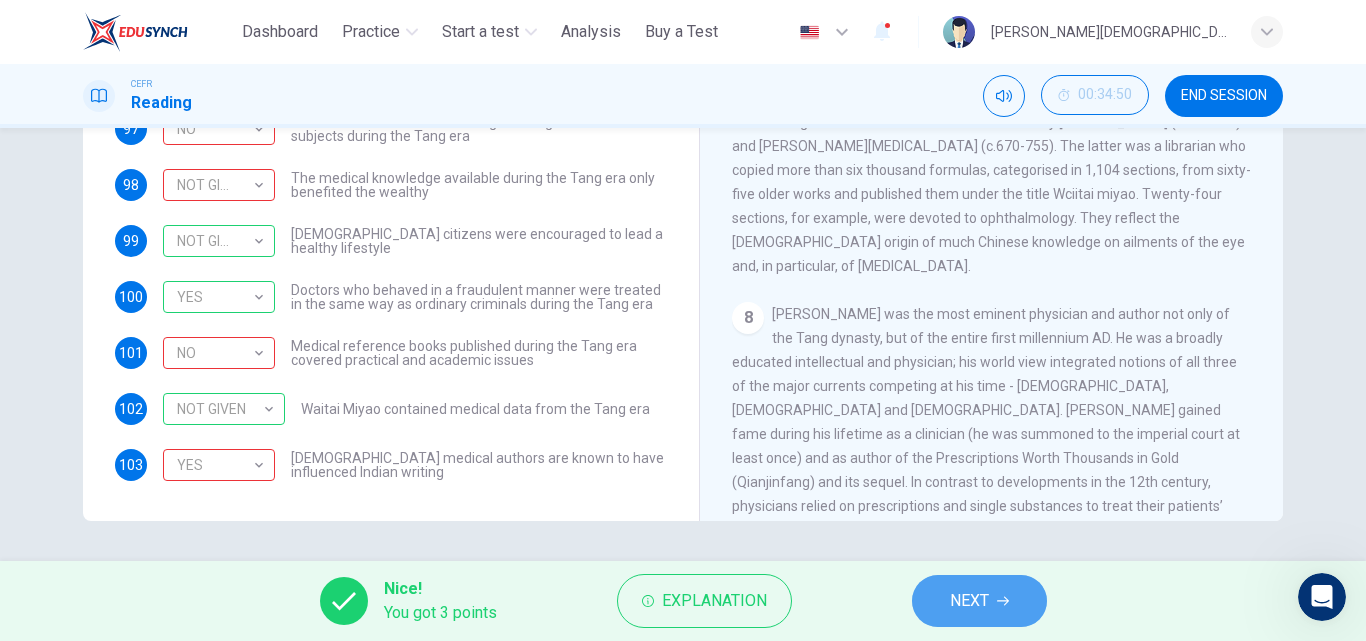 click on "NEXT" at bounding box center [979, 601] 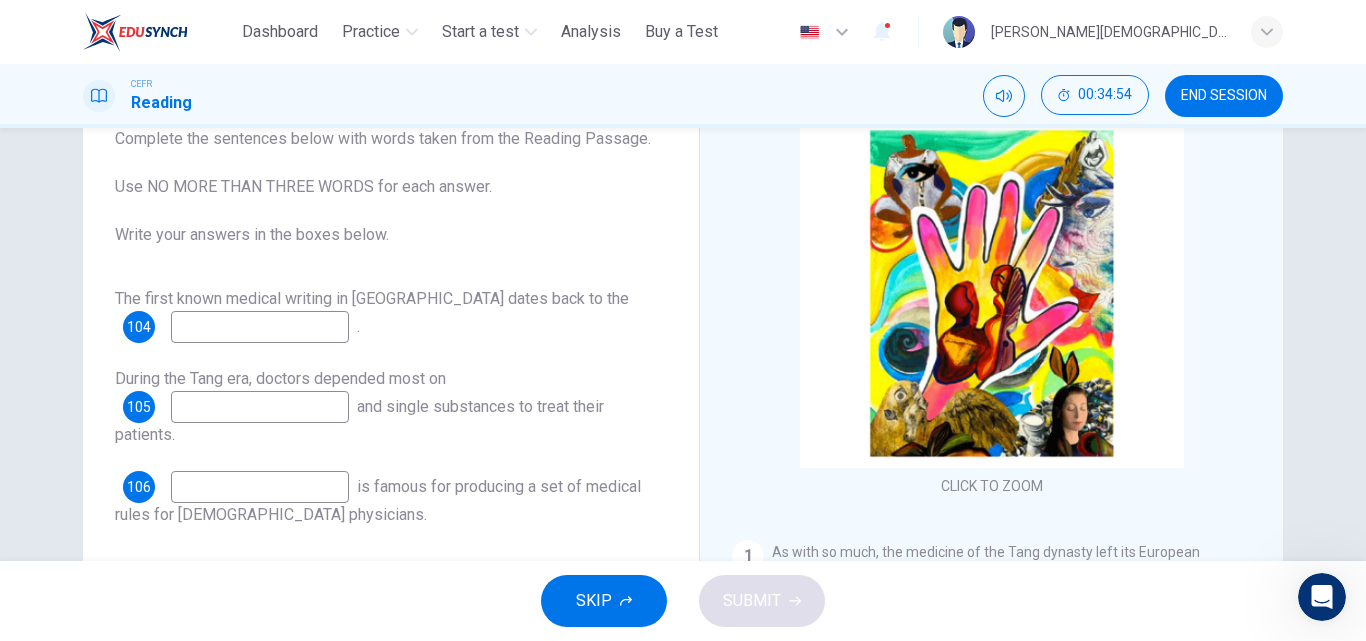scroll, scrollTop: 127, scrollLeft: 0, axis: vertical 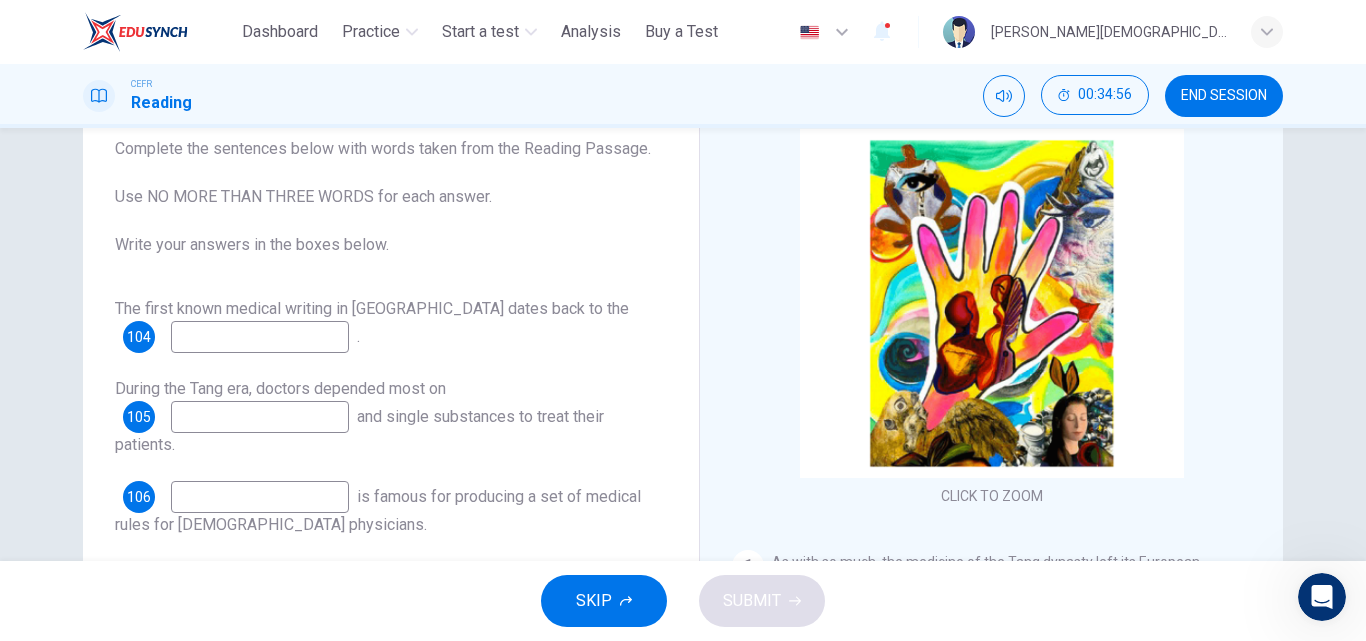 click at bounding box center [260, 337] 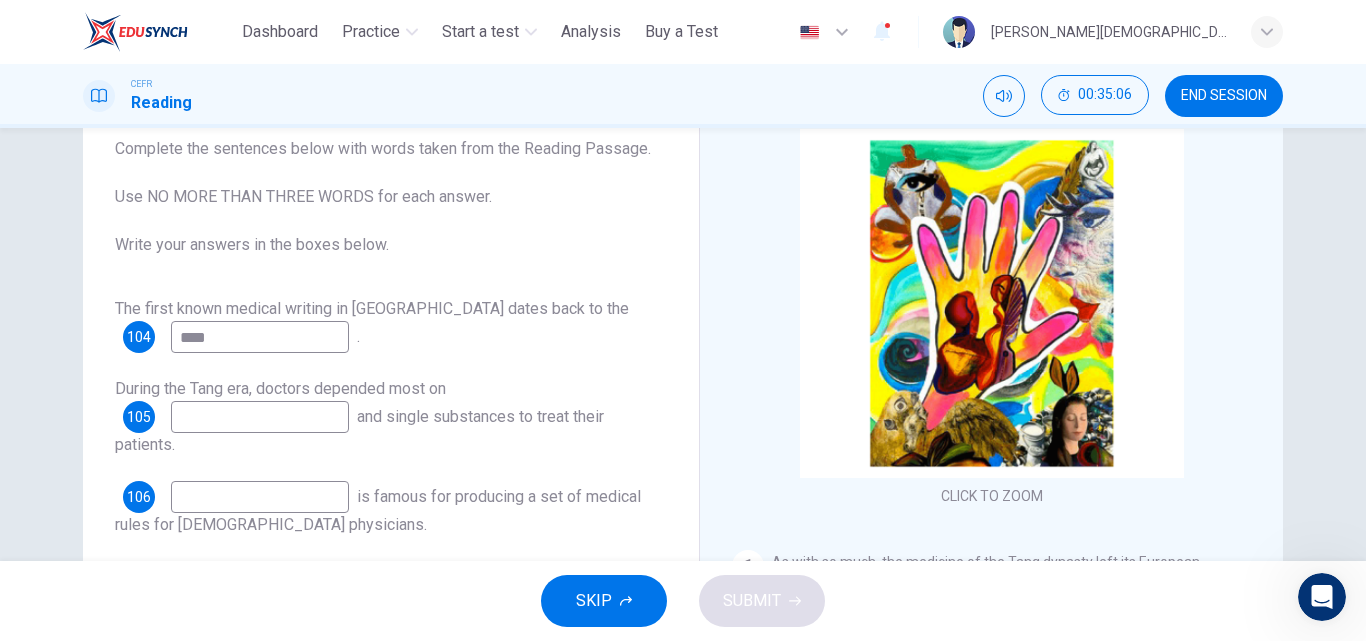 type on "****" 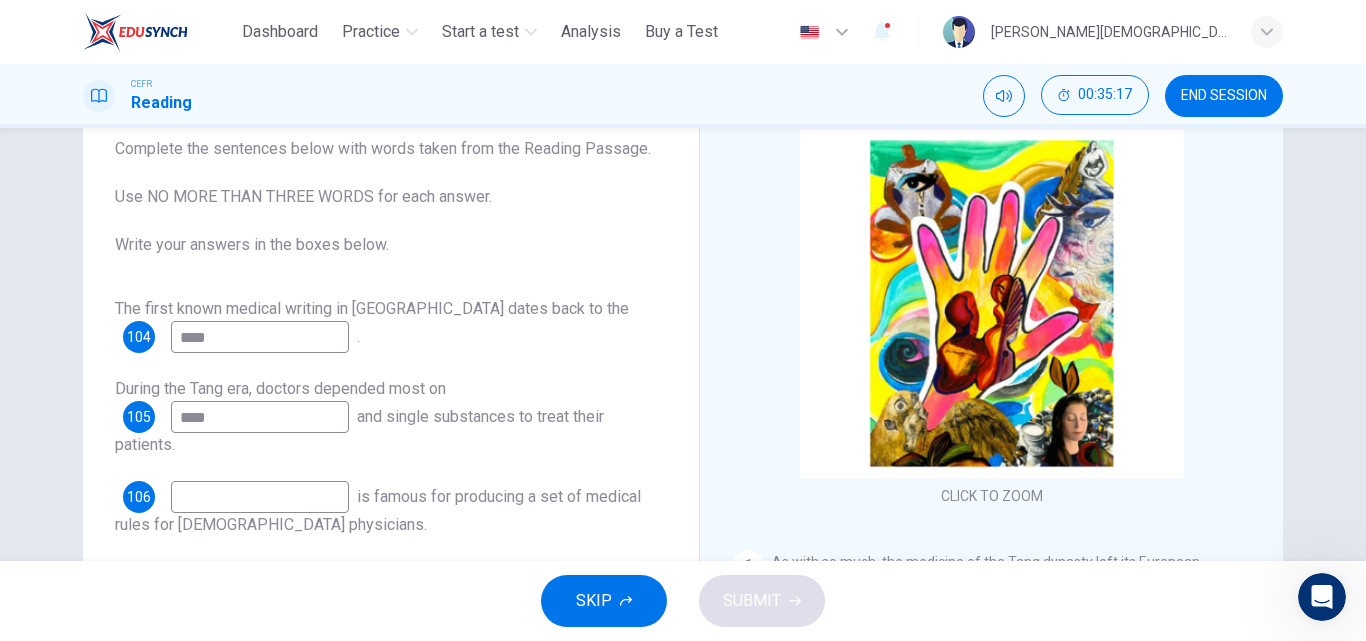 type on "****" 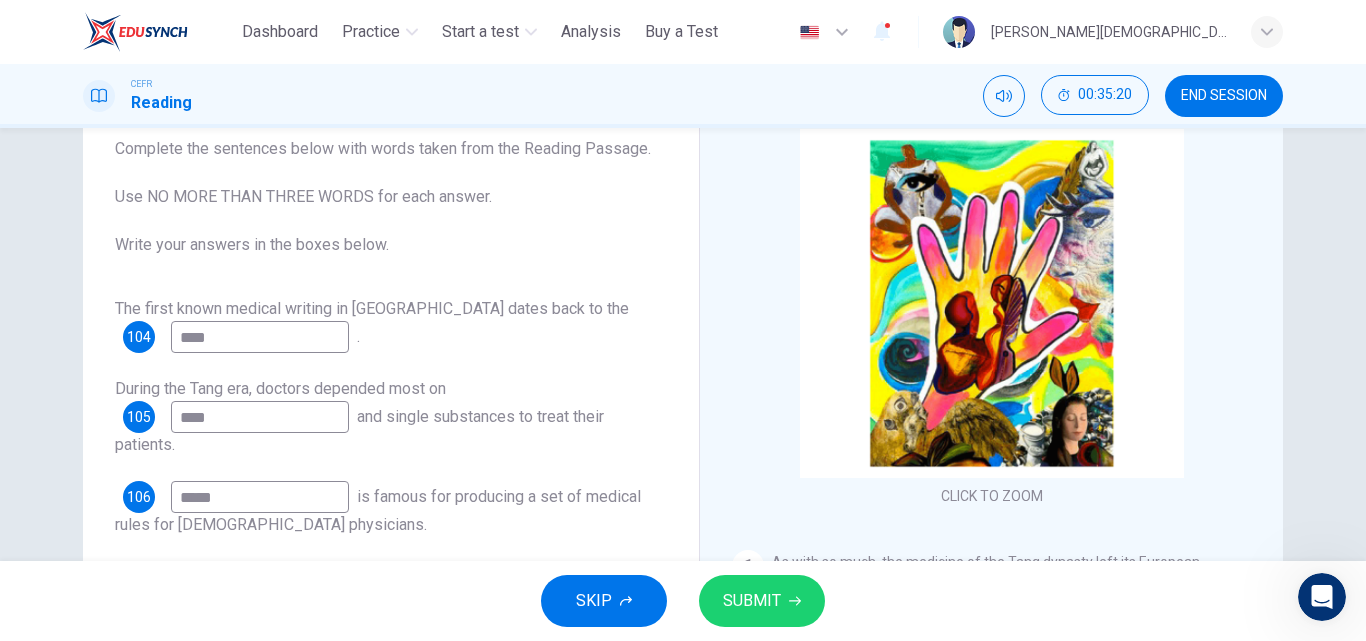 type on "*****" 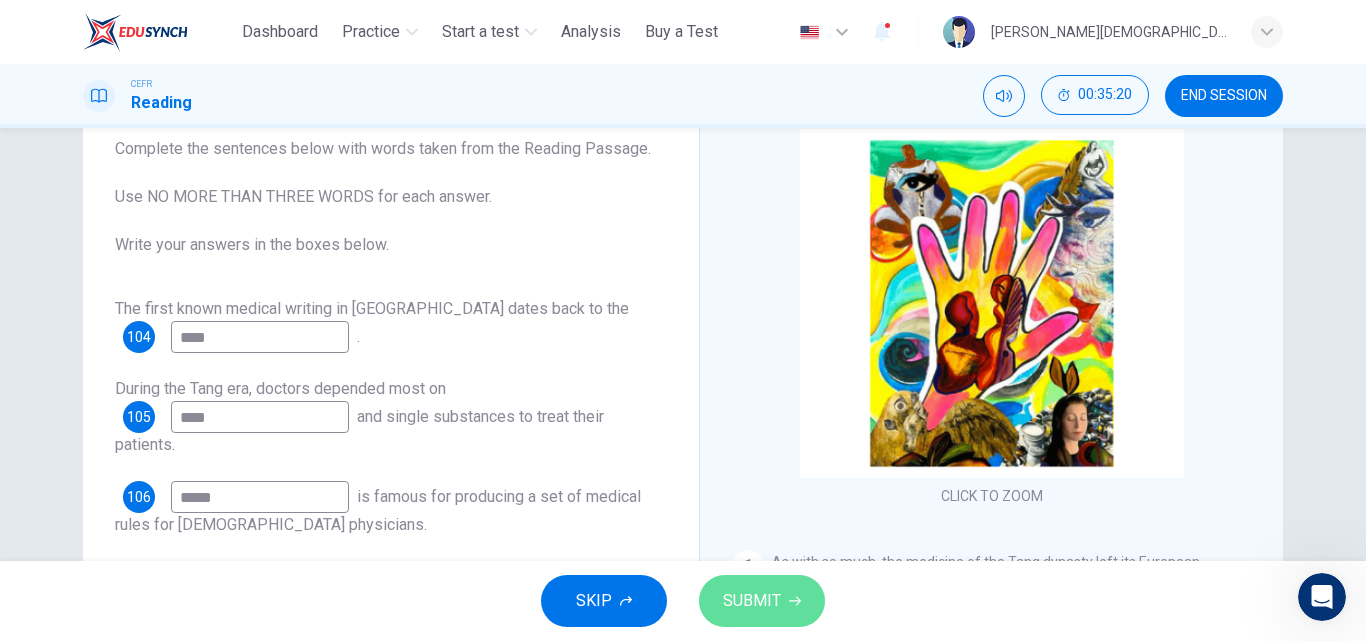 click on "SUBMIT" at bounding box center (752, 601) 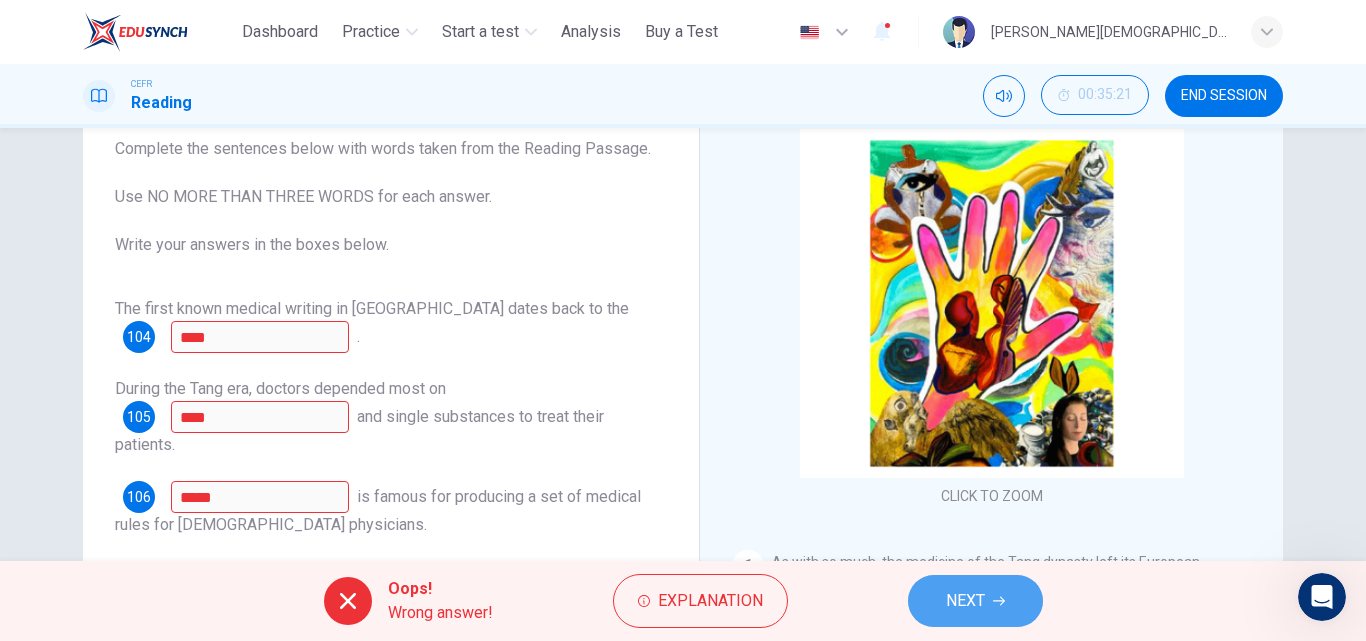 click on "NEXT" at bounding box center [965, 601] 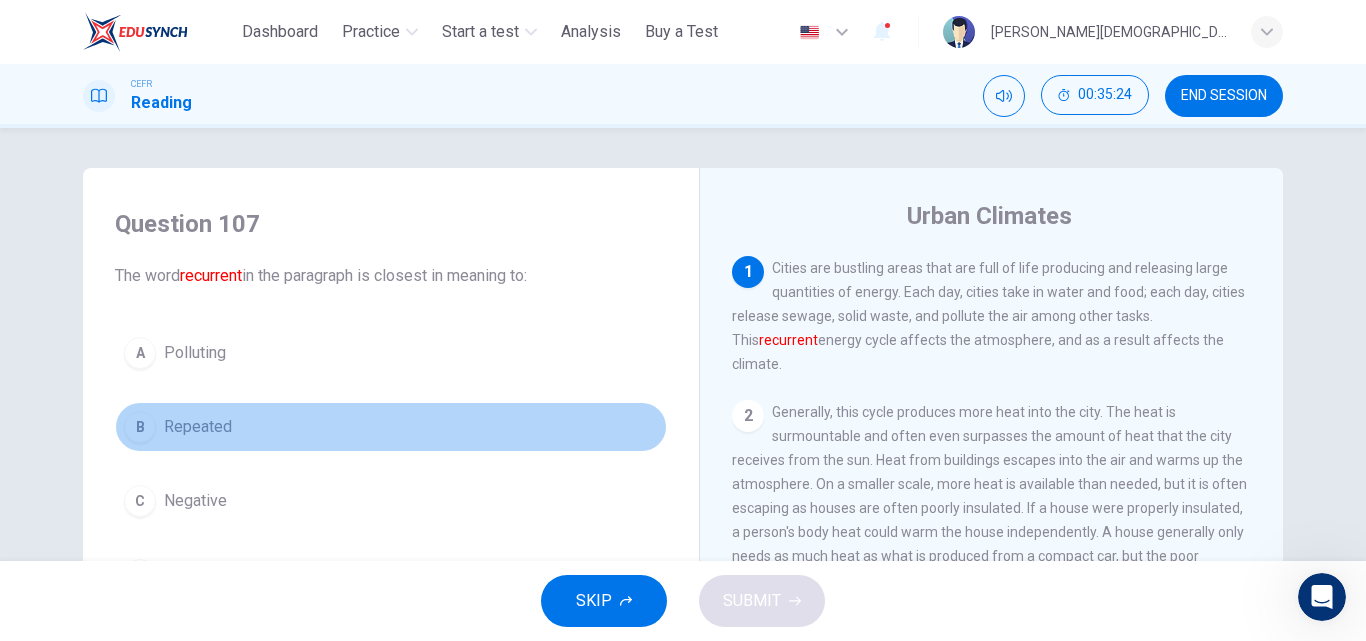 click on "Repeated" at bounding box center (198, 427) 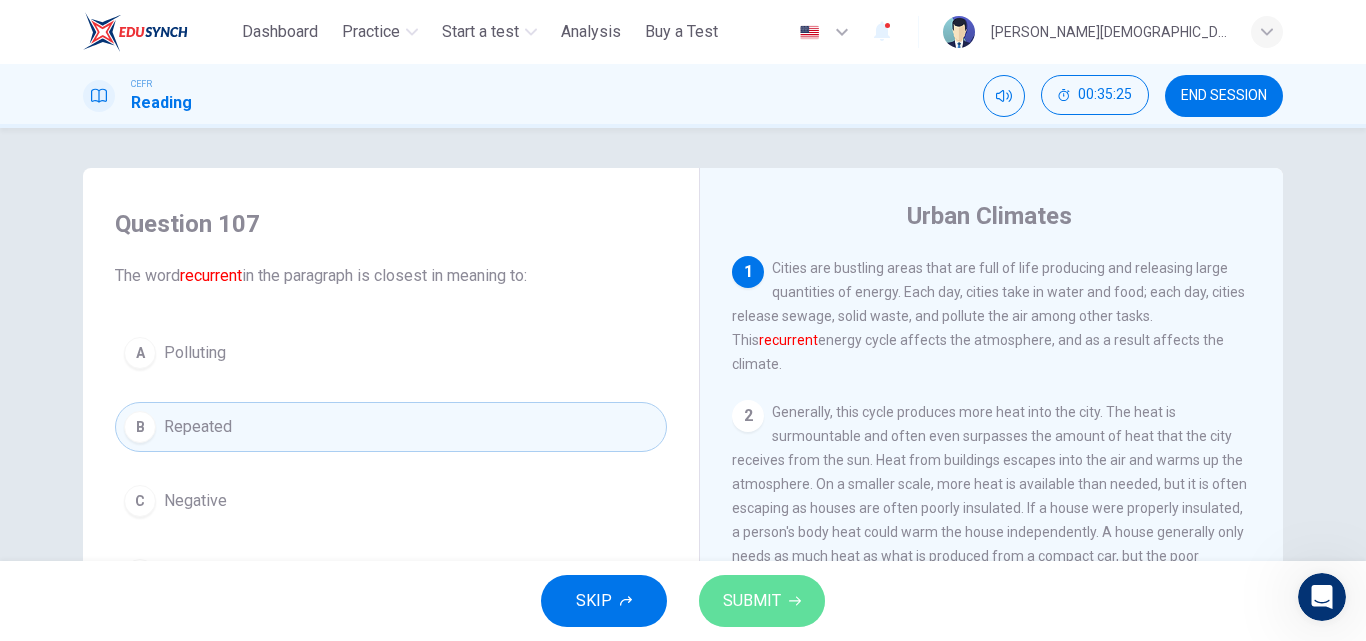 click on "SUBMIT" at bounding box center [752, 601] 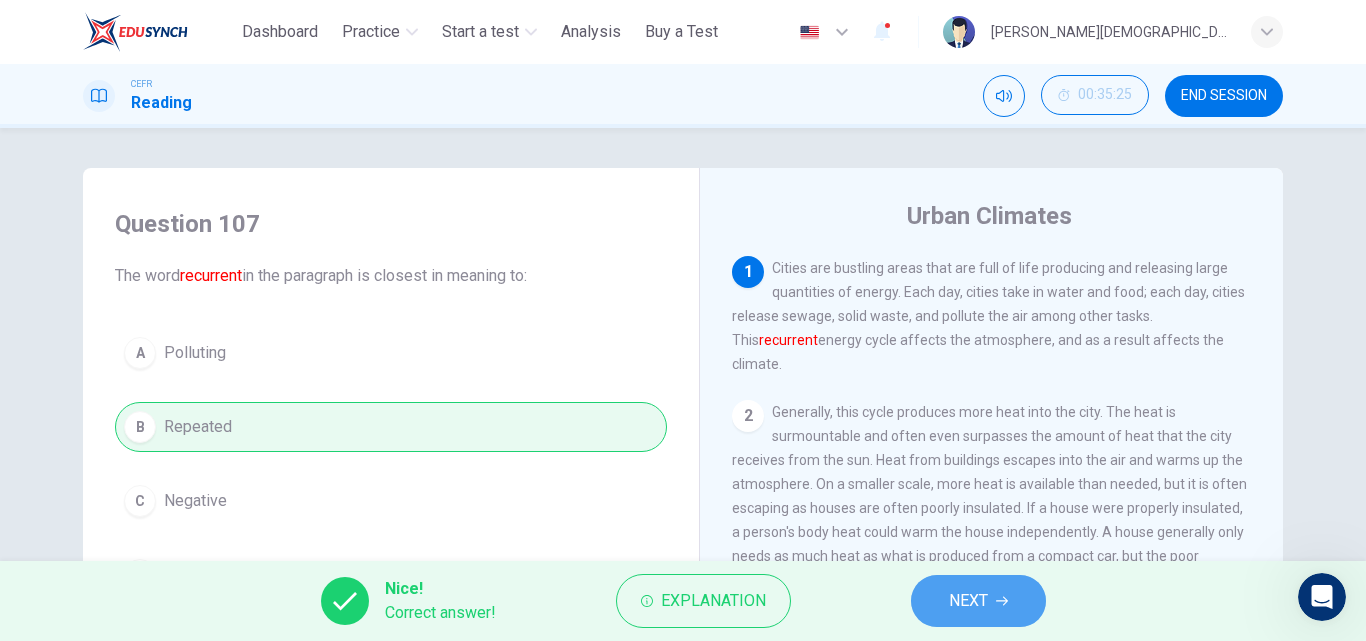 click on "NEXT" at bounding box center (978, 601) 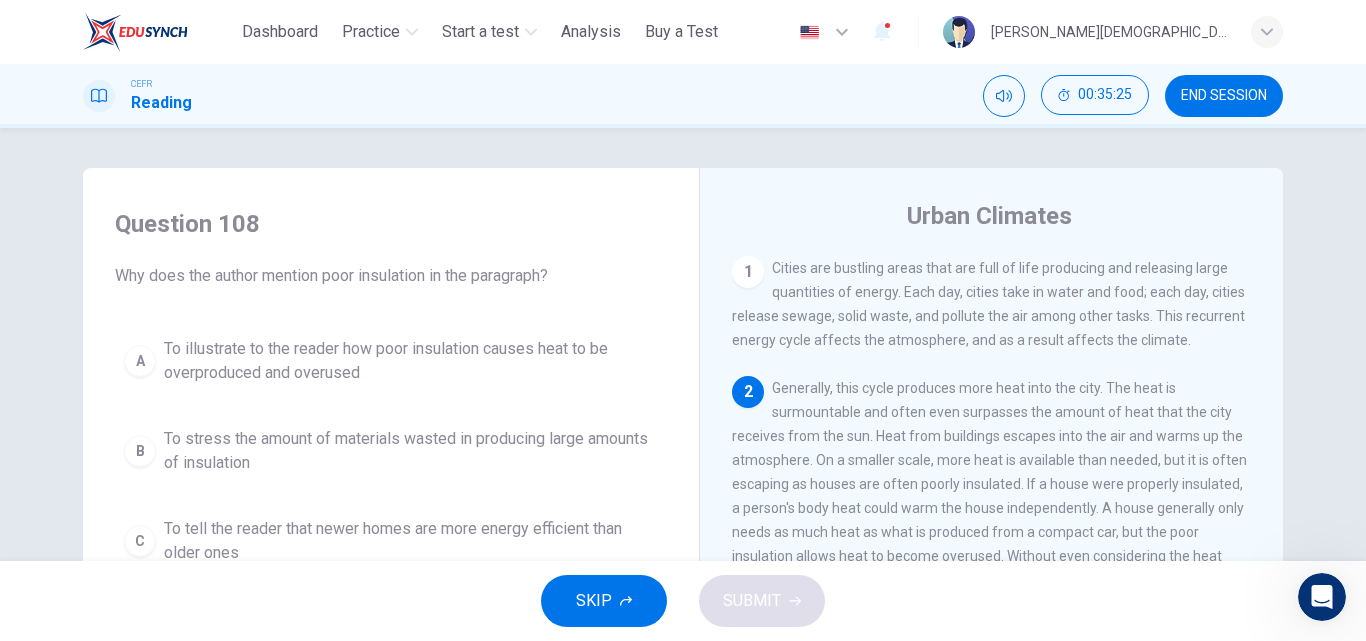 click on "To illustrate to the reader how poor insulation causes heat to be overproduced and overused" at bounding box center (411, 361) 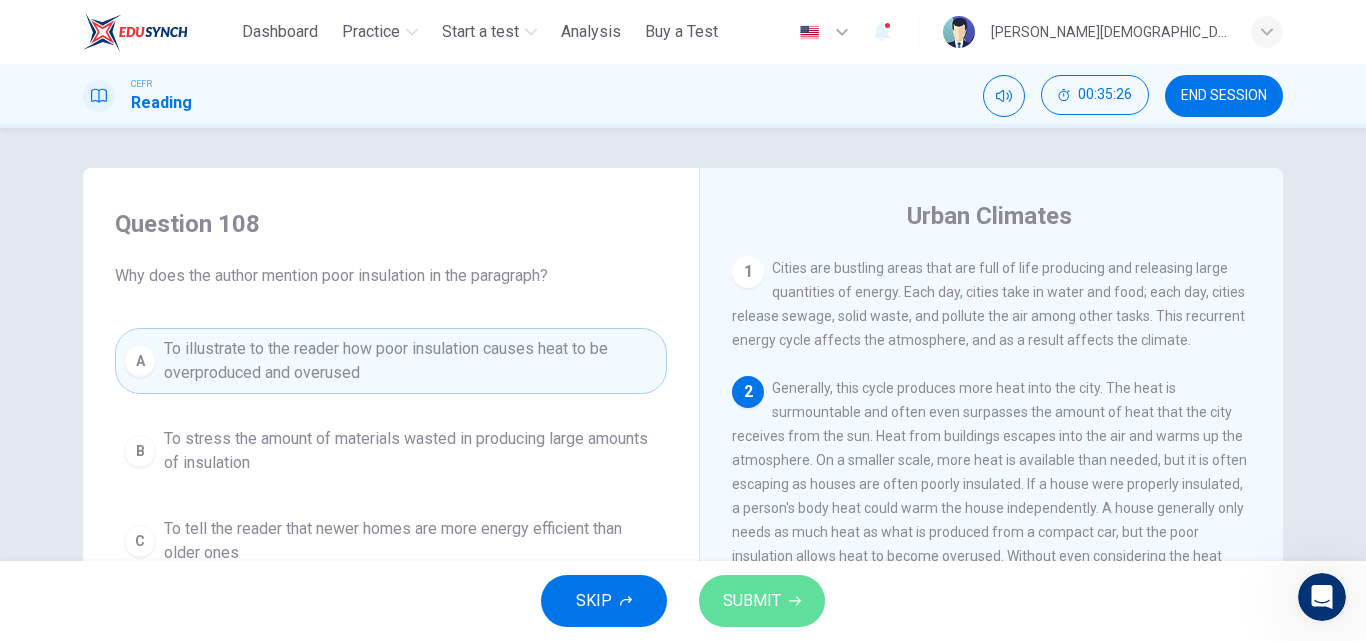 click on "SUBMIT" at bounding box center (752, 601) 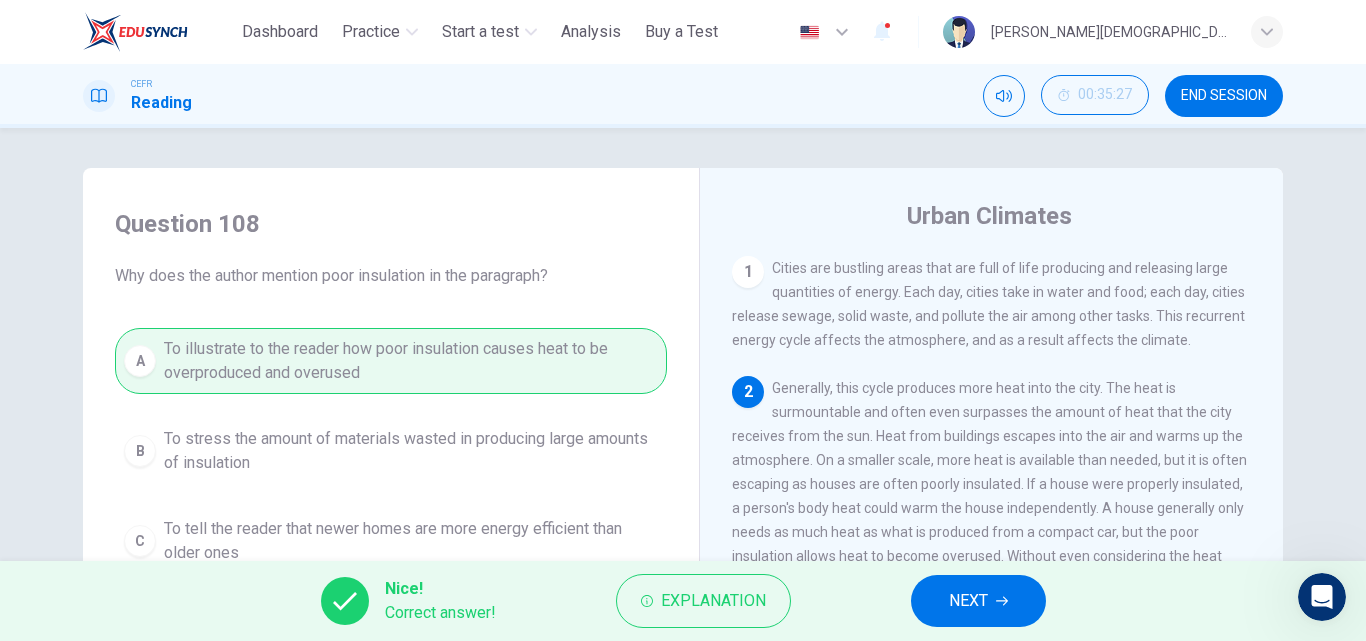 click on "NEXT" at bounding box center [978, 601] 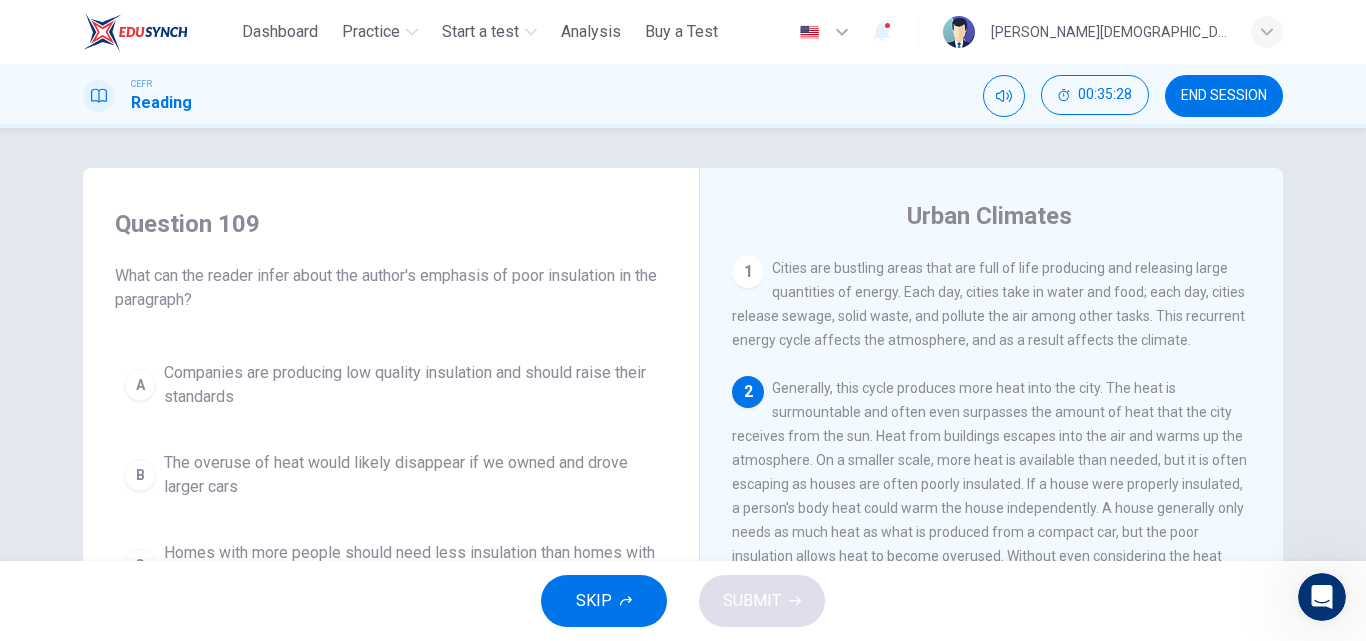 click on "Companies are producing low quality insulation and should raise their standards" at bounding box center (411, 385) 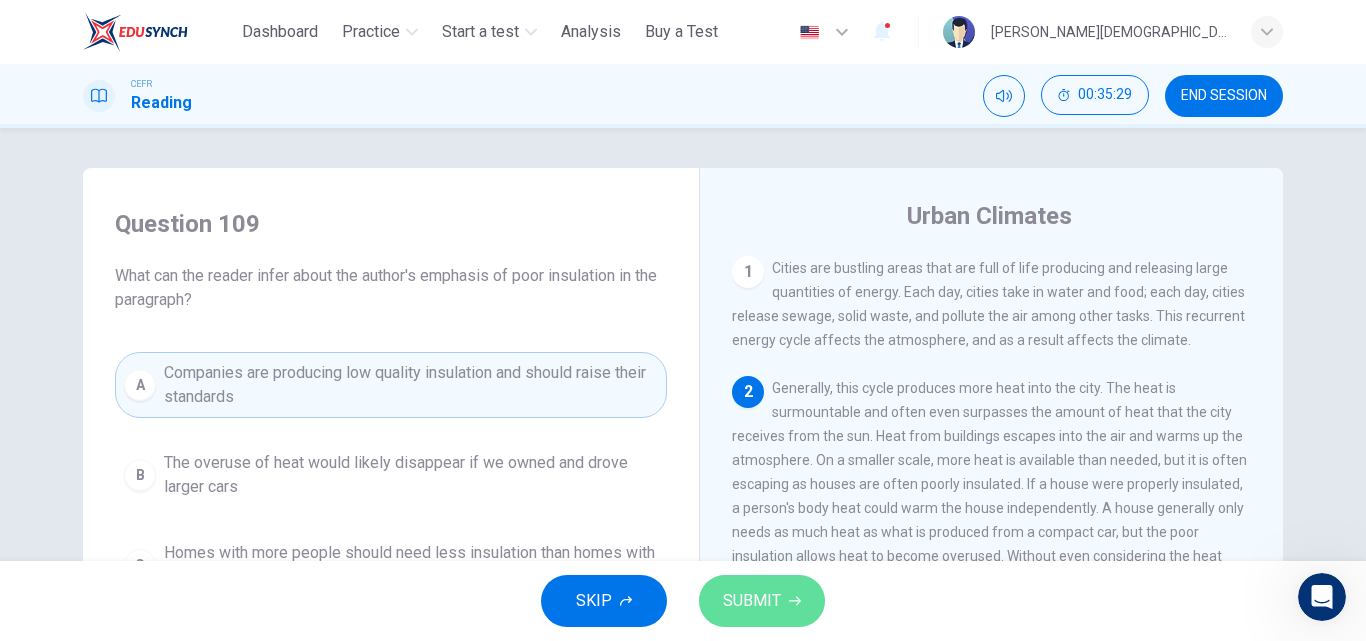 click on "SUBMIT" at bounding box center [762, 601] 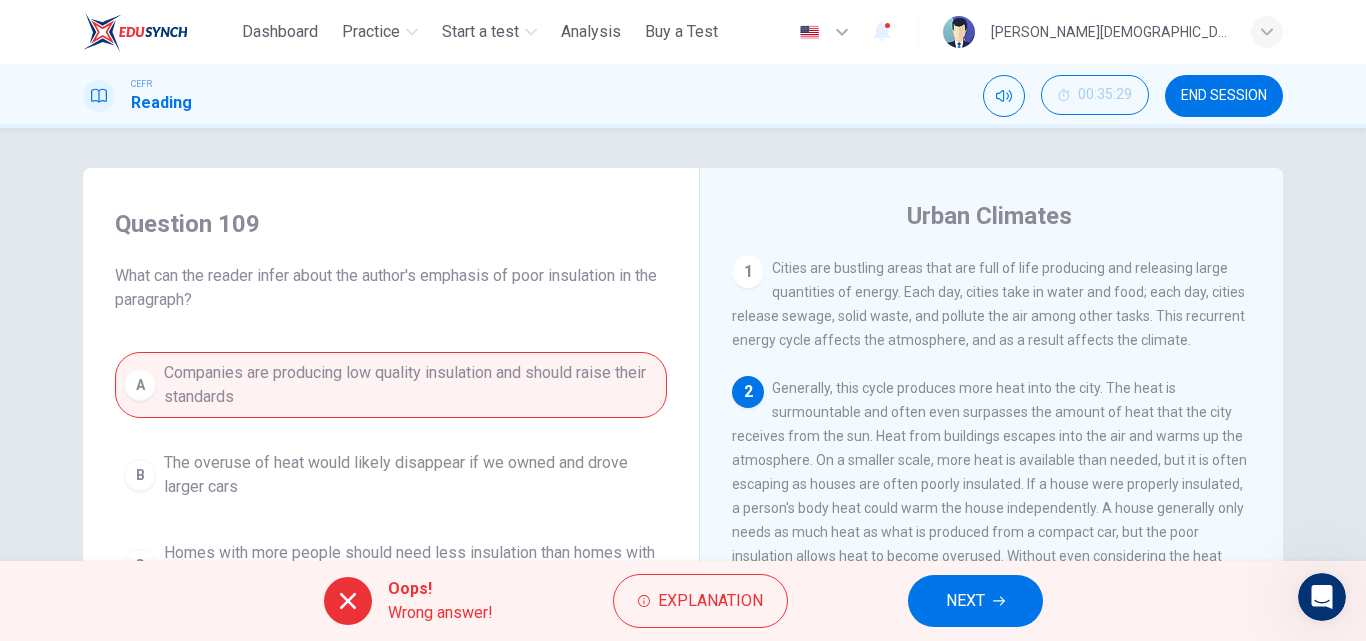 click on "Oops! Wrong answer! Explanation NEXT" at bounding box center [683, 601] 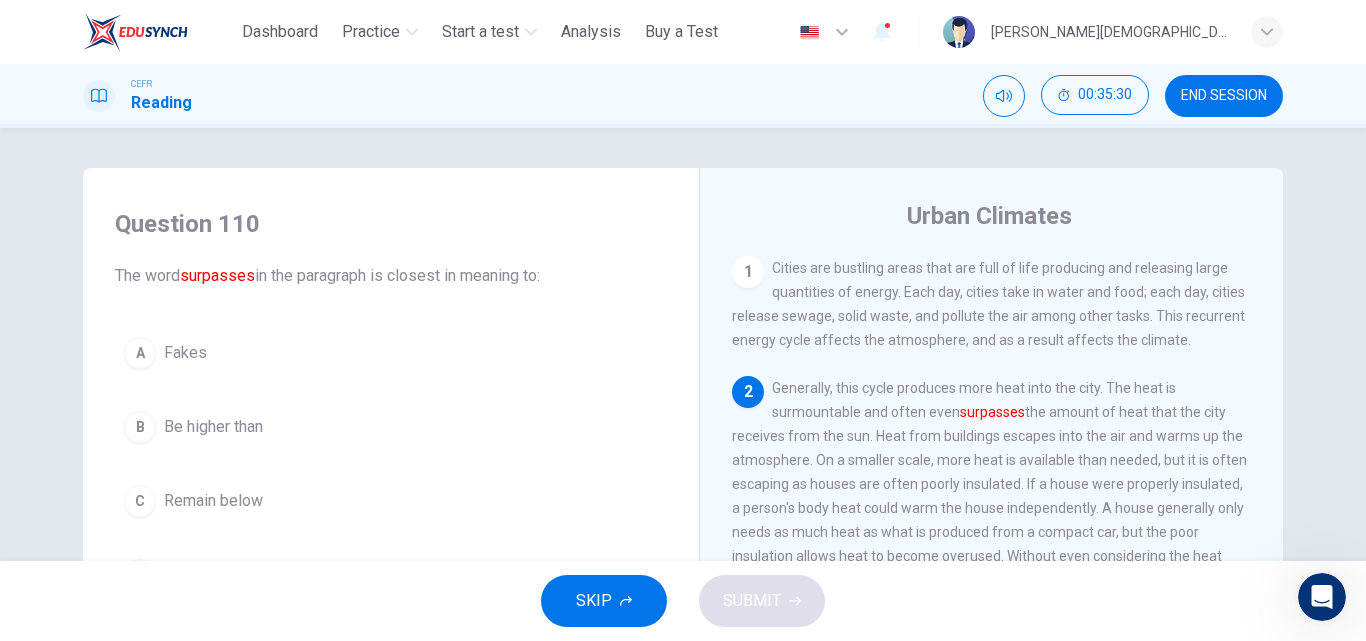 click on "Be higher than" at bounding box center [213, 427] 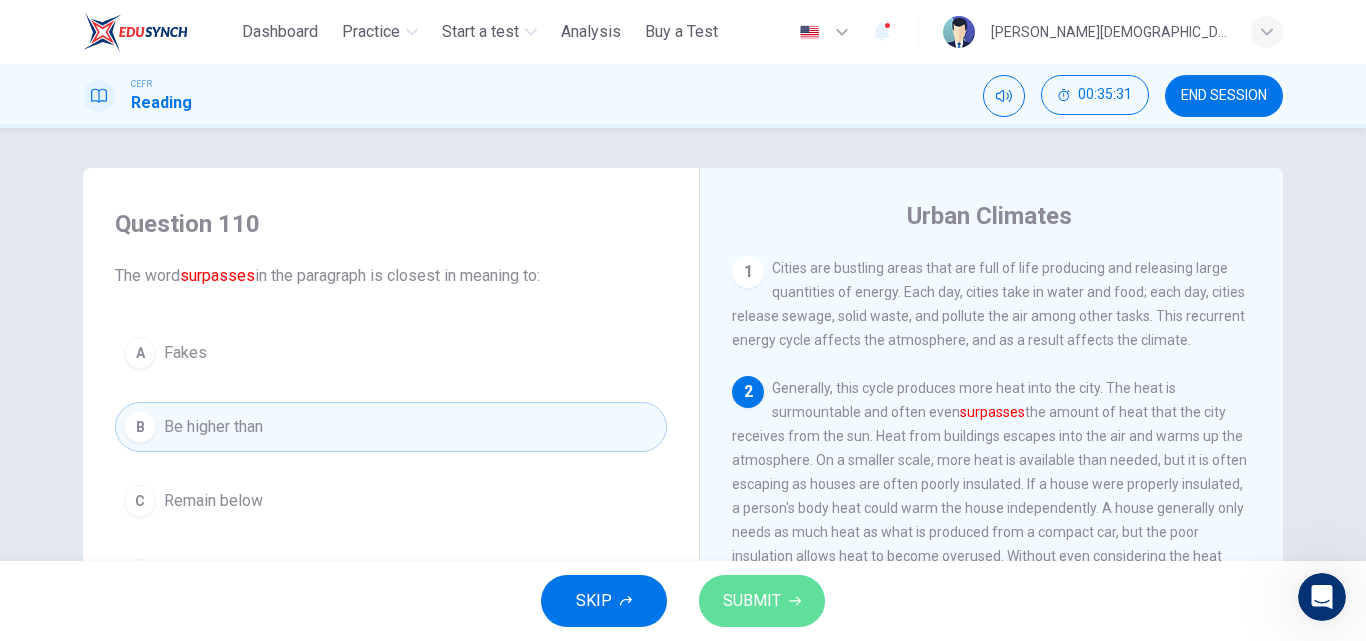 click on "SUBMIT" at bounding box center (752, 601) 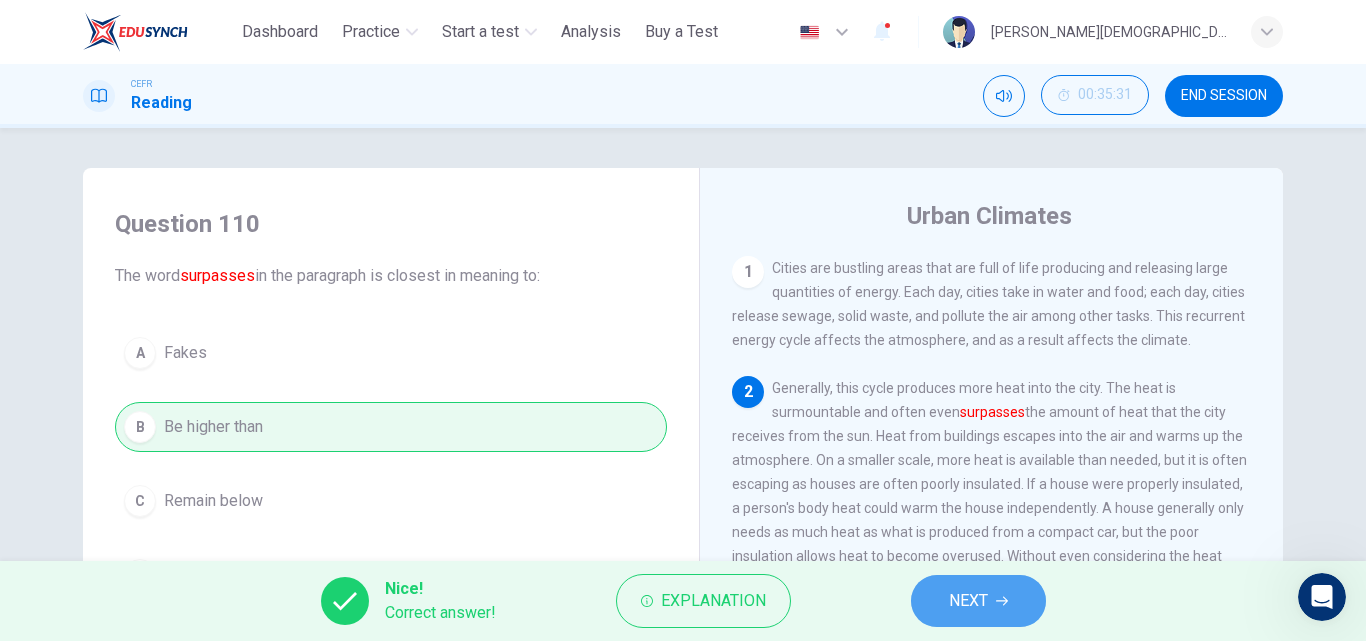 click on "NEXT" at bounding box center [978, 601] 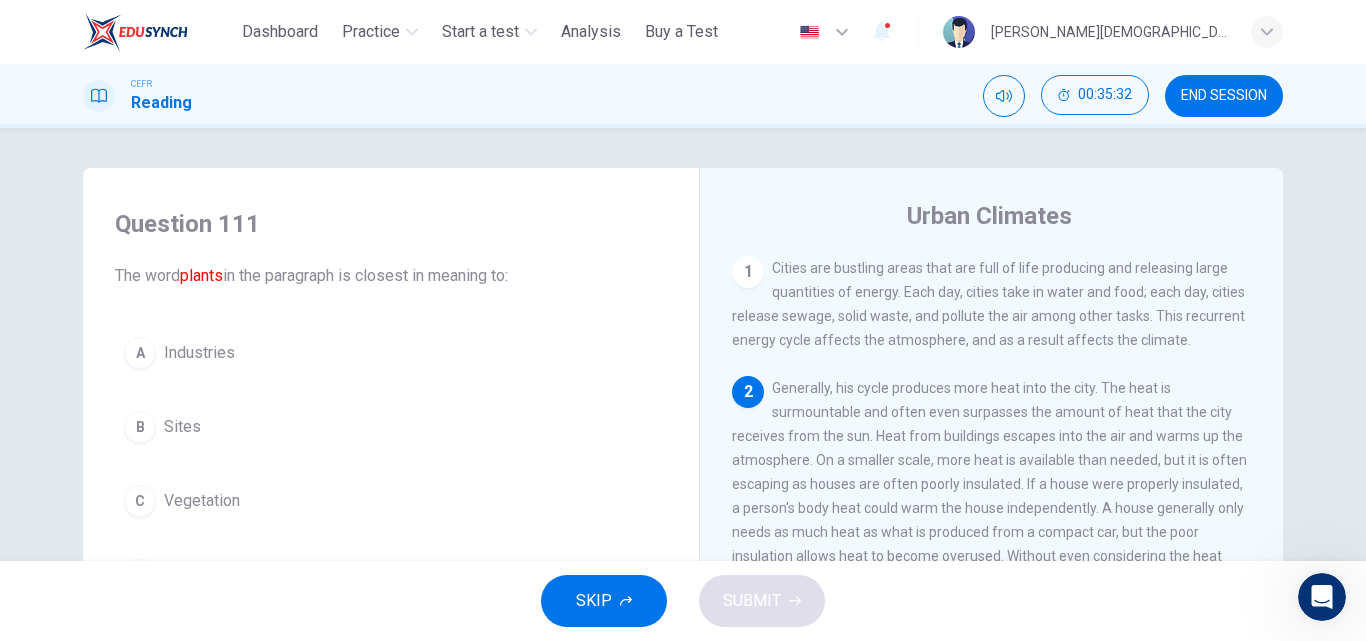 click on "B" at bounding box center (140, 427) 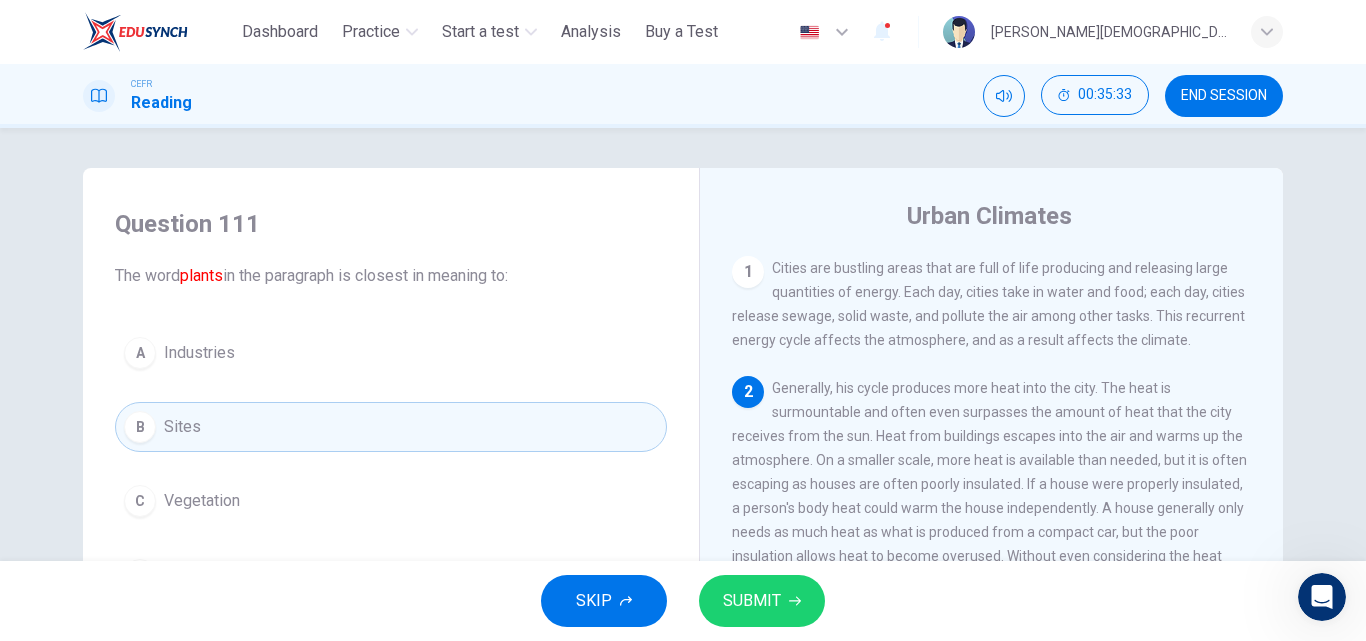 click on "SUBMIT" at bounding box center [752, 601] 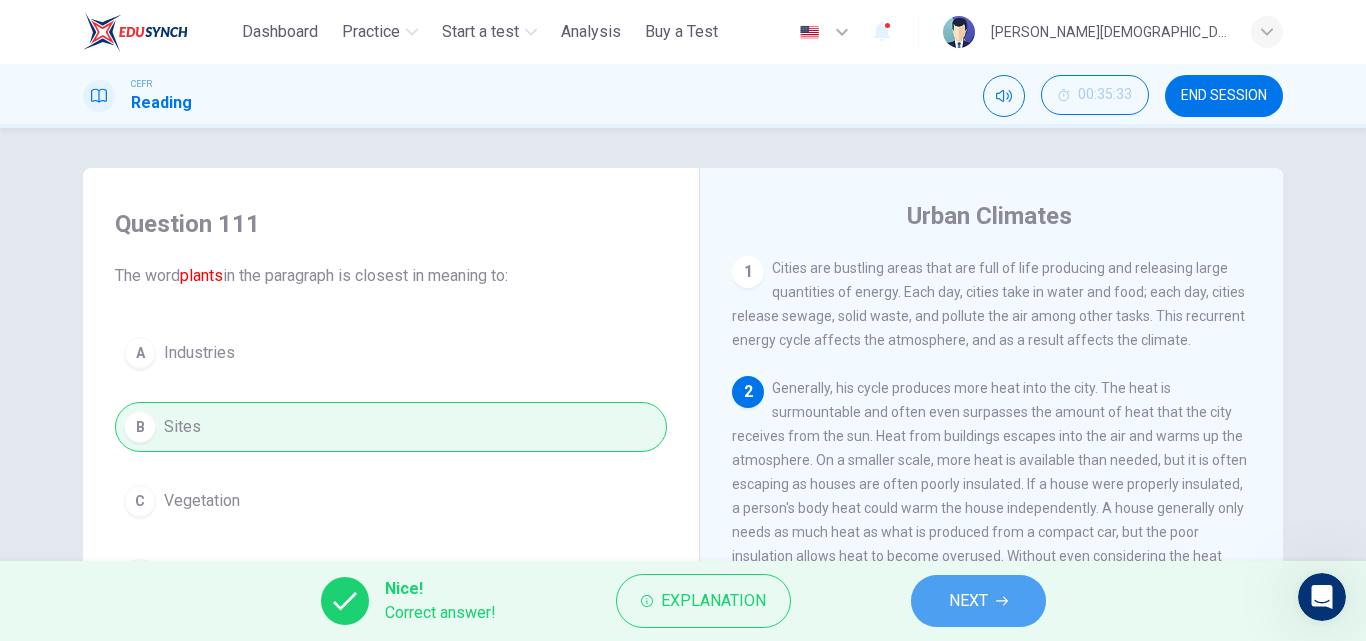 click on "NEXT" at bounding box center [978, 601] 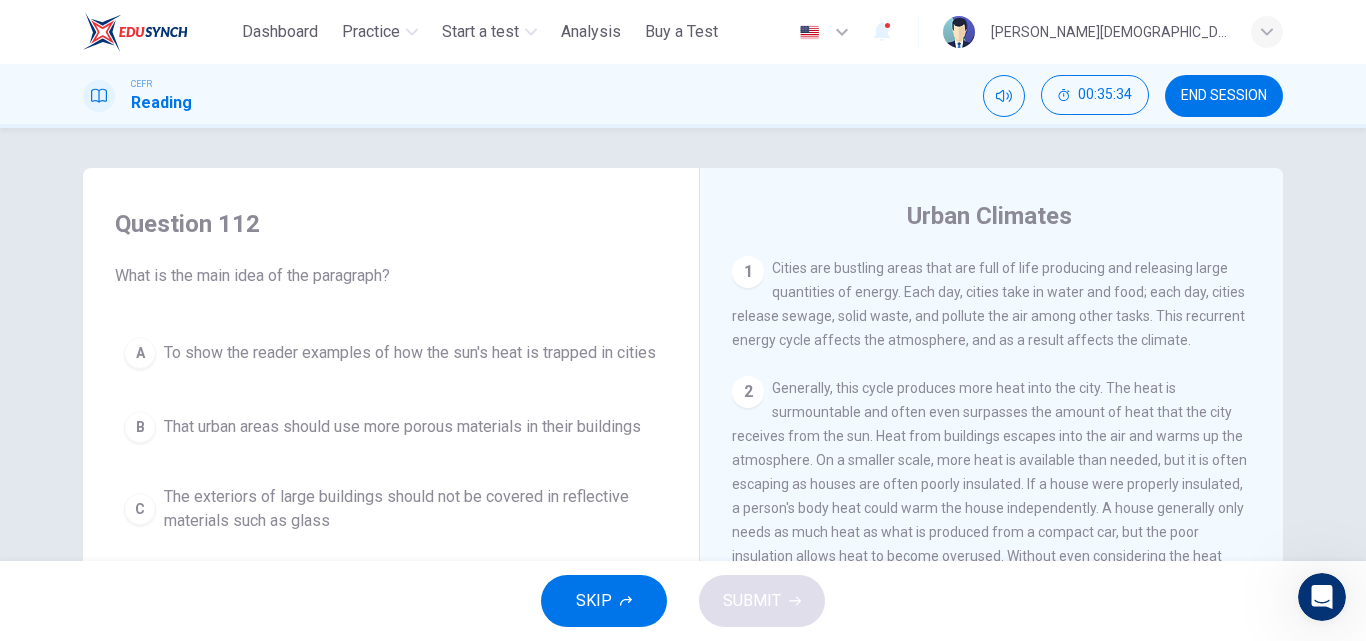 click on "To show the reader examples of how the sun's heat is trapped in cities" at bounding box center (410, 353) 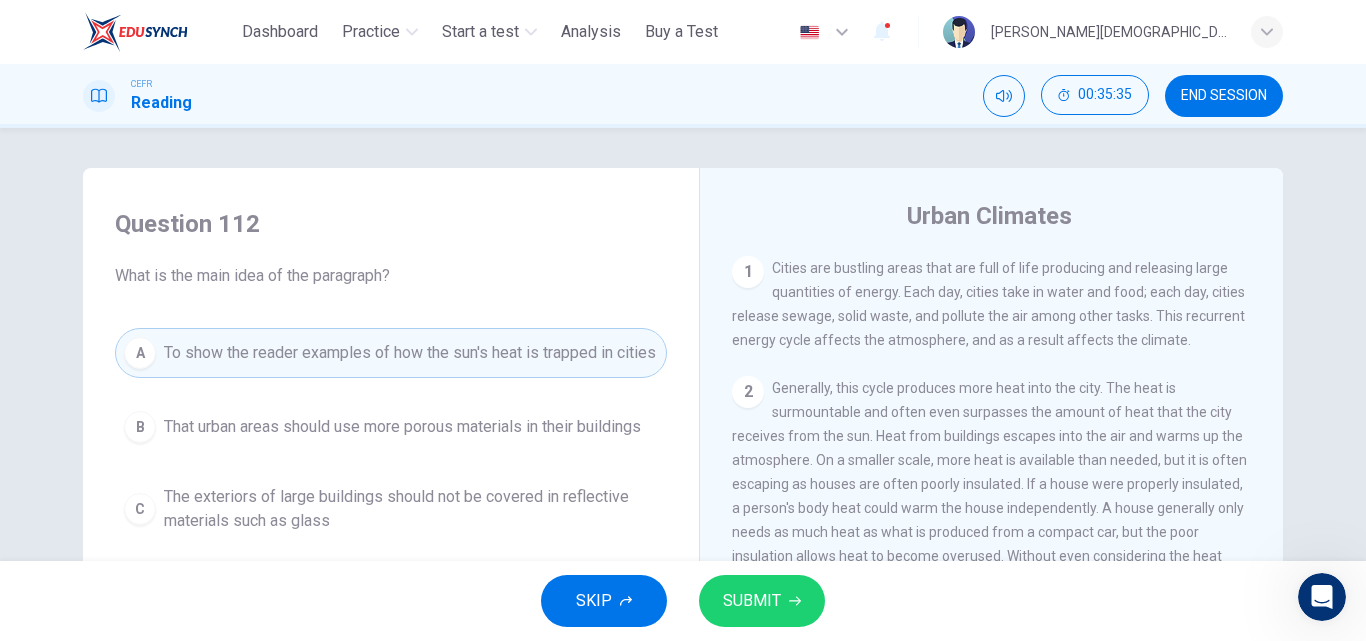 click on "SUBMIT" at bounding box center (752, 601) 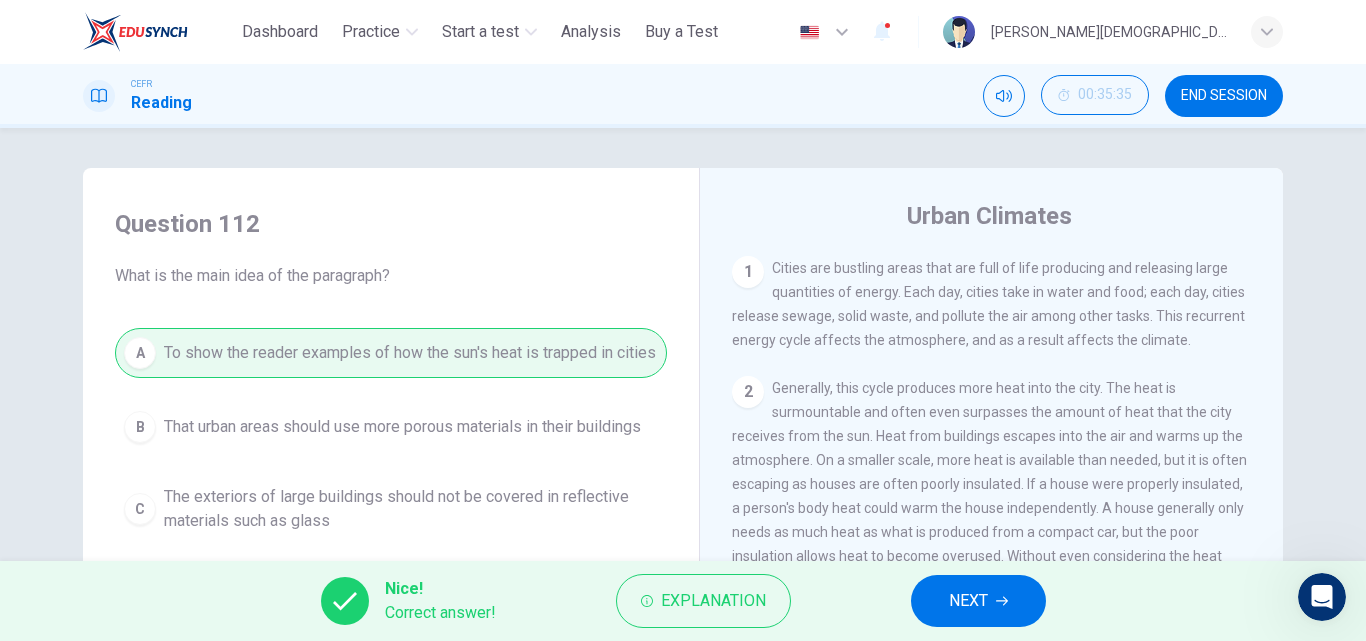click on "NEXT" at bounding box center (968, 601) 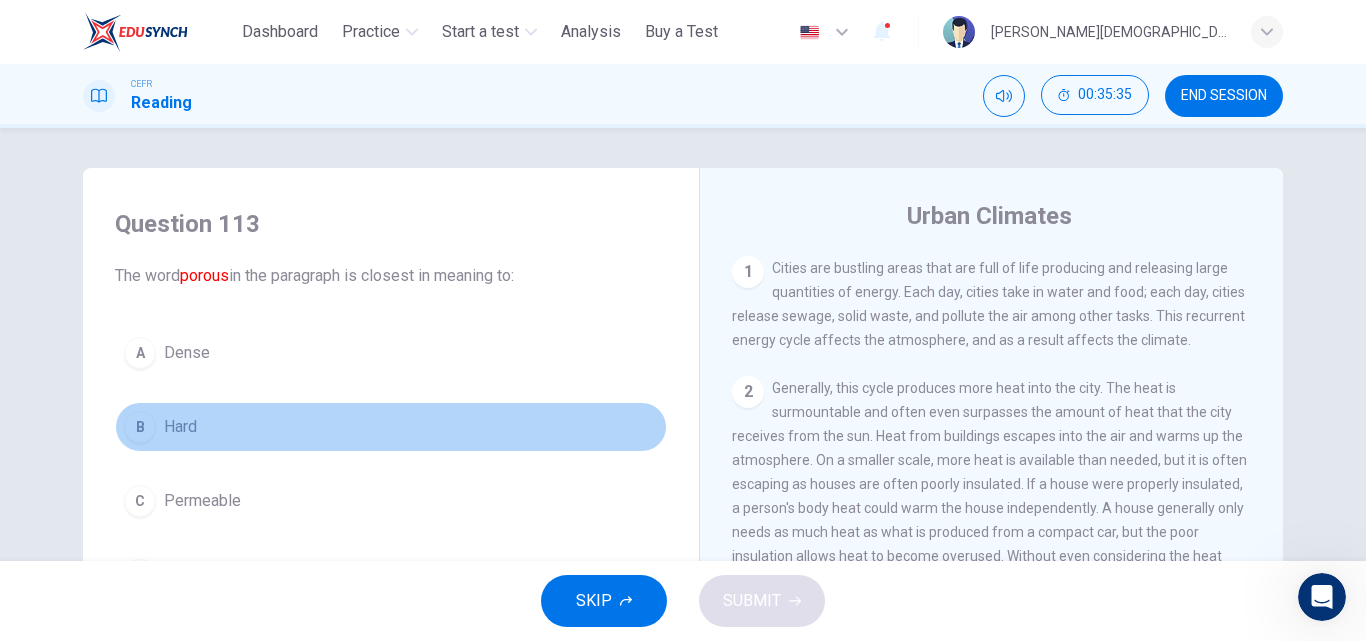 click on "B Hard" at bounding box center (391, 427) 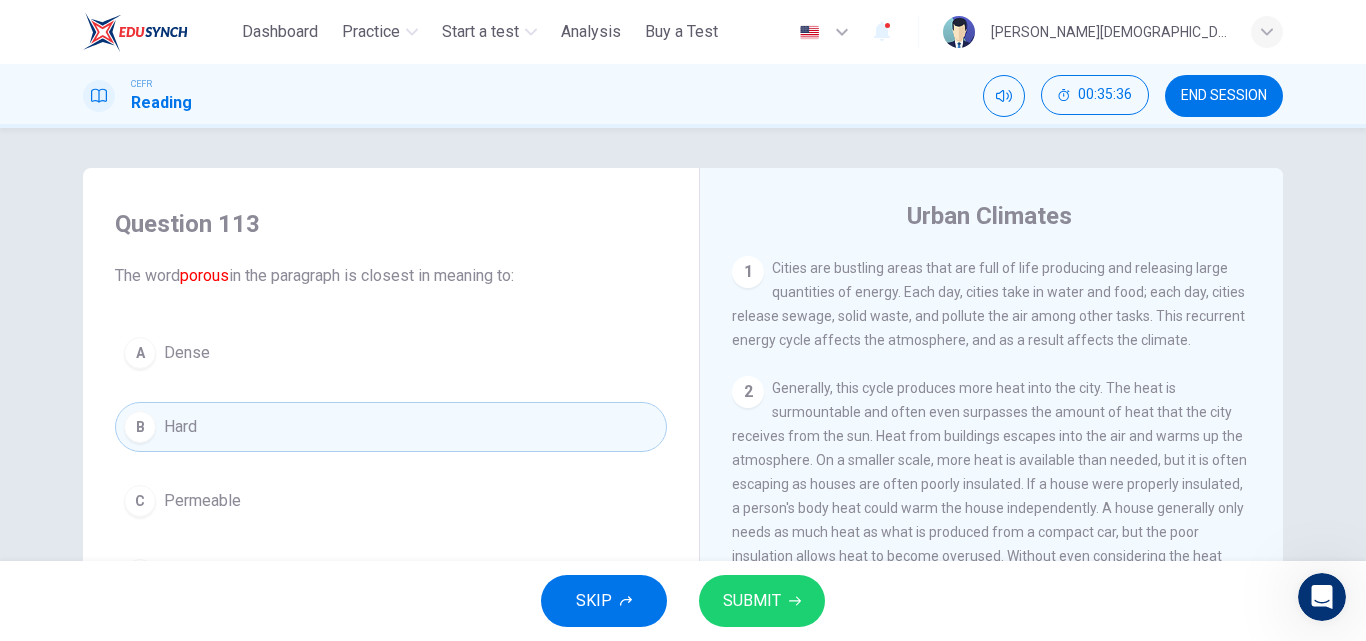 click on "SUBMIT" at bounding box center [752, 601] 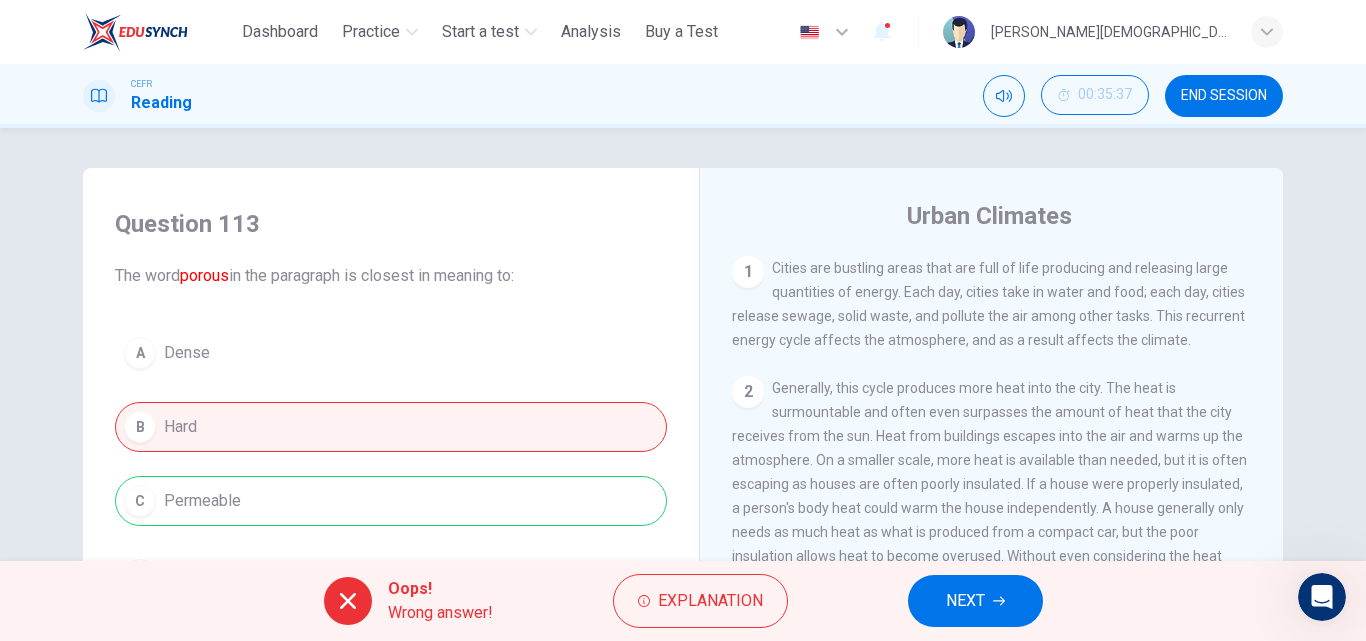 click on "NEXT" at bounding box center [965, 601] 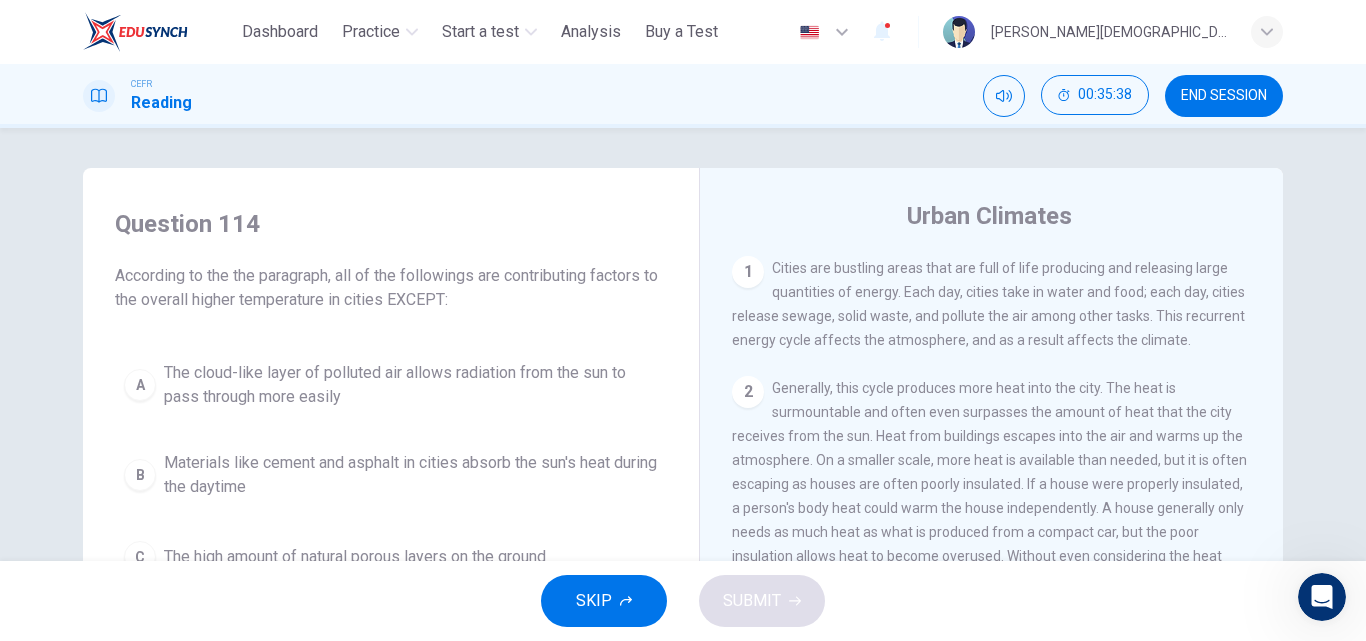 click on "The cloud-like layer of polluted air allows radiation from the sun to pass through more easily" at bounding box center [411, 385] 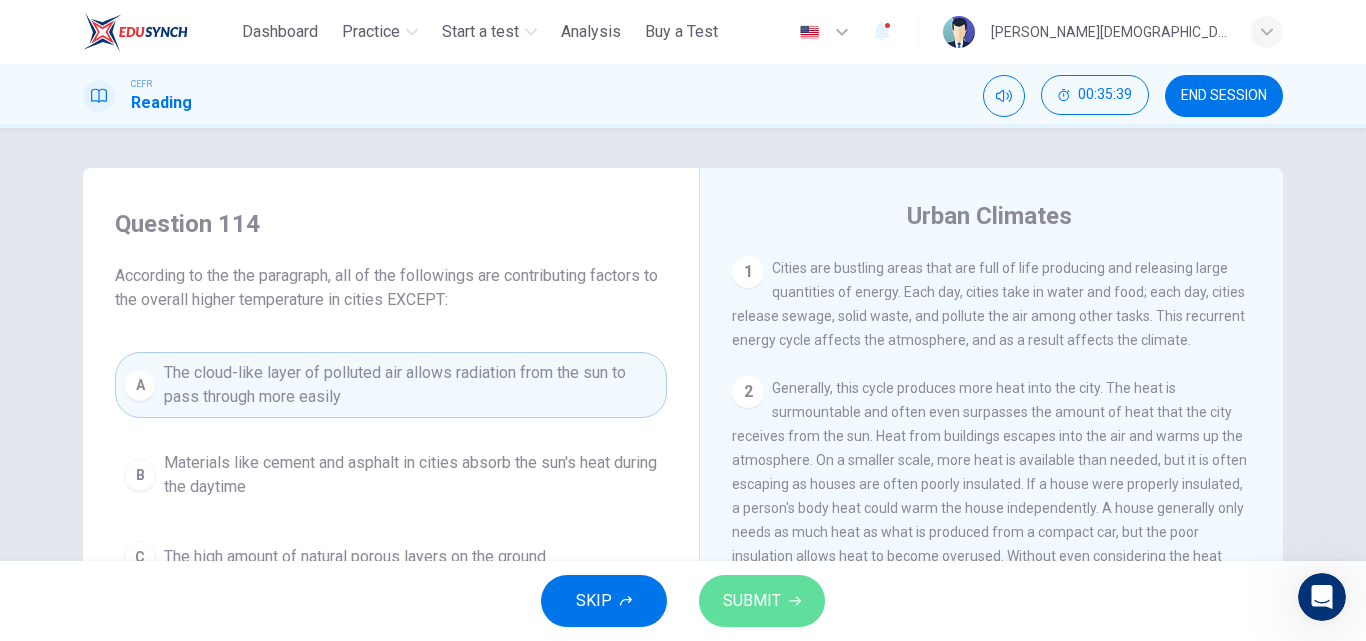 click on "SUBMIT" at bounding box center [752, 601] 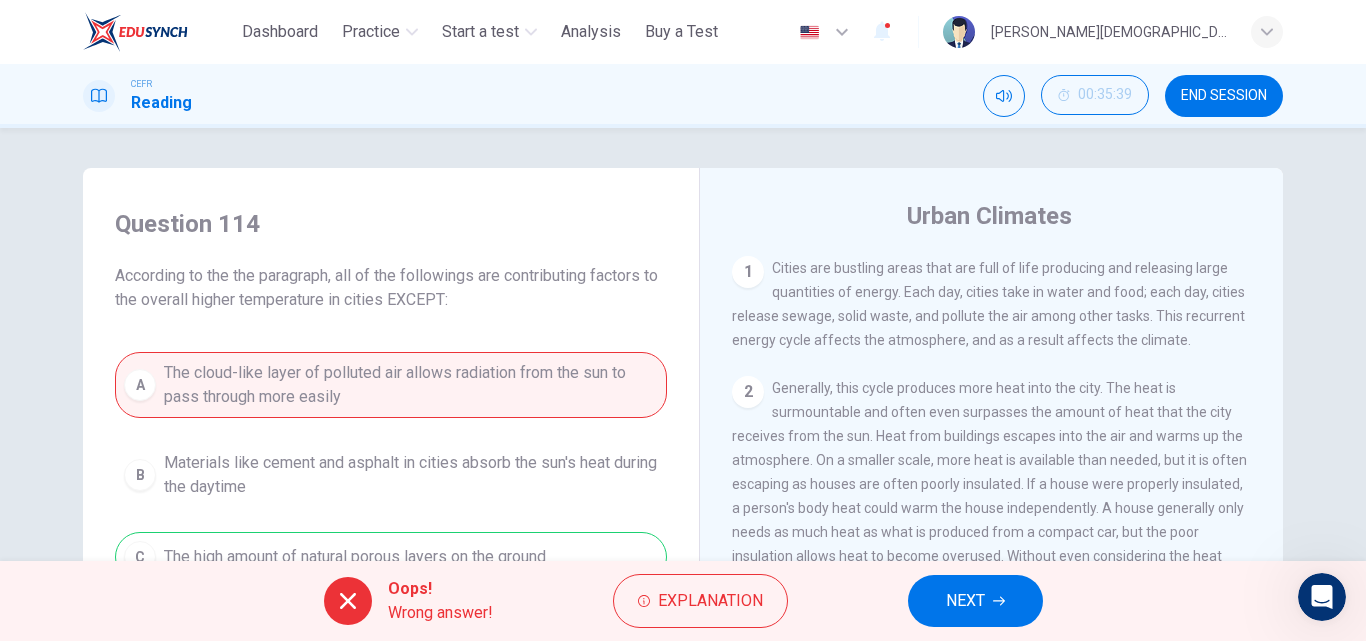 click on "NEXT" at bounding box center [965, 601] 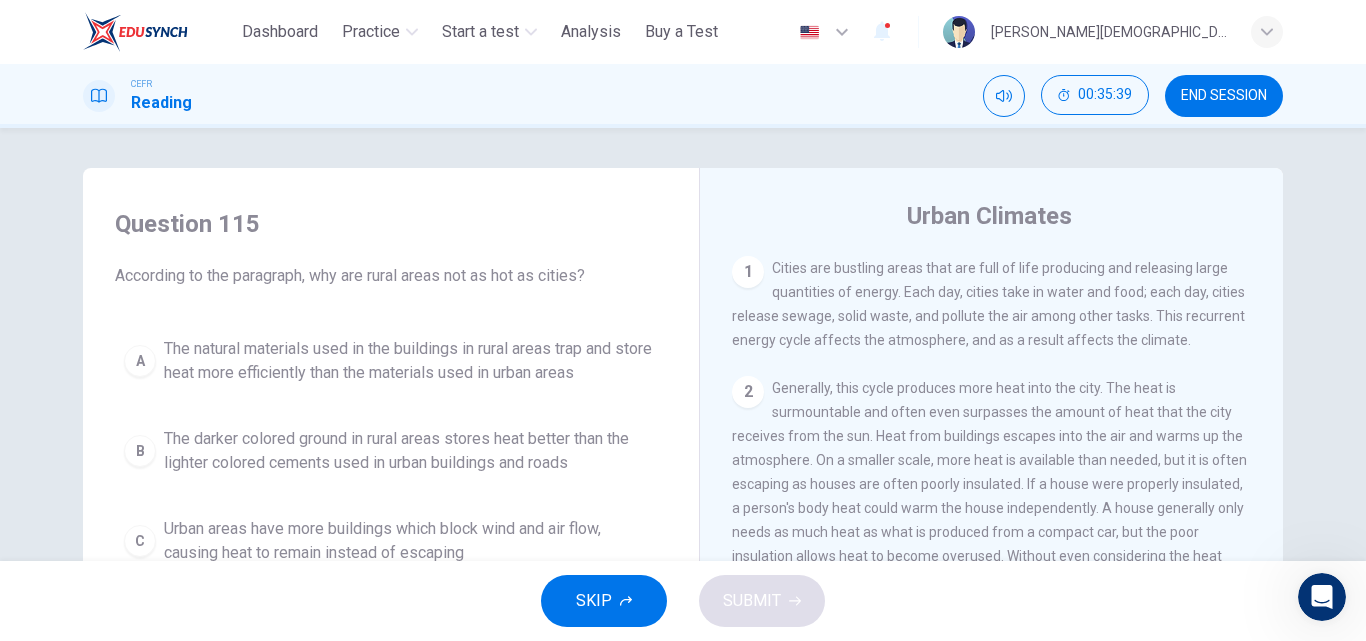 click on "The darker colored ground in rural areas stores heat better than the lighter colored cements used in urban buildings and roads" at bounding box center [411, 451] 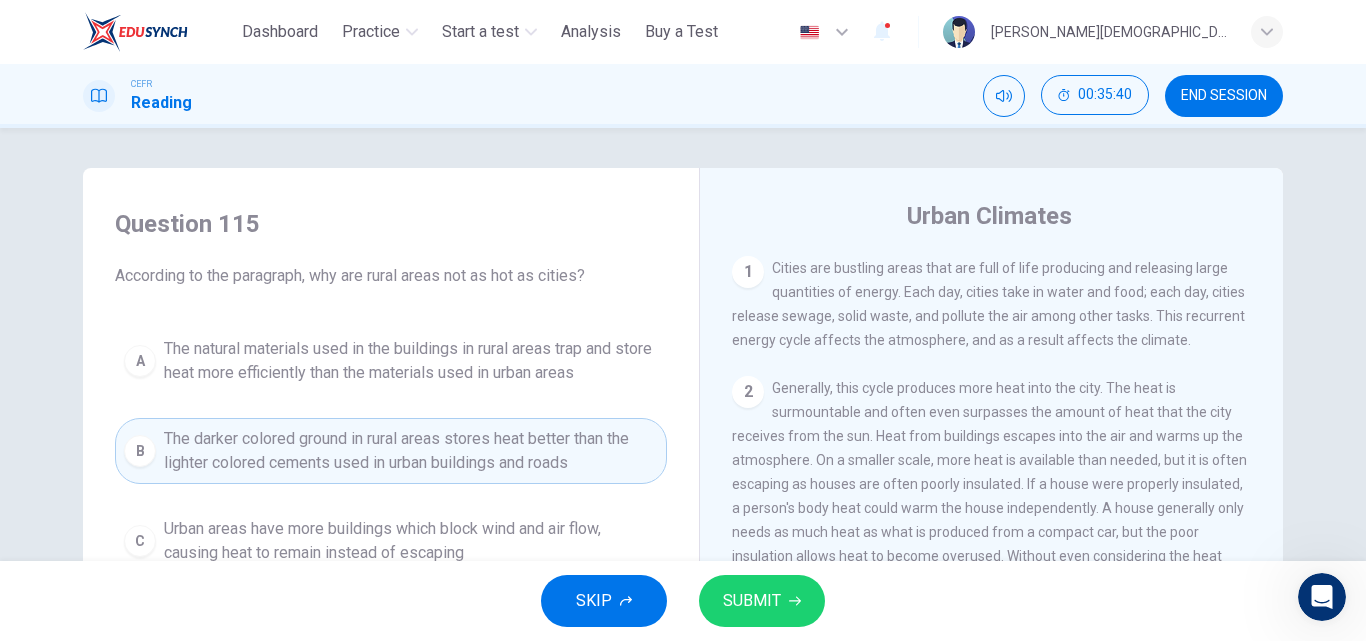 click on "SUBMIT" at bounding box center (752, 601) 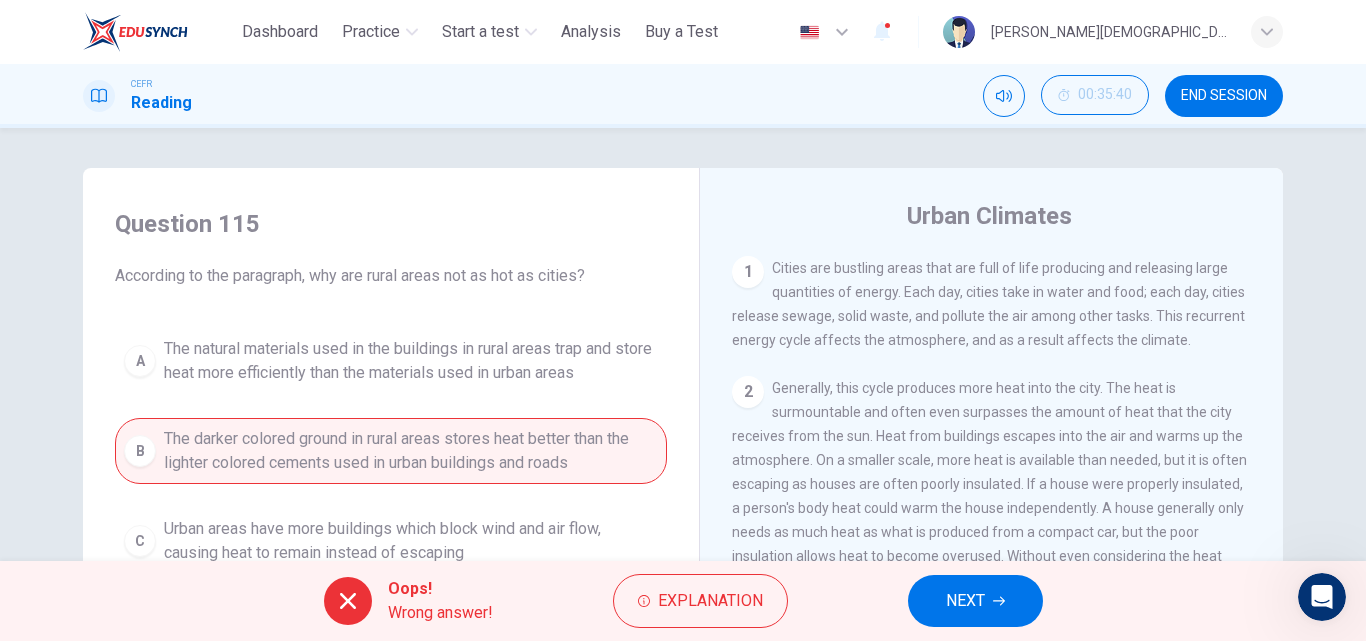 click on "NEXT" at bounding box center [965, 601] 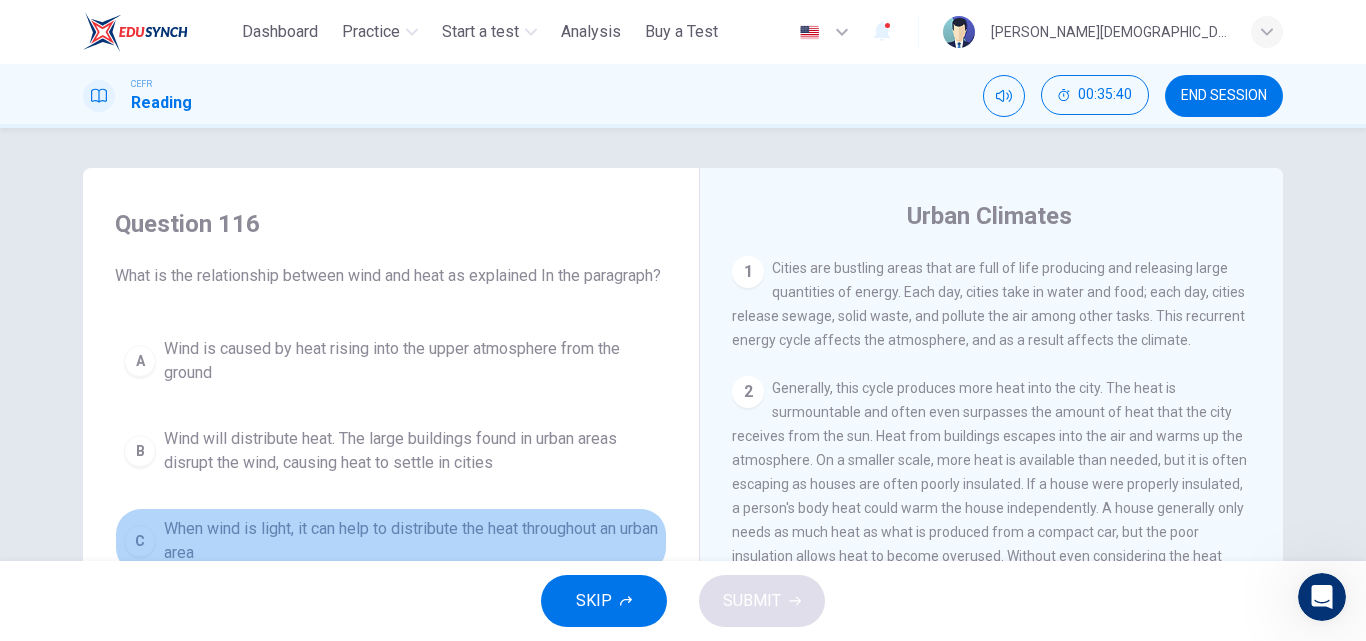 click on "When wind is light, it can help to distribute the heat throughout an urban area" at bounding box center [411, 541] 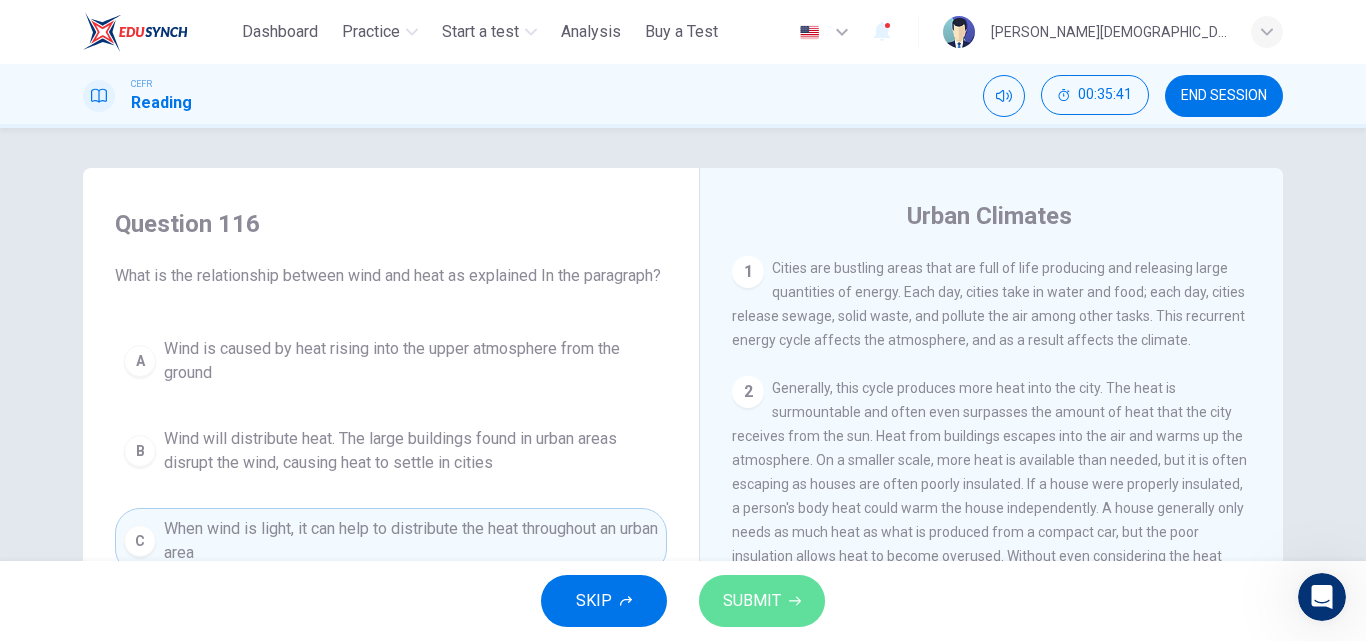 click on "SUBMIT" at bounding box center (752, 601) 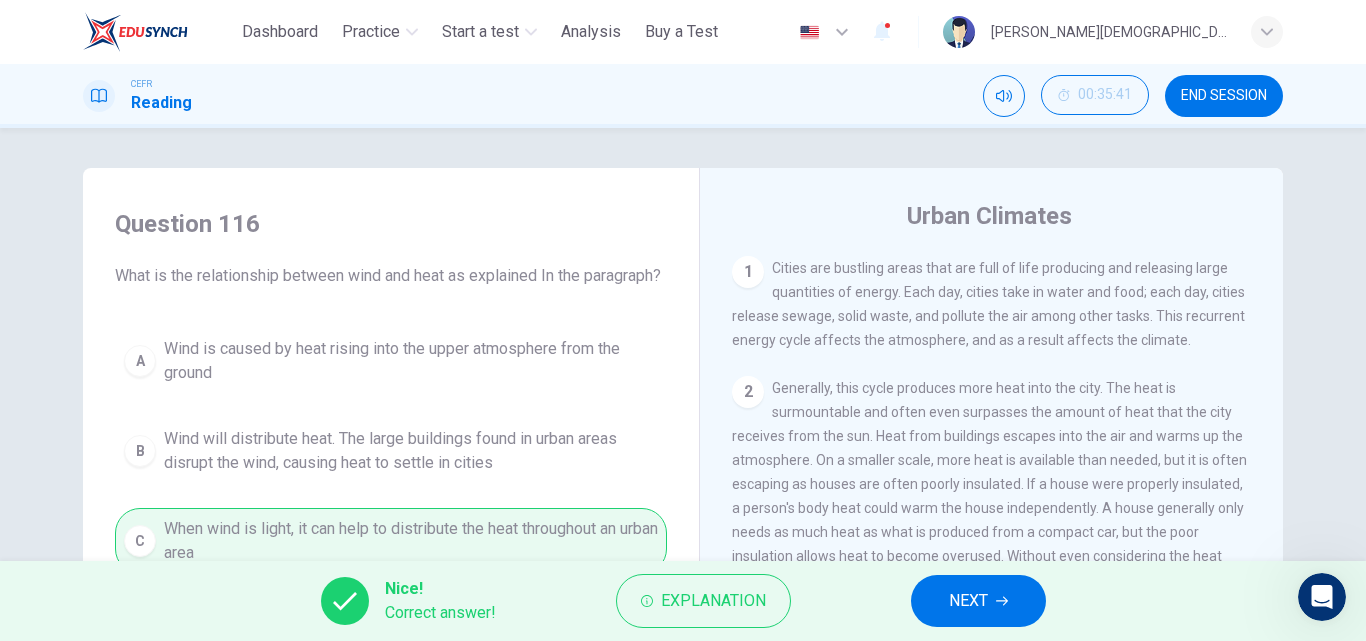 click on "NEXT" at bounding box center (978, 601) 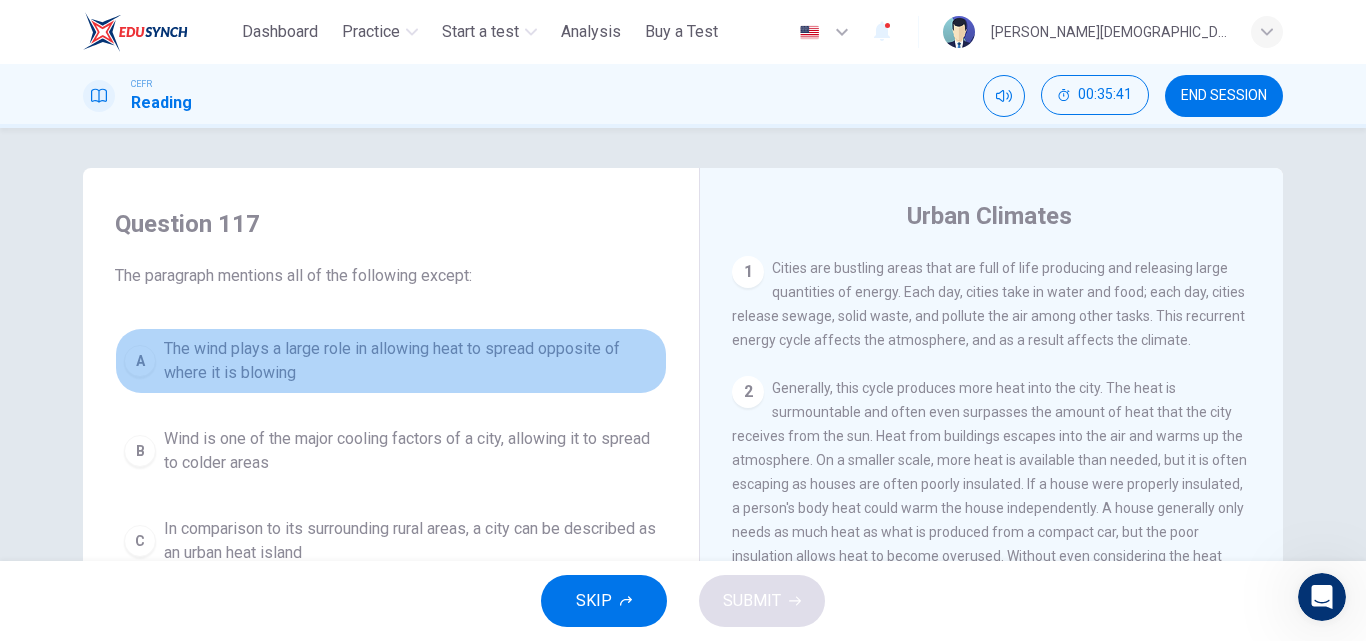click on "The wind plays a large role in allowing heat to spread opposite of where it is blowing" at bounding box center [411, 361] 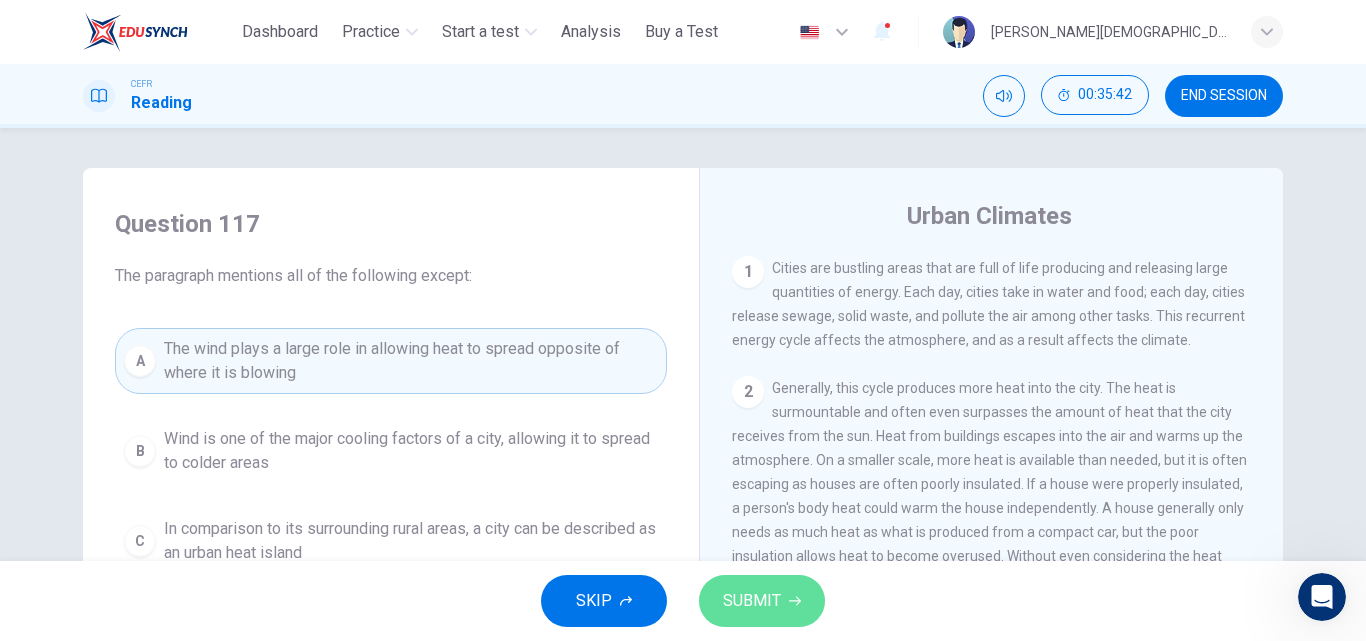 click on "SUBMIT" at bounding box center (752, 601) 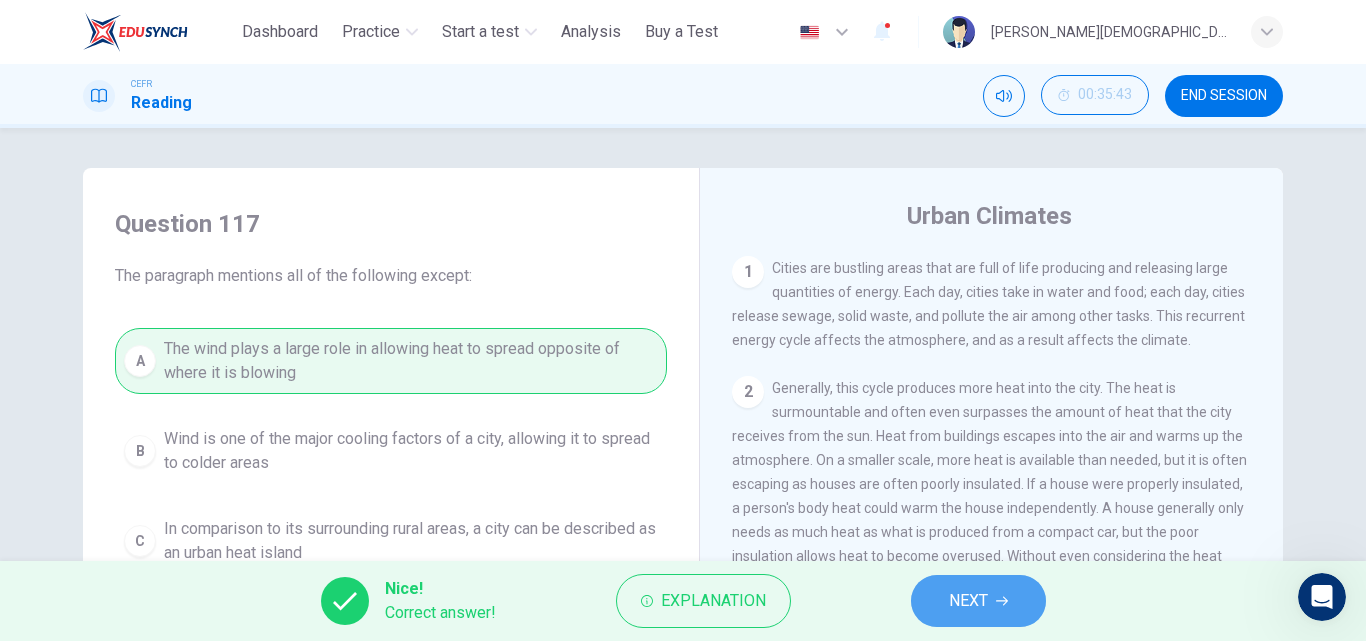 click on "NEXT" at bounding box center [968, 601] 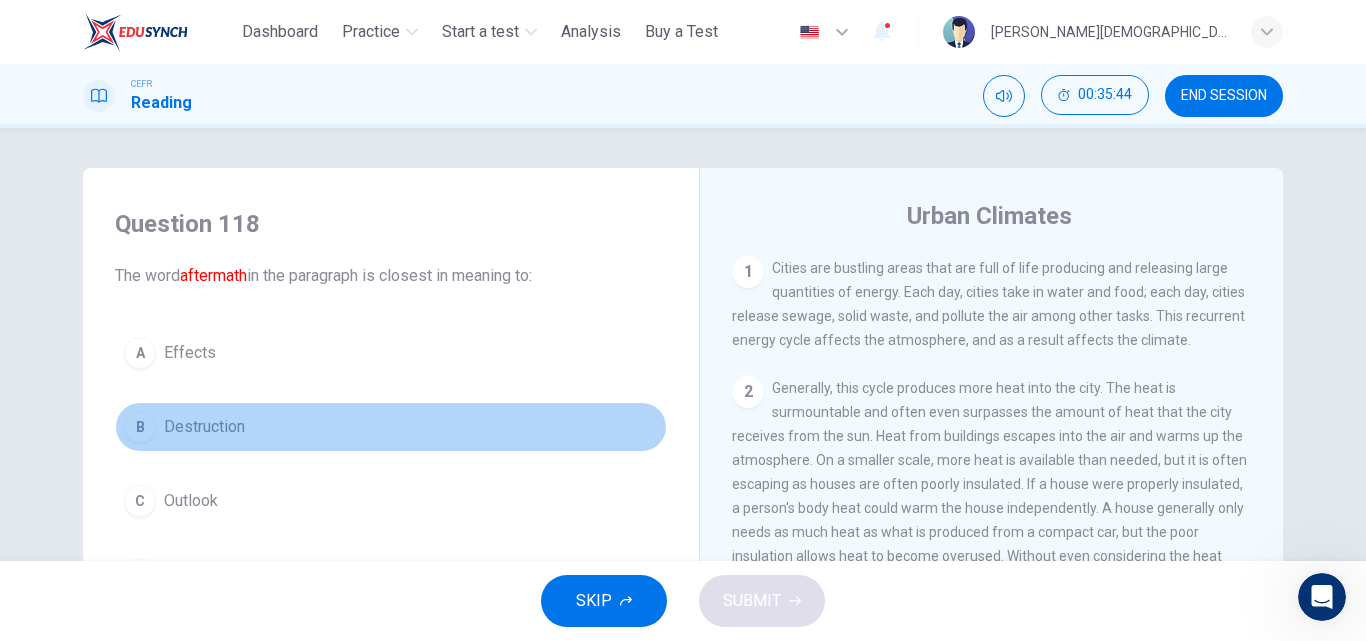click on "Destruction" at bounding box center [204, 427] 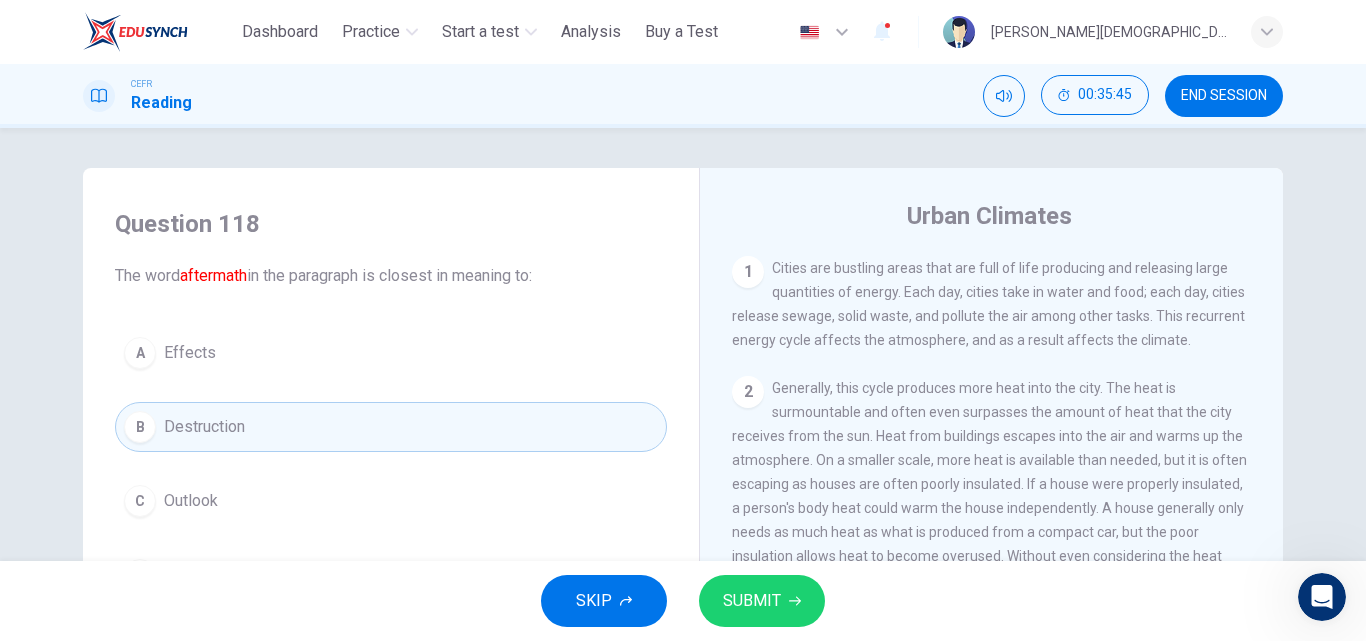 click on "SUBMIT" at bounding box center (752, 601) 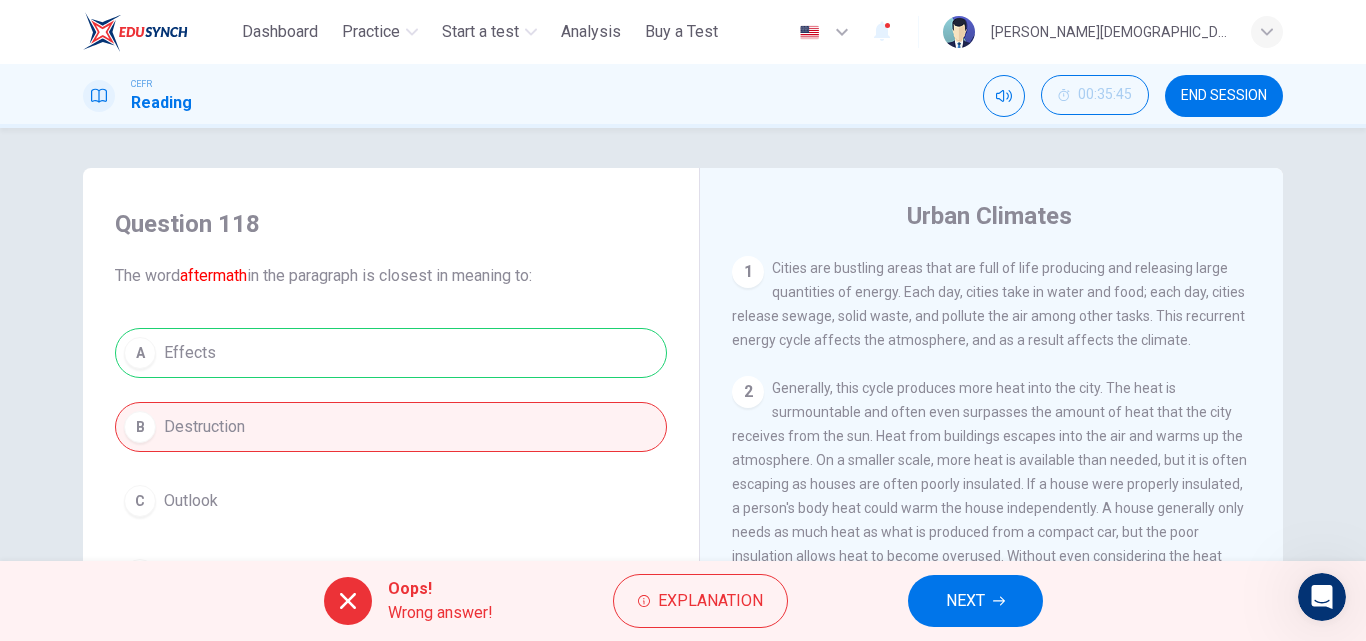 click on "NEXT" at bounding box center (965, 601) 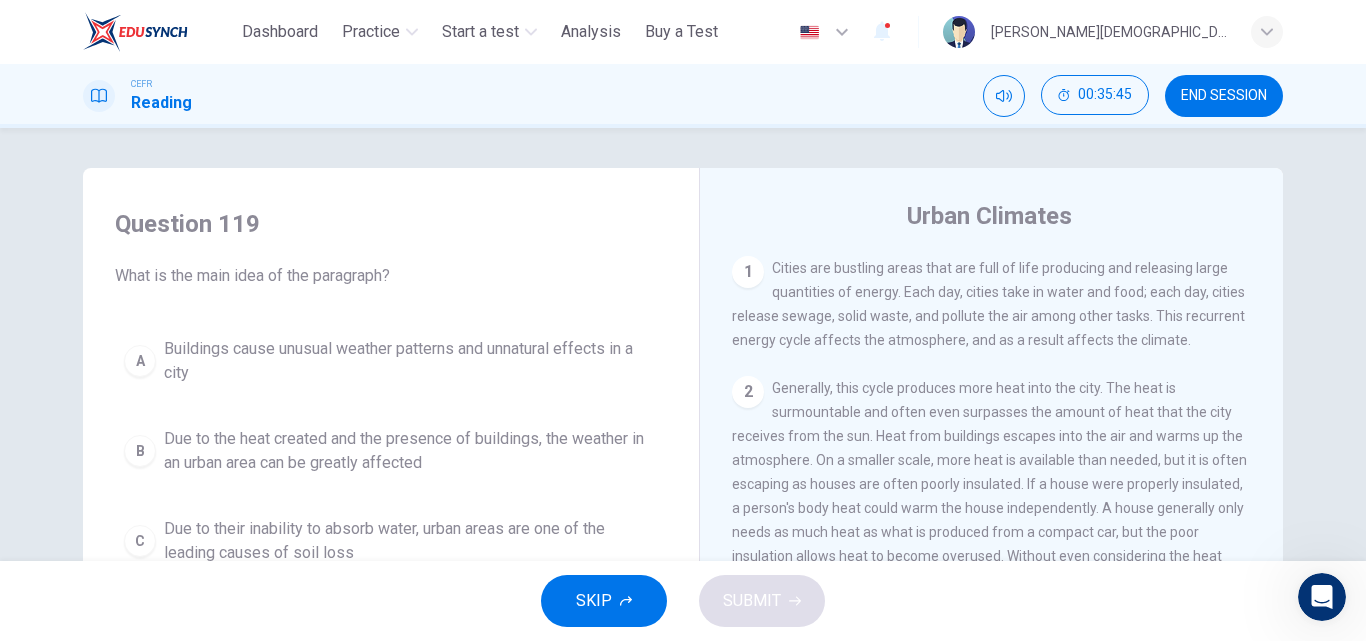 click on "Due to their inability to absorb water, urban areas are one of the leading causes of soil loss" at bounding box center (411, 541) 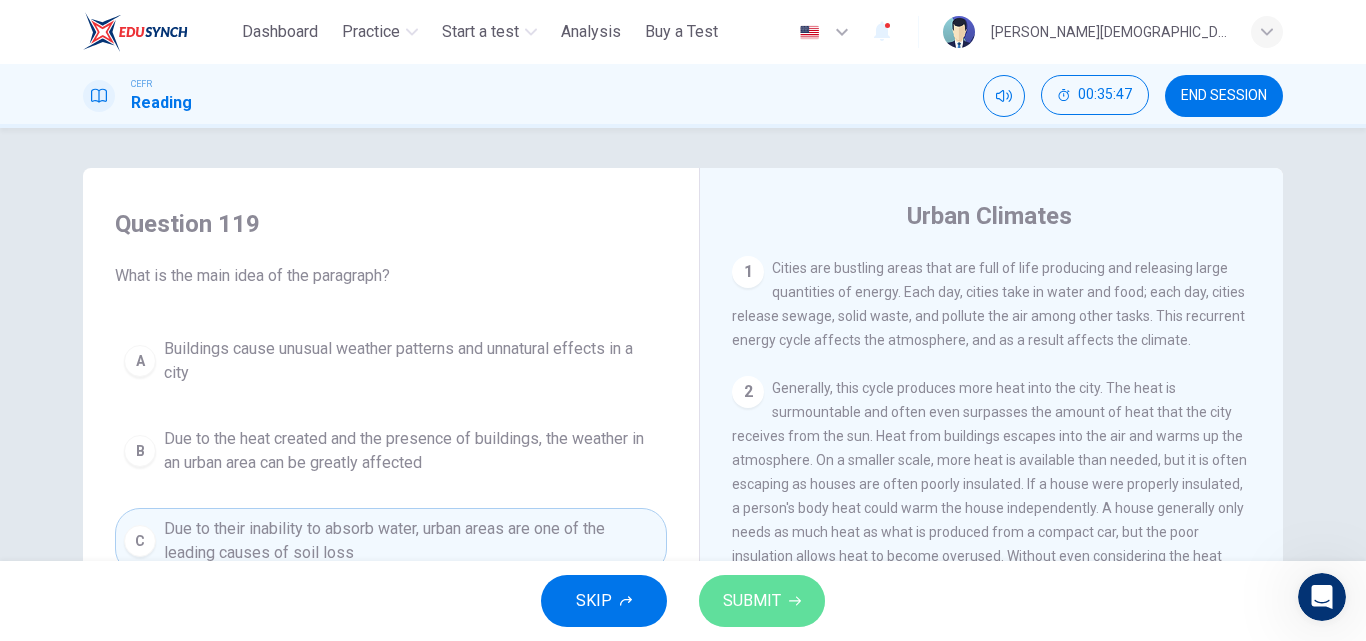 click on "SUBMIT" at bounding box center (752, 601) 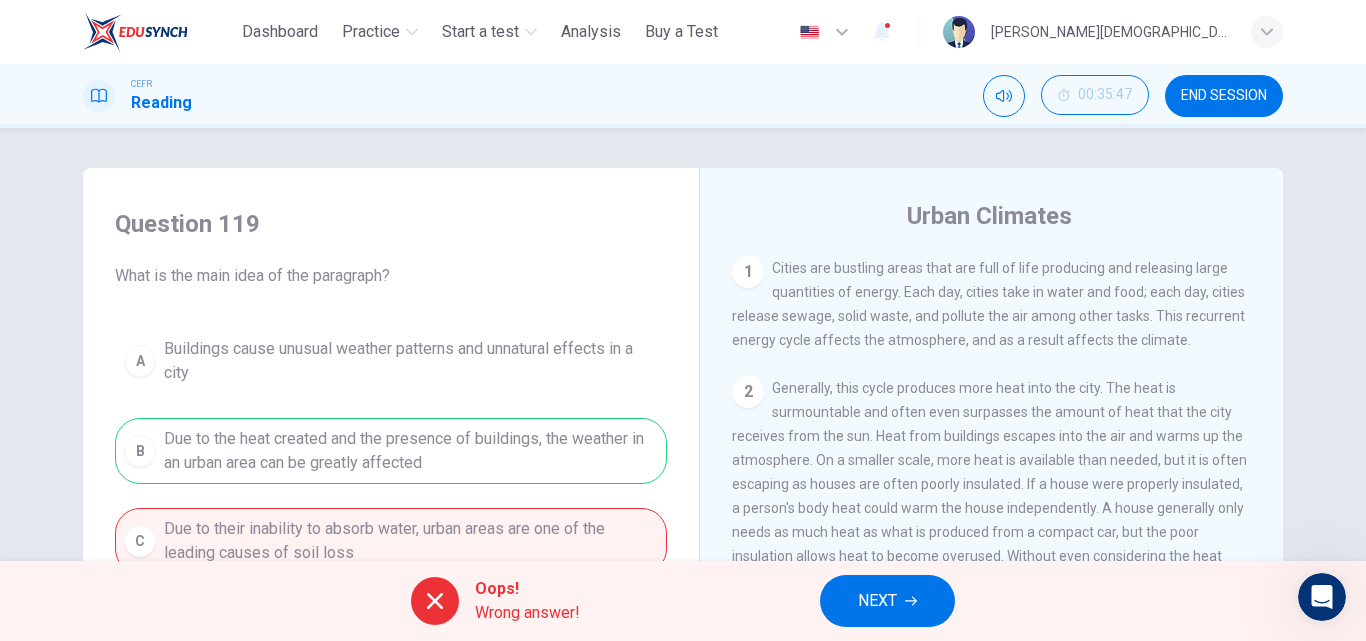 click on "NEXT" at bounding box center [887, 601] 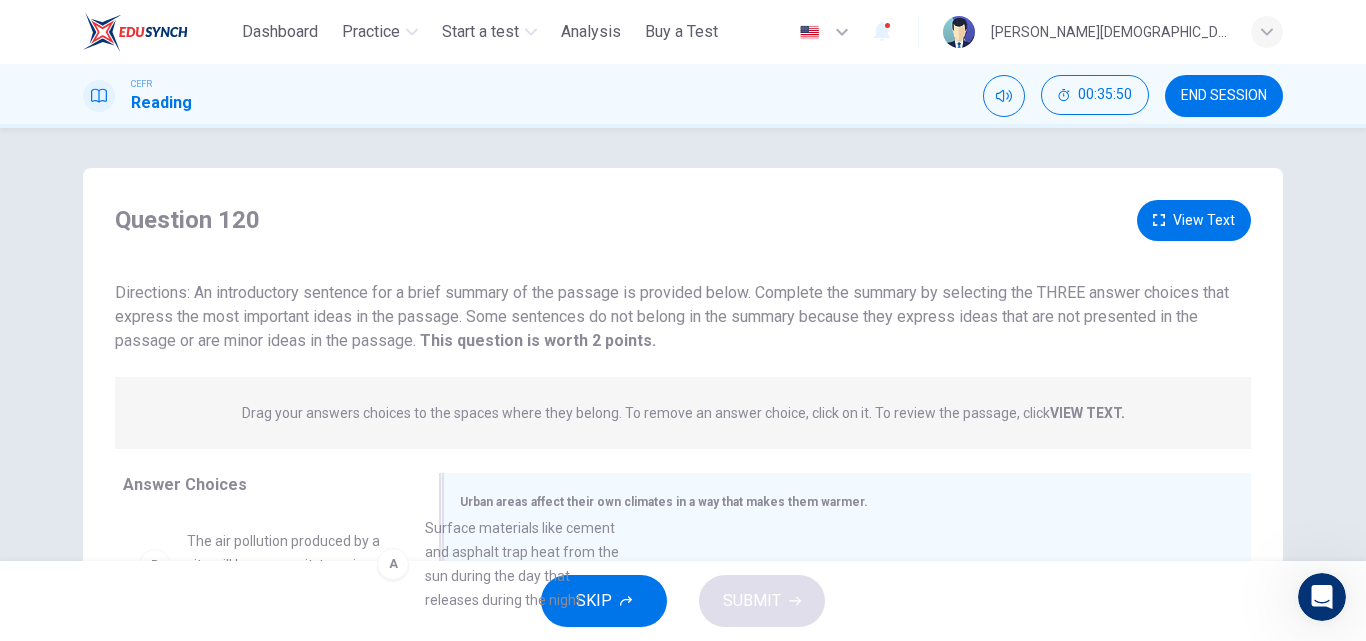 drag, startPoint x: 312, startPoint y: 549, endPoint x: 567, endPoint y: 534, distance: 255.4408 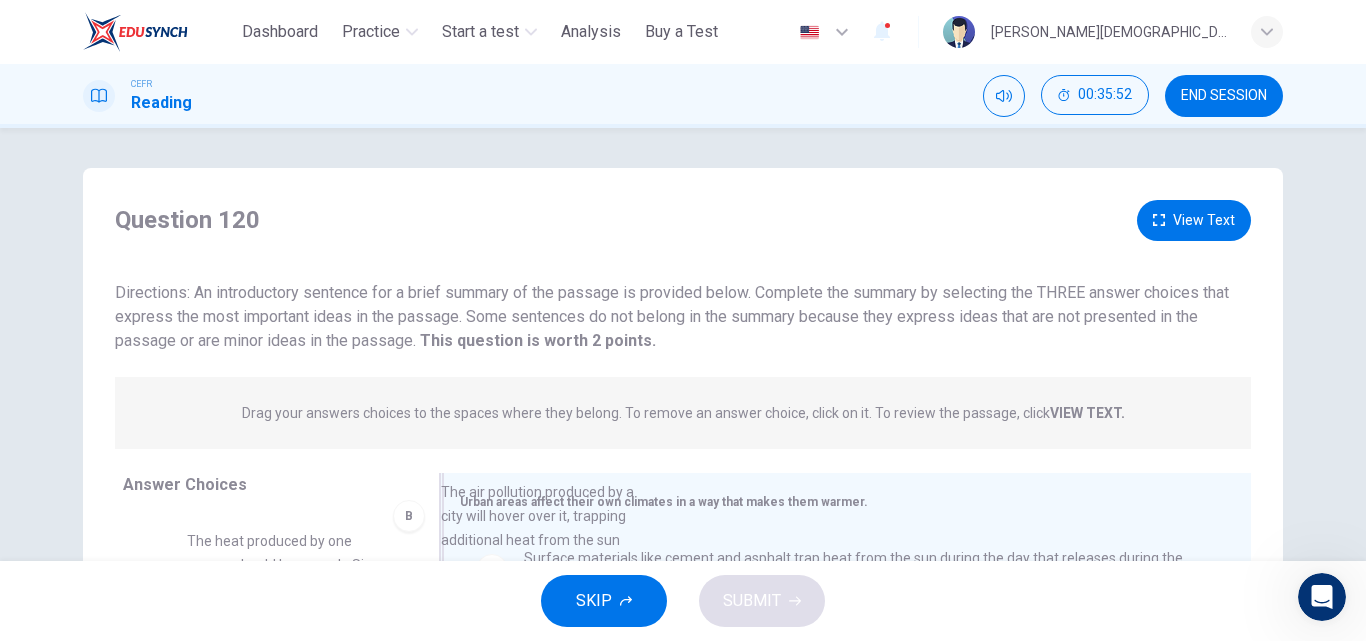 drag, startPoint x: 337, startPoint y: 544, endPoint x: 602, endPoint y: 490, distance: 270.44592 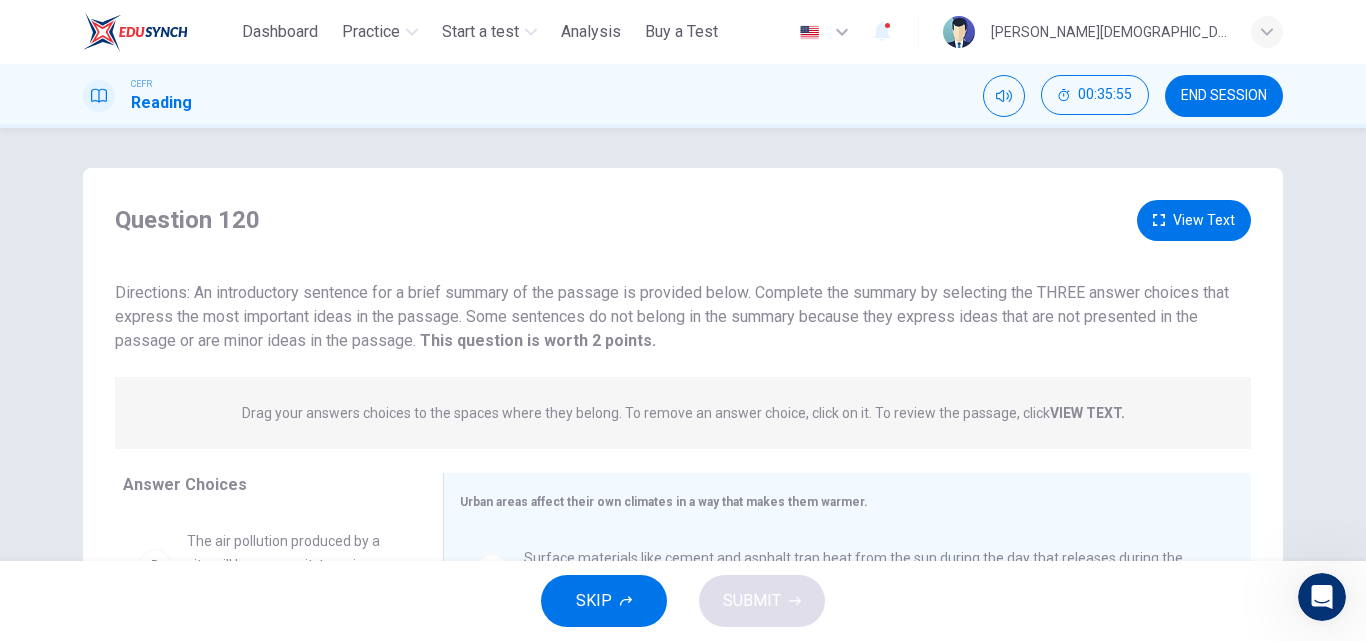 click on "END SESSION" at bounding box center [1224, 96] 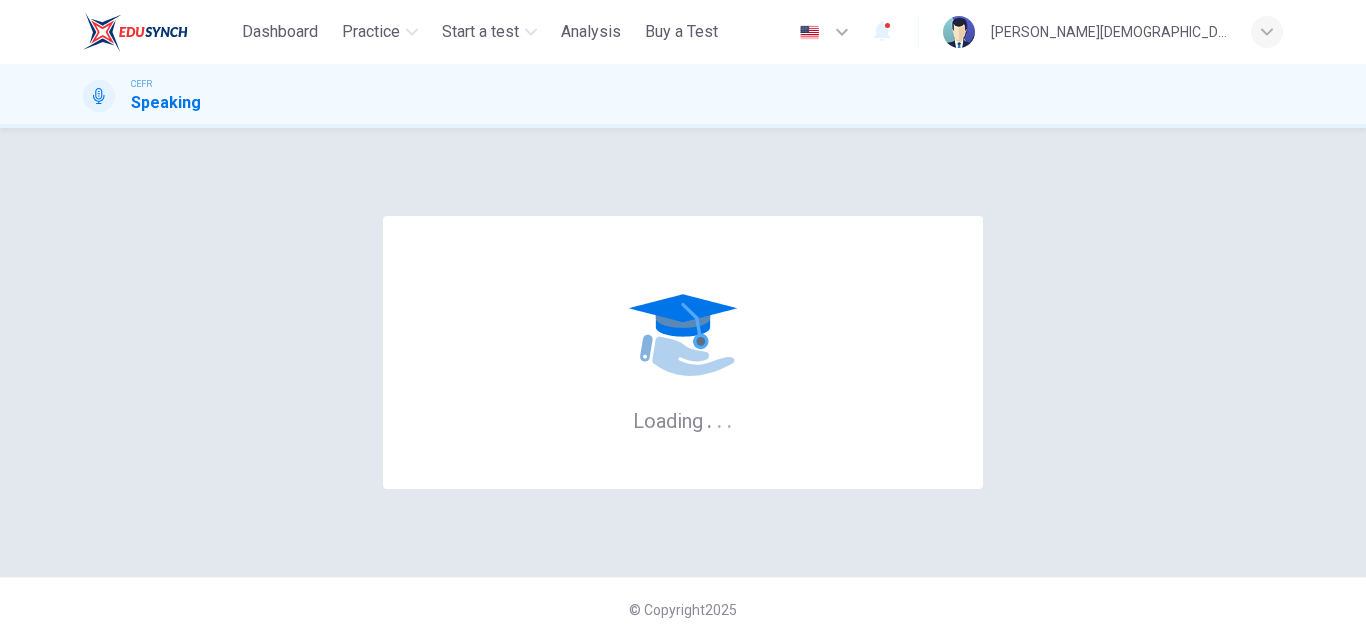 scroll, scrollTop: 0, scrollLeft: 0, axis: both 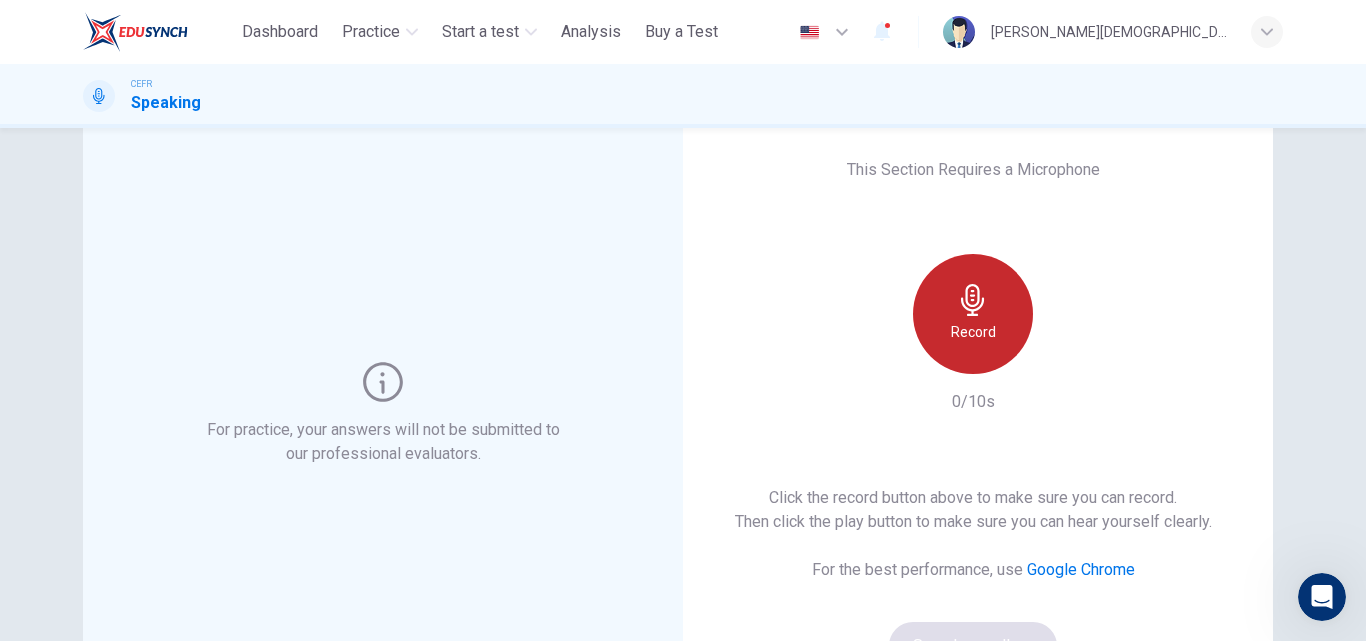 click on "Record" at bounding box center [973, 332] 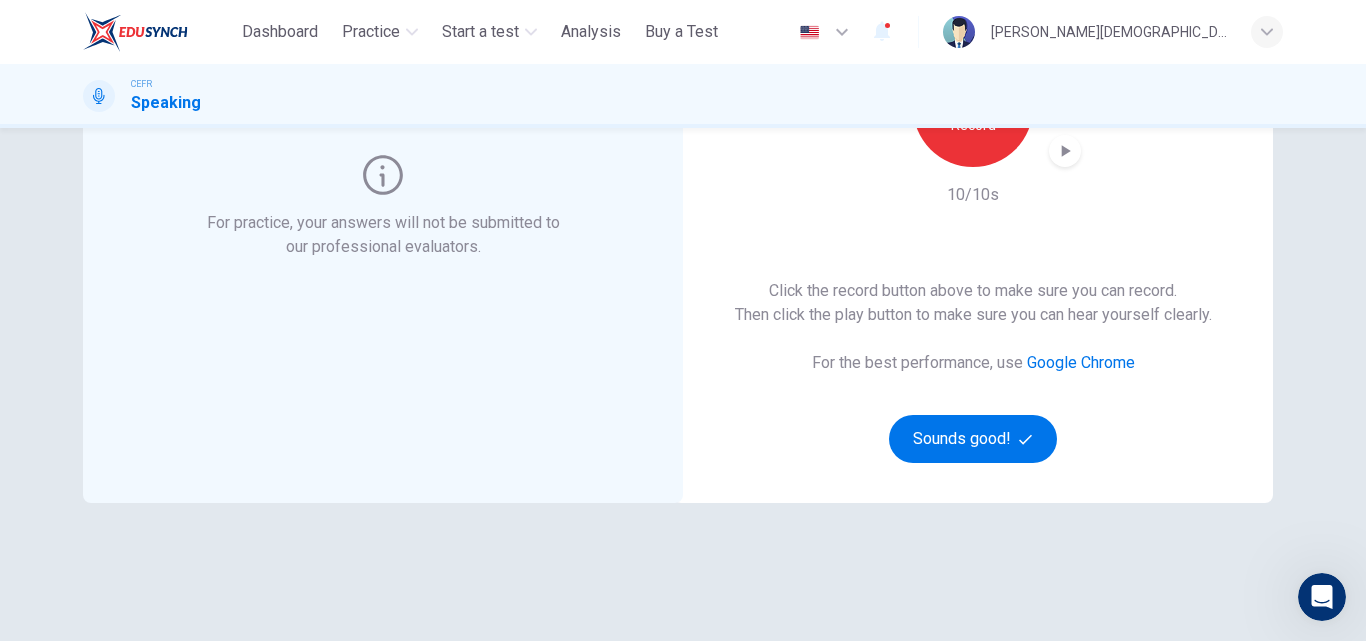 scroll, scrollTop: 259, scrollLeft: 0, axis: vertical 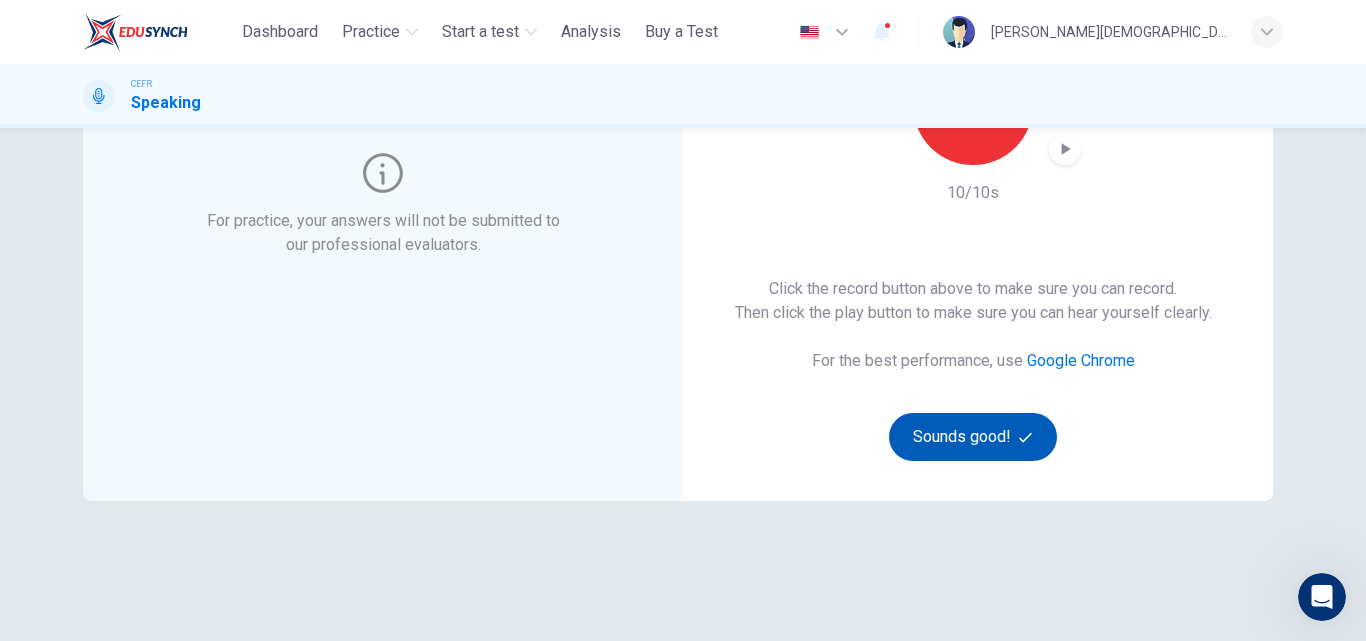 click on "Sounds good!" at bounding box center (973, 437) 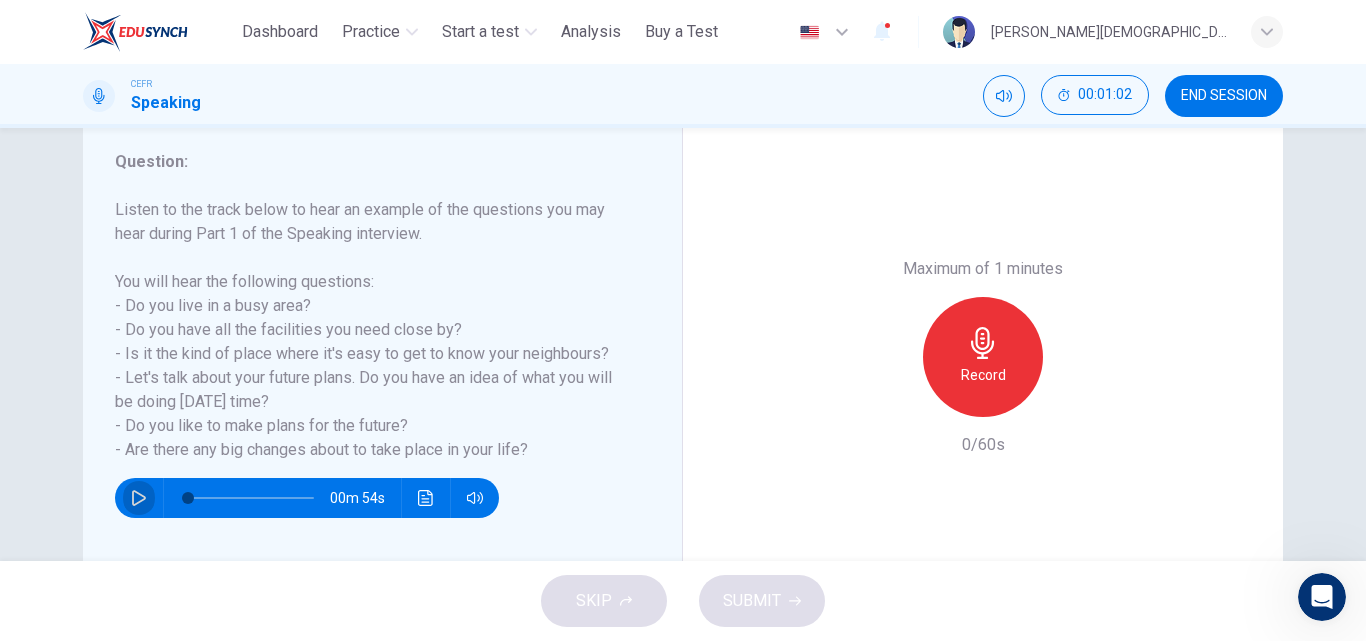 click 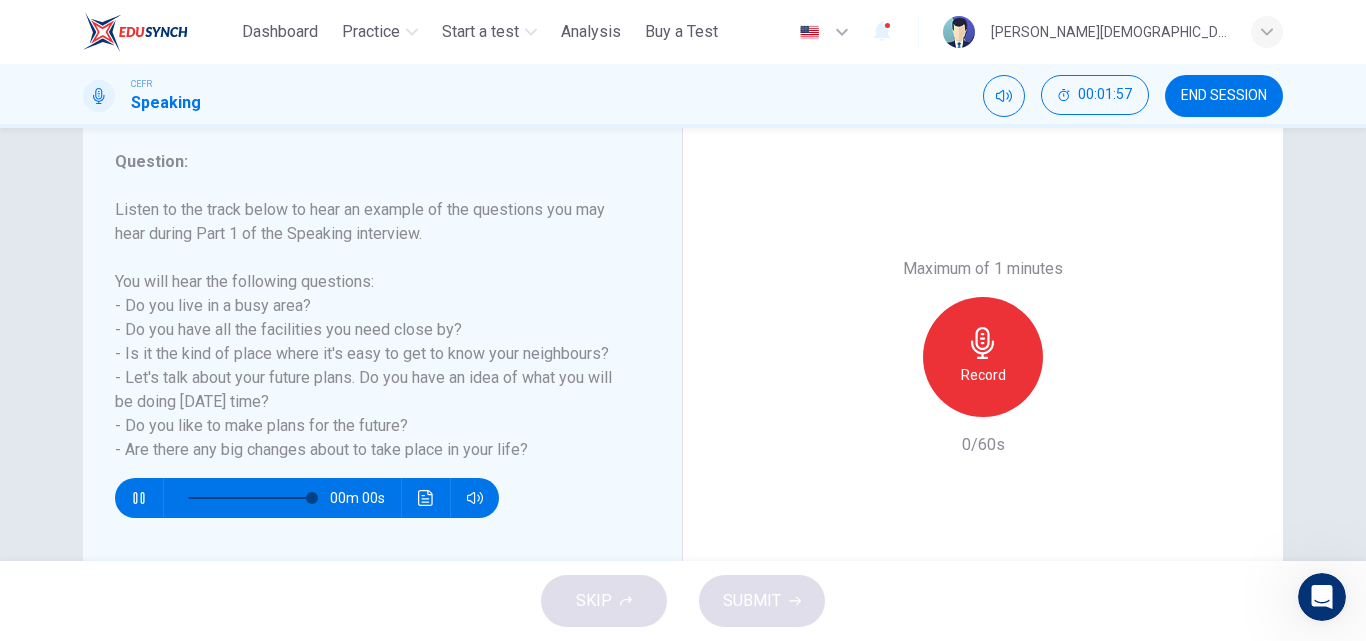 type on "*" 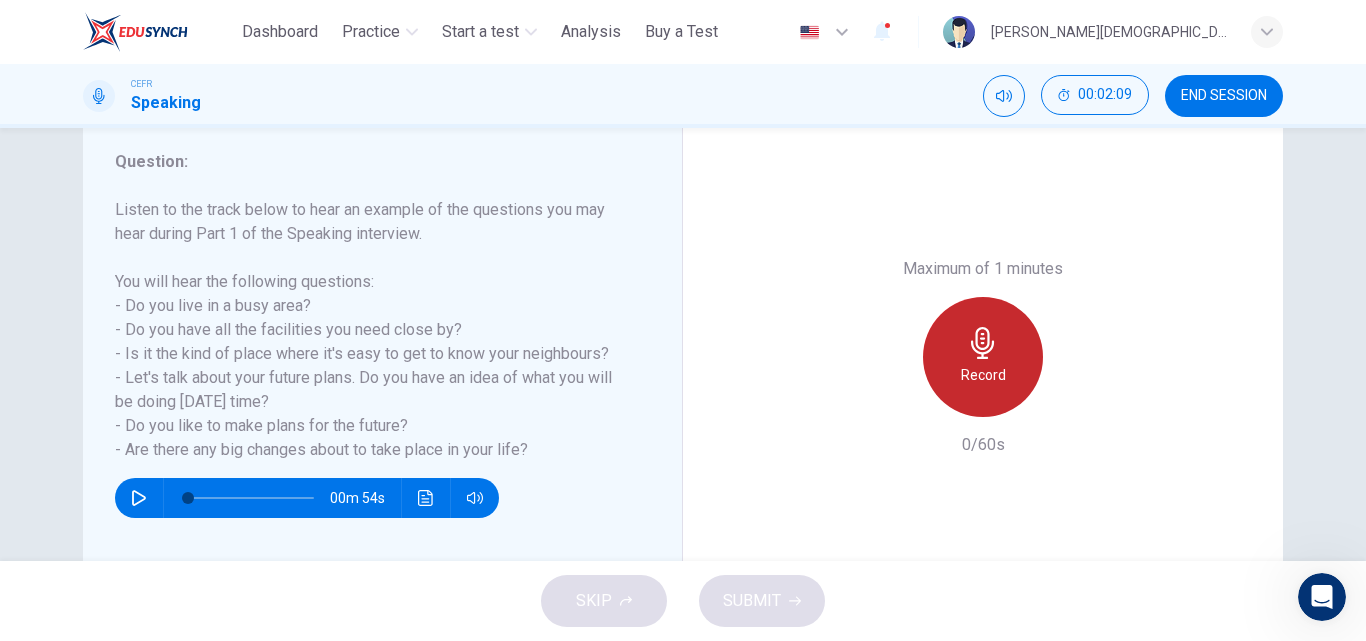 click on "Record" at bounding box center [983, 375] 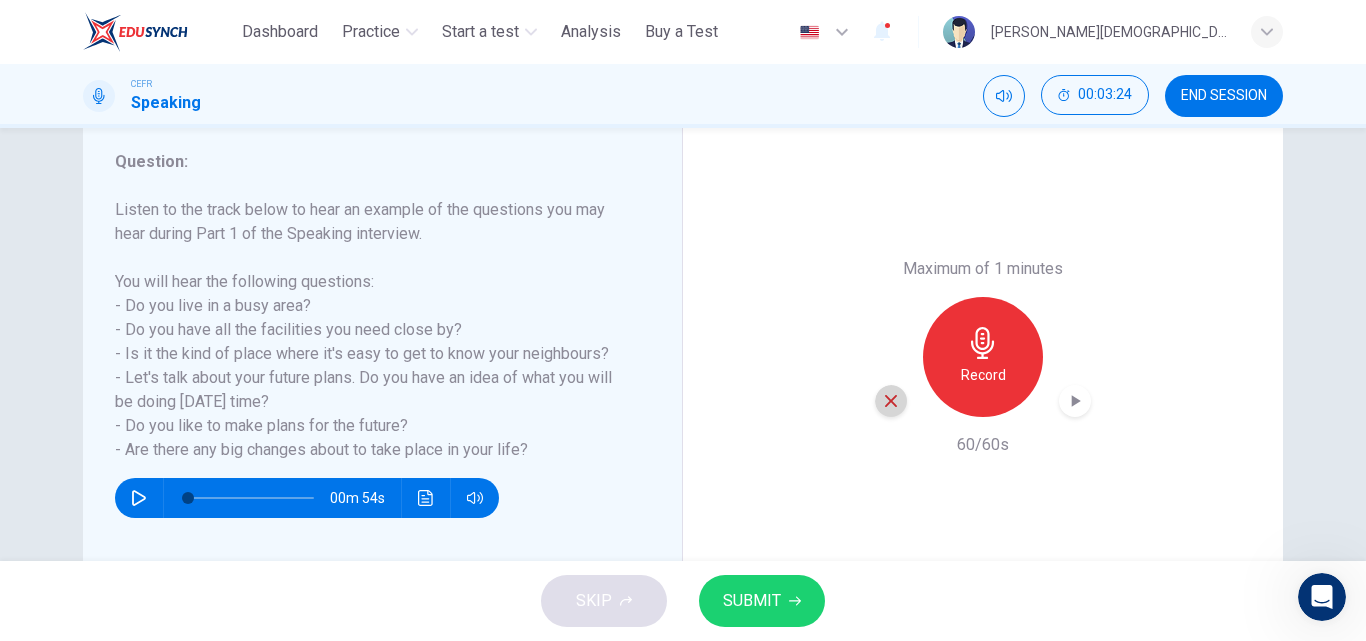 click 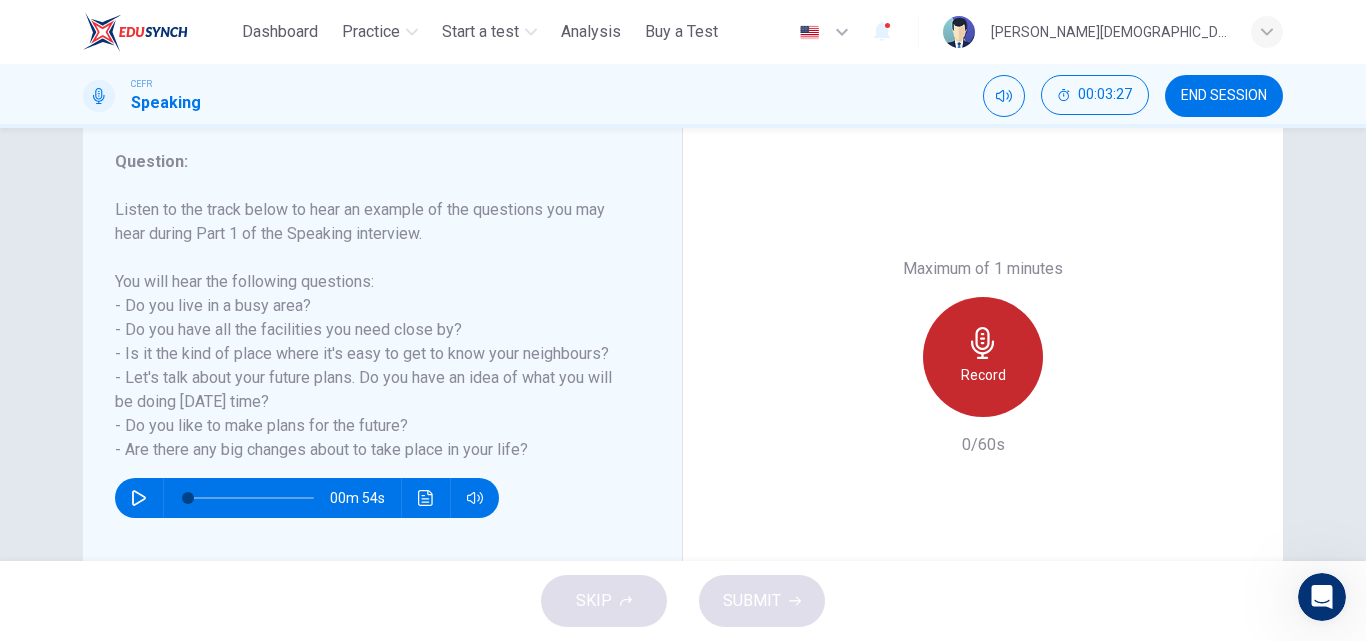 click on "Record" at bounding box center [983, 357] 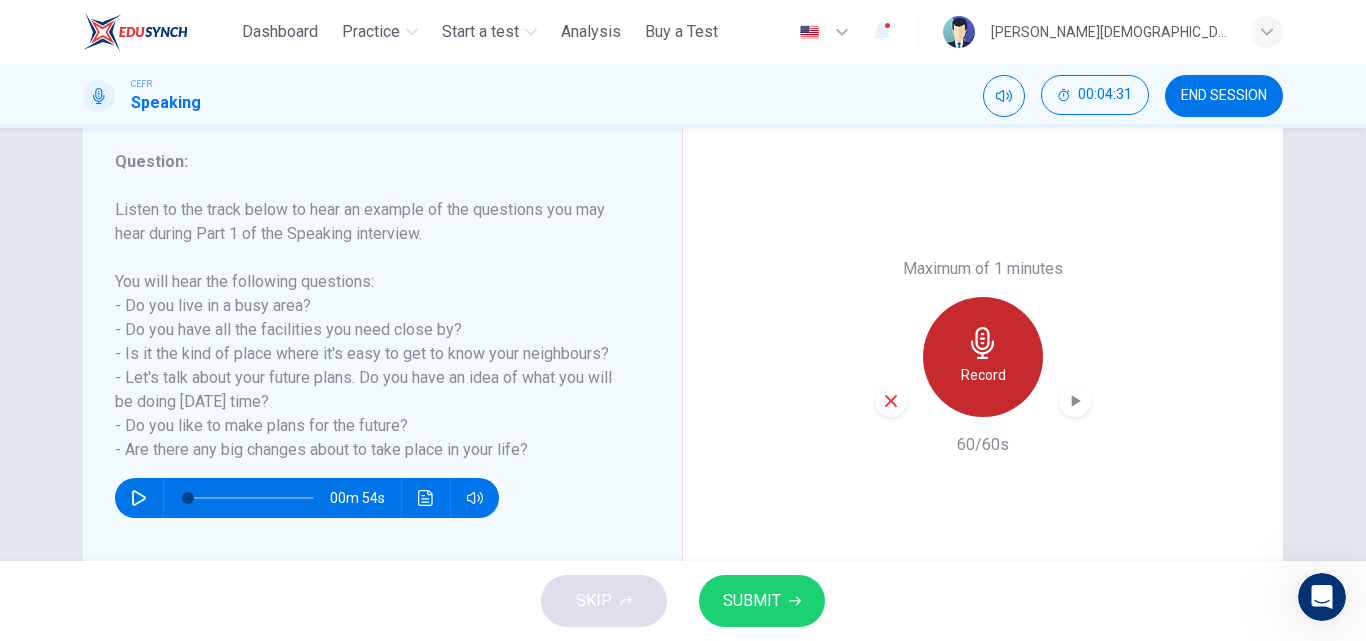 click on "Record" at bounding box center (983, 357) 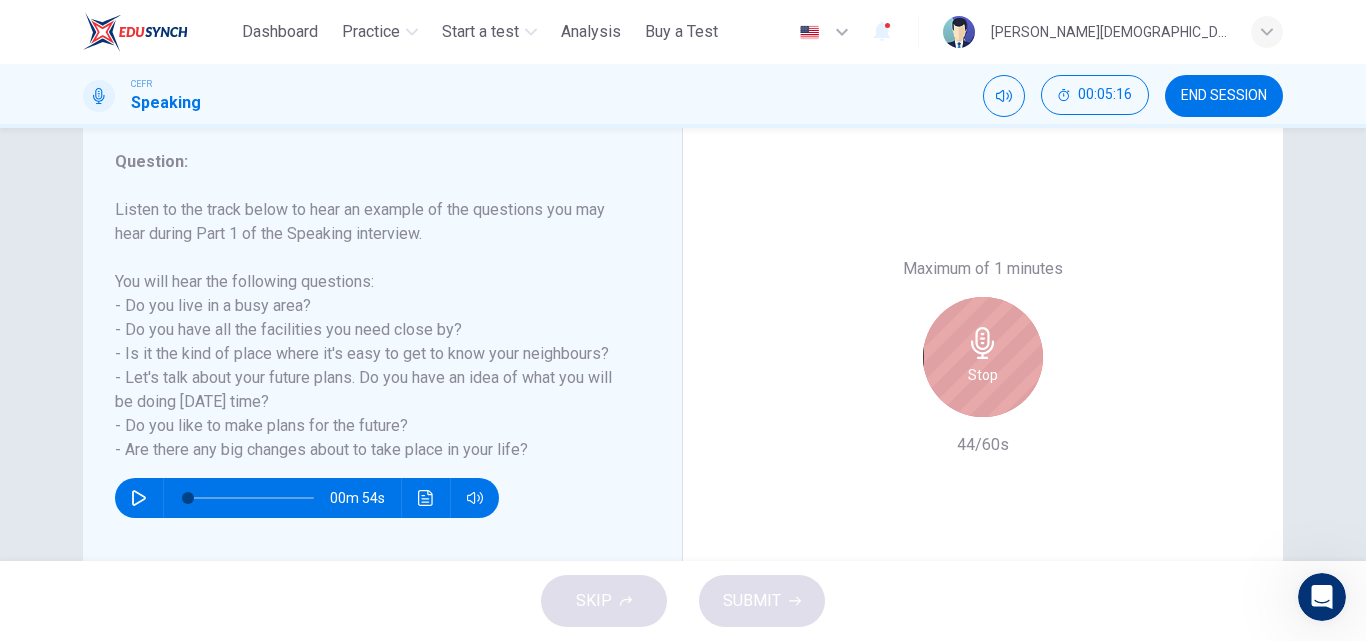 click on "Stop" at bounding box center (983, 357) 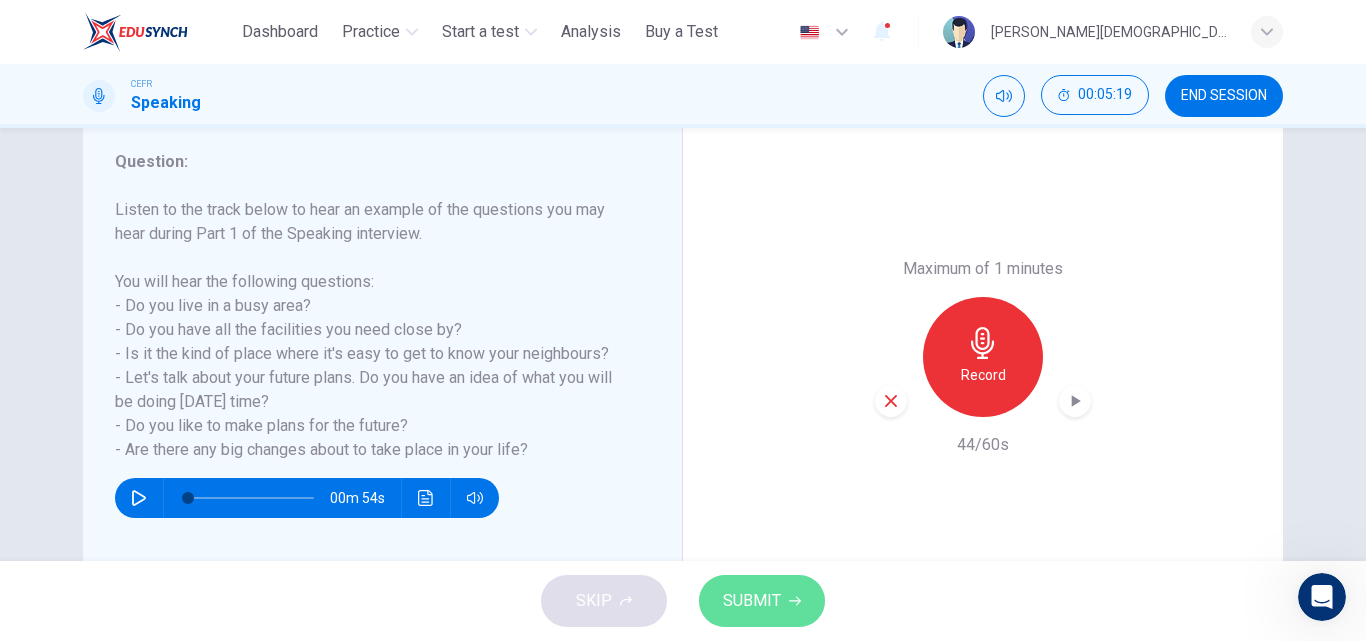 click on "SUBMIT" at bounding box center (762, 601) 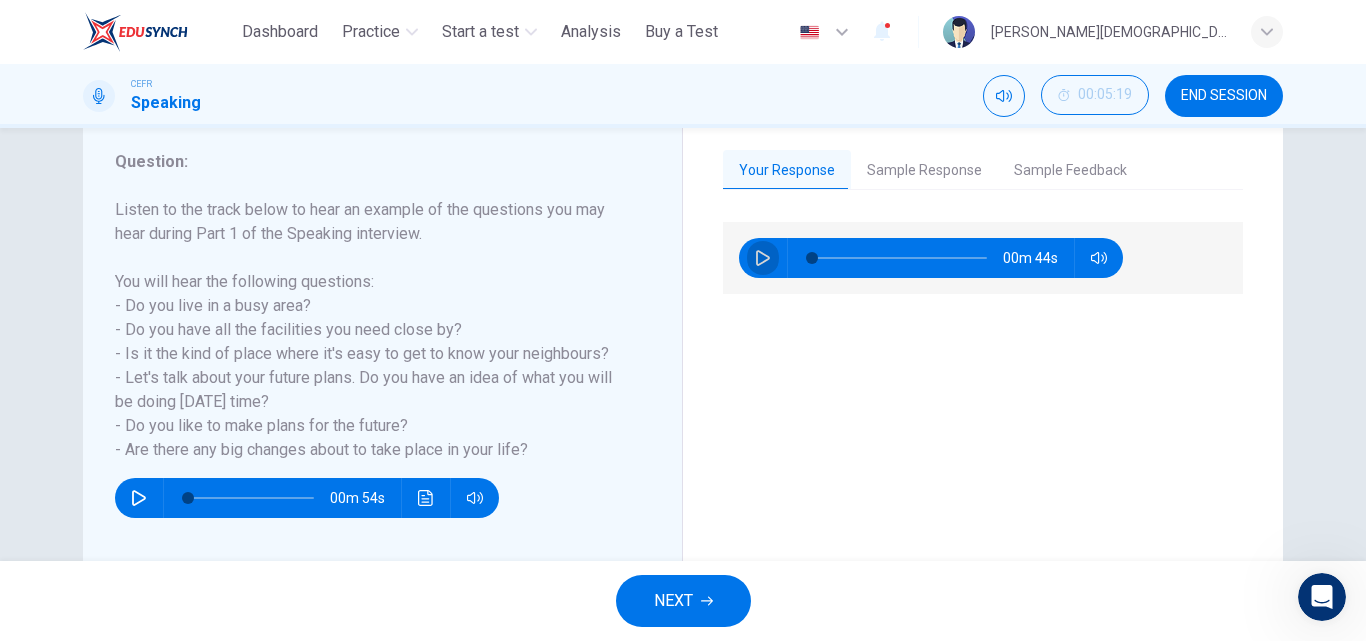 click 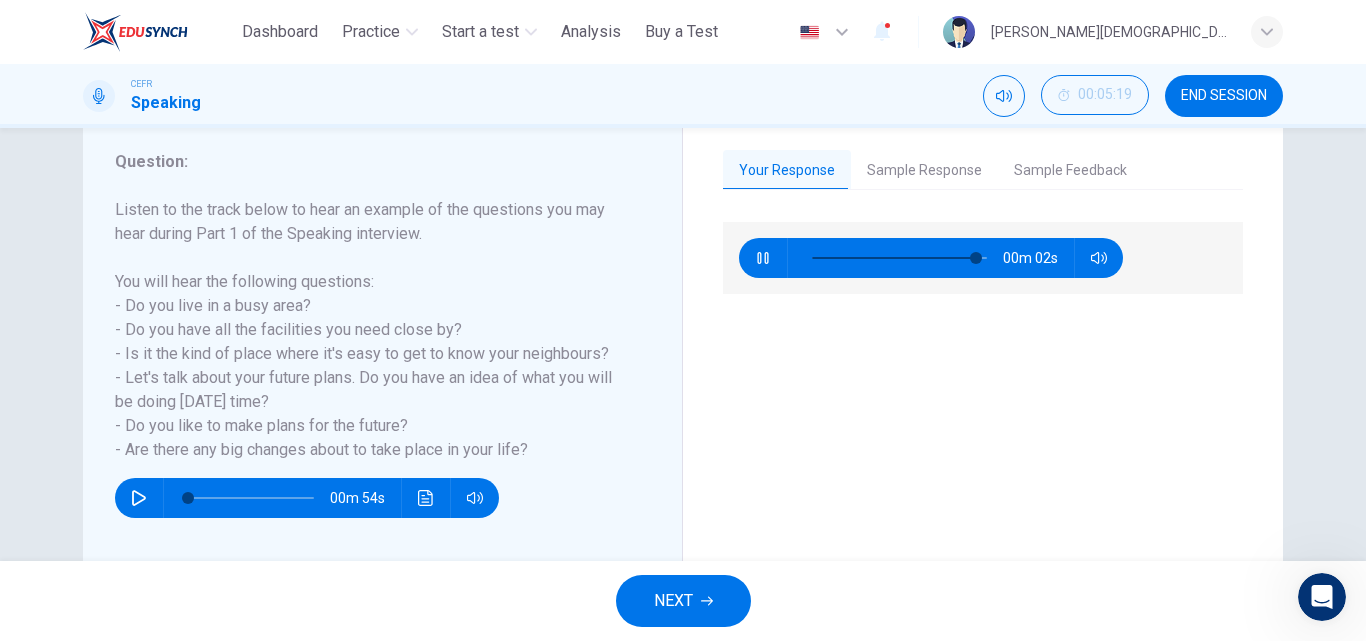 type on "**" 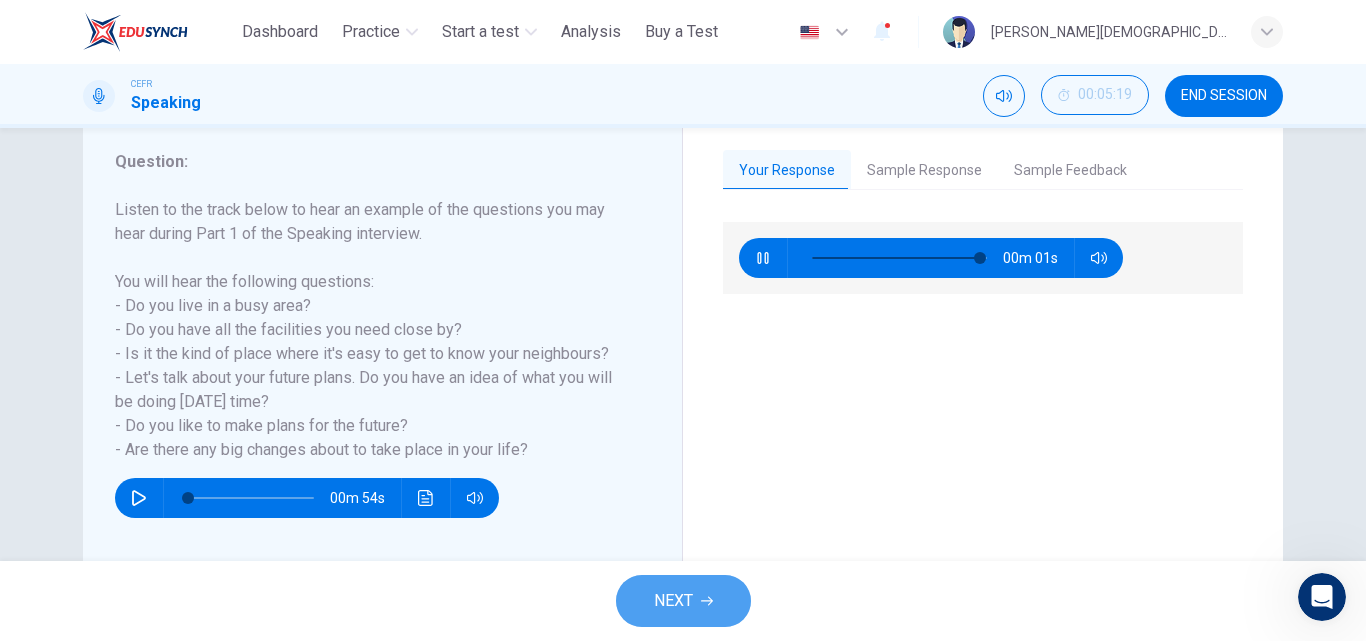 click on "NEXT" at bounding box center [673, 601] 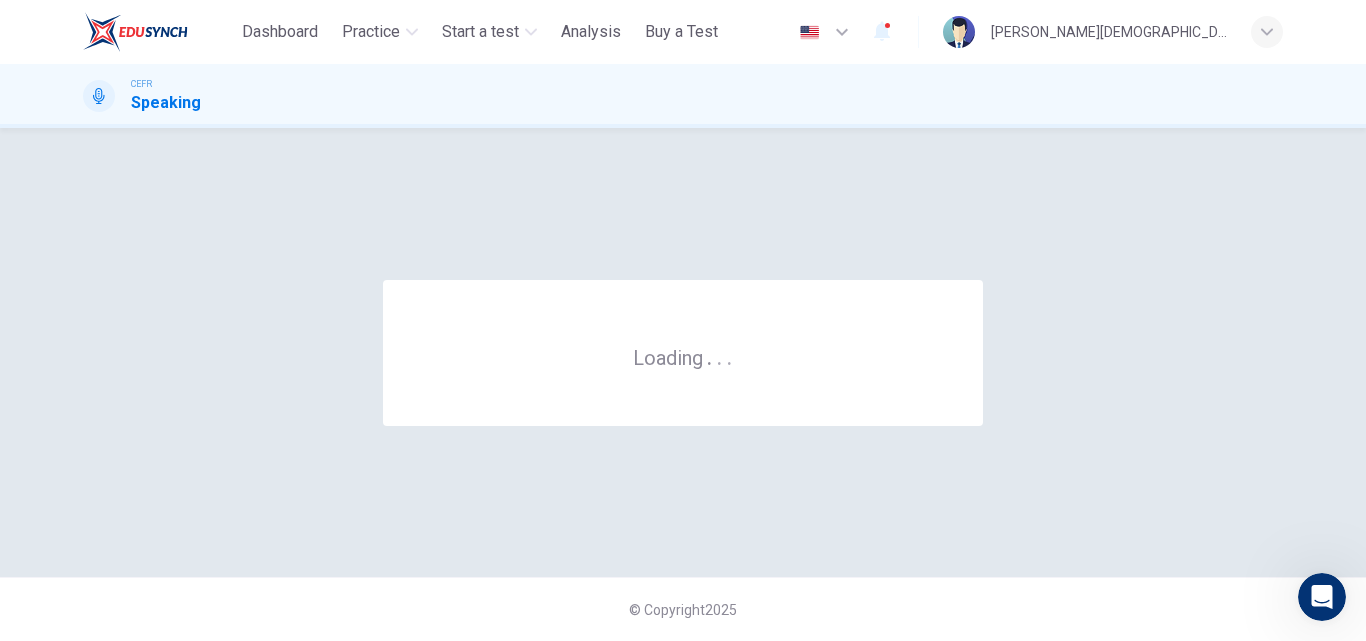 scroll, scrollTop: 0, scrollLeft: 0, axis: both 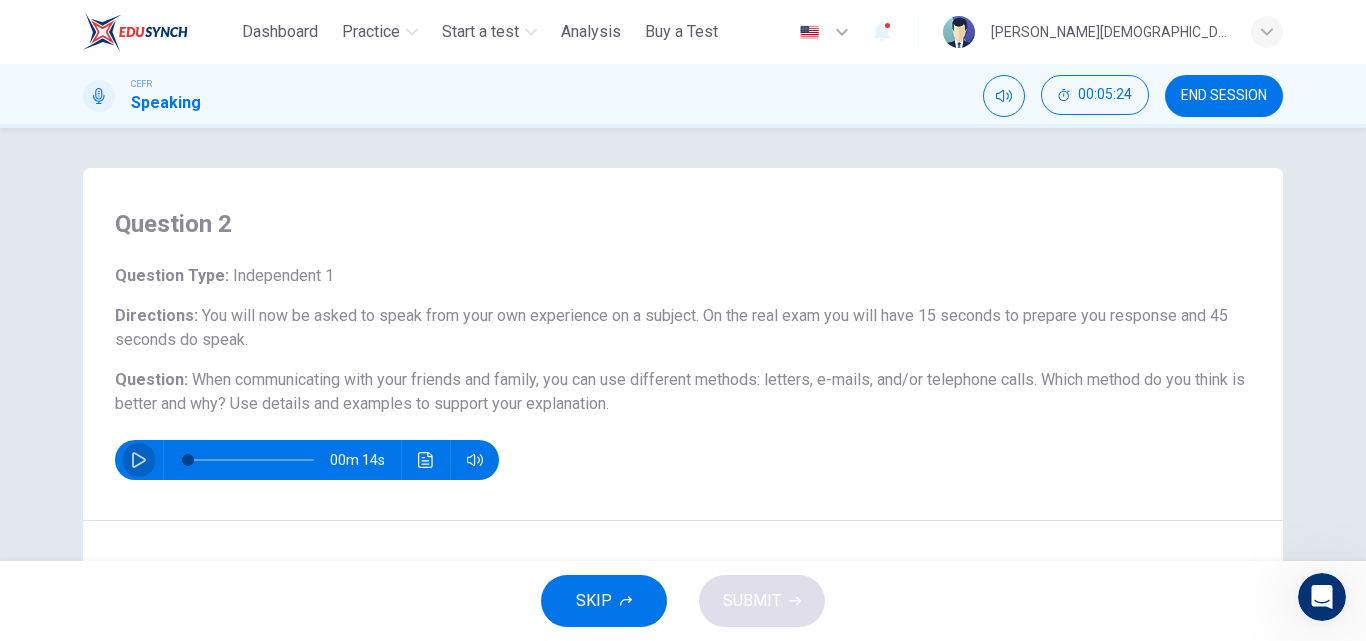 click 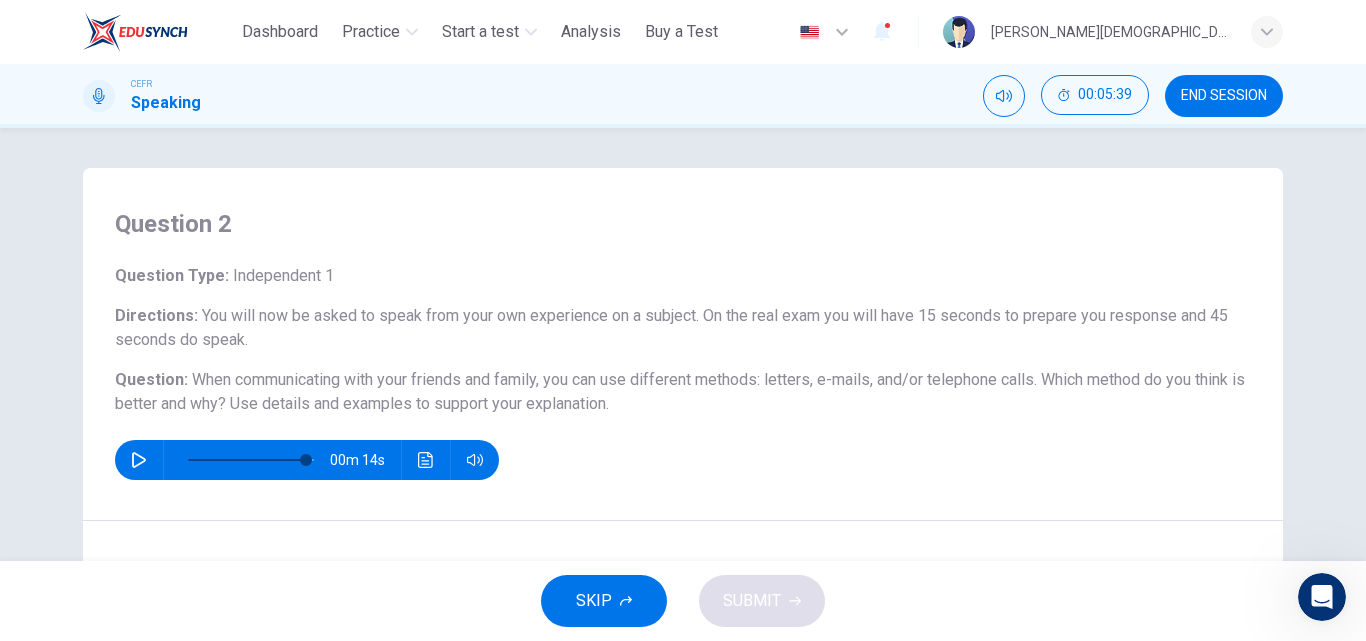type on "*" 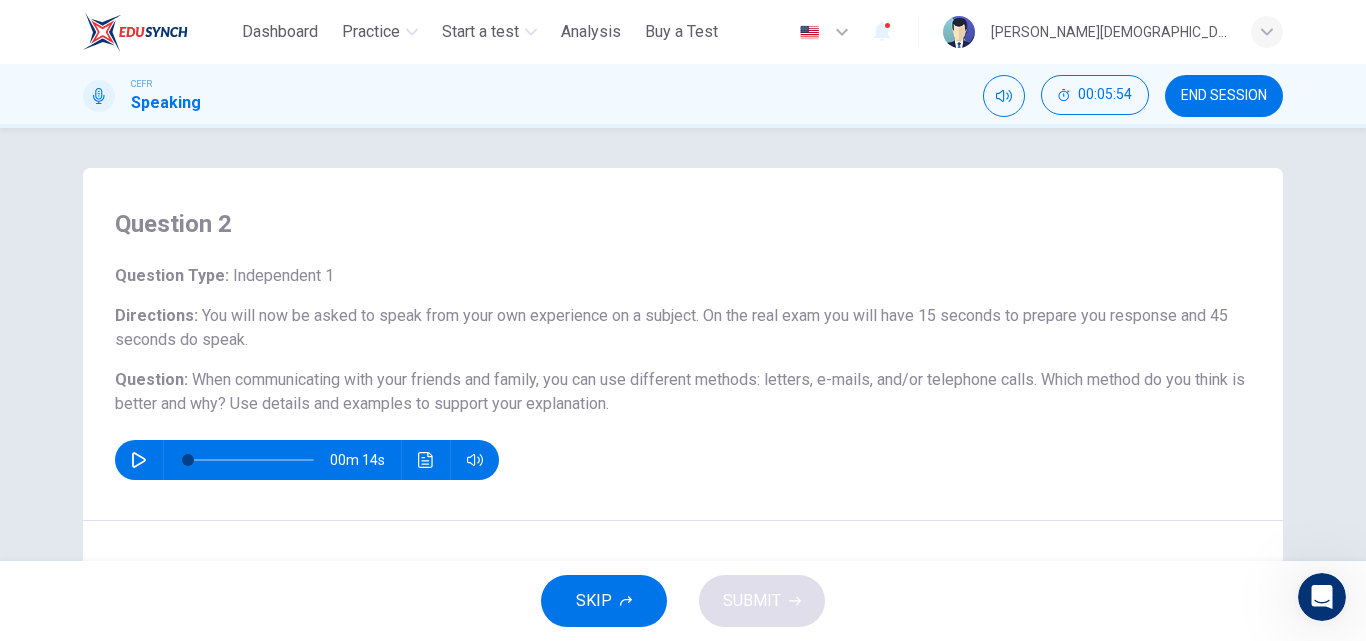 scroll, scrollTop: 342, scrollLeft: 0, axis: vertical 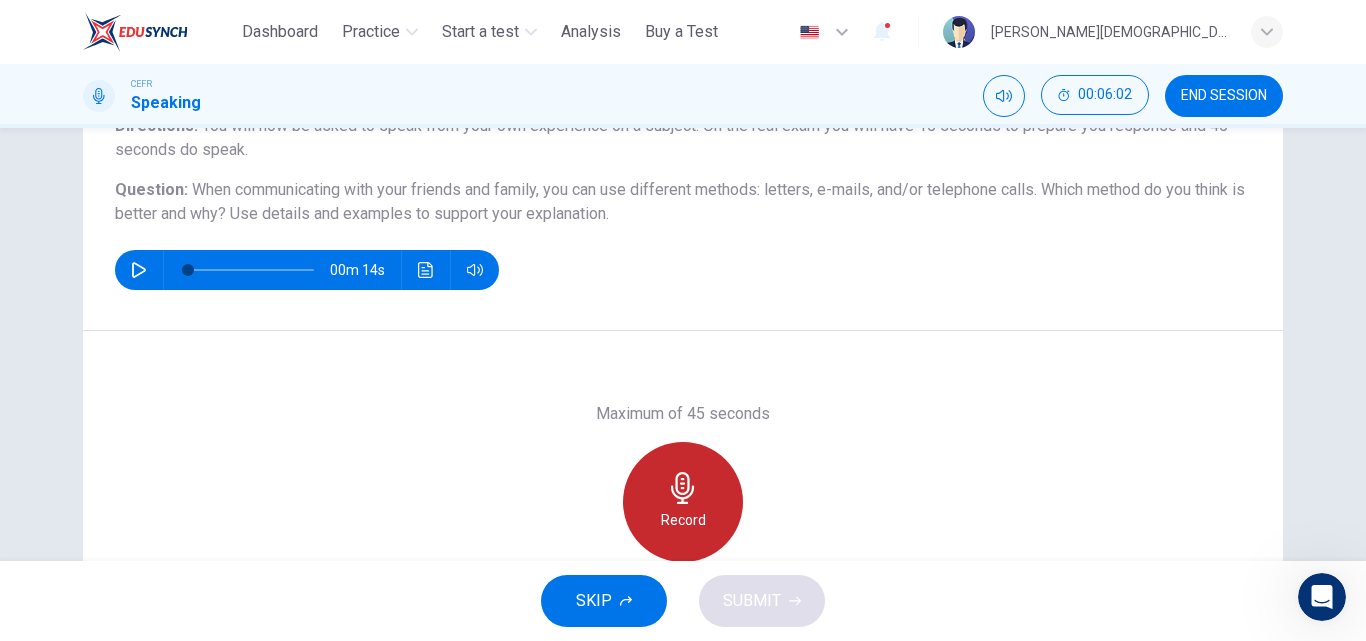 click on "Record" at bounding box center [683, 502] 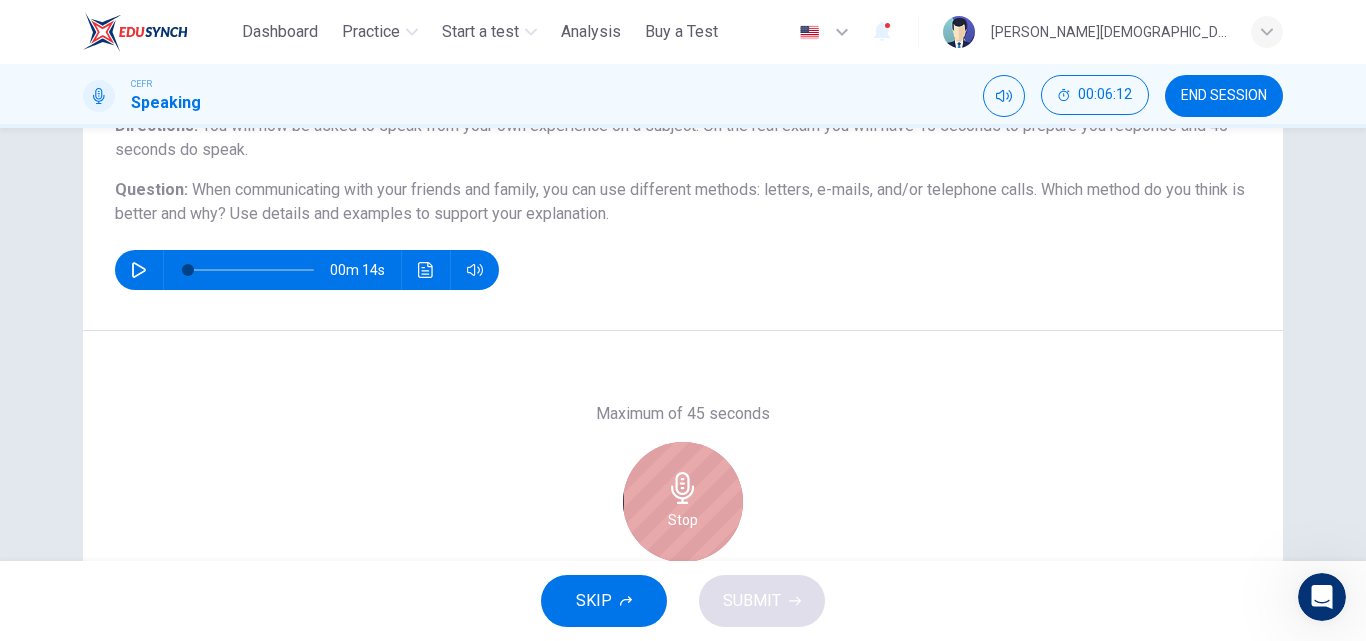 click 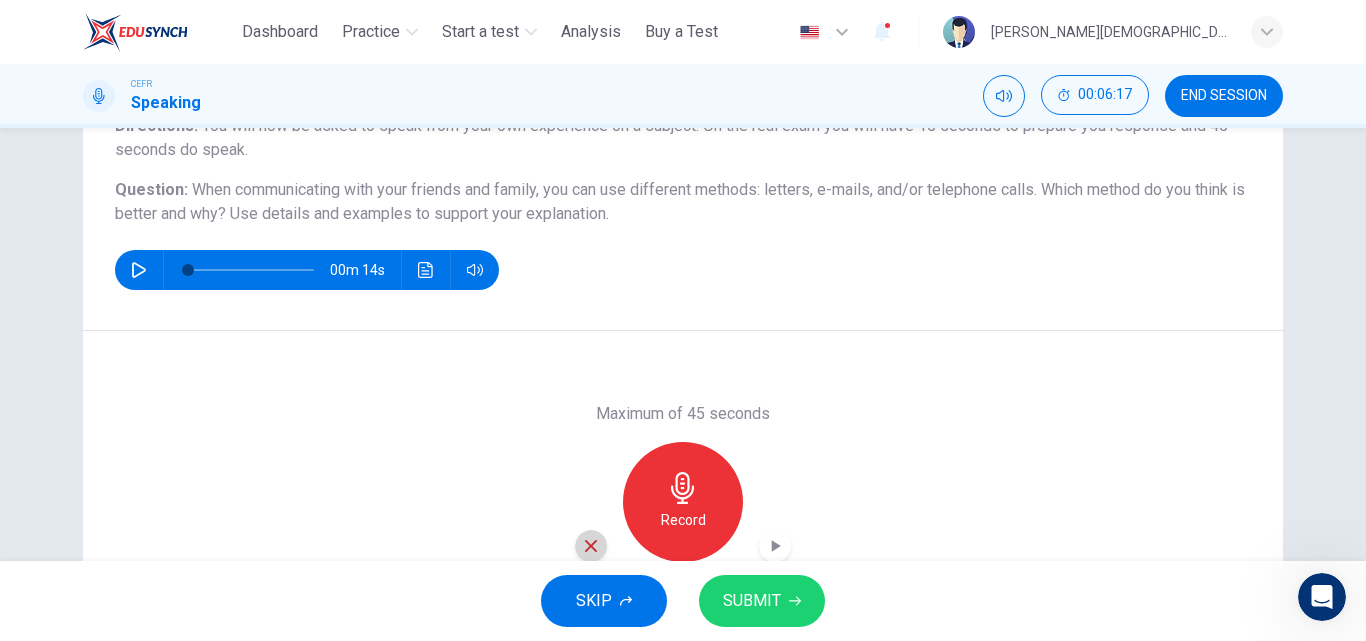 click 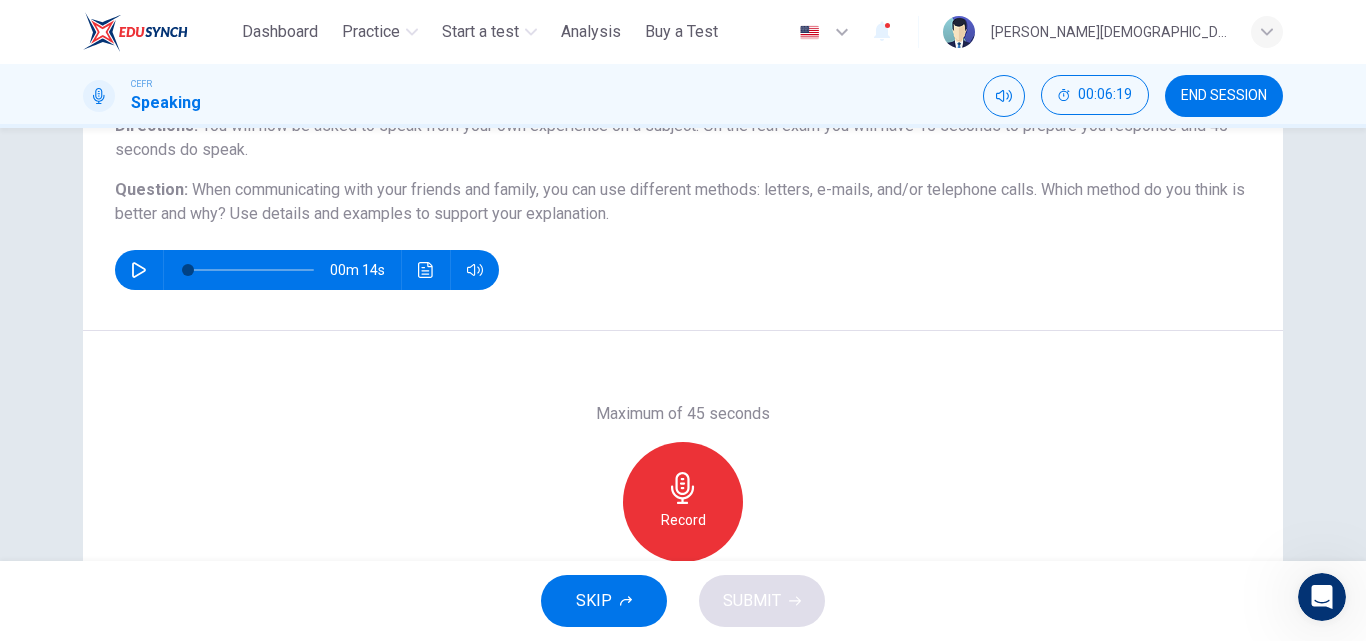 click on "Record" at bounding box center [683, 502] 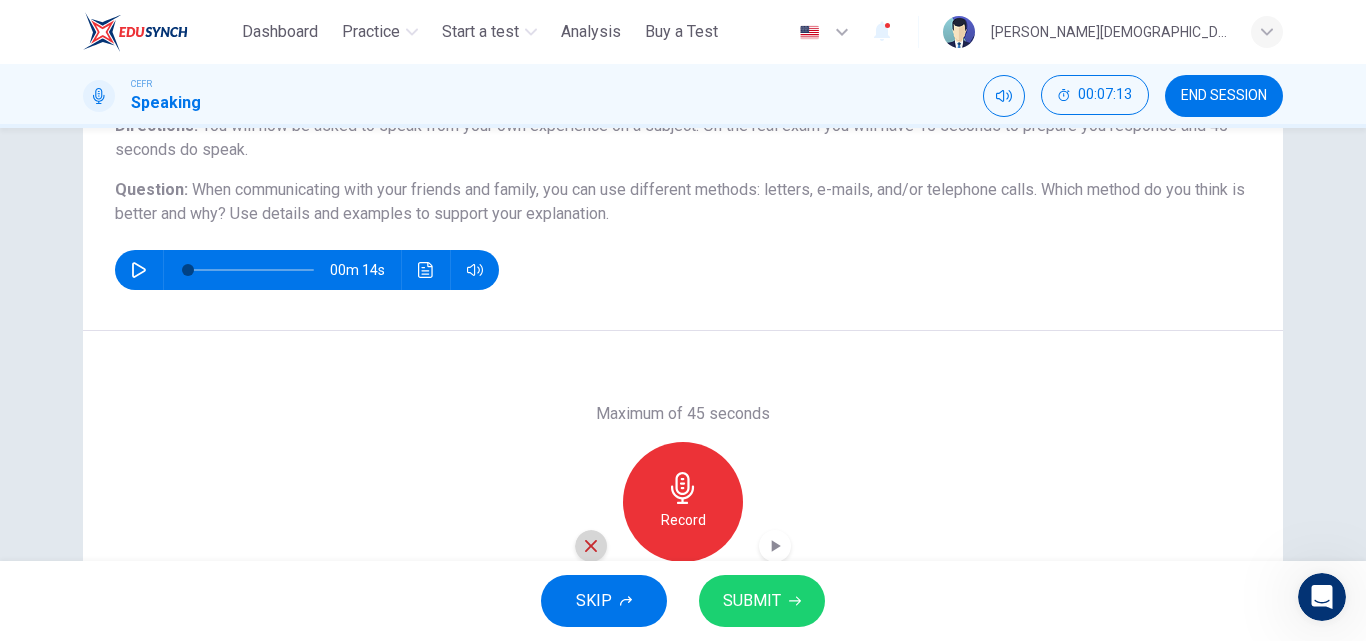 click 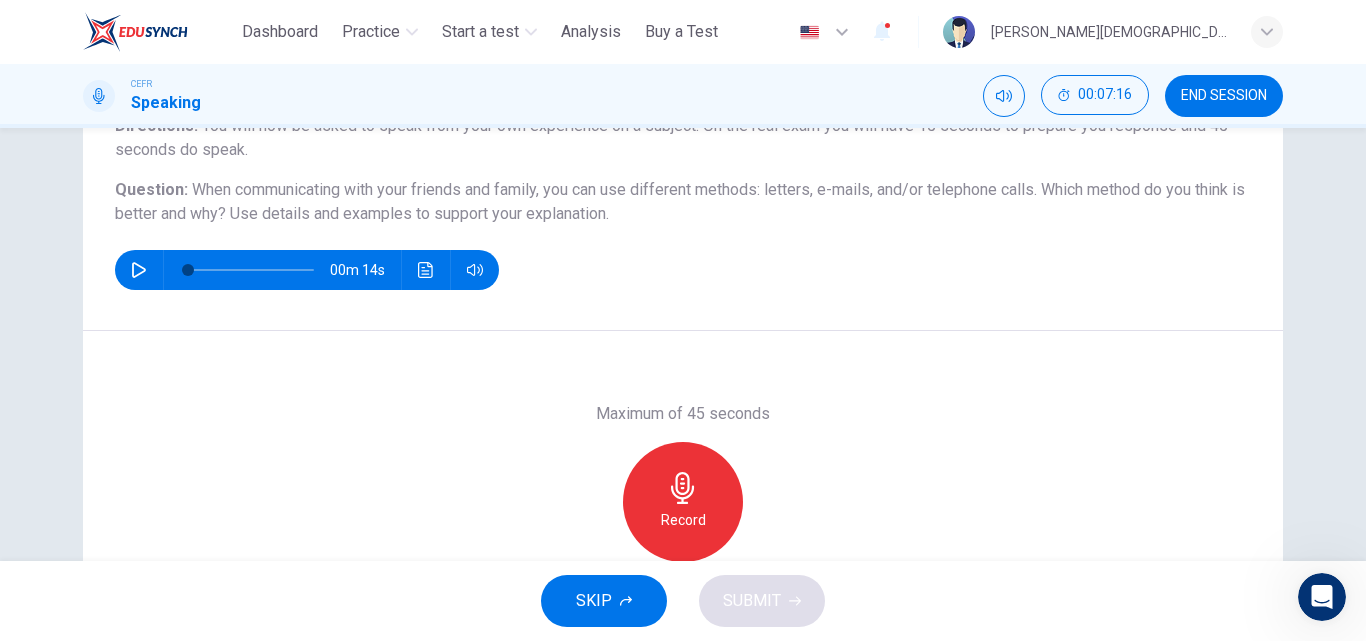 click on "Record" at bounding box center [683, 520] 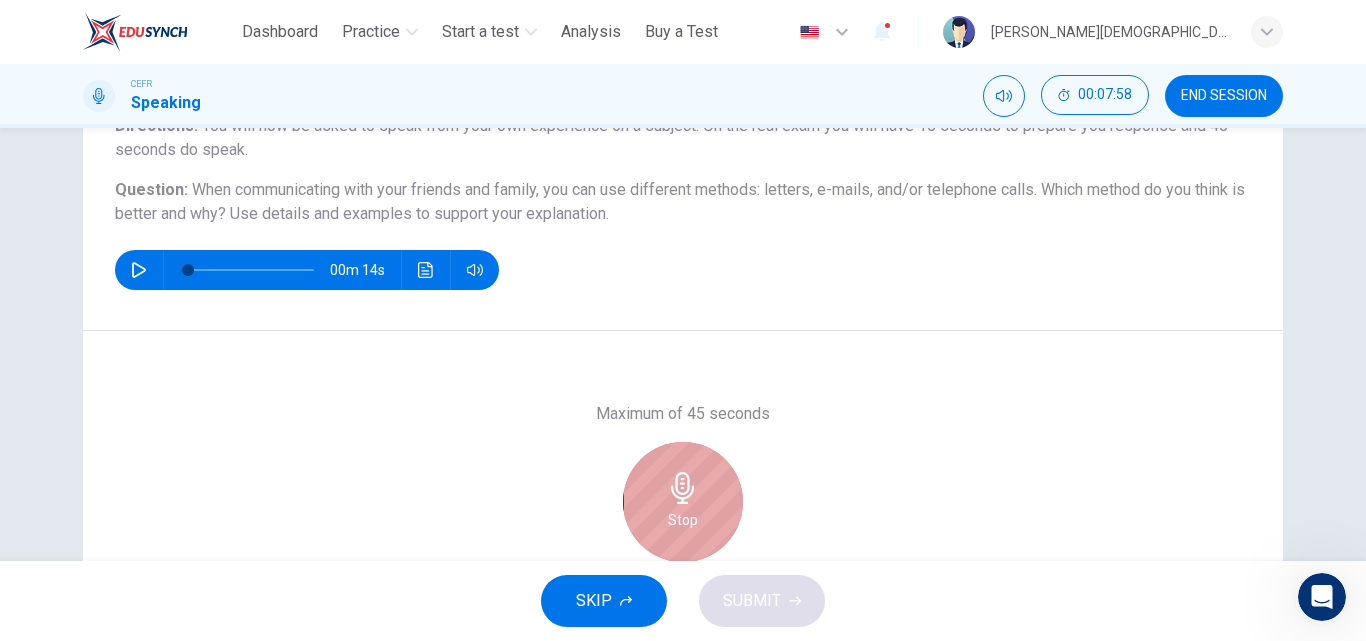 click on "Stop" at bounding box center [683, 520] 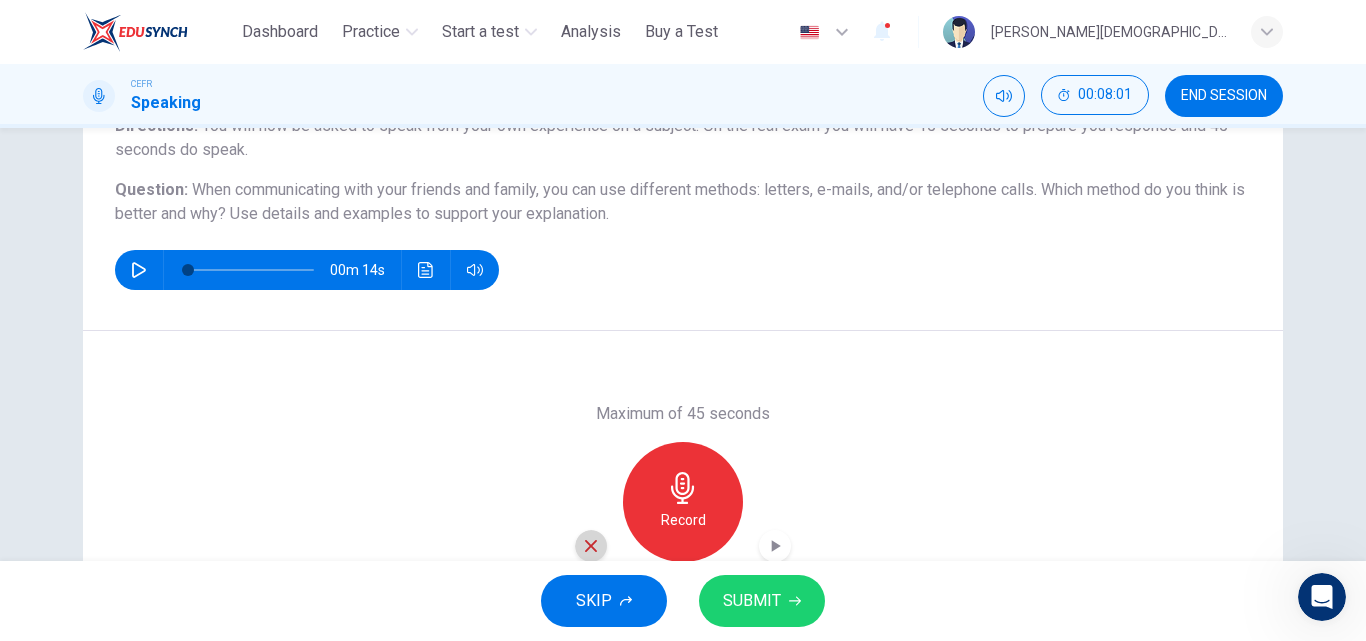 click 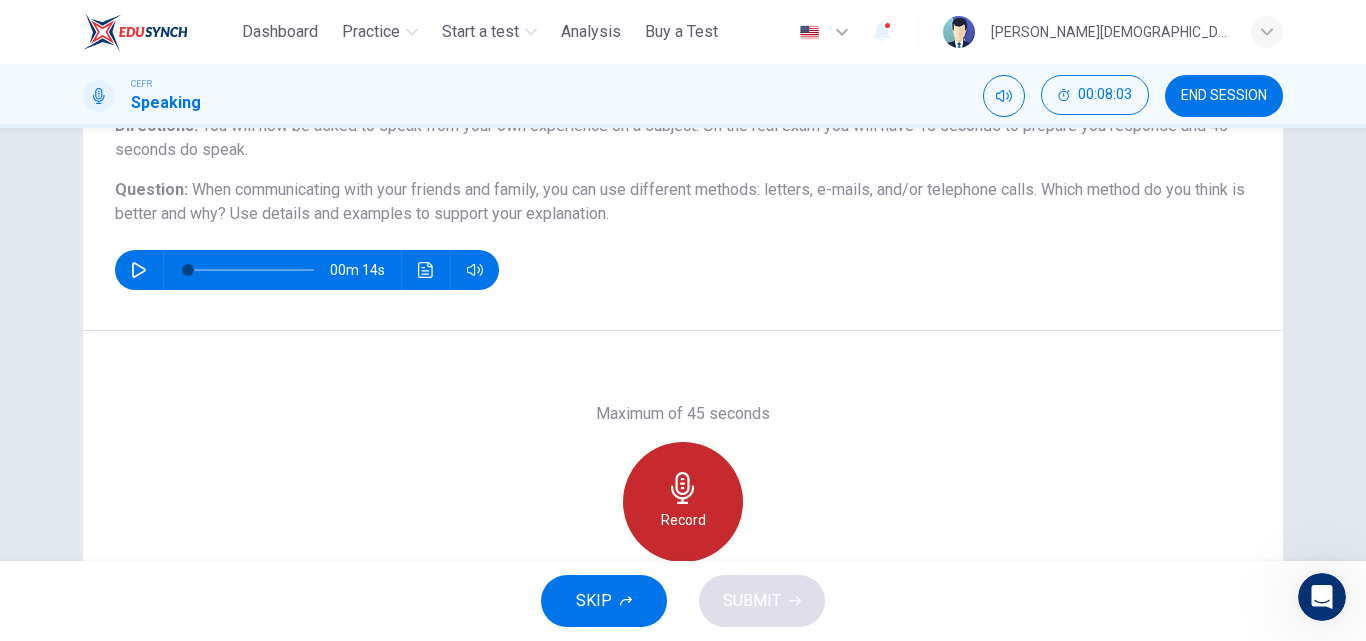 click on "Record" at bounding box center (683, 502) 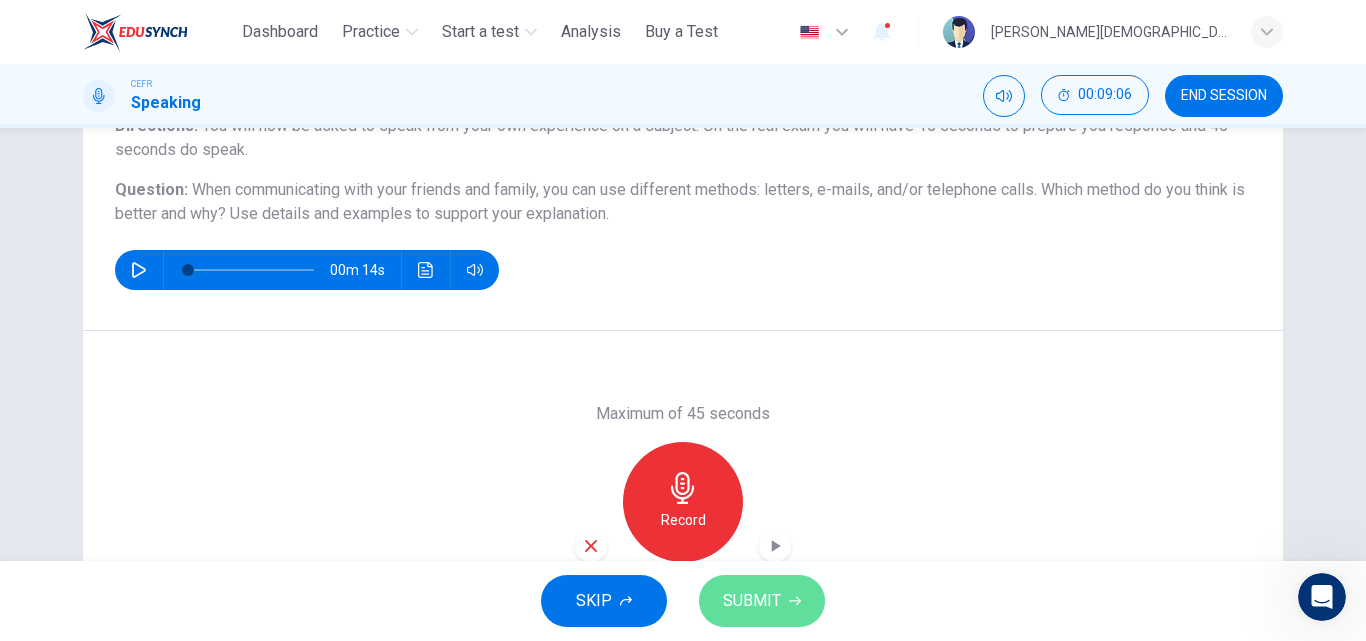 click on "SUBMIT" at bounding box center (762, 601) 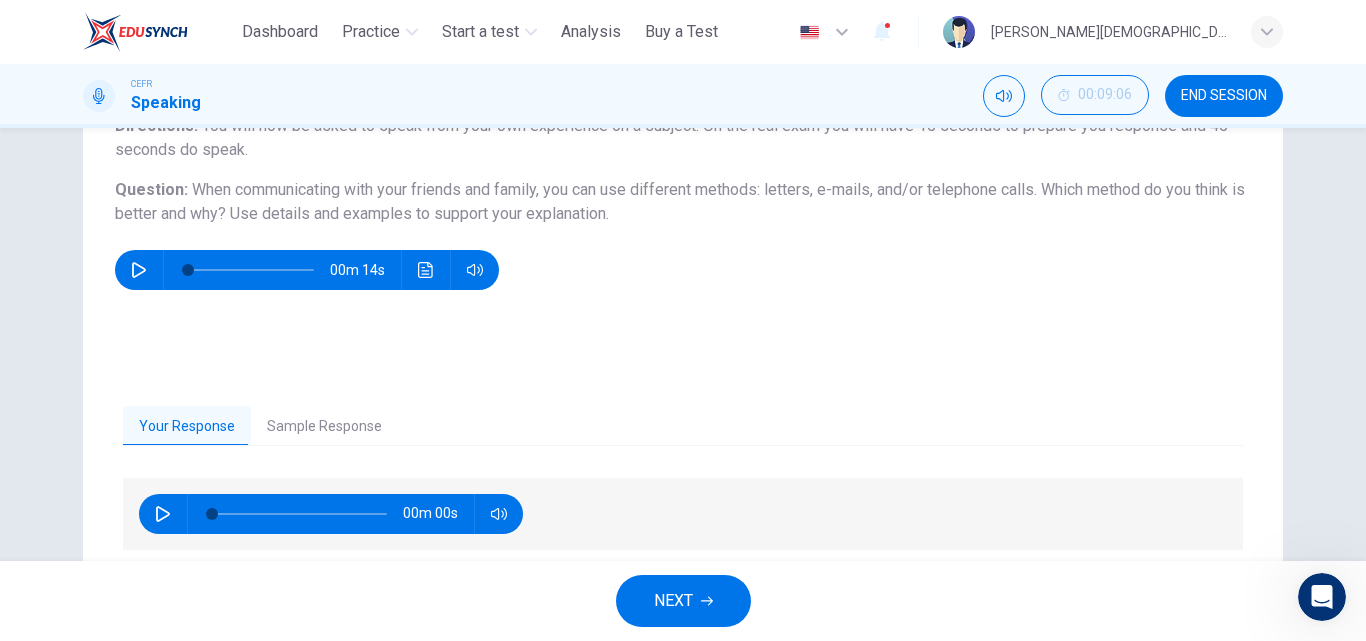 click 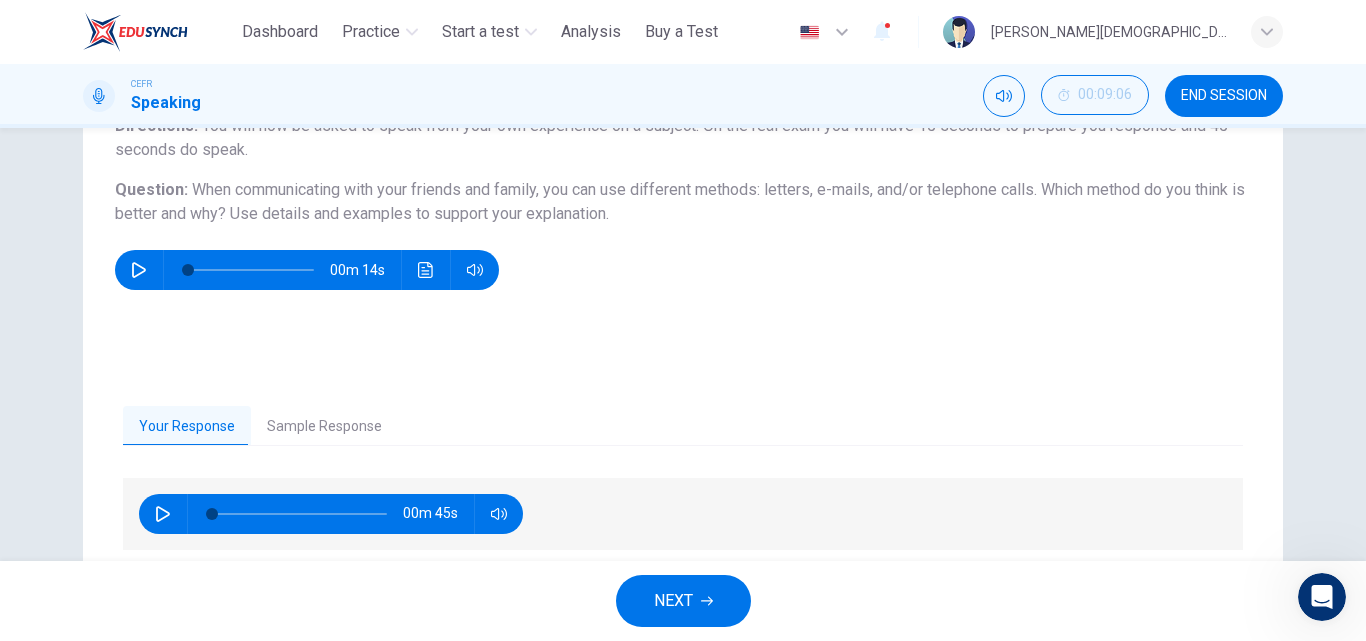 type on "*" 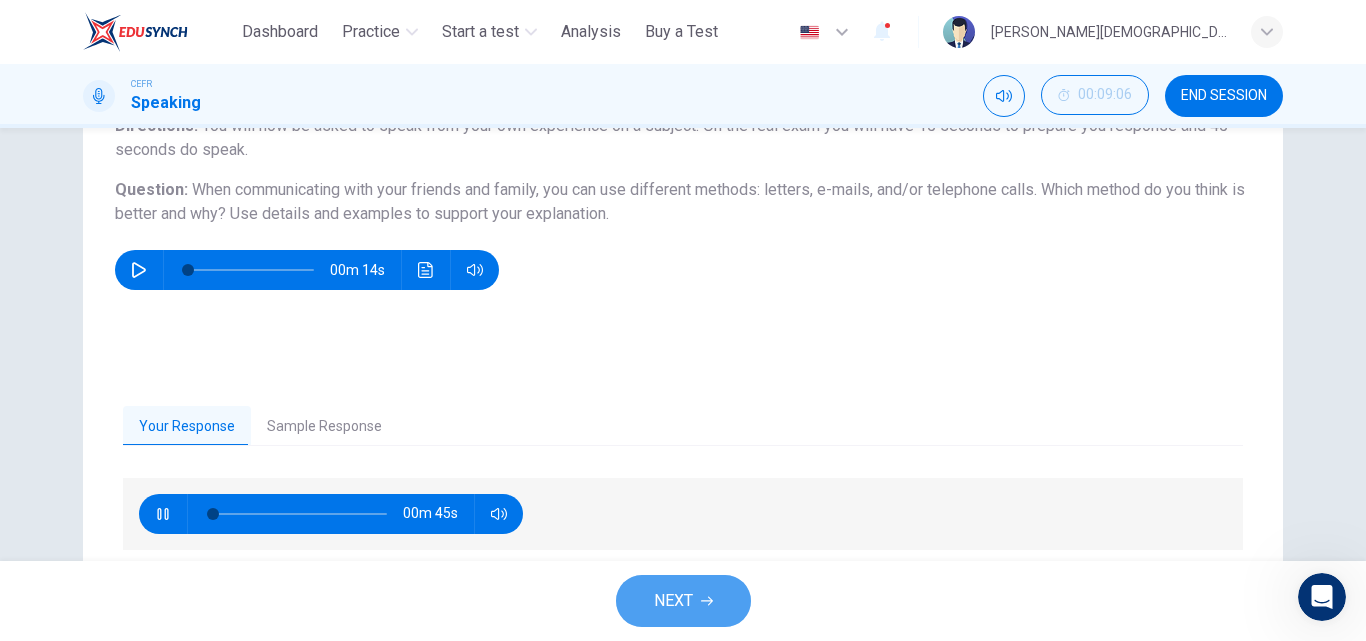 click on "NEXT" at bounding box center [673, 601] 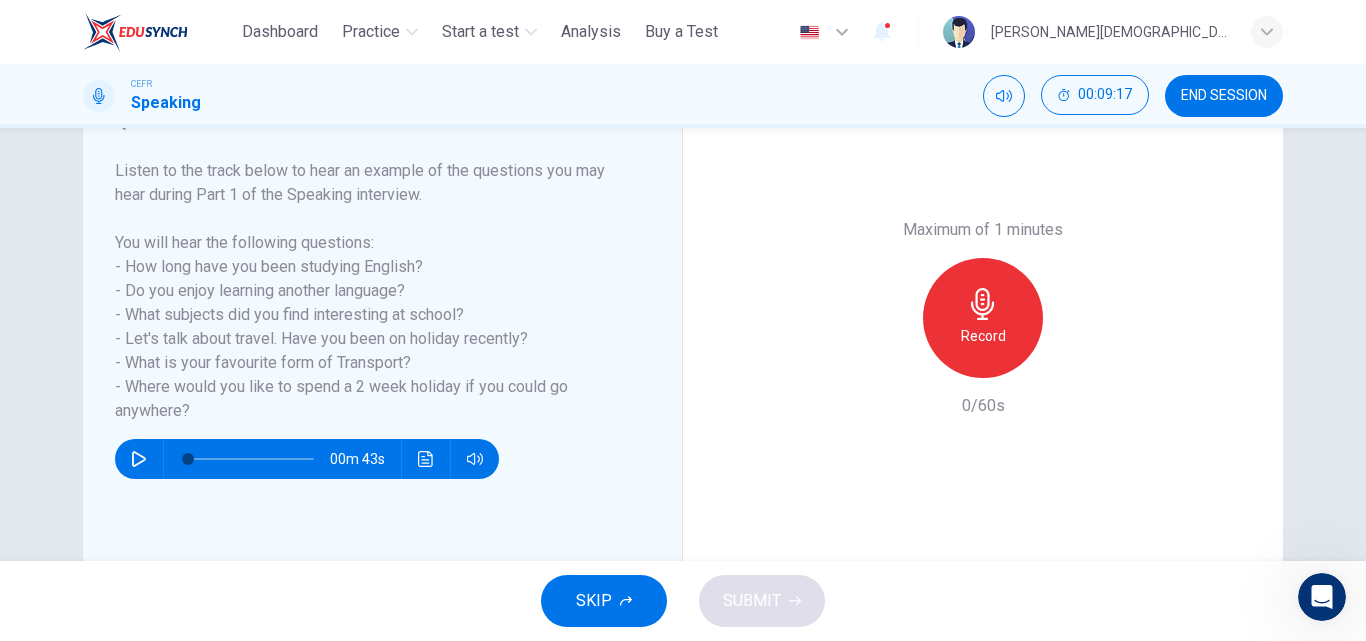 scroll, scrollTop: 302, scrollLeft: 0, axis: vertical 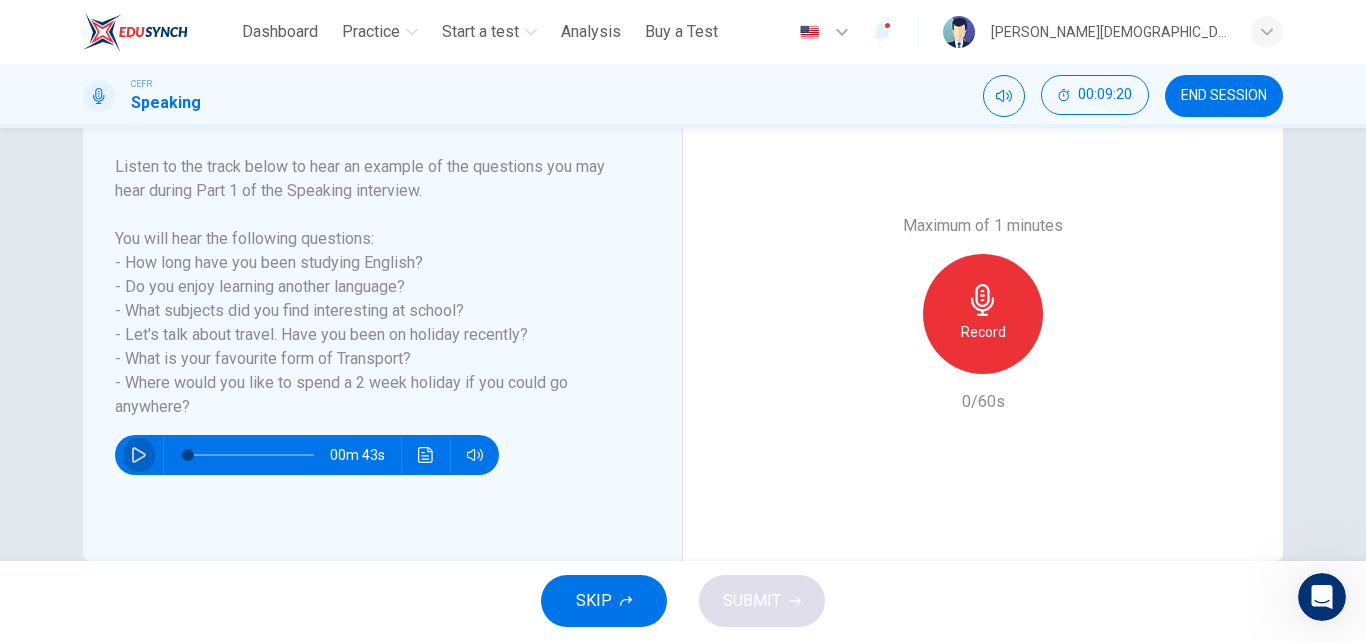 click at bounding box center (139, 455) 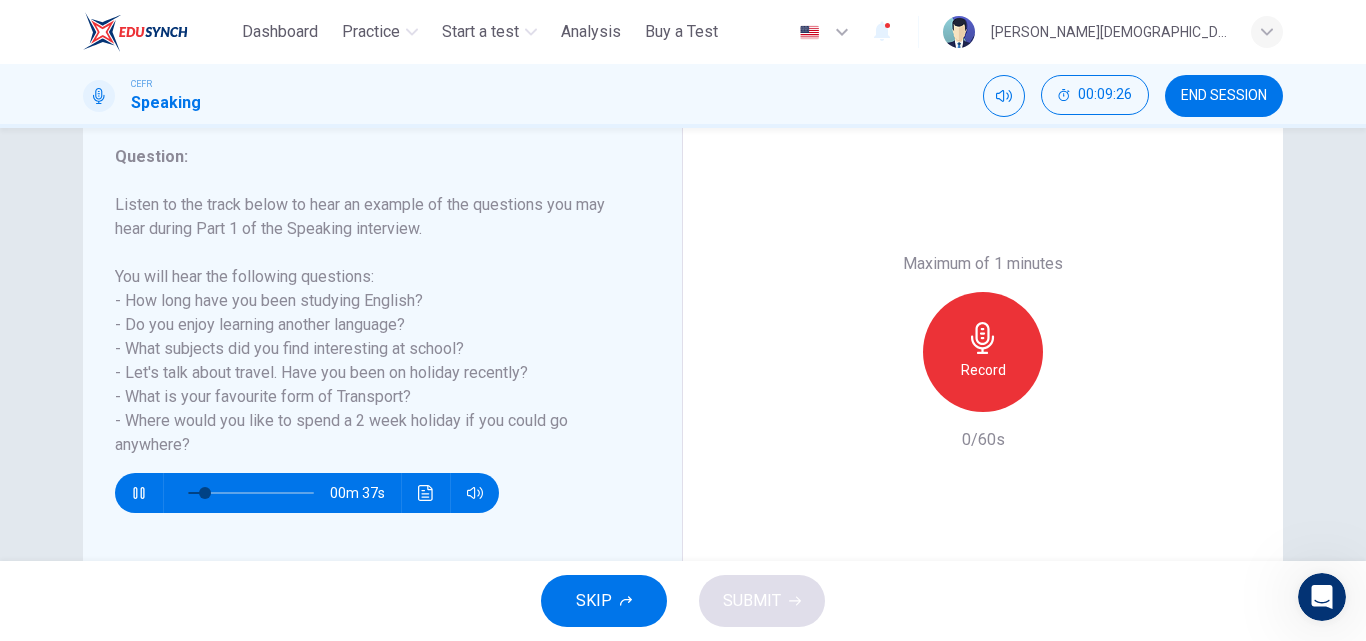 scroll, scrollTop: 260, scrollLeft: 0, axis: vertical 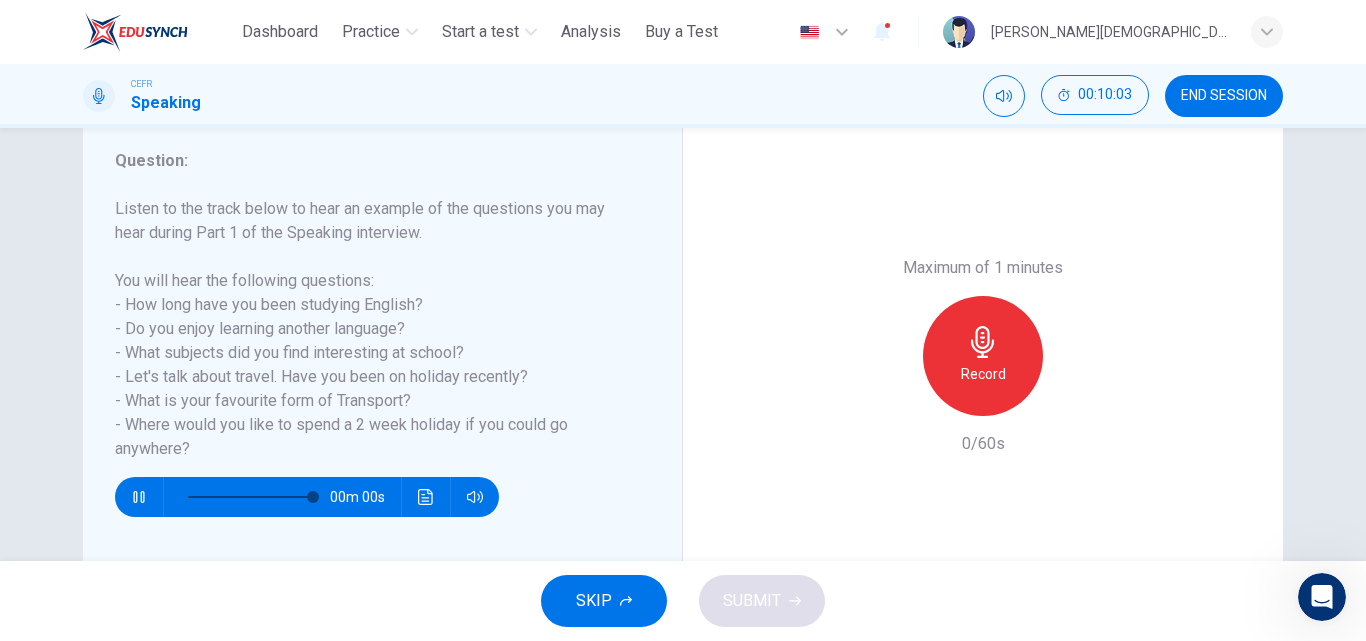 type on "*" 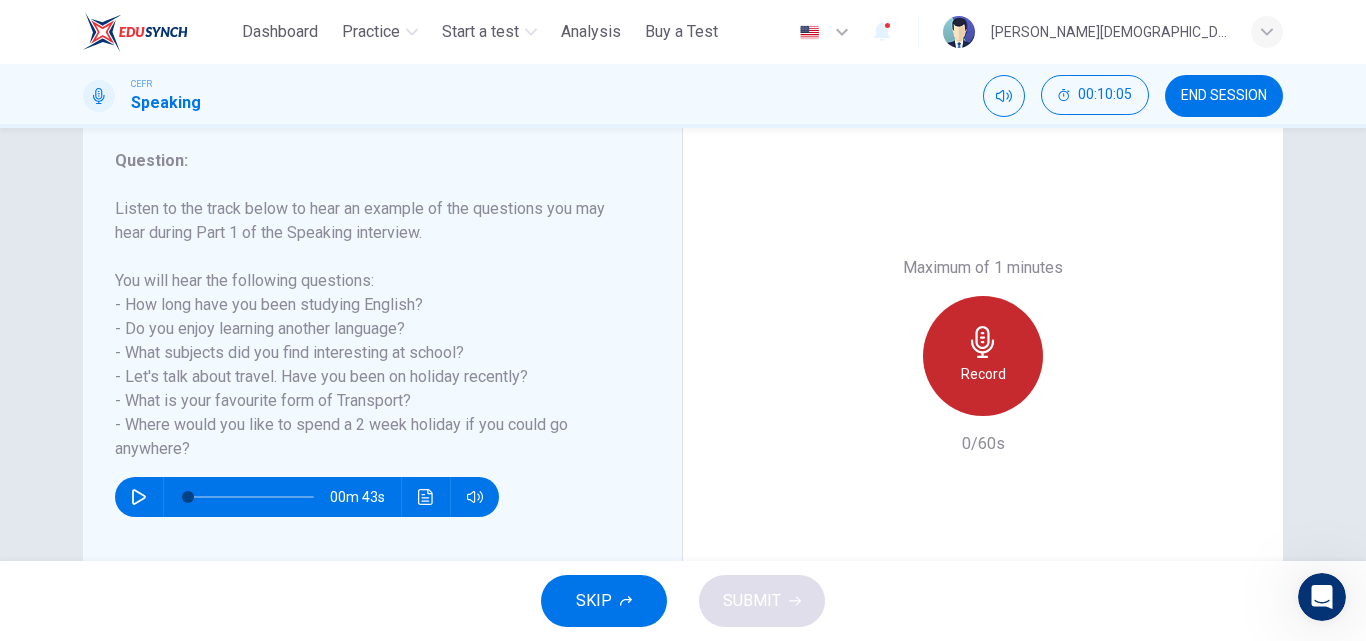 click on "Record" at bounding box center (983, 356) 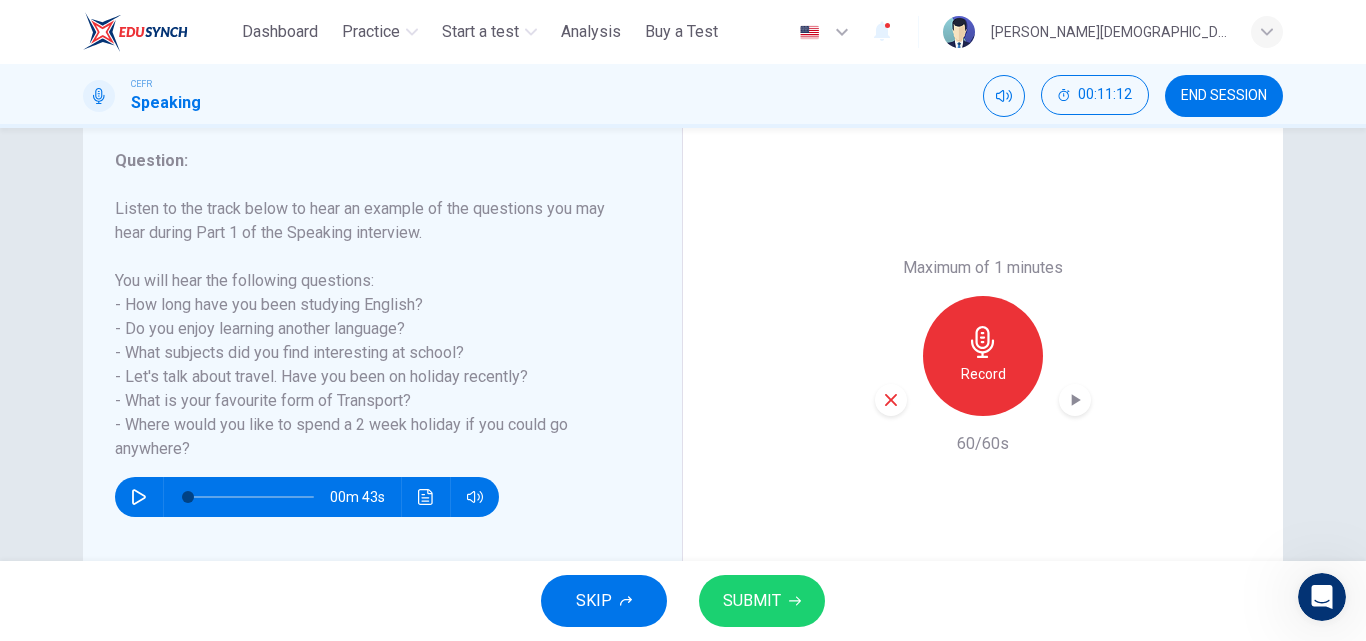 click on "SUBMIT" at bounding box center (752, 601) 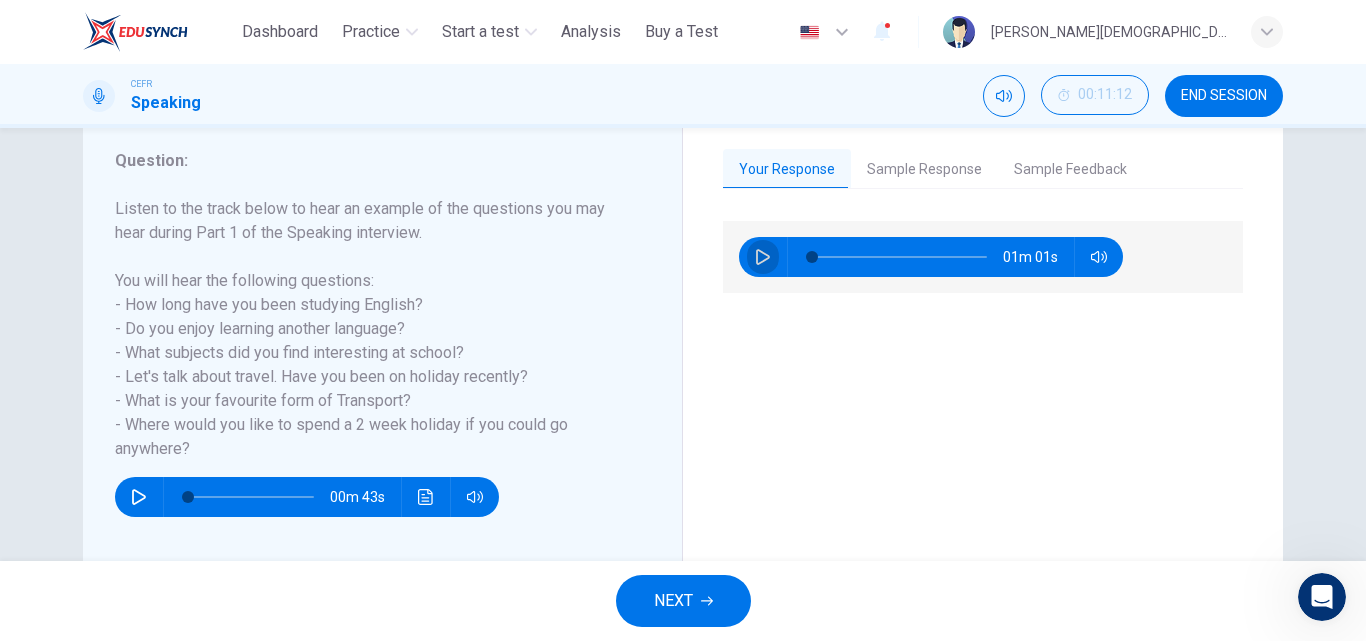 click at bounding box center (763, 257) 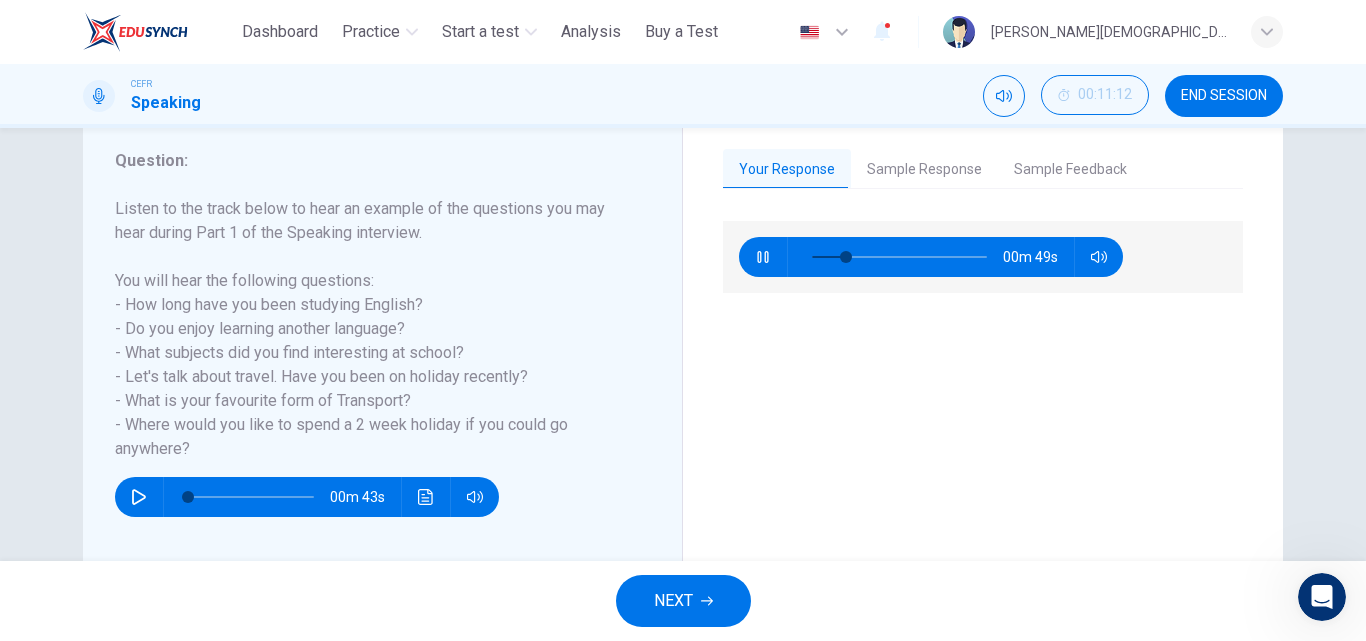 type on "**" 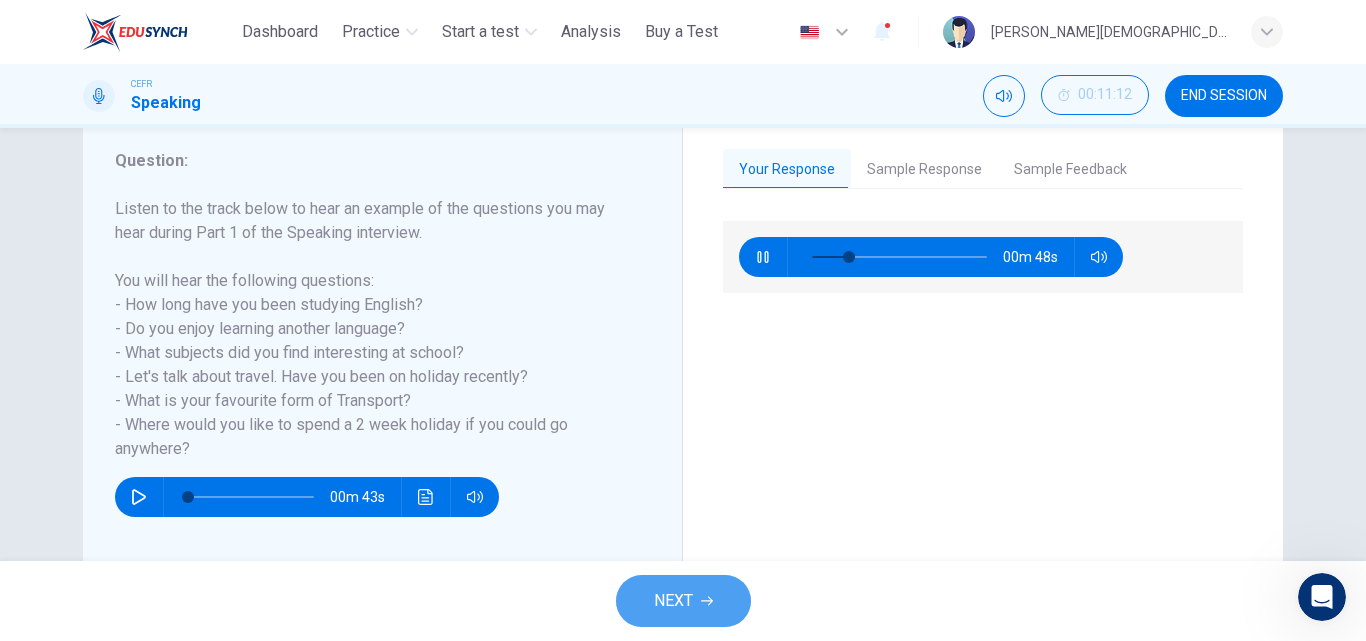 click on "NEXT" at bounding box center [683, 601] 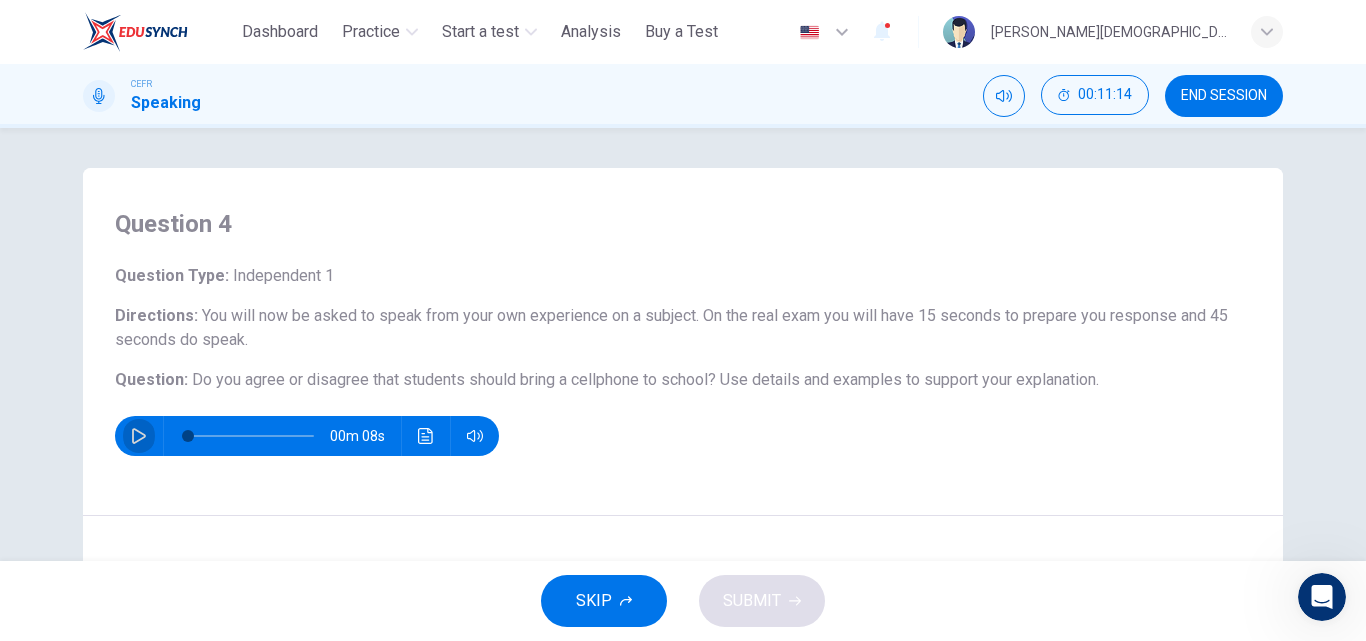 click 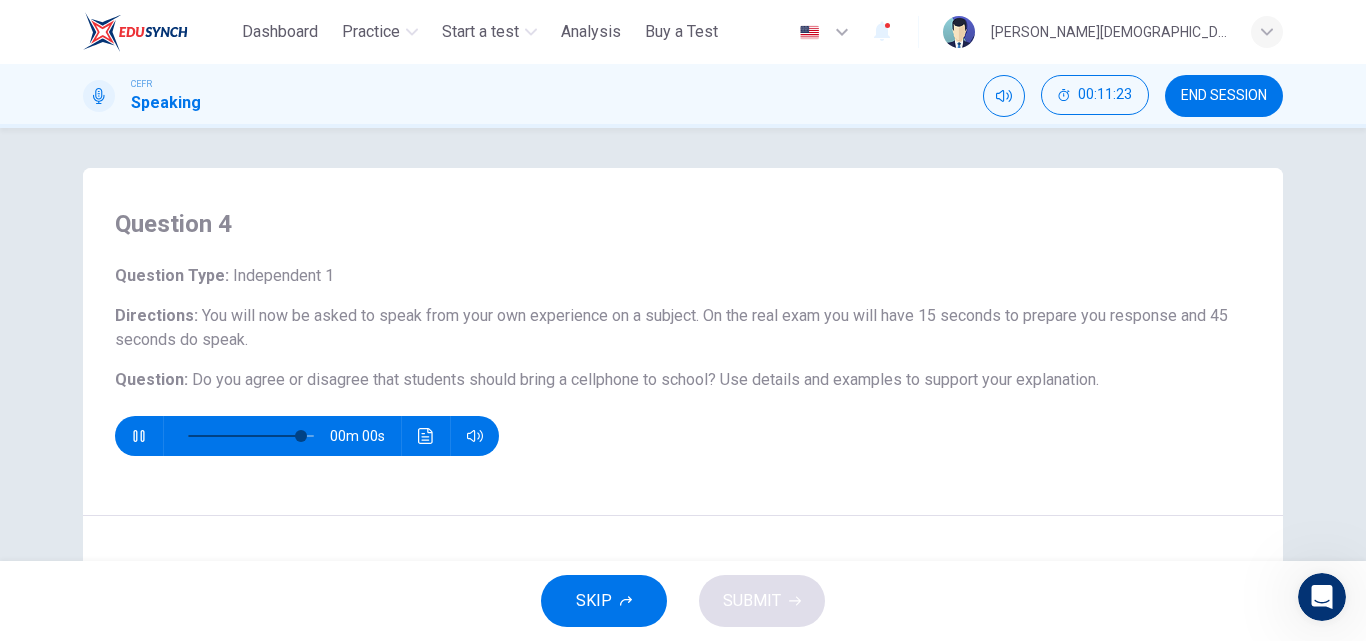 type on "*" 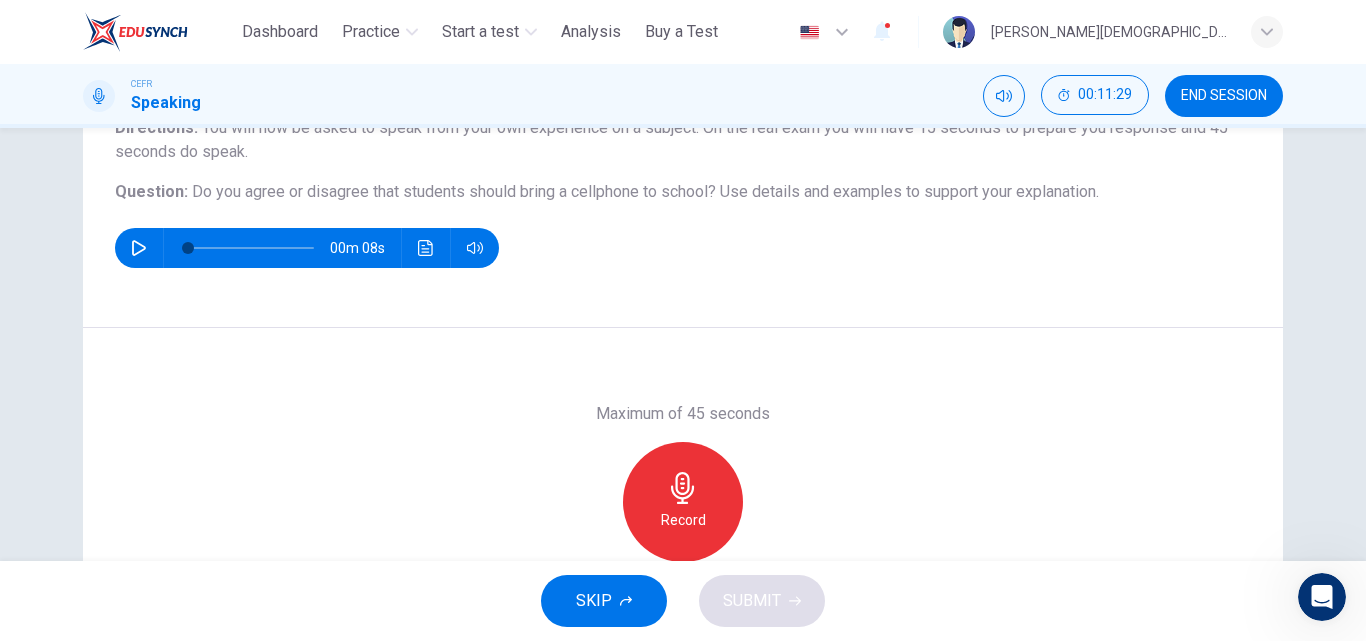 scroll, scrollTop: 174, scrollLeft: 0, axis: vertical 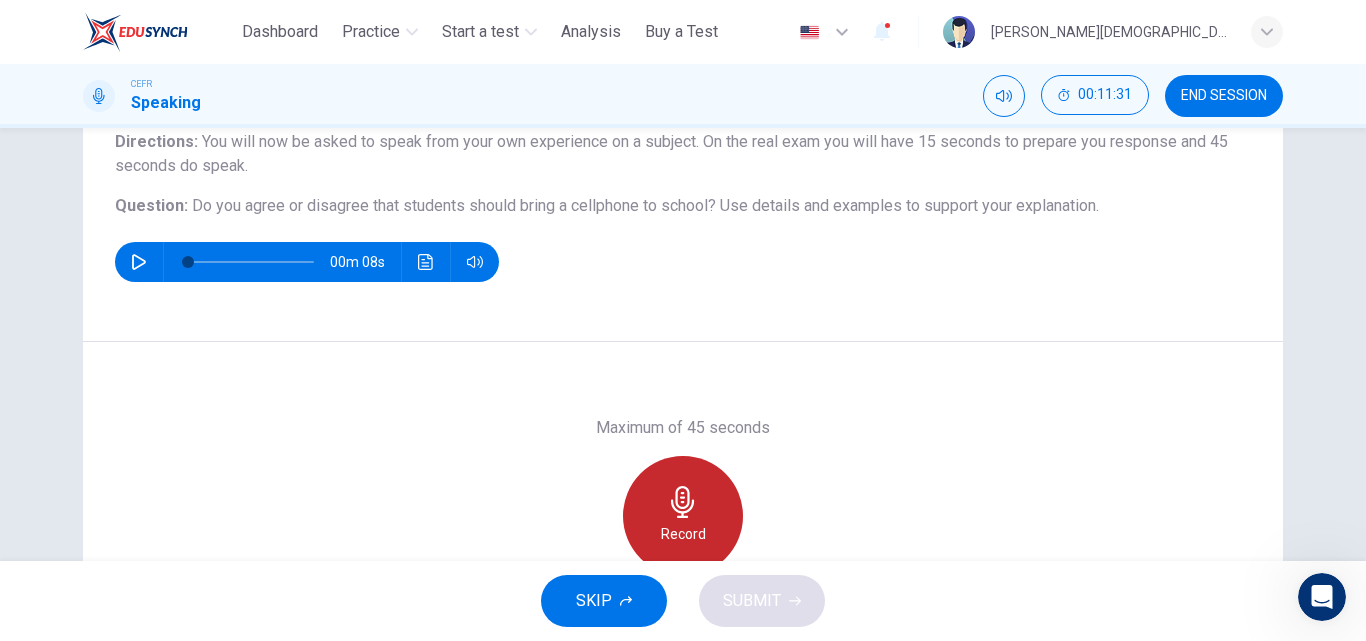 click 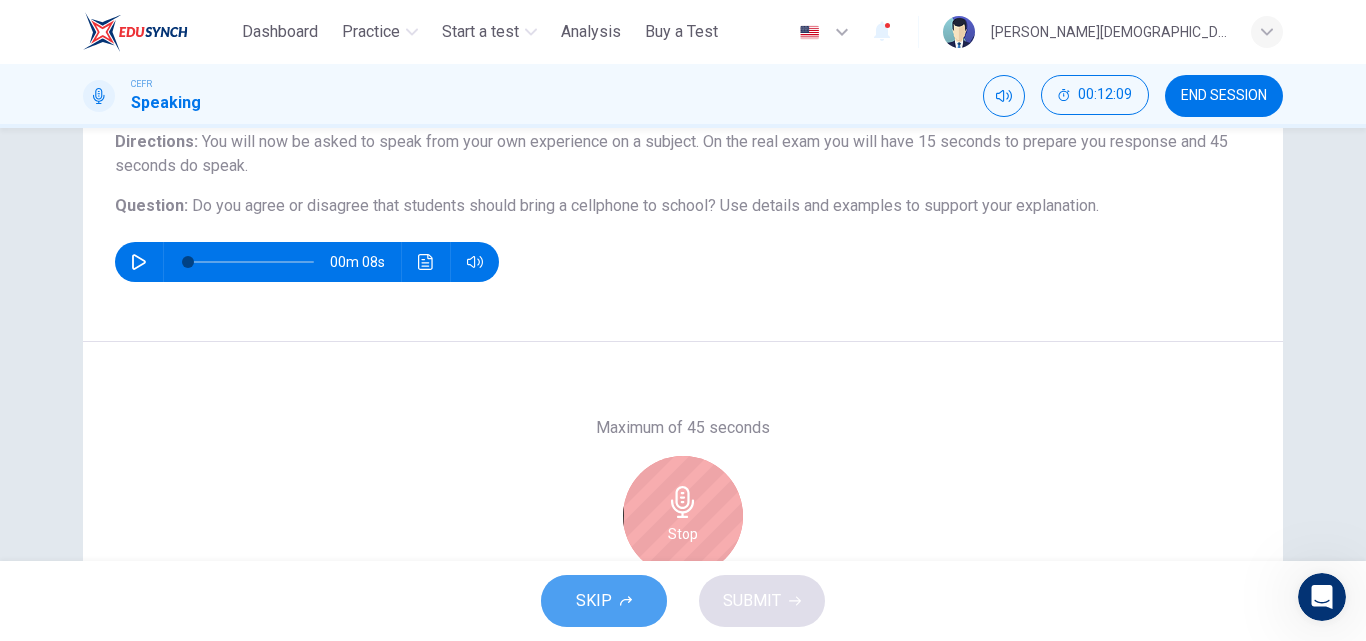 click on "SKIP" at bounding box center (604, 601) 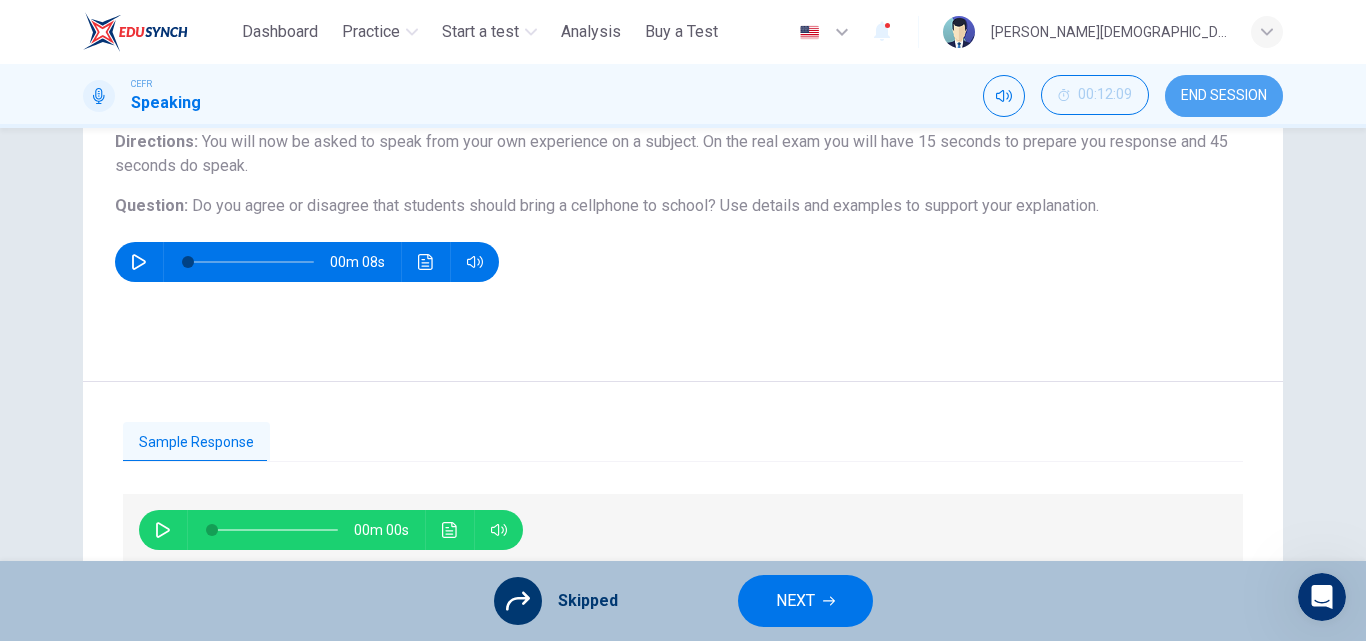 click on "END SESSION" at bounding box center [1224, 96] 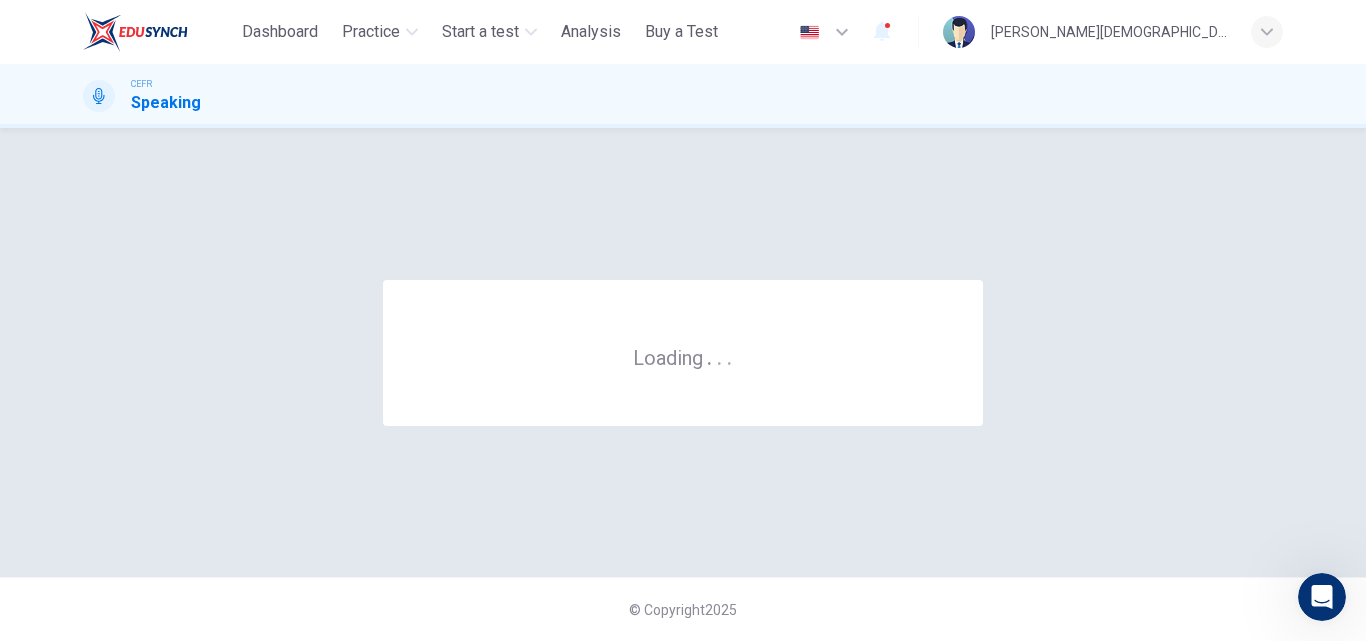 scroll, scrollTop: 0, scrollLeft: 0, axis: both 